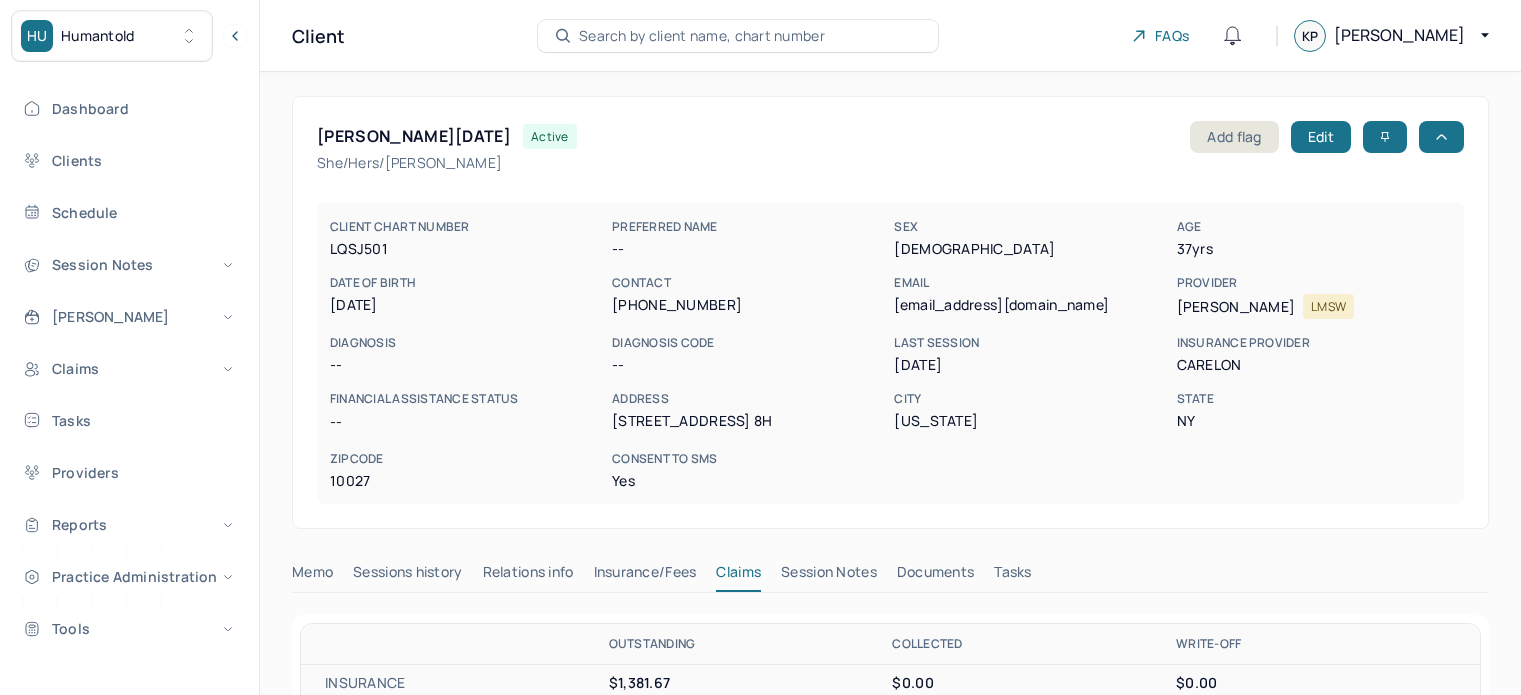 scroll, scrollTop: 0, scrollLeft: 0, axis: both 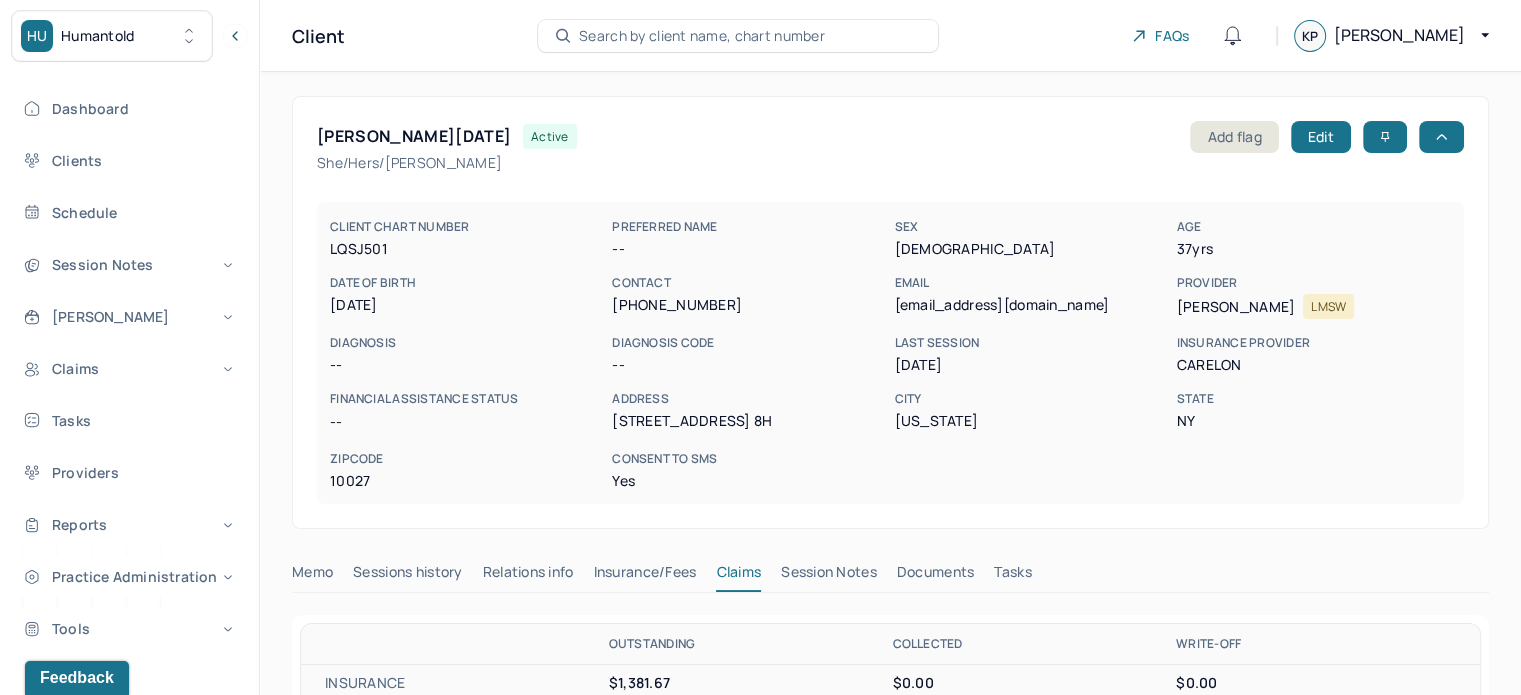 type 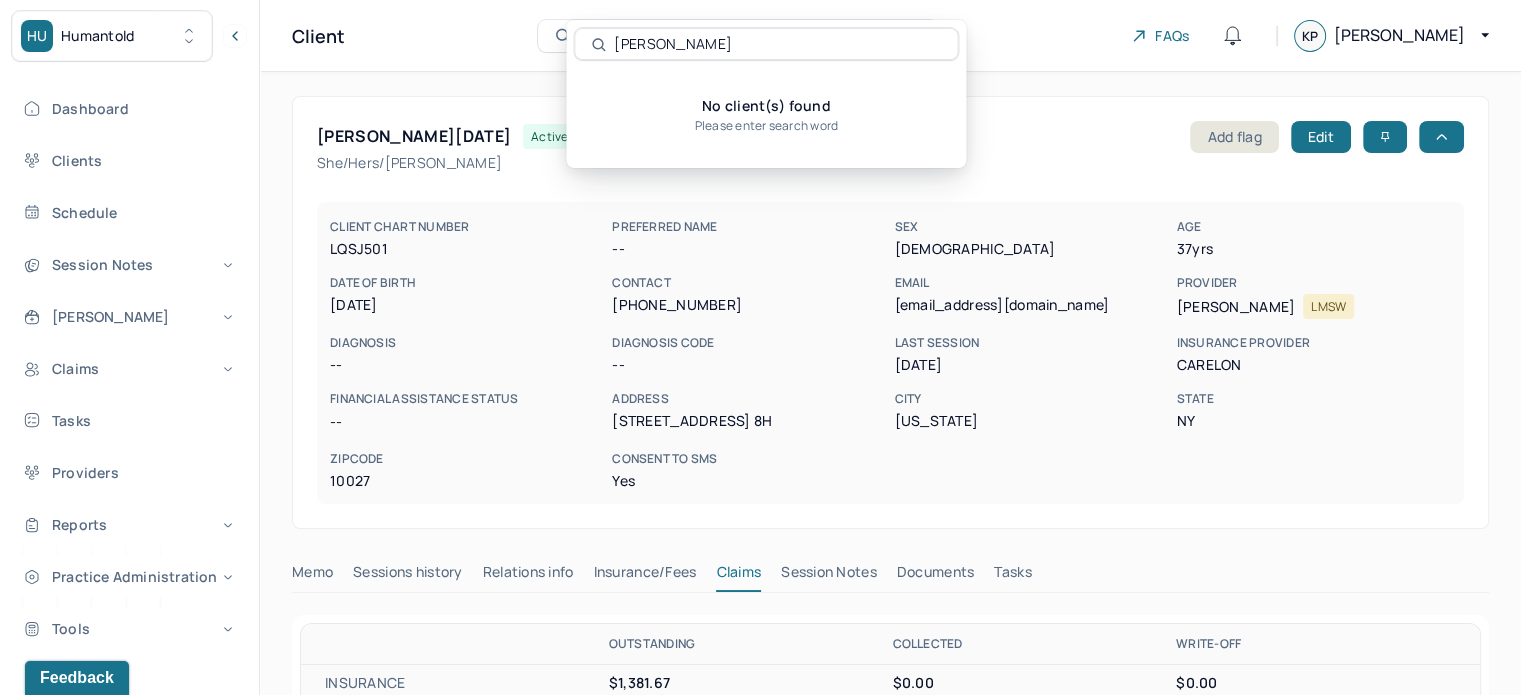 drag, startPoint x: 652, startPoint y: 42, endPoint x: 547, endPoint y: 51, distance: 105.38501 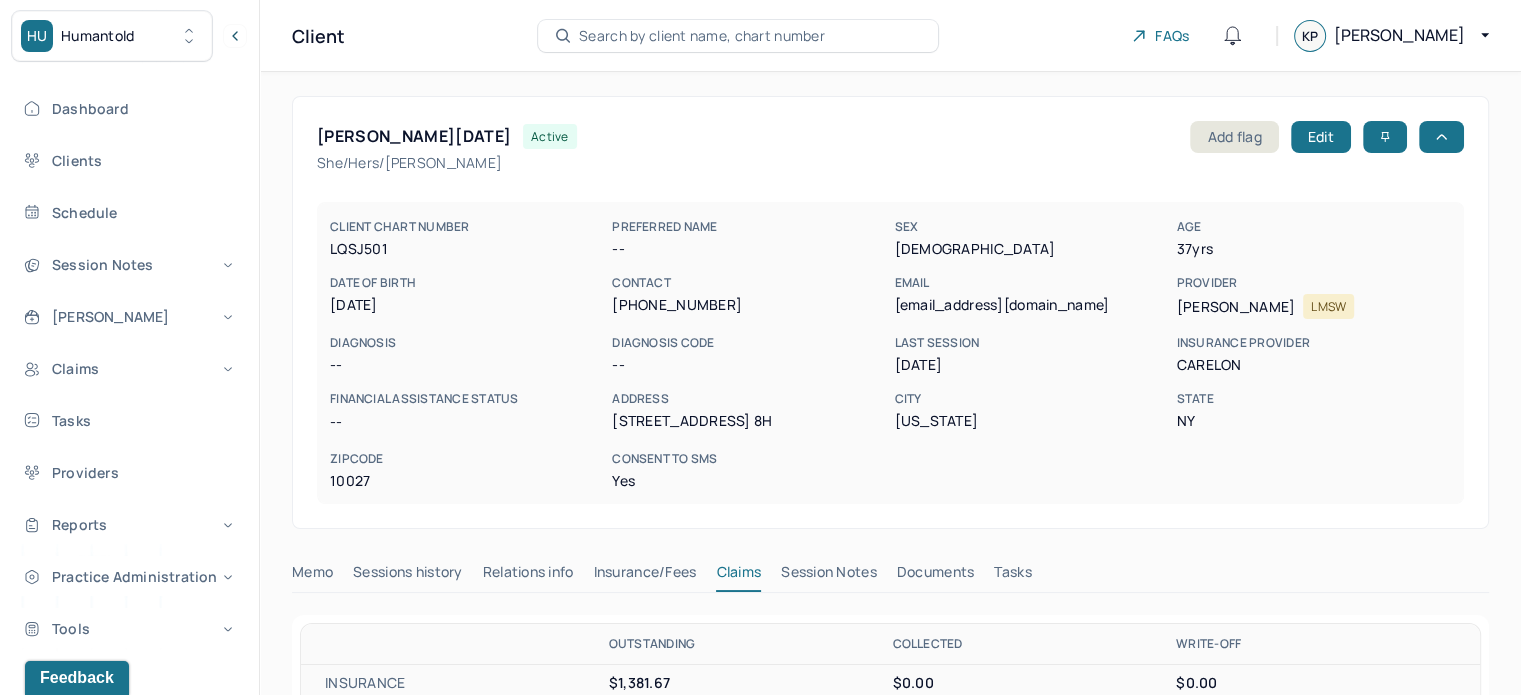 click on "Client   Search by client name, chart number     FAQs     KP [PERSON_NAME]" at bounding box center [890, 36] 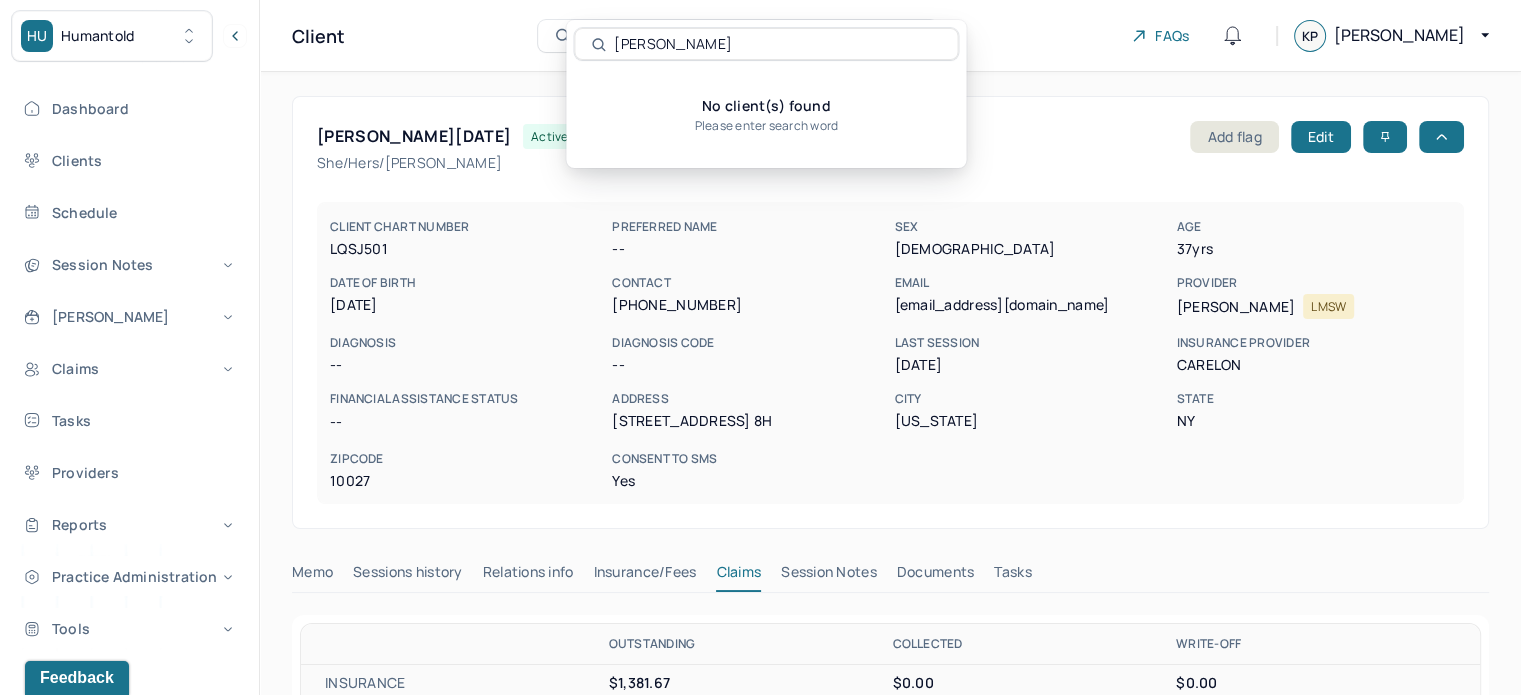 click on "[PERSON_NAME]" at bounding box center [777, 44] 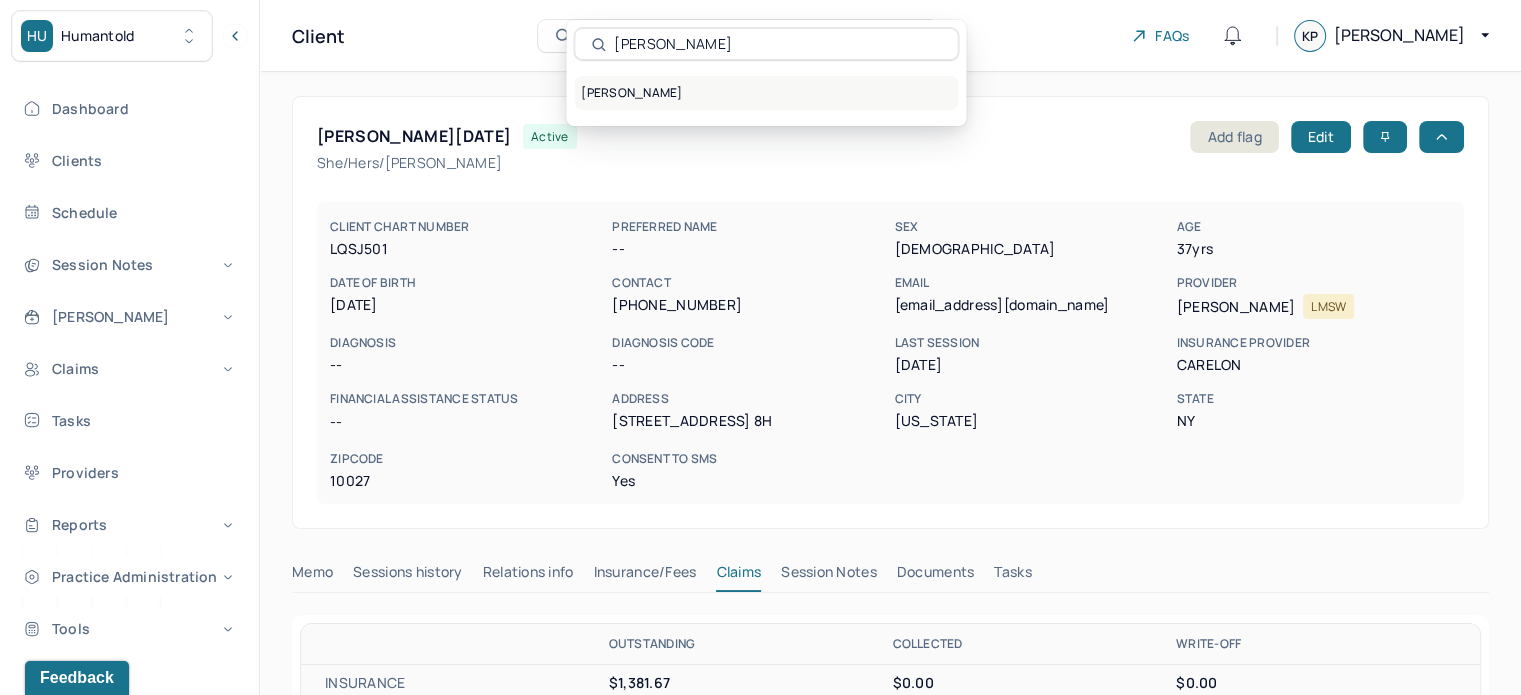 type on "[PERSON_NAME]" 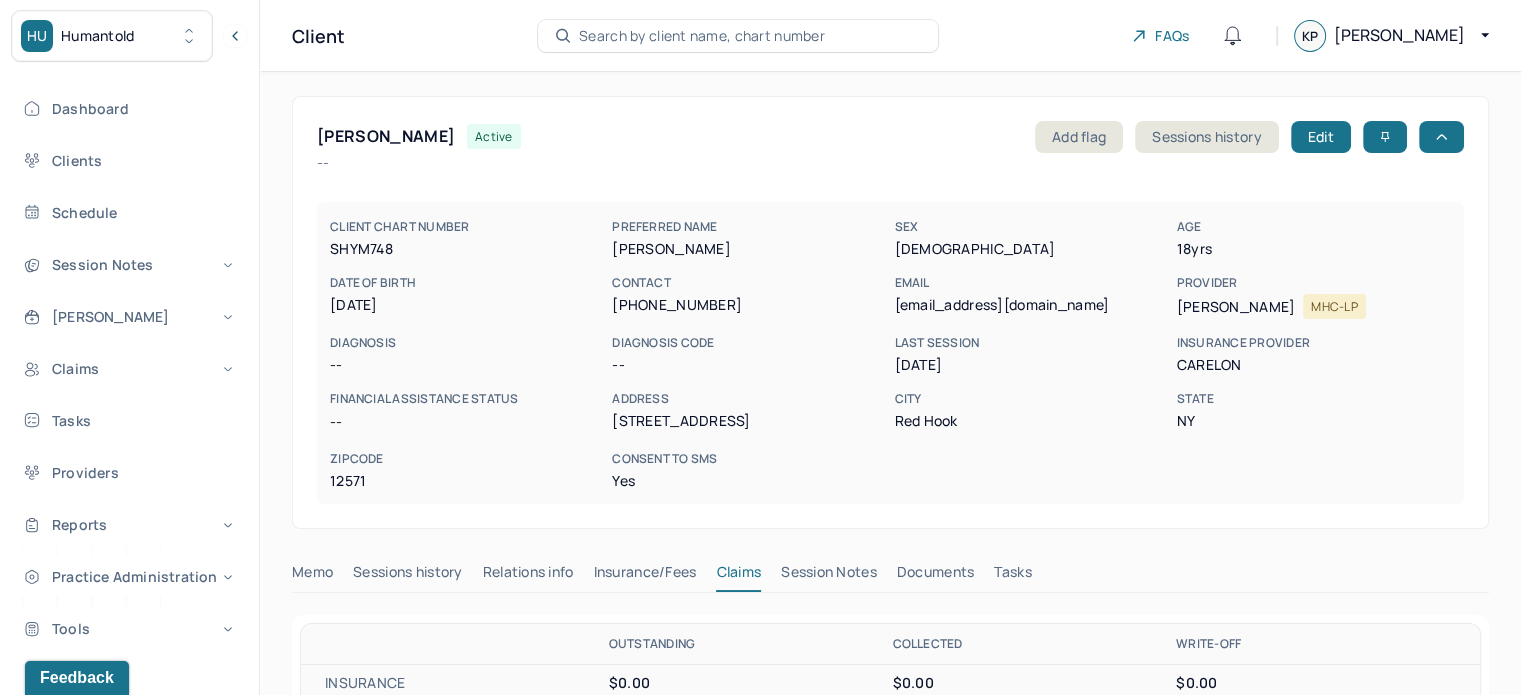 click on "[EMAIL_ADDRESS][DOMAIN_NAME]" at bounding box center [1031, 305] 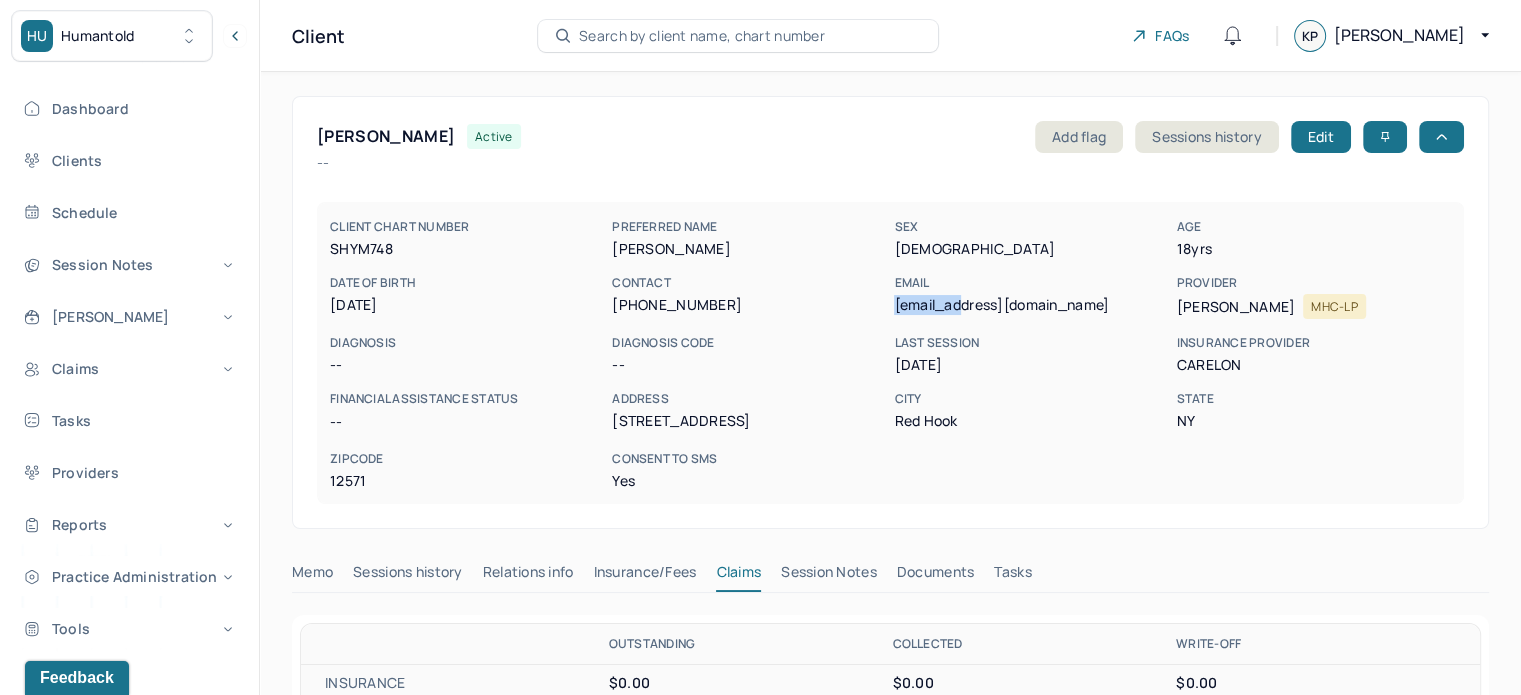 click on "[EMAIL_ADDRESS][DOMAIN_NAME]" at bounding box center [1031, 305] 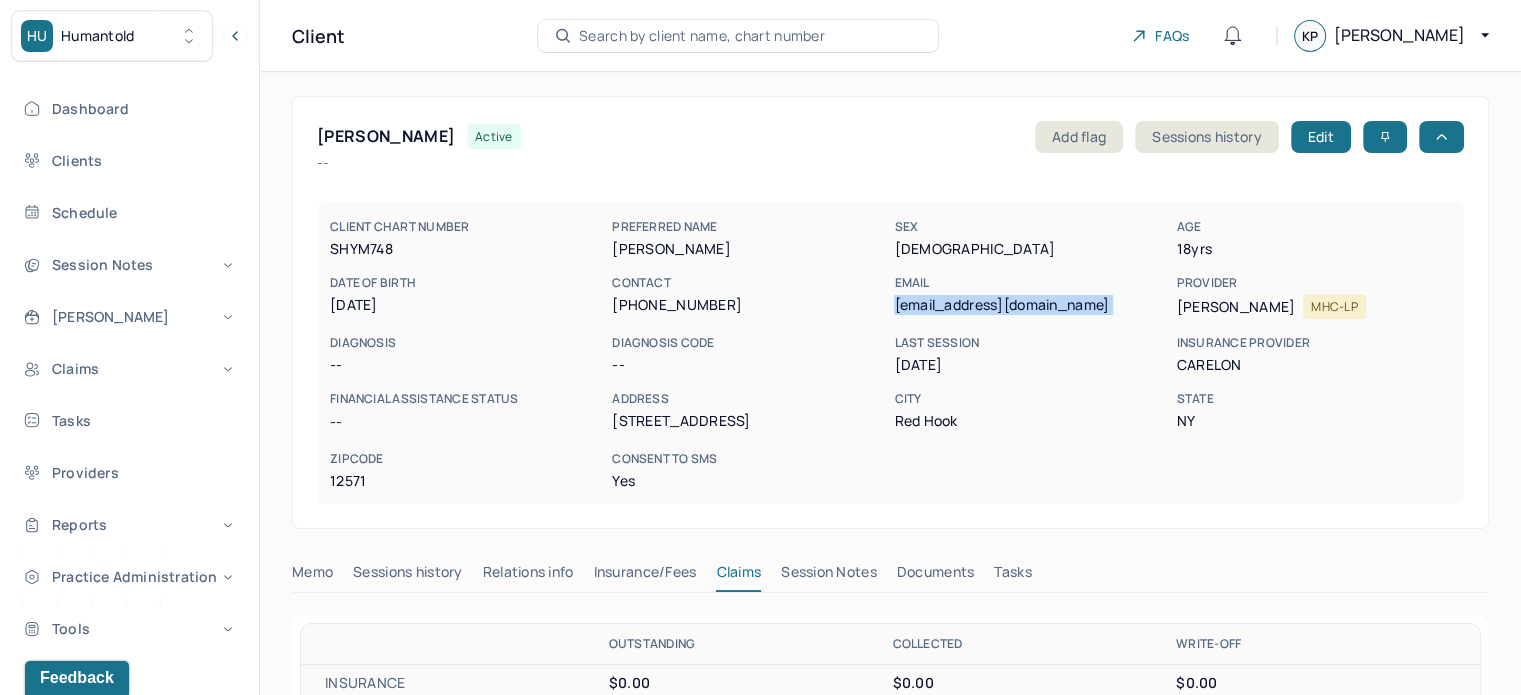 click on "[EMAIL_ADDRESS][DOMAIN_NAME]" at bounding box center (1031, 305) 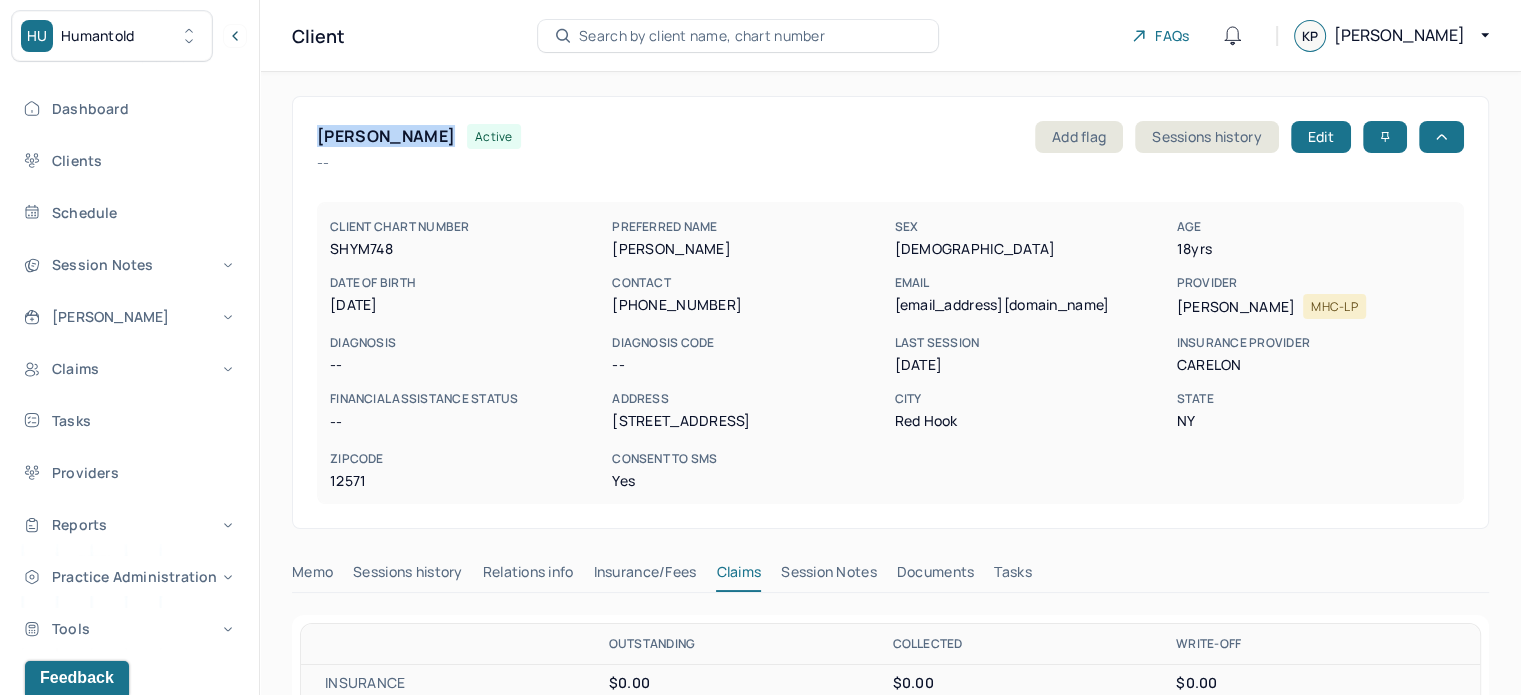 click on "[PERSON_NAME]" at bounding box center [386, 136] 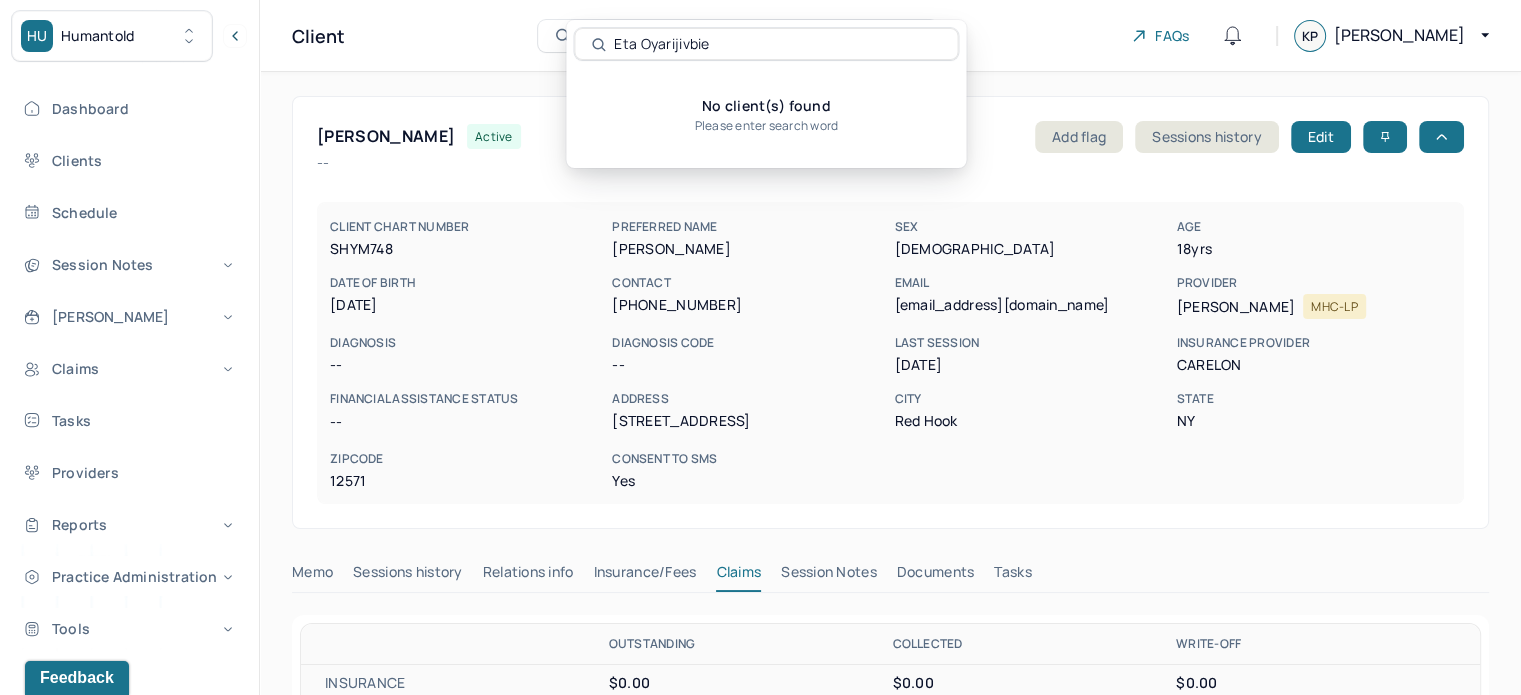 drag, startPoint x: 644, startPoint y: 45, endPoint x: 591, endPoint y: 41, distance: 53.15073 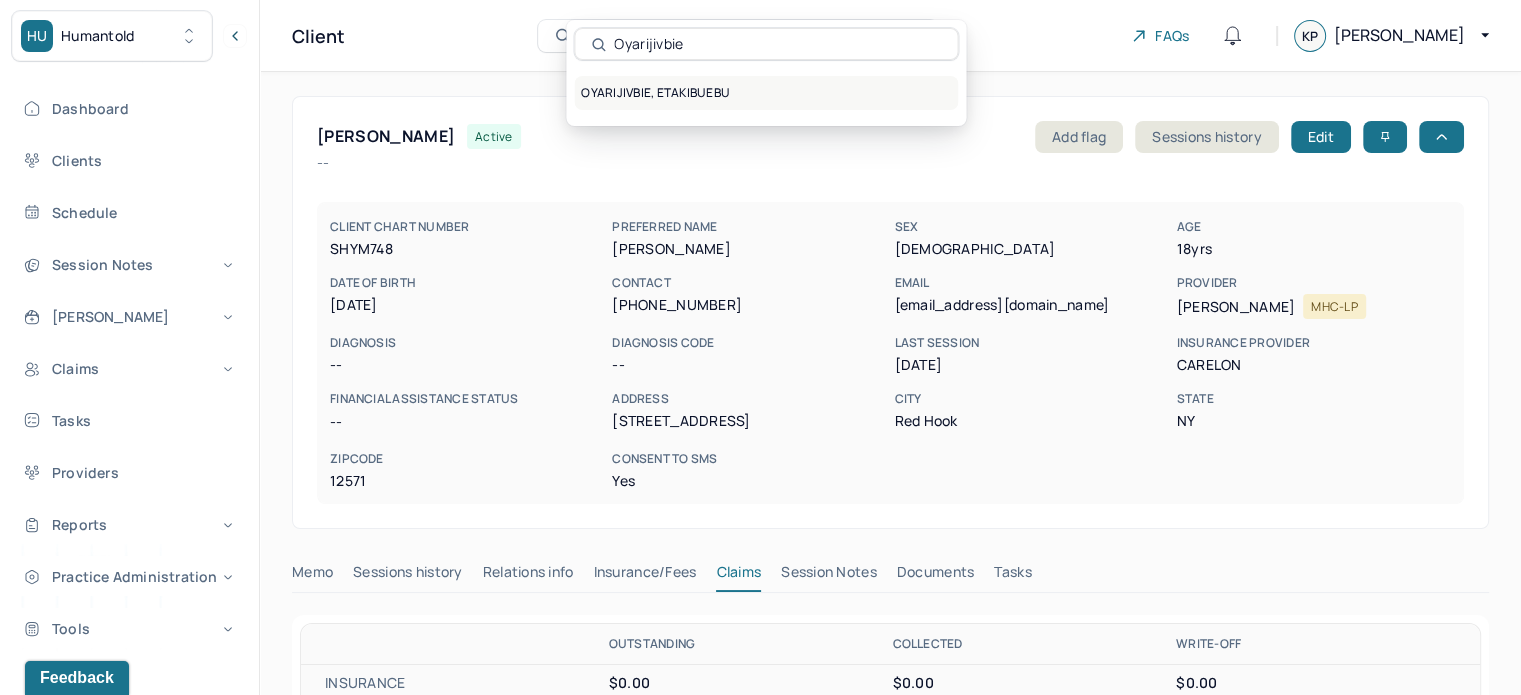 type on "Oyarijivbie" 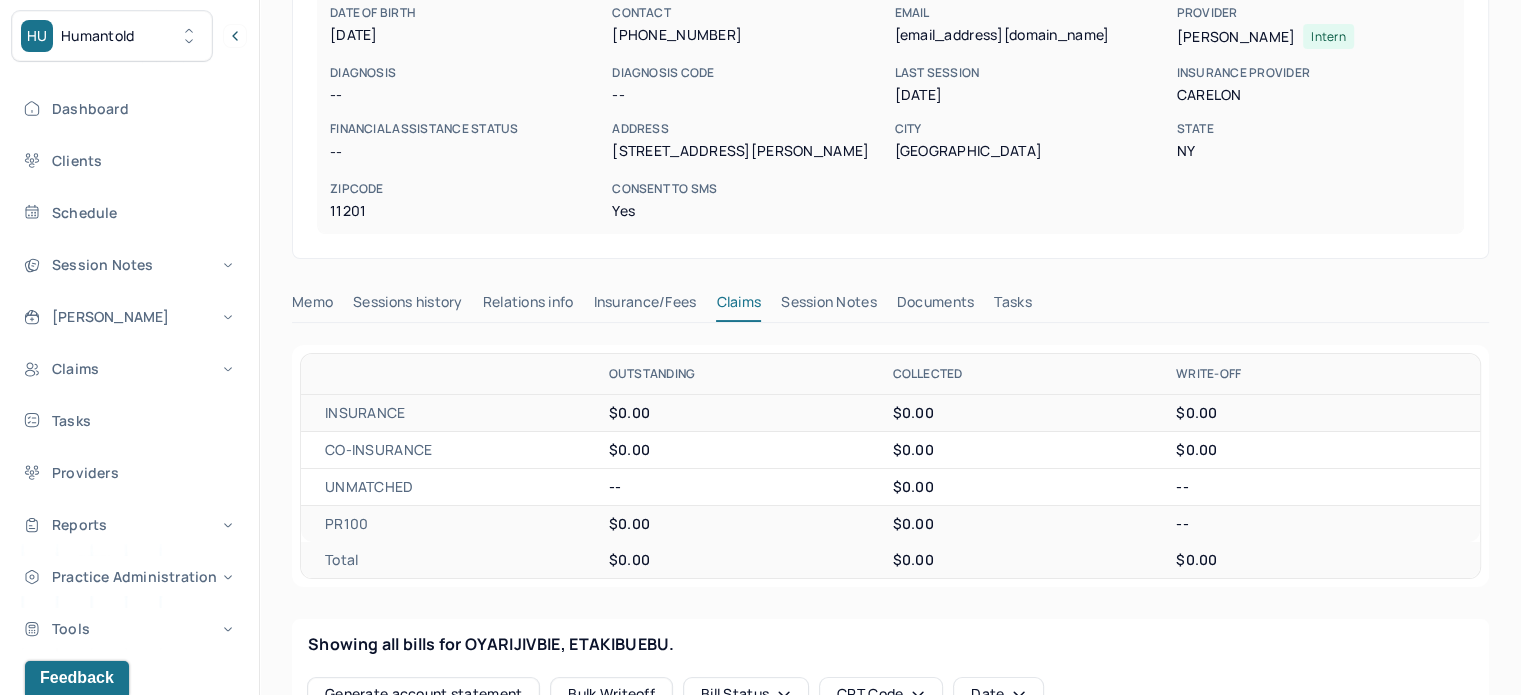 scroll, scrollTop: 0, scrollLeft: 0, axis: both 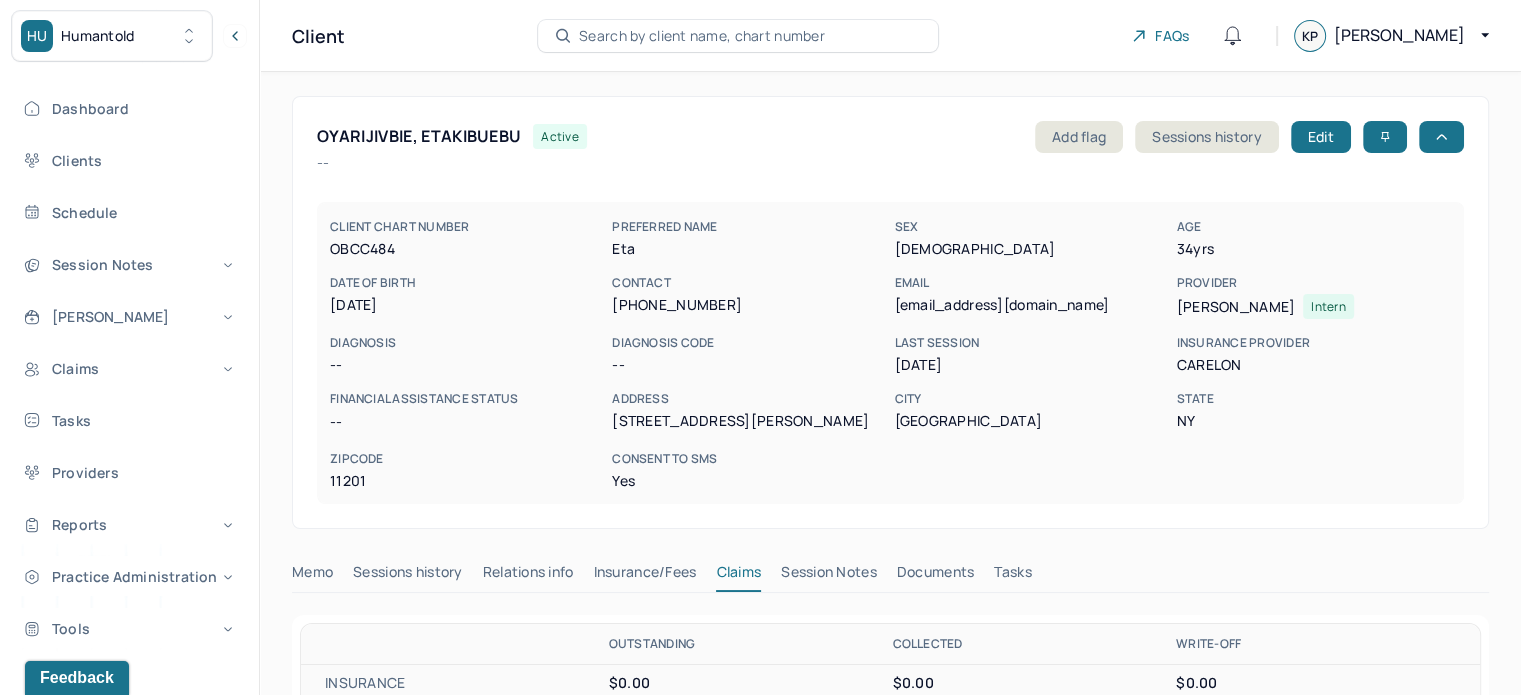 click on "Search by client name, chart number" at bounding box center (702, 36) 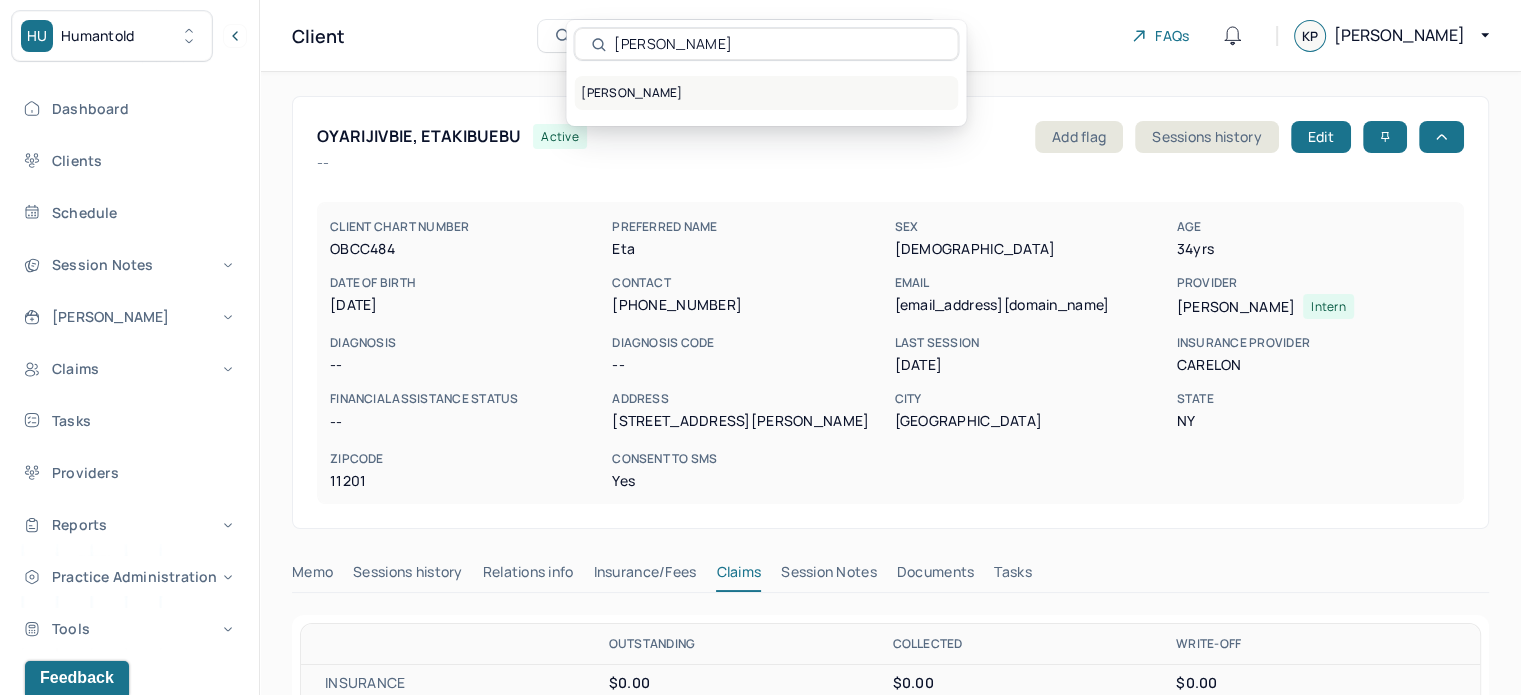 type on "[PERSON_NAME]" 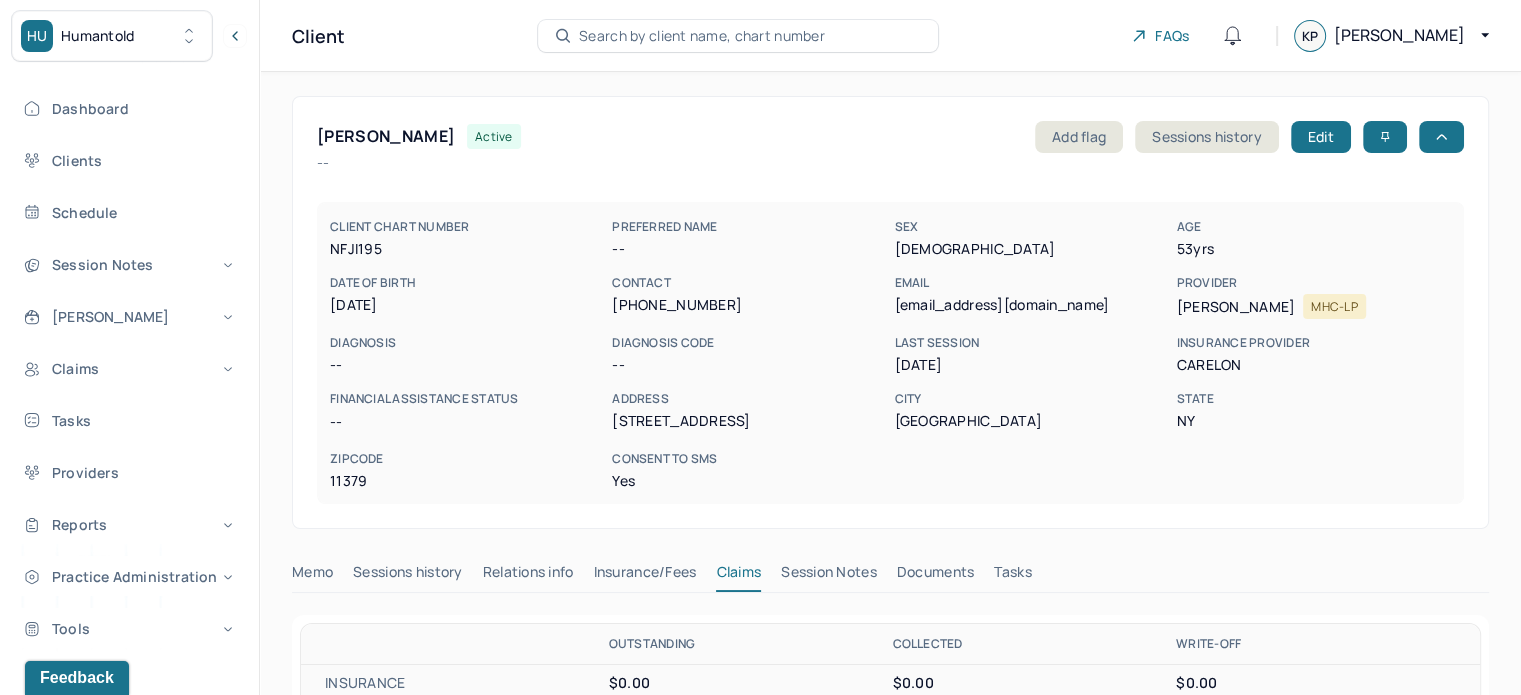 click on "[PERSON_NAME]" at bounding box center [386, 136] 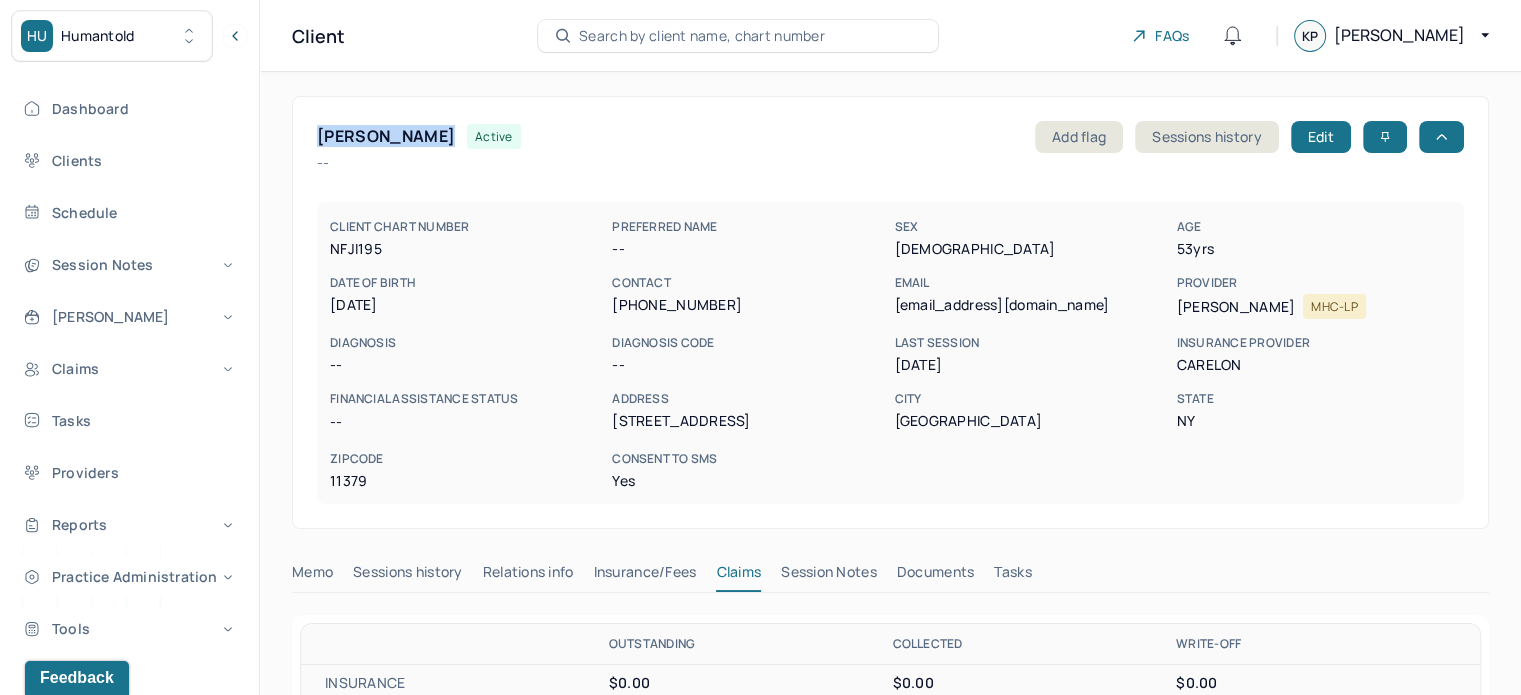 click on "[PERSON_NAME]" at bounding box center (386, 136) 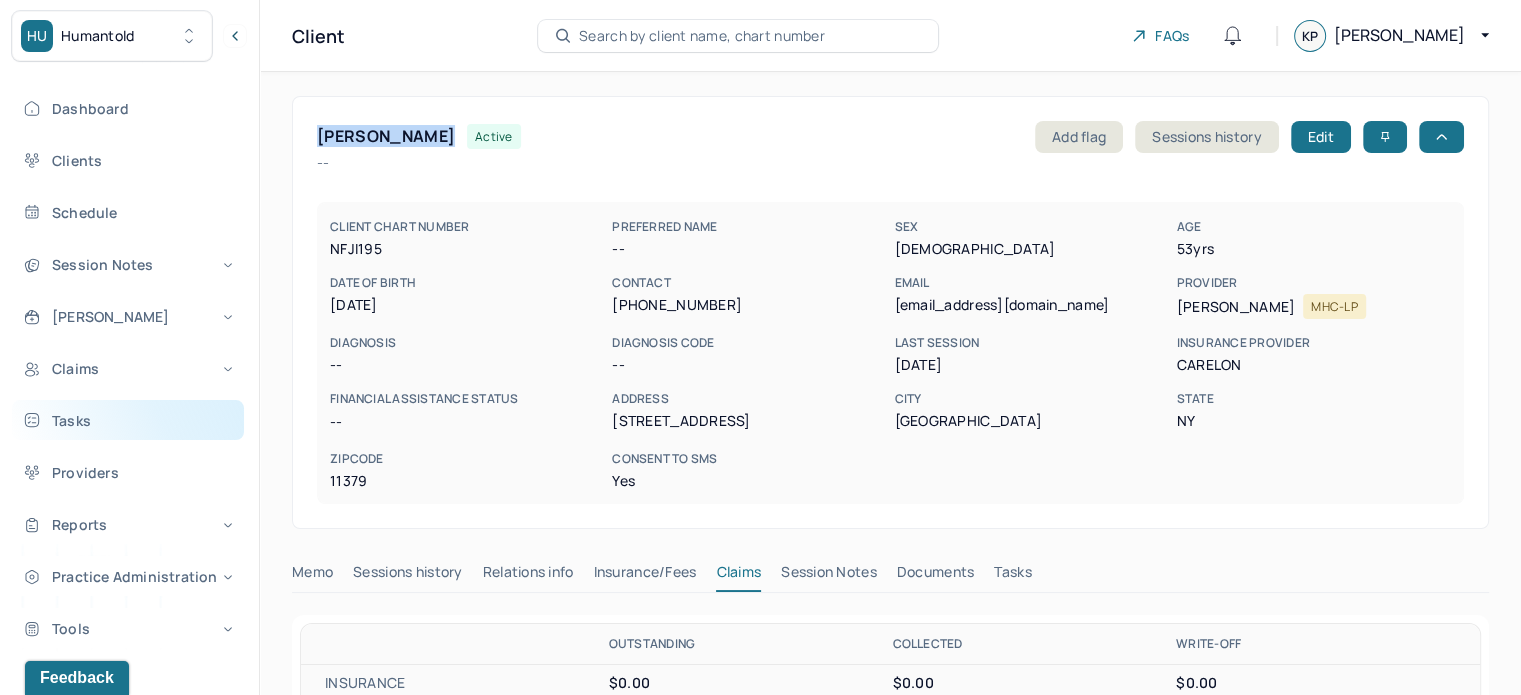 click on "Tasks" at bounding box center (128, 420) 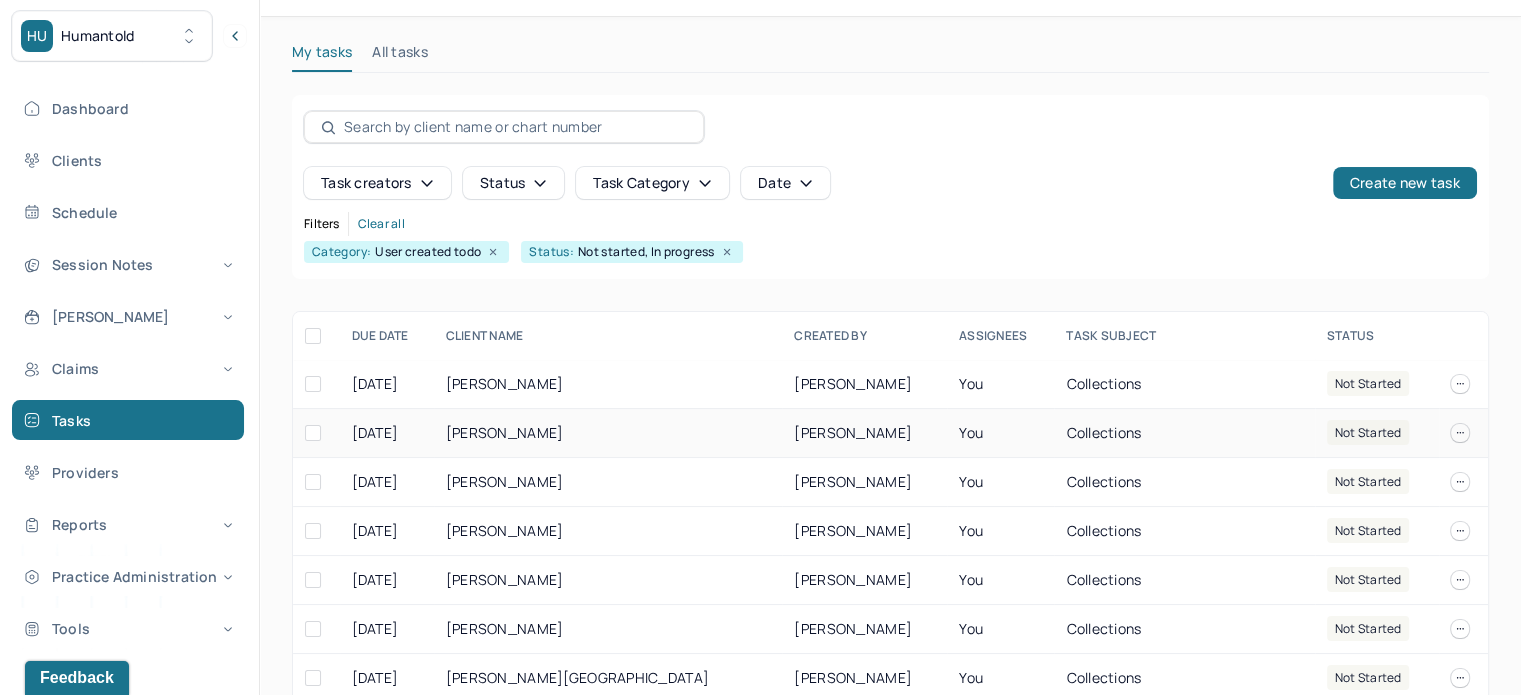 scroll, scrollTop: 0, scrollLeft: 0, axis: both 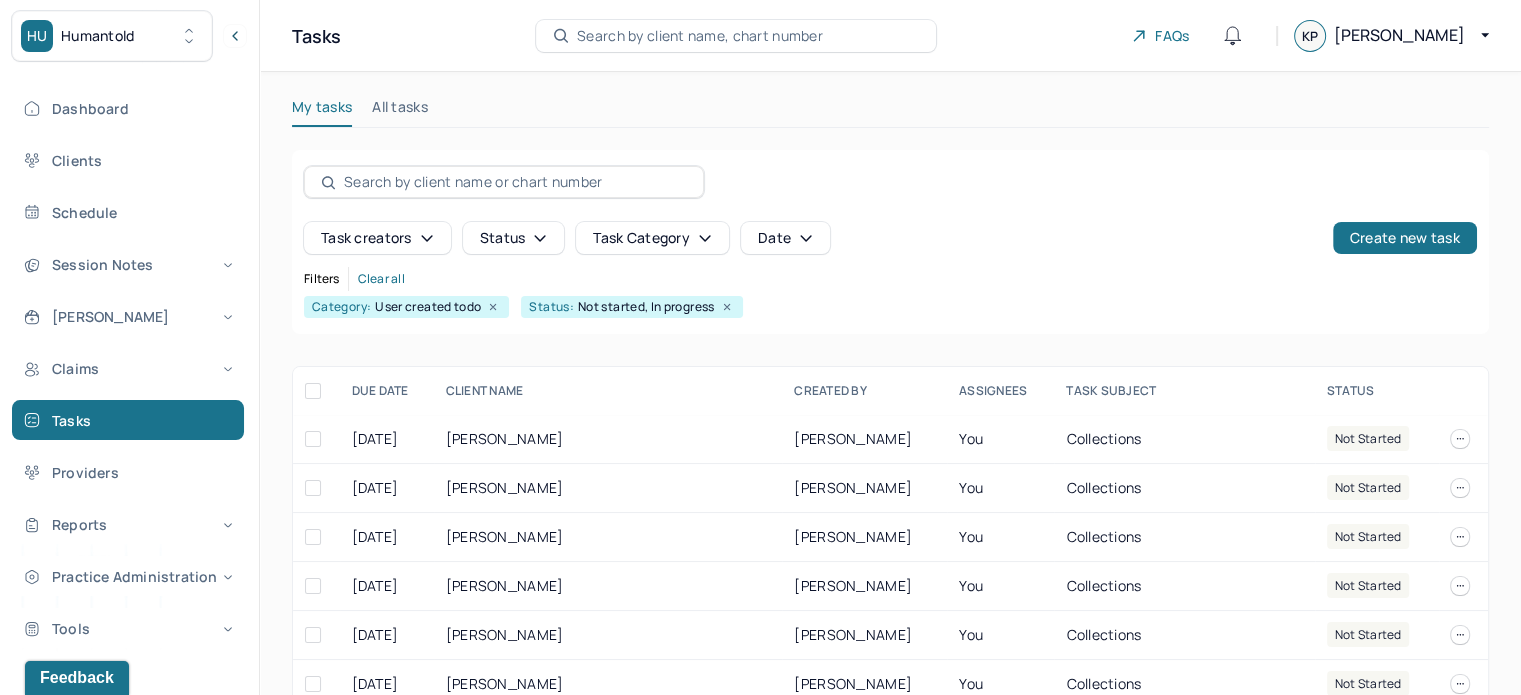 click on "Search by client name, chart number" at bounding box center [700, 36] 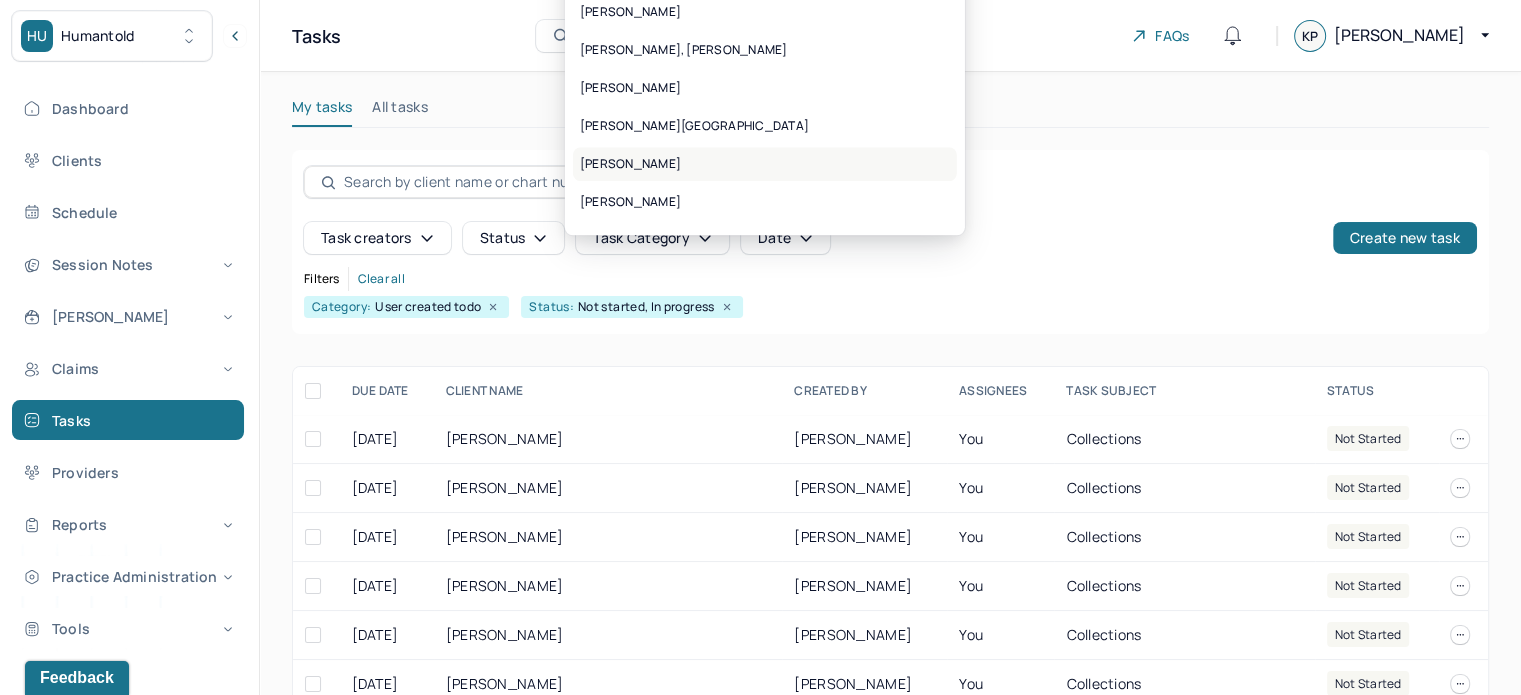 scroll, scrollTop: 100, scrollLeft: 0, axis: vertical 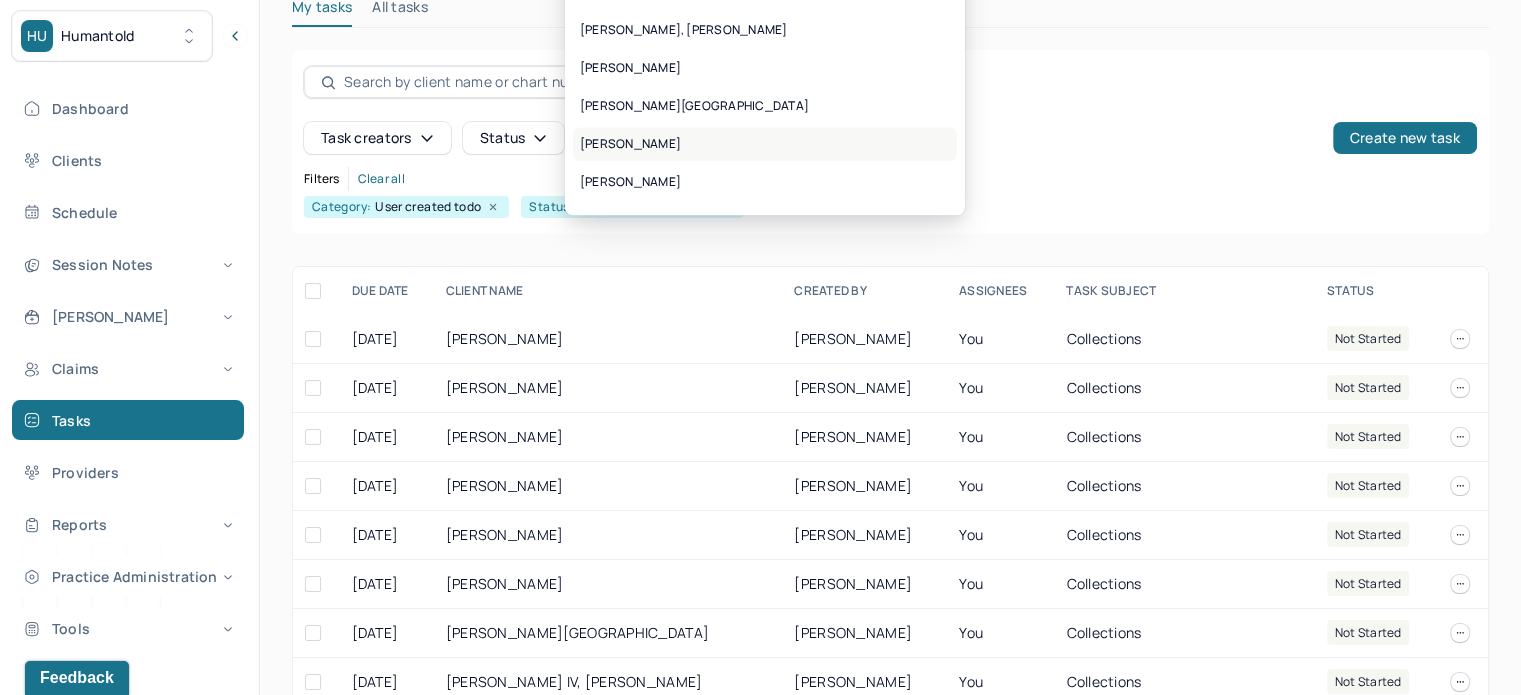 type on "orian" 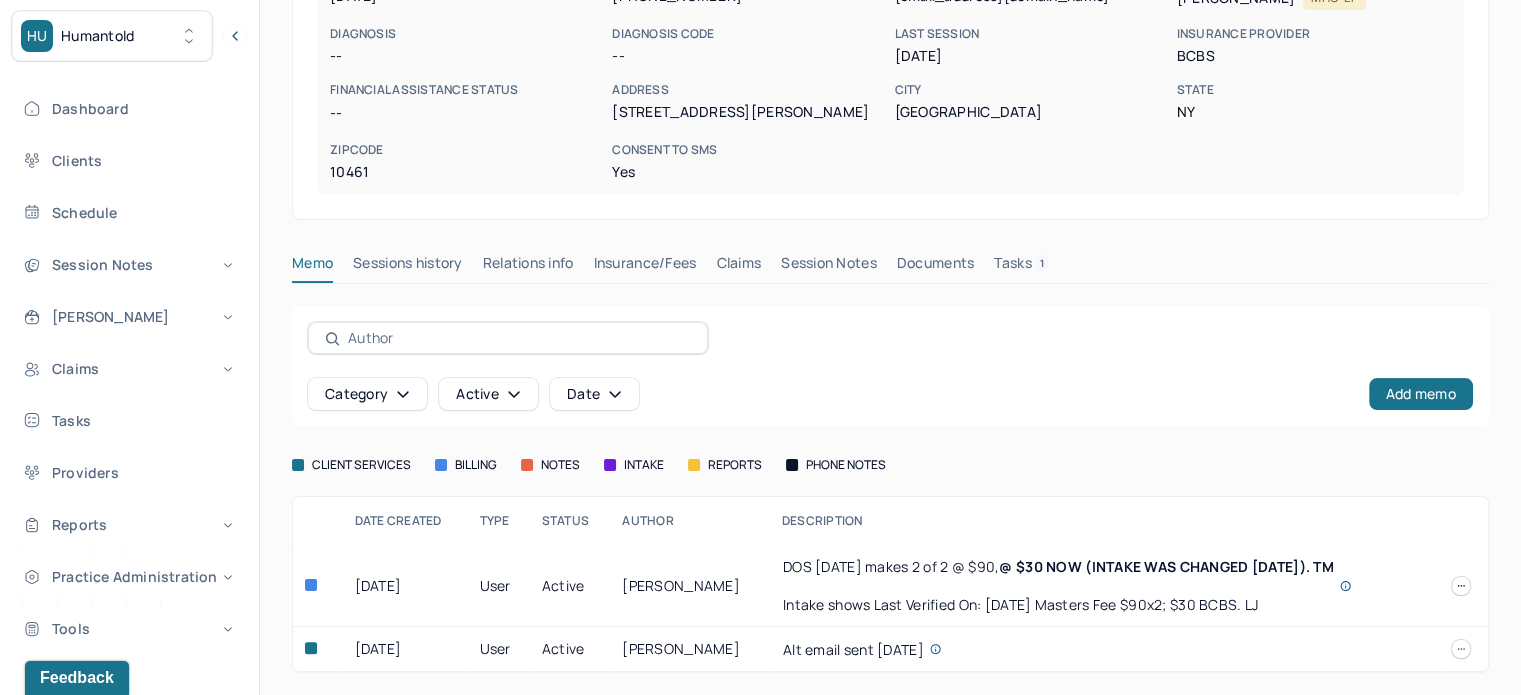 scroll, scrollTop: 0, scrollLeft: 0, axis: both 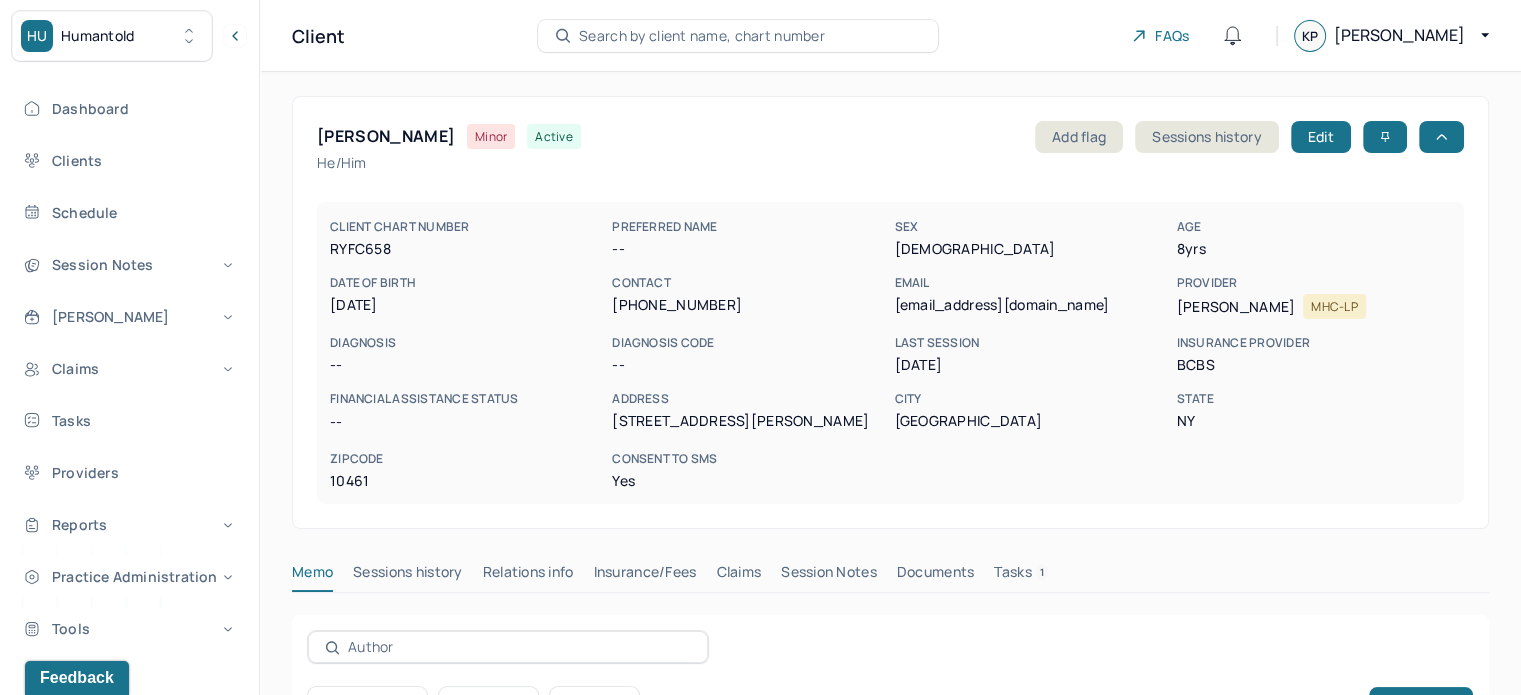 click on "[EMAIL_ADDRESS][DOMAIN_NAME]" at bounding box center [1031, 305] 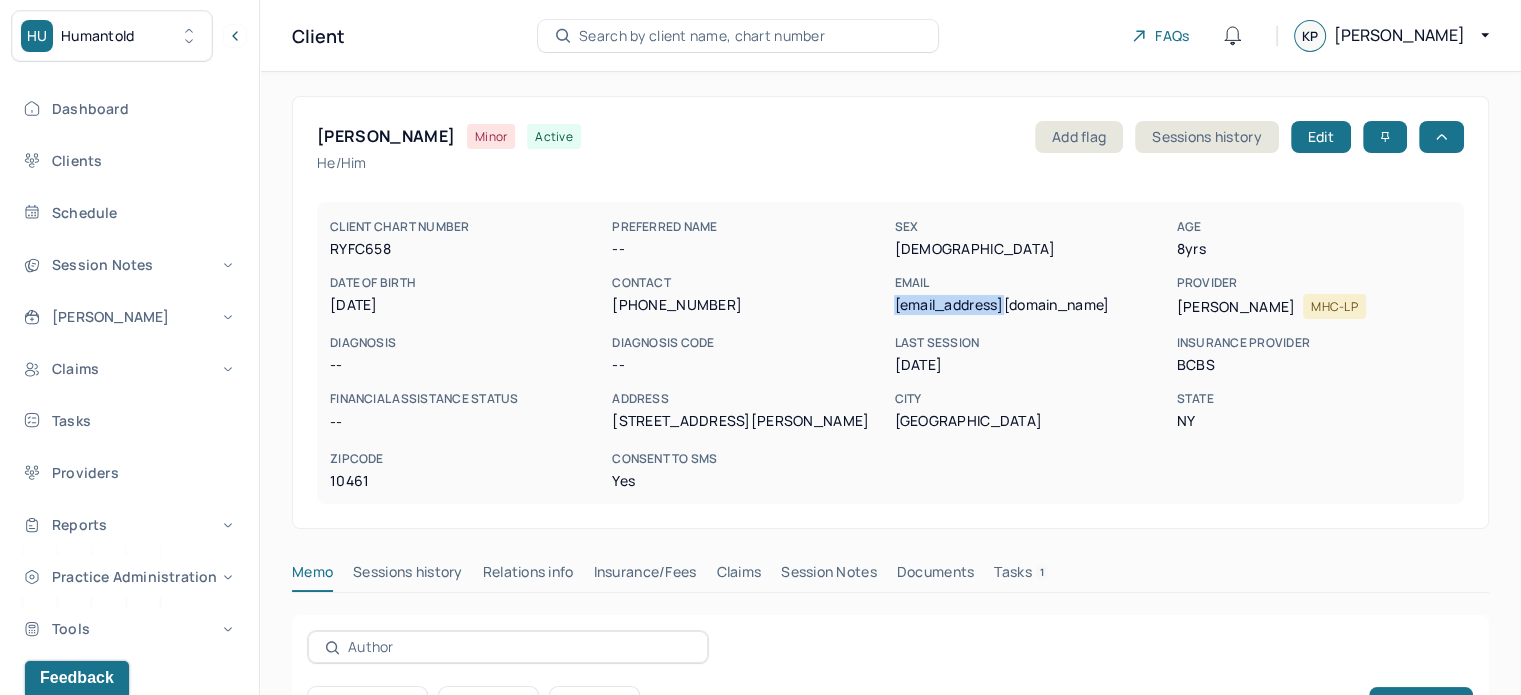 click on "[EMAIL_ADDRESS][DOMAIN_NAME]" at bounding box center (1031, 305) 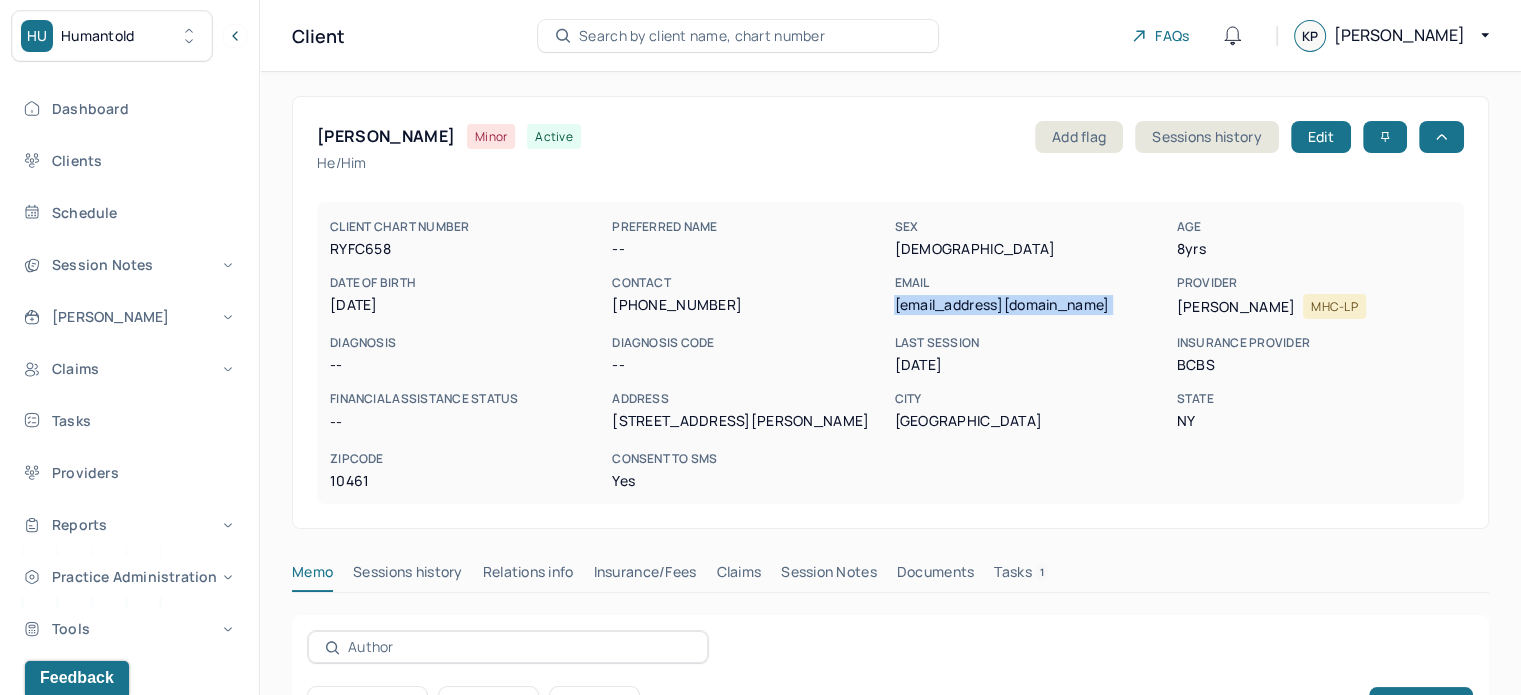 click on "[EMAIL_ADDRESS][DOMAIN_NAME]" at bounding box center (1031, 305) 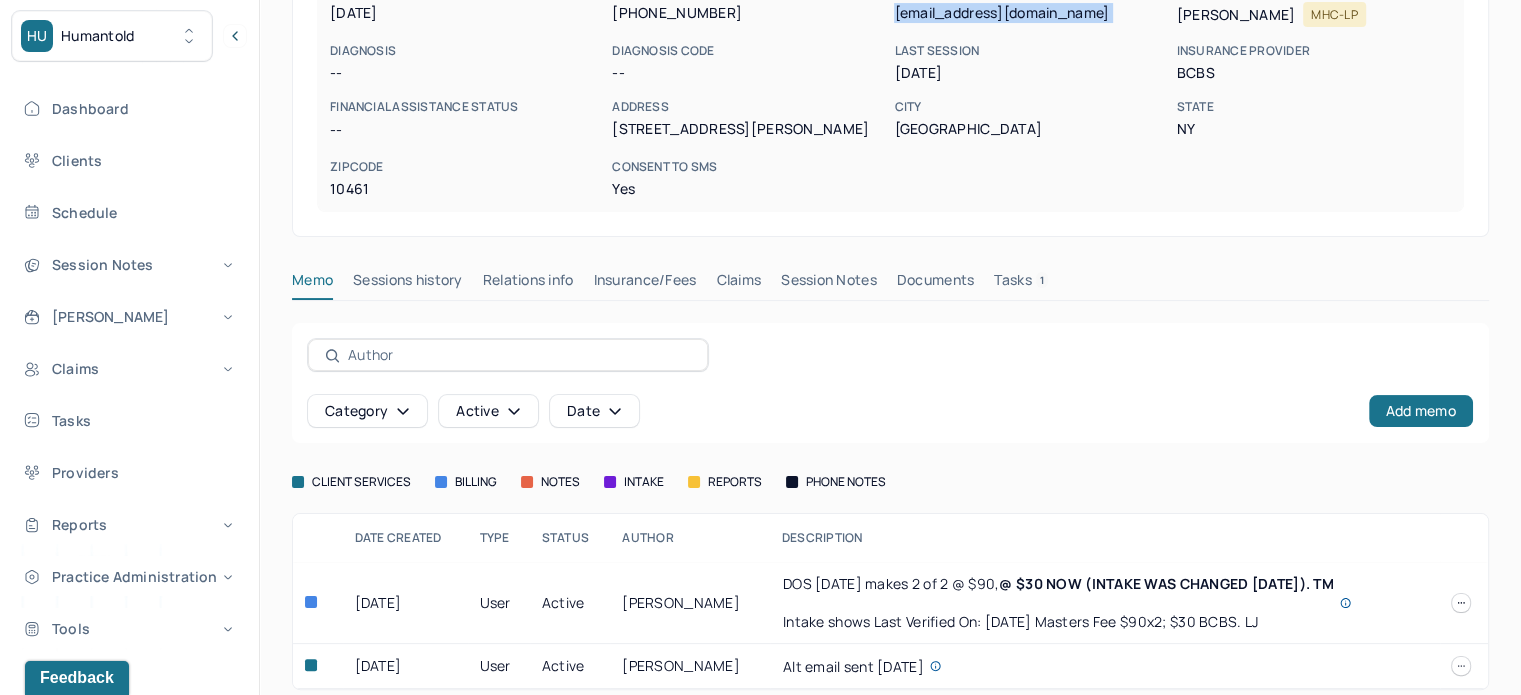 scroll, scrollTop: 309, scrollLeft: 0, axis: vertical 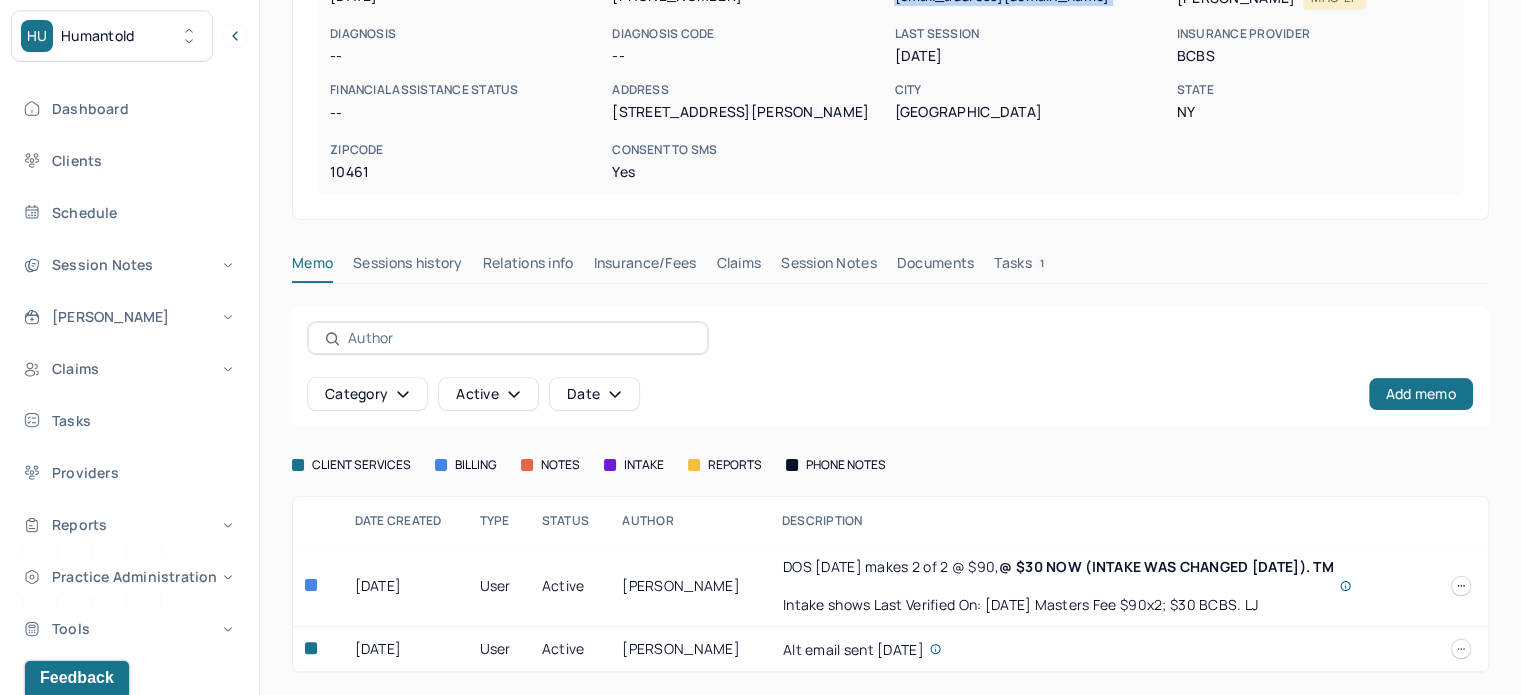 click on "Insurance/Fees" at bounding box center [645, 267] 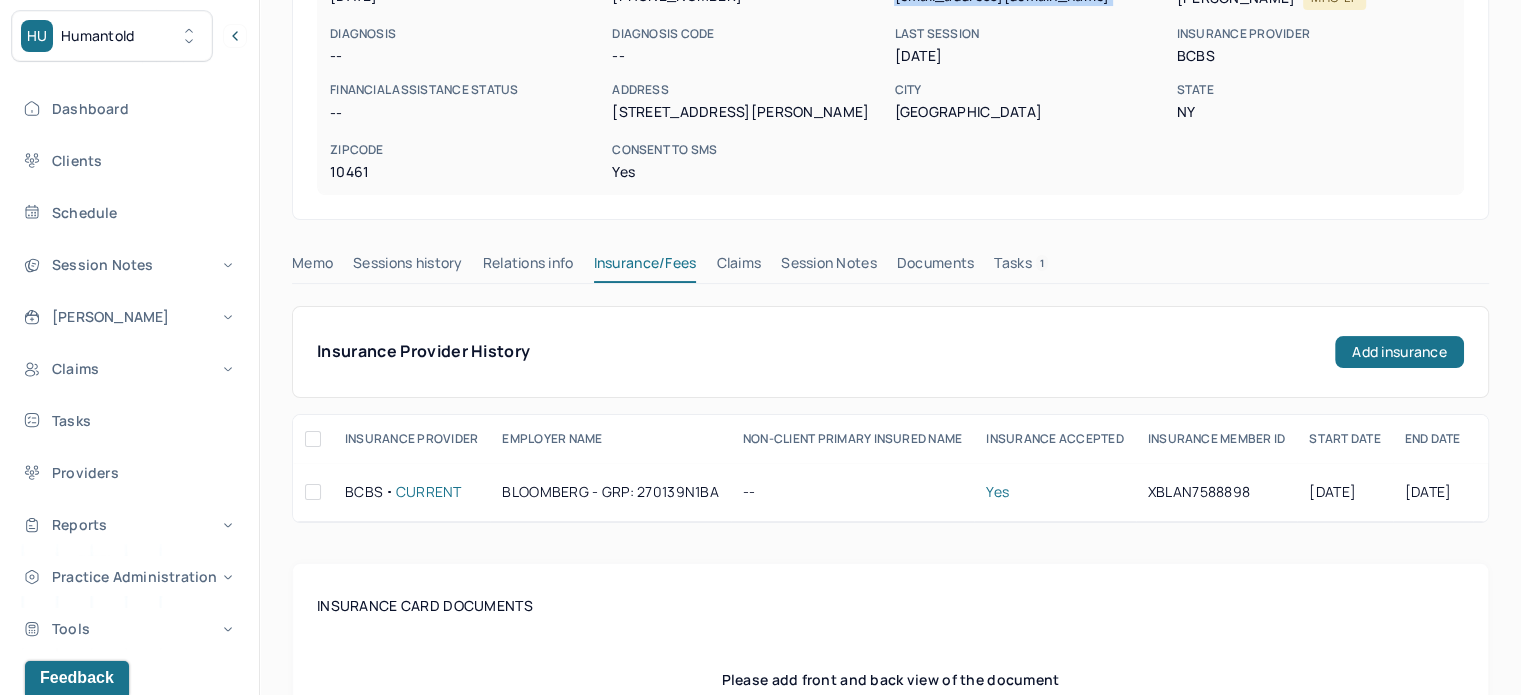 click on "Claims" at bounding box center (738, 267) 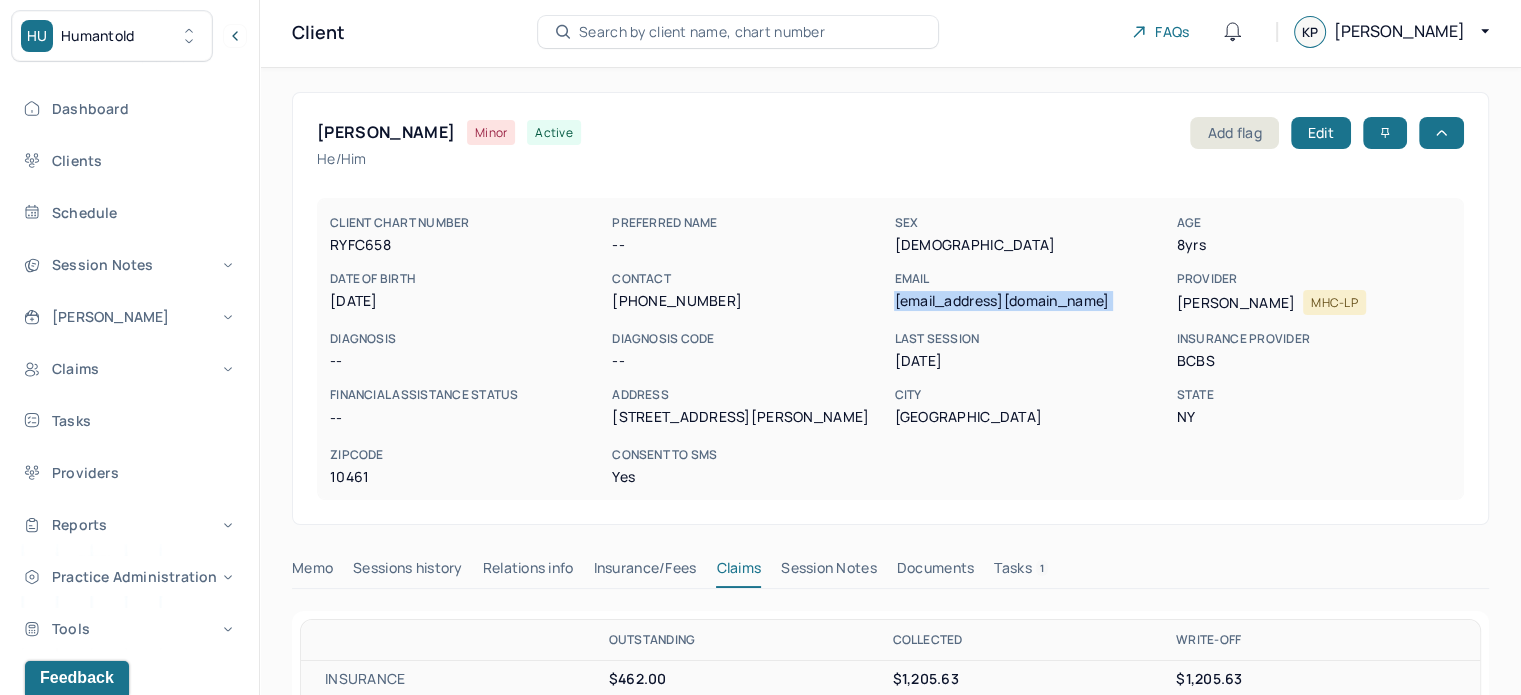 scroll, scrollTop: 0, scrollLeft: 0, axis: both 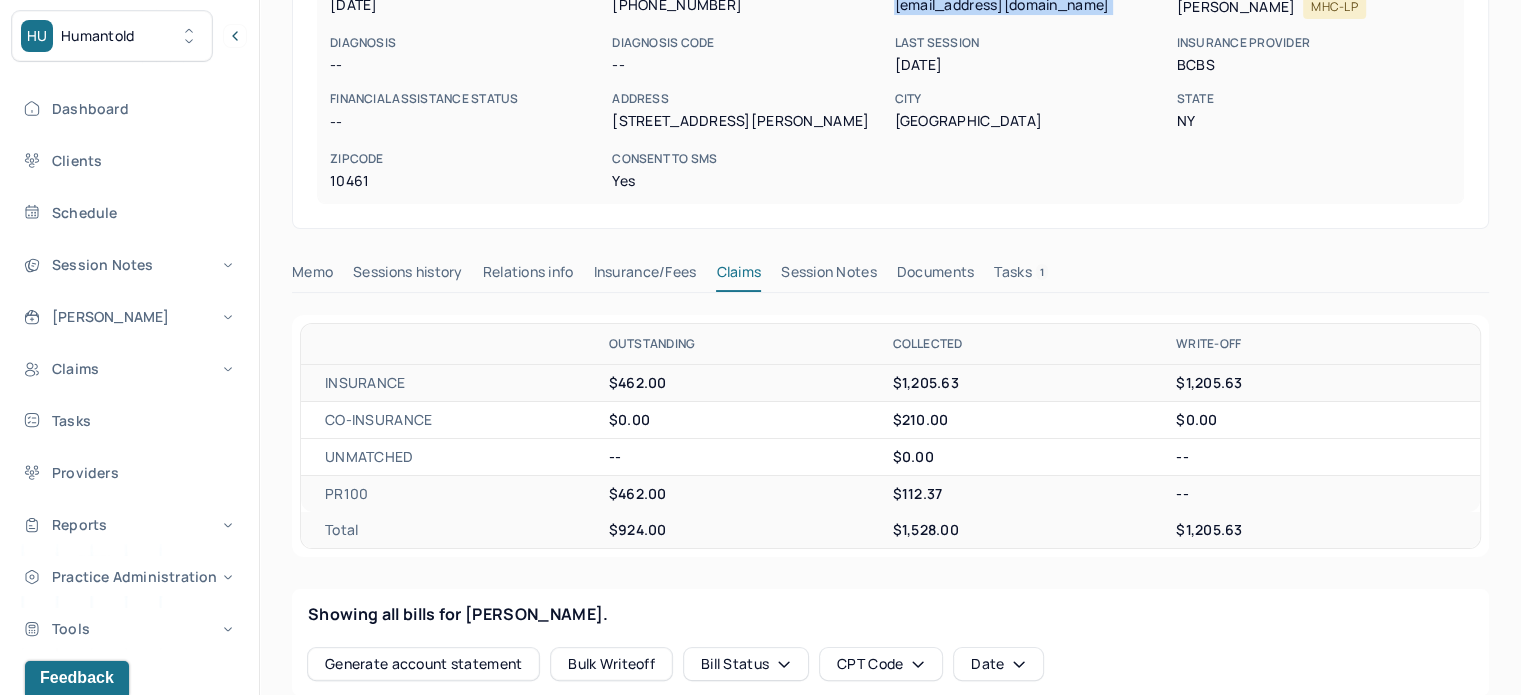 click on "Tasks 1" at bounding box center (1021, 276) 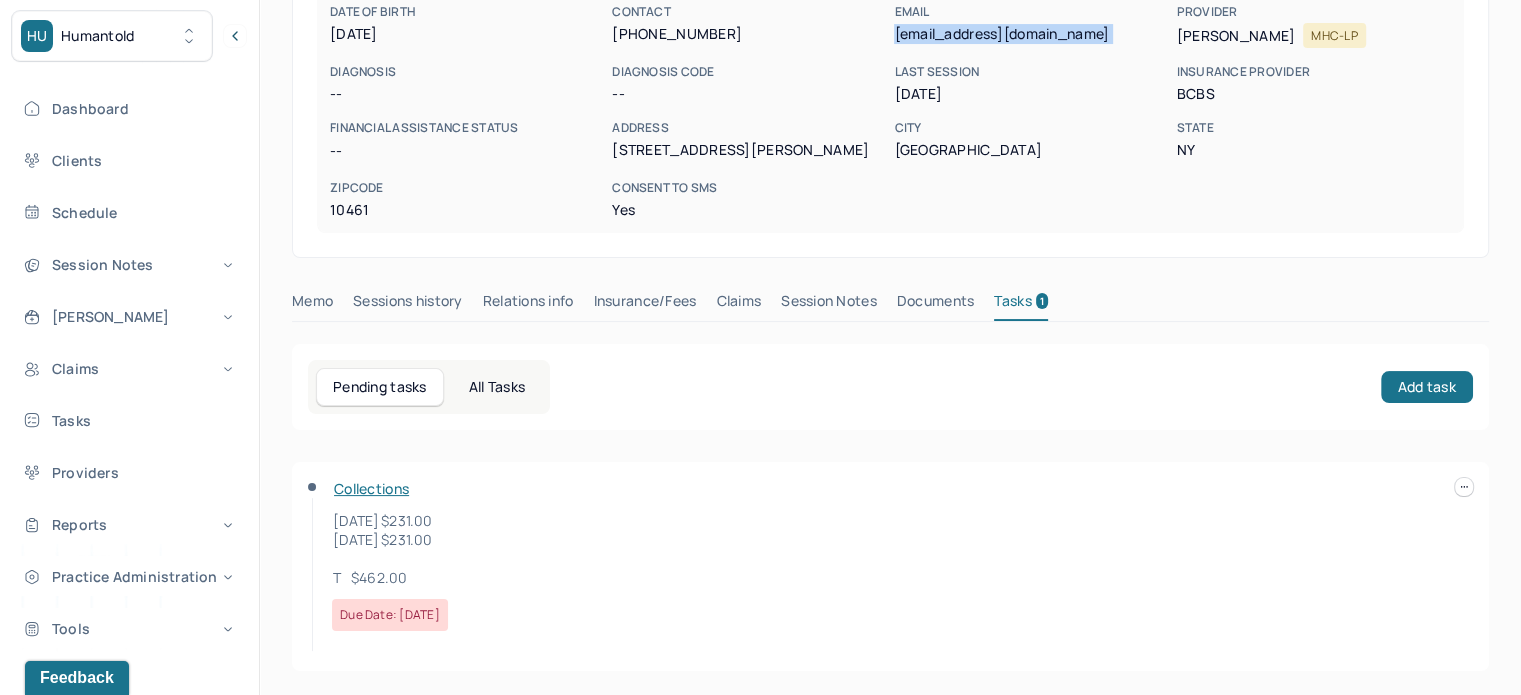 scroll, scrollTop: 269, scrollLeft: 0, axis: vertical 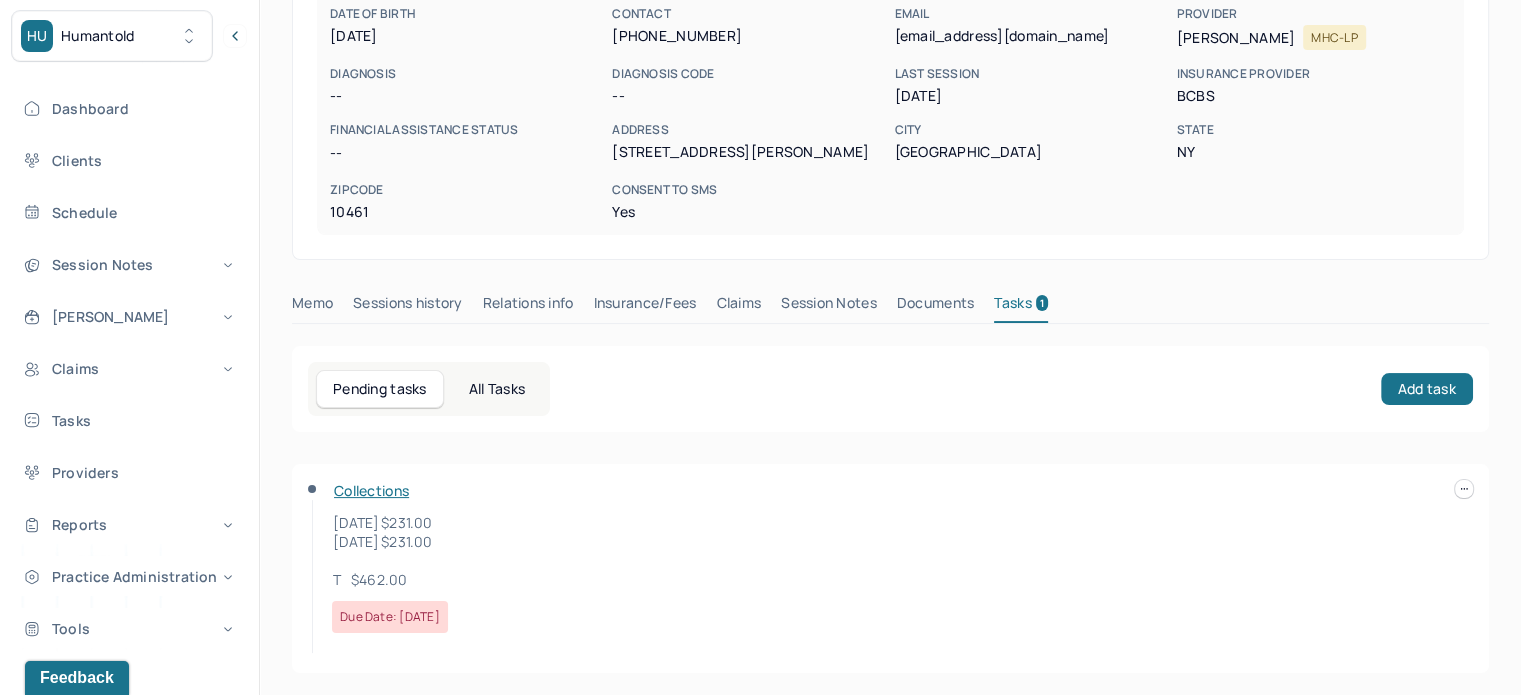 click on "Collections   [DATE]	$231.00 [DATE]	$231.00 T   $462.00 Due date: [DATE]" at bounding box center [890, 568] 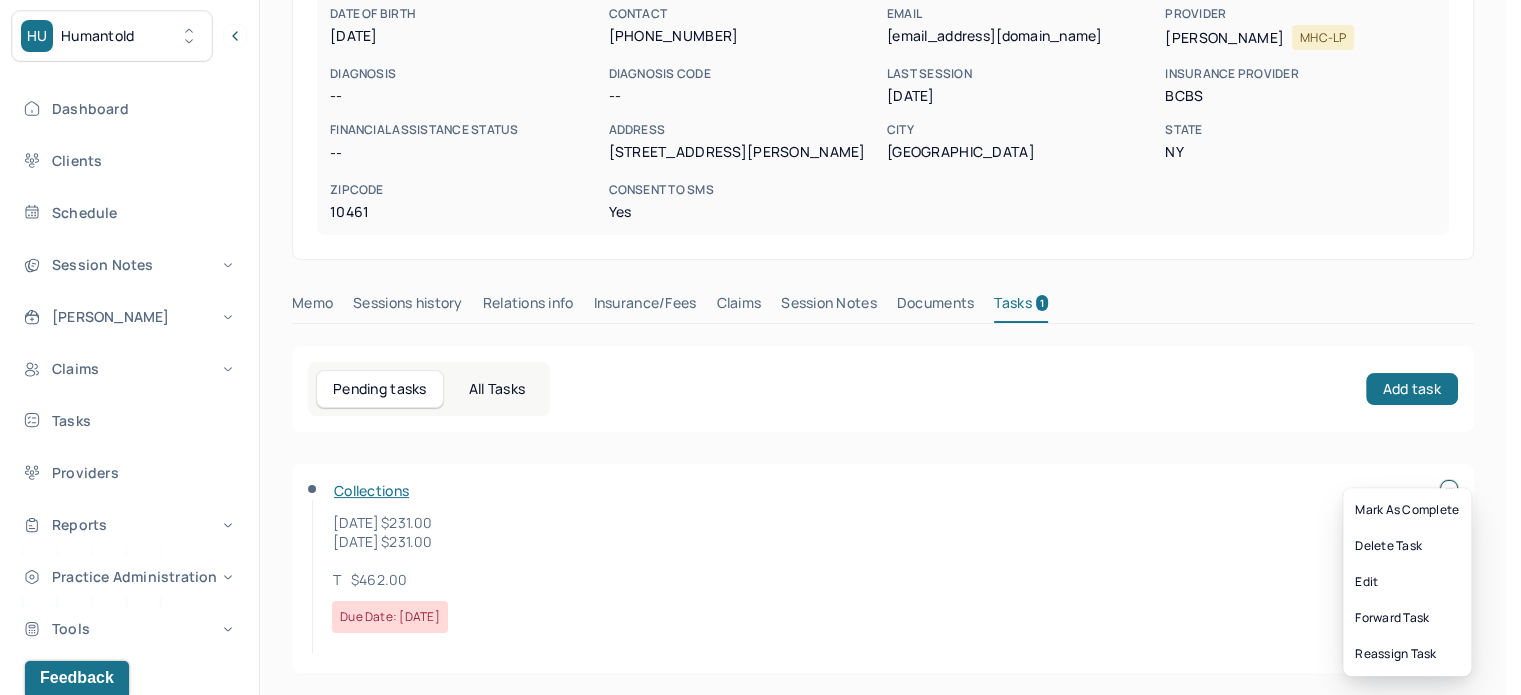 click on "HU Humantold       Dashboard Clients Schedule Session Notes [PERSON_NAME] Claims Tasks Providers Reports Practice Administration Tools KP [PERSON_NAME] clientsupport,[PERSON_NAME]   Logout Client   Search by client name, chart number     FAQs     KP [PERSON_NAME], [PERSON_NAME] active   Add flag     Edit               He/him CLIENT CHART NUMBER RYFC658 PREFERRED NAME -- SEX [DEMOGRAPHIC_DATA] AGE [DEMOGRAPHIC_DATA]  yrs DATE OF BIRTH [DEMOGRAPHIC_DATA]  CONTACT [PHONE_NUMBER] EMAIL [EMAIL_ADDRESS][DOMAIN_NAME] PROVIDER [PERSON_NAME] MHC-LP DIAGNOSIS -- DIAGNOSIS CODE -- LAST SESSION [DATE] insurance provider BCBS FINANCIAL ASSISTANCE STATUS -- Address [STREET_ADDRESS][PERSON_NAME][US_STATE] Consent to Sms Yes   Memo     Sessions history     Relations info     Insurance/Fees     Claims     Session Notes     Documents     Tasks 1     Pending tasks     All Tasks     Add task     Collections   [DATE]	$231.00 [DATE]	$231.00 T   $462.00 Due date: [DATE]
[PERSON_NAME] as complete Edit" at bounding box center (753, 214) 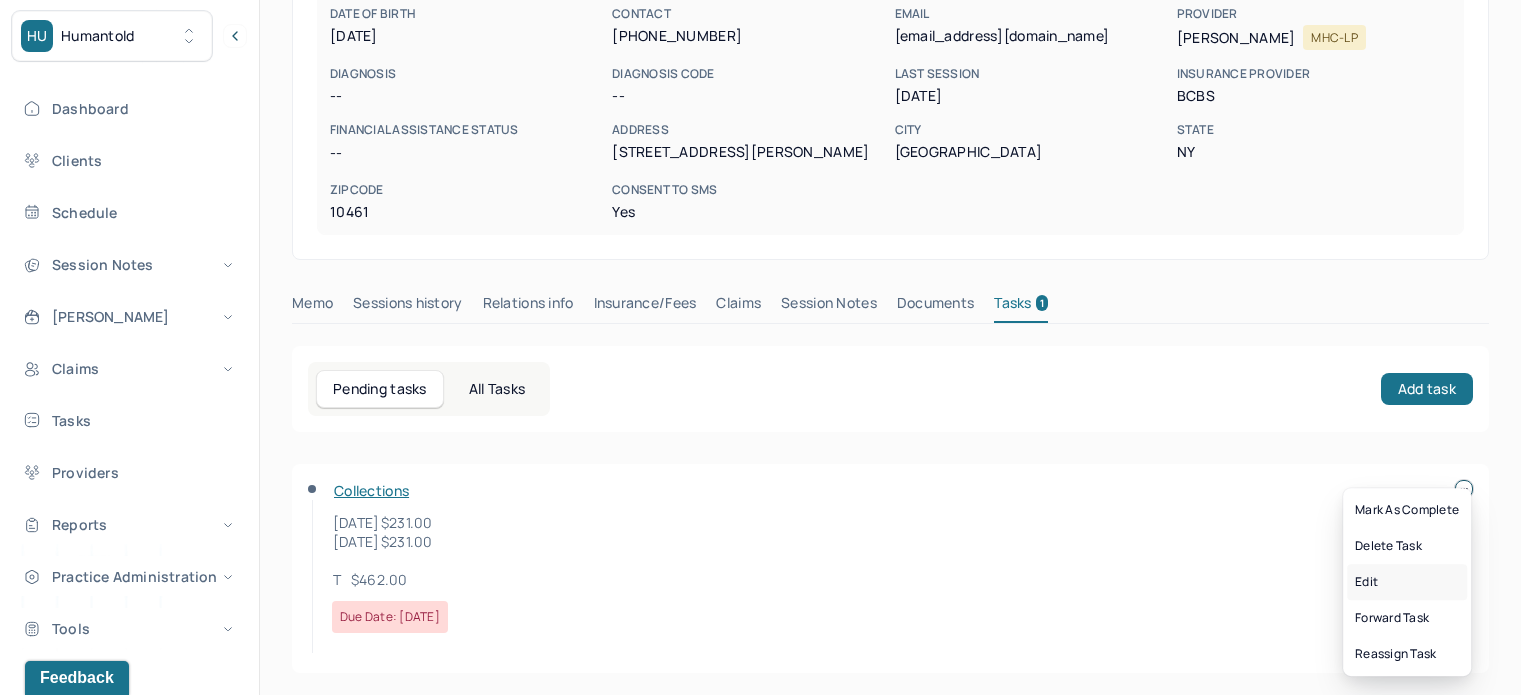 click on "Edit" at bounding box center [1407, 582] 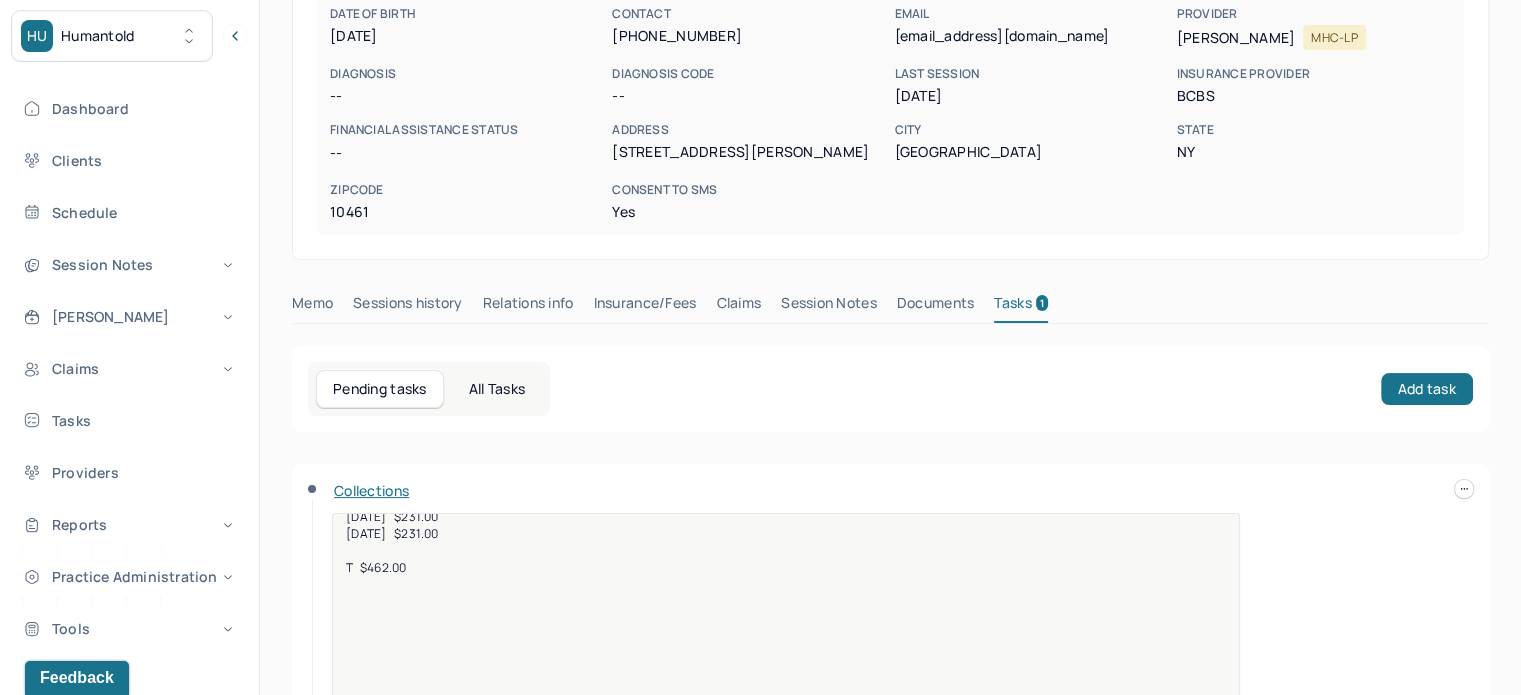 scroll, scrollTop: 25, scrollLeft: 0, axis: vertical 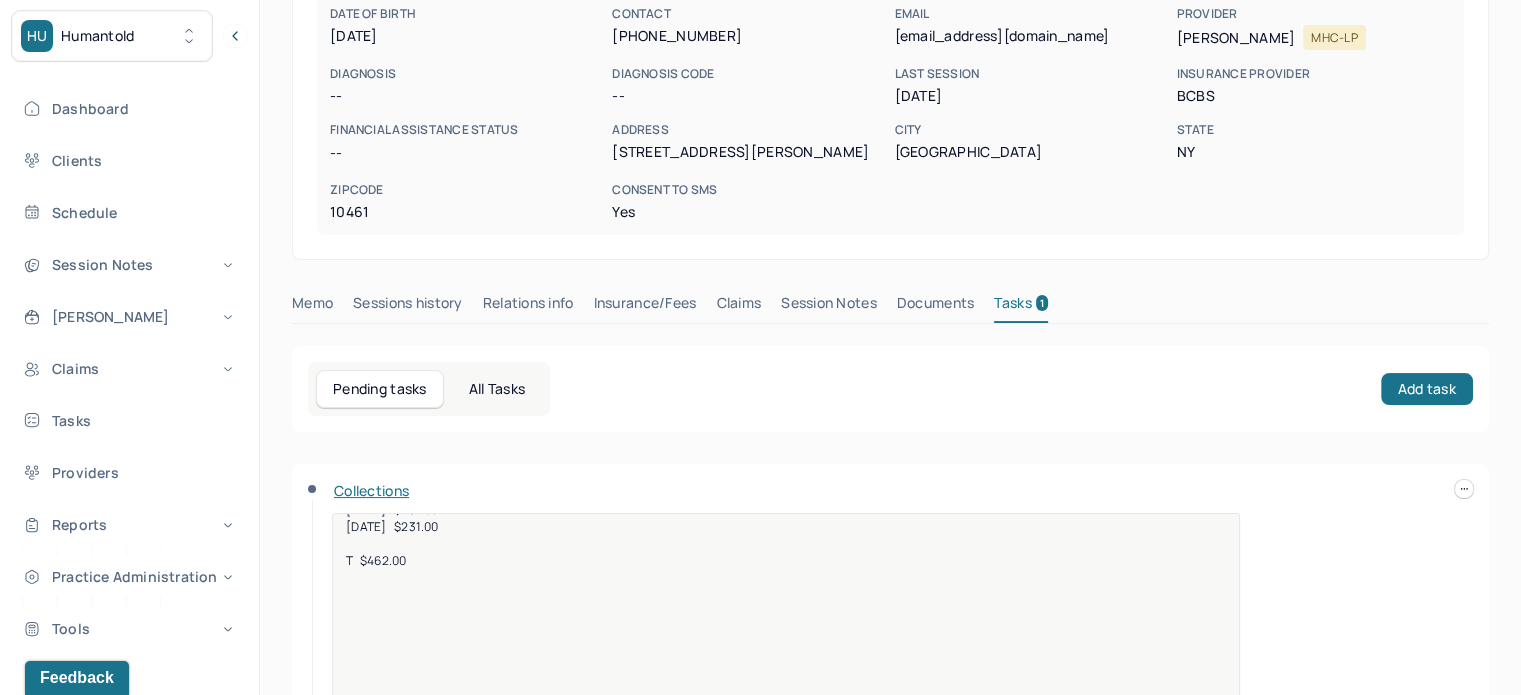 click on "[DATE]	$231.00 [DATE]	$231.00 T   $462.00" at bounding box center (786, 601) 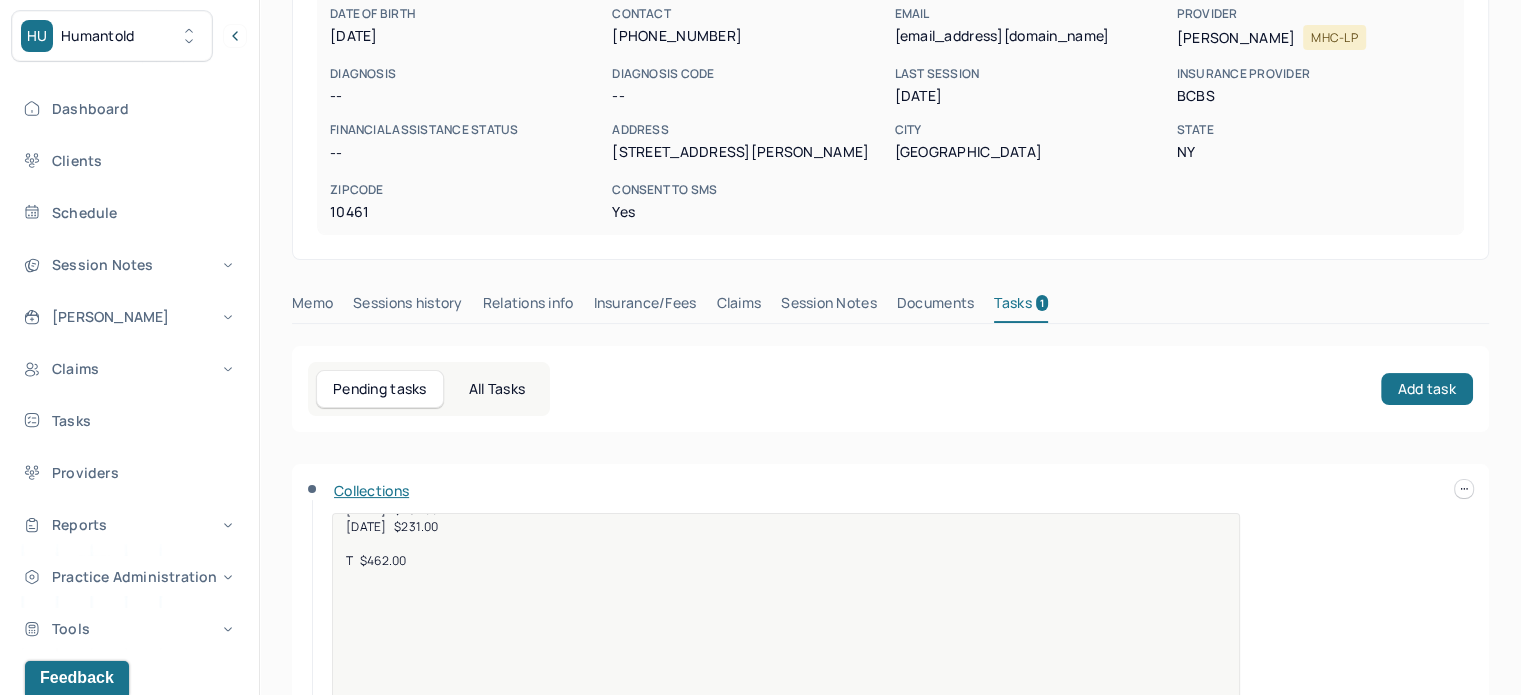 type 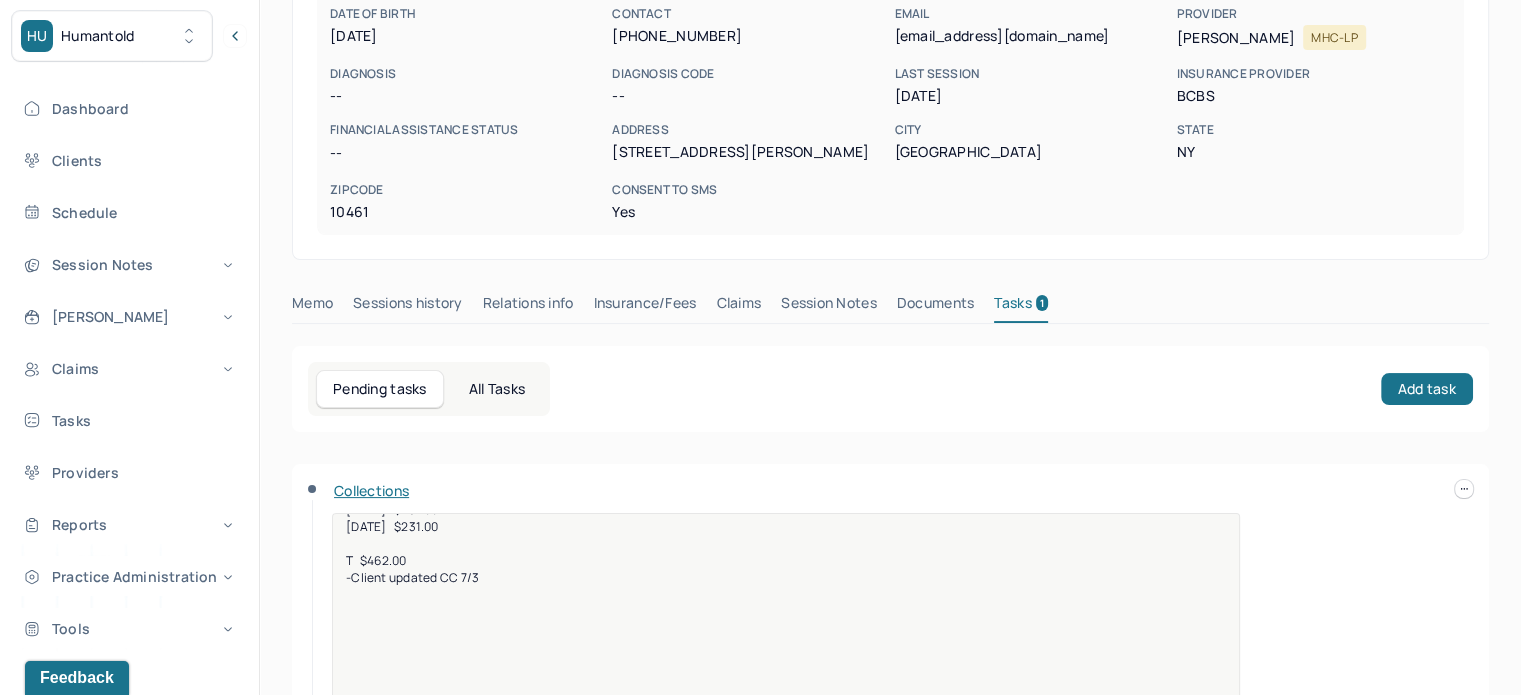 click on "T   $462.00
-Client updated CC 7/3" at bounding box center [786, 569] 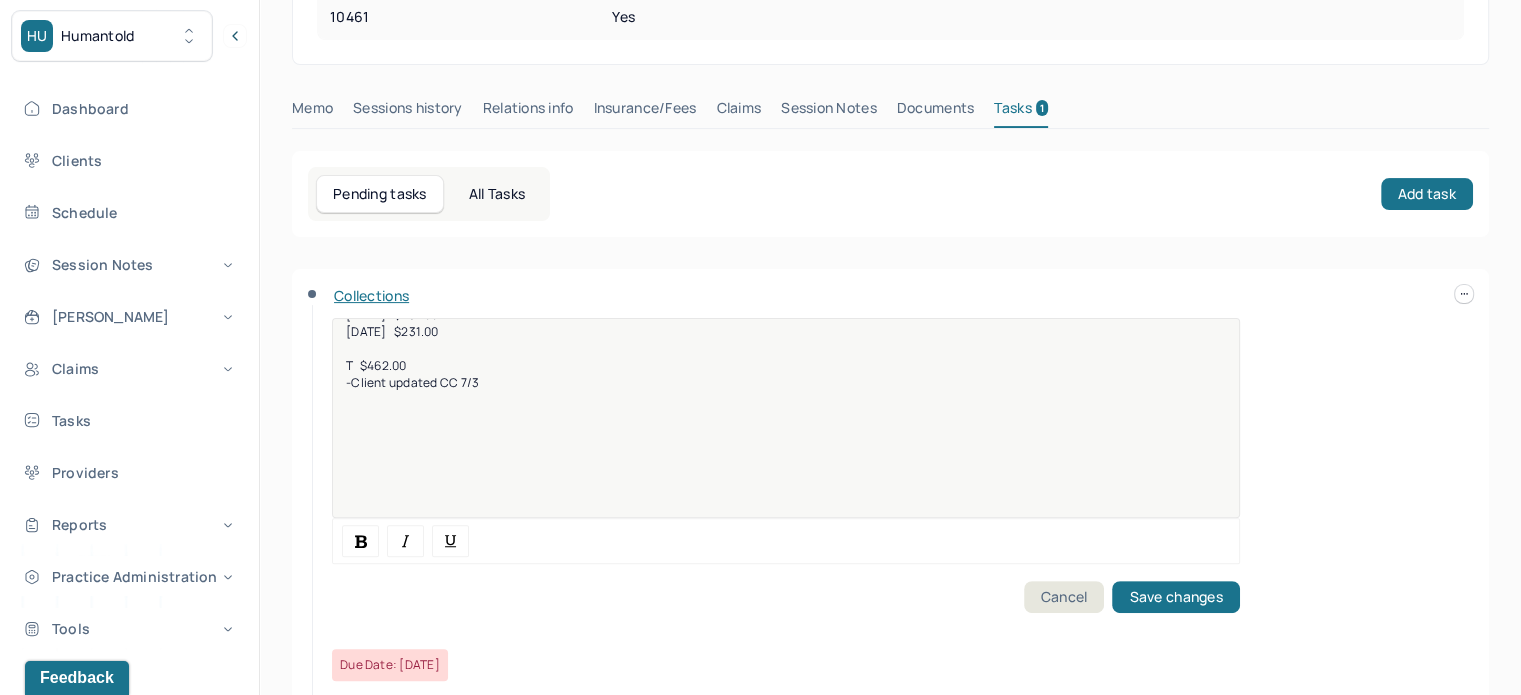 scroll, scrollTop: 511, scrollLeft: 0, axis: vertical 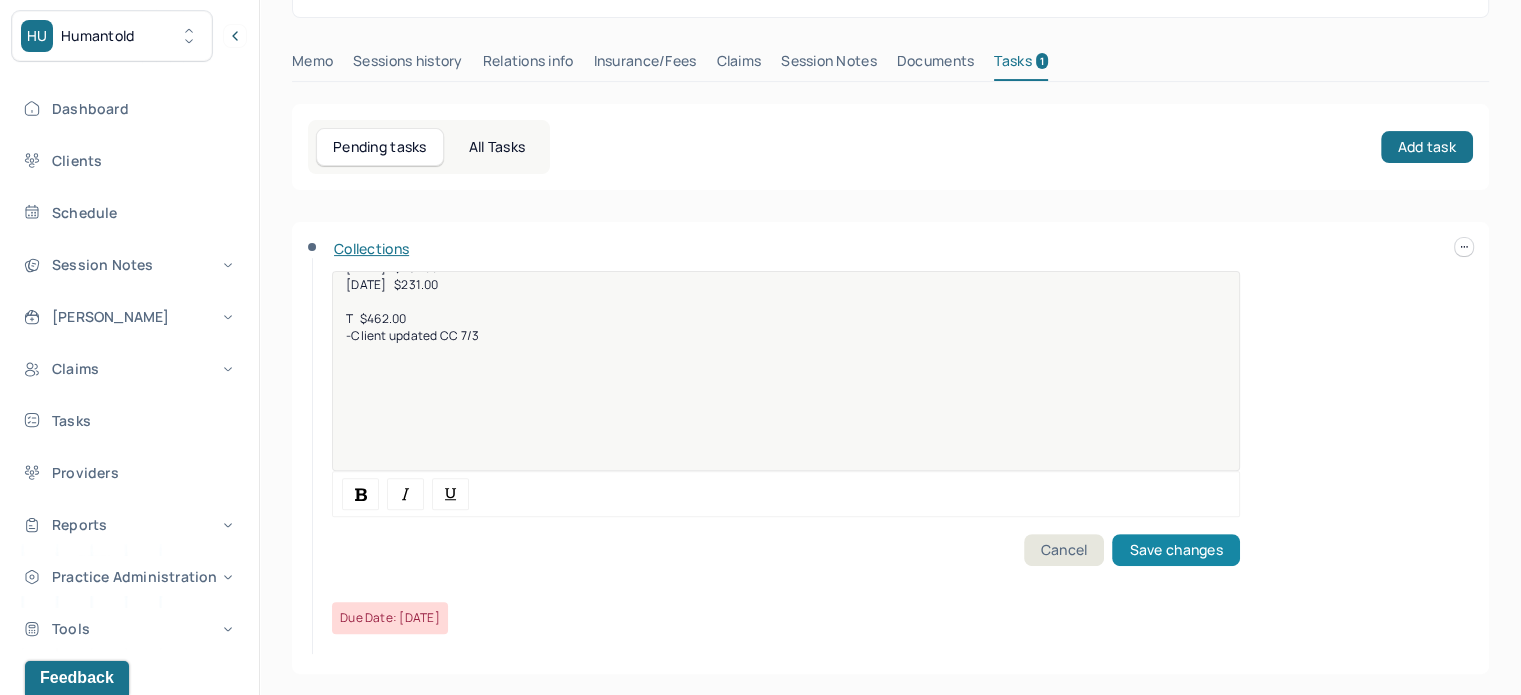 click on "Save changes" at bounding box center [1175, 550] 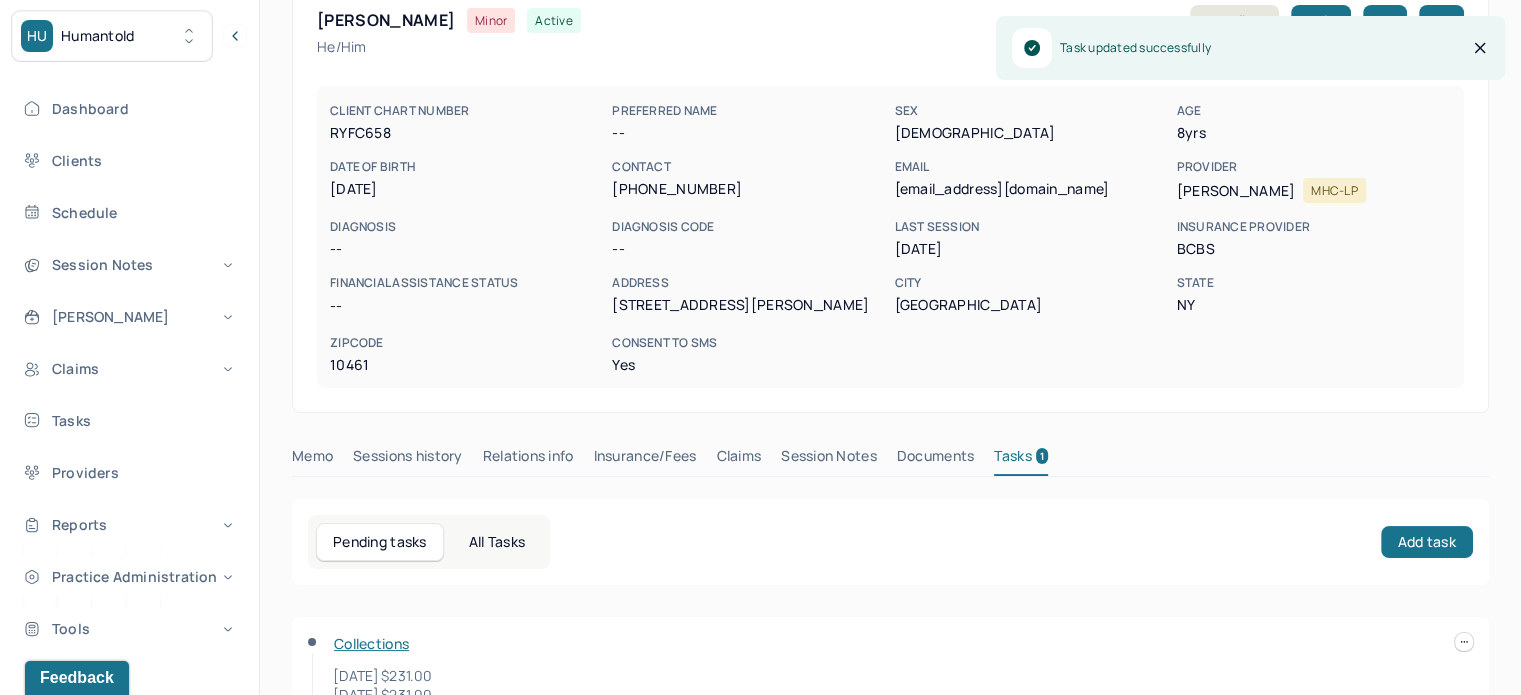 scroll, scrollTop: 0, scrollLeft: 0, axis: both 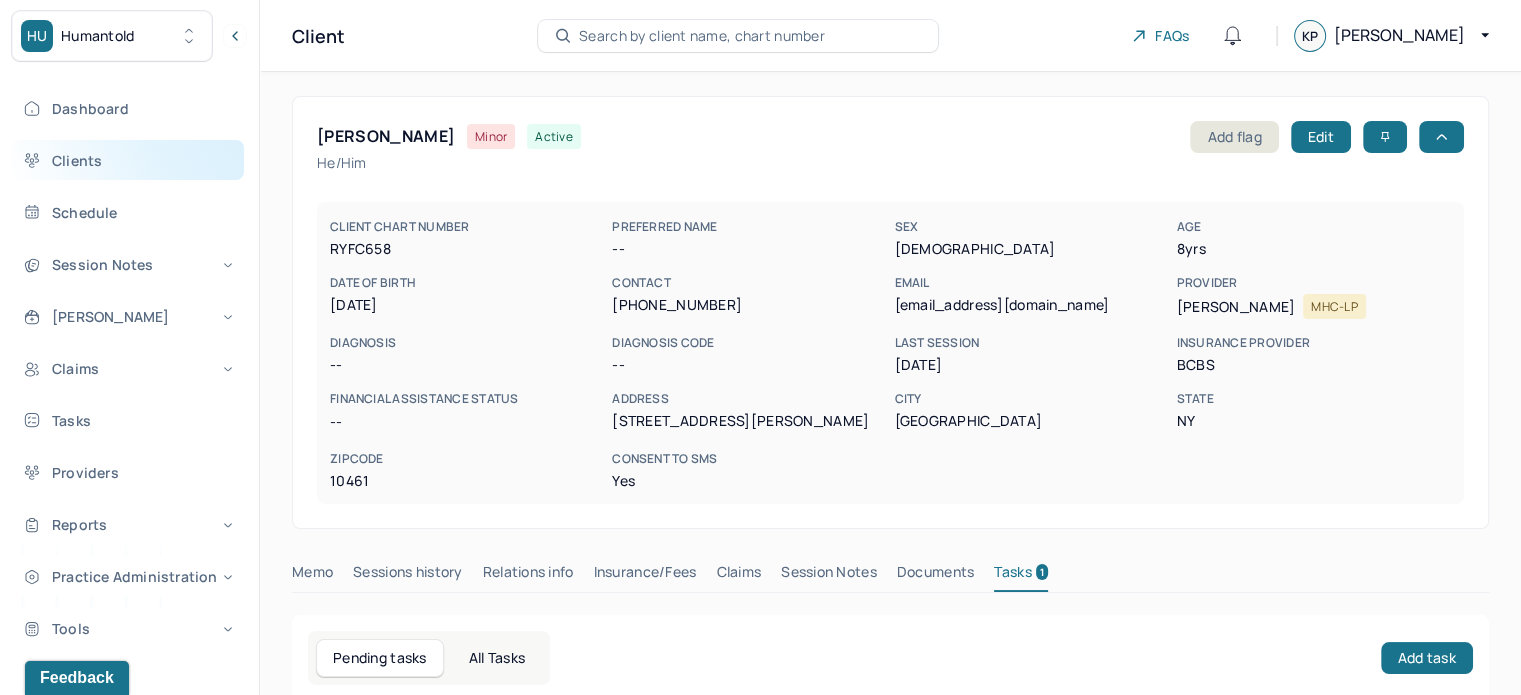 click on "Clients" at bounding box center (128, 160) 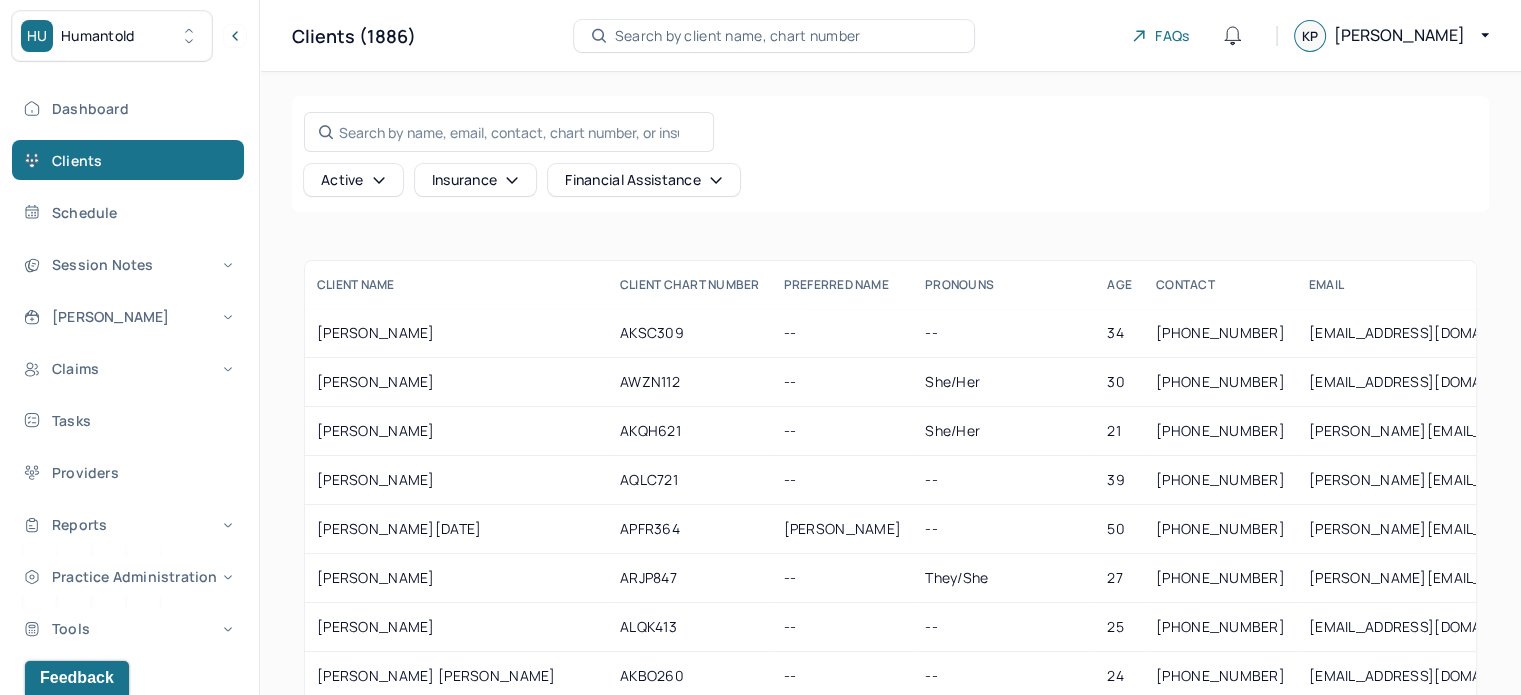 type 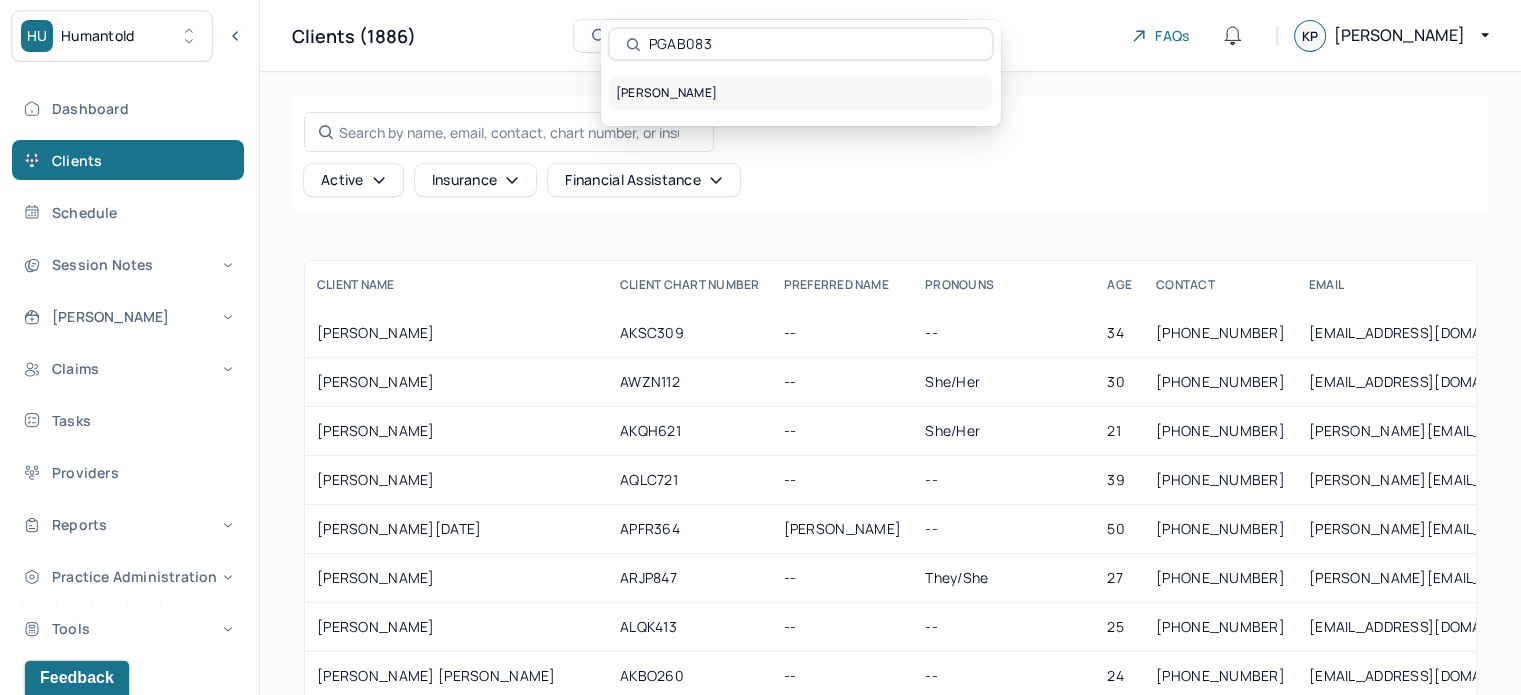 type on "PGAB083" 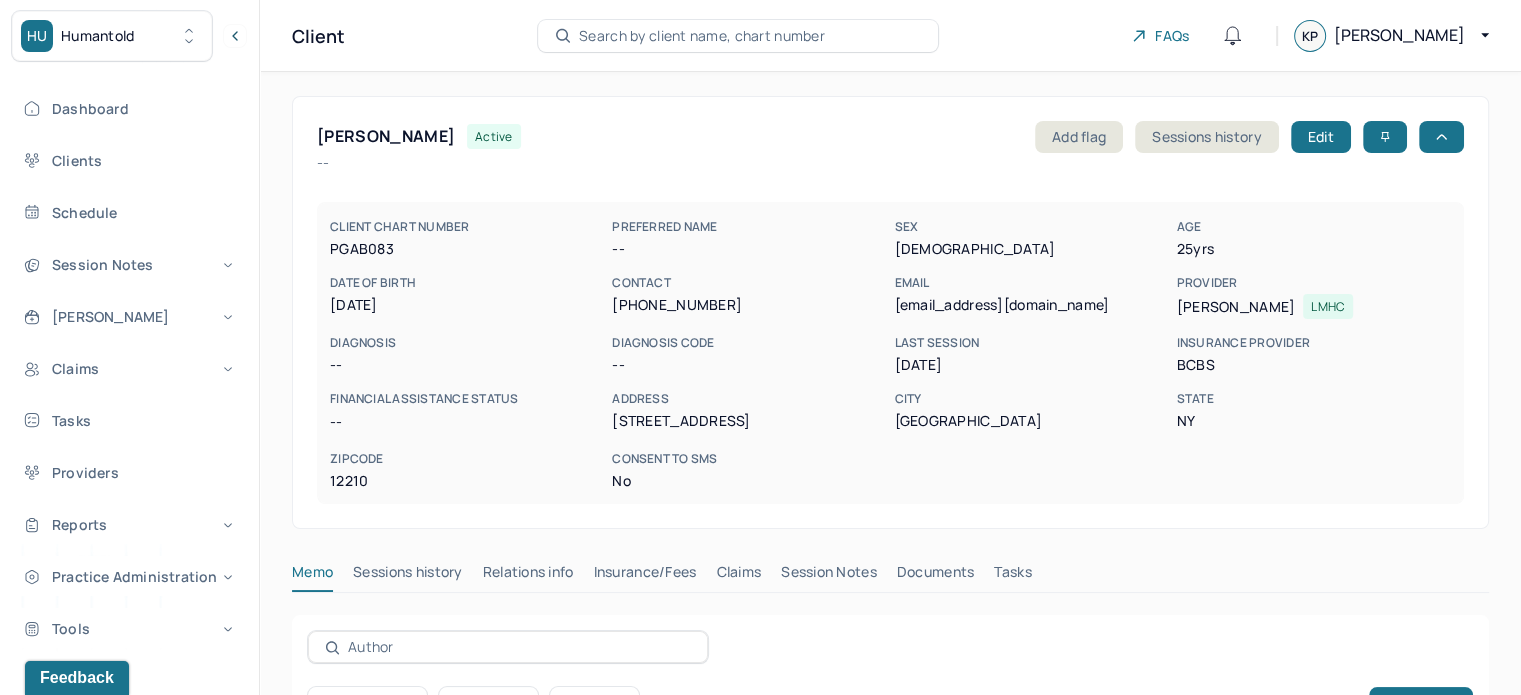 click on "[EMAIL_ADDRESS][DOMAIN_NAME]" at bounding box center (1031, 305) 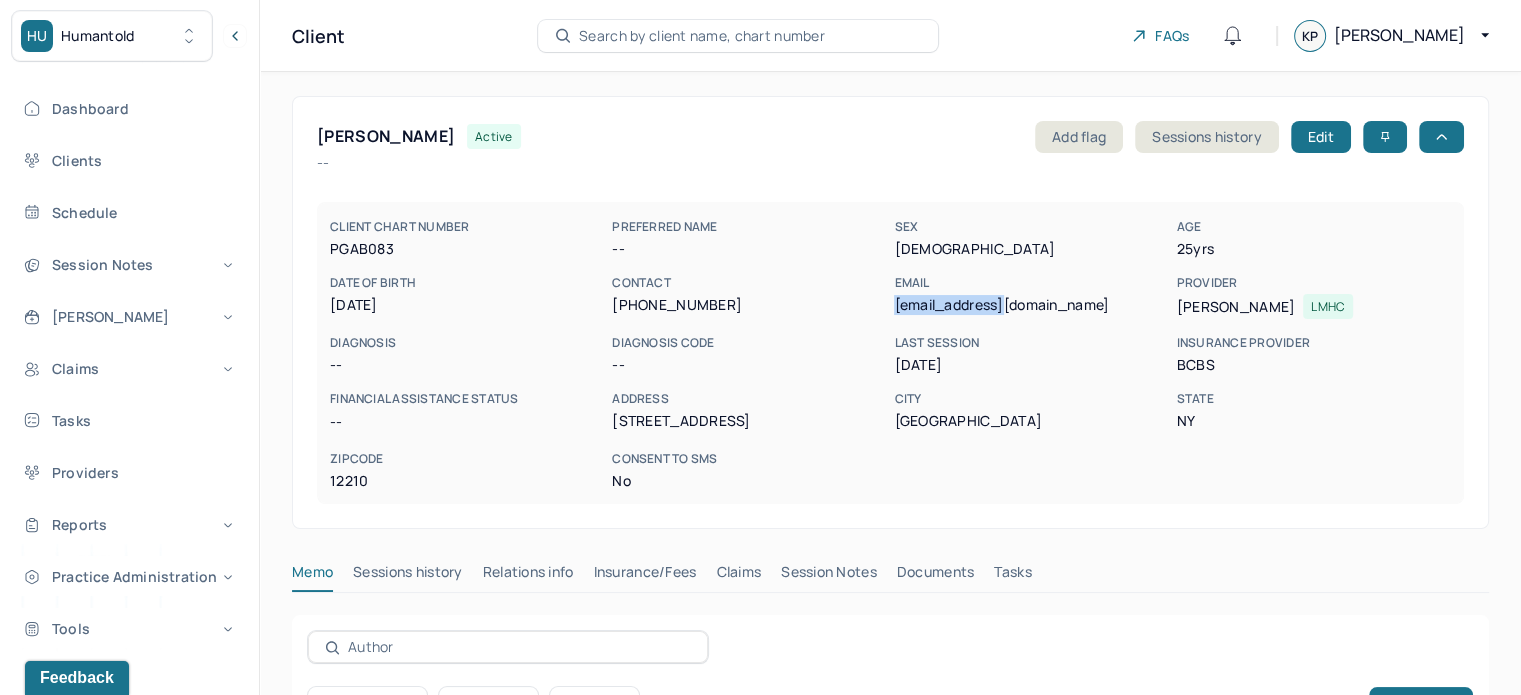click on "[EMAIL_ADDRESS][DOMAIN_NAME]" at bounding box center [1031, 305] 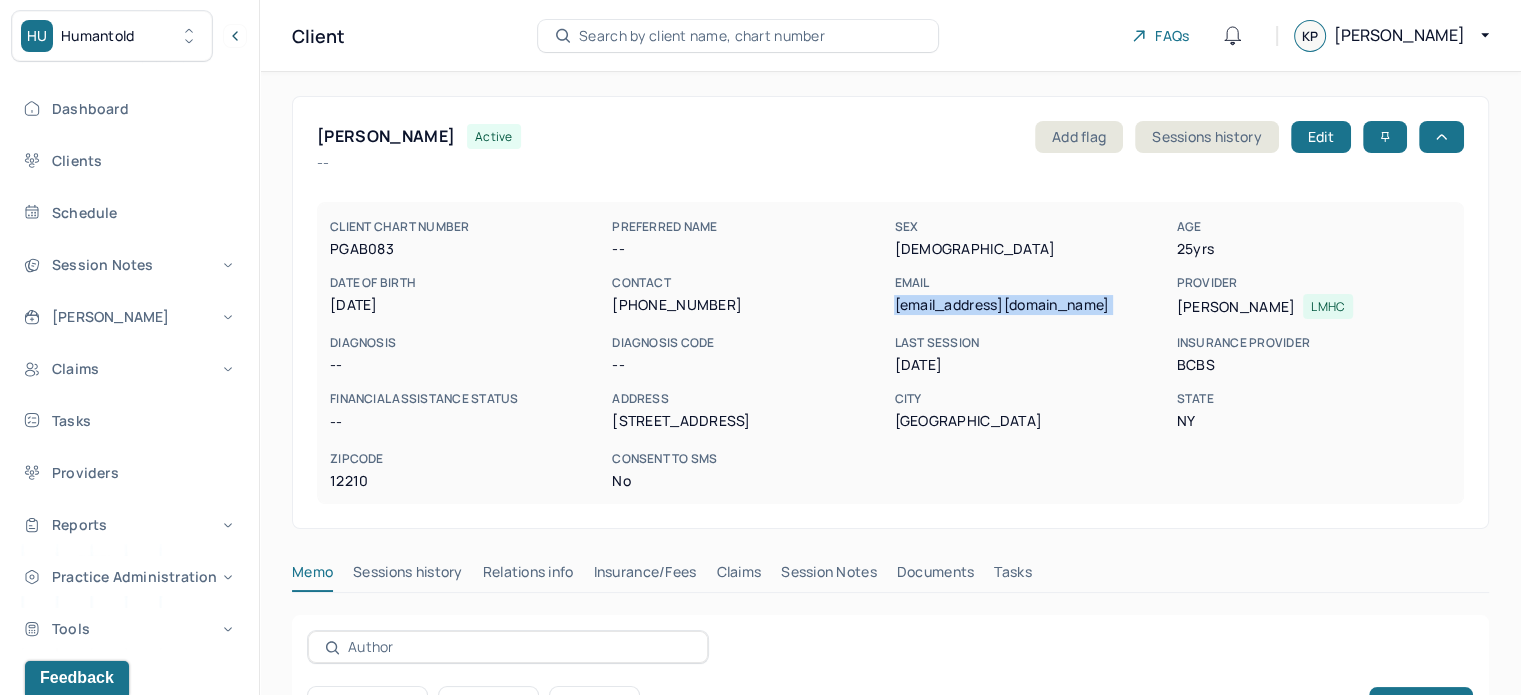 click on "[EMAIL_ADDRESS][DOMAIN_NAME]" at bounding box center [1031, 305] 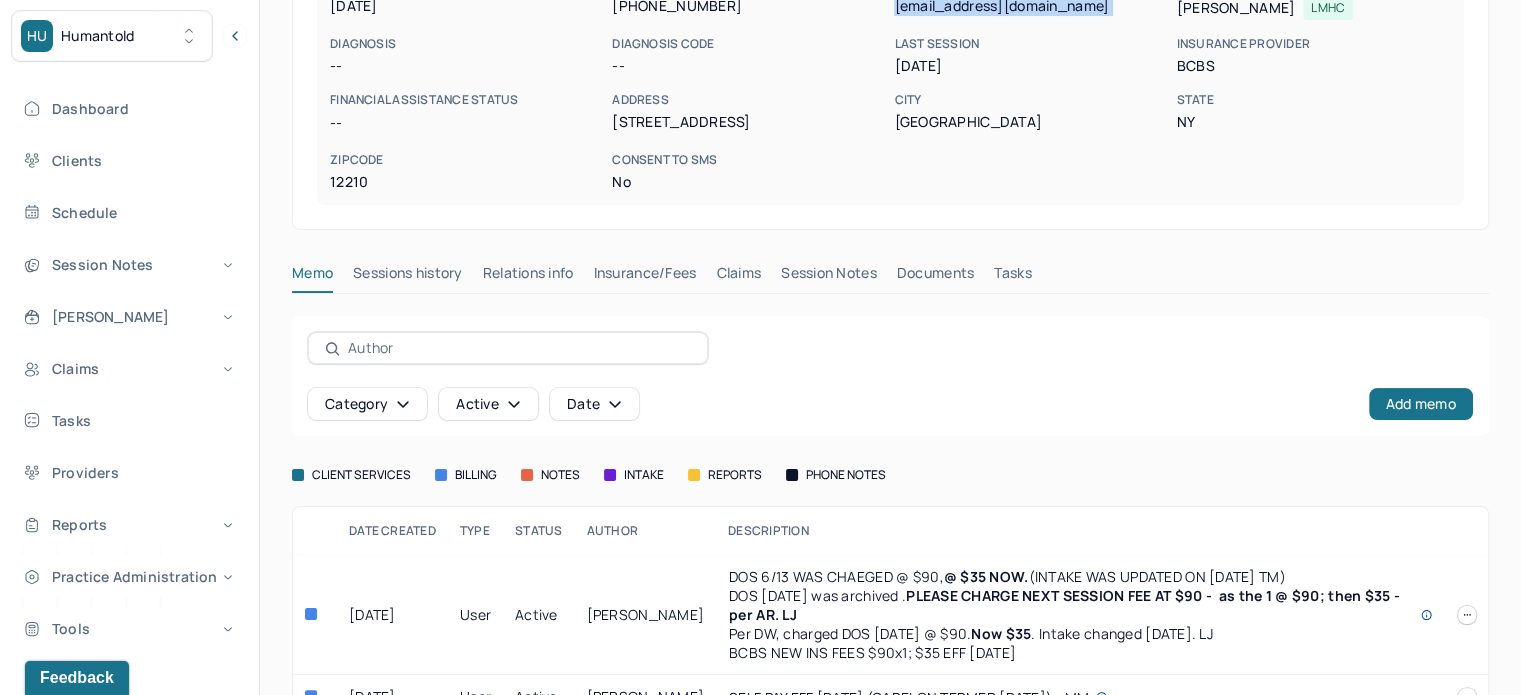 scroll, scrollTop: 300, scrollLeft: 0, axis: vertical 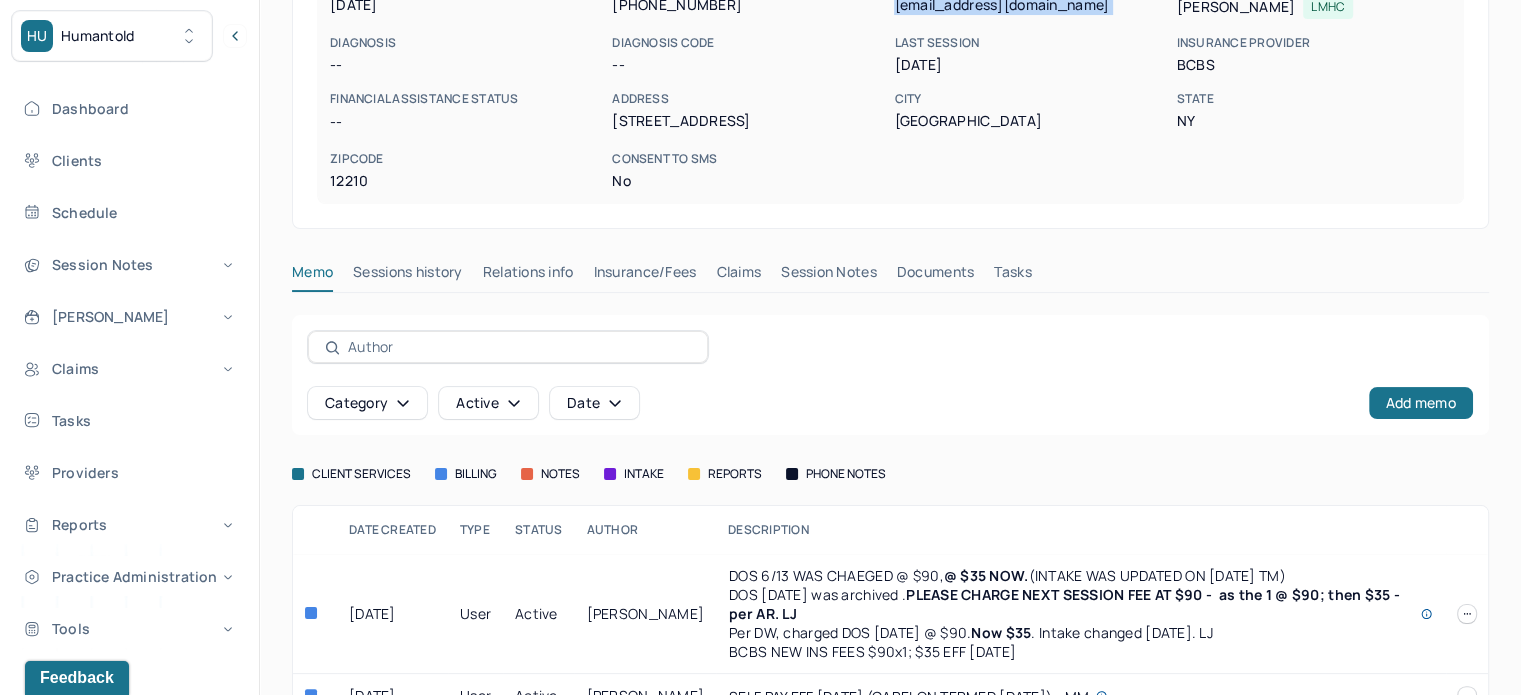 click on "Claims" at bounding box center (738, 276) 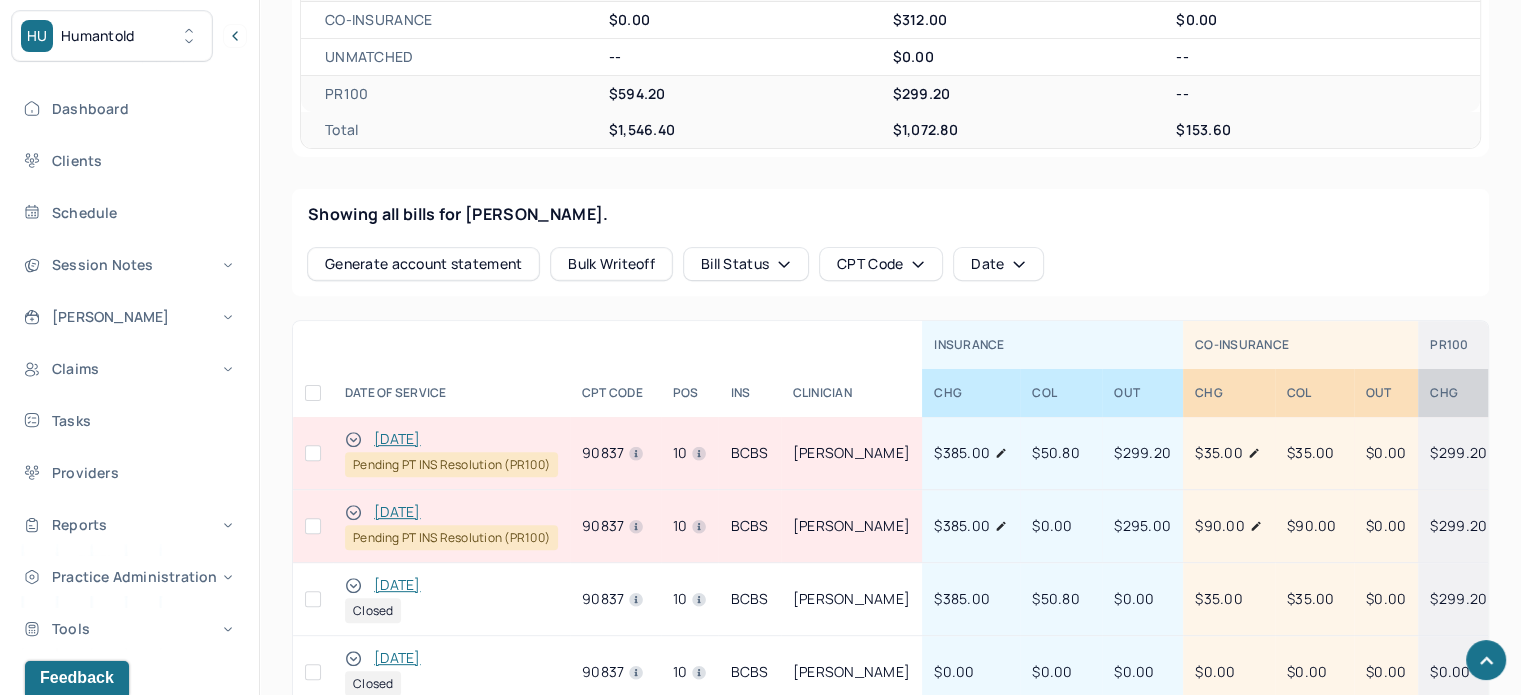 scroll, scrollTop: 800, scrollLeft: 0, axis: vertical 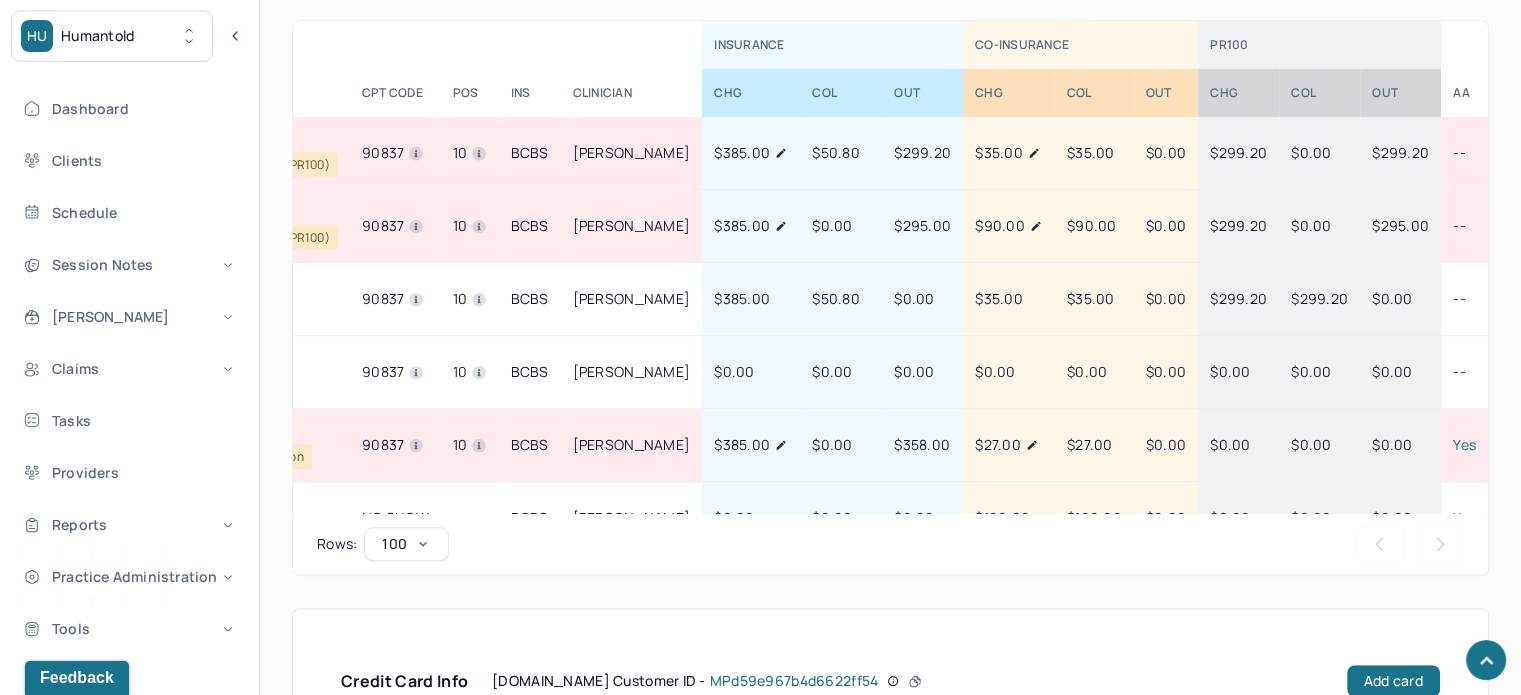 click on "$299.20" at bounding box center (1400, 152) 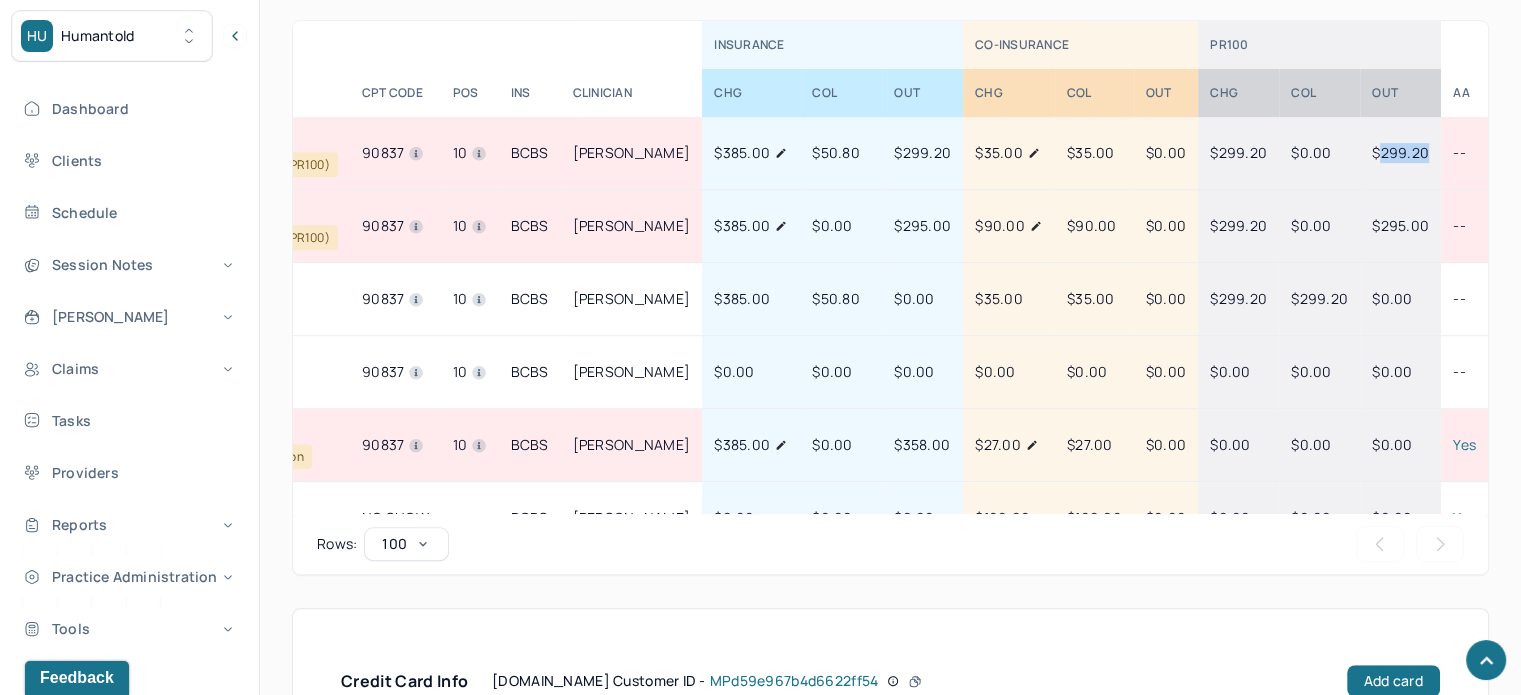 click on "$299.20" at bounding box center [1400, 152] 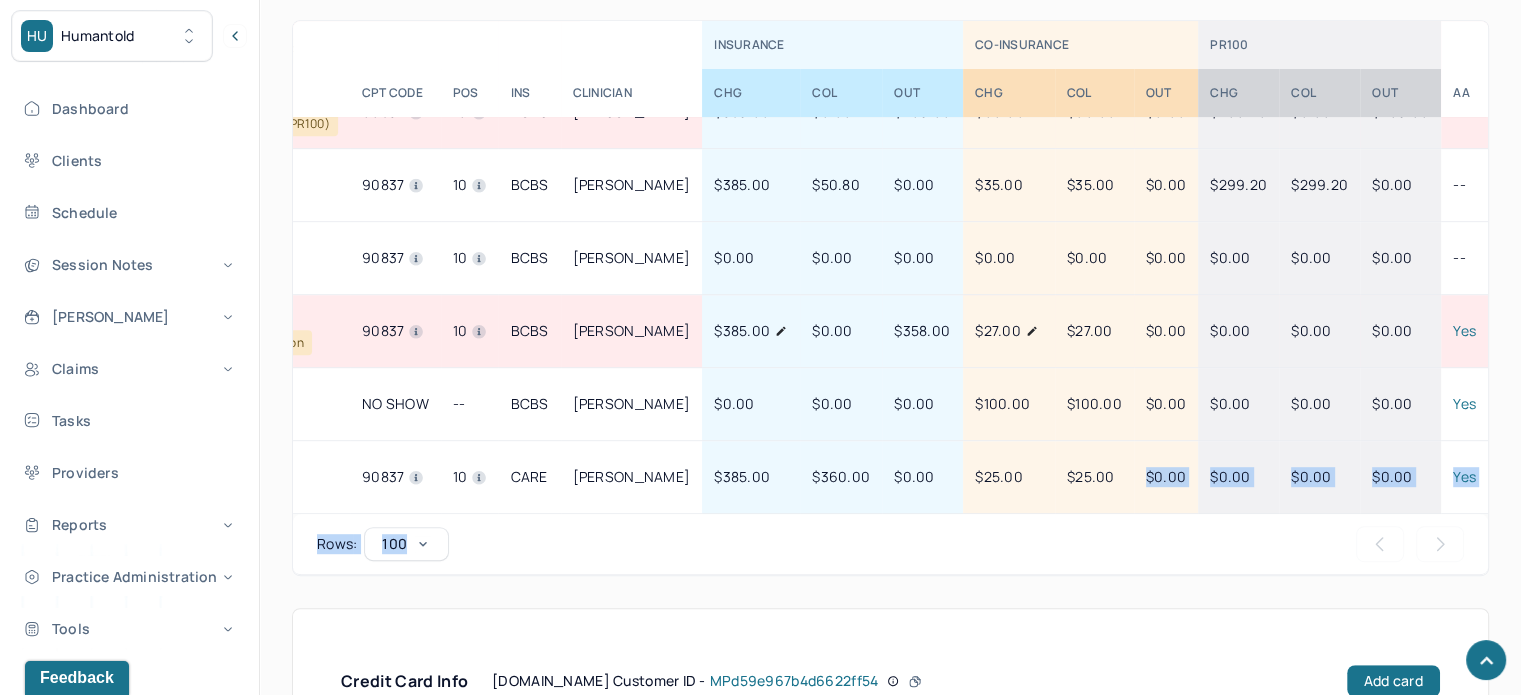click on "INSURANCE CO-INSURANCE PR100 DATE OF SERVICE CPT CODE pos Ins CLINICIAN CHG COL OUT CHG COL OUT CHg COL OUT AA     [DATE] Pending PT INS Resolution (PR100) 90837 10 BCBS [PERSON_NAME] $385.00     $50.80 $299.20 $35.00     $35.00 $0.00 $299.20 $0.00 $299.20 --     [DATE] Pending PT INS Resolution (PR100) 90837 10 BCBS [PERSON_NAME] $385.00     $0.00 $295.00 $90.00     $90.00 $0.00 $299.20 $0.00 $295.00 --     [DATE] Closed 90837 10 BCBS [PERSON_NAME] $385.00 $50.80 $0.00 $35.00 $35.00 $0.00 $299.20 $299.20 $0.00 --     [DATE] Closed 90837 10 BCBS [PERSON_NAME] $0.00 $0.00 $0.00 $0.00 $0.00 $0.00 $0.00 $0.00 $0.00 --     [DATE] Pending Insurance Resolution 90837 10 BCBS [PERSON_NAME] $385.00     $0.00 $358.00 $27.00     $27.00 $0.00 $0.00 $0.00 $0.00 Yes     [DATE] Closed NO SHOW -- BCBS [PERSON_NAME] $0.00 $0.00 $0.00 $100.00 $100.00 $0.00 $0.00 $0.00 $0.00 Yes     [DATE] Closed 90837 10 CARE [PERSON_NAME] $385.00 $360.00 $0.00 $25.00 $25.00 $0.00 $0.00 $0.00 $0.00 Yes" at bounding box center (890, 298) 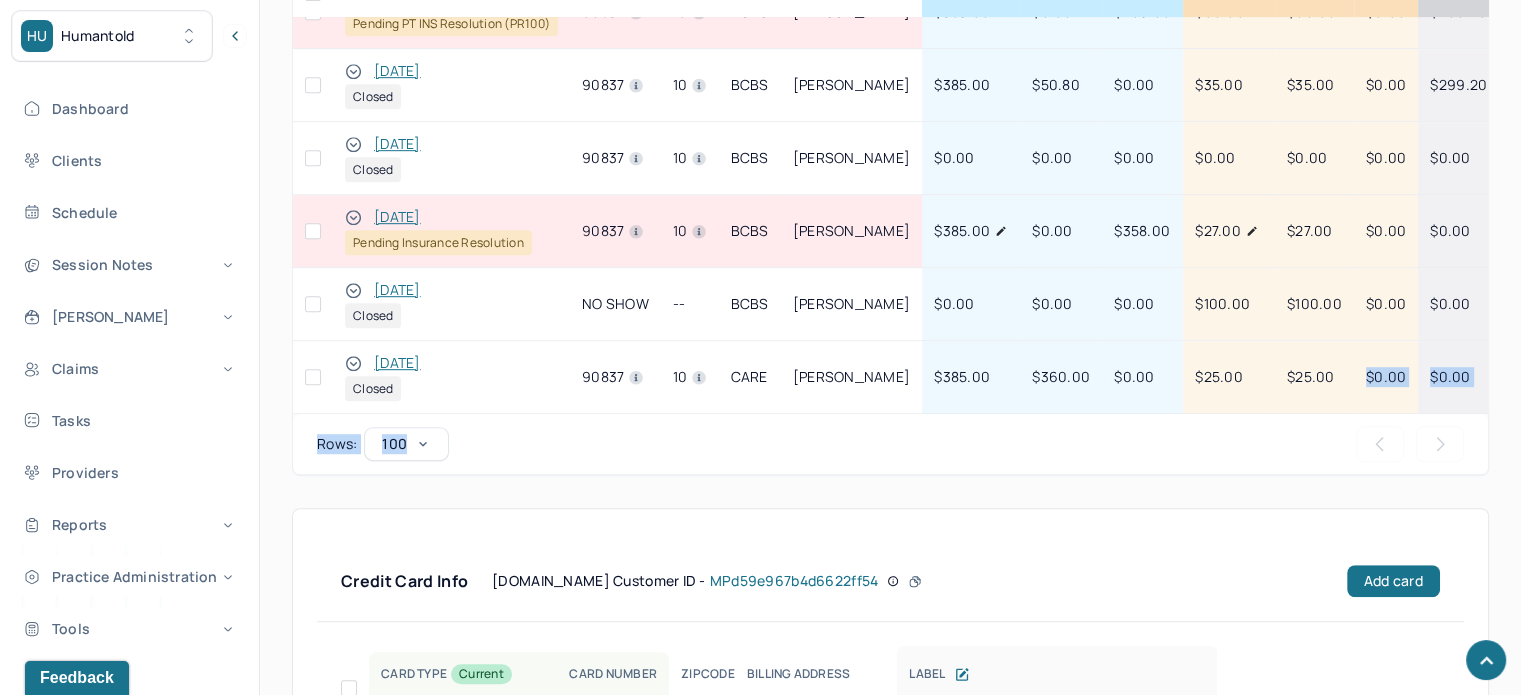 scroll, scrollTop: 1000, scrollLeft: 0, axis: vertical 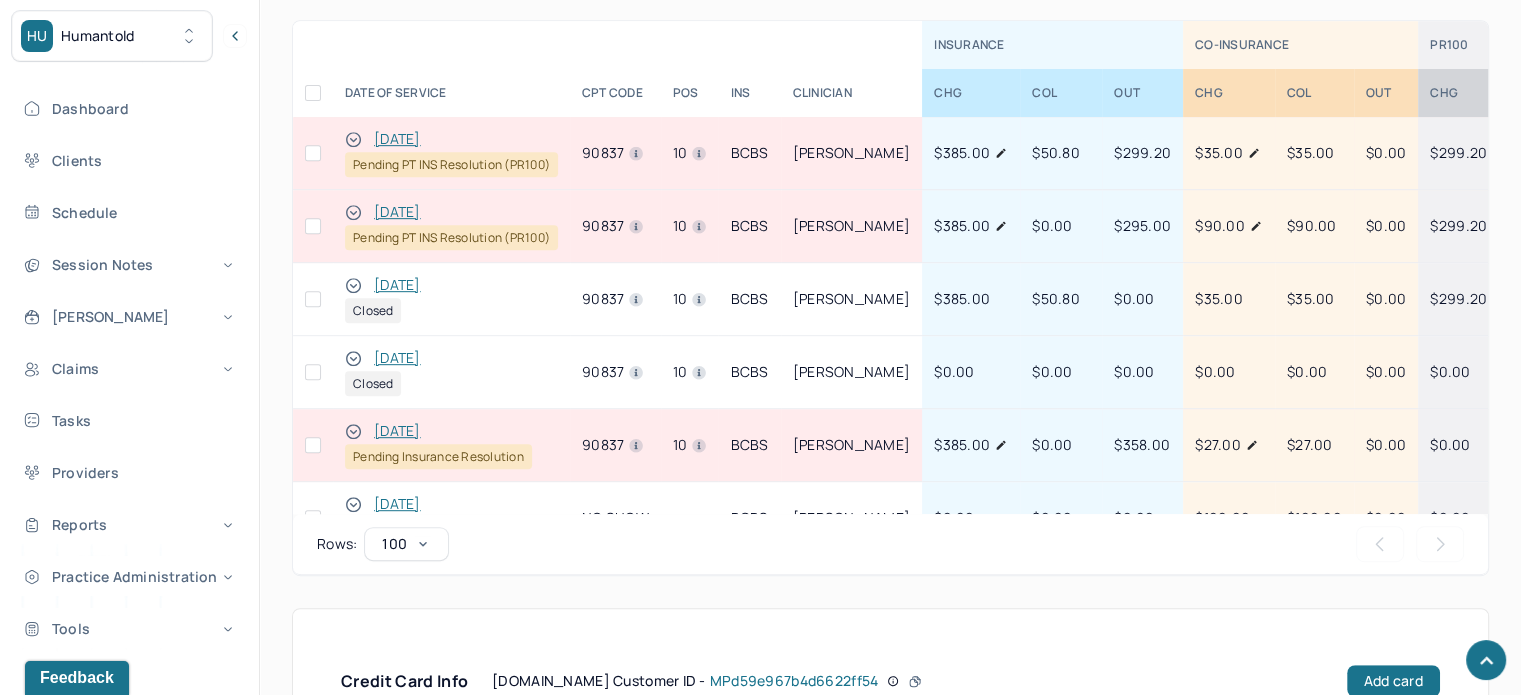 click on "[PERSON_NAME]" at bounding box center [852, 299] 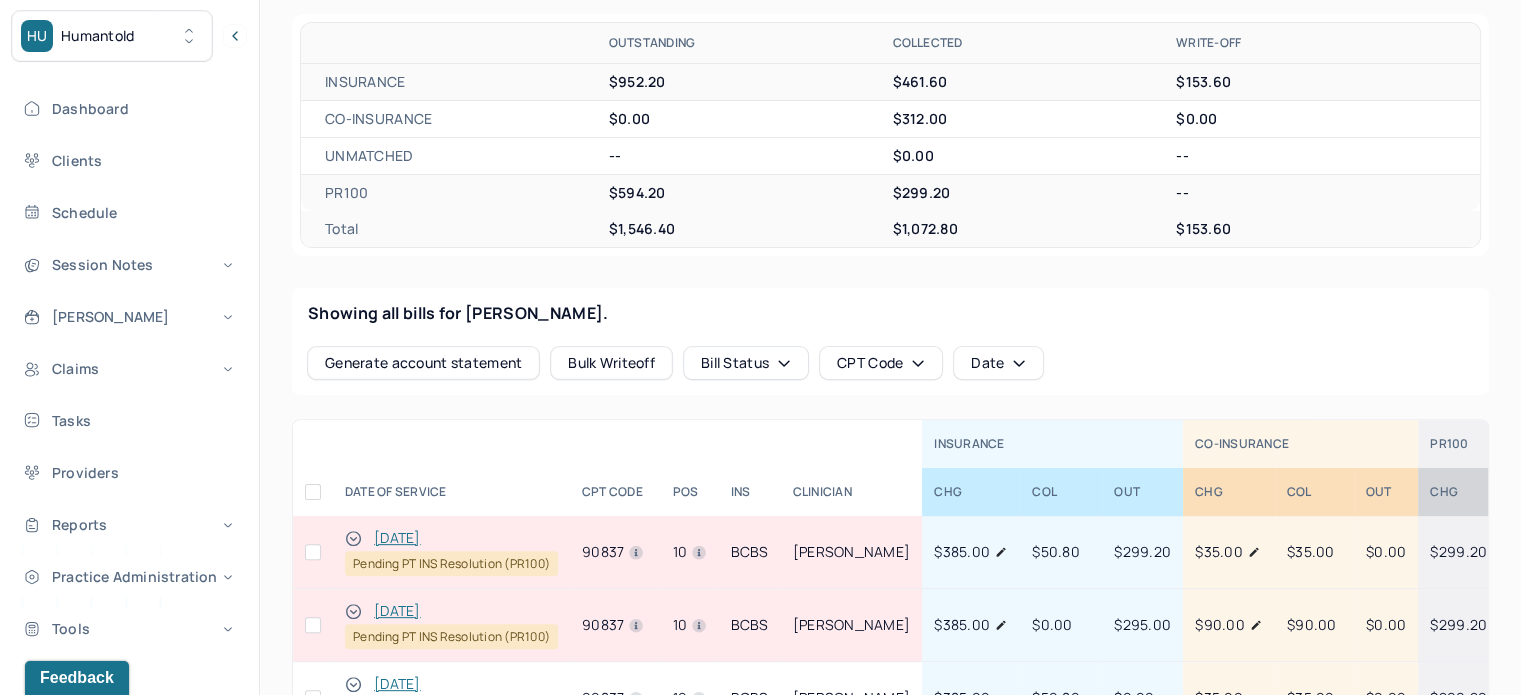 scroll, scrollTop: 600, scrollLeft: 0, axis: vertical 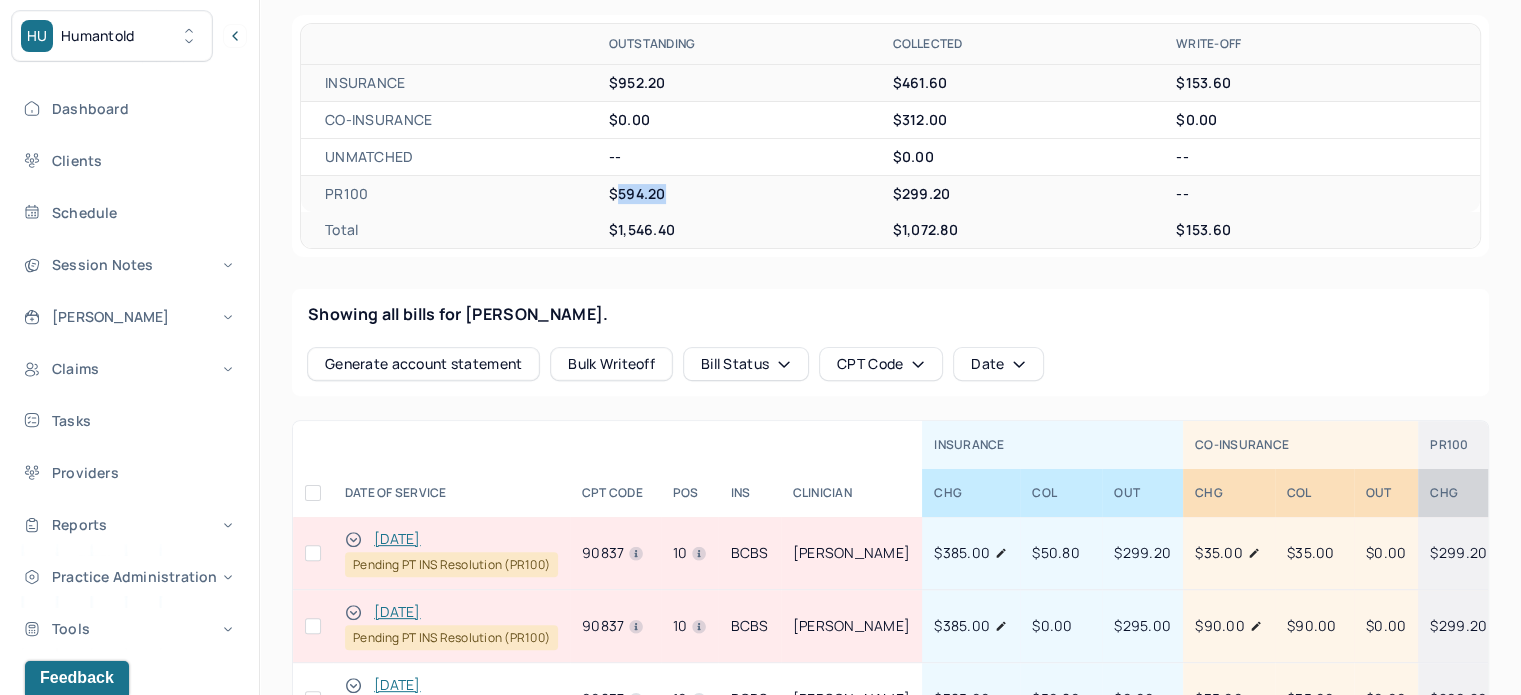 drag, startPoint x: 667, startPoint y: 195, endPoint x: 614, endPoint y: 194, distance: 53.009434 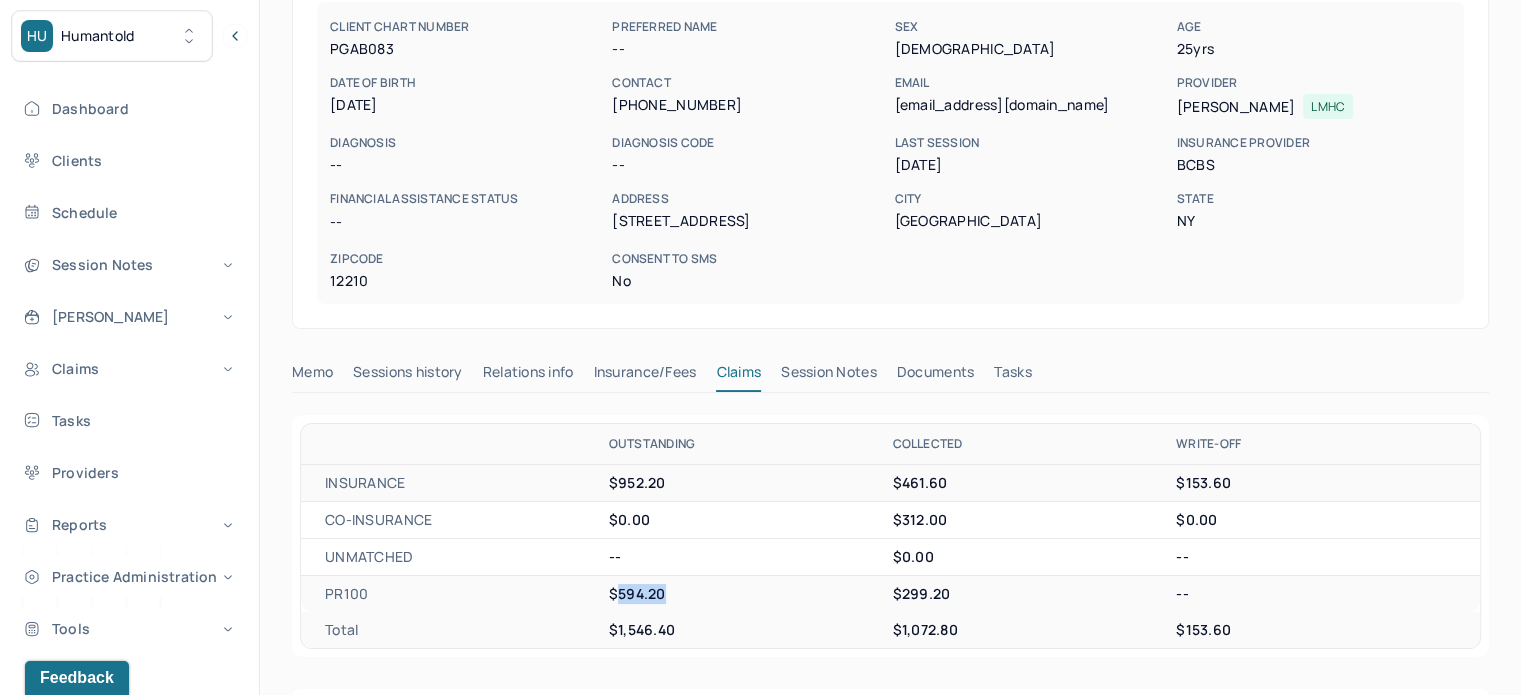 click on "Tasks" at bounding box center [1012, 376] 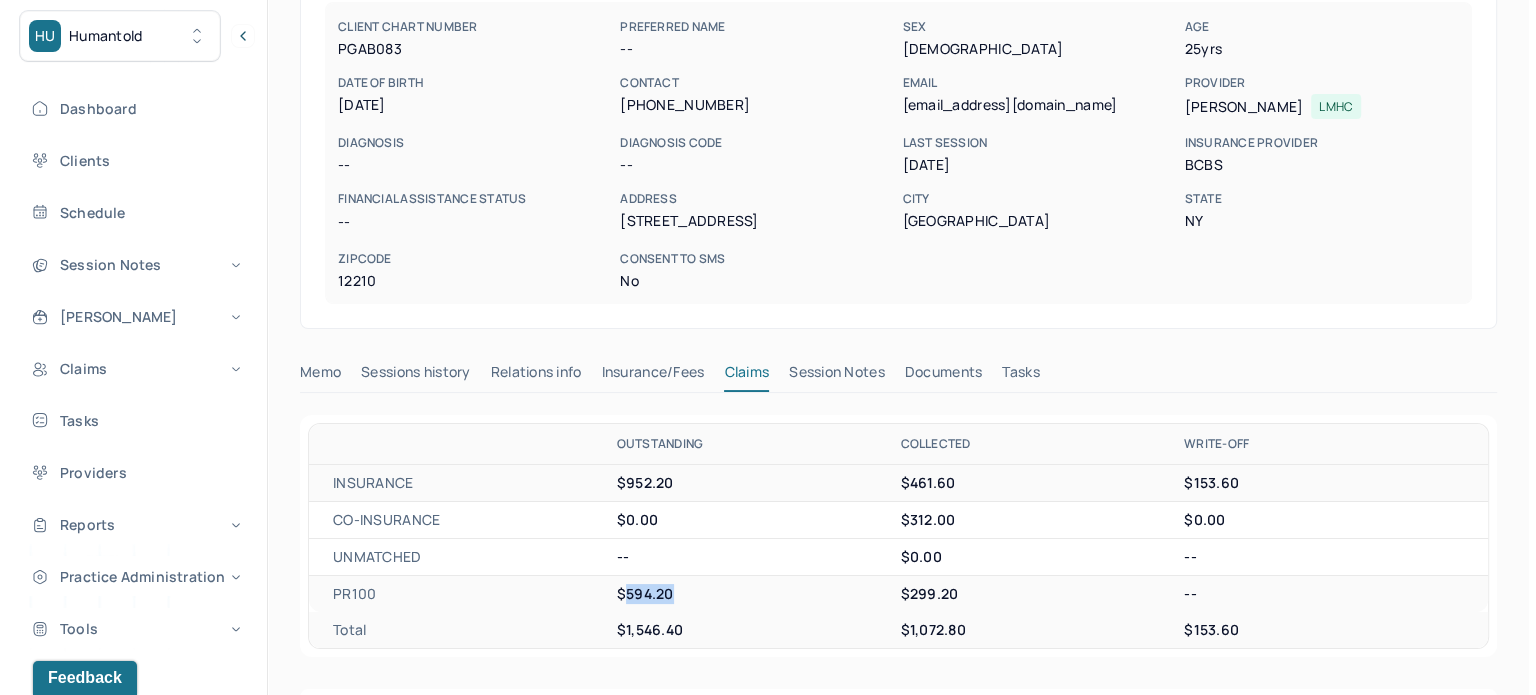scroll, scrollTop: 180, scrollLeft: 0, axis: vertical 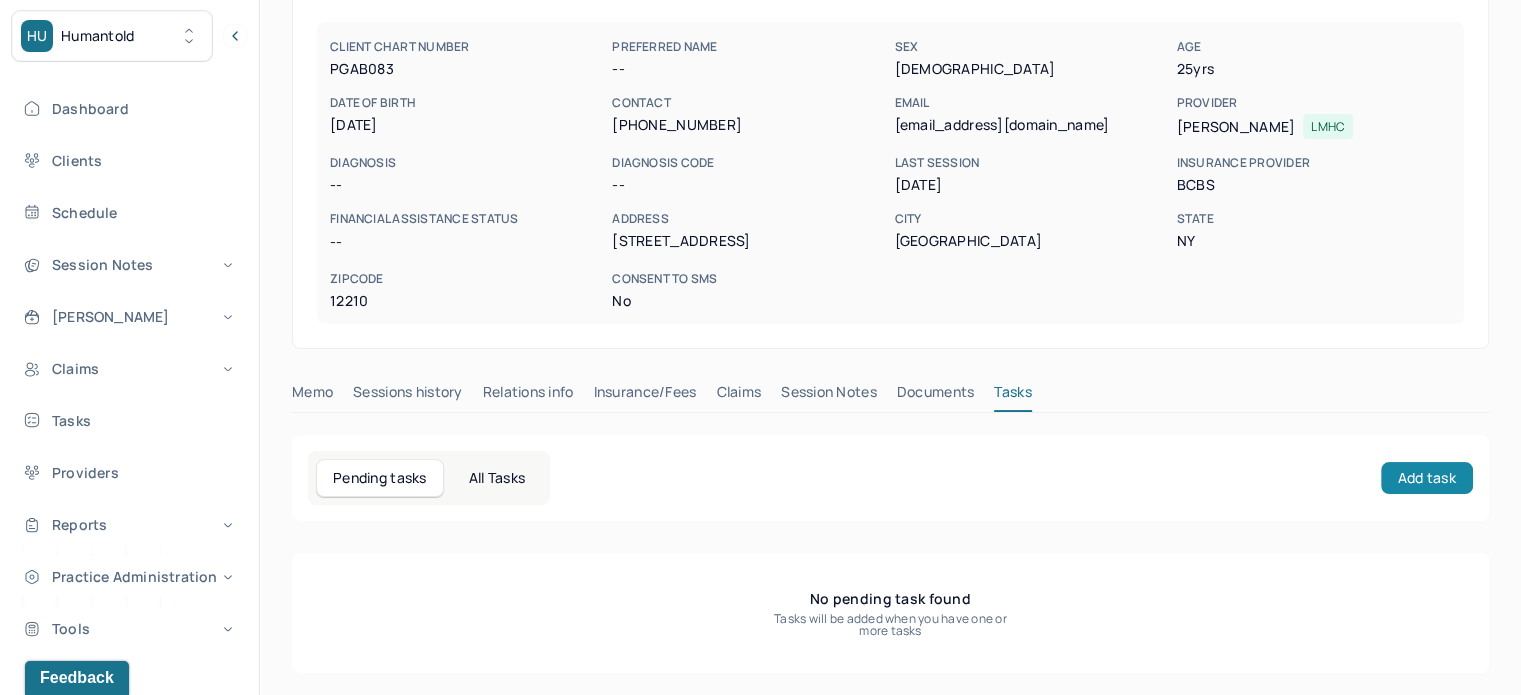 click on "Add task" at bounding box center [1427, 478] 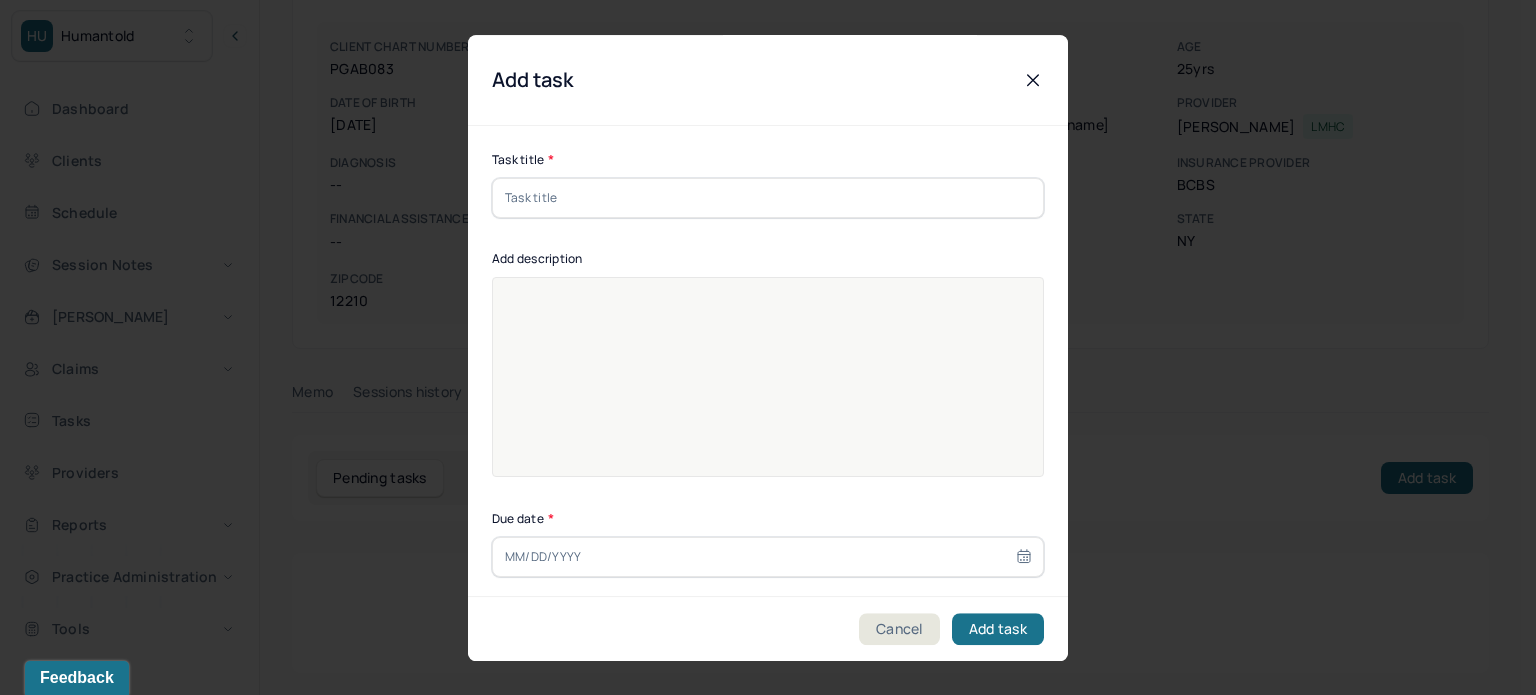 click at bounding box center (768, 198) 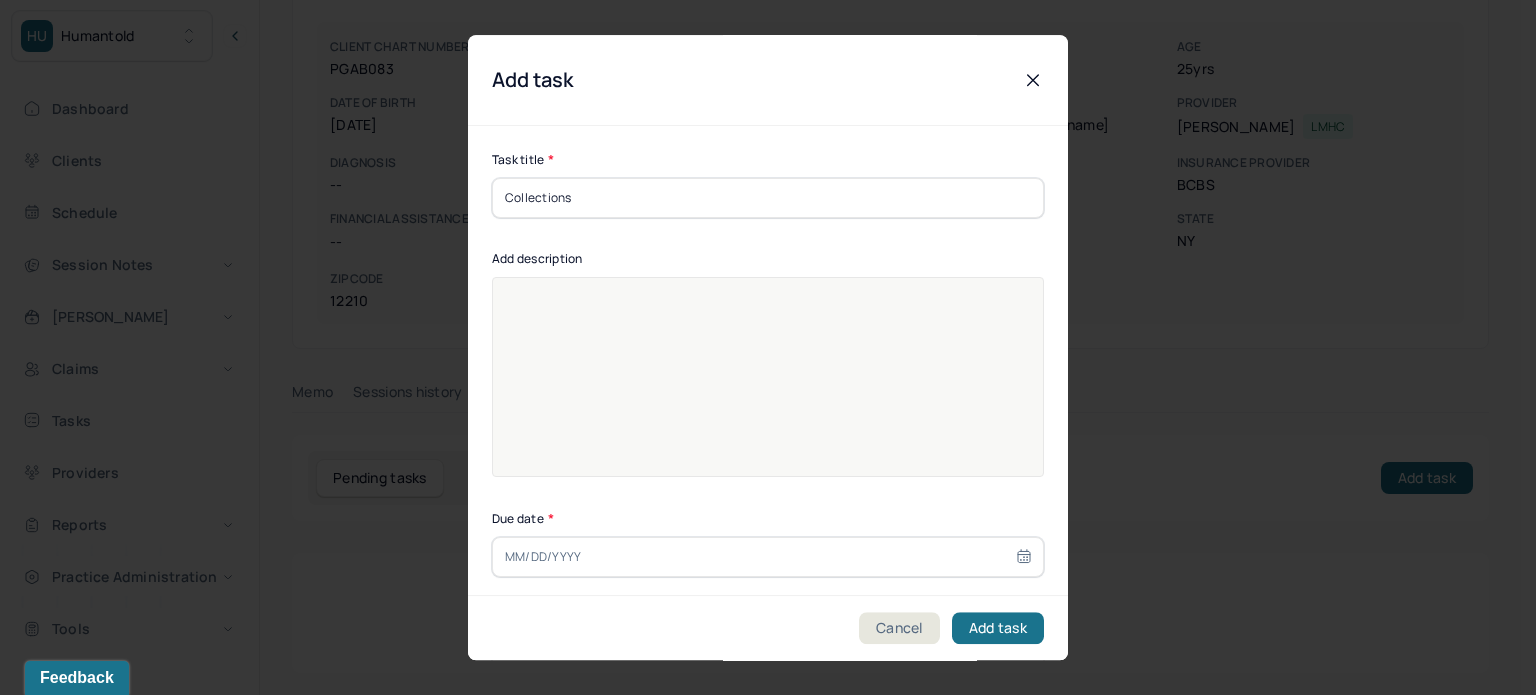 type on "Collections" 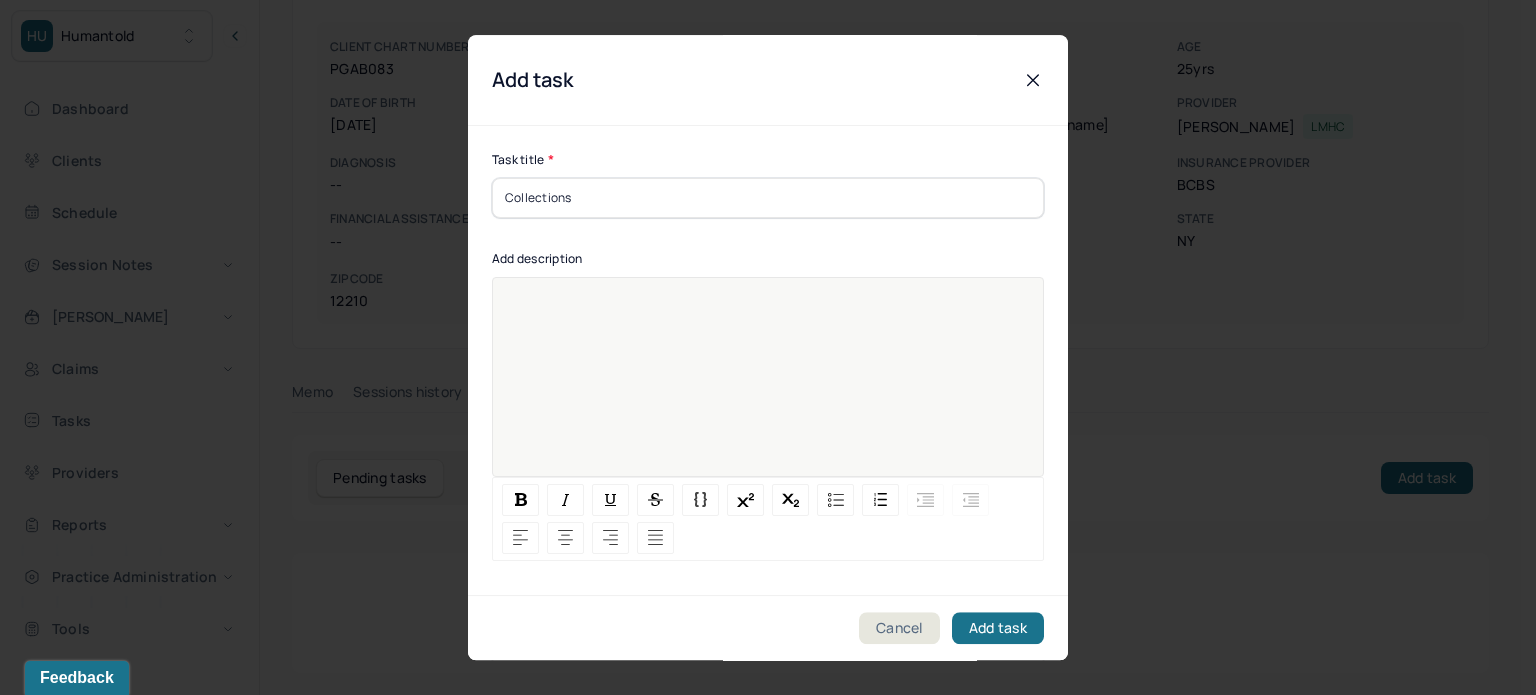 paste 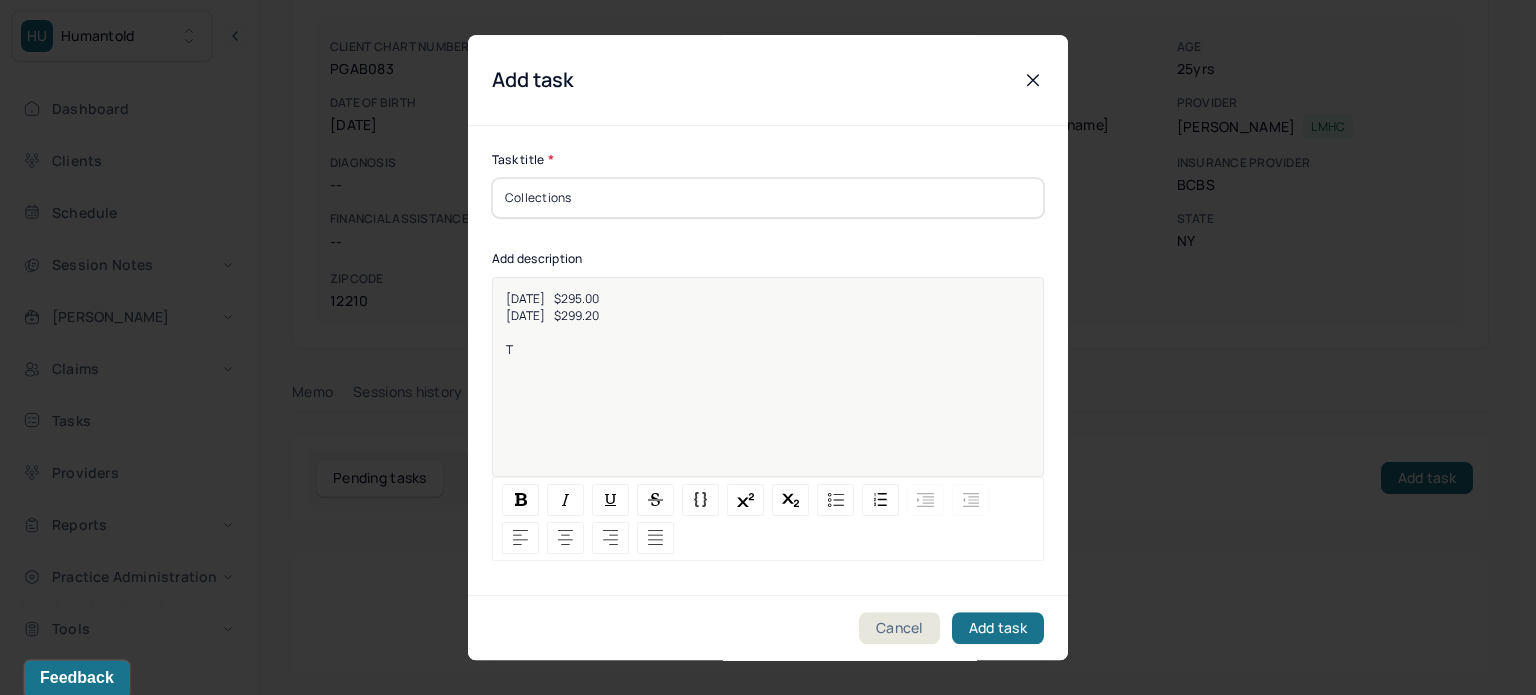 type 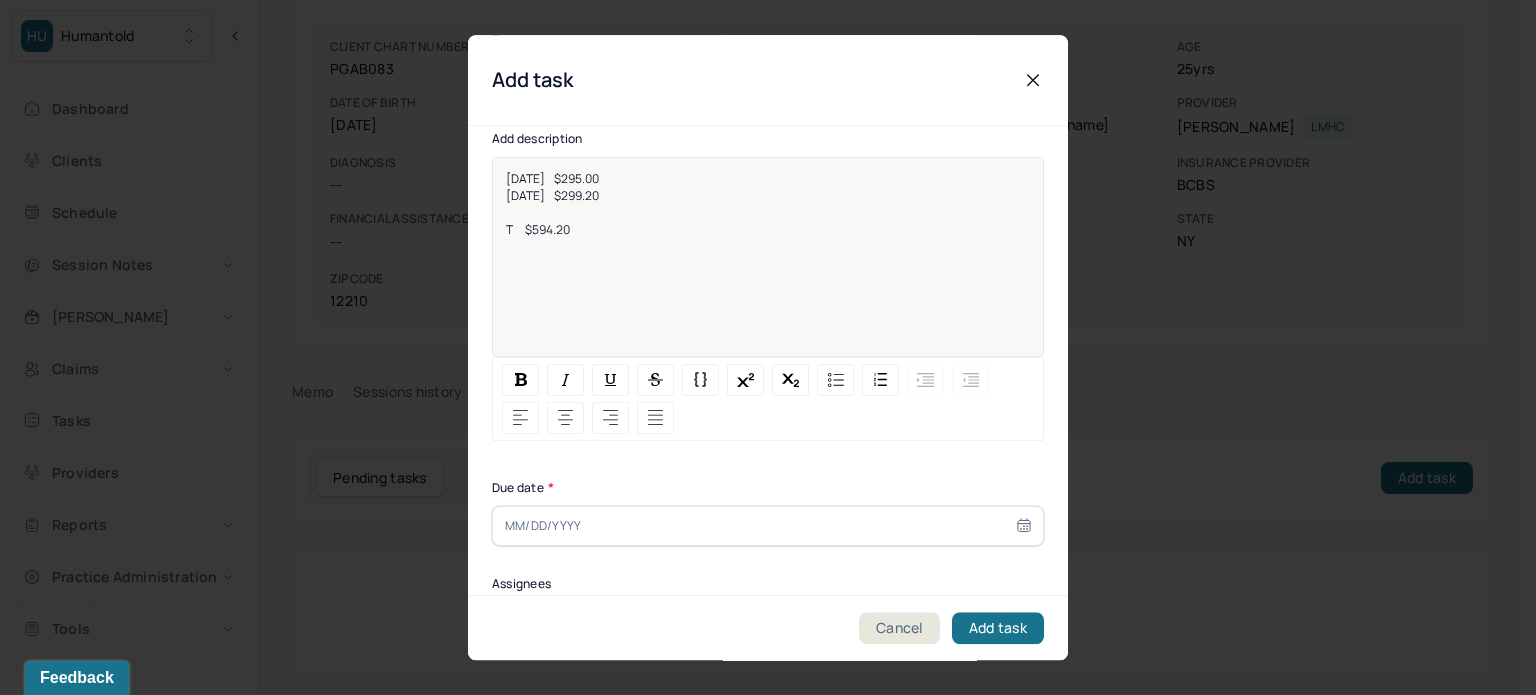 scroll, scrollTop: 200, scrollLeft: 0, axis: vertical 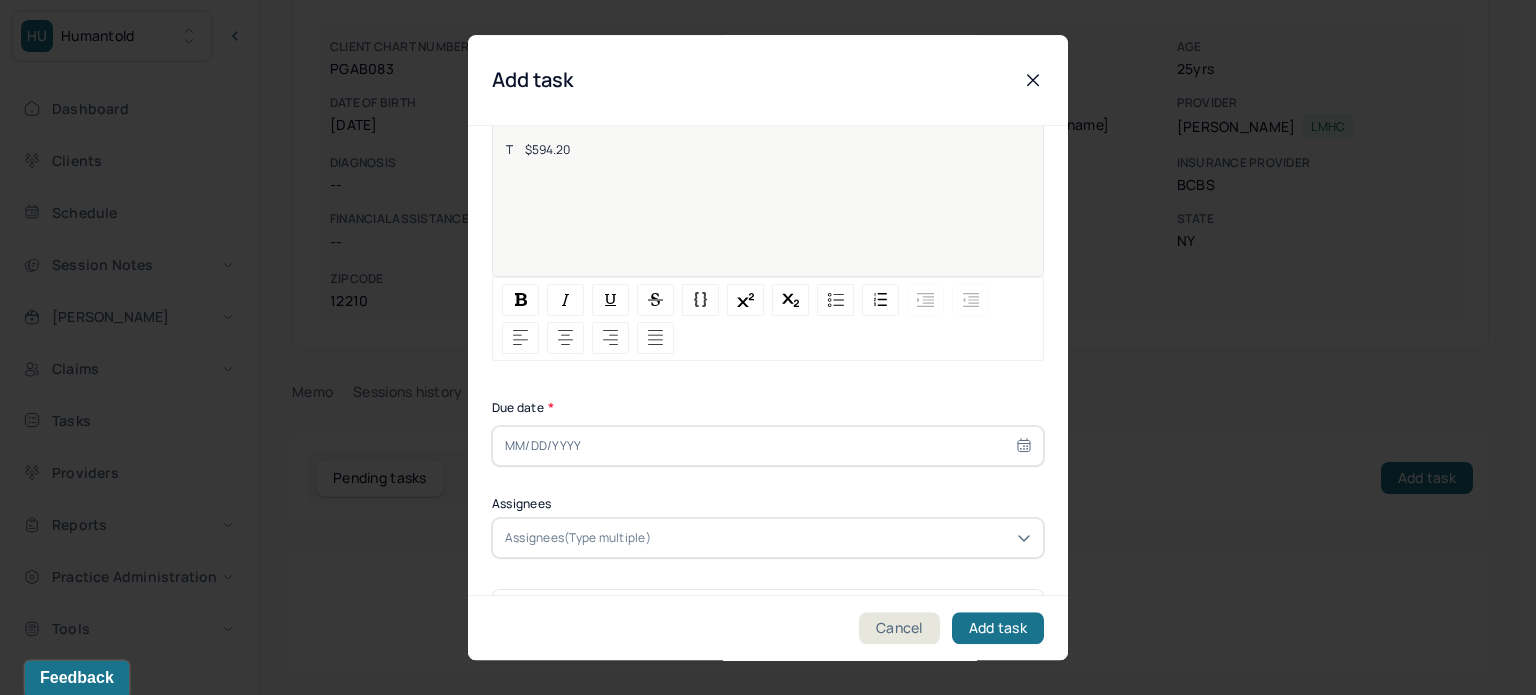 click at bounding box center [768, 446] 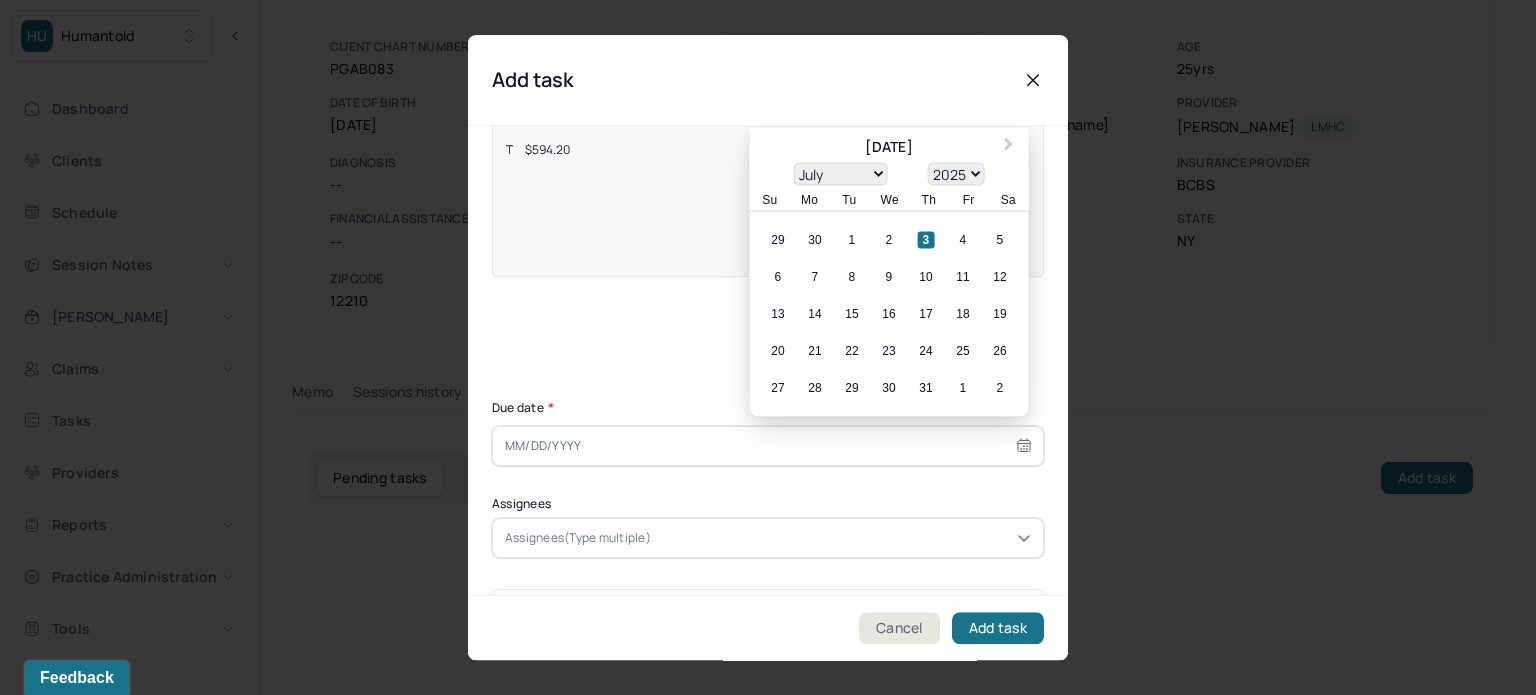 click on "6 7 8 9 10 11 12" at bounding box center [889, 277] 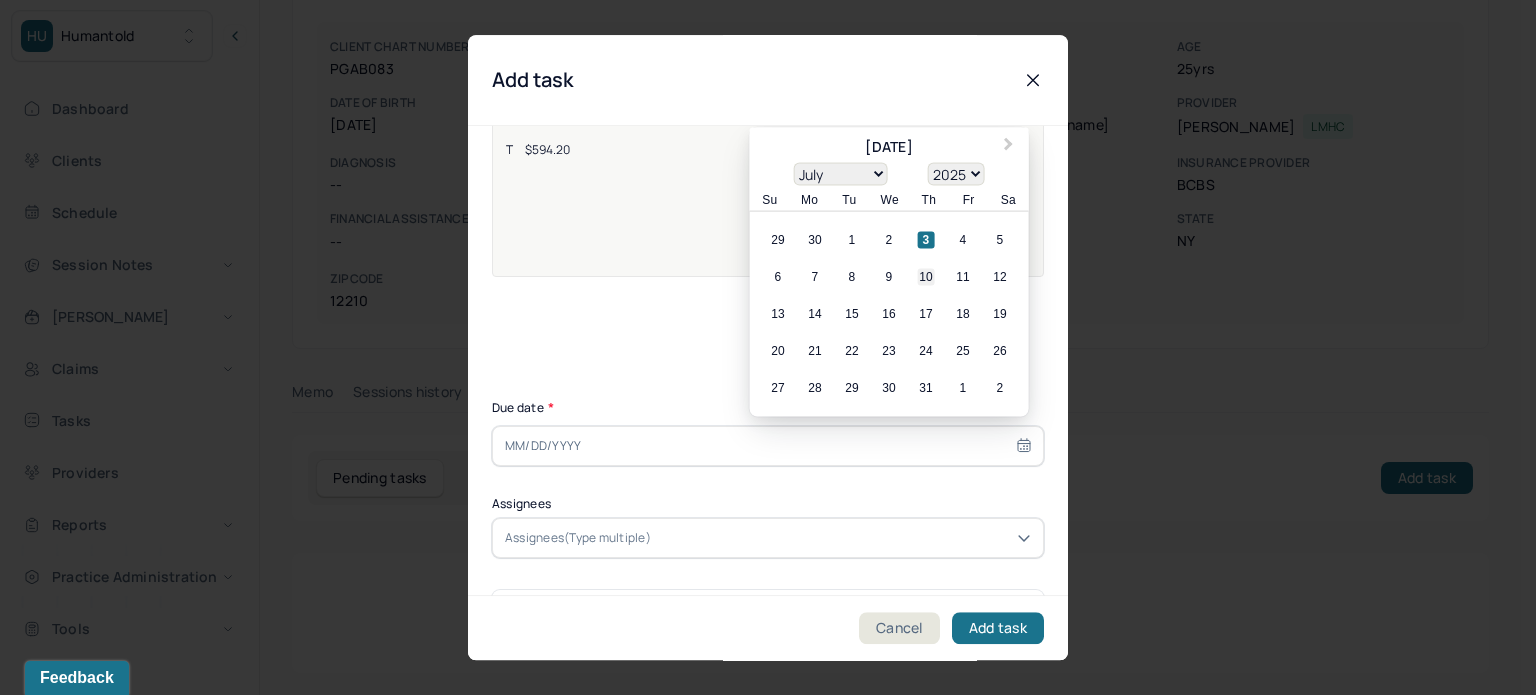 click on "10" at bounding box center [926, 277] 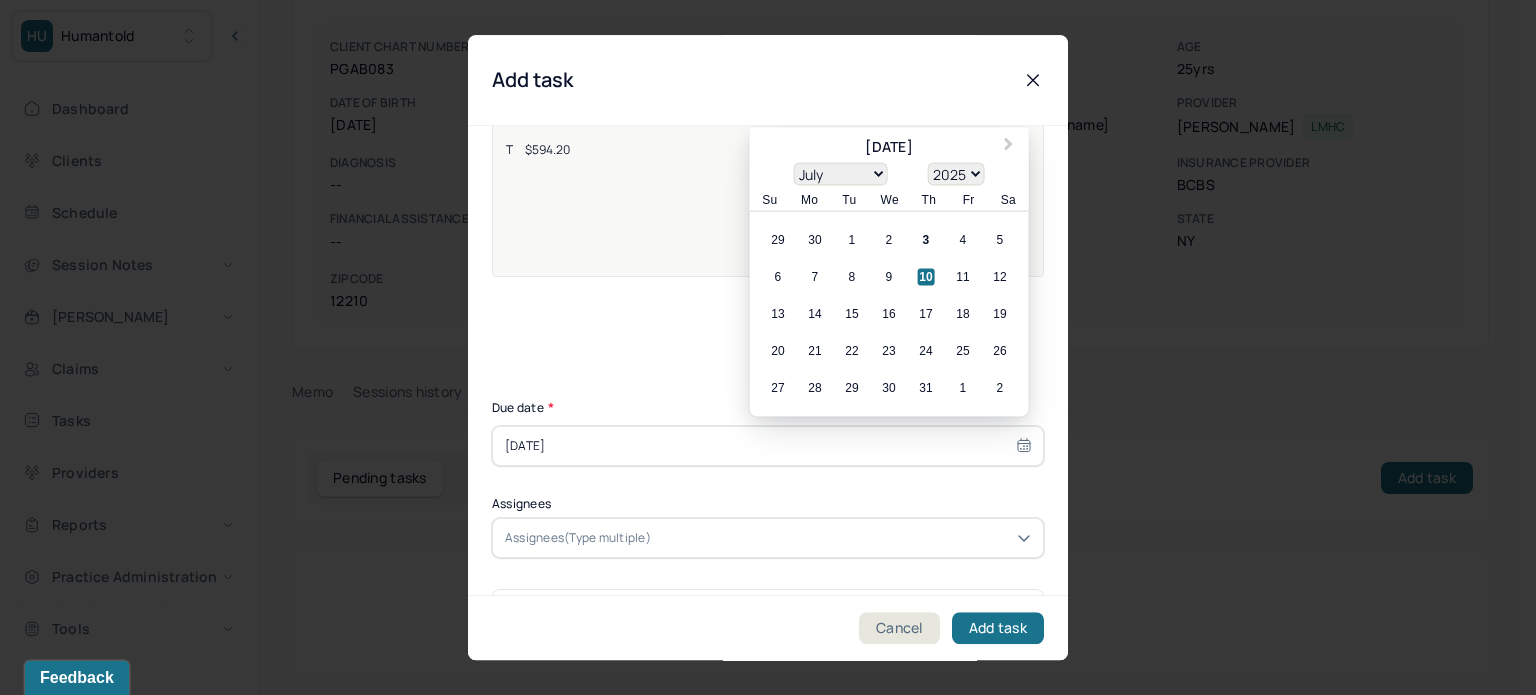 click at bounding box center (843, 538) 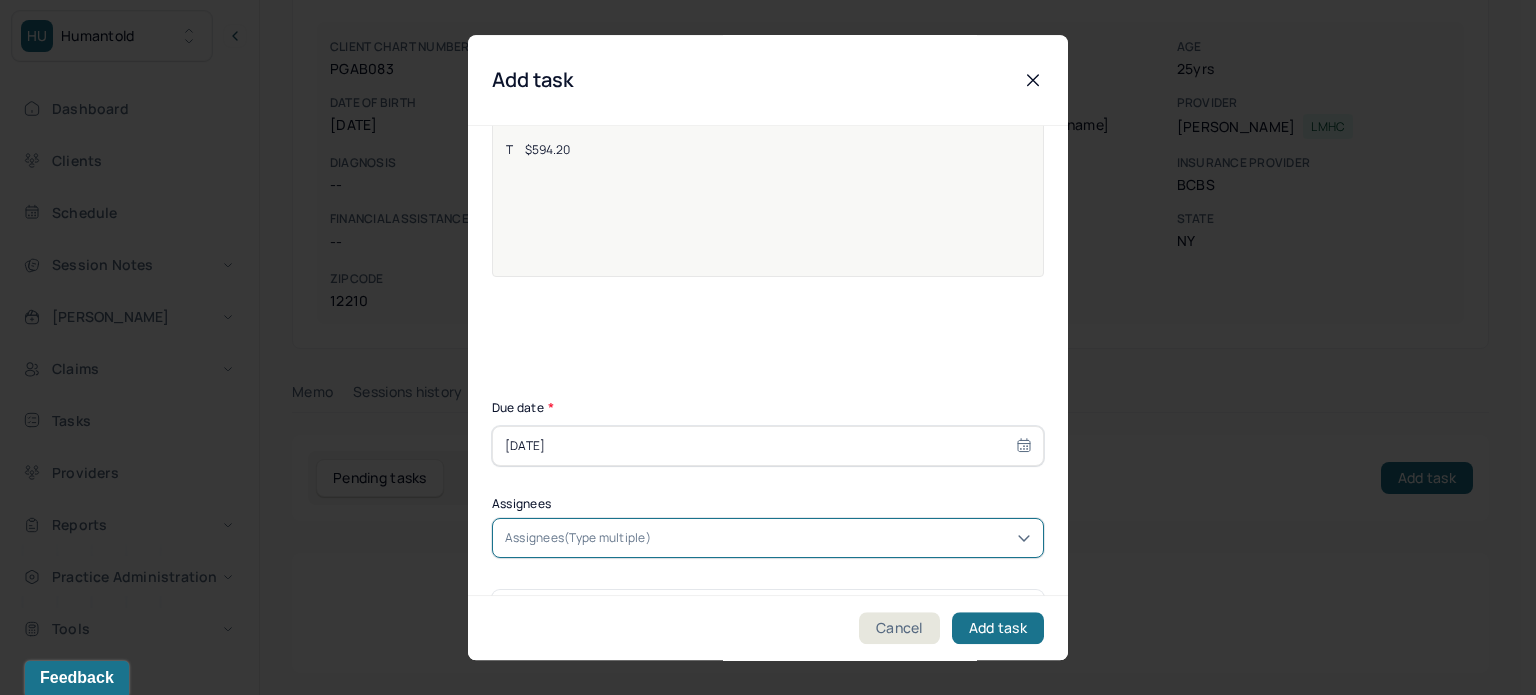 click on "Assignees(Type multiple)" at bounding box center [768, 538] 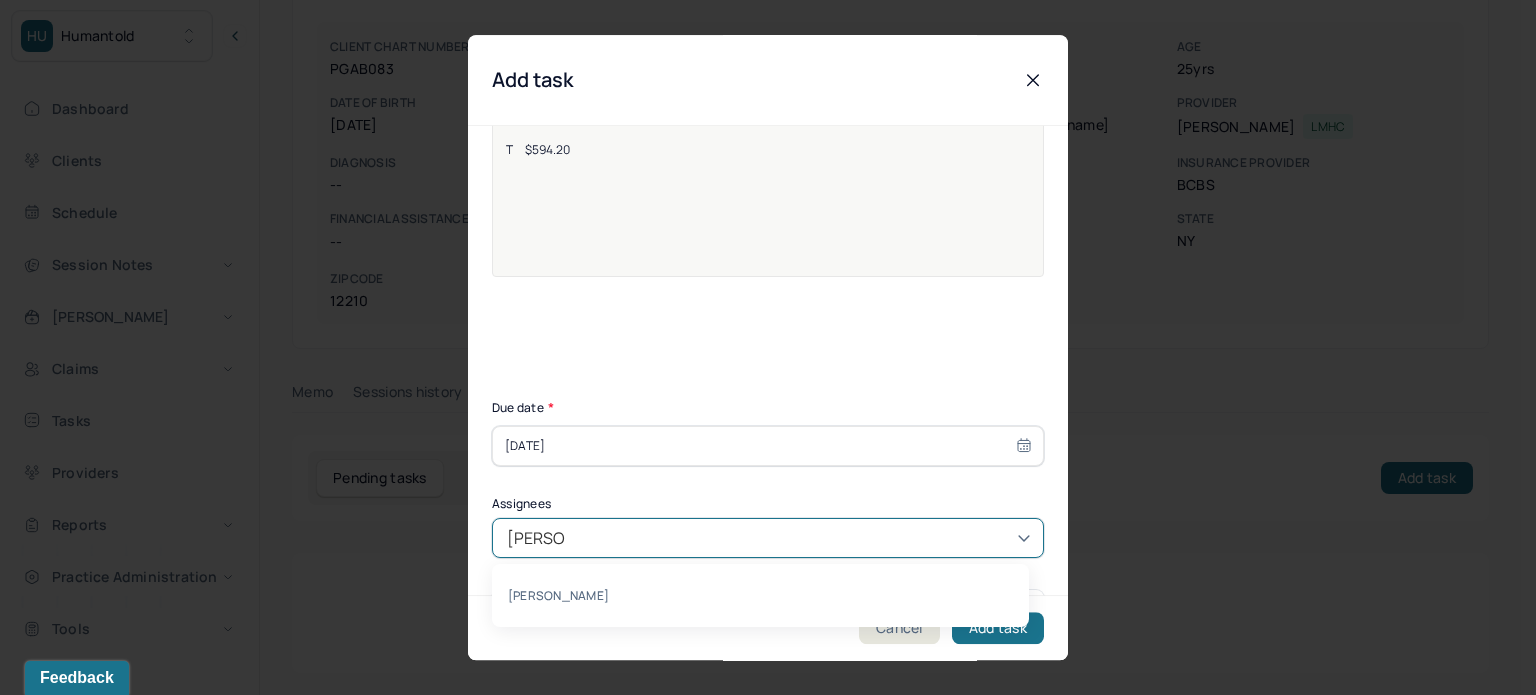 type on "[PERSON_NAME]" 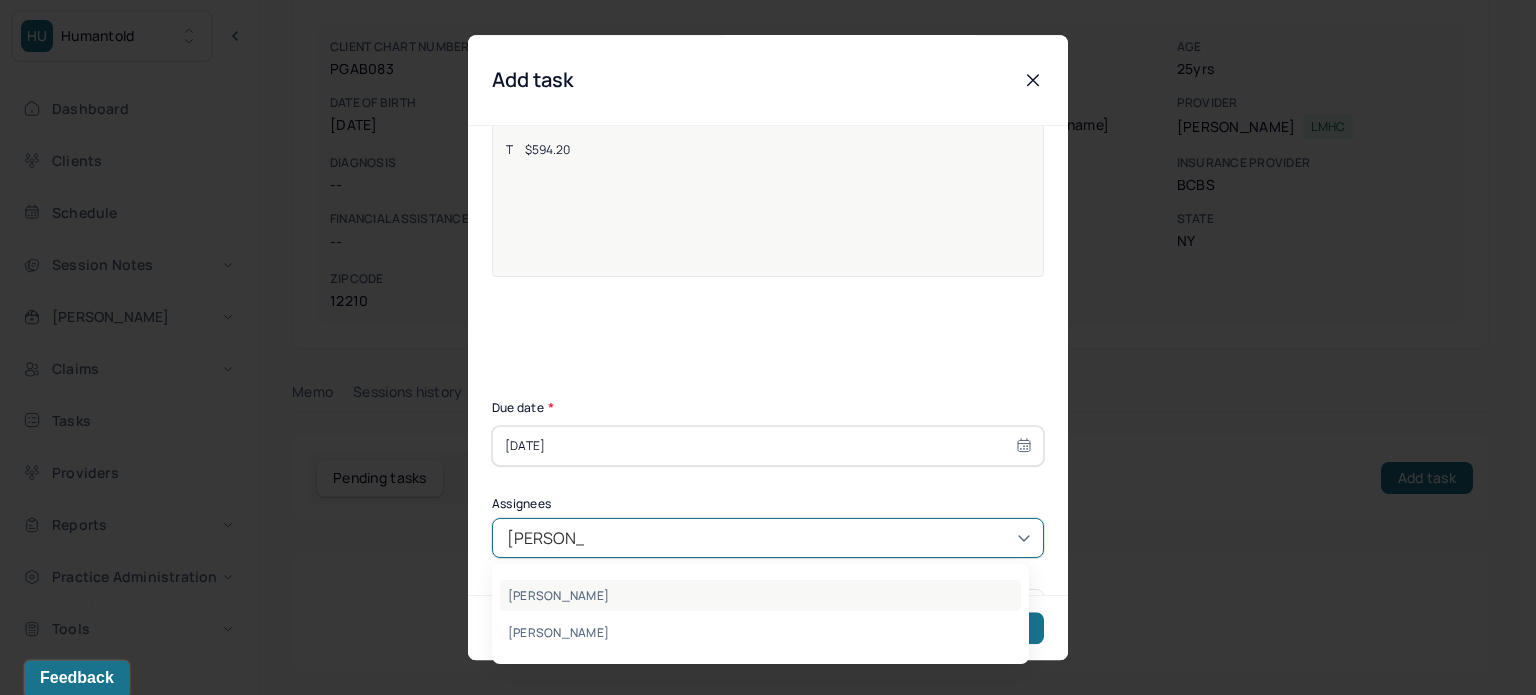 click on "[PERSON_NAME]" at bounding box center (760, 595) 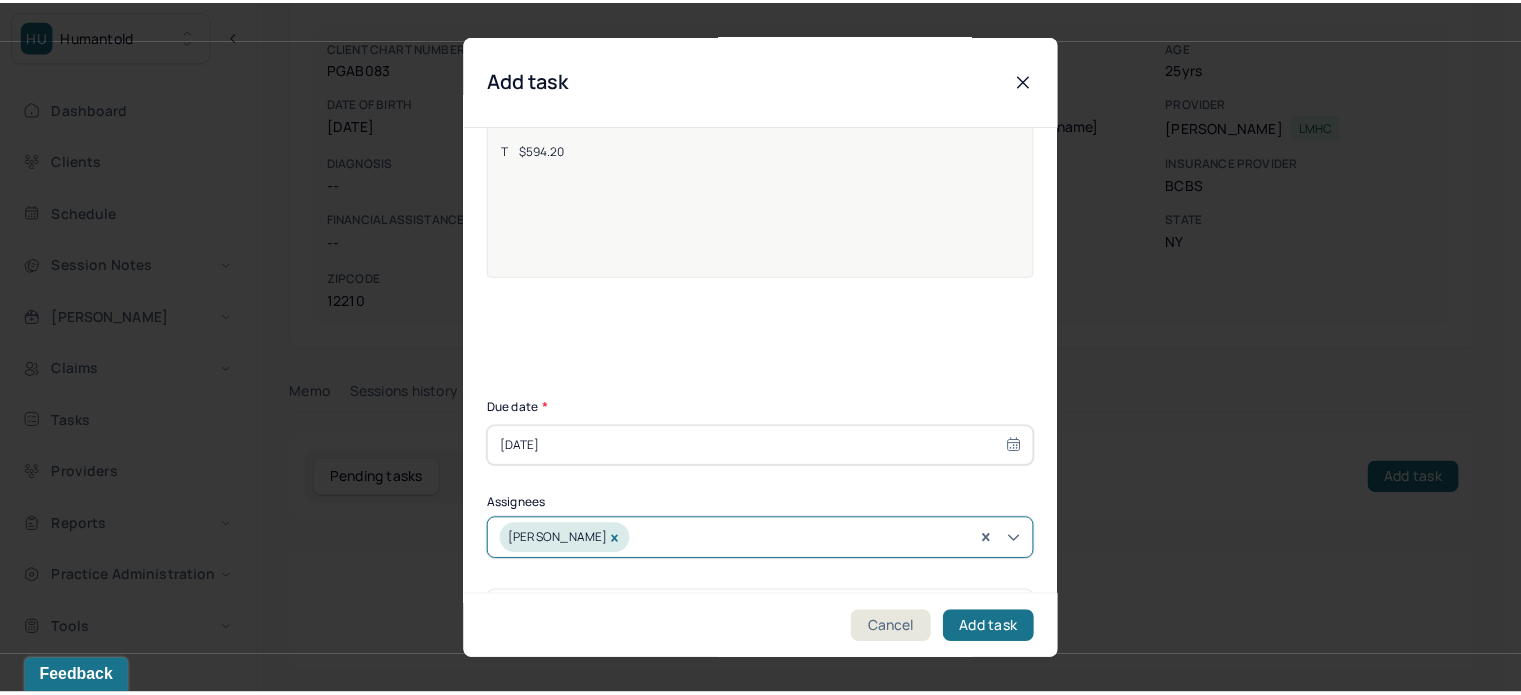 scroll, scrollTop: 257, scrollLeft: 0, axis: vertical 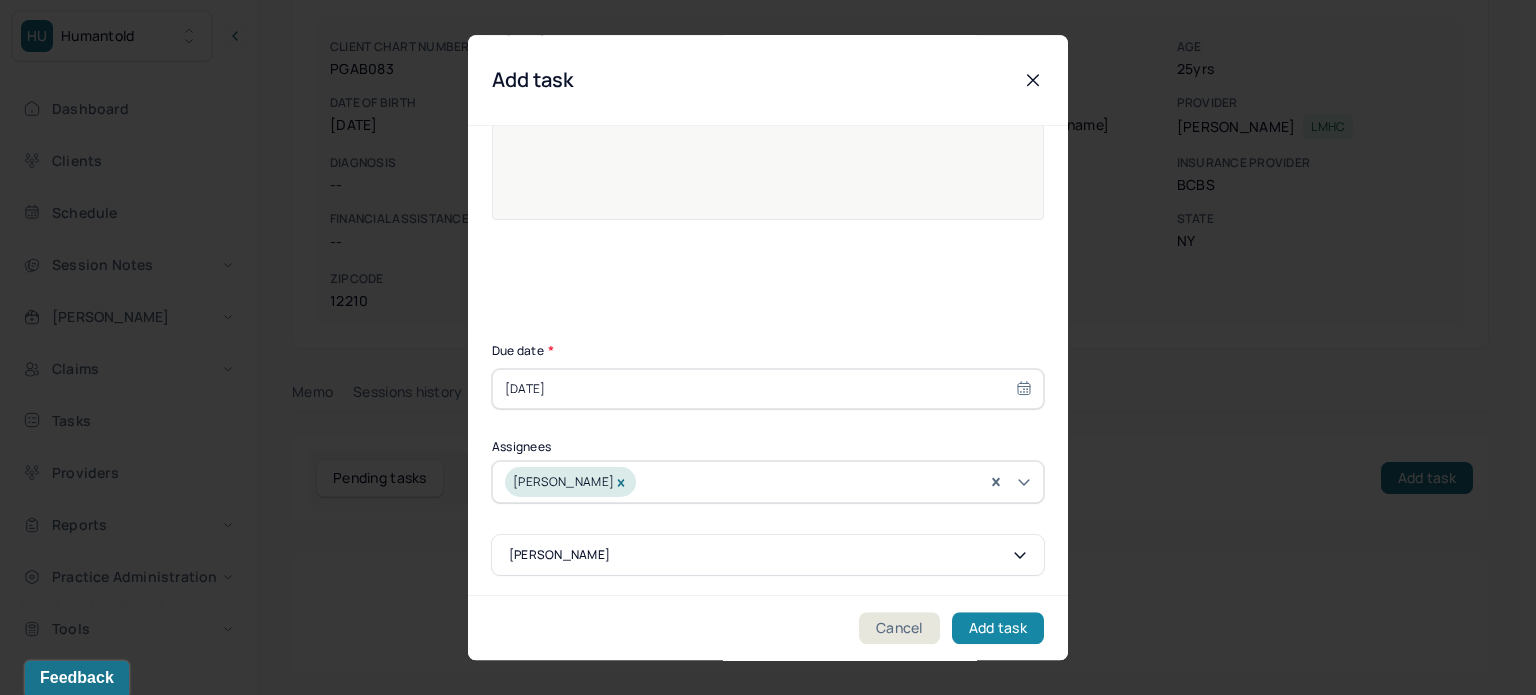 click on "Add task" at bounding box center [998, 628] 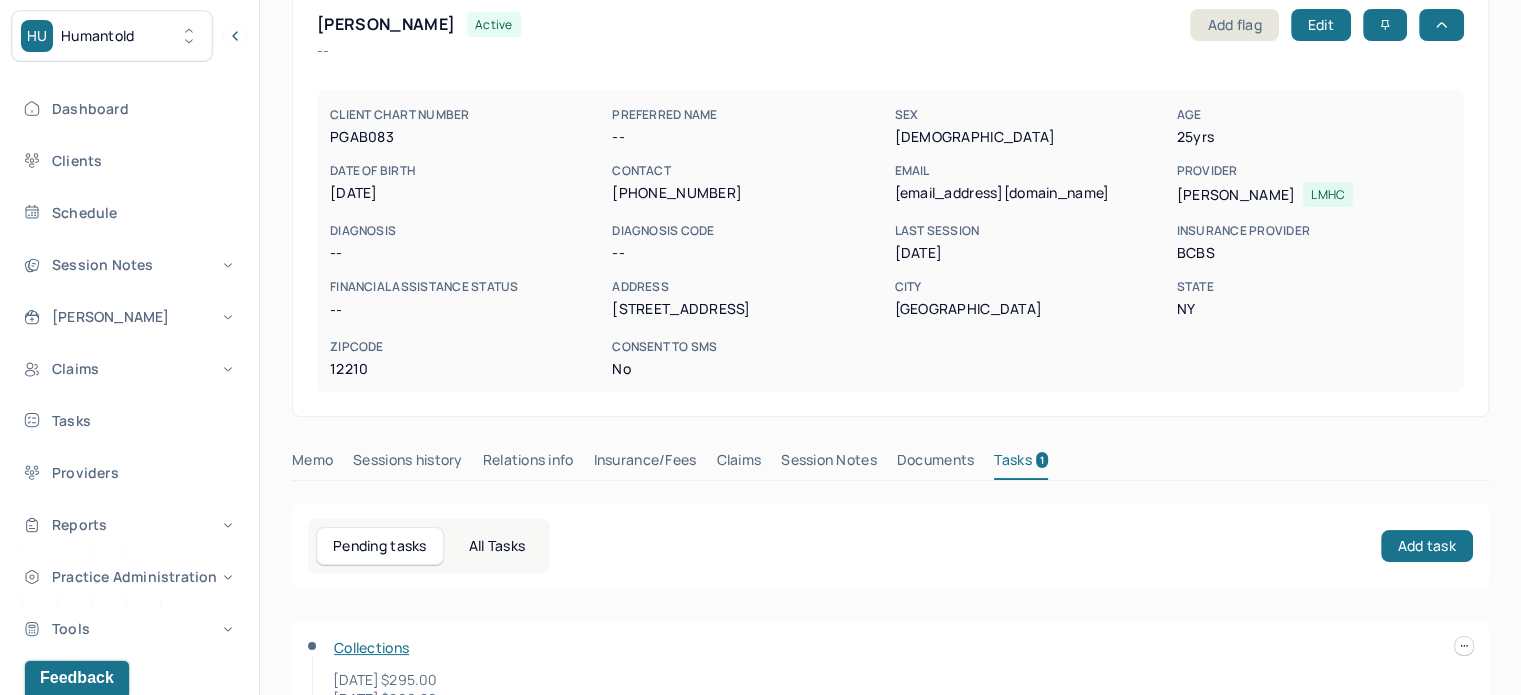 scroll, scrollTop: 0, scrollLeft: 0, axis: both 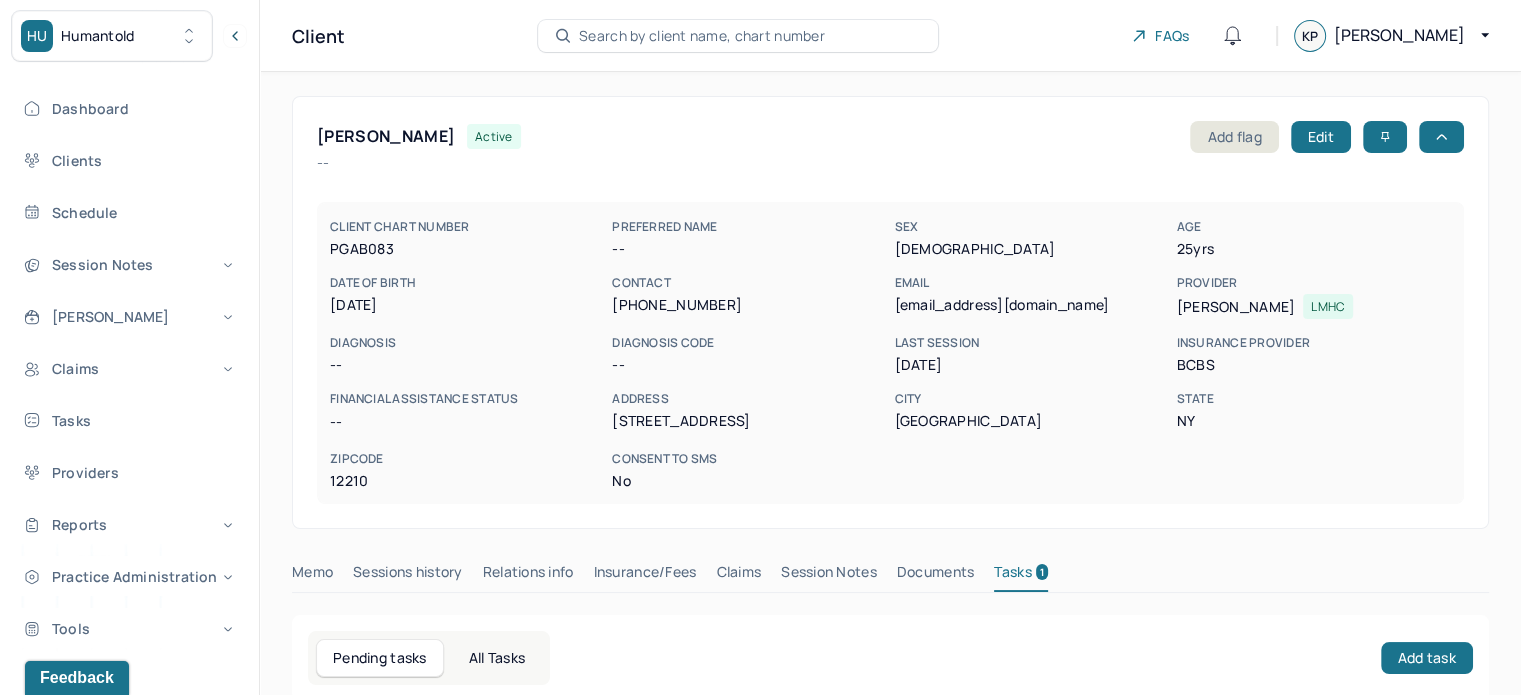 click on "Claims" at bounding box center [738, 576] 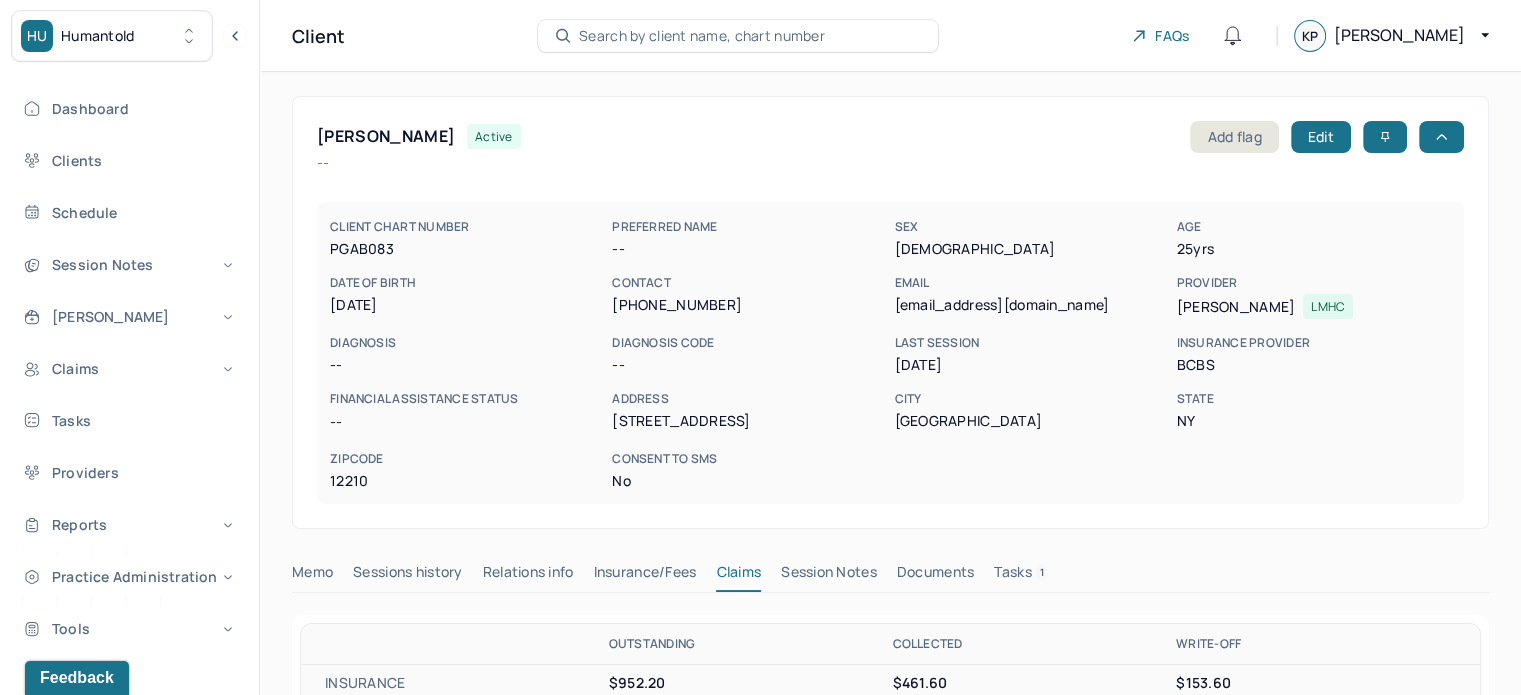 type 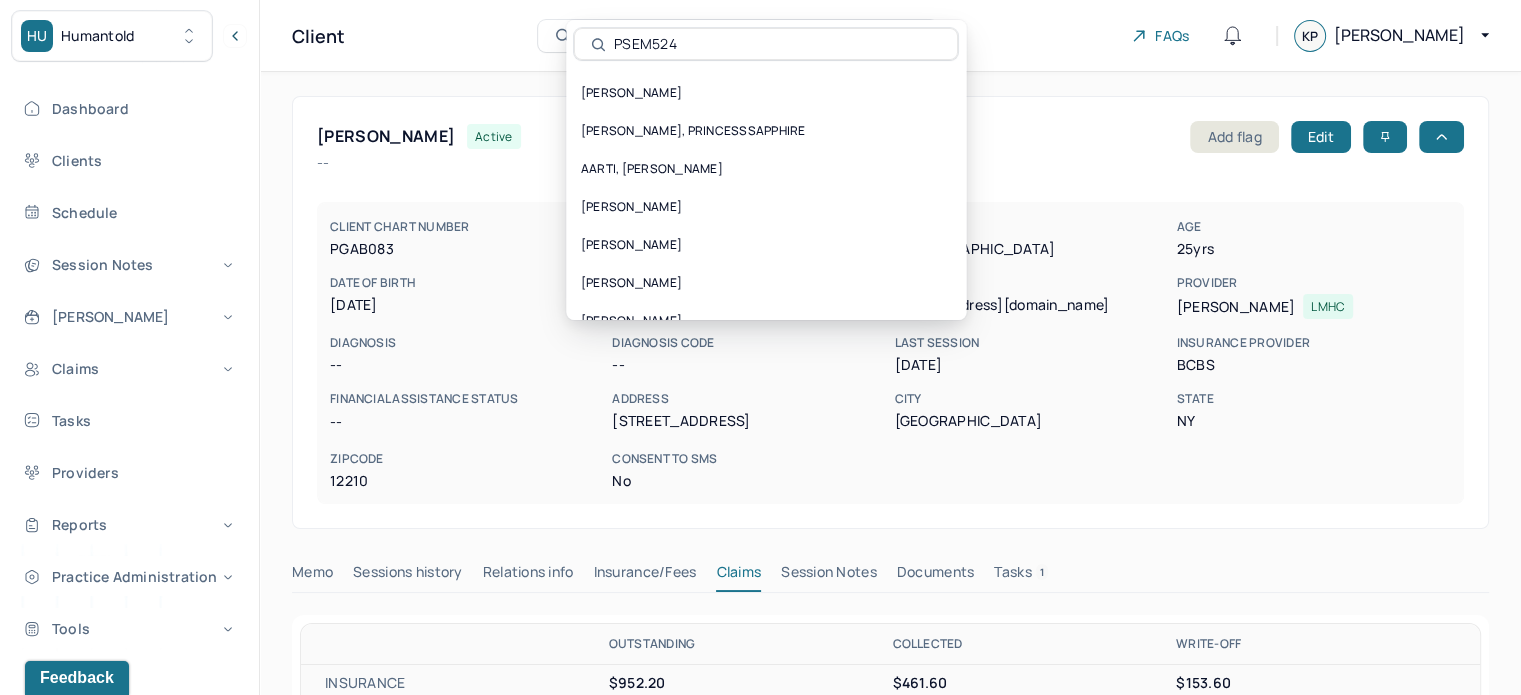 scroll, scrollTop: 0, scrollLeft: 0, axis: both 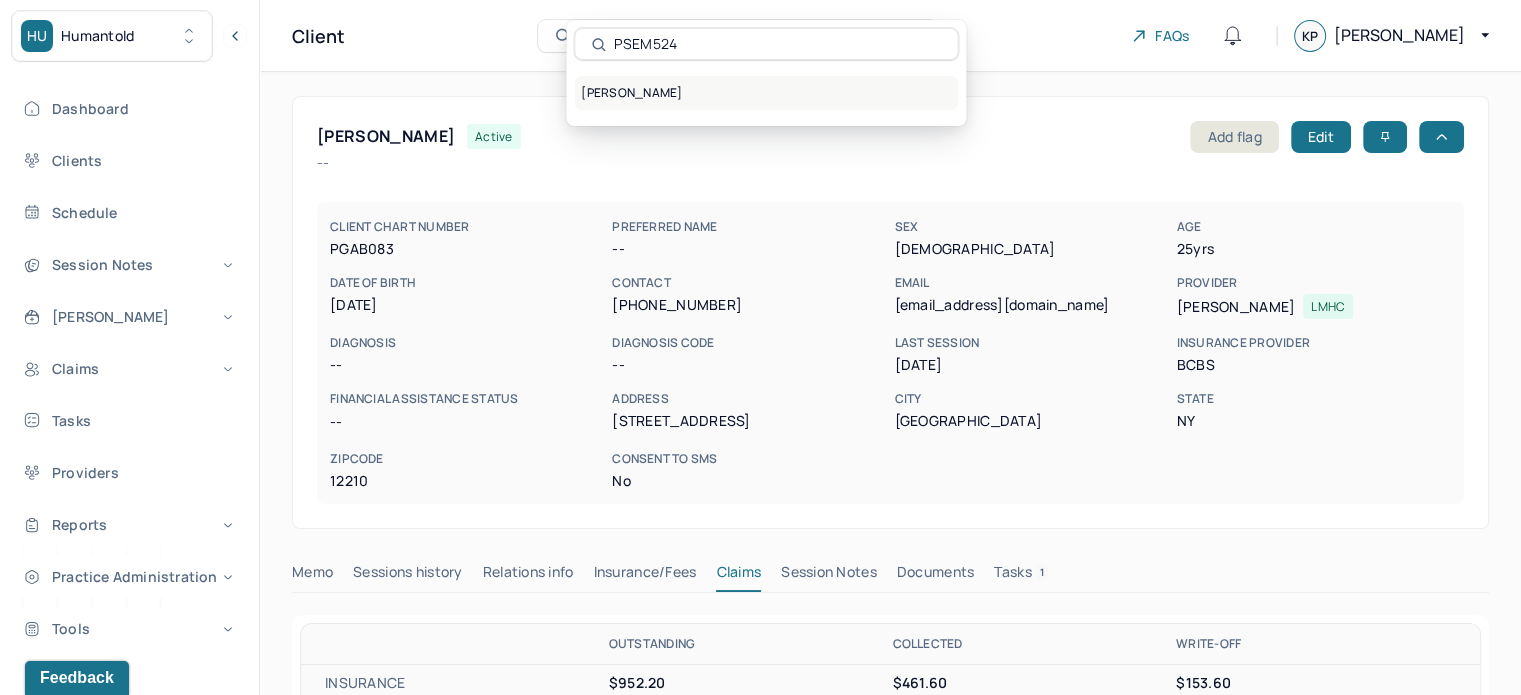 type on "PSEM524" 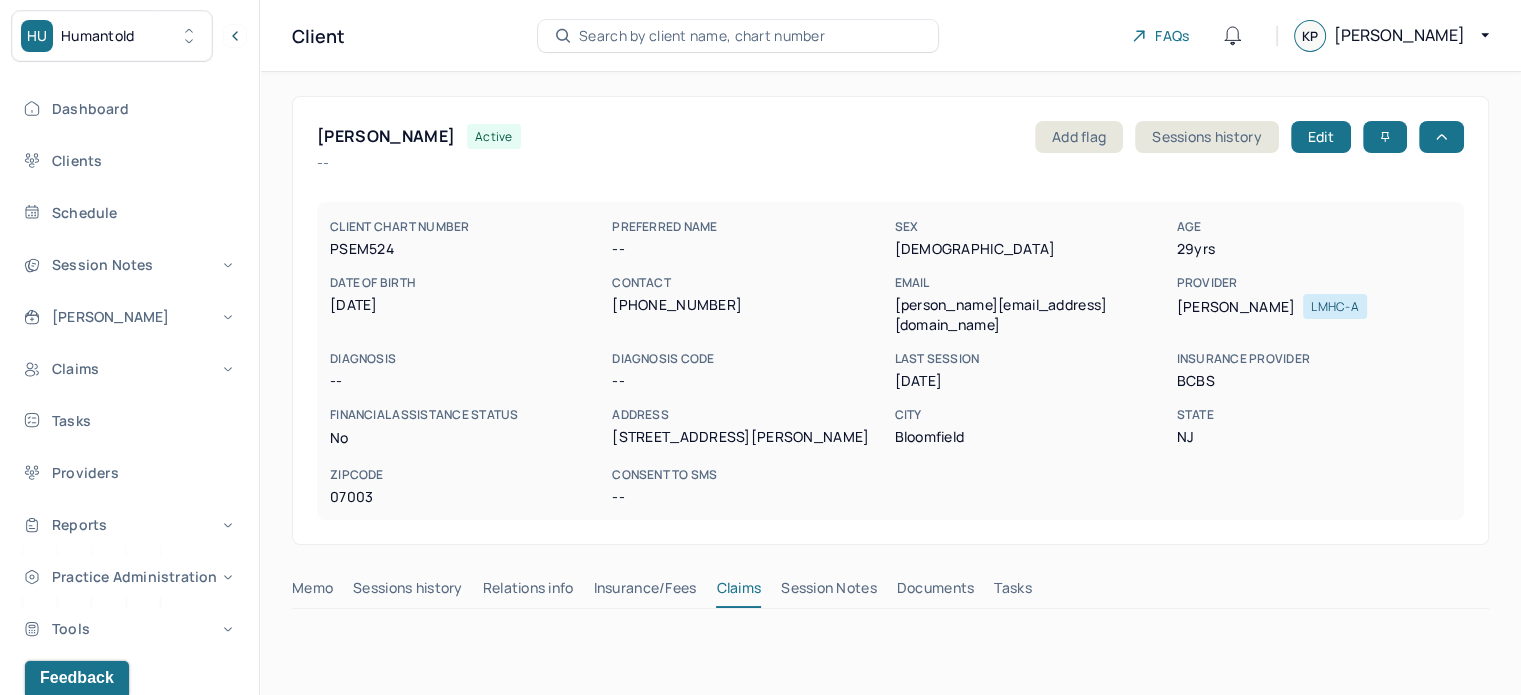click on "[PERSON_NAME][EMAIL_ADDRESS][DOMAIN_NAME]" at bounding box center [1031, 315] 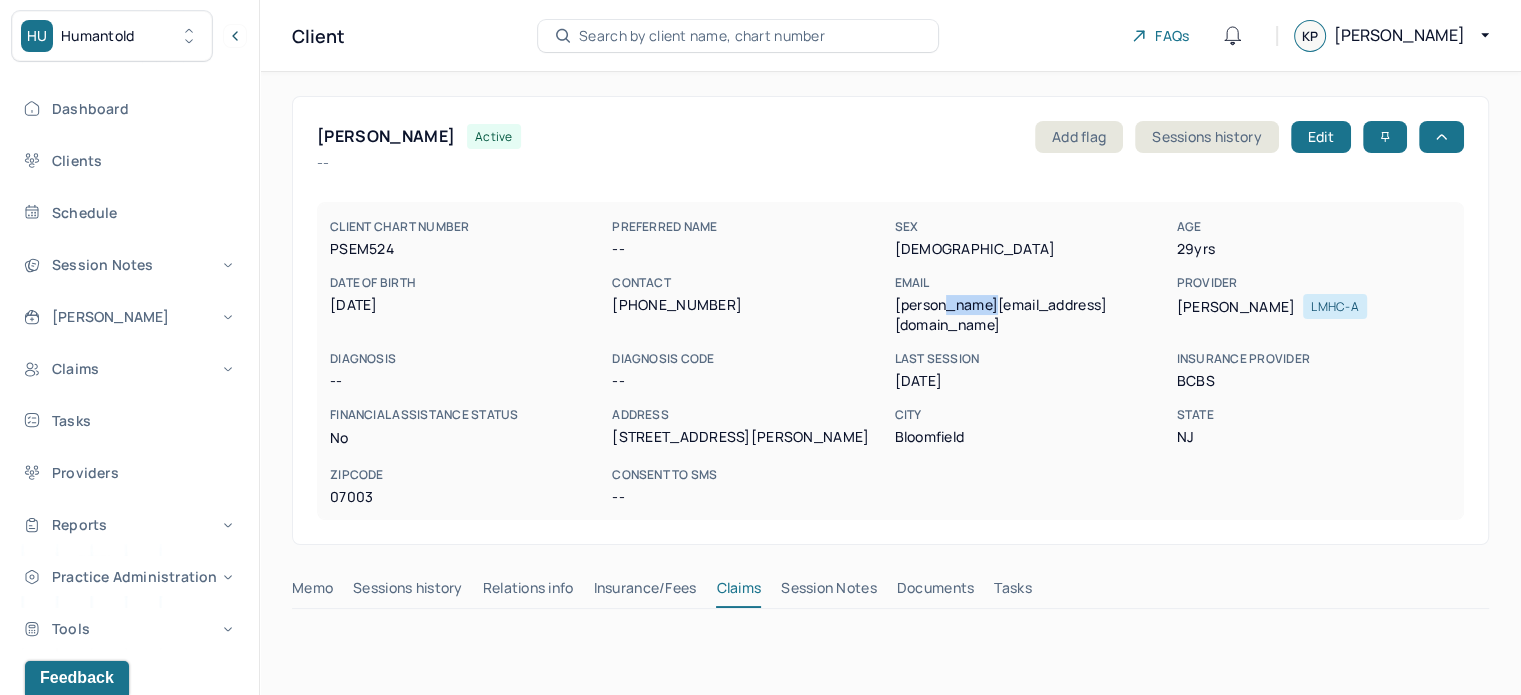 click on "[PERSON_NAME][EMAIL_ADDRESS][DOMAIN_NAME]" at bounding box center [1031, 315] 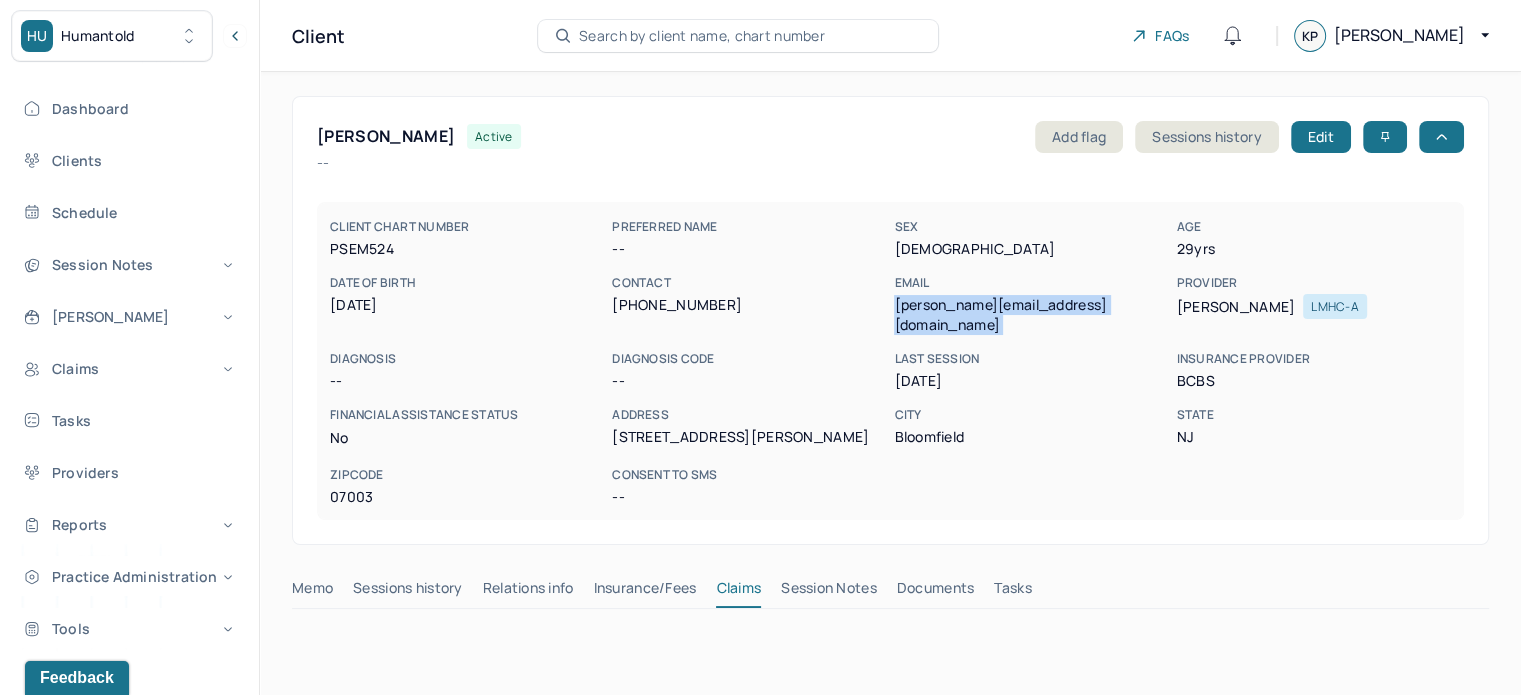 click on "[PERSON_NAME][EMAIL_ADDRESS][DOMAIN_NAME]" at bounding box center (1031, 315) 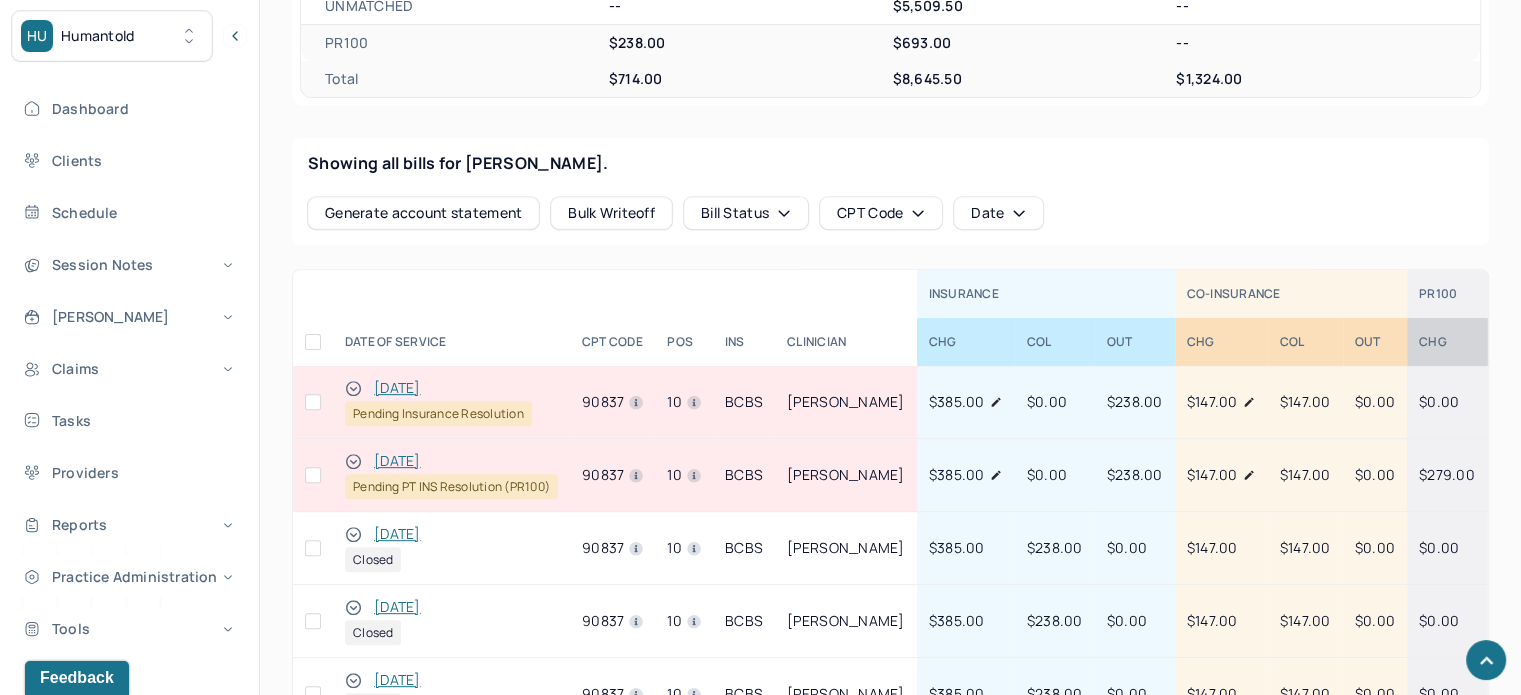 scroll, scrollTop: 800, scrollLeft: 0, axis: vertical 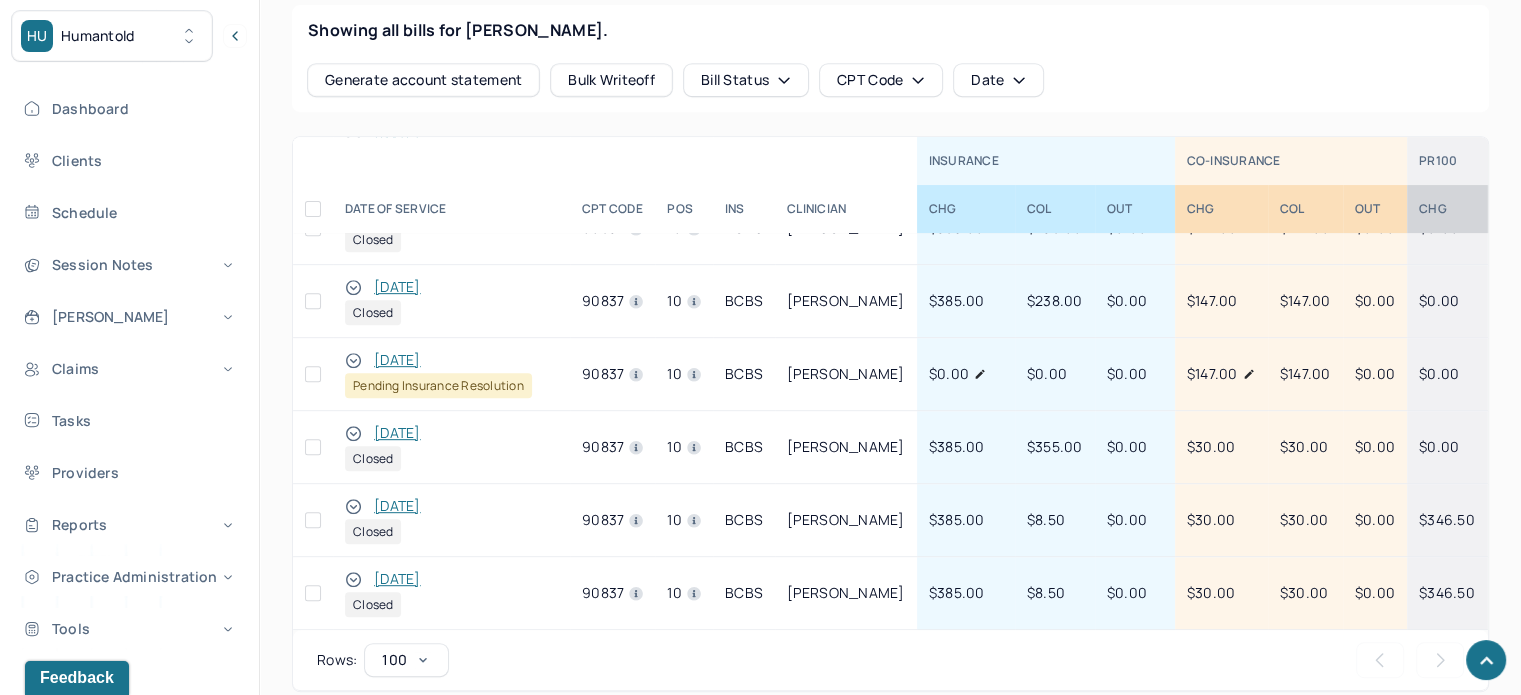 click 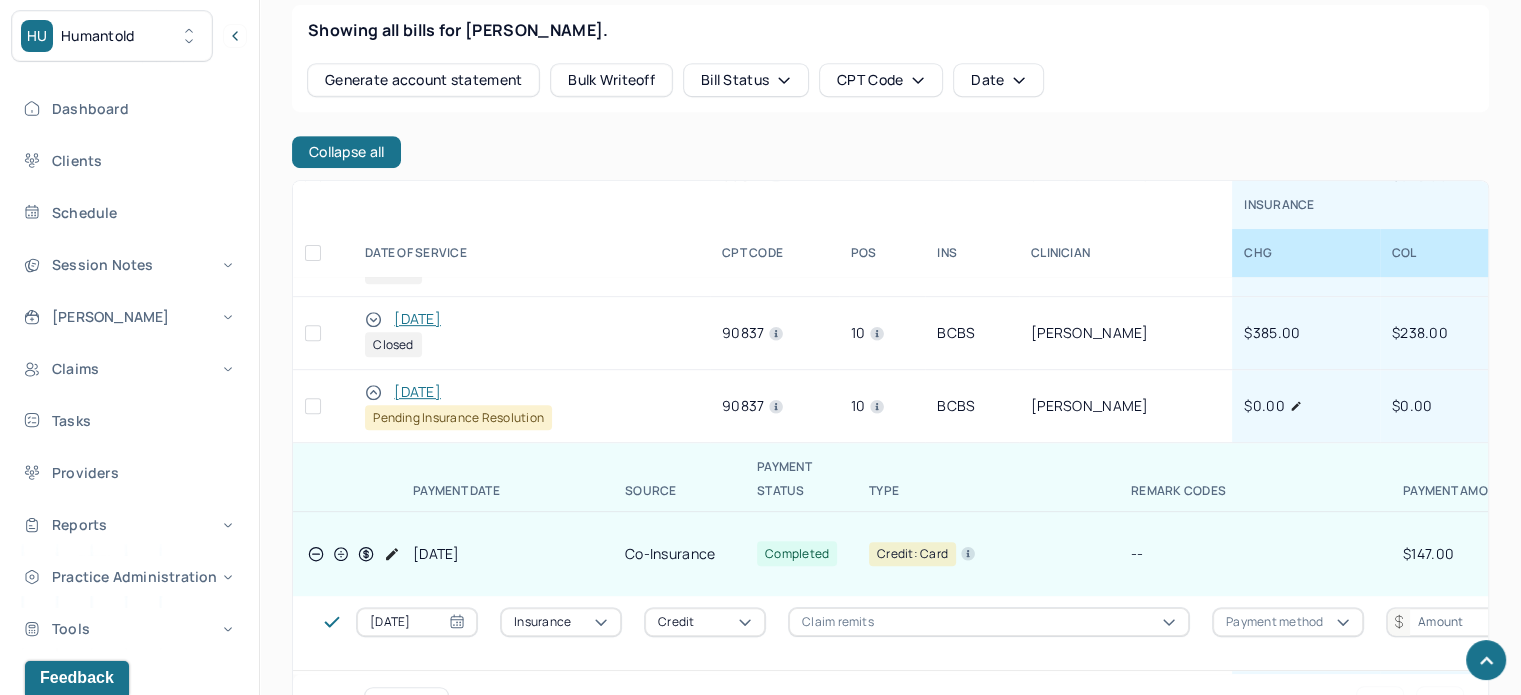 scroll, scrollTop: 445, scrollLeft: 0, axis: vertical 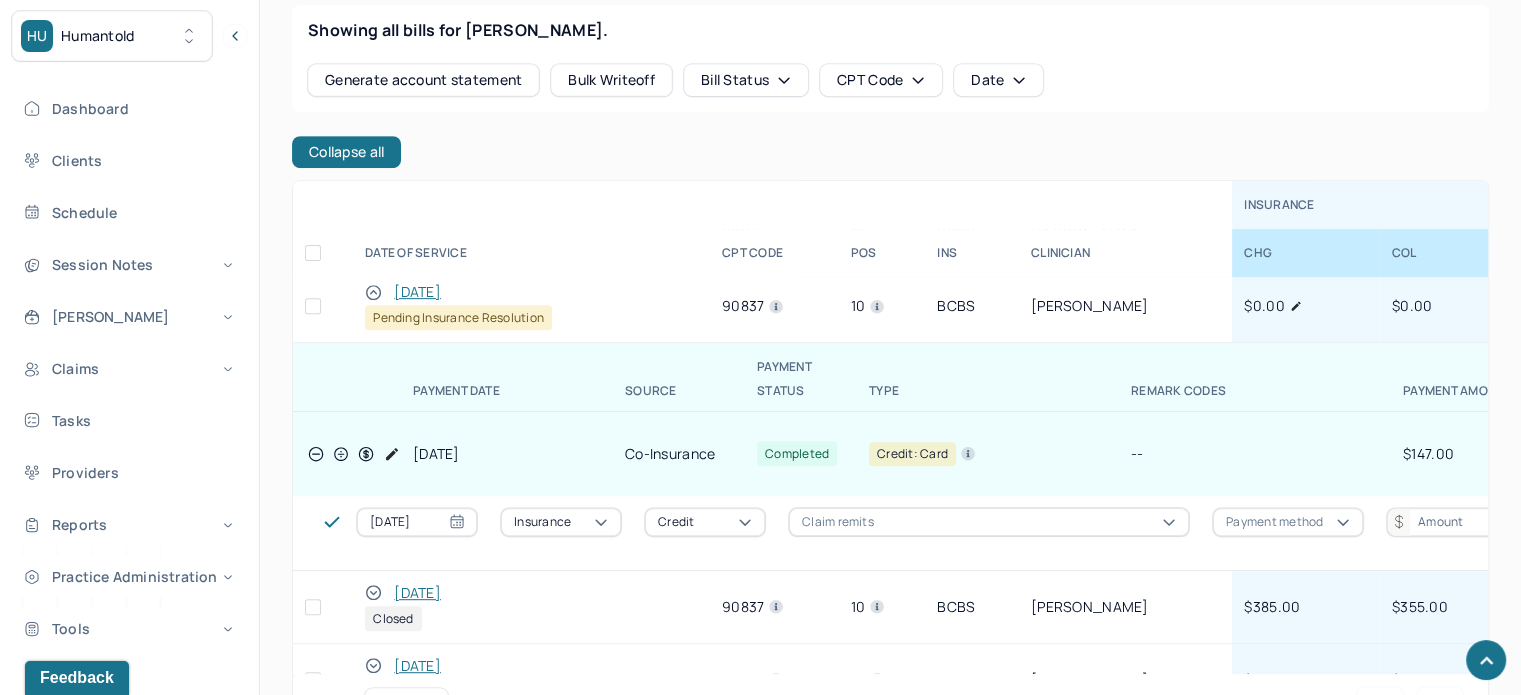 click 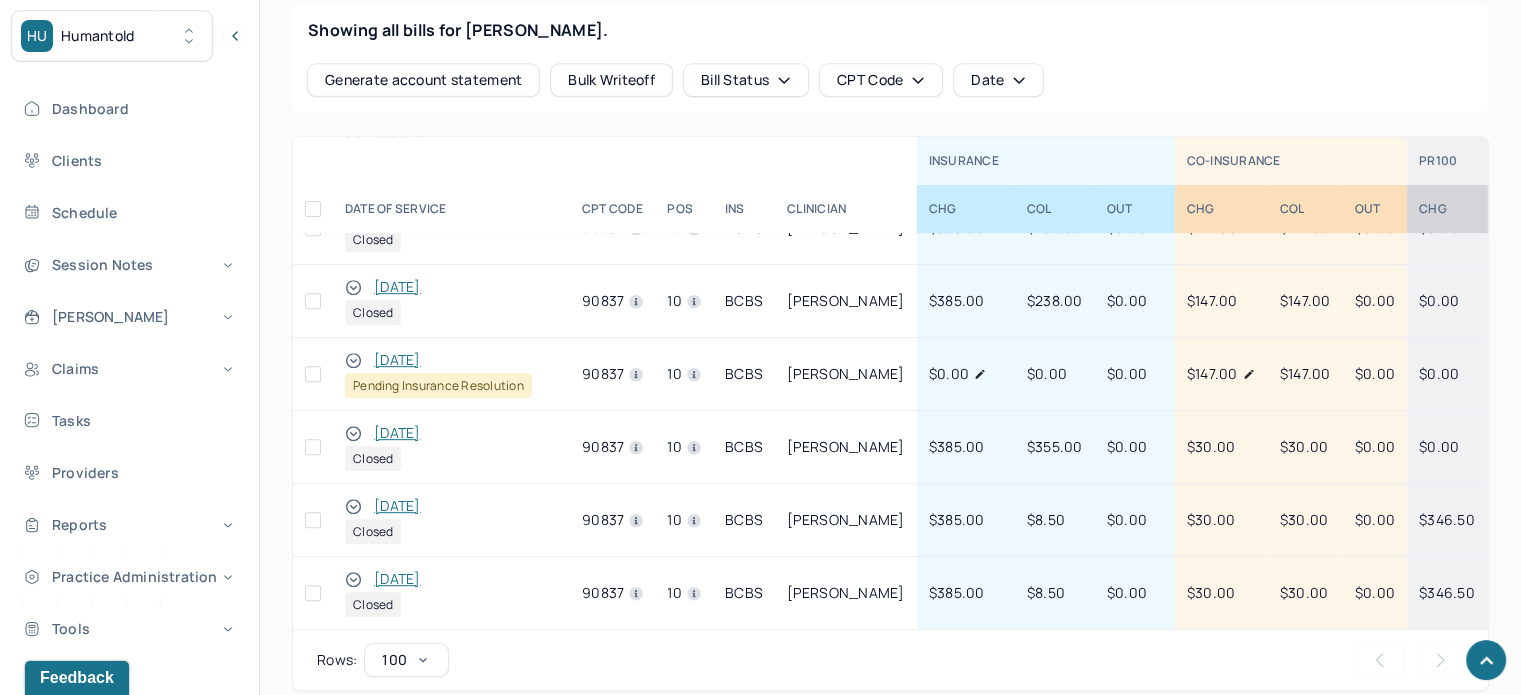 scroll, scrollTop: 345, scrollLeft: 0, axis: vertical 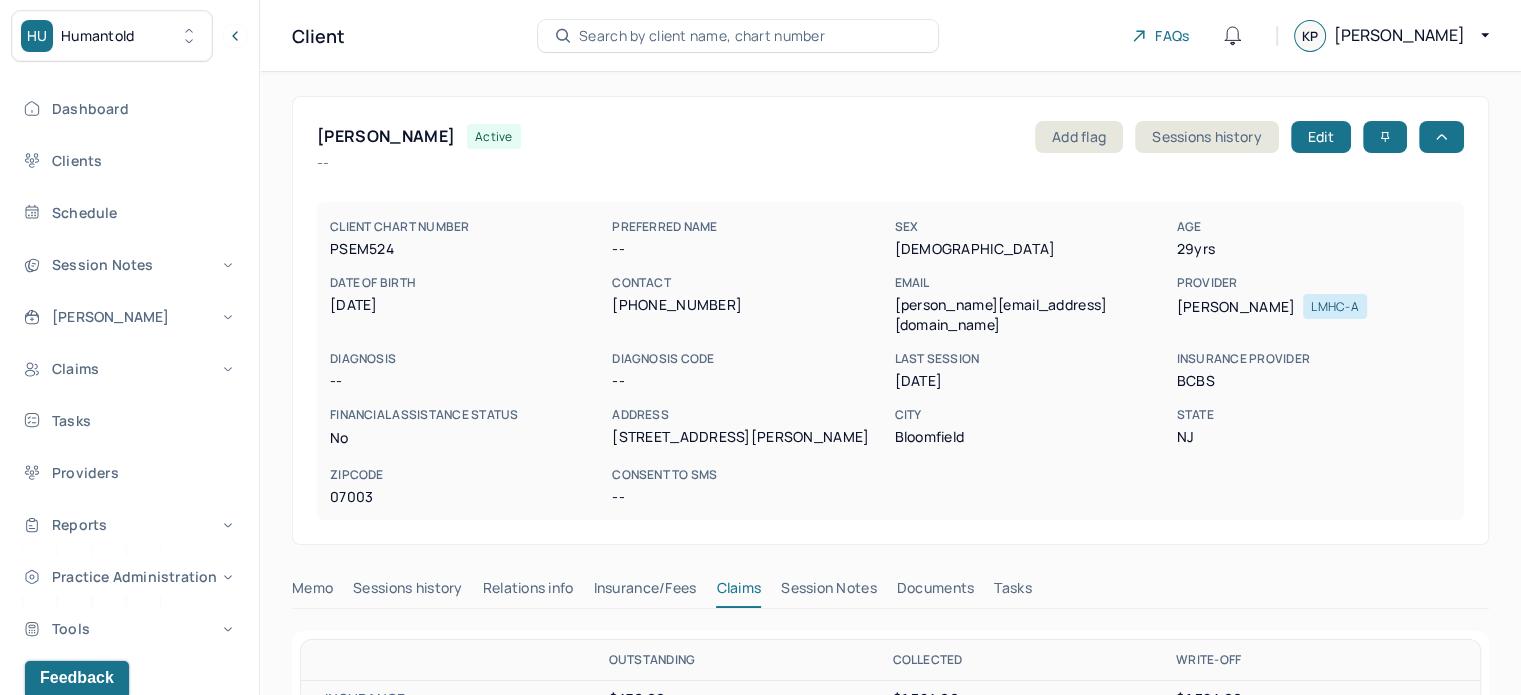 click on "PSEM524" at bounding box center [467, 249] 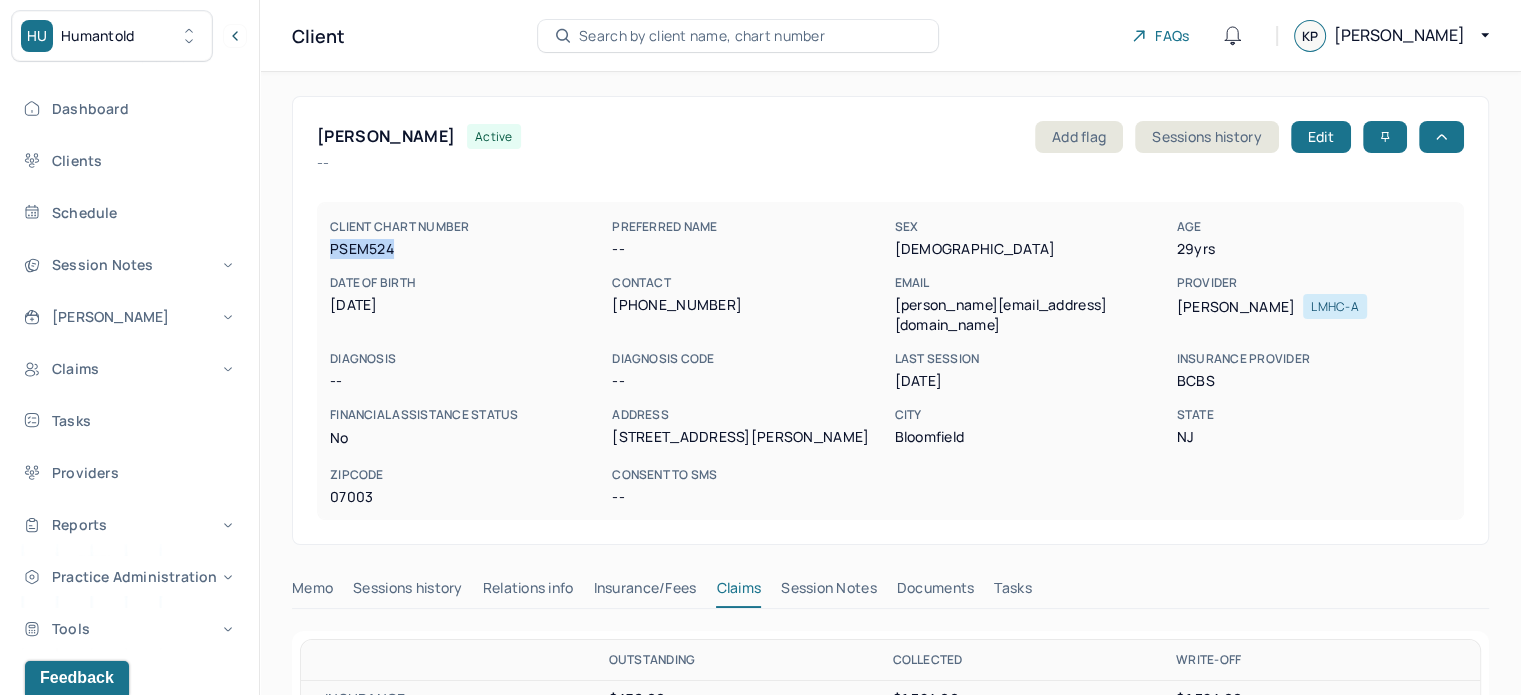 click on "PSEM524" at bounding box center (467, 249) 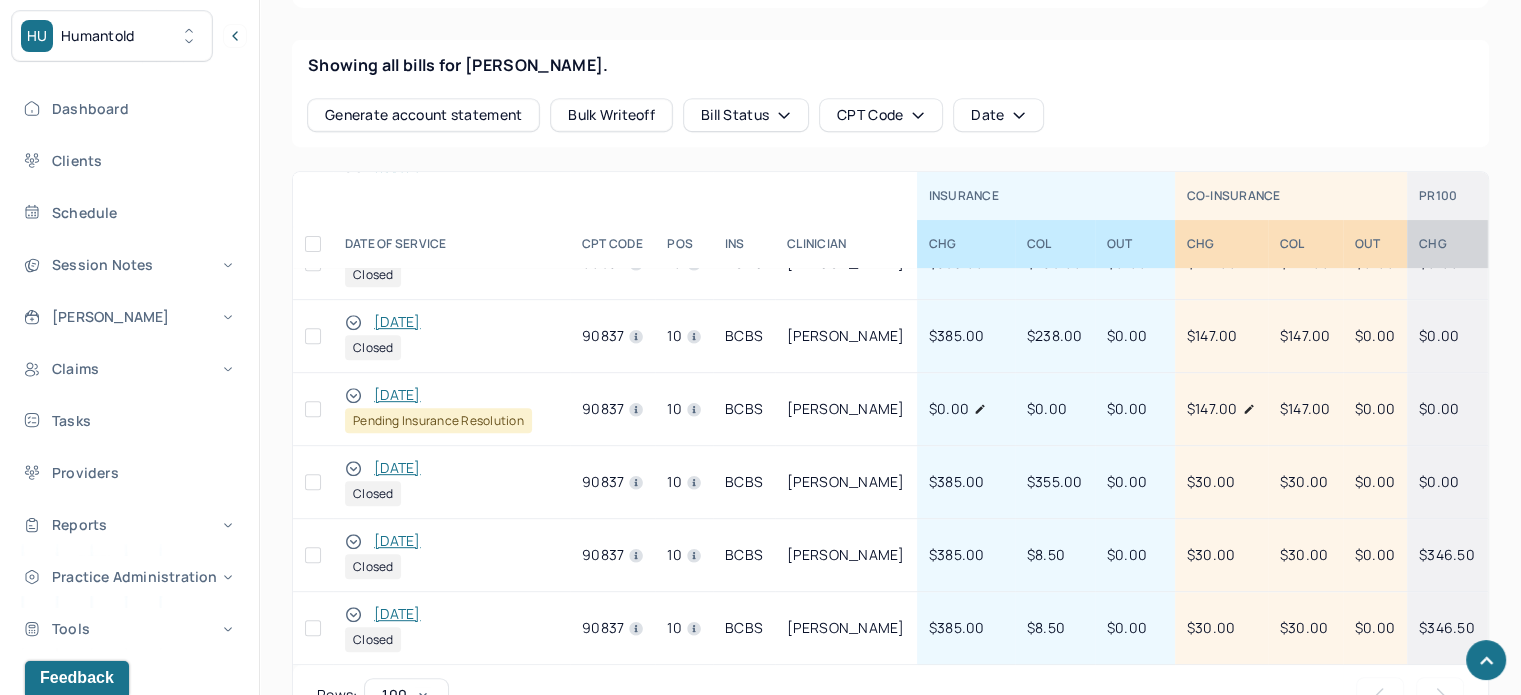 scroll, scrollTop: 900, scrollLeft: 0, axis: vertical 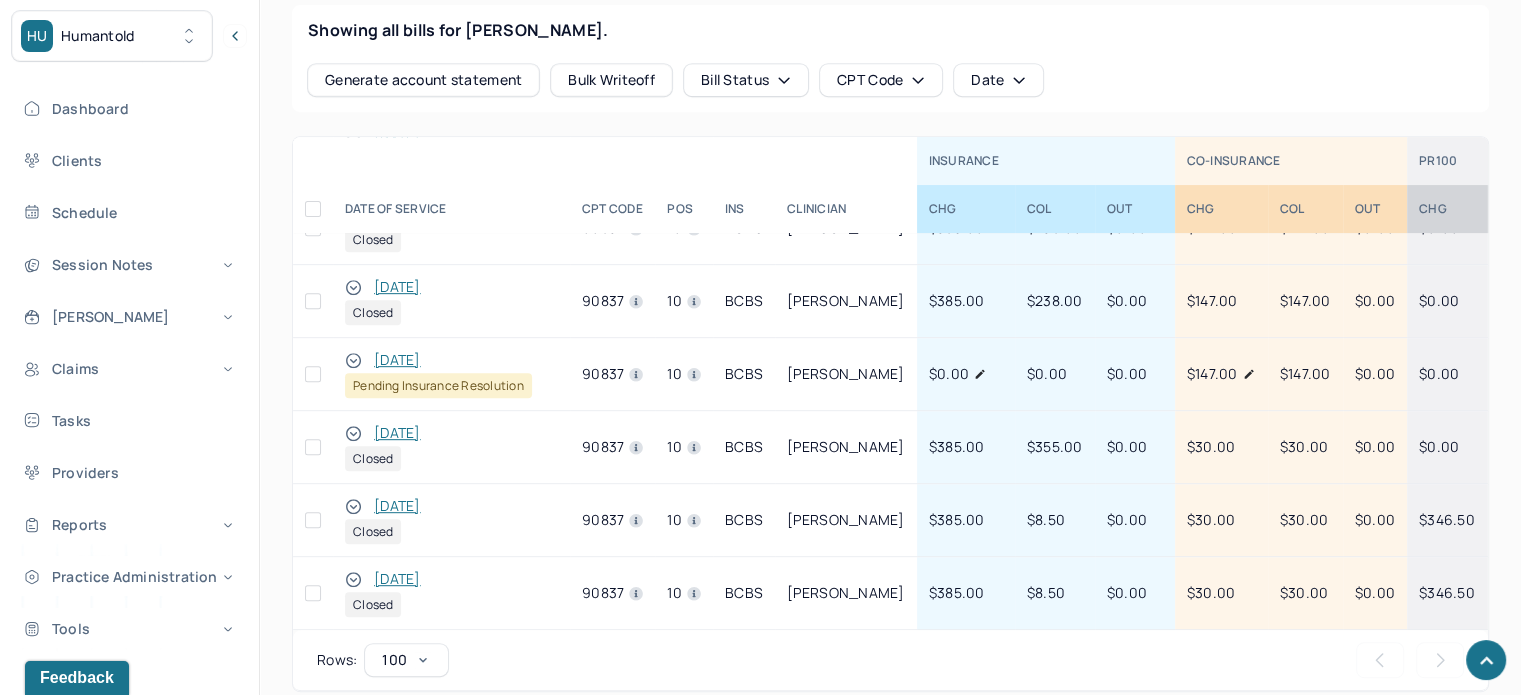 click 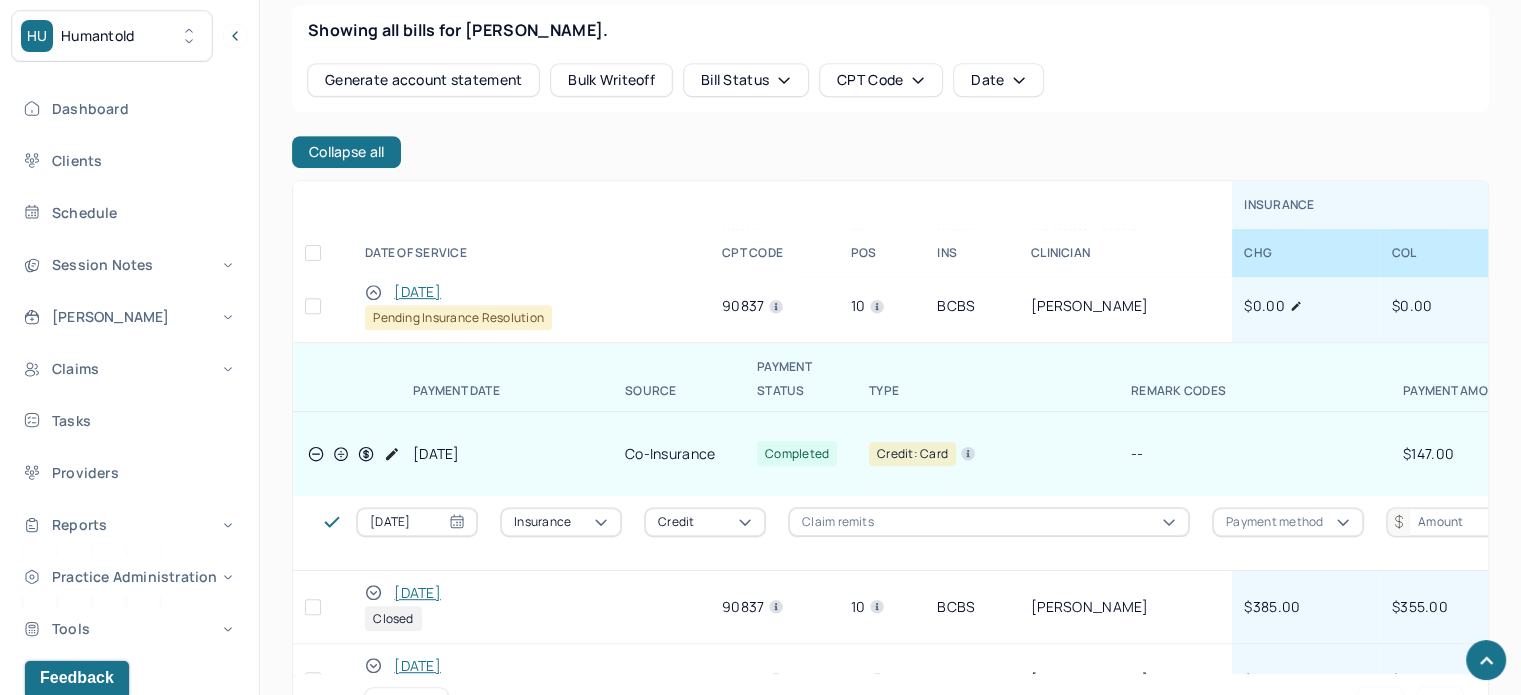 scroll, scrollTop: 345, scrollLeft: 0, axis: vertical 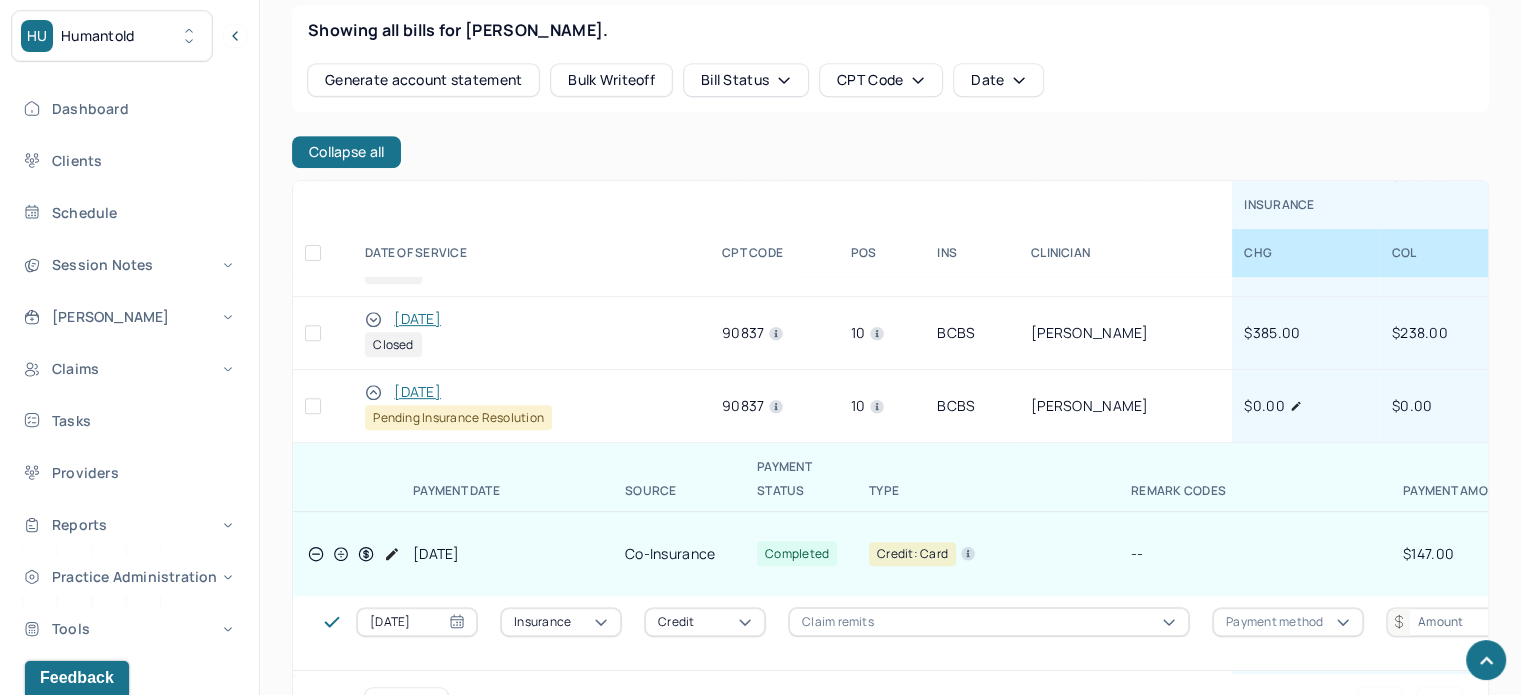 click 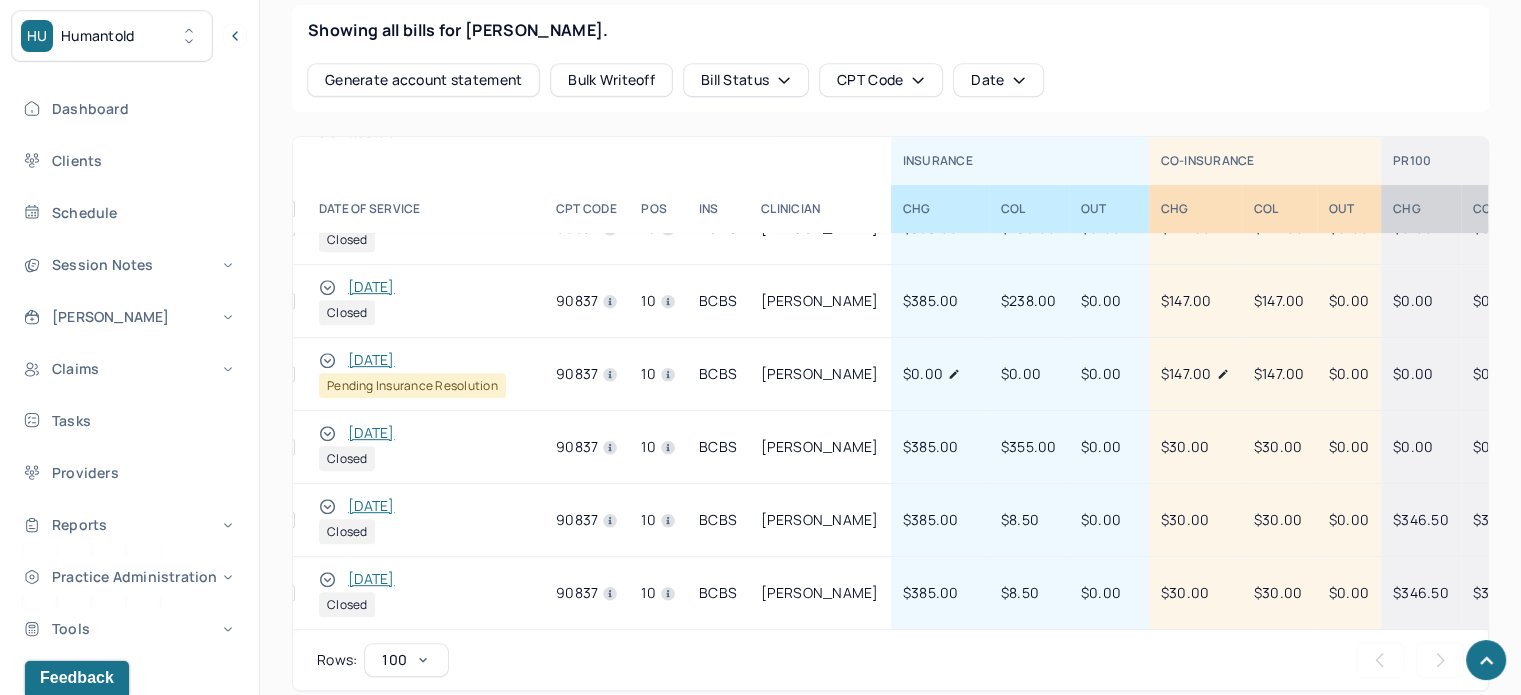 scroll, scrollTop: 345, scrollLeft: 12, axis: both 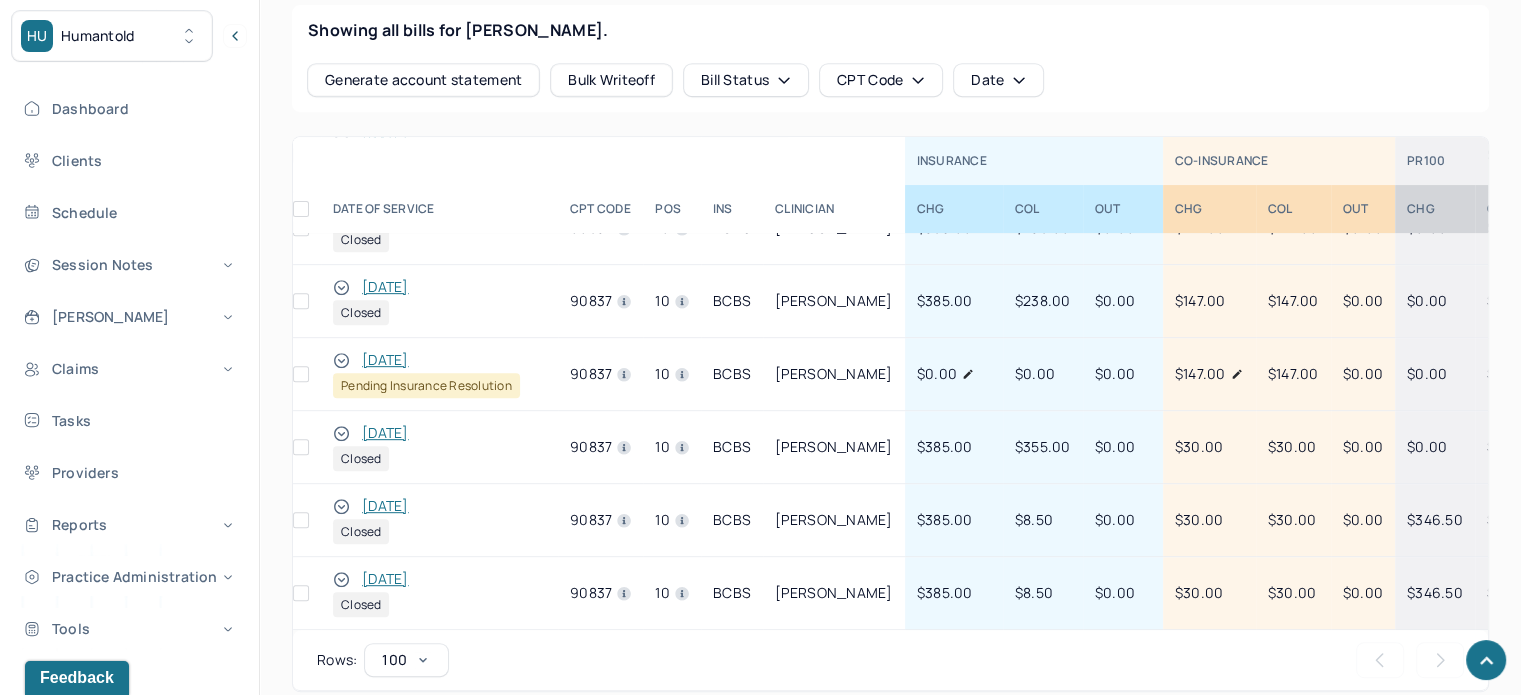 click at bounding box center (341, 360) 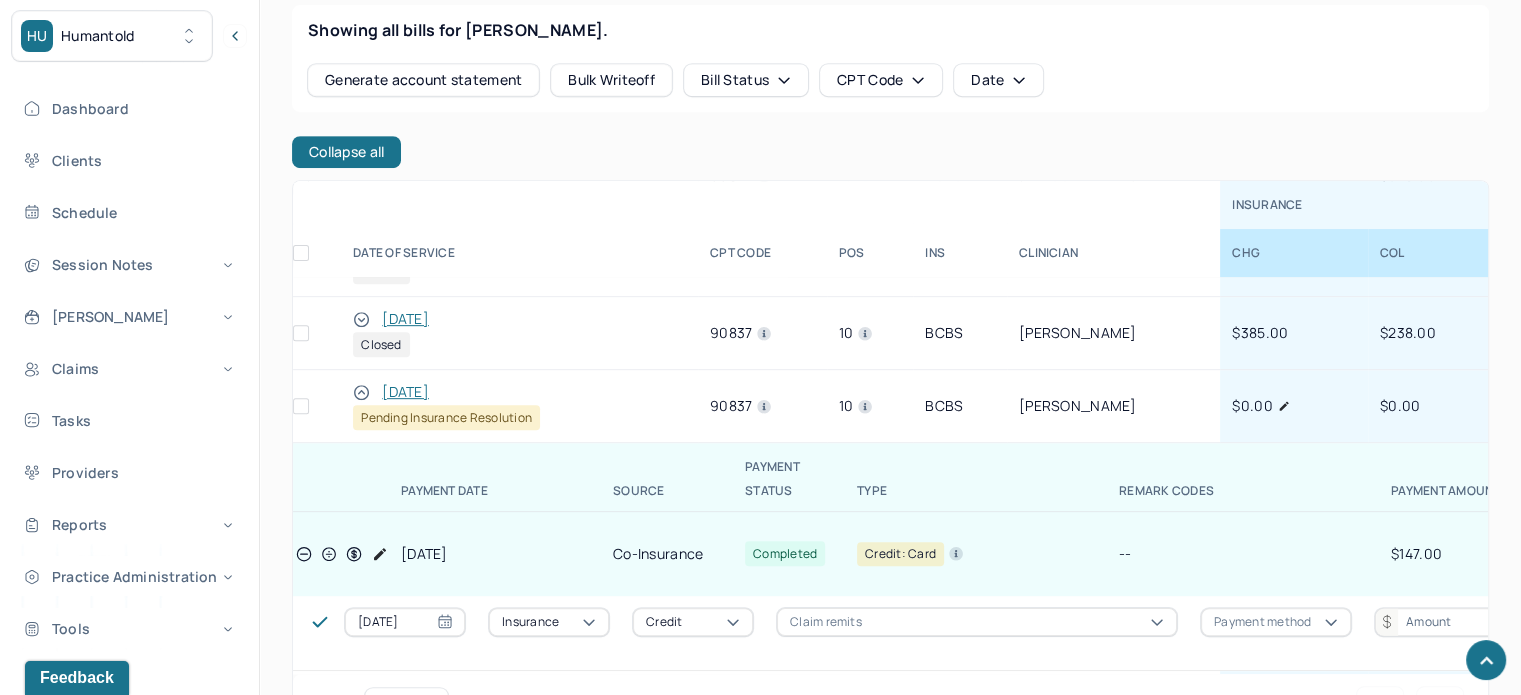 click 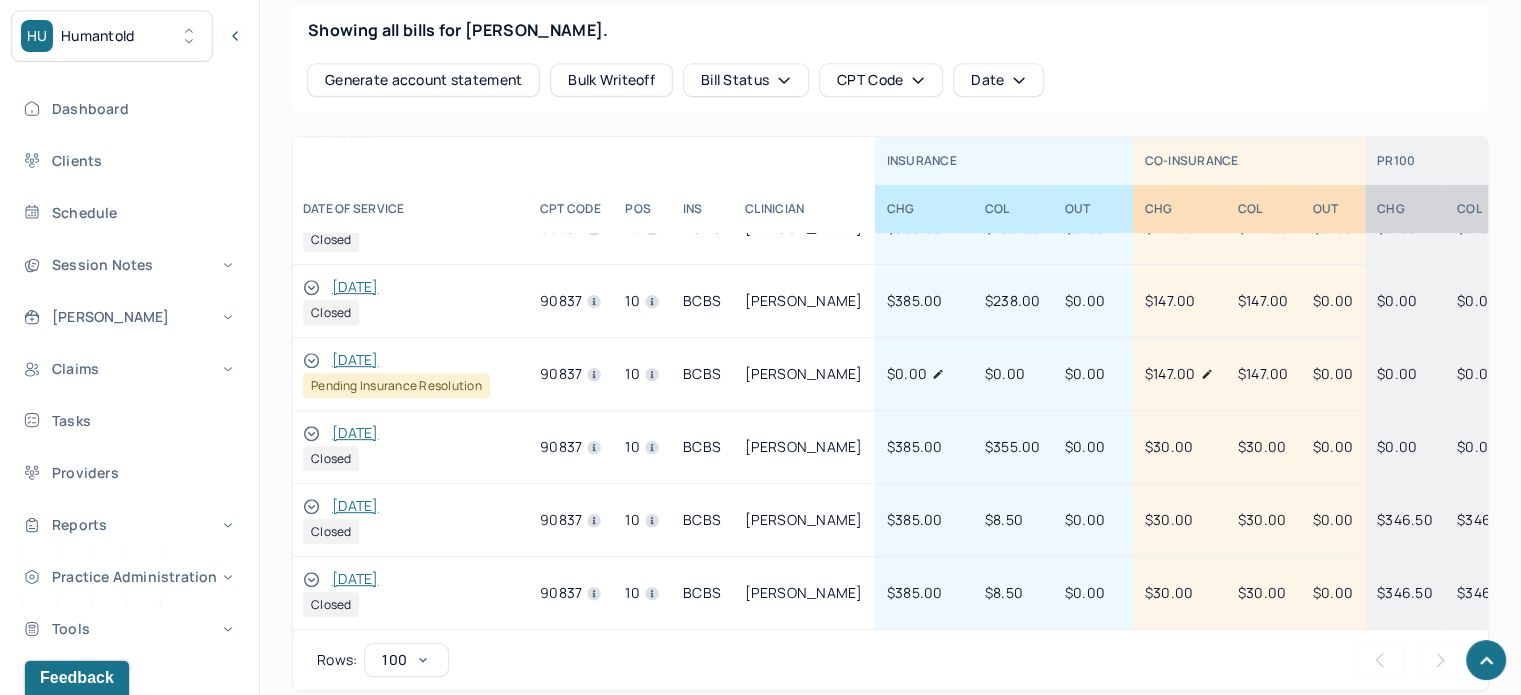 scroll, scrollTop: 345, scrollLeft: 52, axis: both 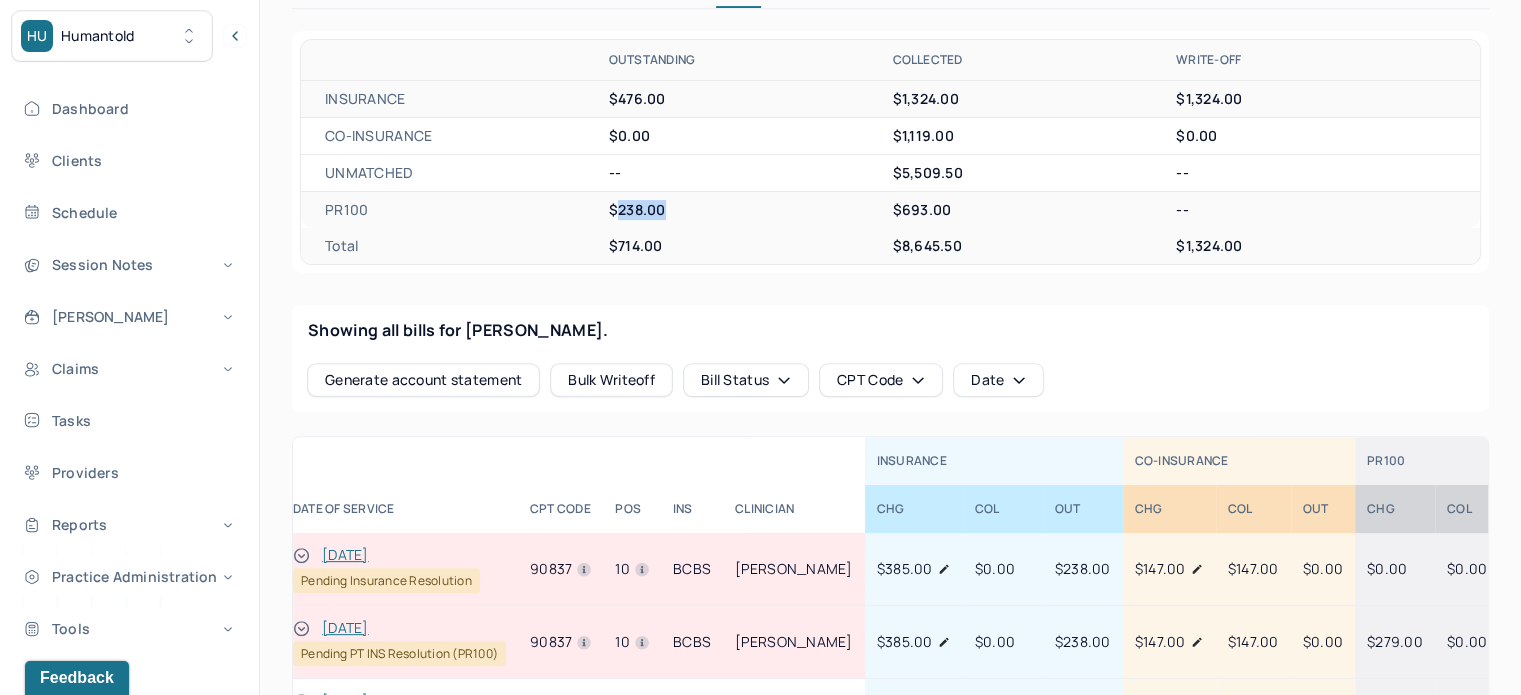 drag, startPoint x: 671, startPoint y: 187, endPoint x: 616, endPoint y: 195, distance: 55.578773 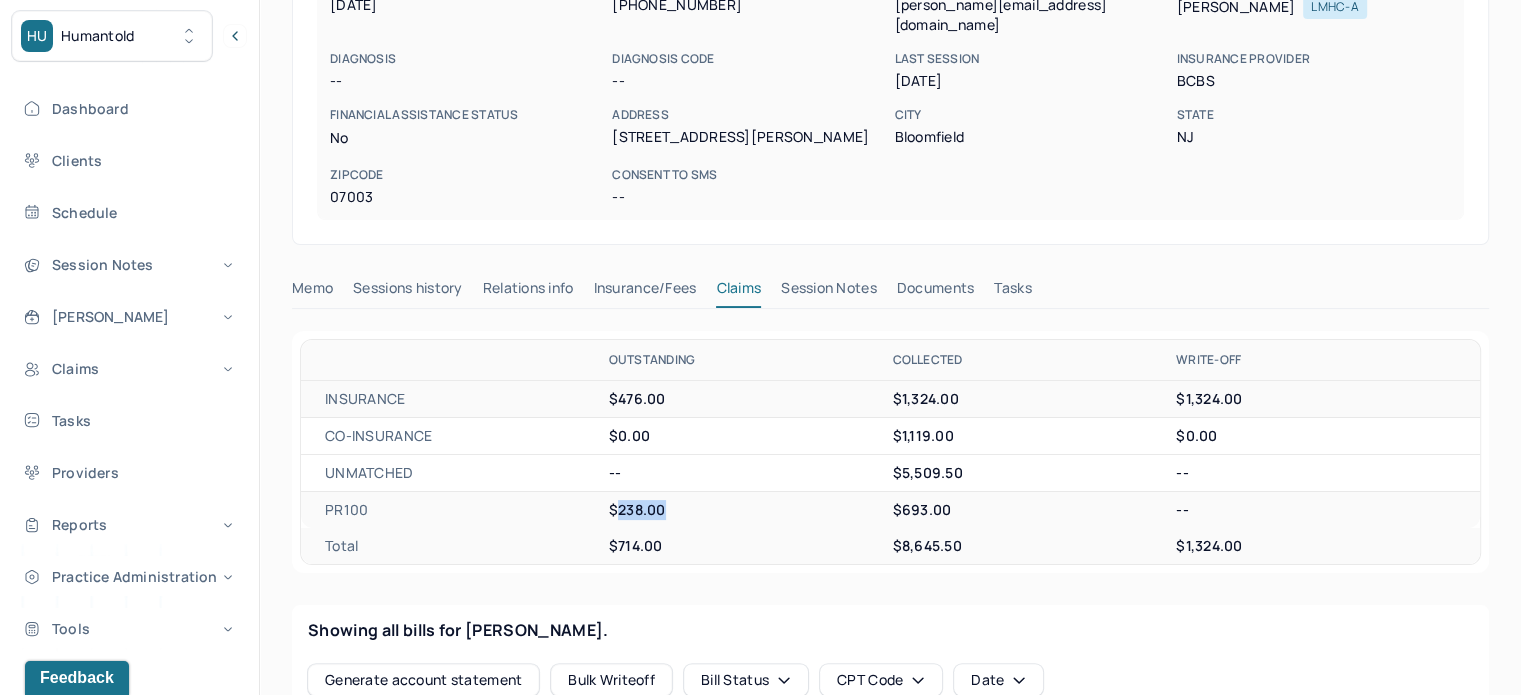 click on "Tasks" at bounding box center (1012, 292) 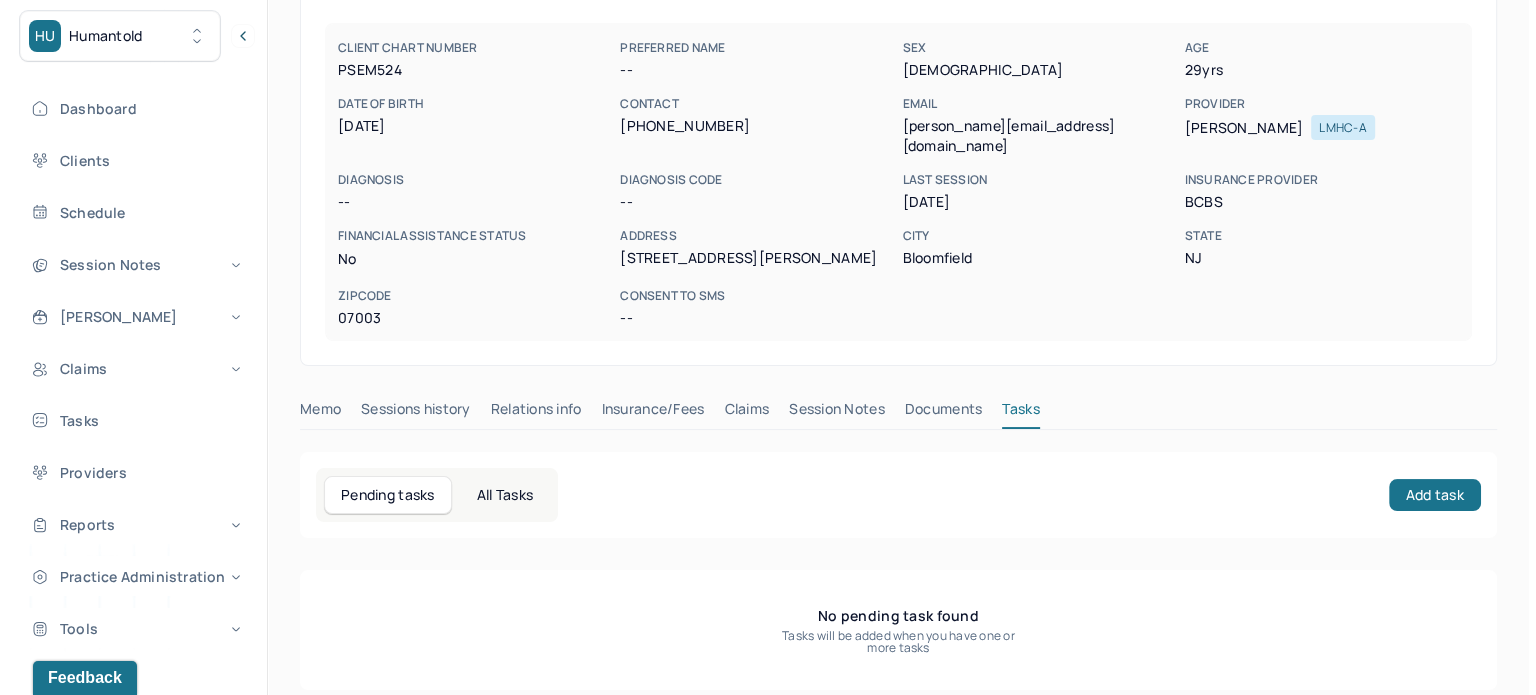 scroll, scrollTop: 180, scrollLeft: 0, axis: vertical 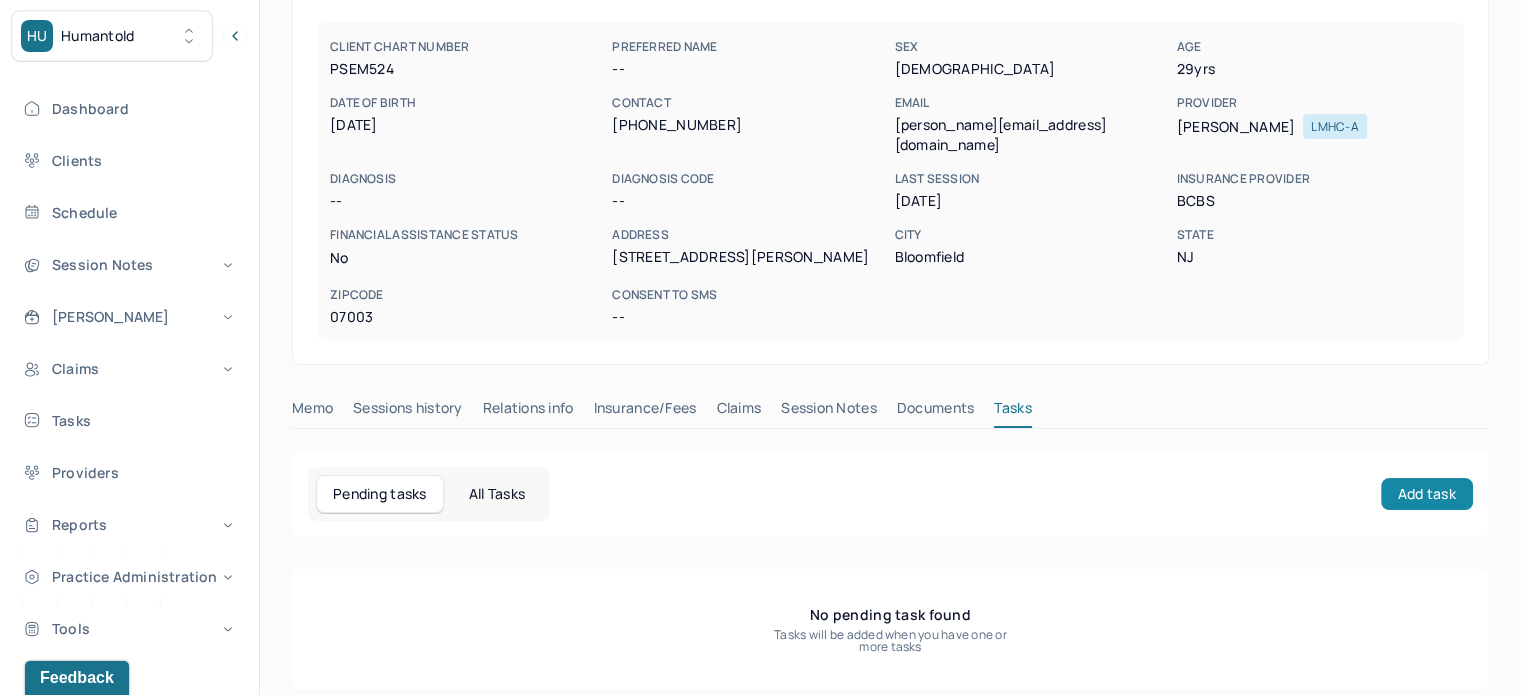 drag, startPoint x: 1365, startPoint y: 452, endPoint x: 1402, endPoint y: 474, distance: 43.046486 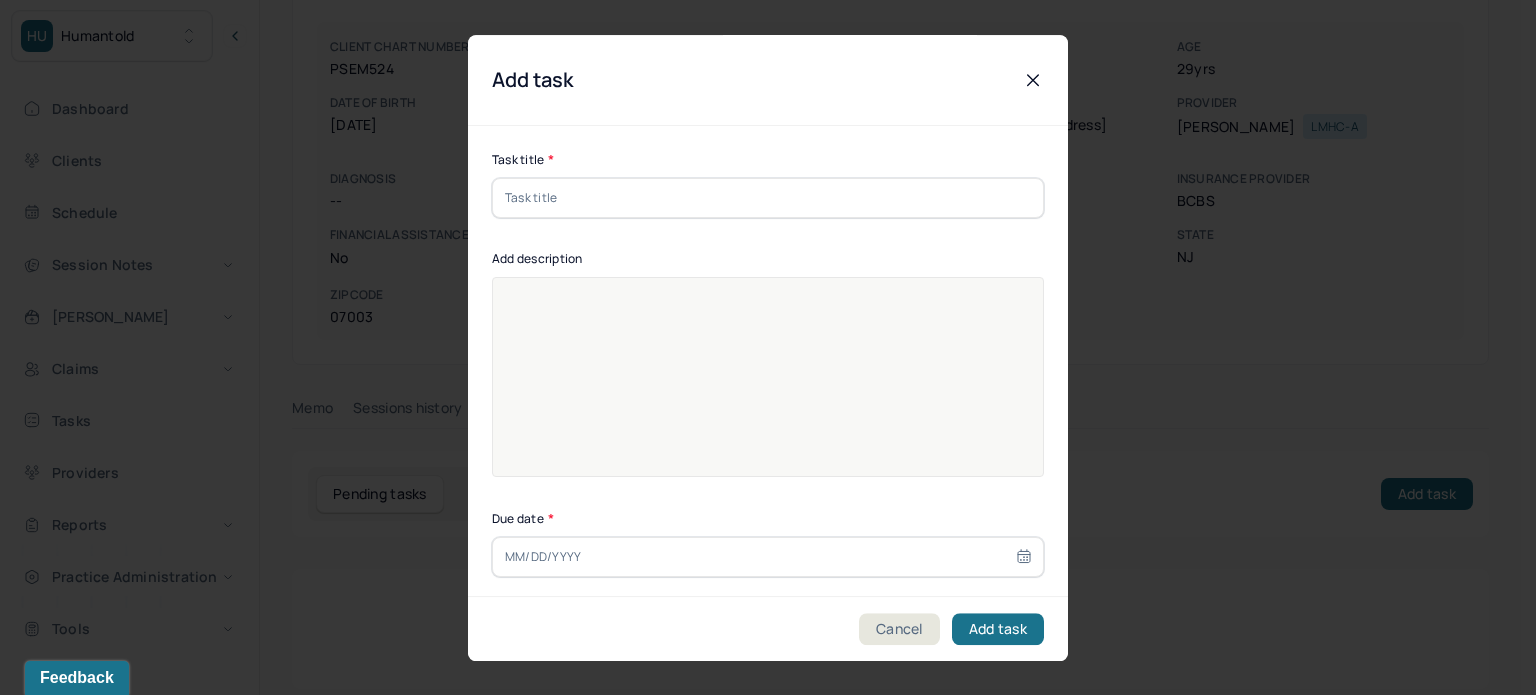 click at bounding box center (768, 198) 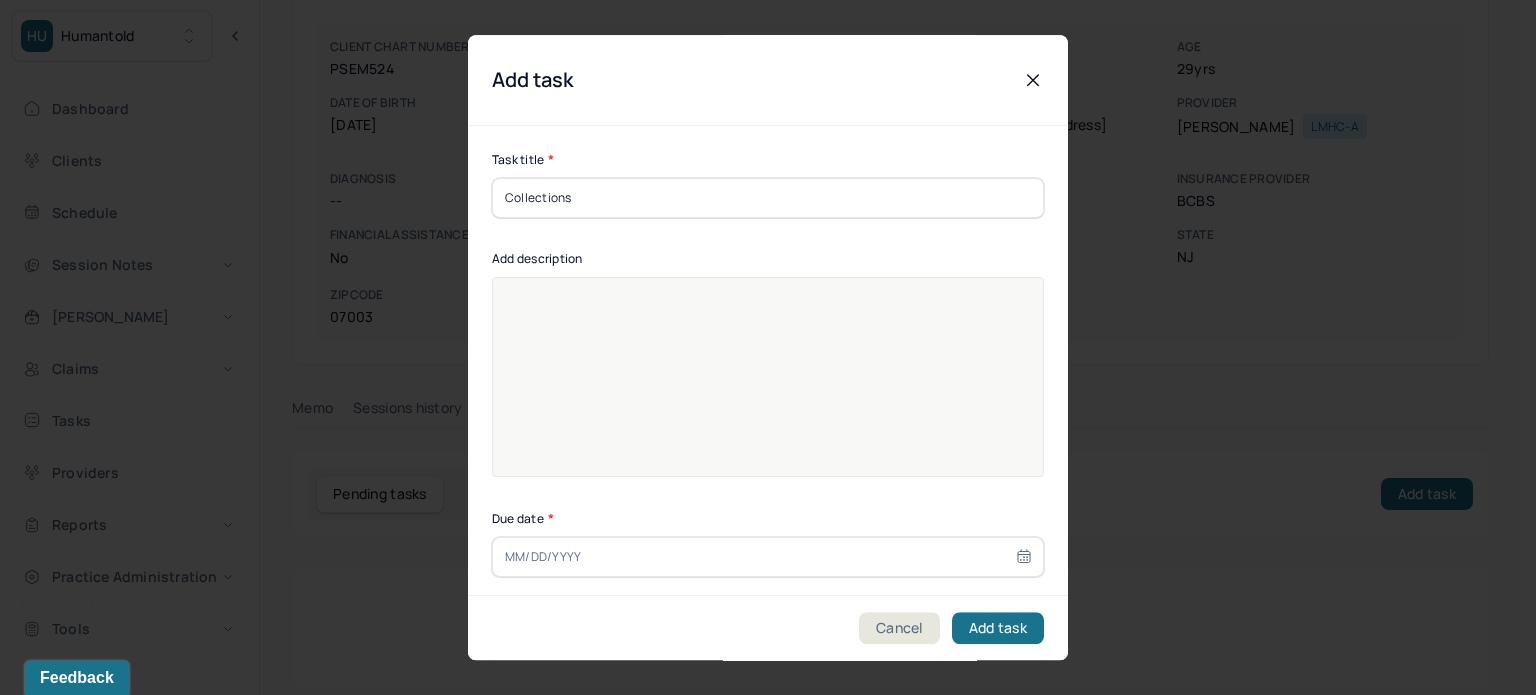 type on "Collections" 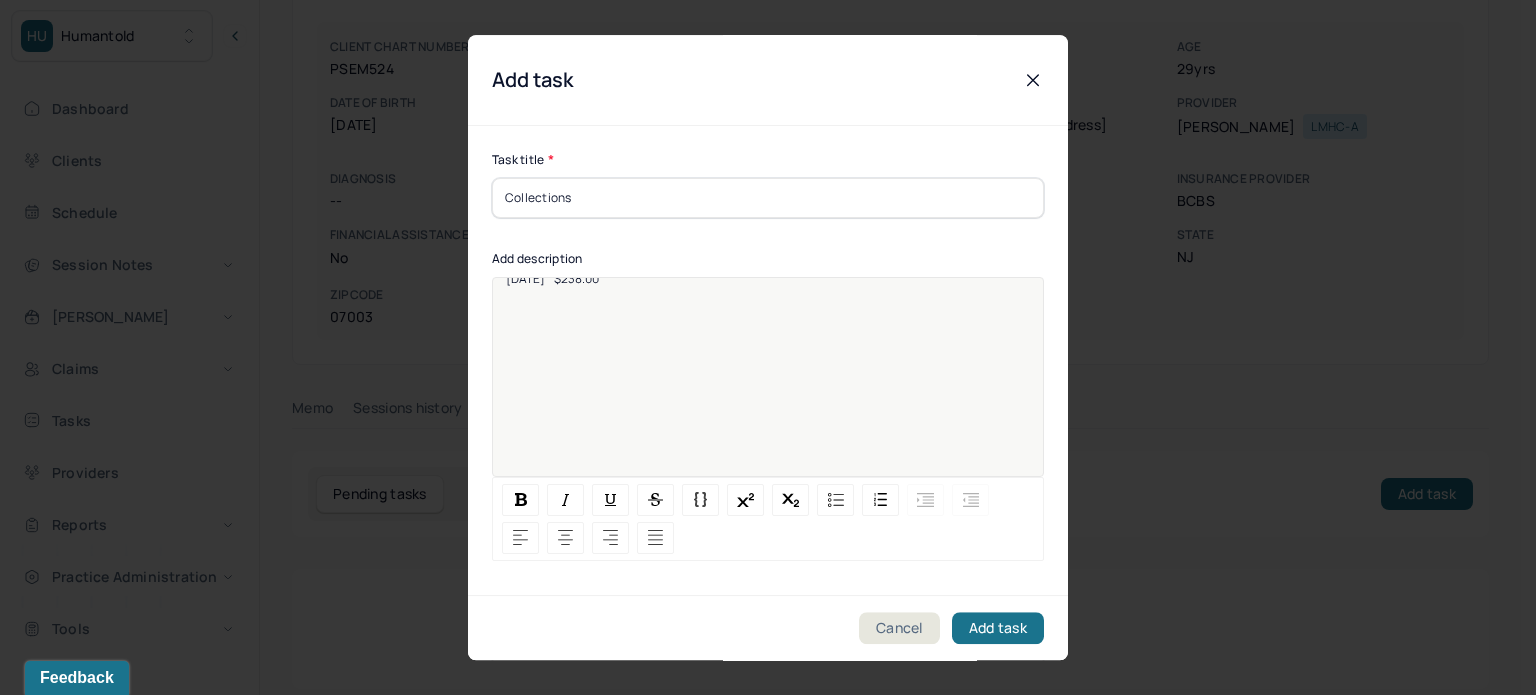 scroll, scrollTop: 25, scrollLeft: 0, axis: vertical 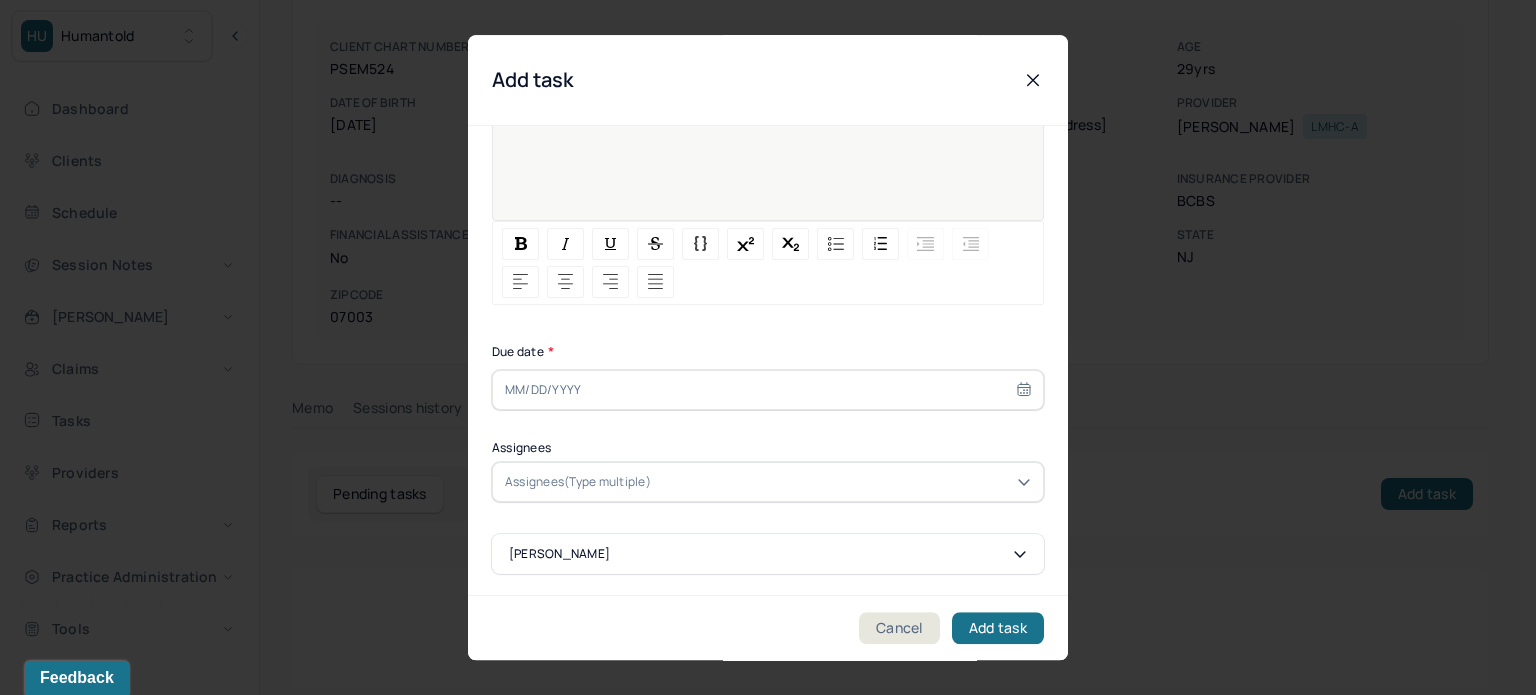 click at bounding box center [768, 390] 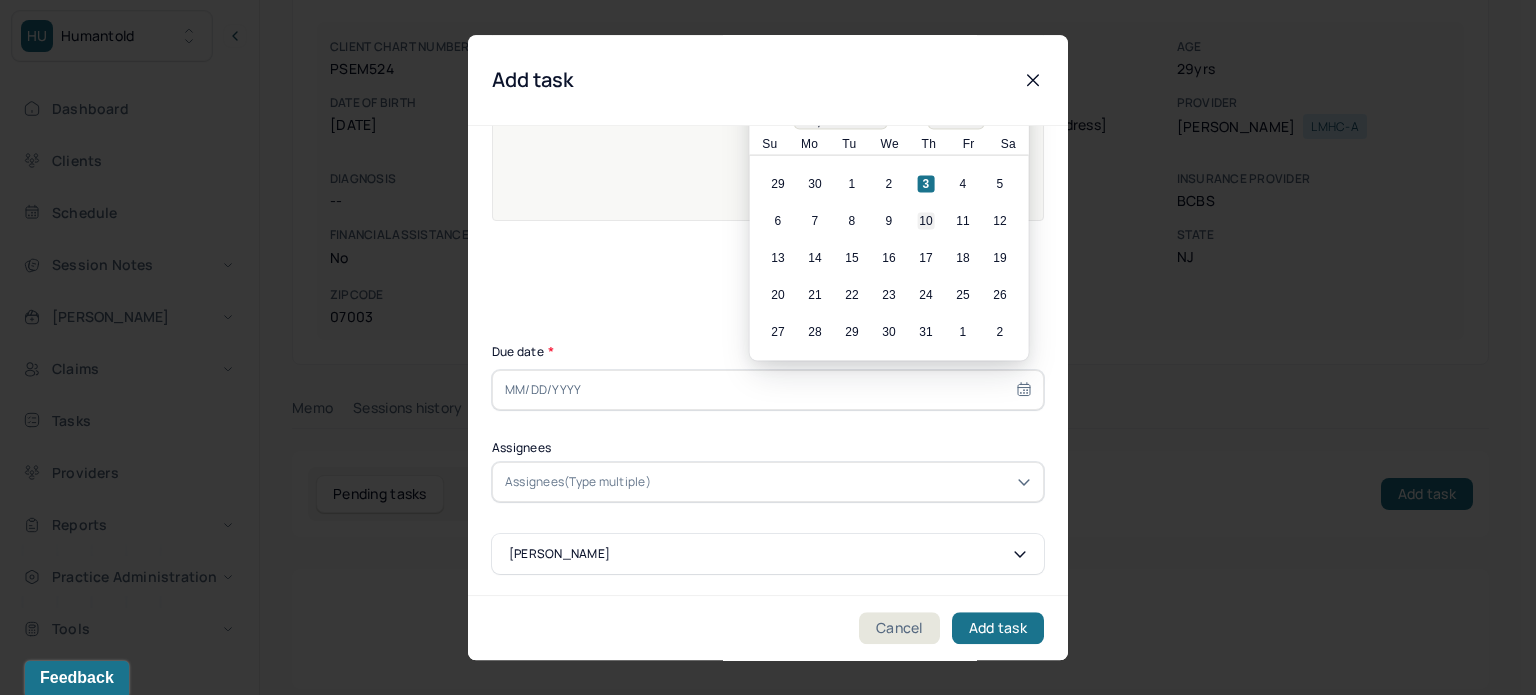 click on "10" at bounding box center [926, 221] 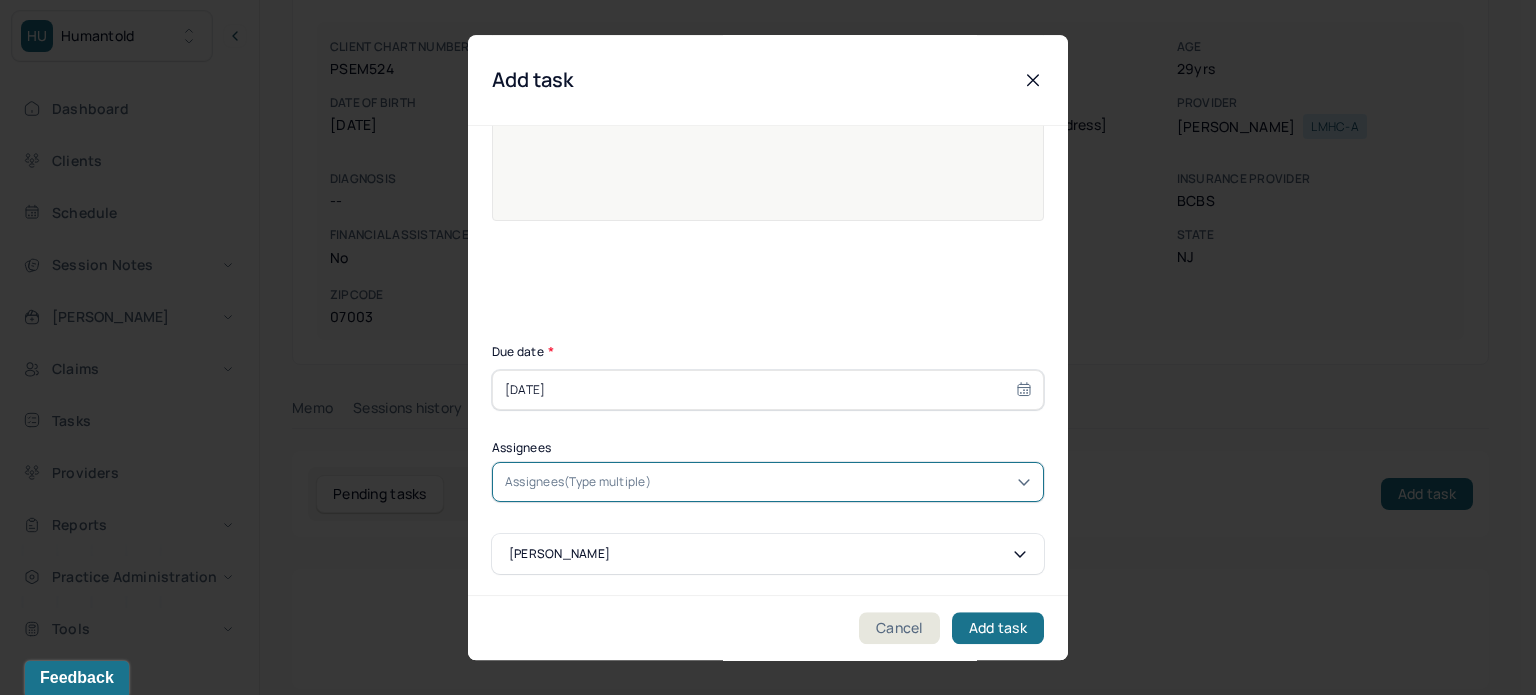 click at bounding box center (843, 482) 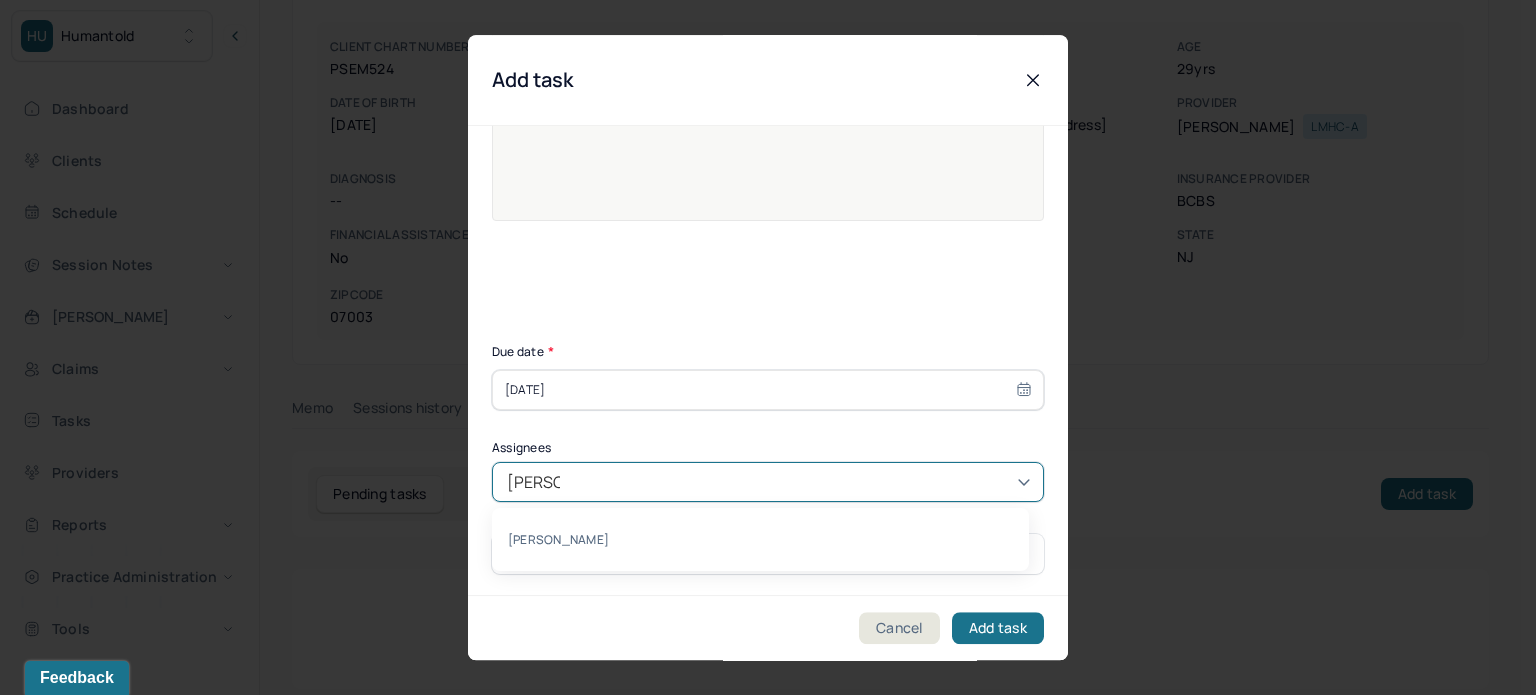 type on "[PERSON_NAME]" 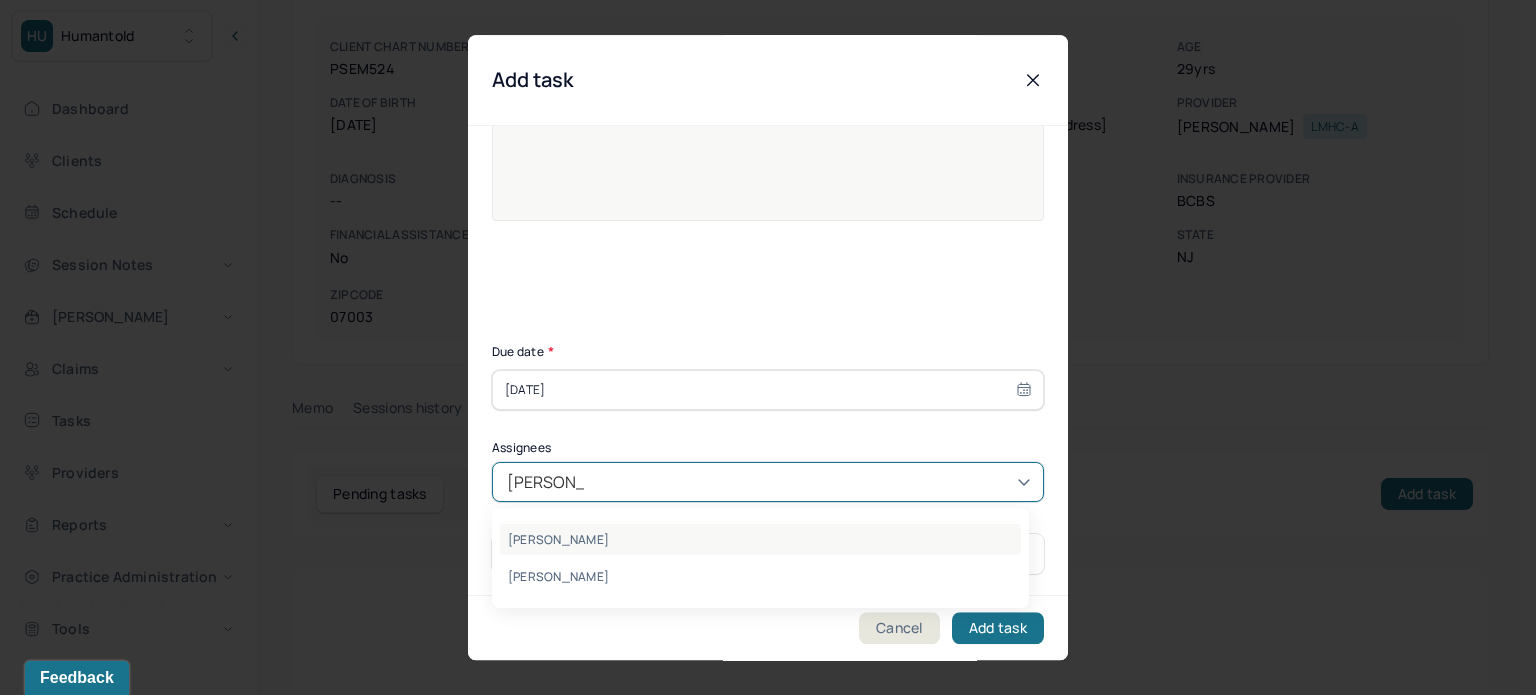 click on "[PERSON_NAME]" at bounding box center [760, 539] 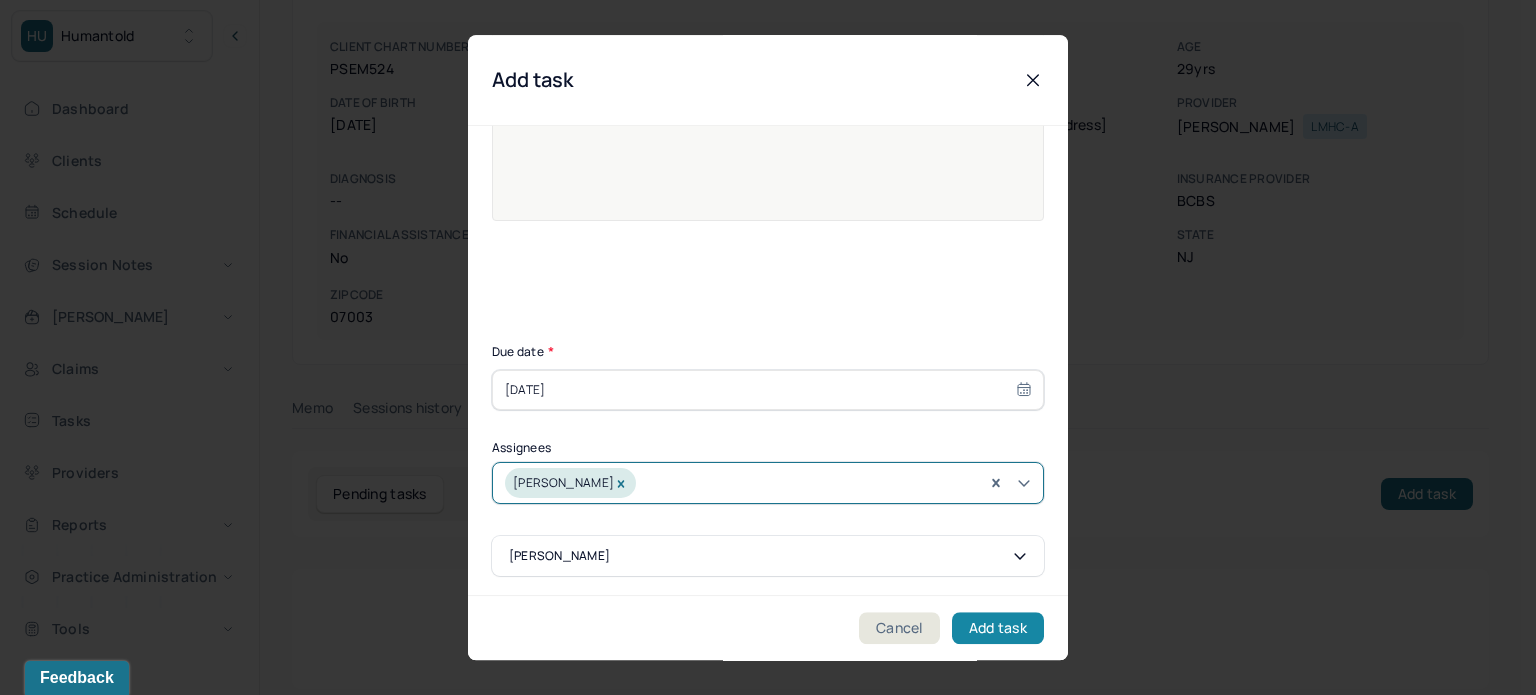 click on "Add task" at bounding box center [998, 628] 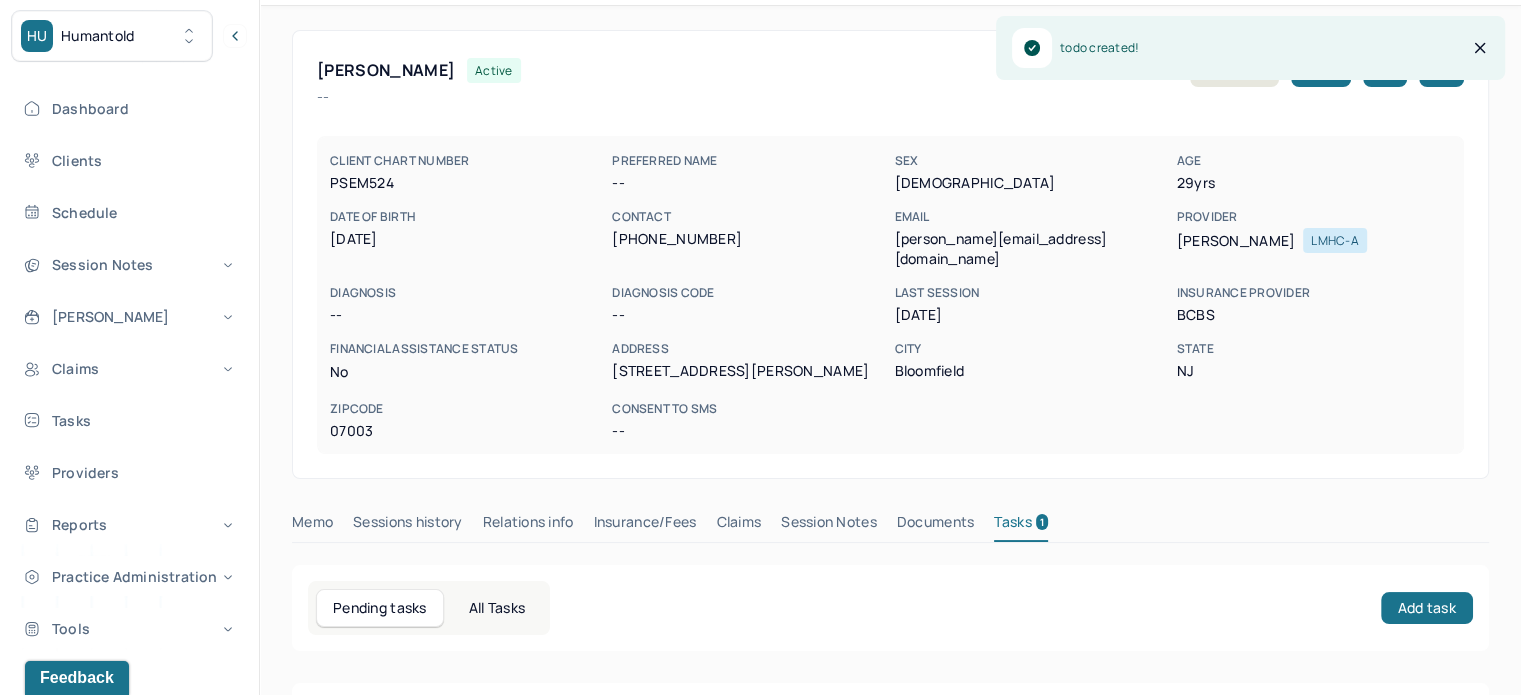 scroll, scrollTop: 0, scrollLeft: 0, axis: both 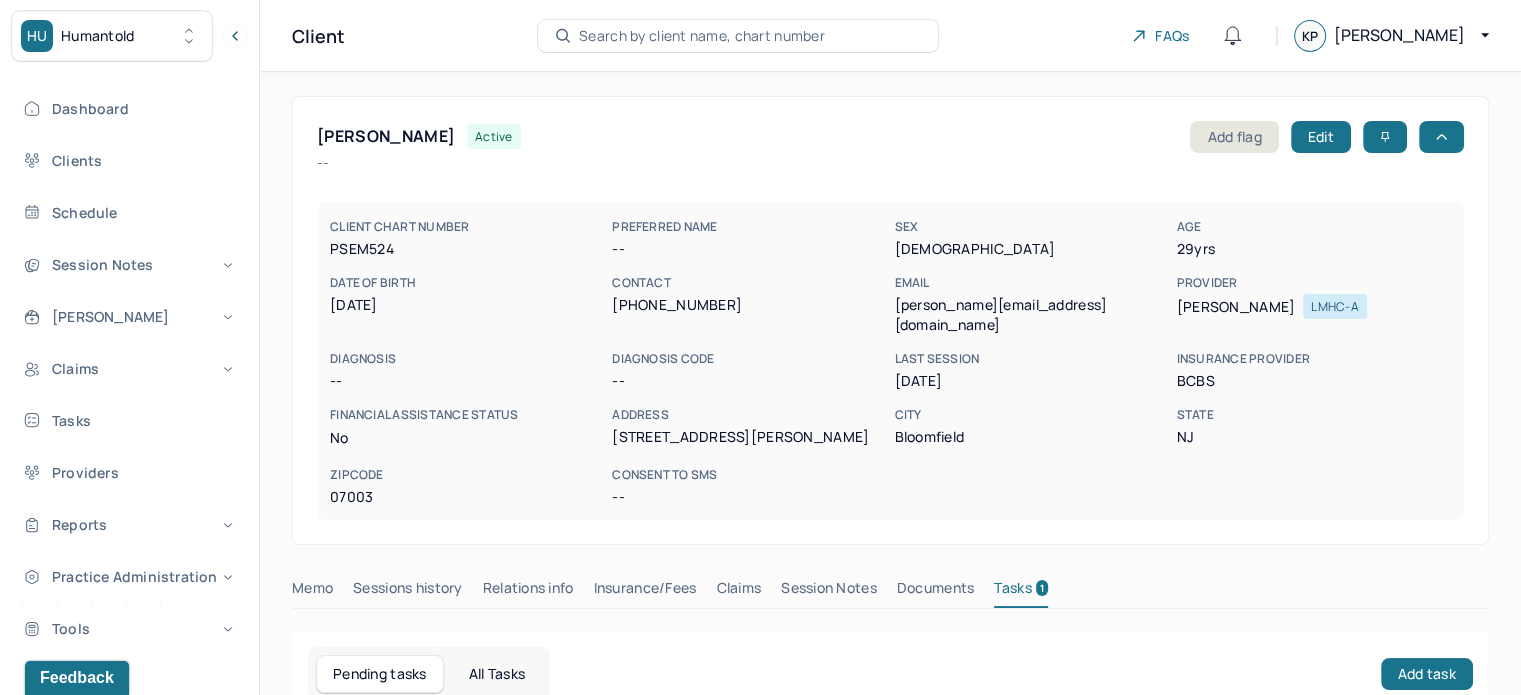 click on "Search by client name, chart number" at bounding box center (702, 36) 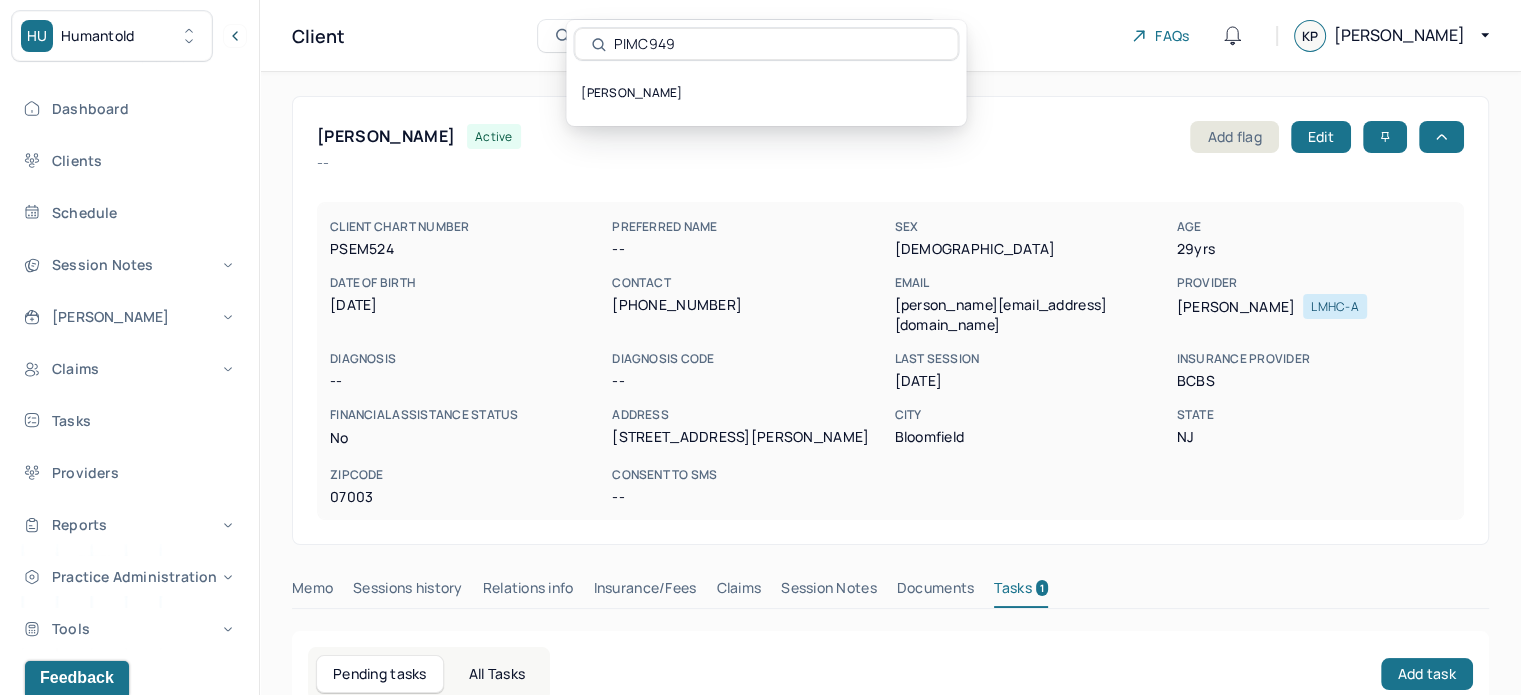 scroll, scrollTop: 0, scrollLeft: 0, axis: both 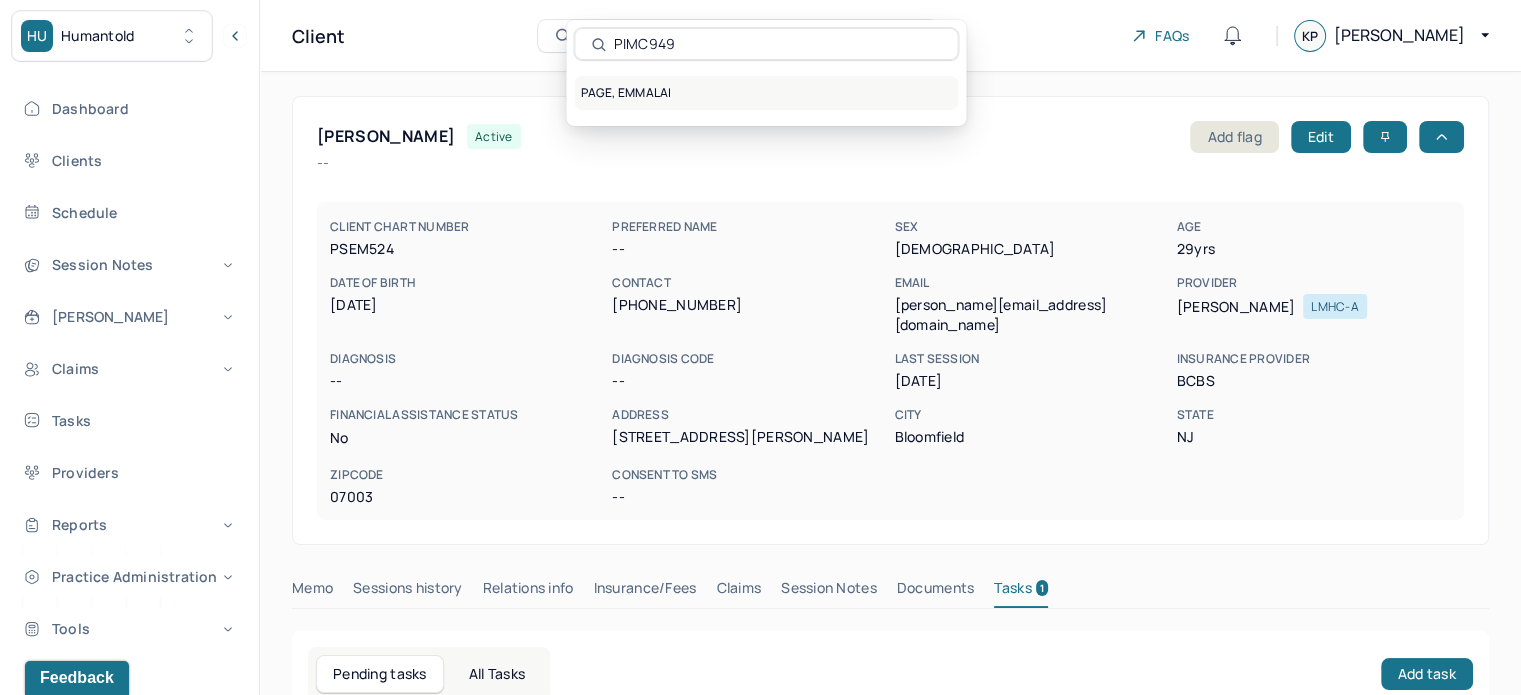 type on "PIMC949" 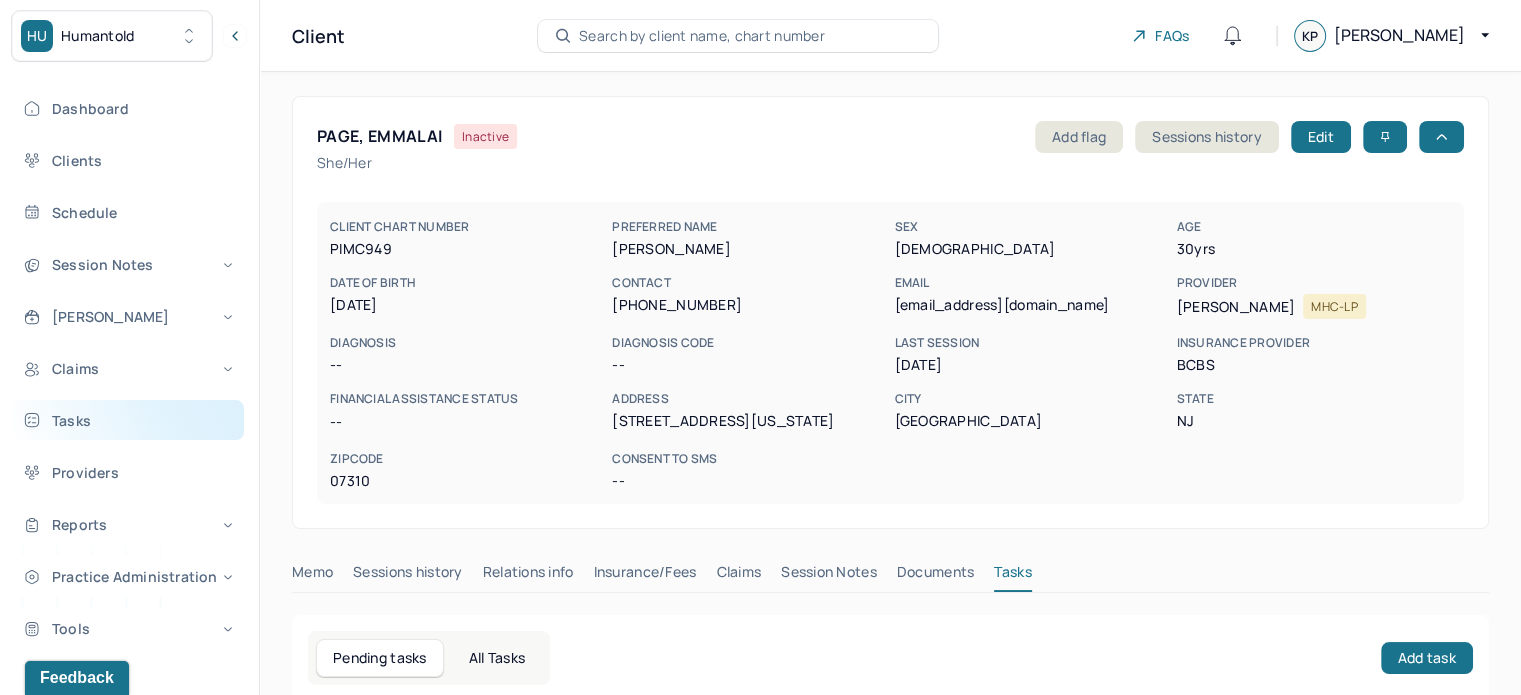 click on "Tasks" at bounding box center (128, 420) 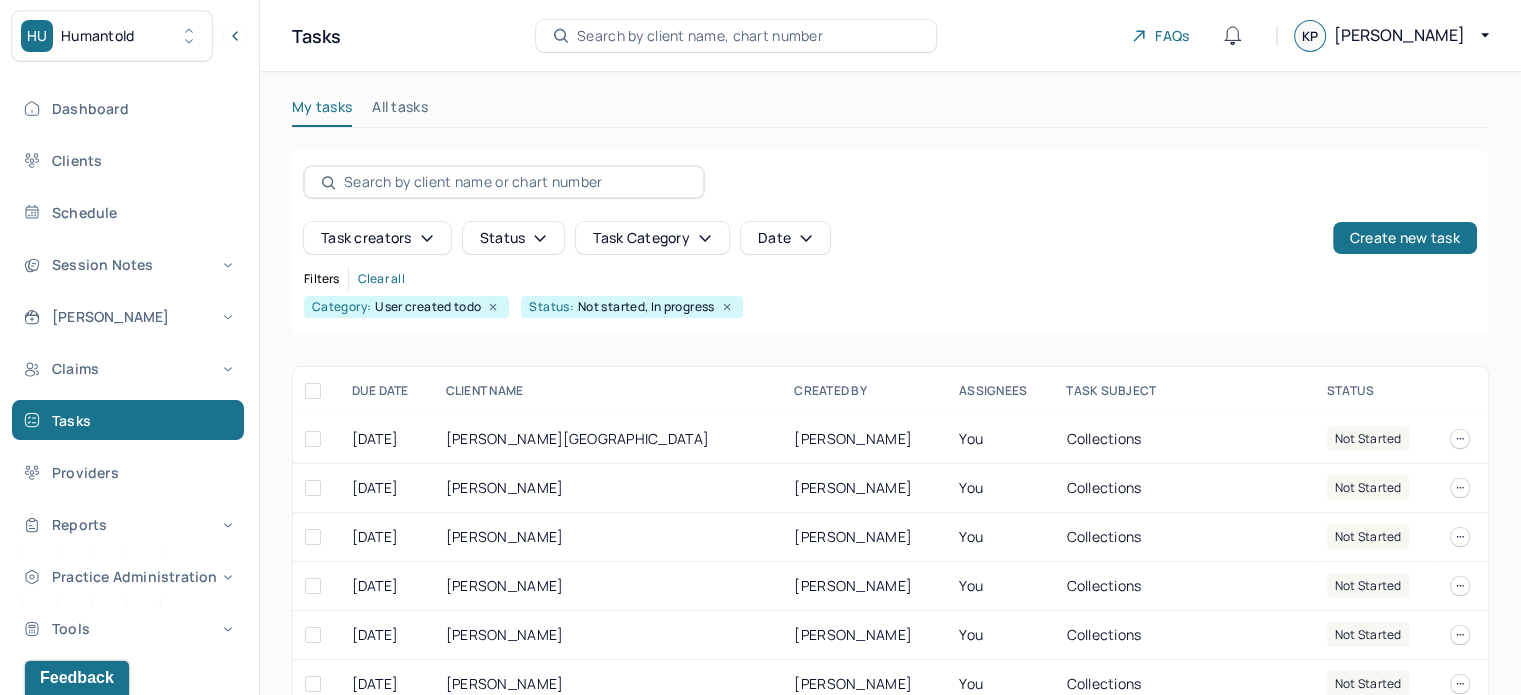 click on "Date" at bounding box center (785, 238) 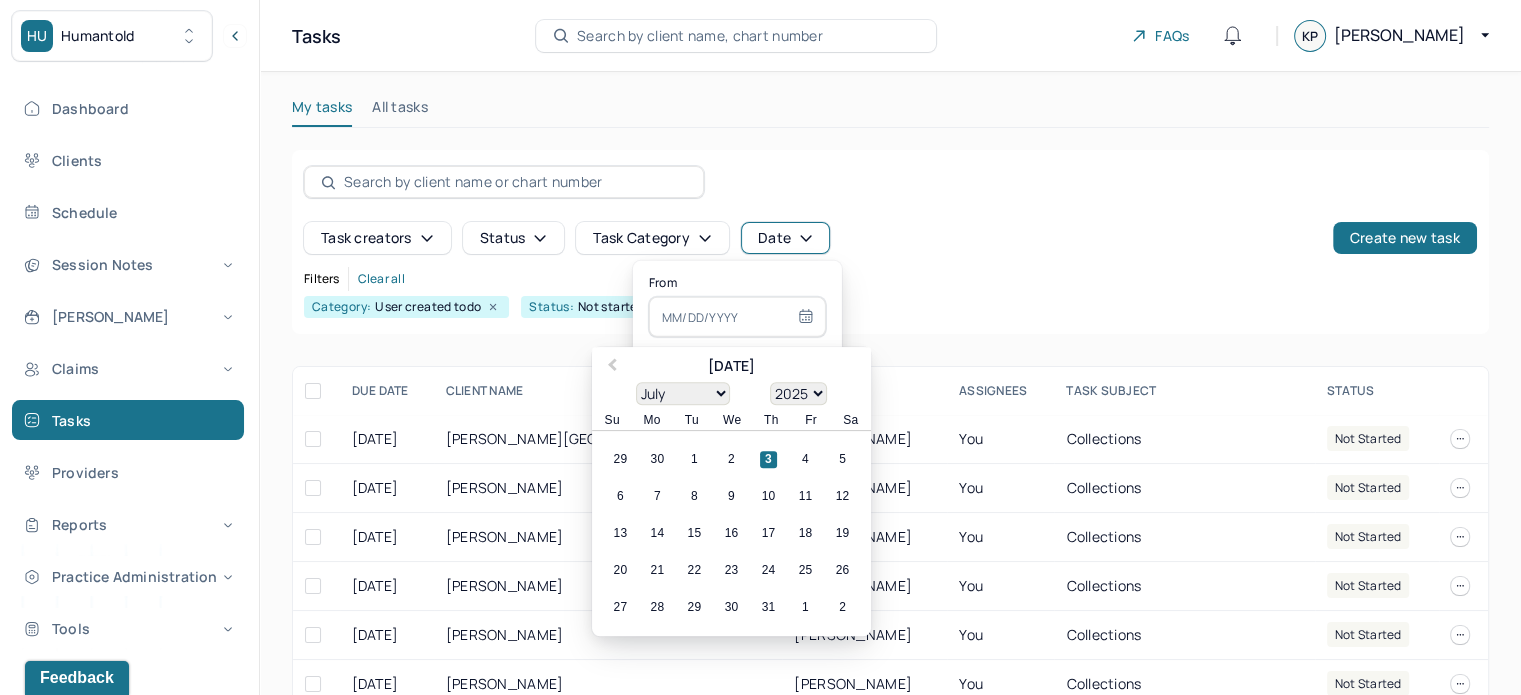 click on "10" at bounding box center [768, 497] 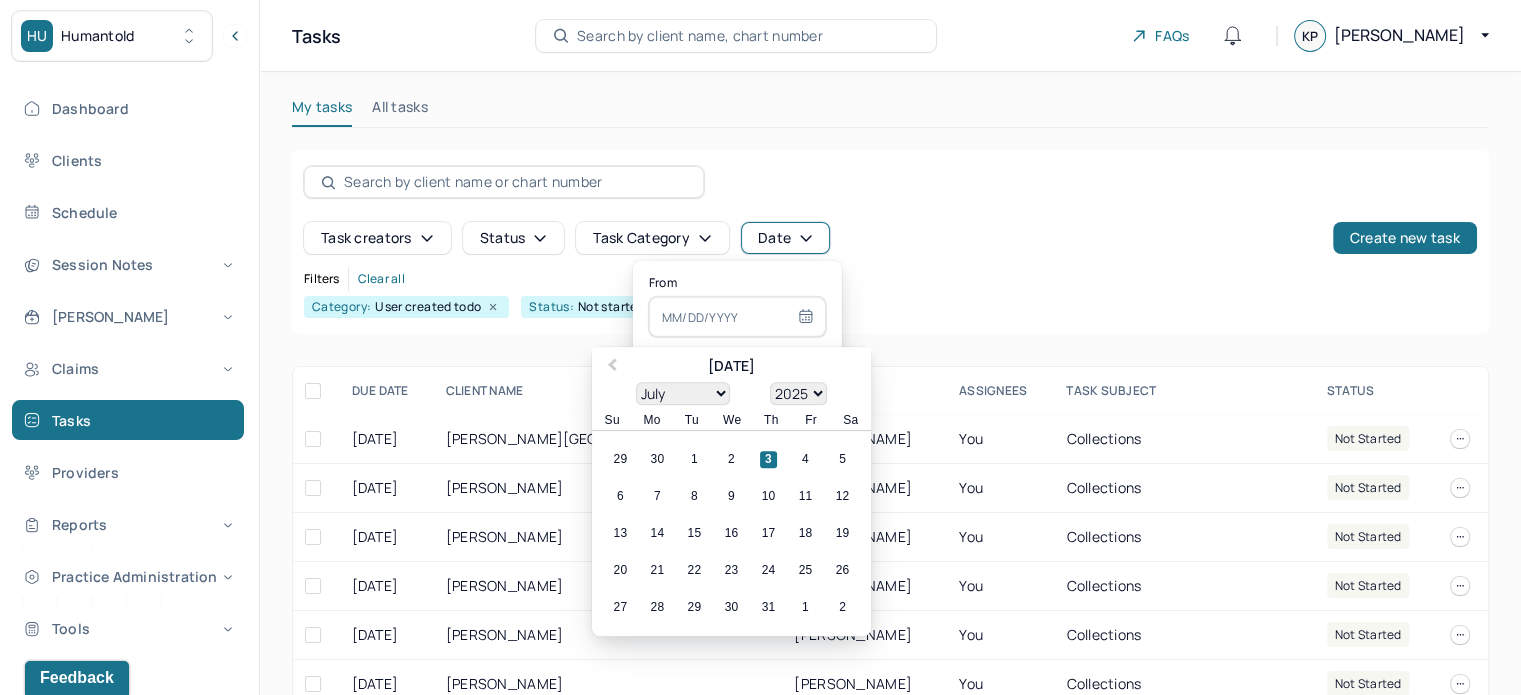 click on "10" at bounding box center [768, 497] 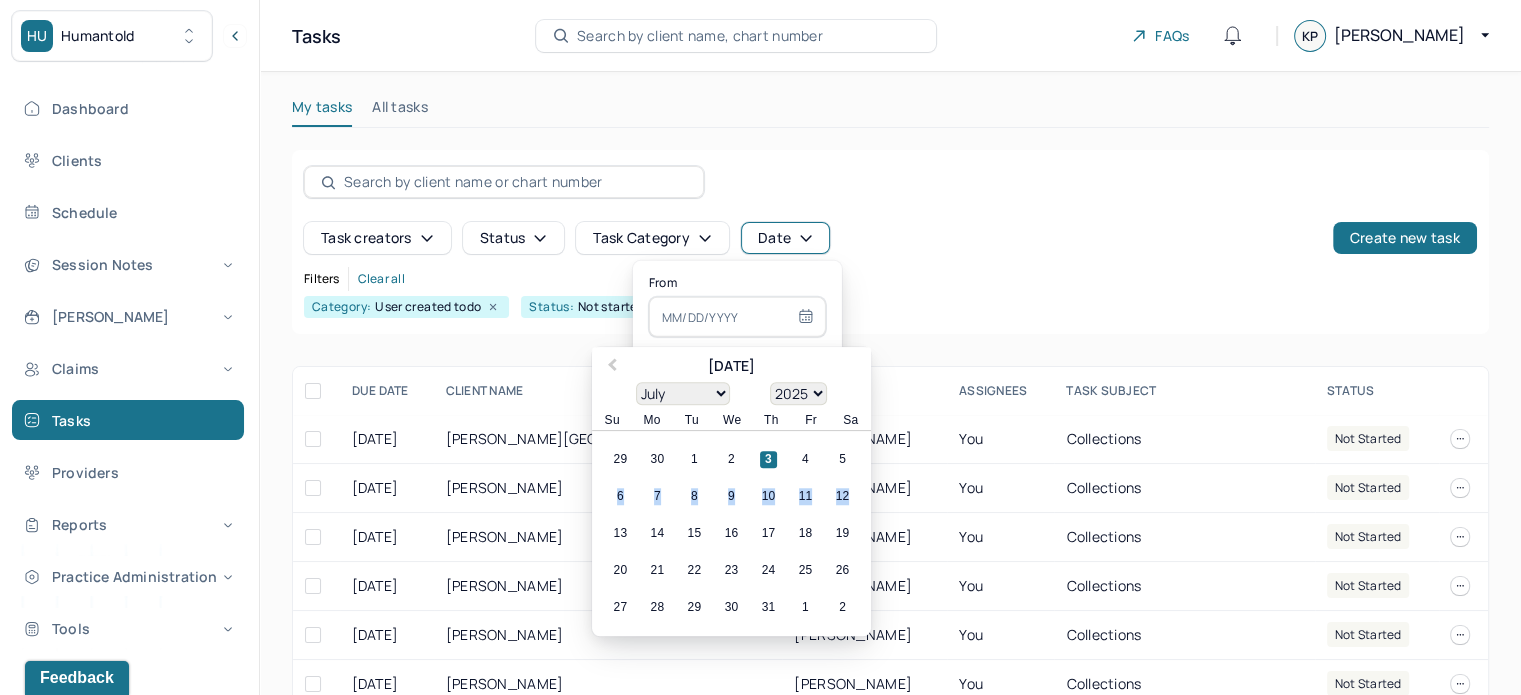 click on "10" at bounding box center (768, 497) 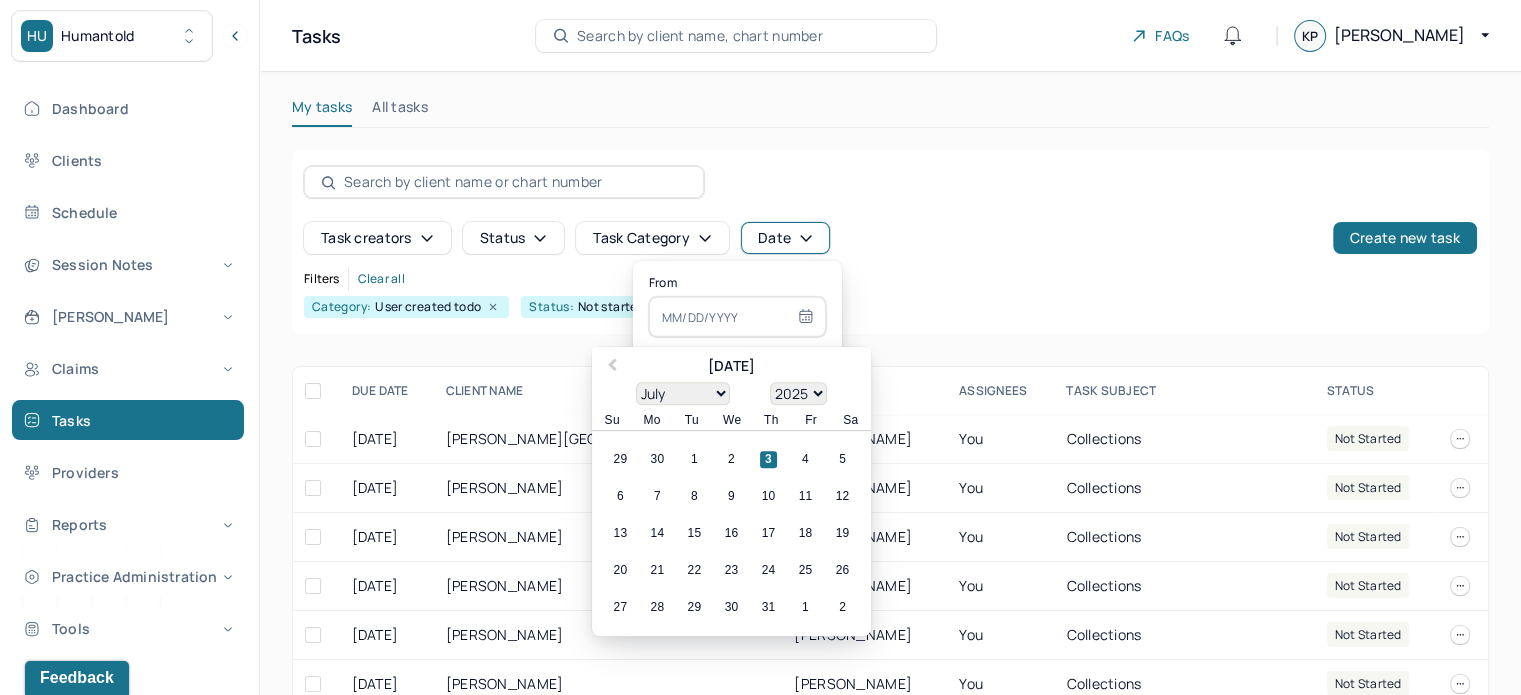 click on "10" at bounding box center [768, 497] 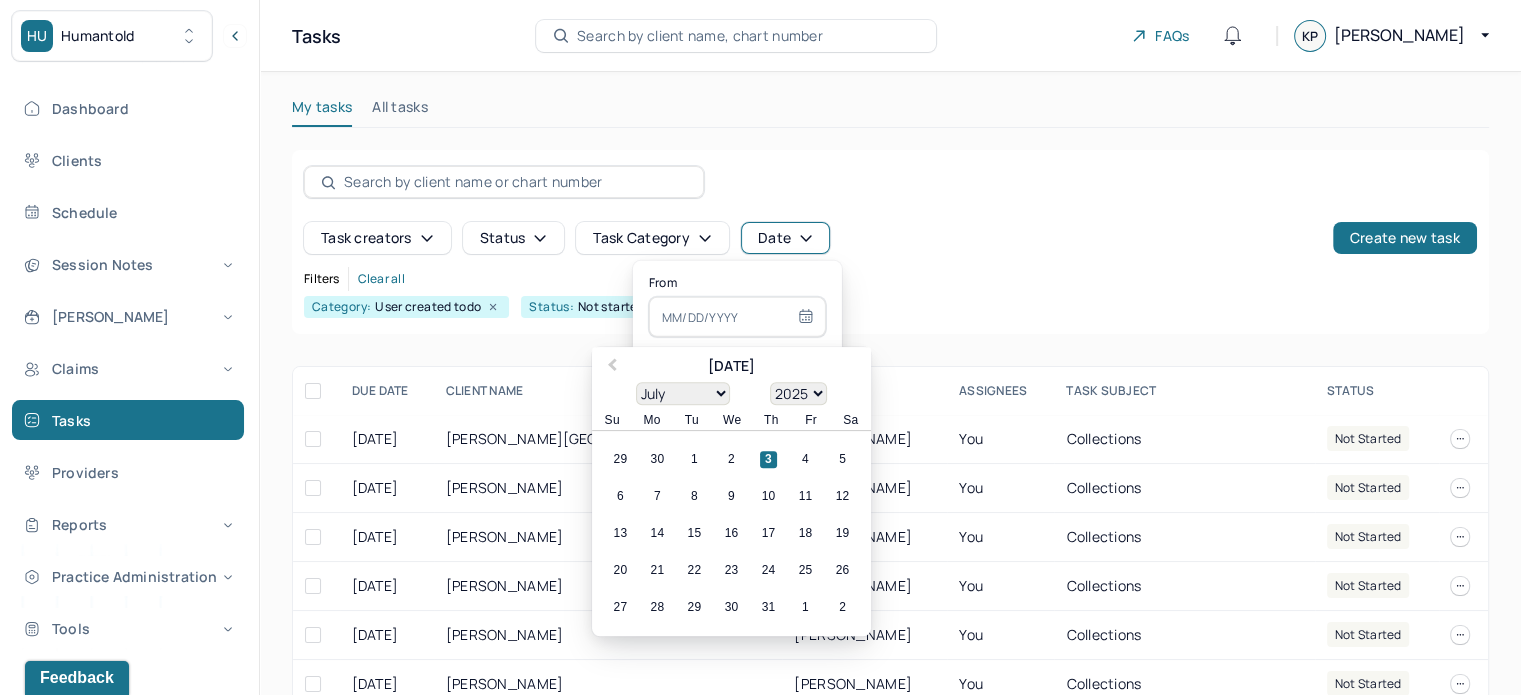 click on "Filters   Clear all   Category: User created todo     Status: Not started, In progress" at bounding box center (890, 292) 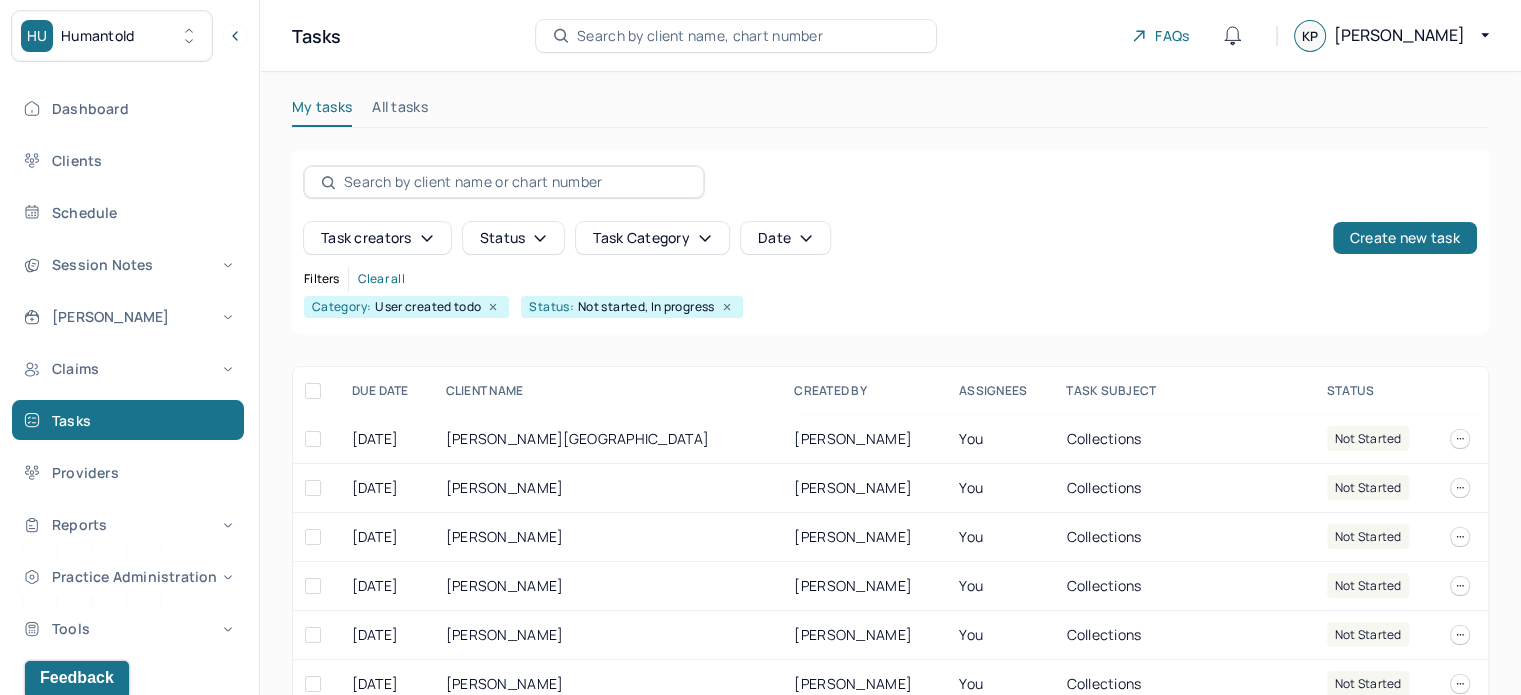 click 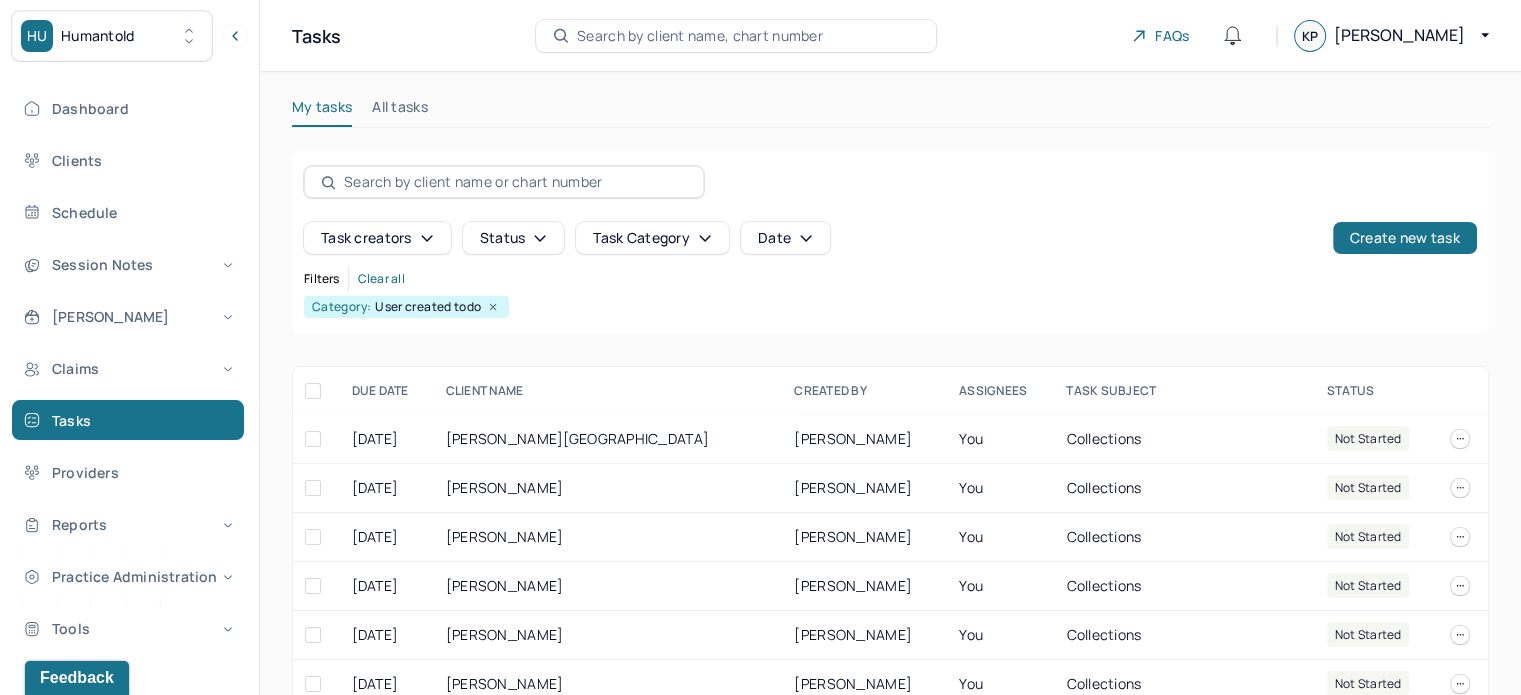 click on "Date" at bounding box center [785, 238] 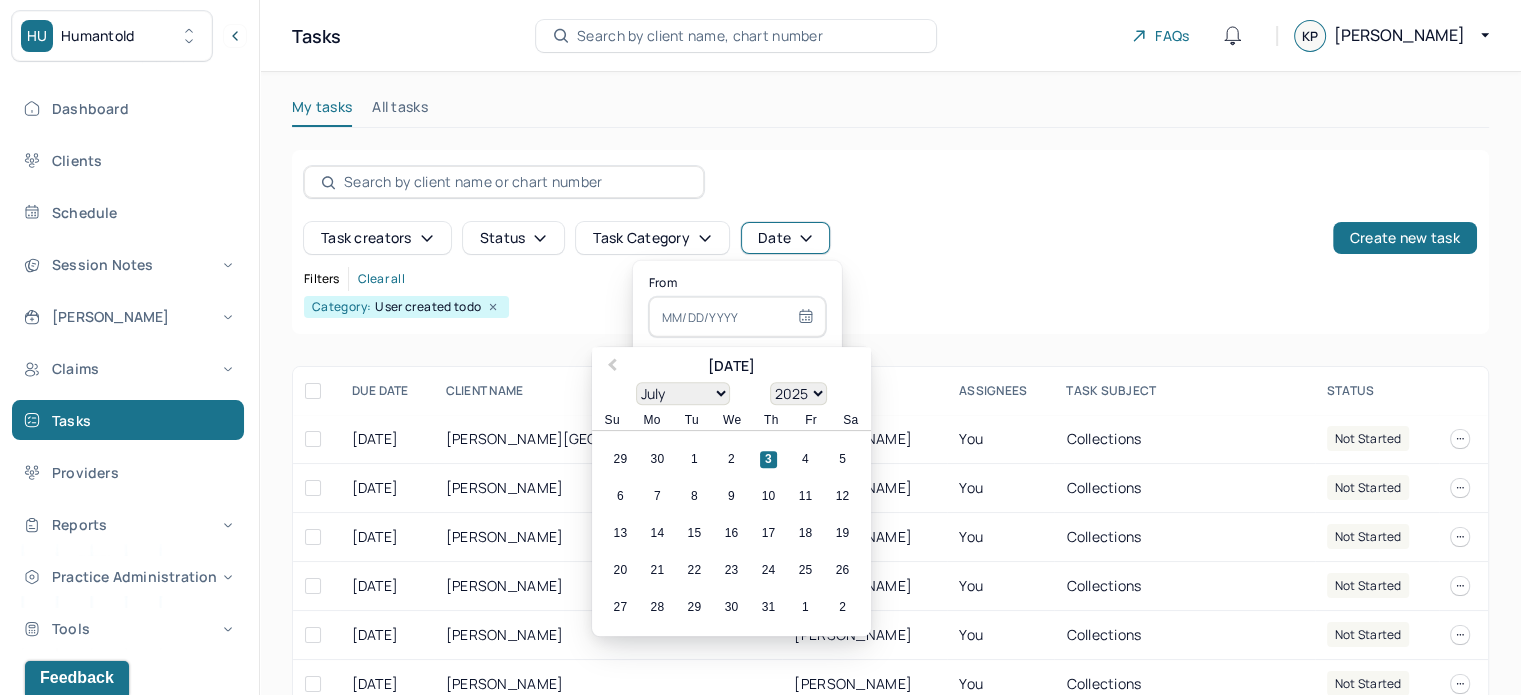click on "10" at bounding box center [768, 497] 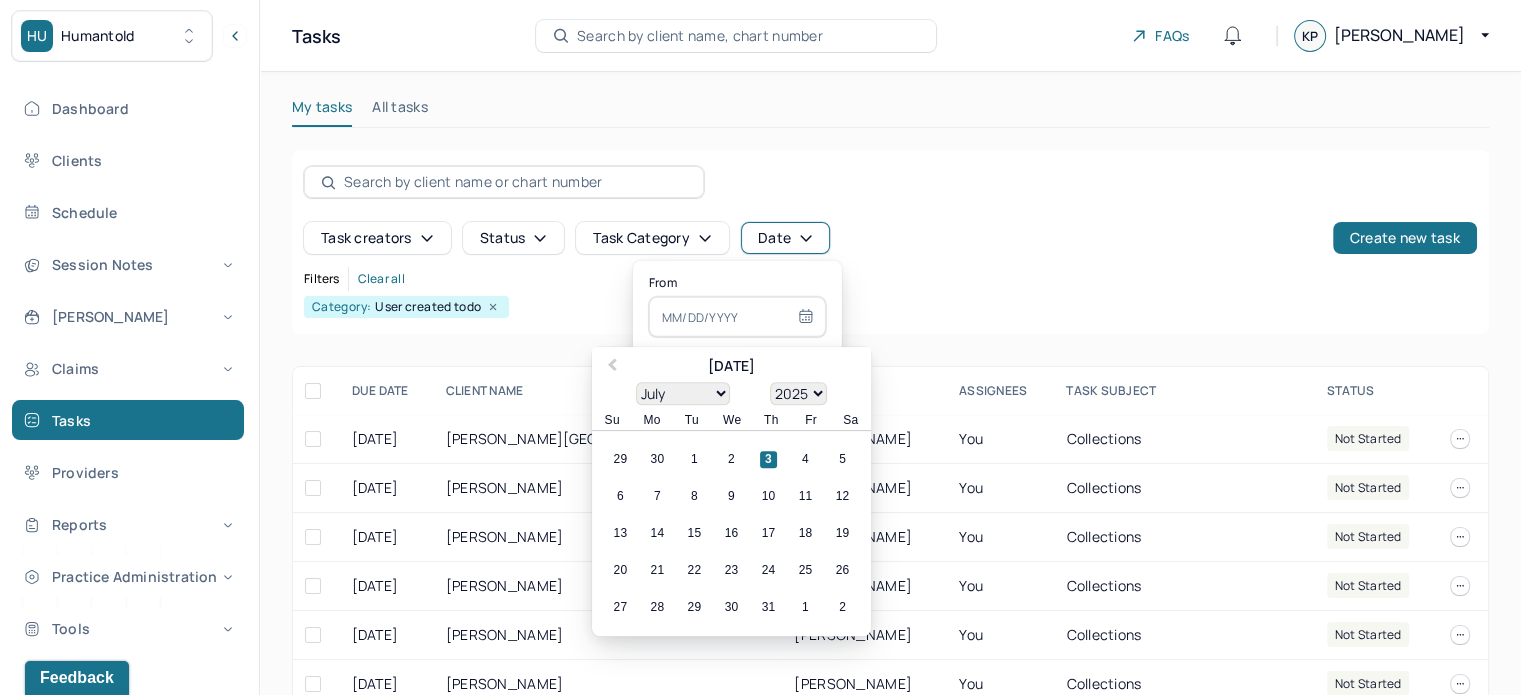 click on "Task creators     Status     Task category     Date     Create new task   Filters   Clear all   Category: User created todo" at bounding box center [890, 242] 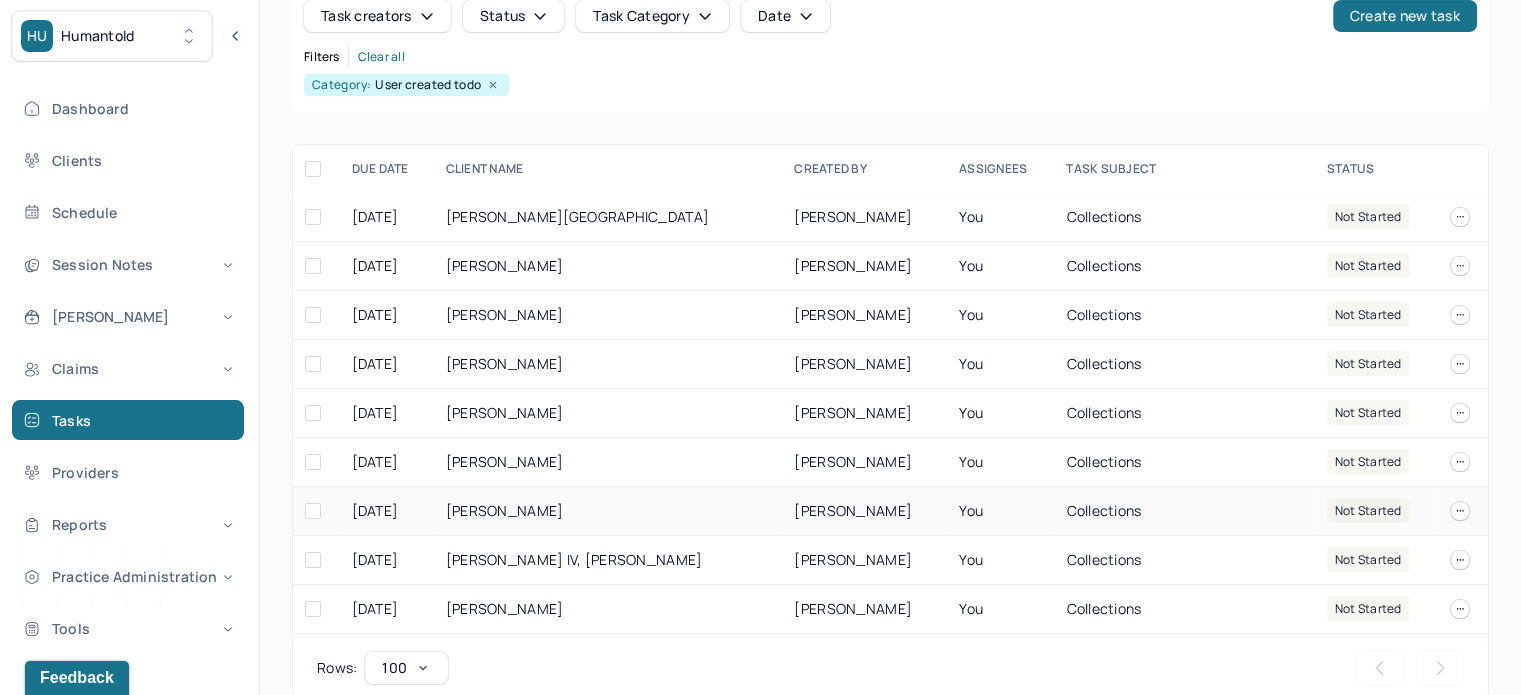 scroll, scrollTop: 249, scrollLeft: 0, axis: vertical 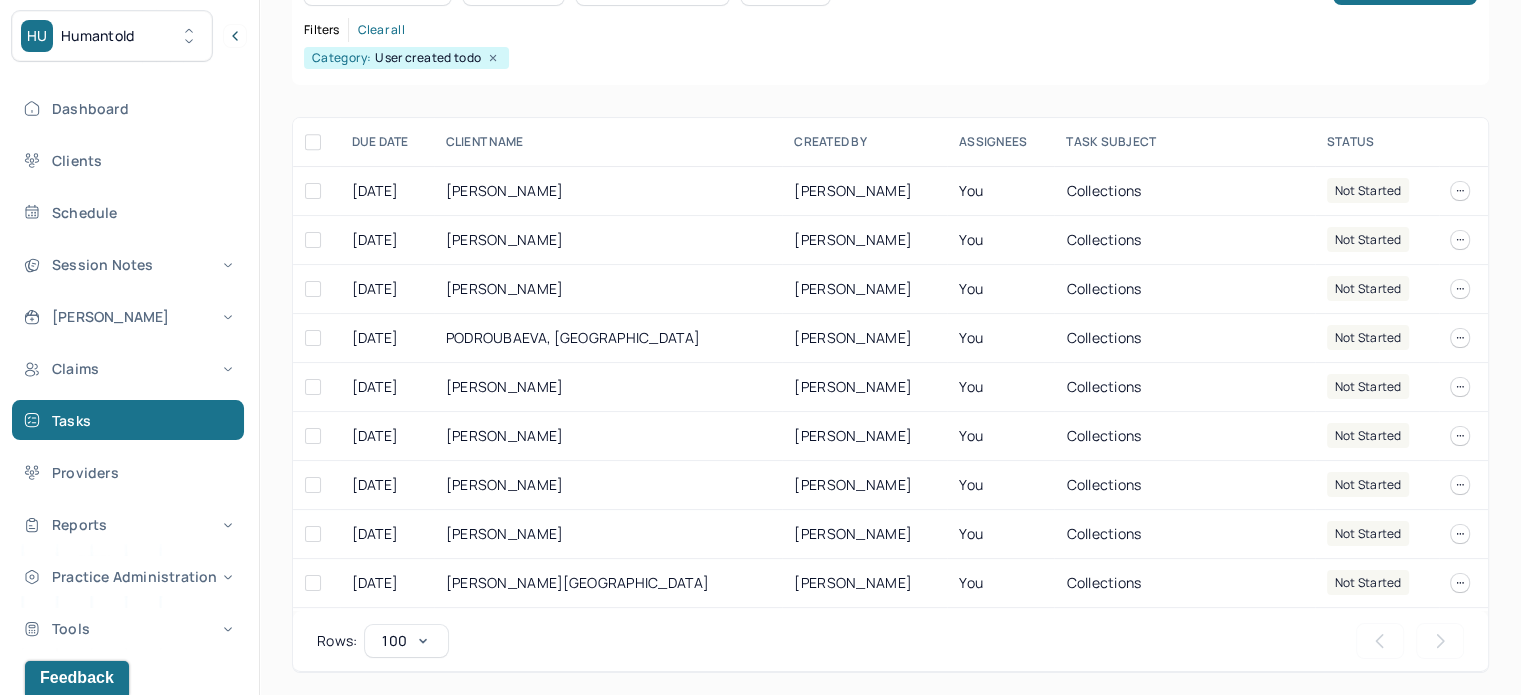 click on "Task creators     Status     Task category     Date     Create new task   Filters   Clear all   Category: User created todo" at bounding box center [890, -7] 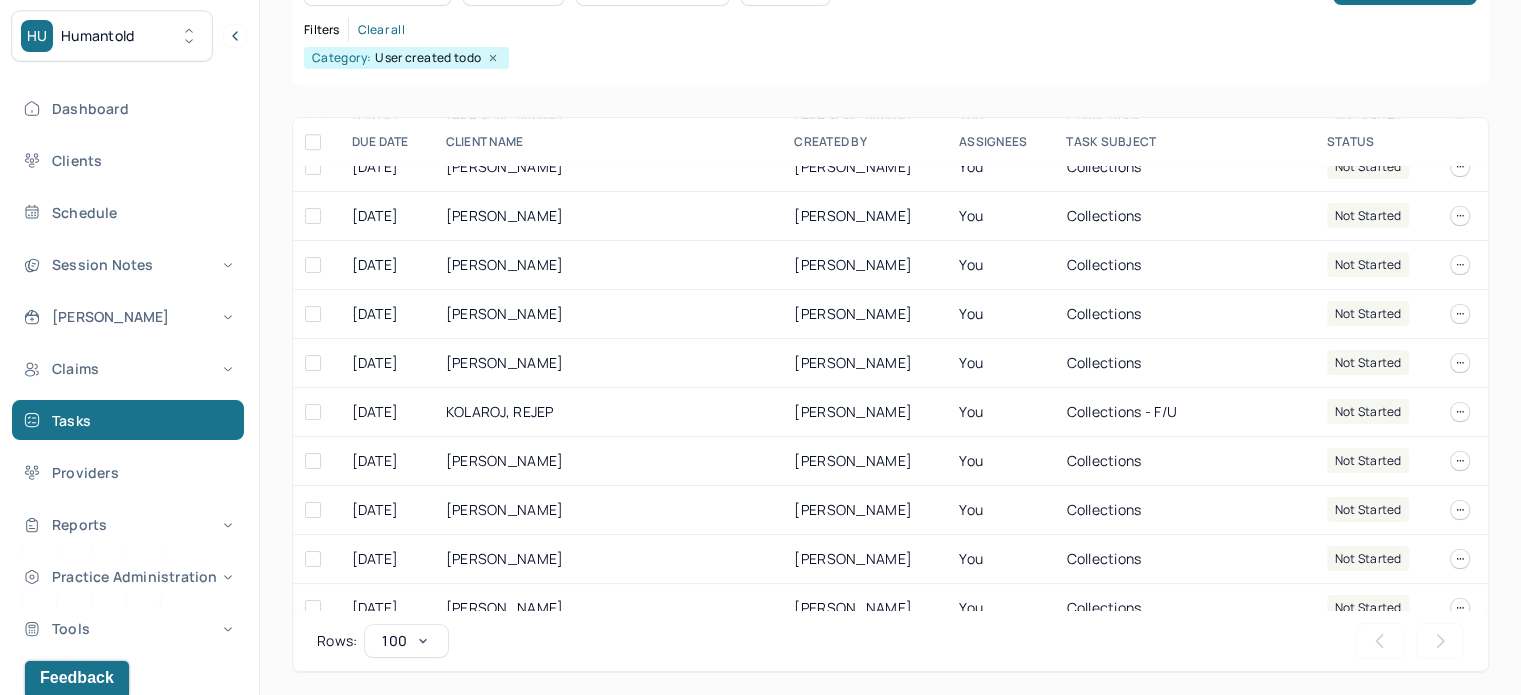 scroll, scrollTop: 1651, scrollLeft: 0, axis: vertical 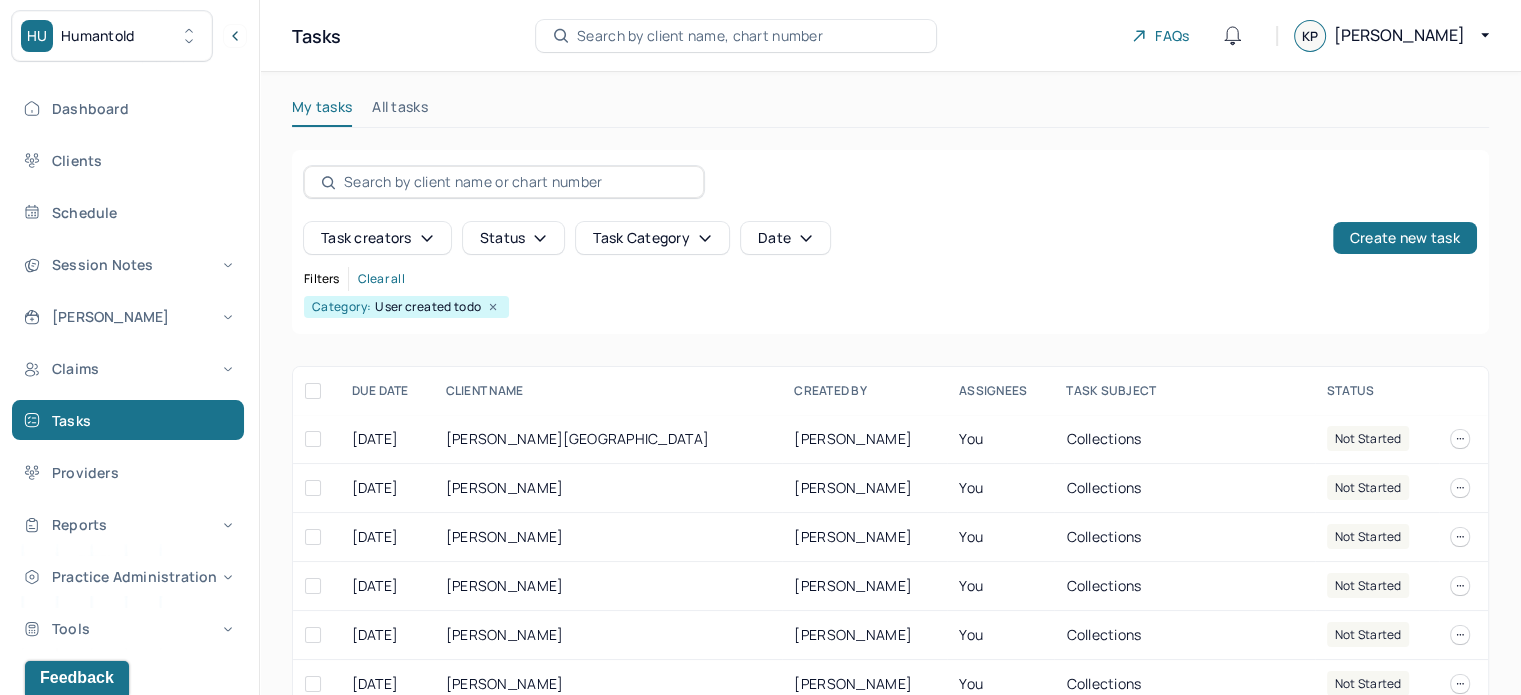 click on "Task creators     Status     Task category     Date     Create new task" at bounding box center [890, 238] 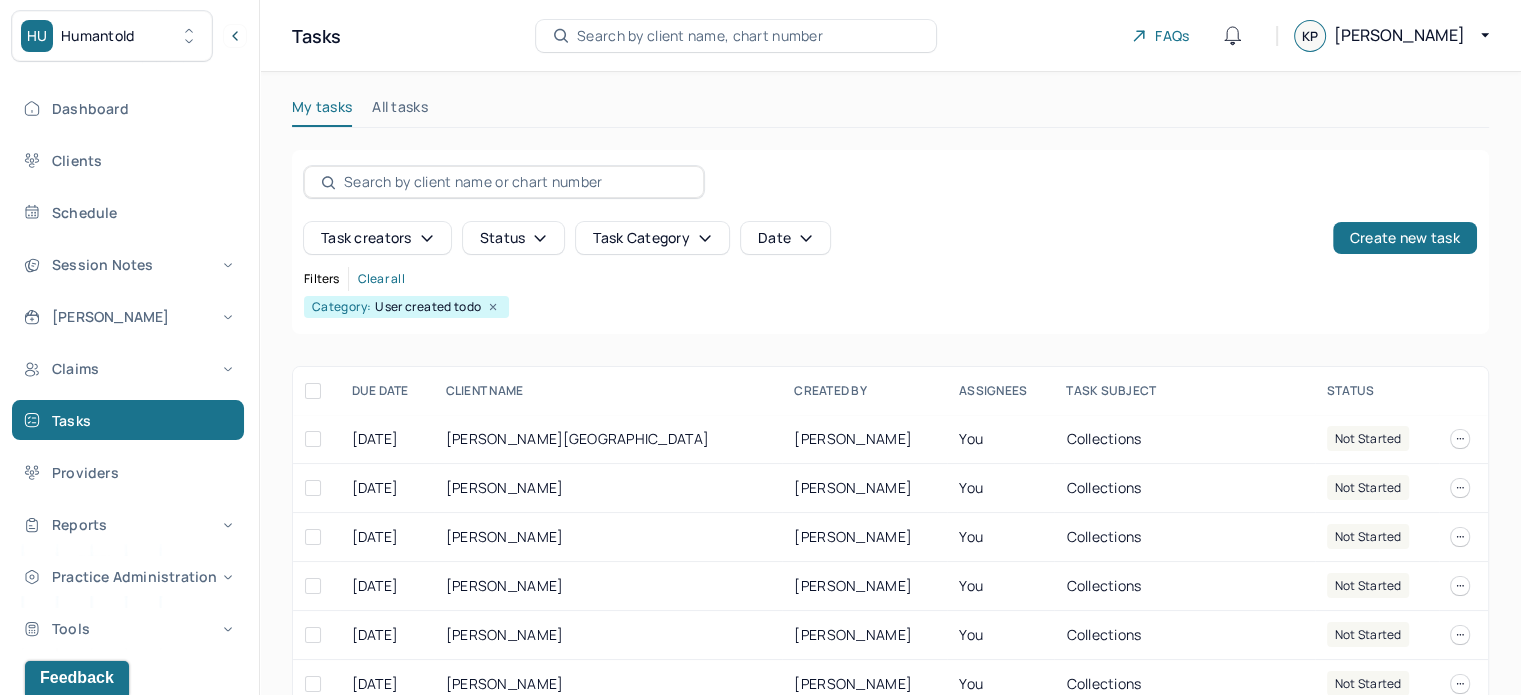 type 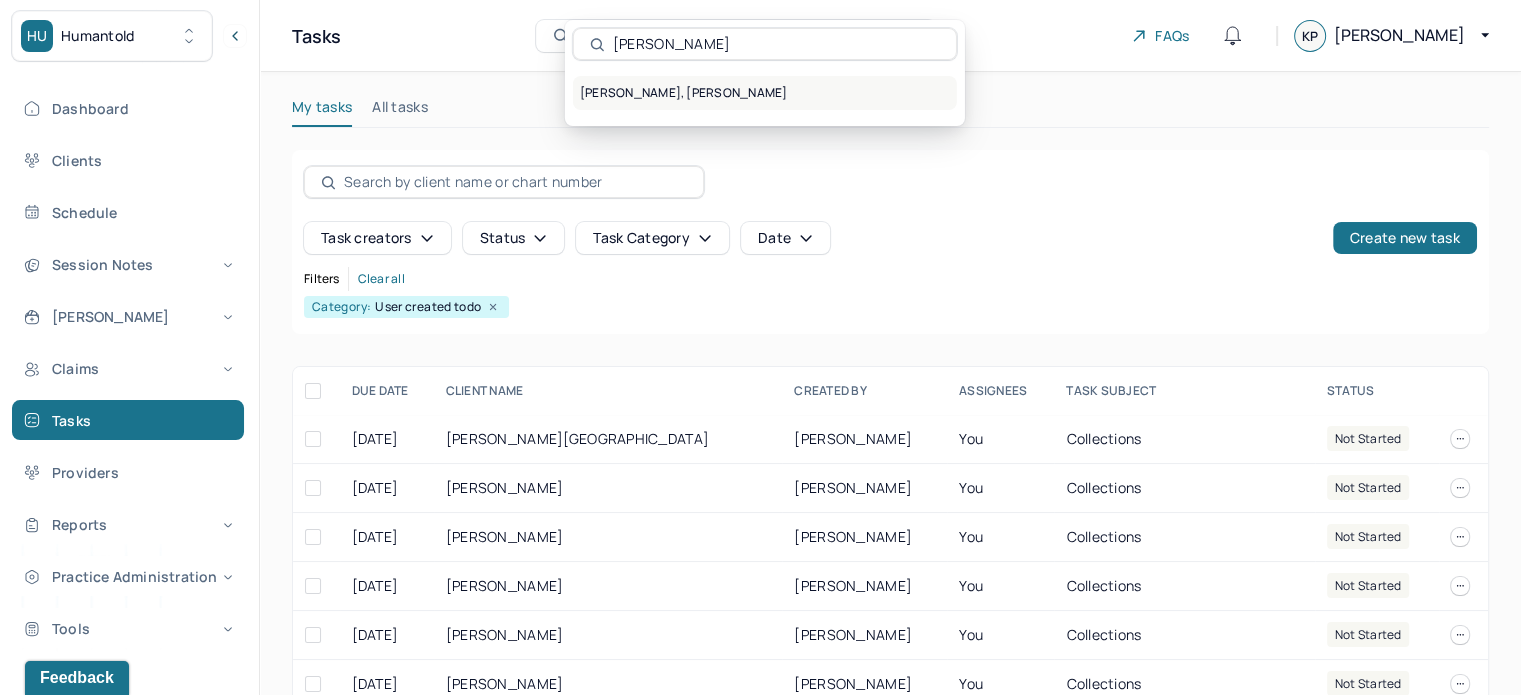 type on "[PERSON_NAME]" 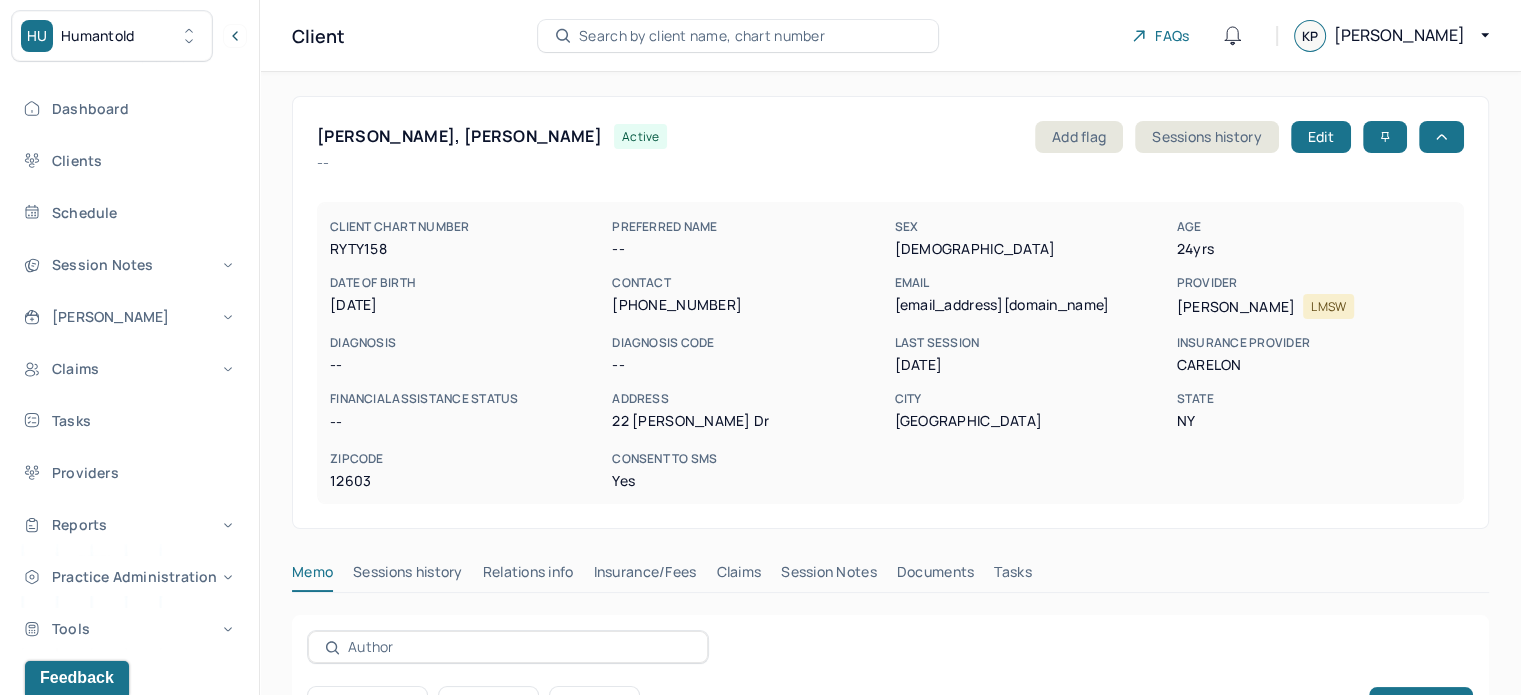 click on "[PERSON_NAME], [PERSON_NAME]" at bounding box center [459, 136] 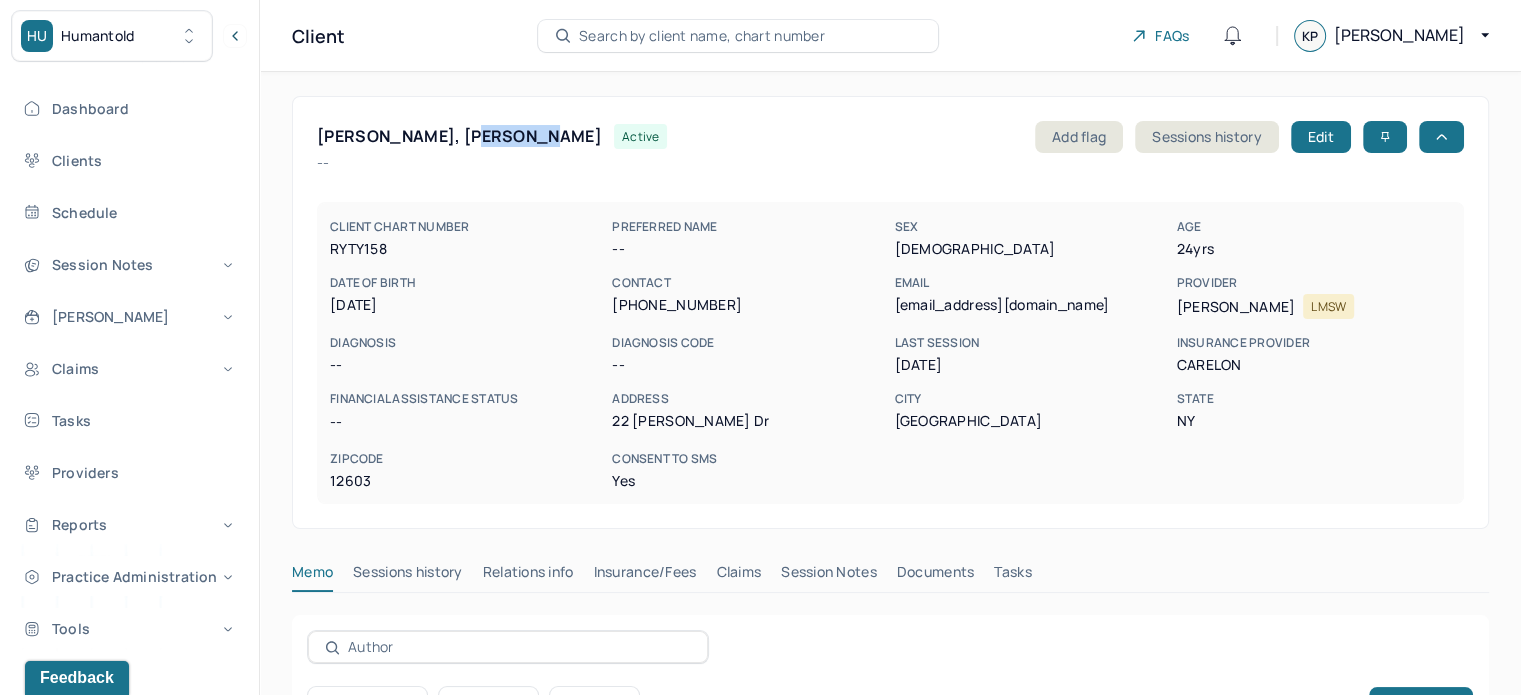 click on "[PERSON_NAME], [PERSON_NAME]" at bounding box center [459, 136] 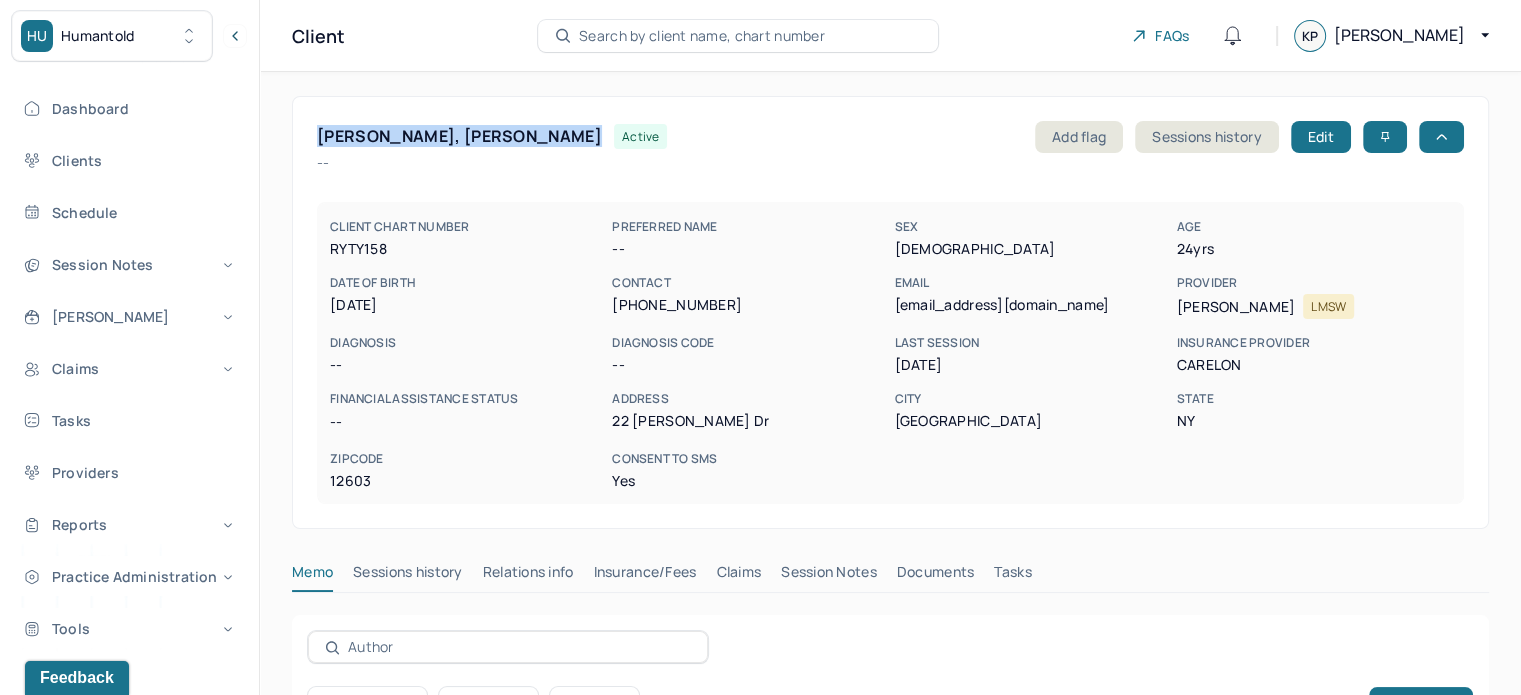 click on "[PERSON_NAME], [PERSON_NAME]" at bounding box center (459, 136) 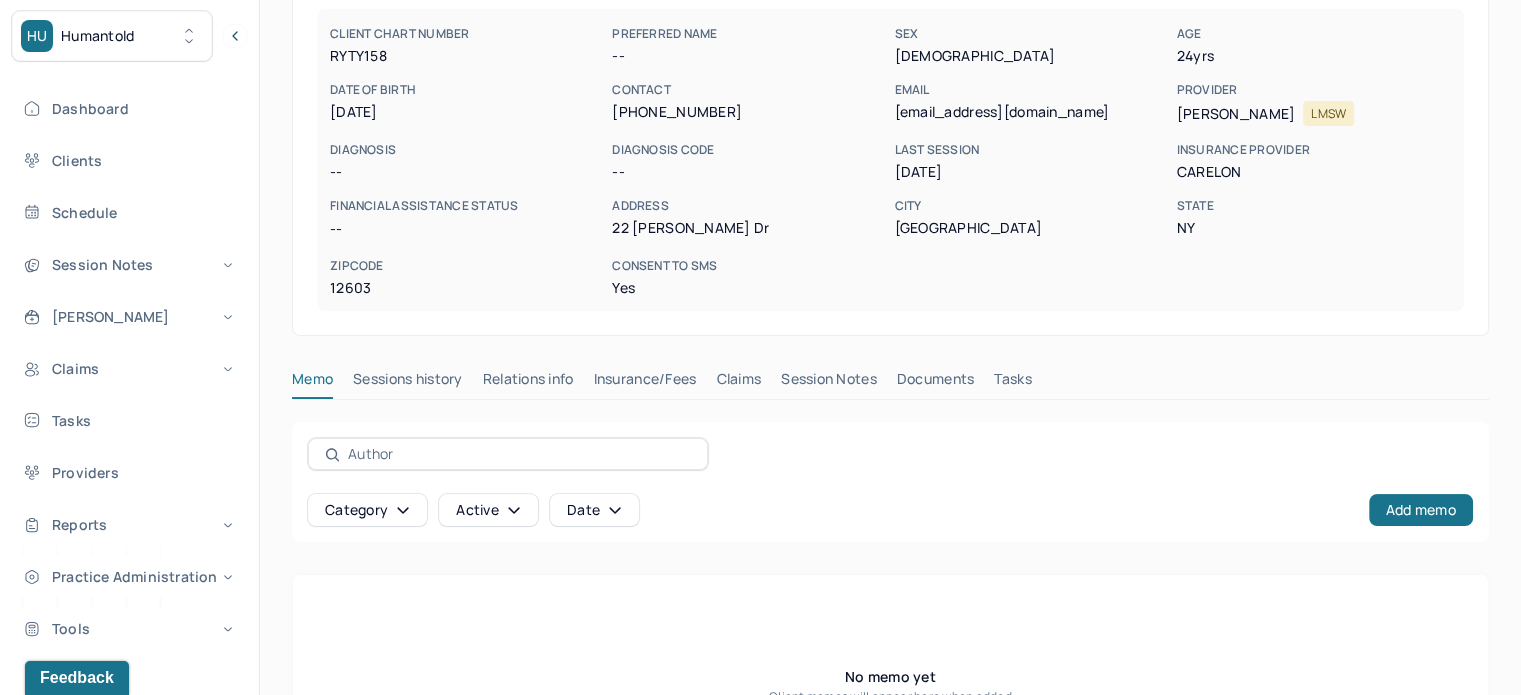 scroll, scrollTop: 0, scrollLeft: 0, axis: both 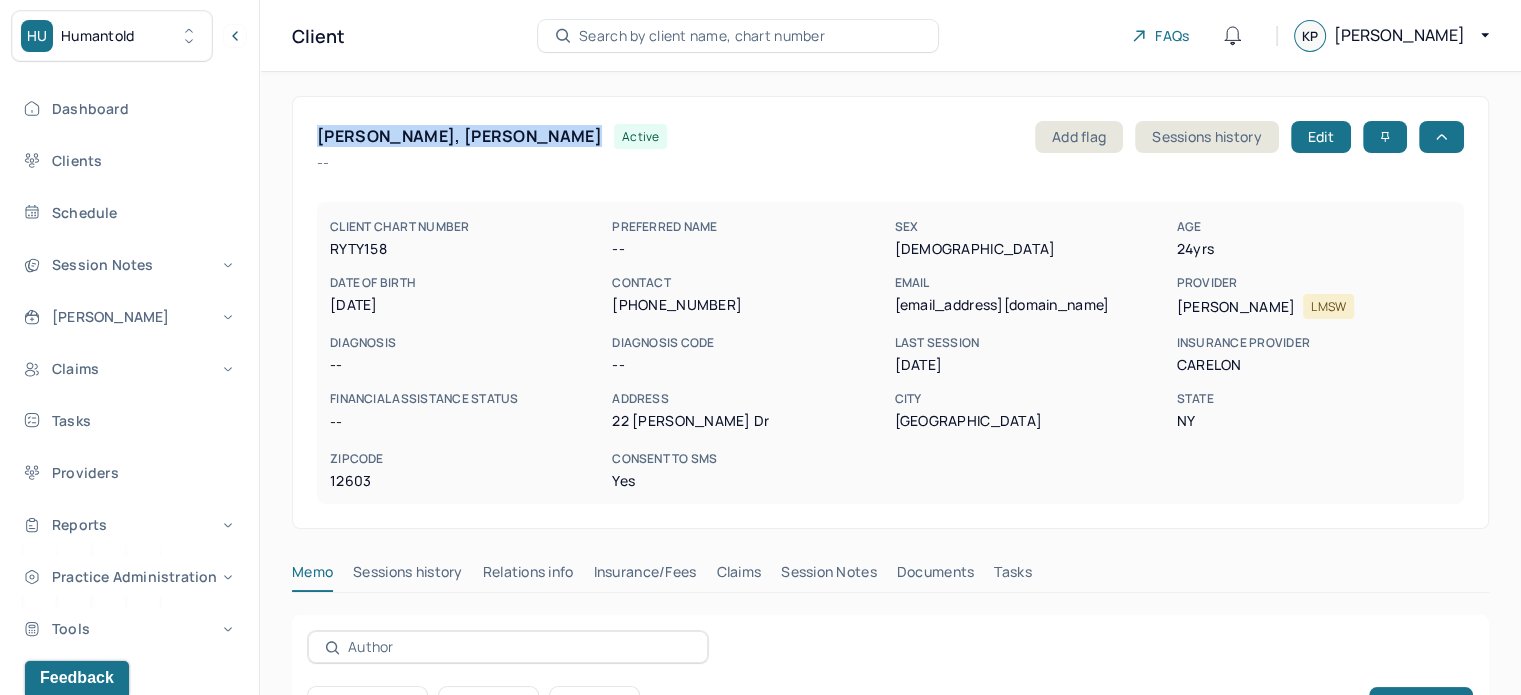type 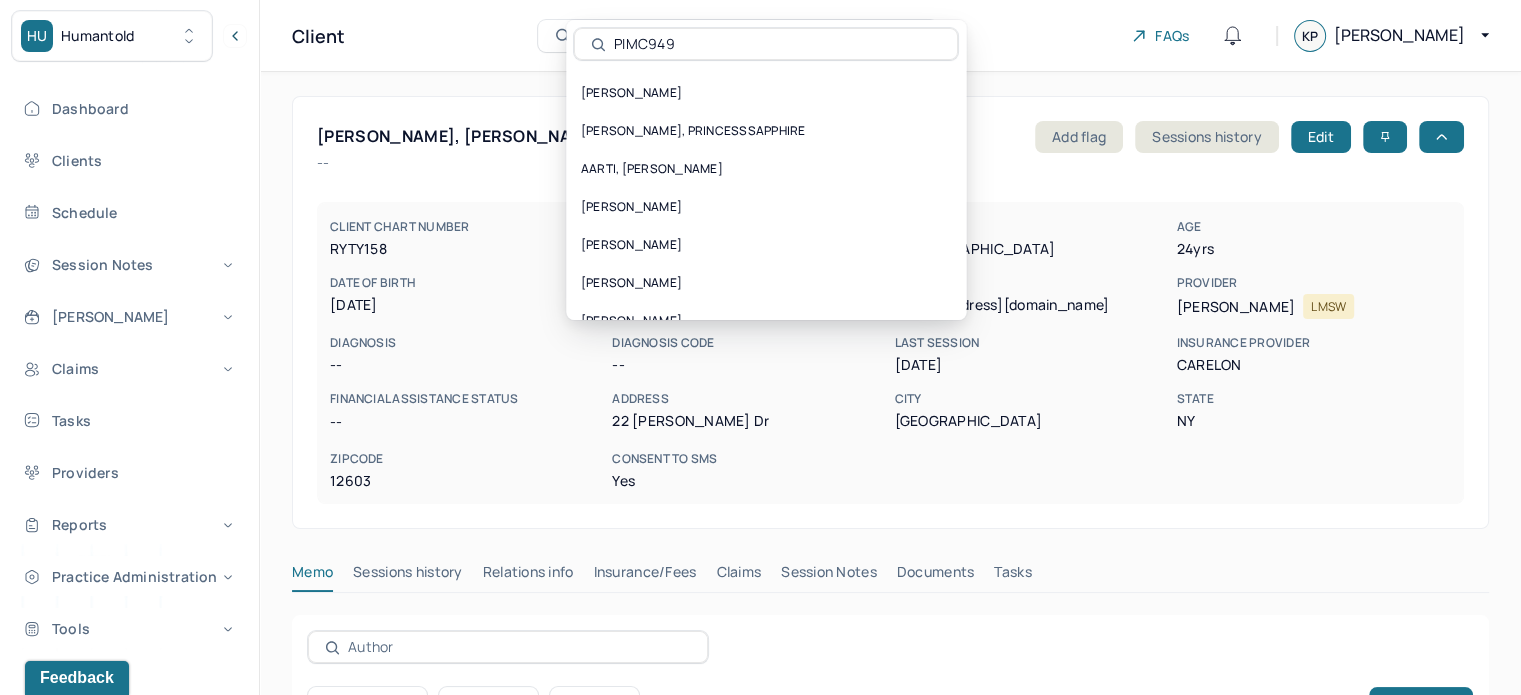 scroll, scrollTop: 0, scrollLeft: 0, axis: both 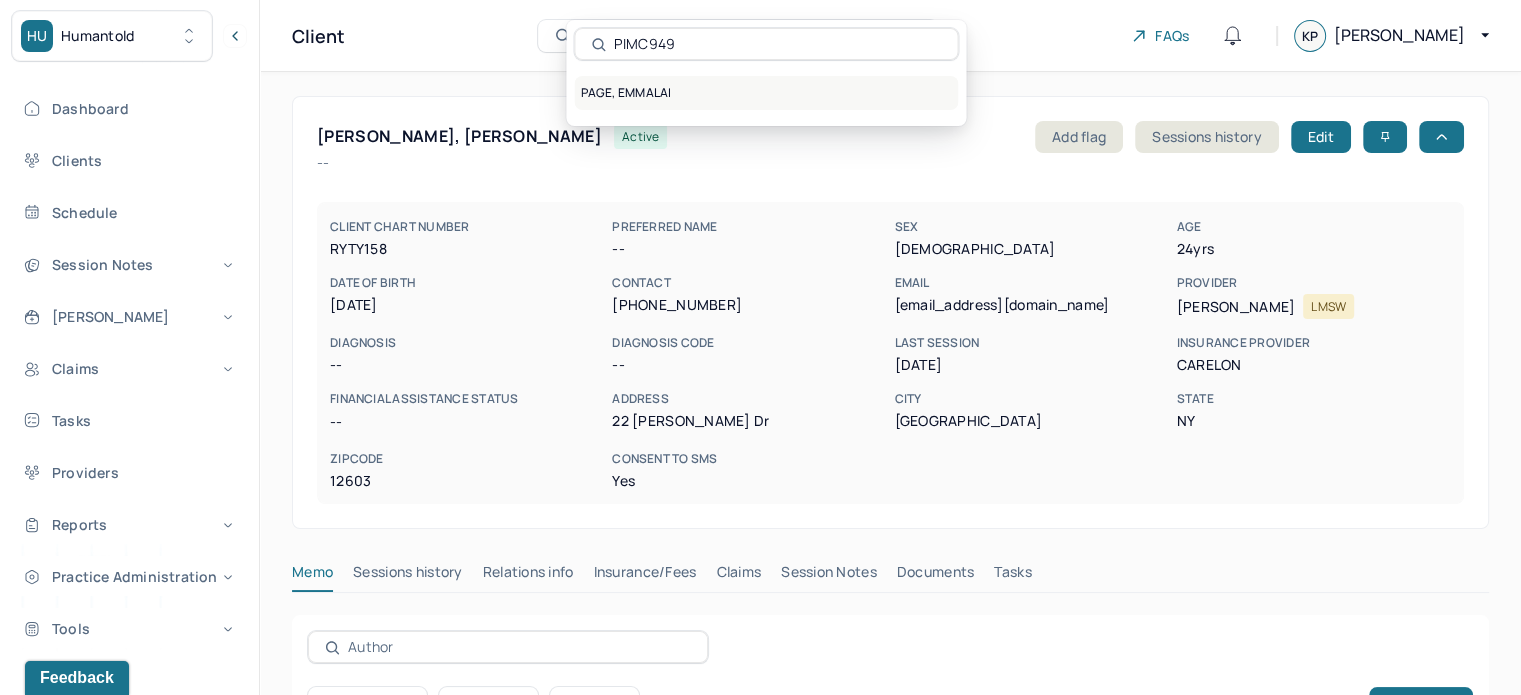 type on "PIMC949" 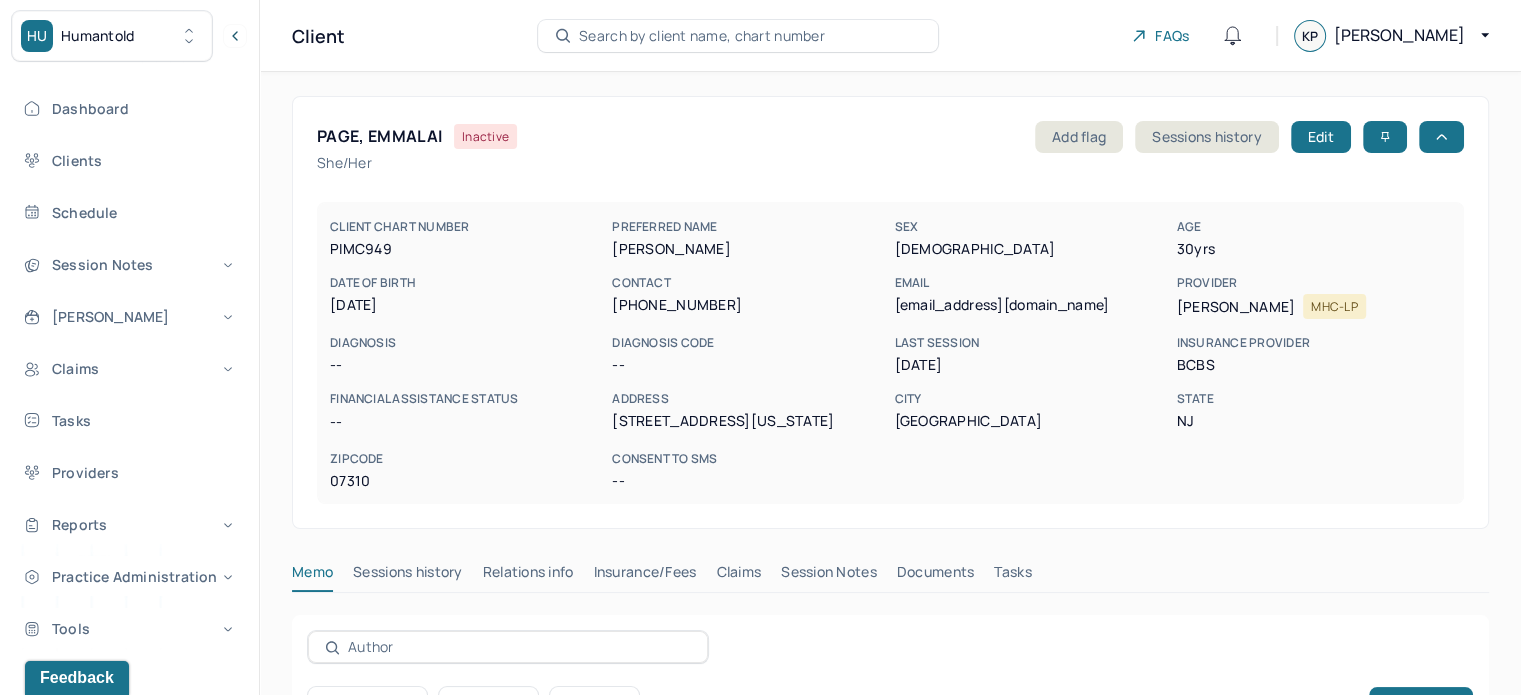 click on "[EMAIL_ADDRESS][DOMAIN_NAME]" at bounding box center [1031, 305] 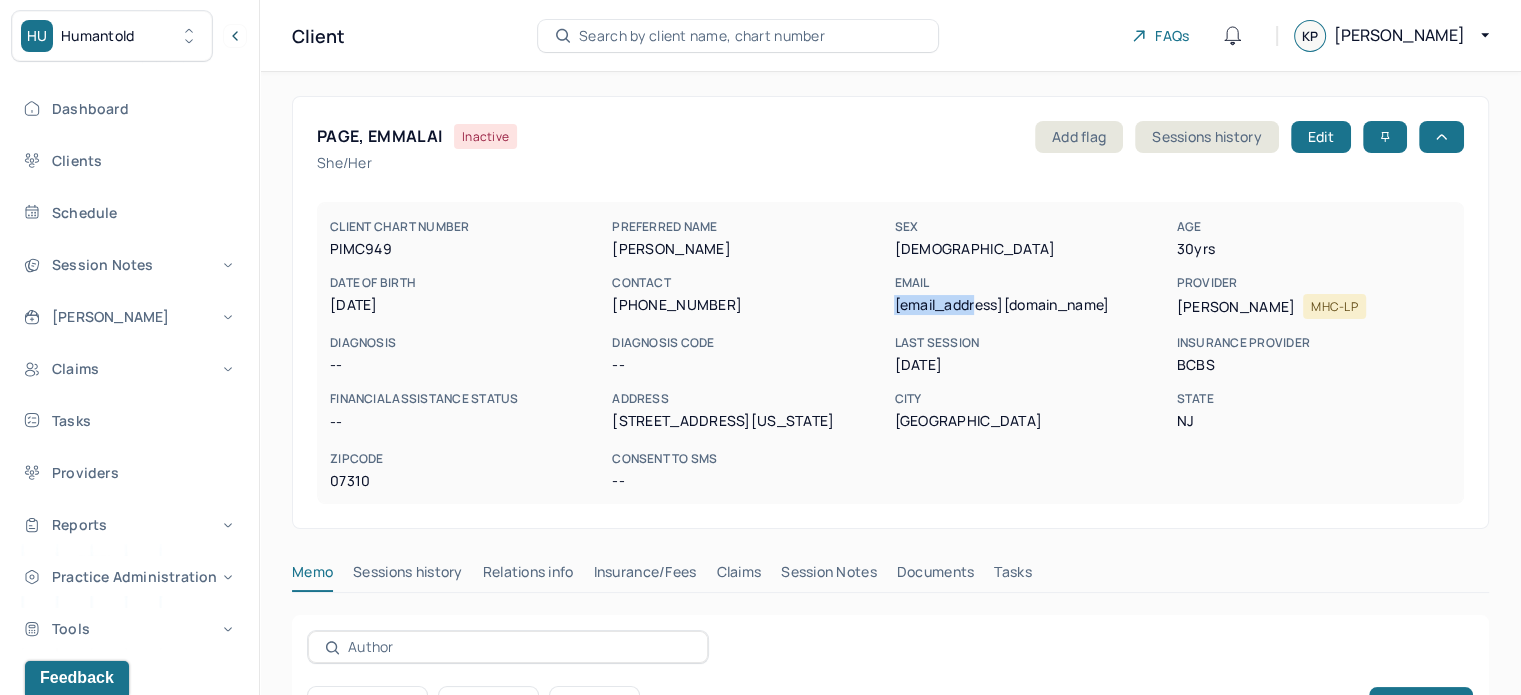 click on "[EMAIL_ADDRESS][DOMAIN_NAME]" at bounding box center (1031, 305) 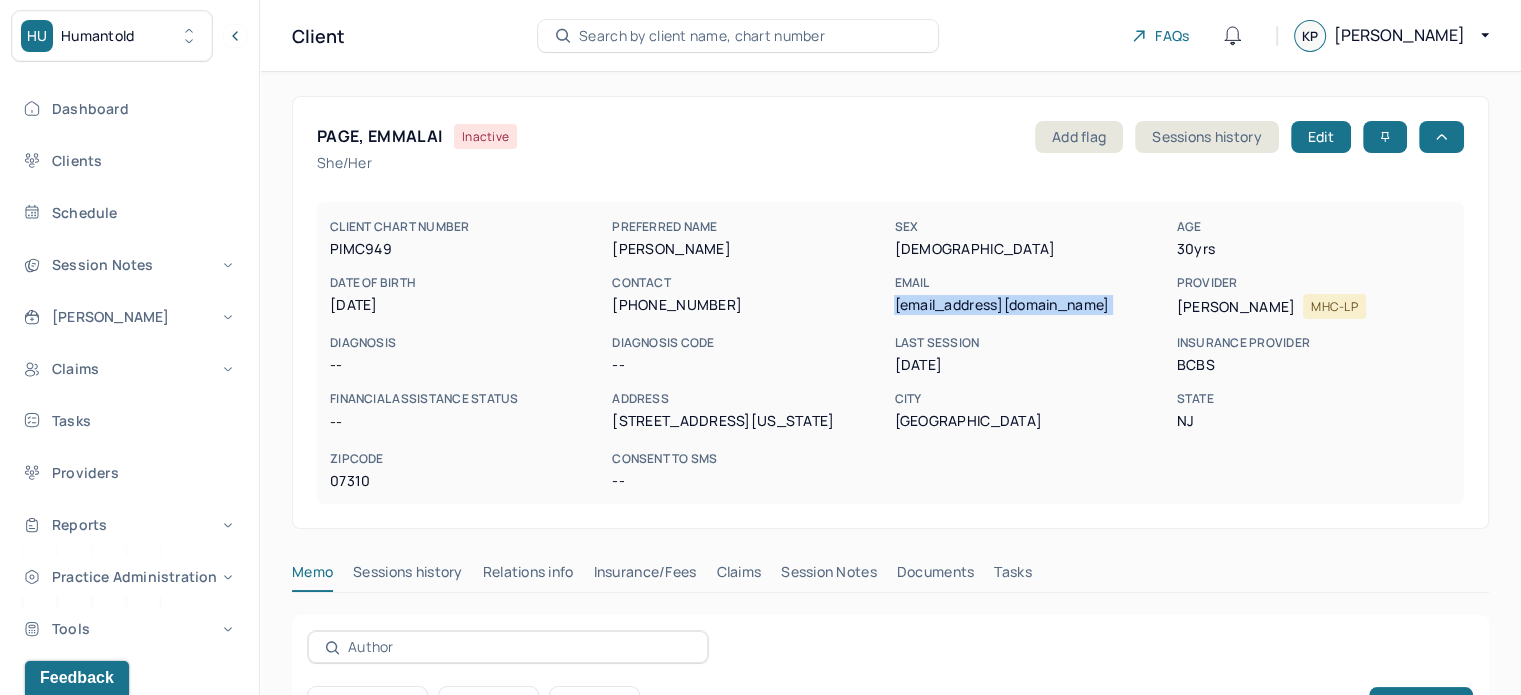 click on "[EMAIL_ADDRESS][DOMAIN_NAME]" at bounding box center (1031, 305) 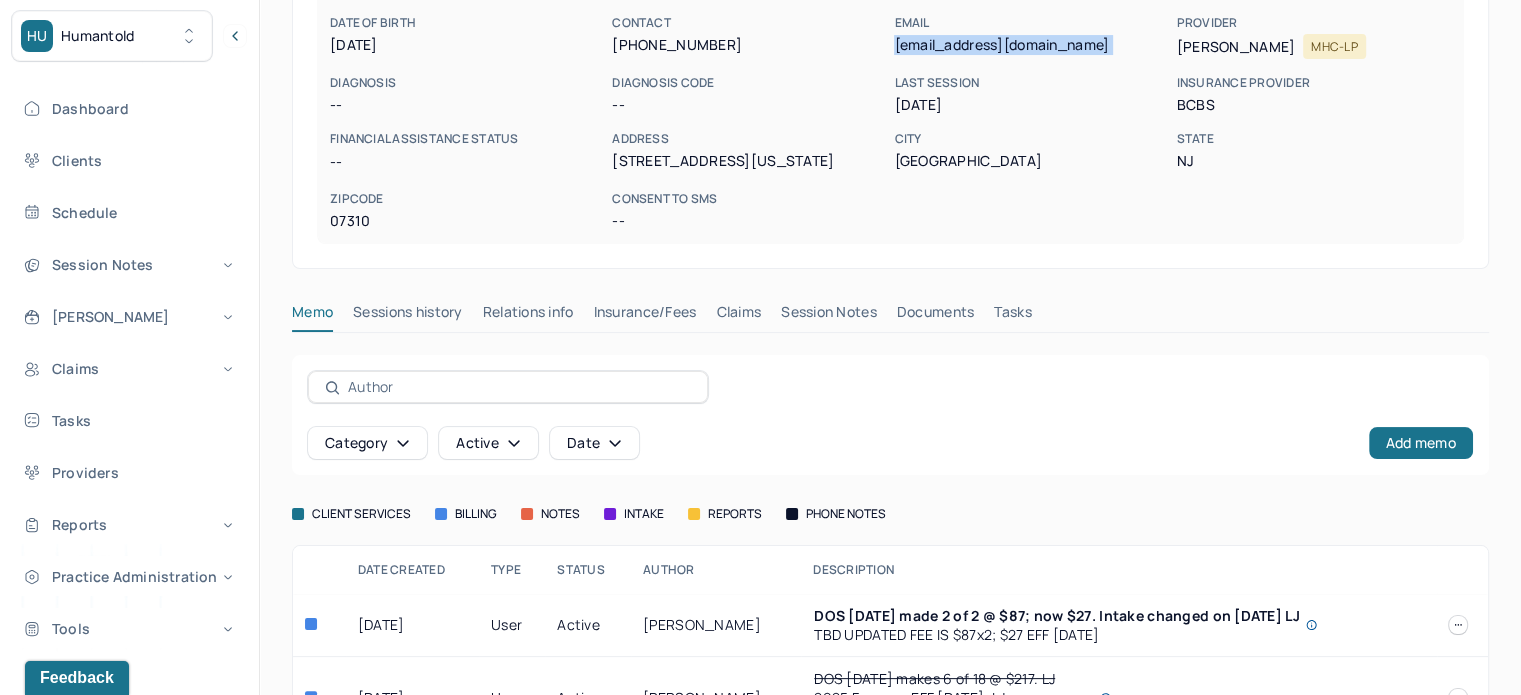 scroll, scrollTop: 300, scrollLeft: 0, axis: vertical 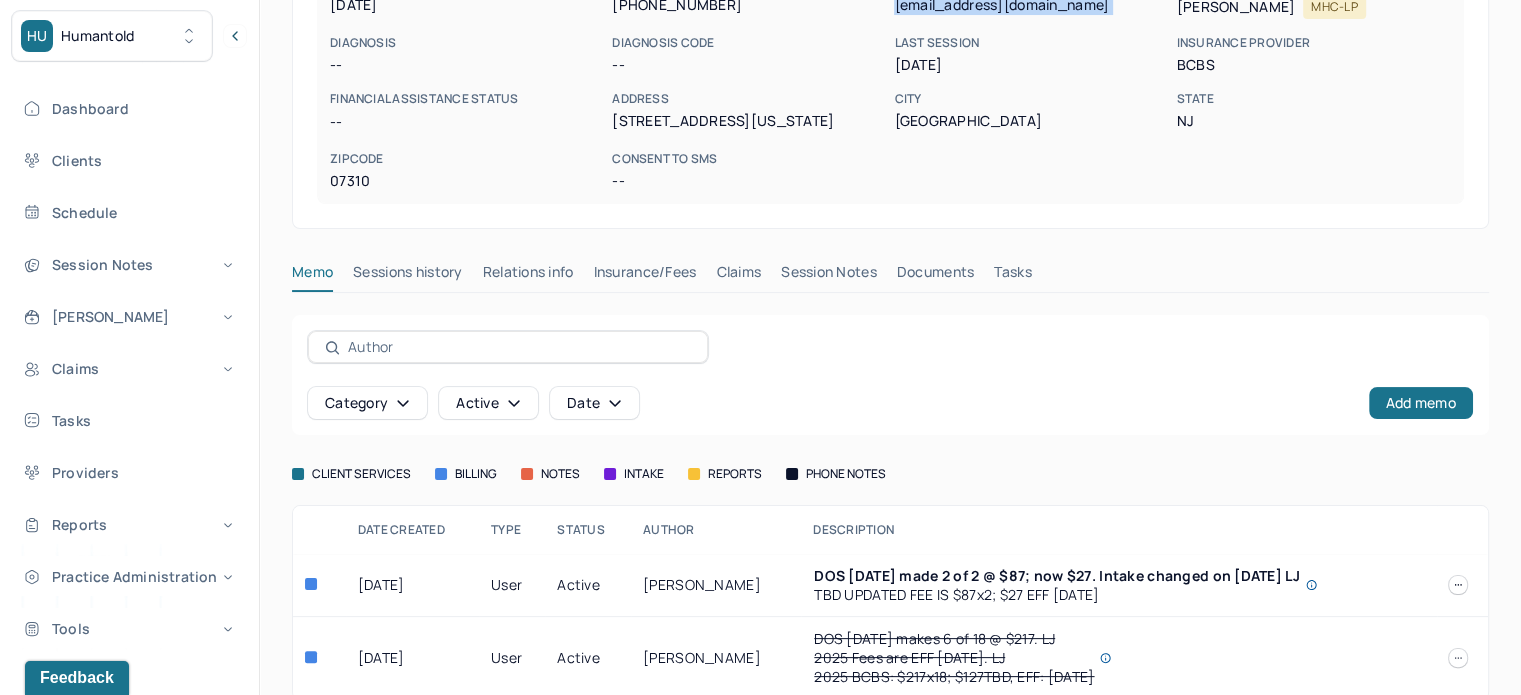 click on "Claims" at bounding box center [738, 276] 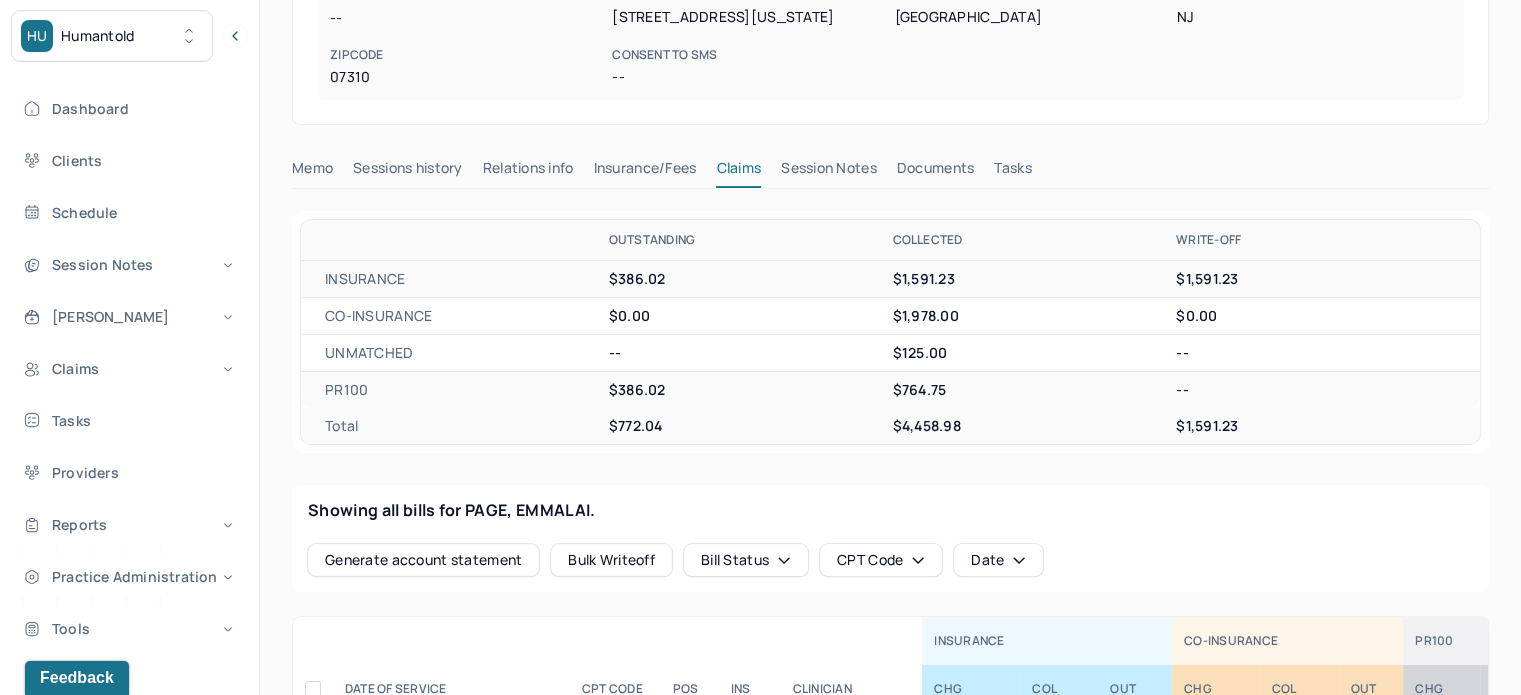 scroll, scrollTop: 400, scrollLeft: 0, axis: vertical 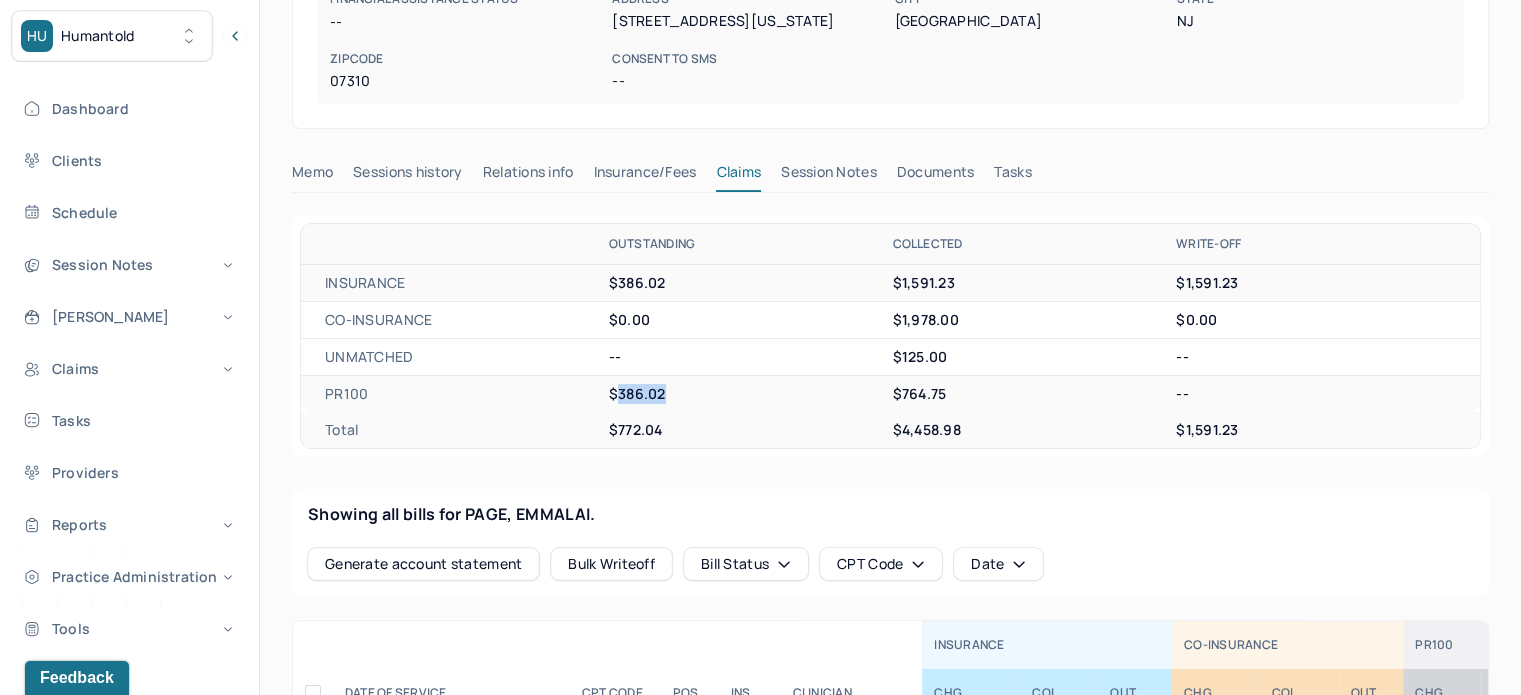 click on "$386.02" at bounding box center [749, 394] 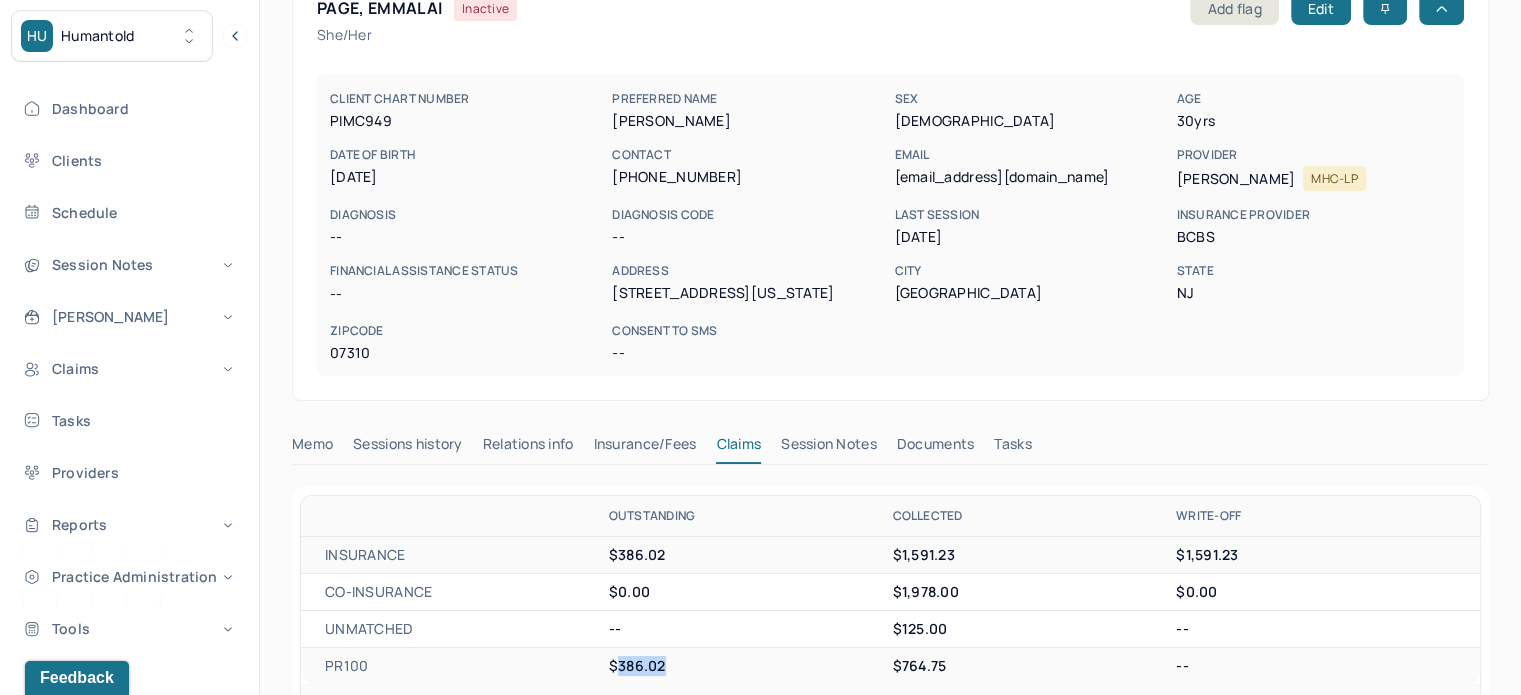 scroll, scrollTop: 300, scrollLeft: 0, axis: vertical 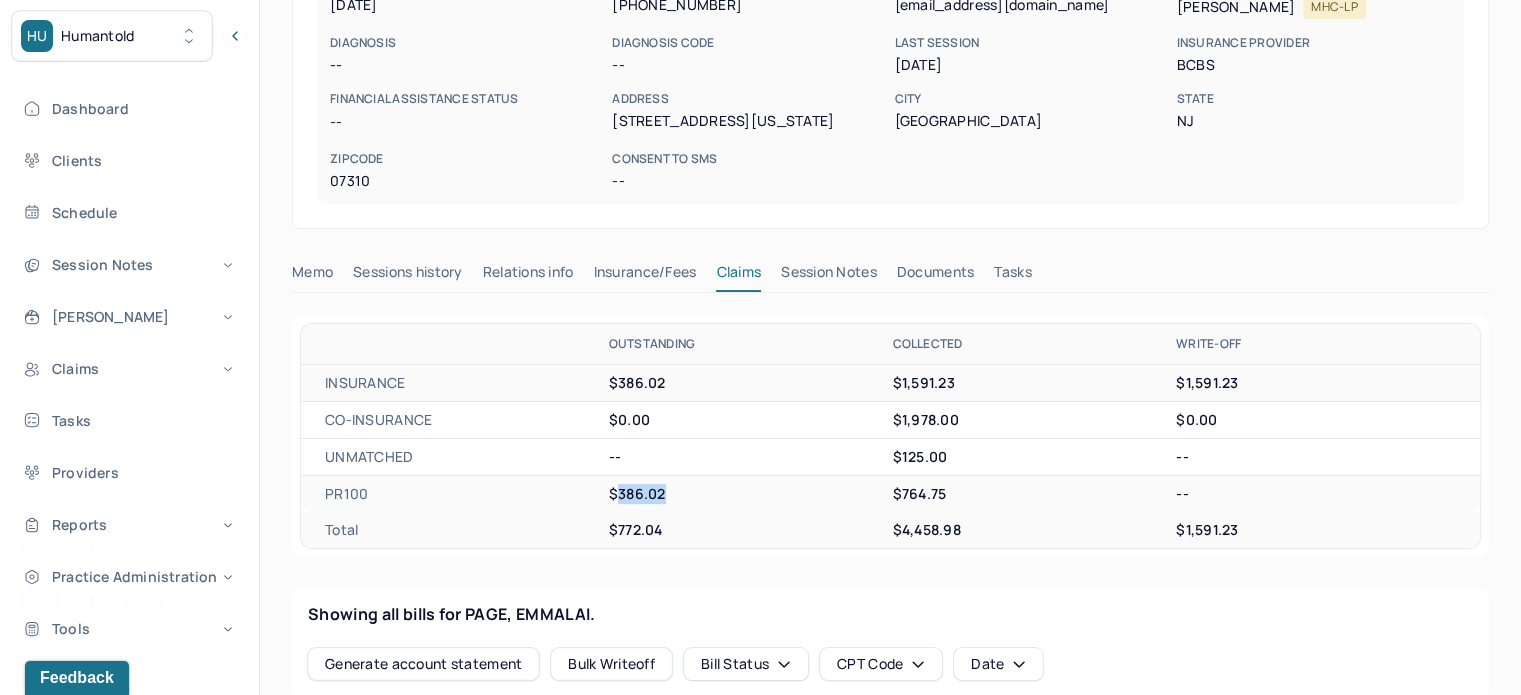 click on "Tasks" at bounding box center [1012, 276] 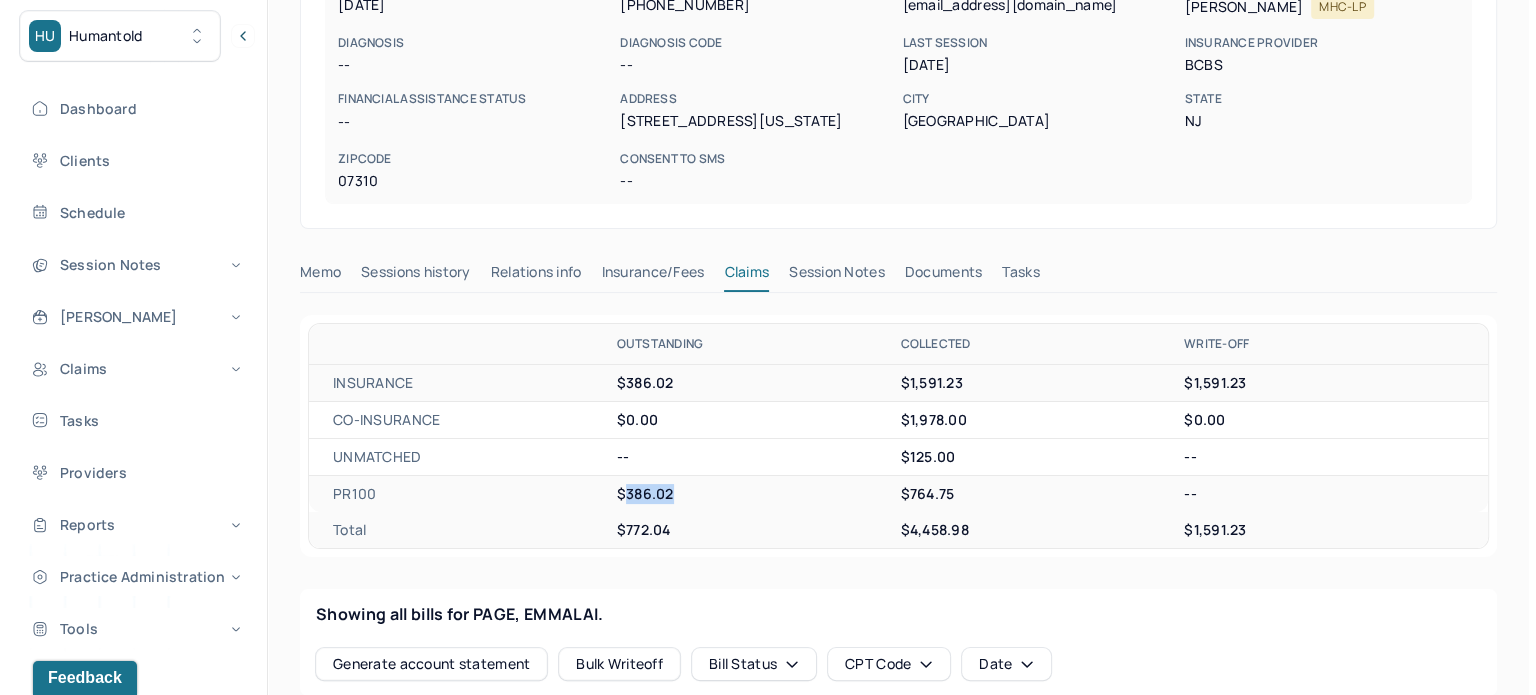 scroll, scrollTop: 180, scrollLeft: 0, axis: vertical 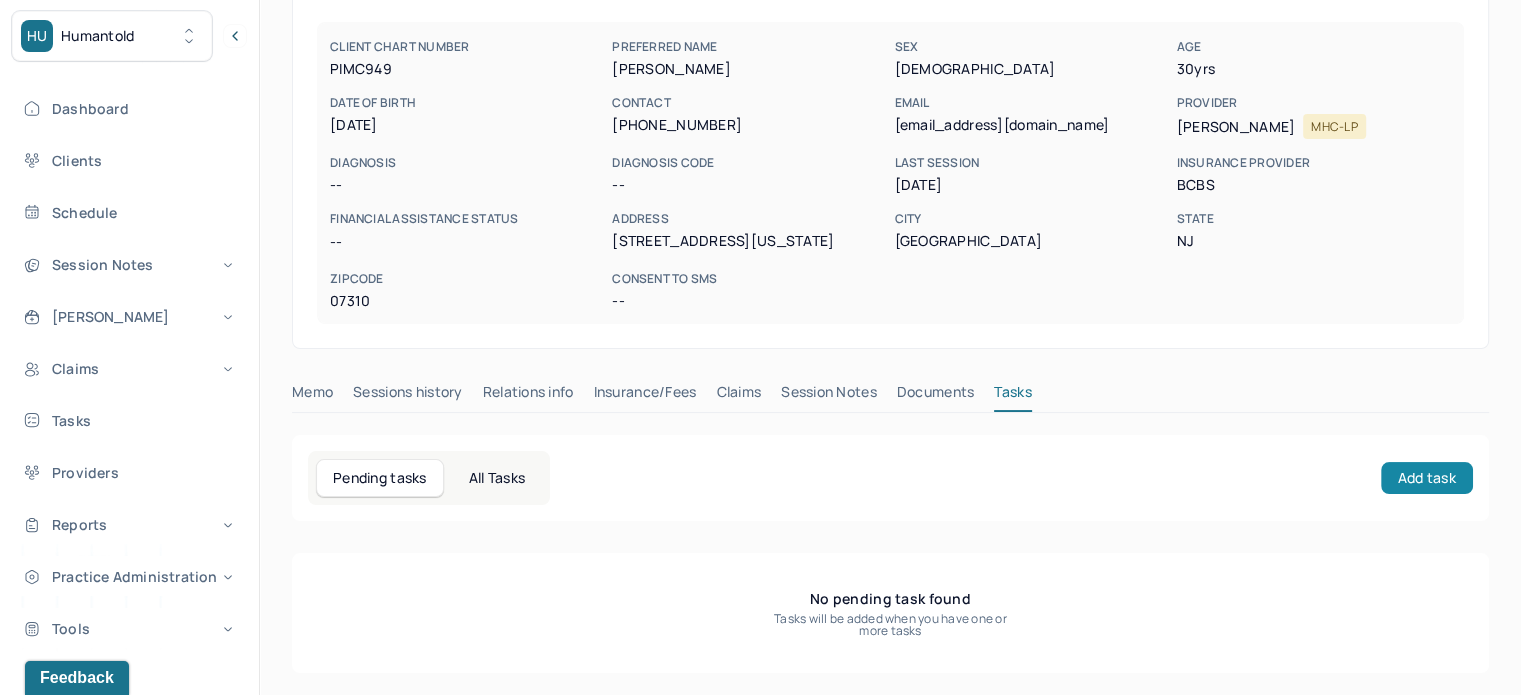 click on "Add task" at bounding box center [1427, 478] 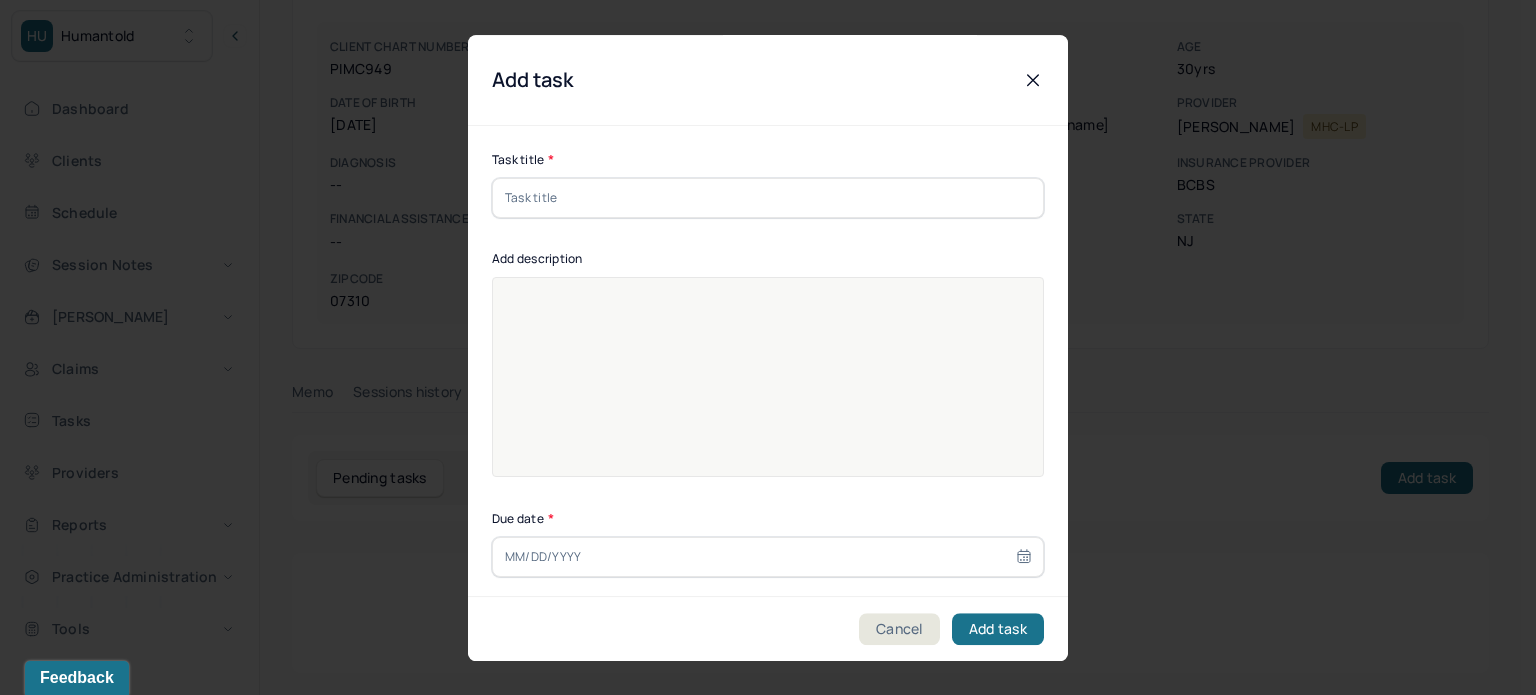 click at bounding box center [768, 198] 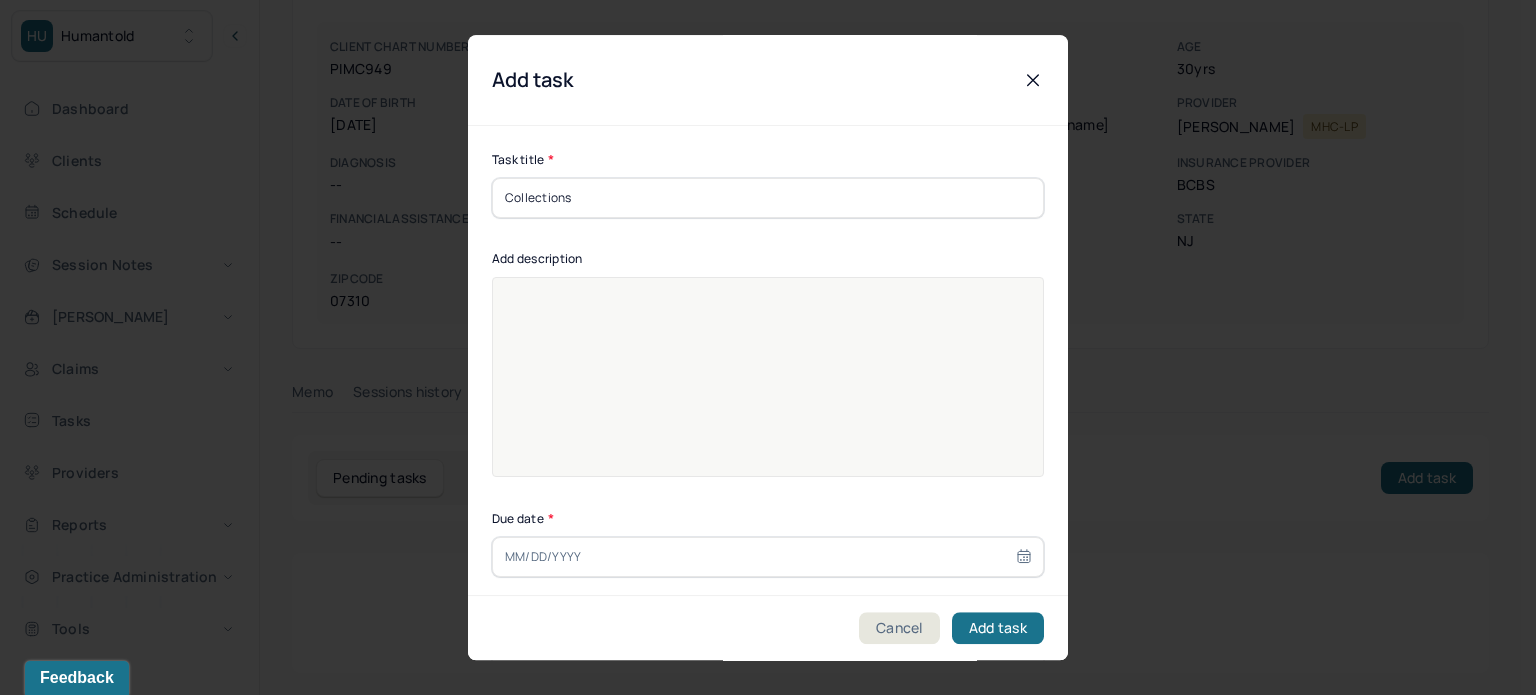 type on "Collections" 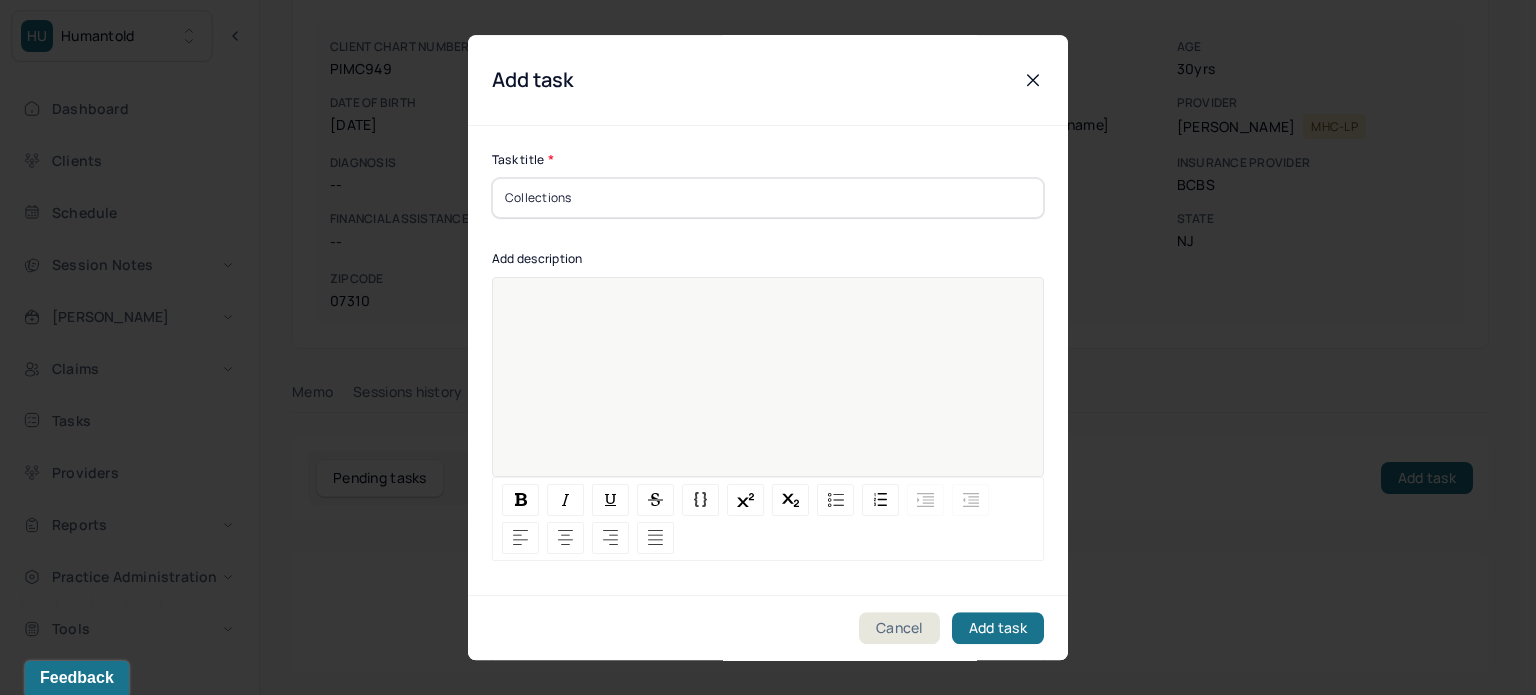 paste 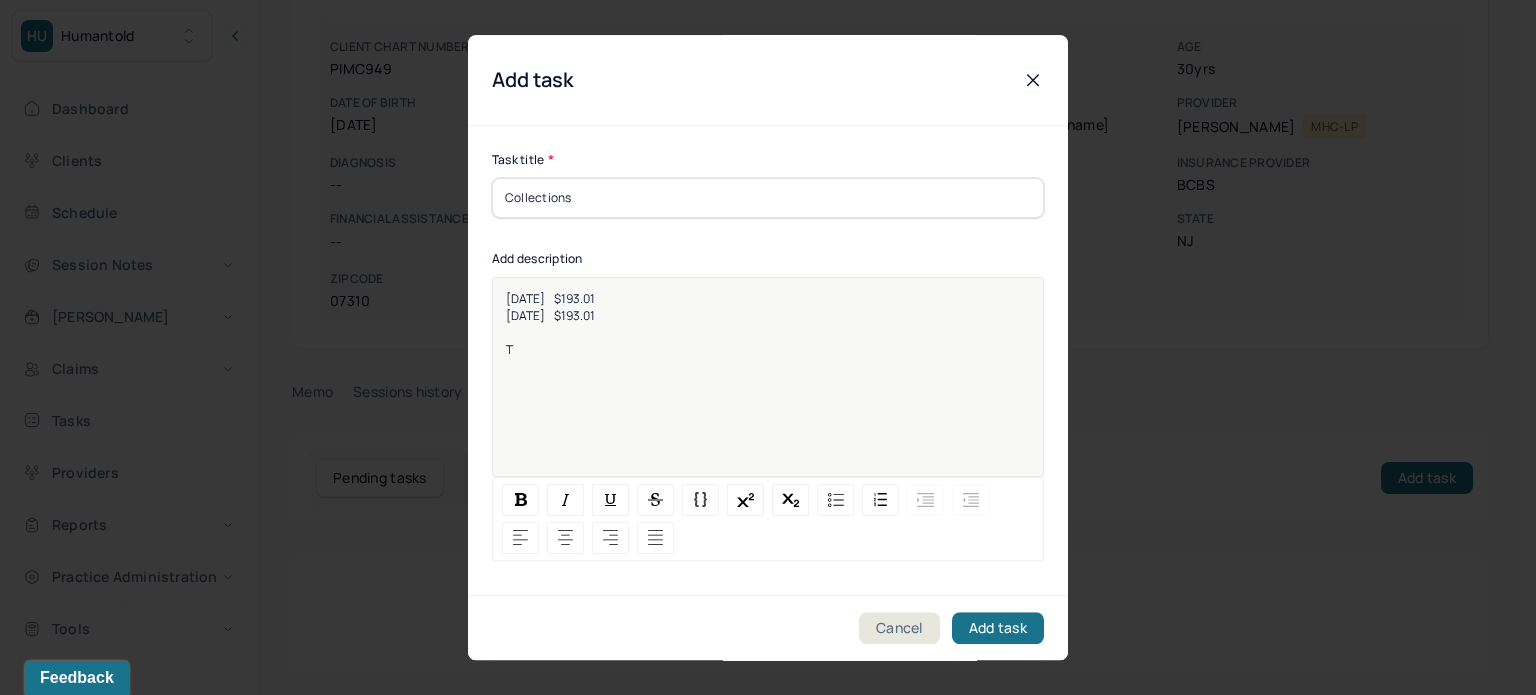 type 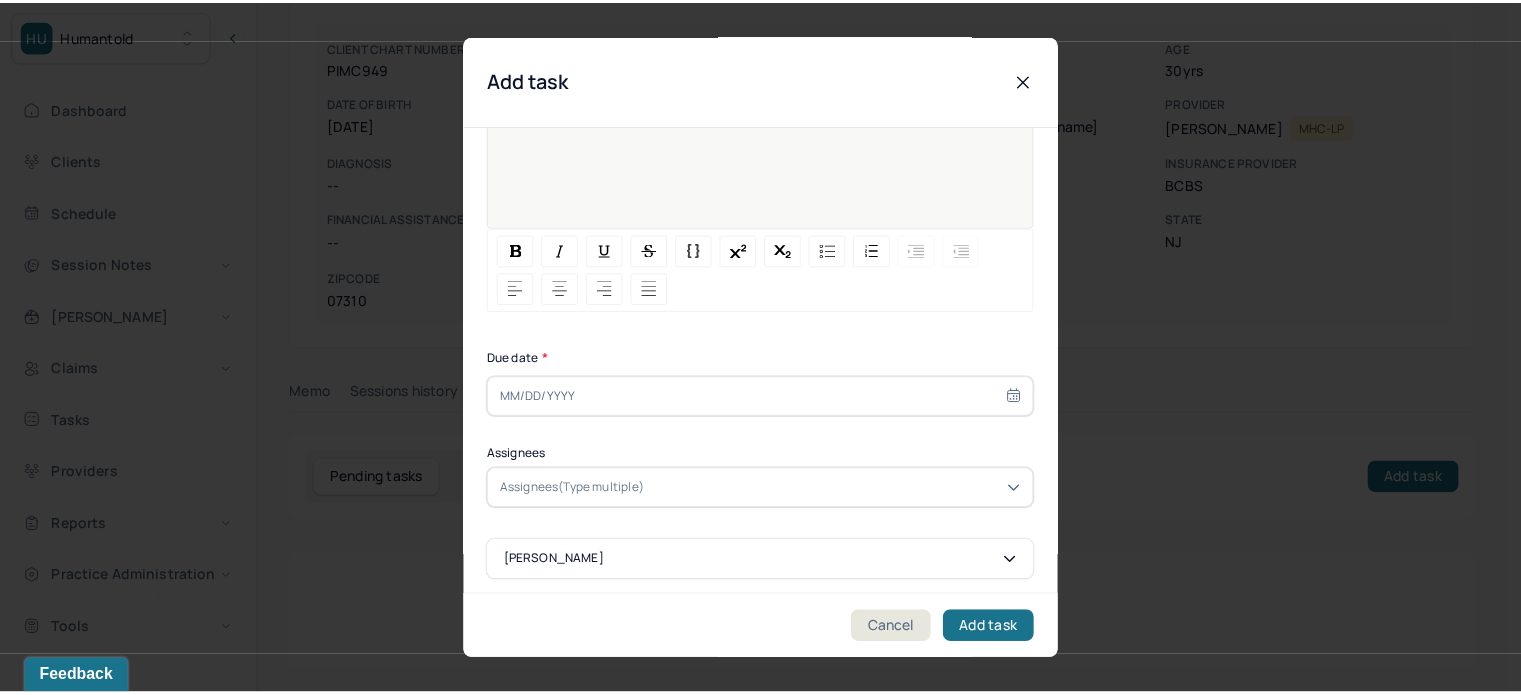 scroll, scrollTop: 256, scrollLeft: 0, axis: vertical 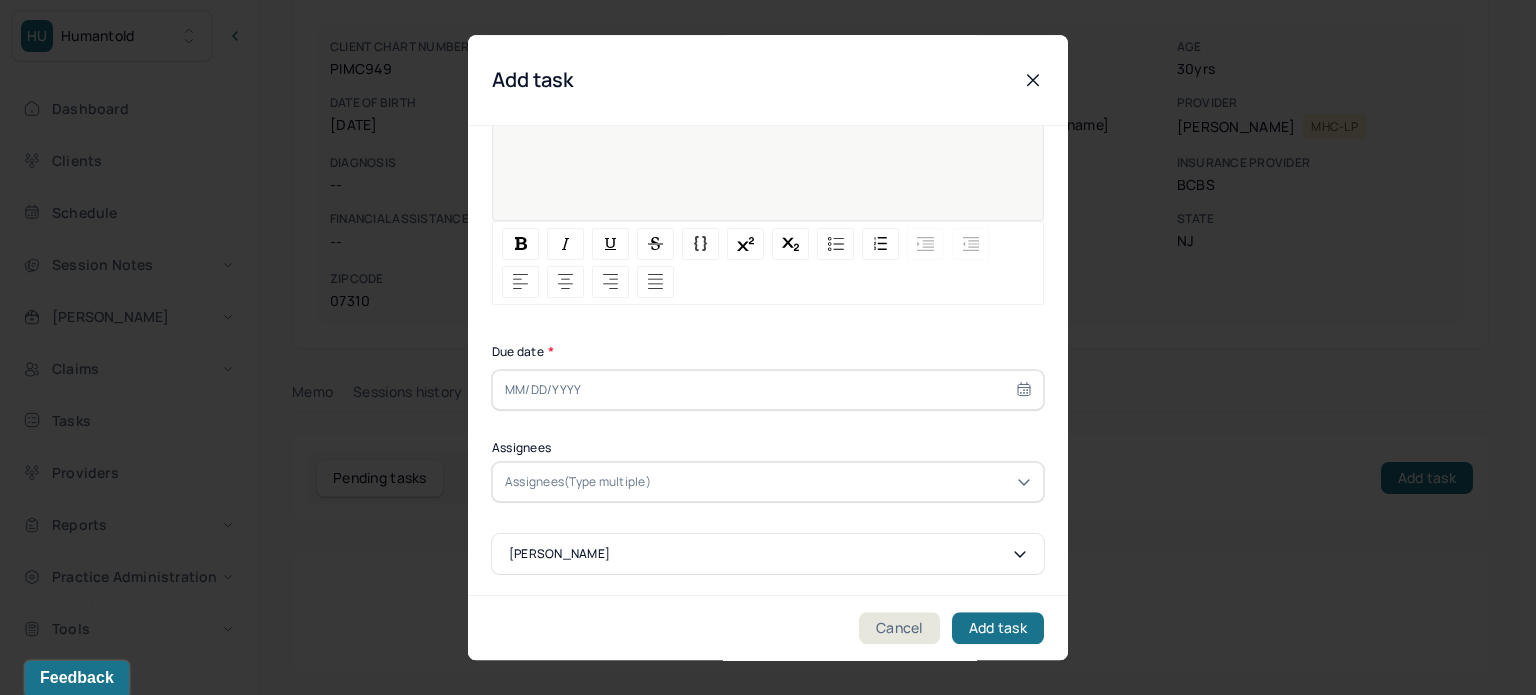 click at bounding box center [768, 390] 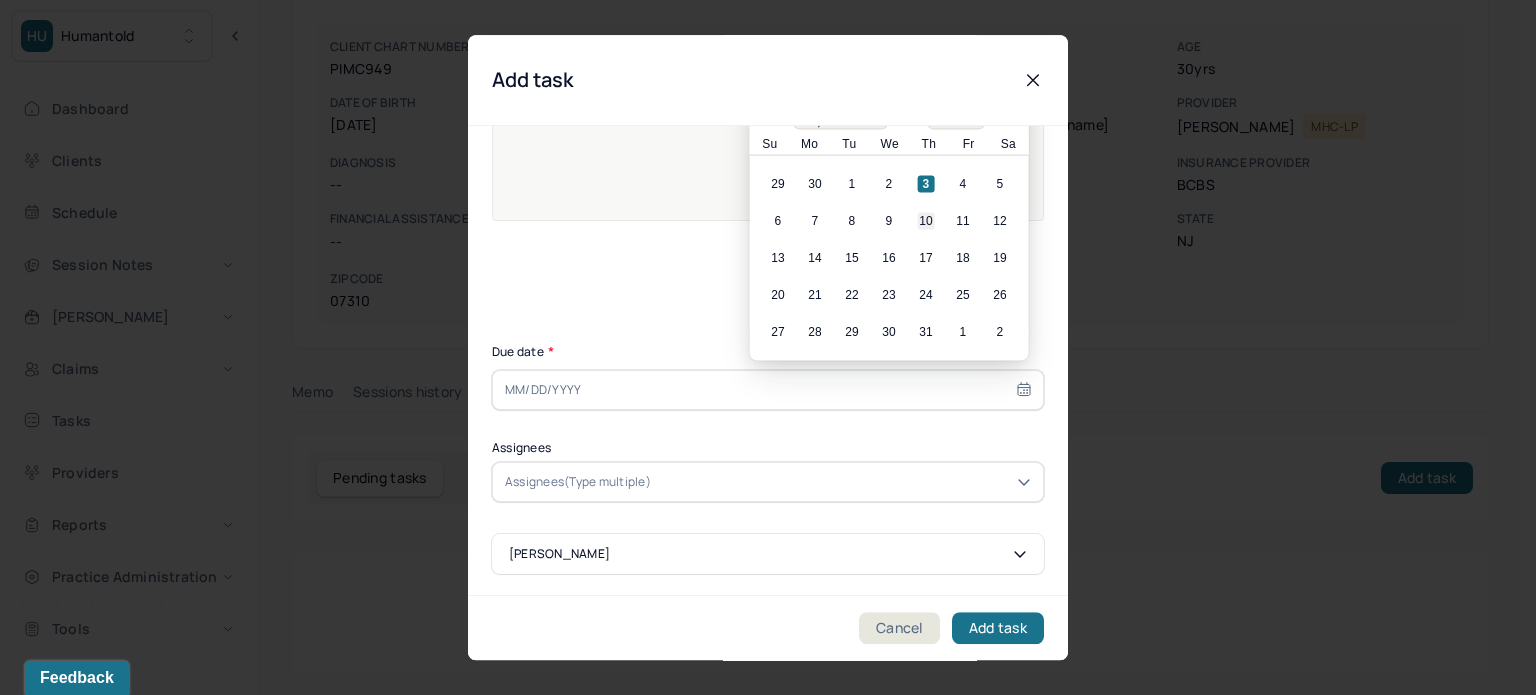 click on "10" at bounding box center (926, 221) 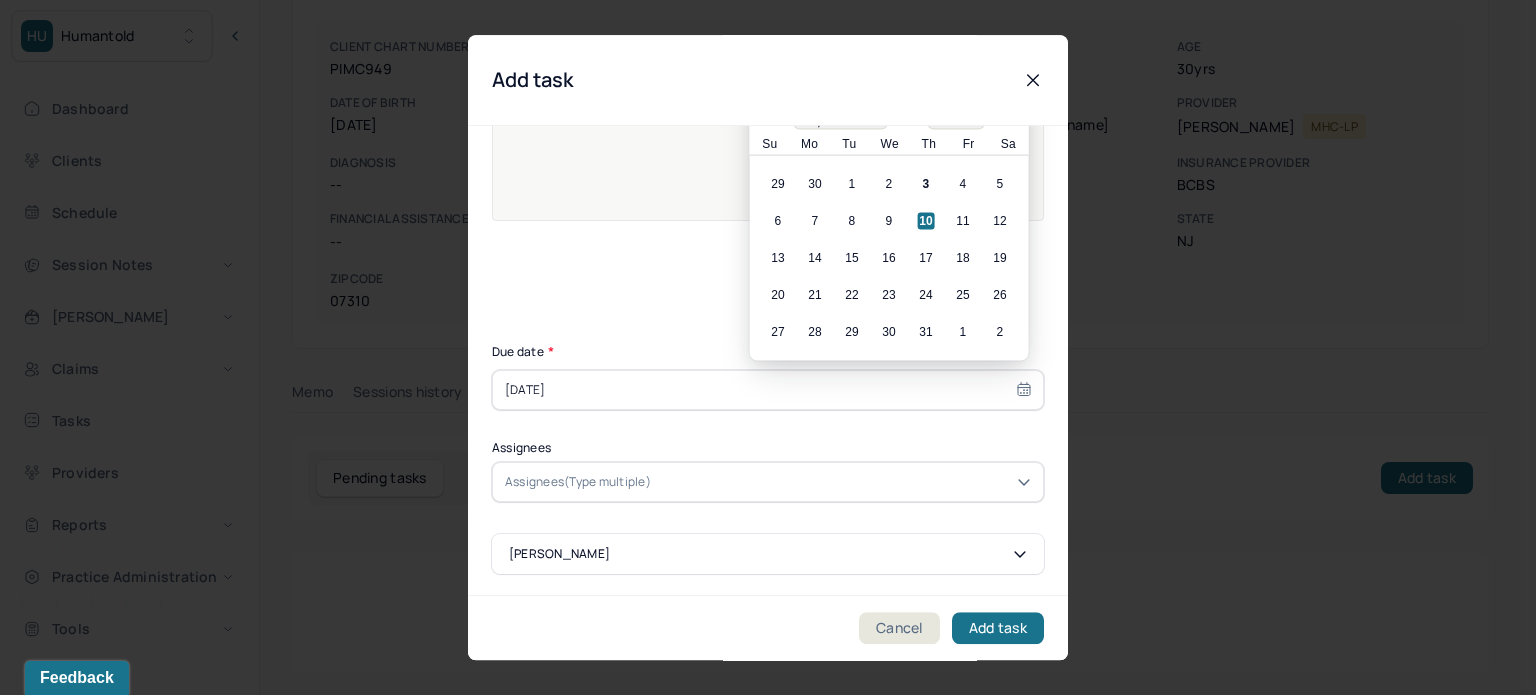 click at bounding box center (843, 482) 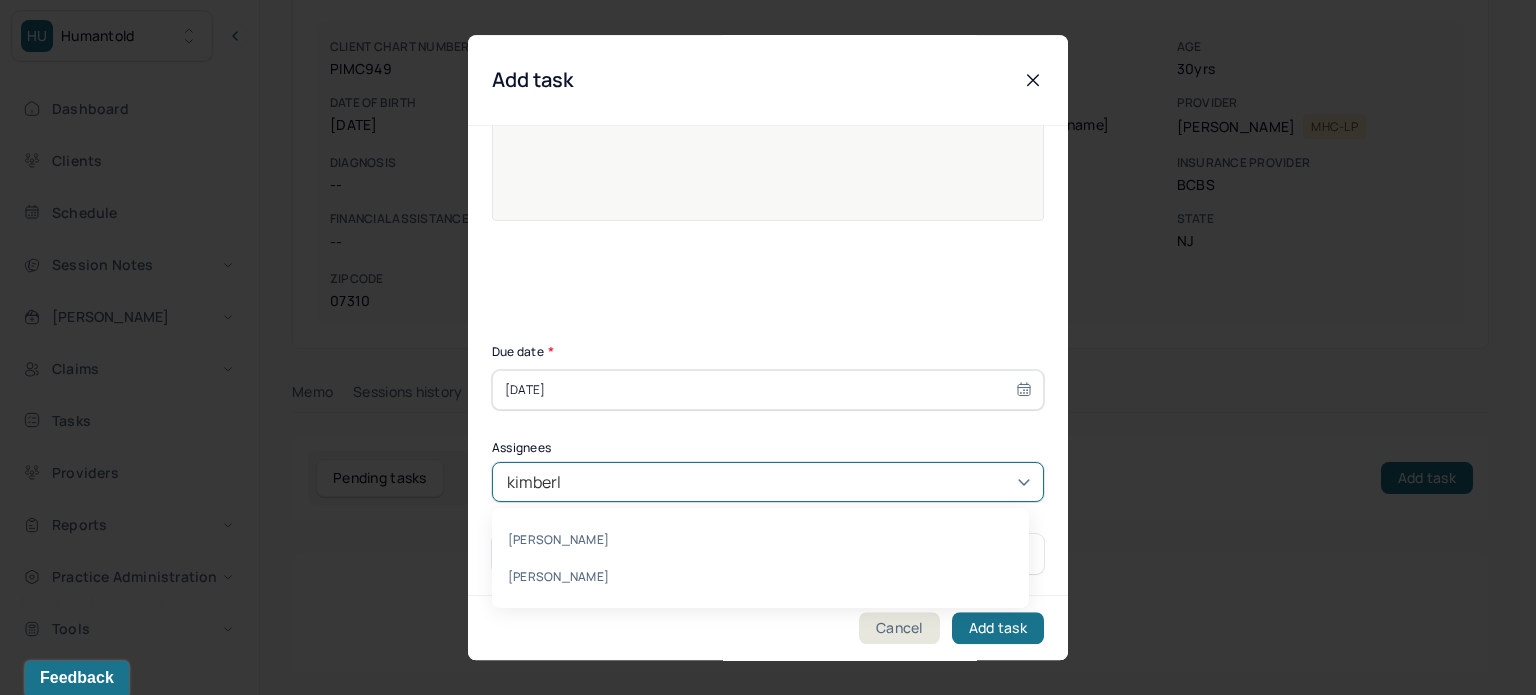 type on "[PERSON_NAME]" 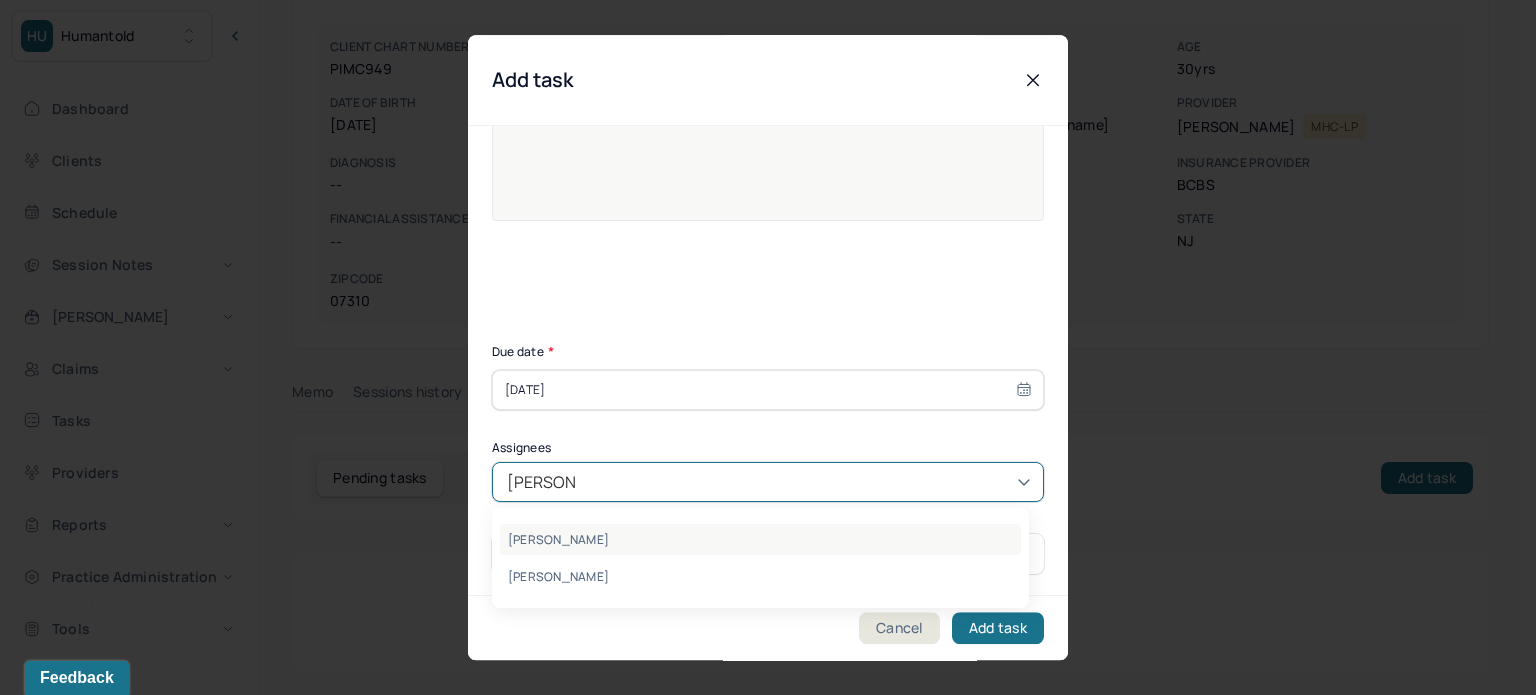 click on "[PERSON_NAME]" at bounding box center [760, 539] 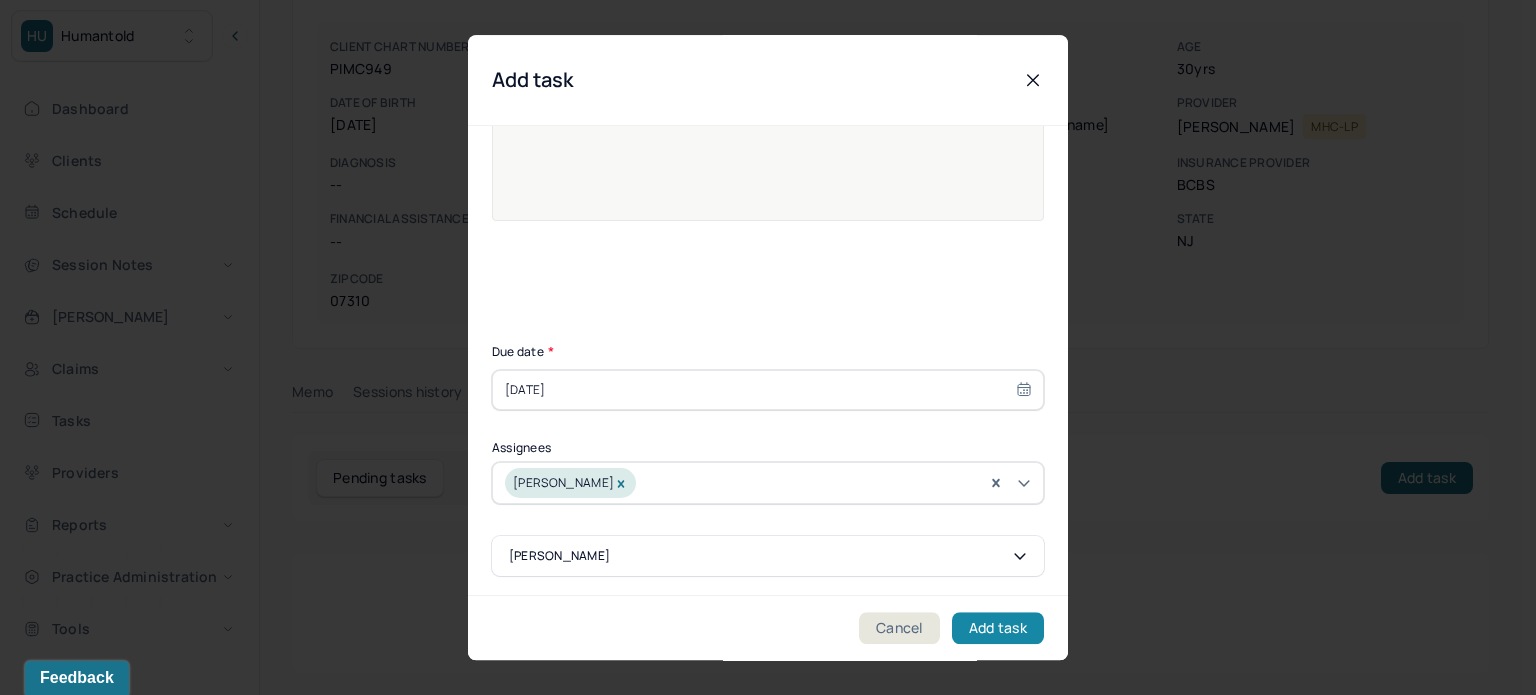 click on "Add task" at bounding box center (998, 628) 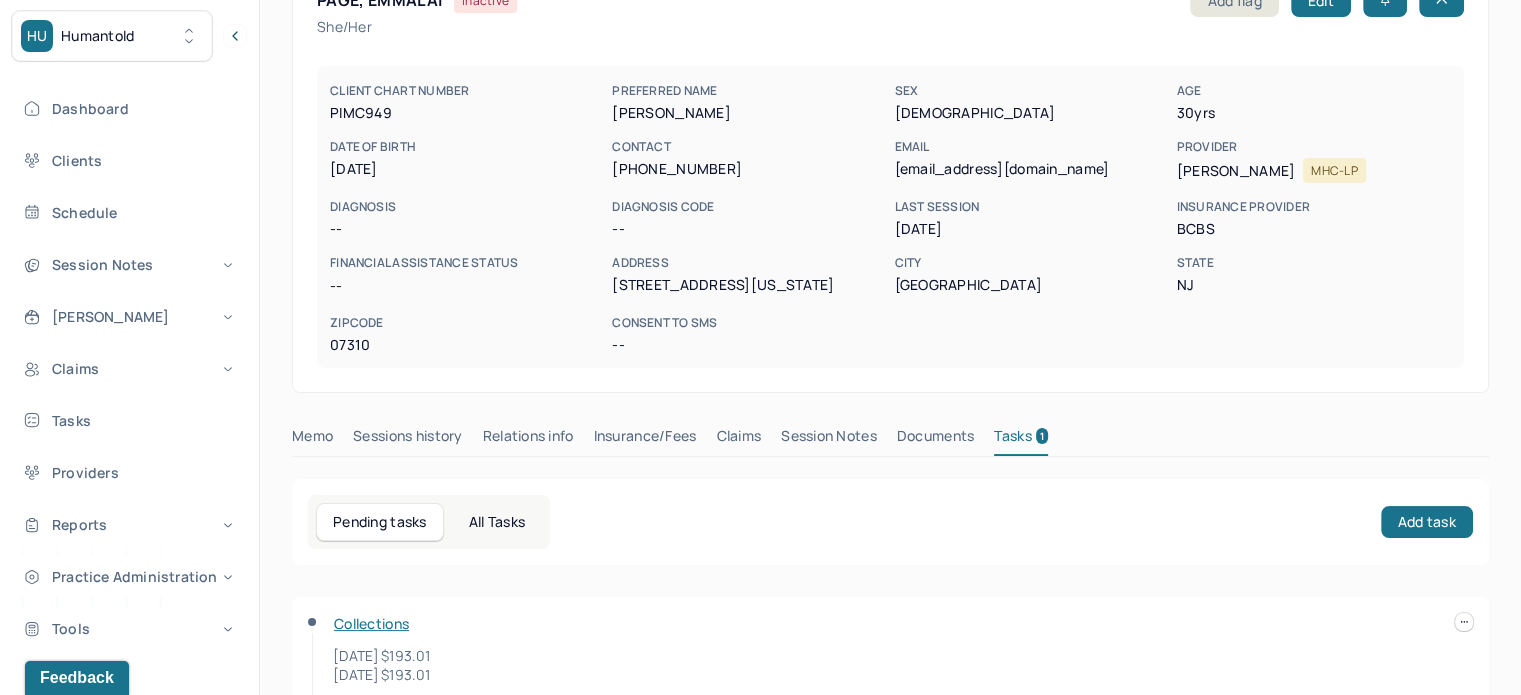 scroll, scrollTop: 0, scrollLeft: 0, axis: both 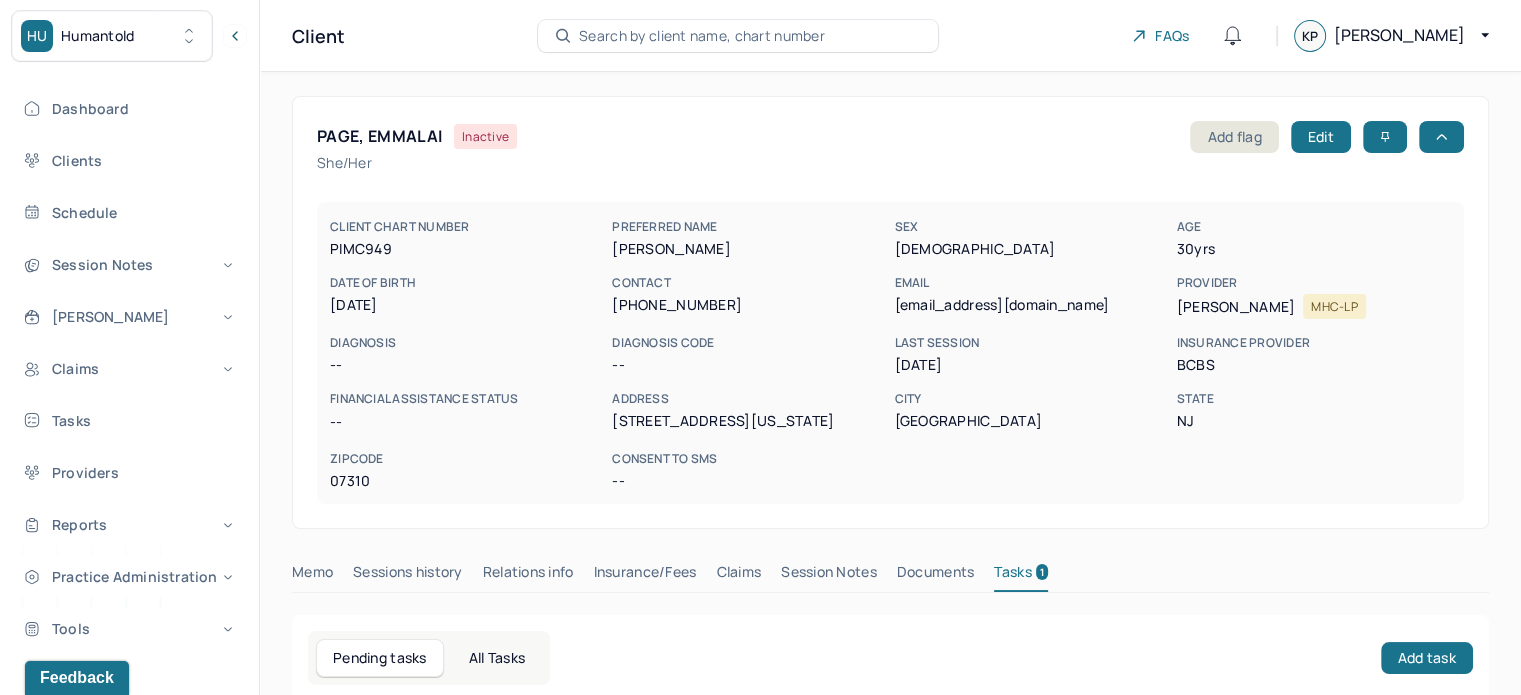 click on "Client   Search by client name, chart number     FAQs     KP [PERSON_NAME]" at bounding box center [890, 36] 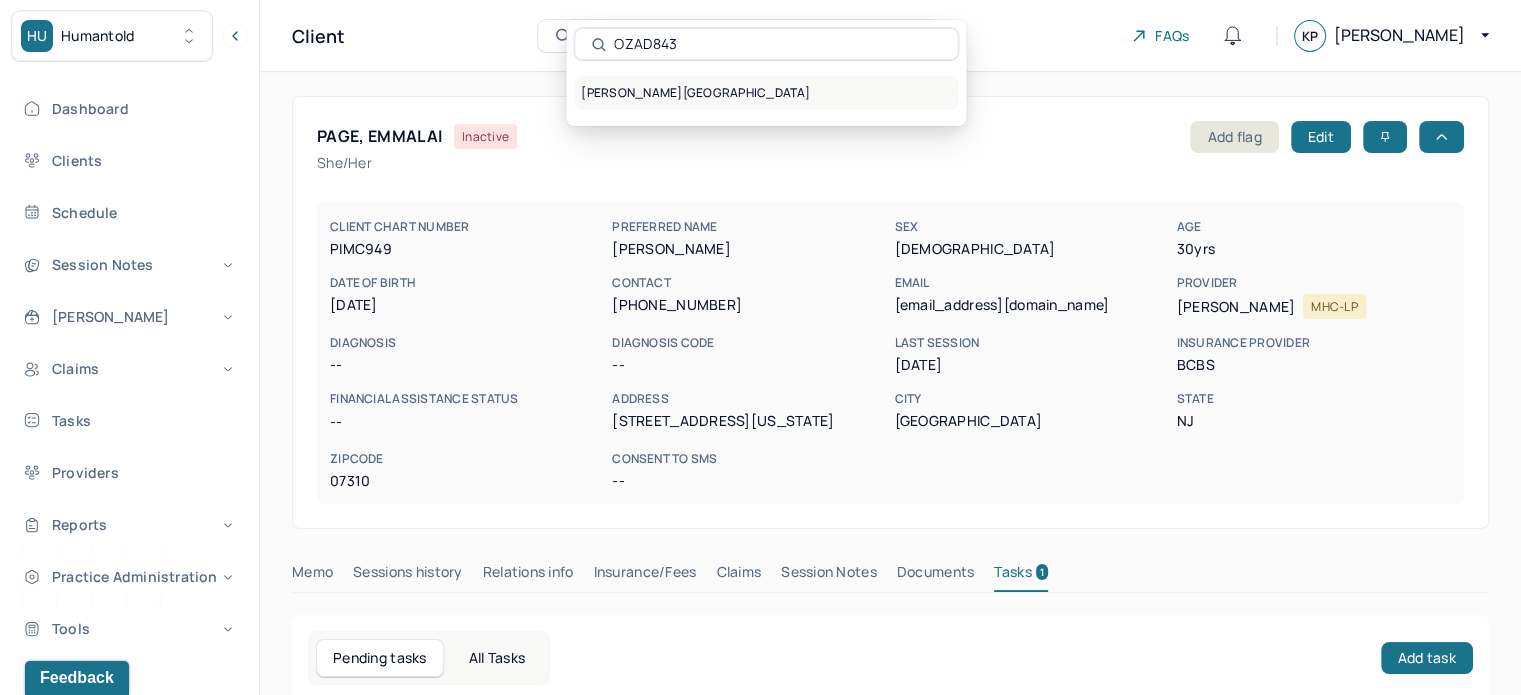 type on "OZAD843" 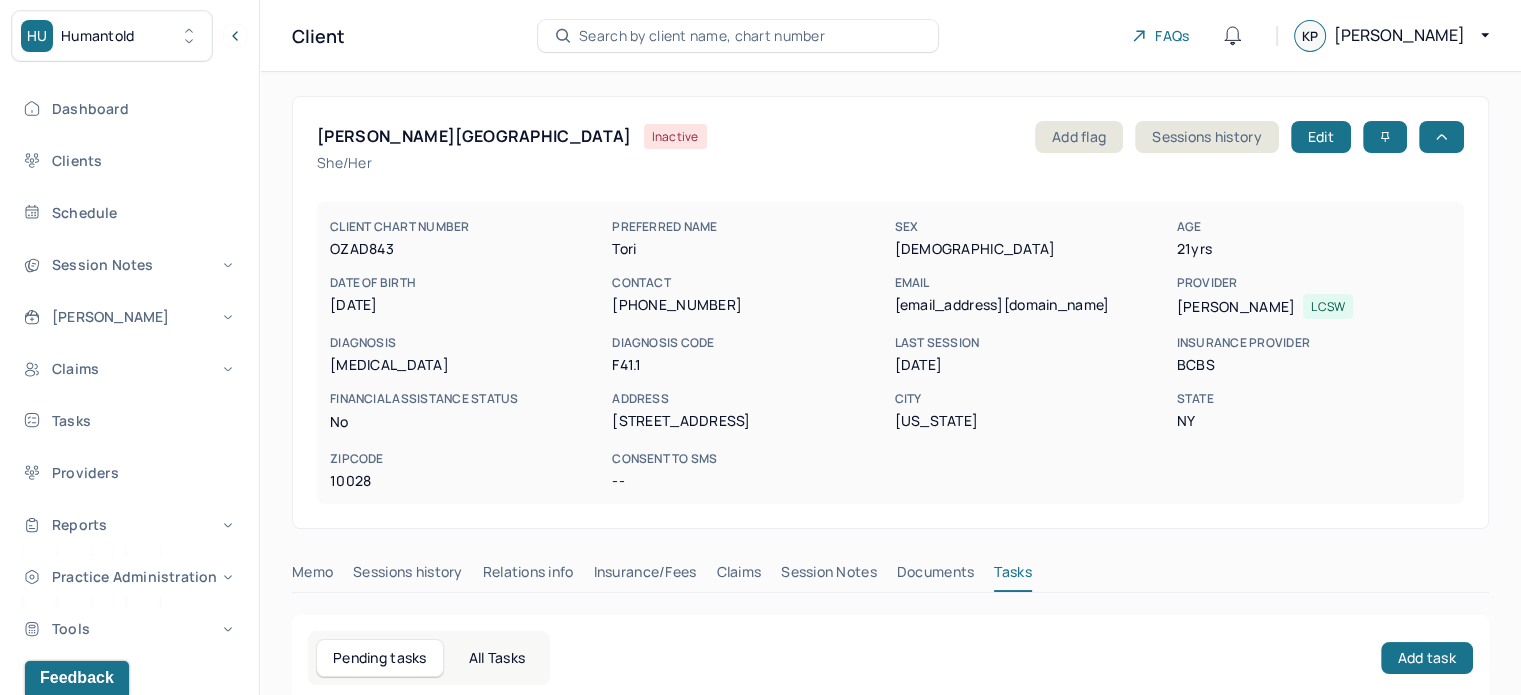 click on "EMAIL [EMAIL_ADDRESS][DOMAIN_NAME]" at bounding box center [1031, 295] 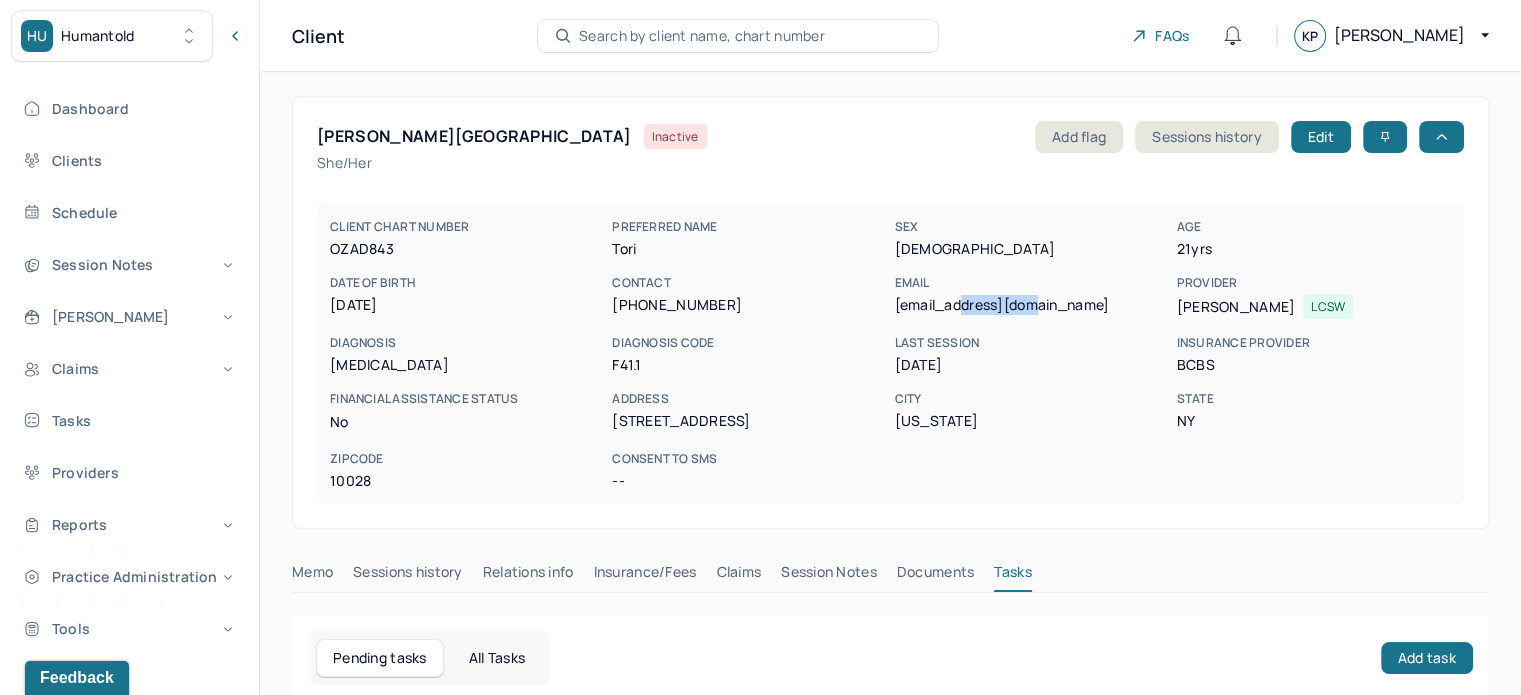 click on "[EMAIL_ADDRESS][DOMAIN_NAME]" at bounding box center [1031, 305] 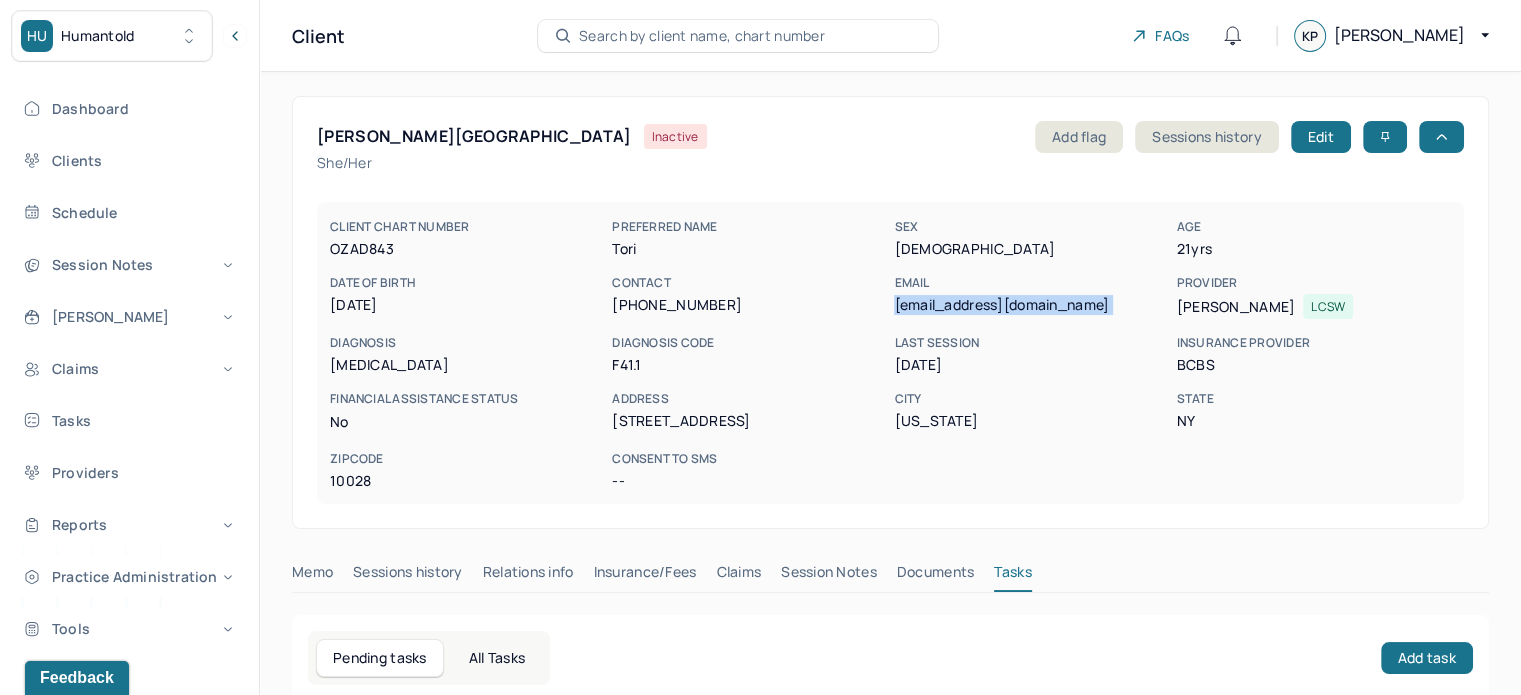 click on "[EMAIL_ADDRESS][DOMAIN_NAME]" at bounding box center (1031, 305) 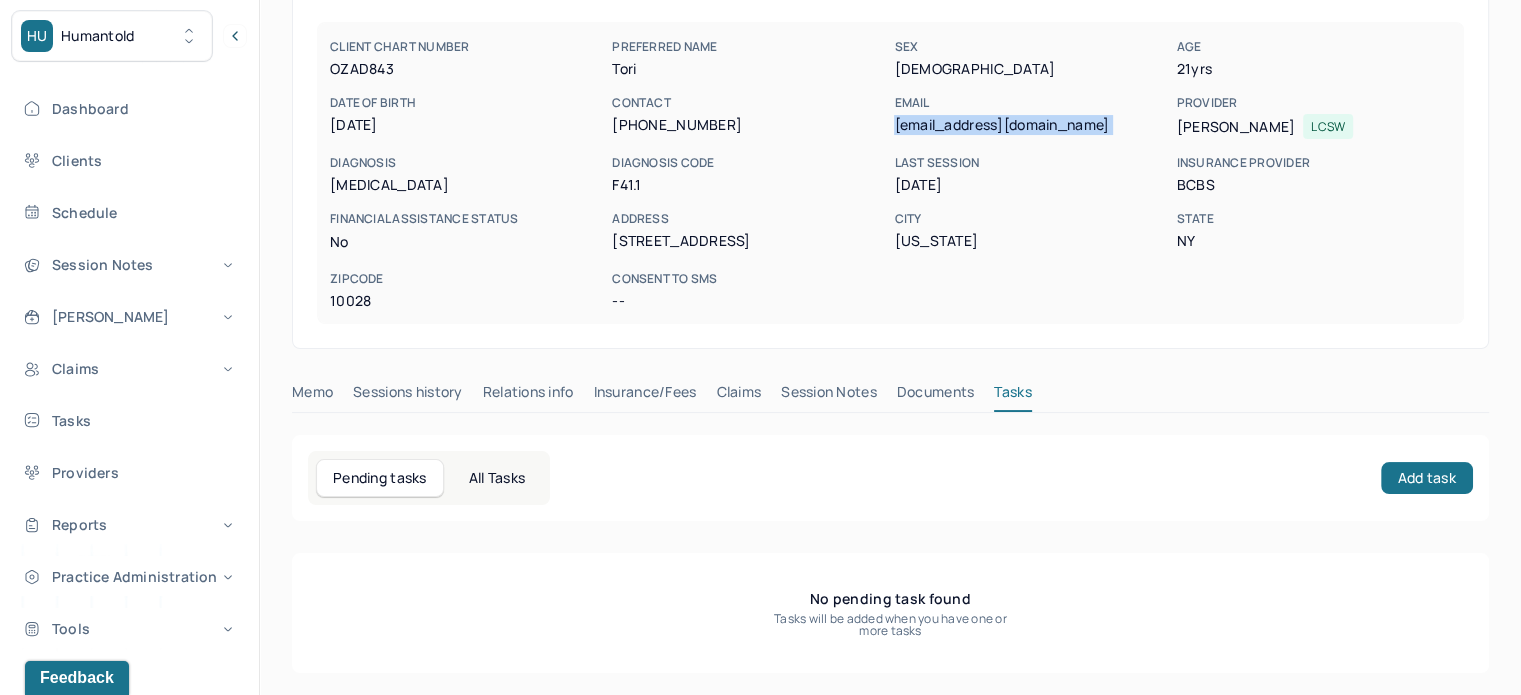 click on "Claims" at bounding box center [738, 396] 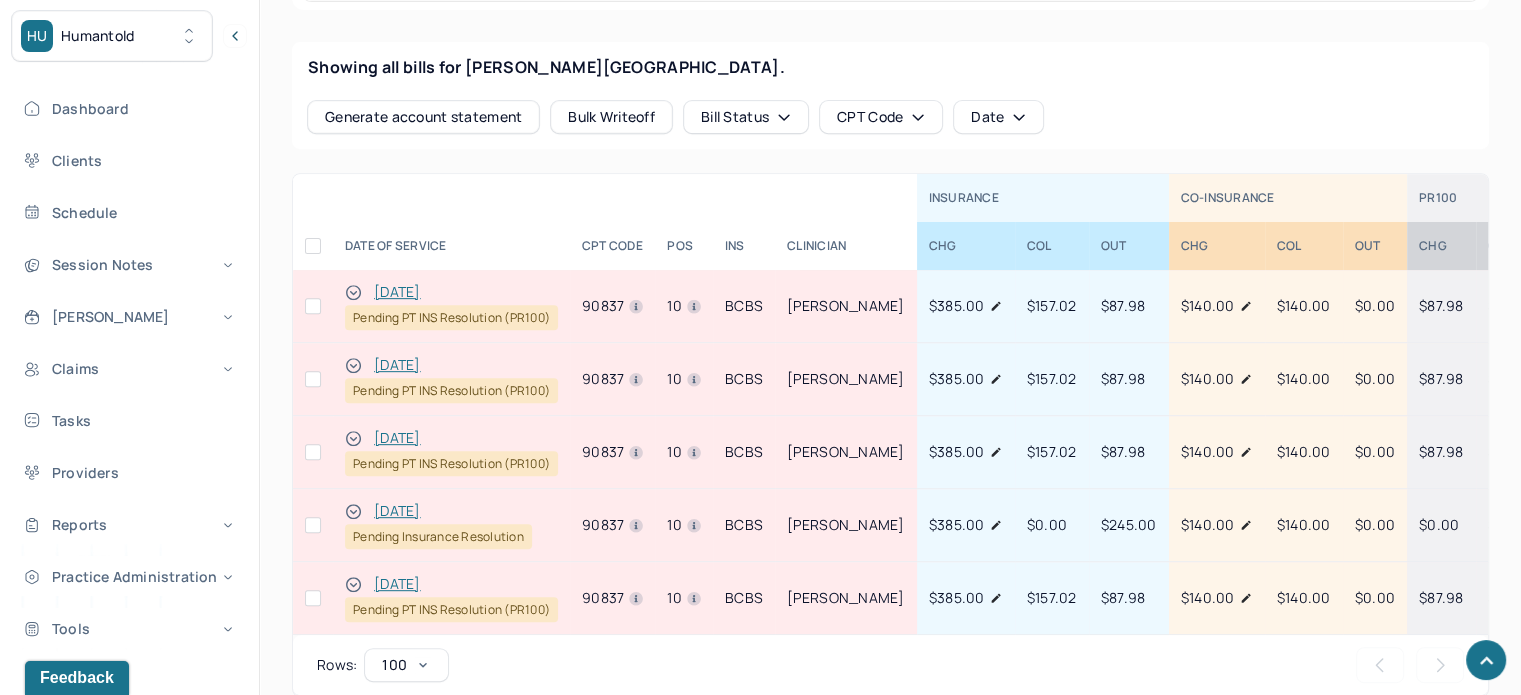 scroll, scrollTop: 880, scrollLeft: 0, axis: vertical 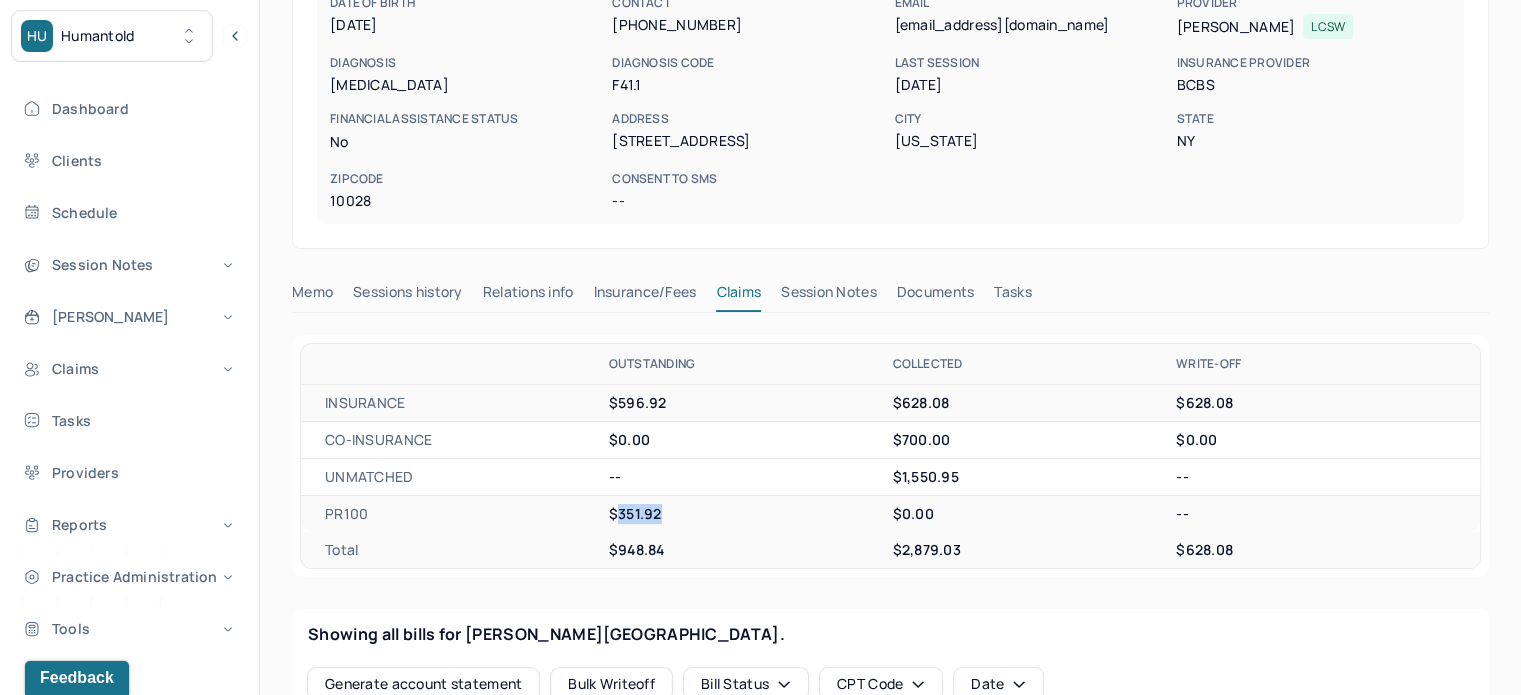 drag, startPoint x: 675, startPoint y: 503, endPoint x: 619, endPoint y: 519, distance: 58.24088 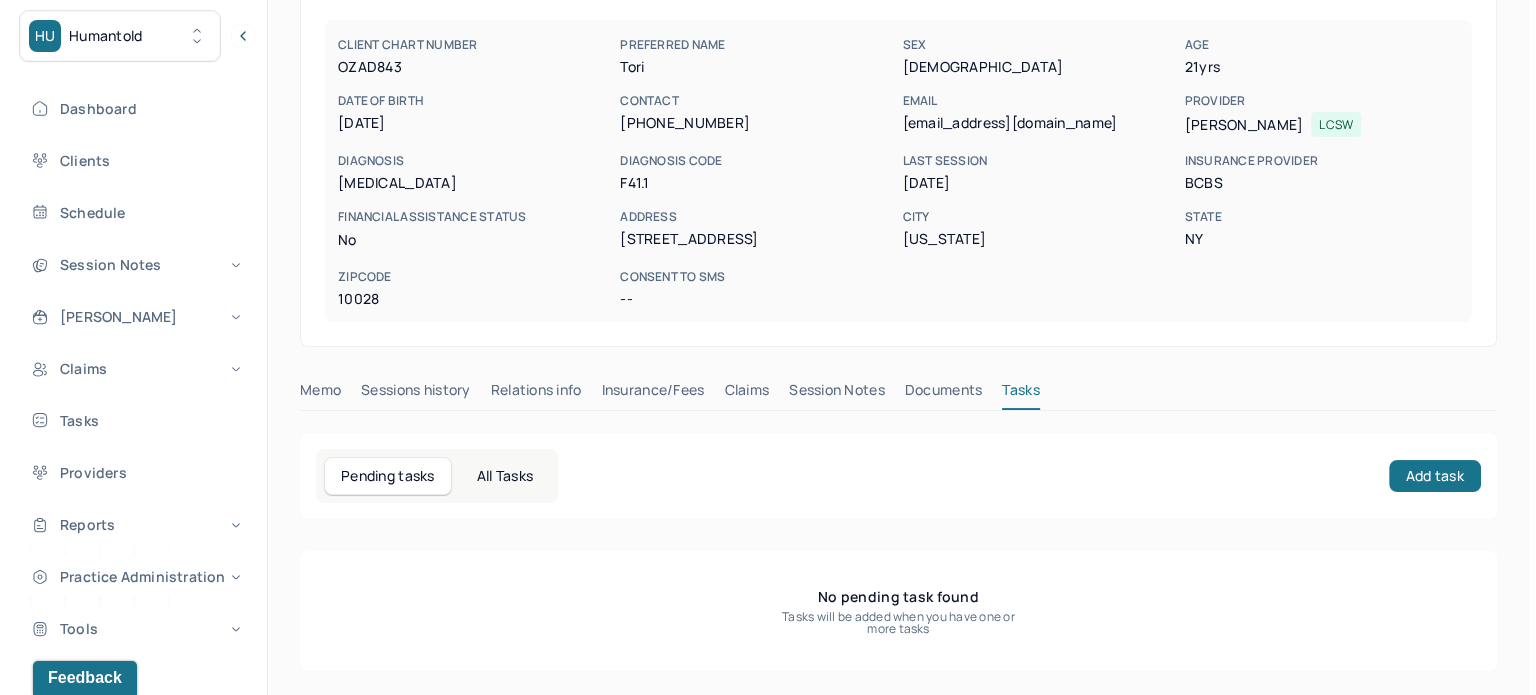 scroll, scrollTop: 180, scrollLeft: 0, axis: vertical 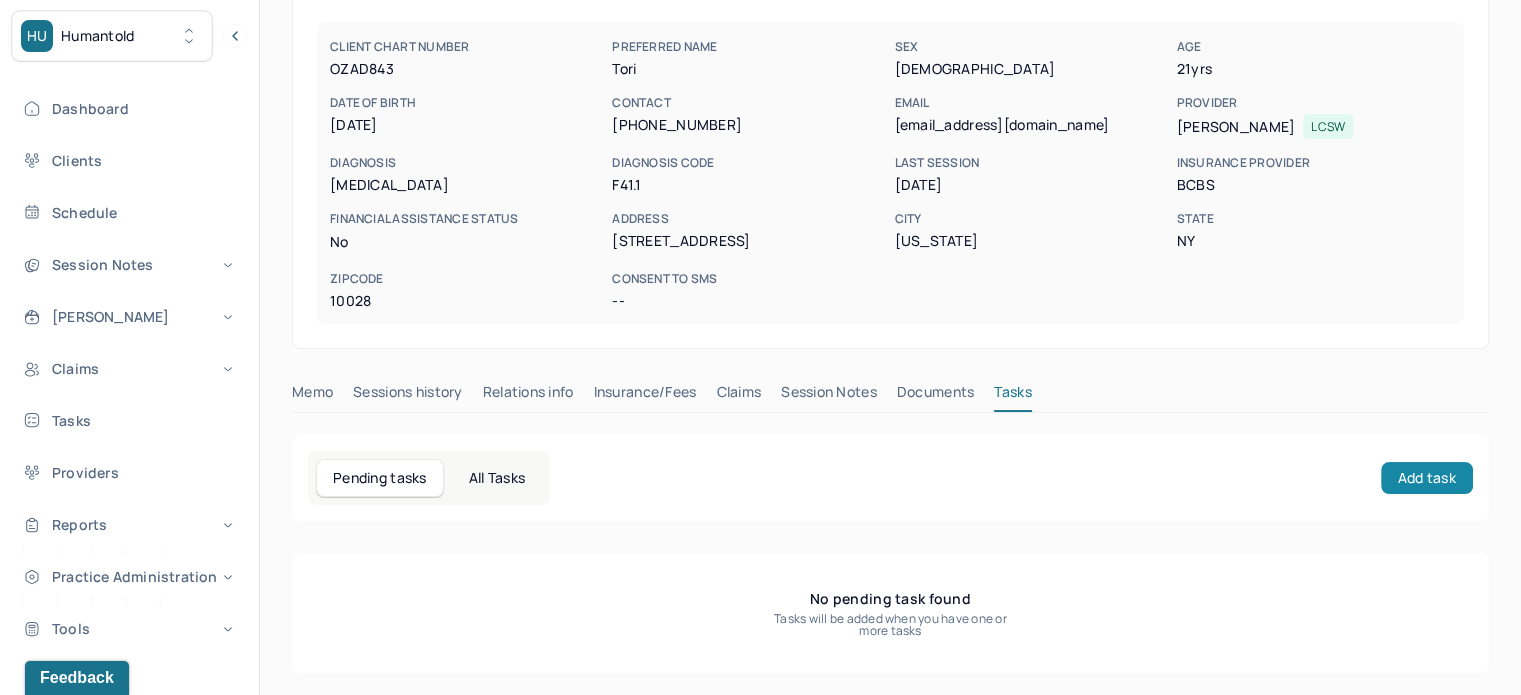 click on "Add task" at bounding box center (1427, 478) 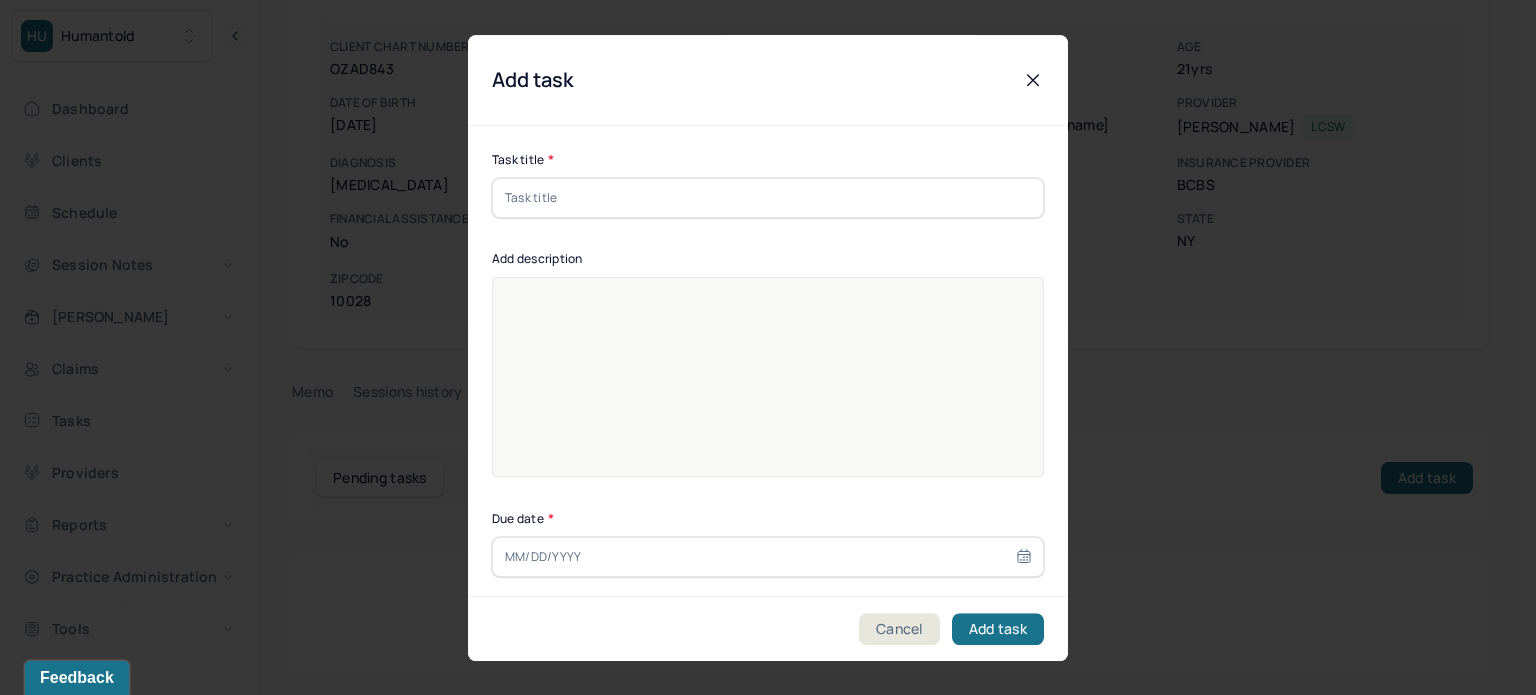 click on "Task title * Add description Due date * Assignees Assignees(Type multiple)   [PERSON_NAME]" at bounding box center (768, 445) 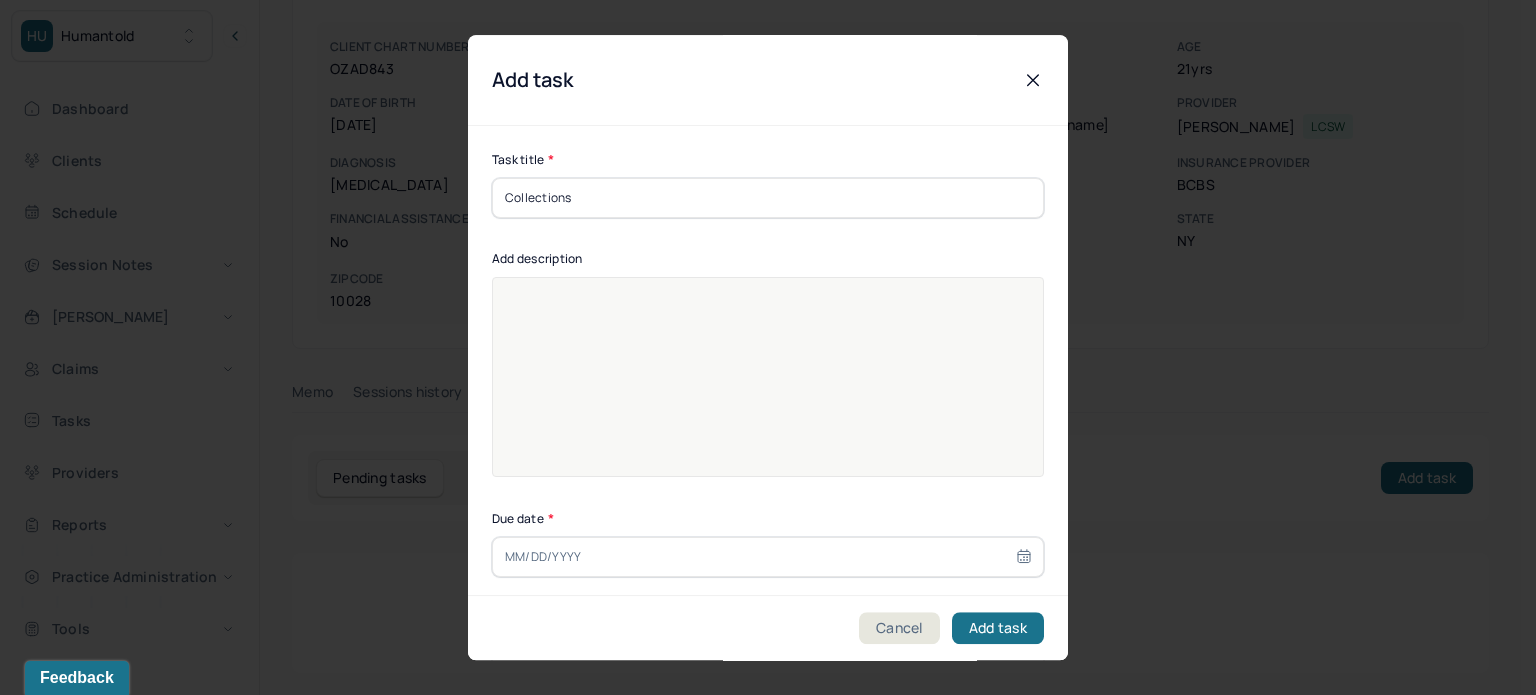 type on "Collections" 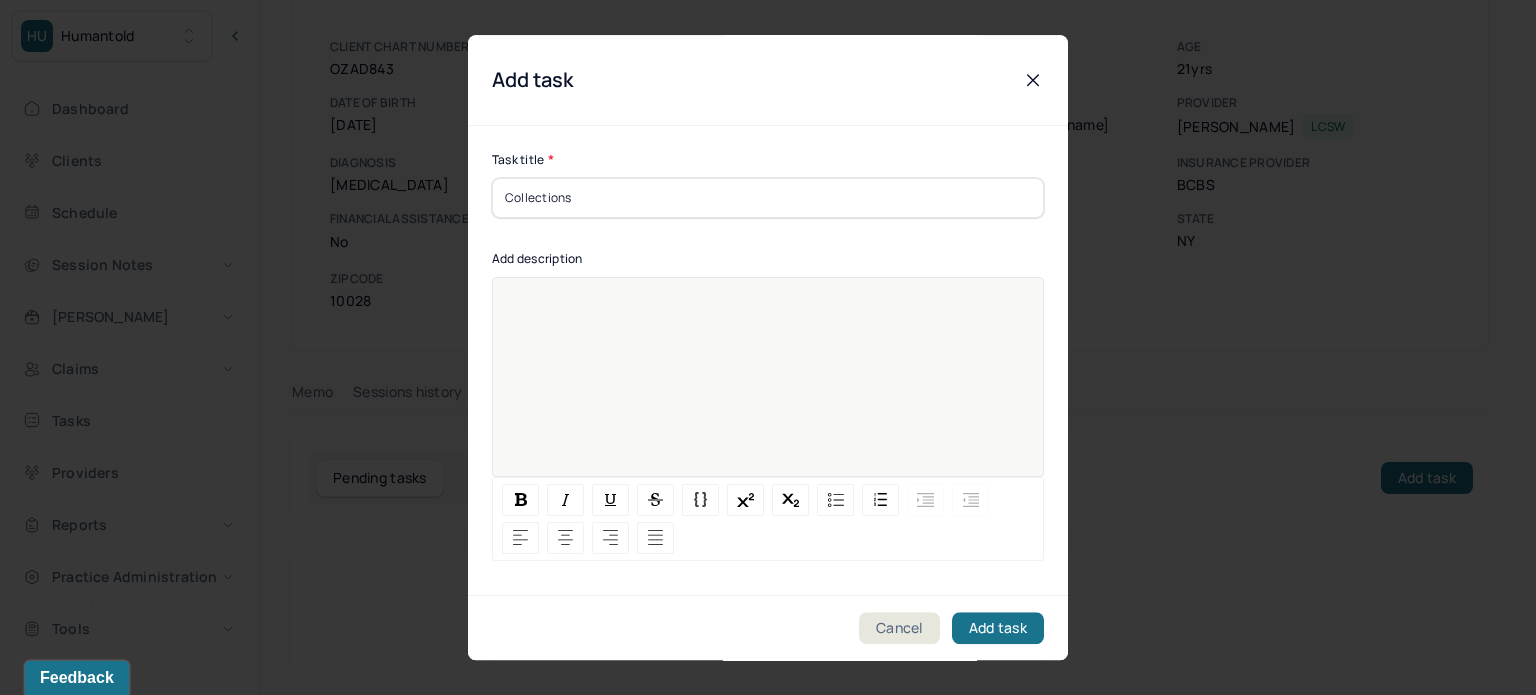 paste 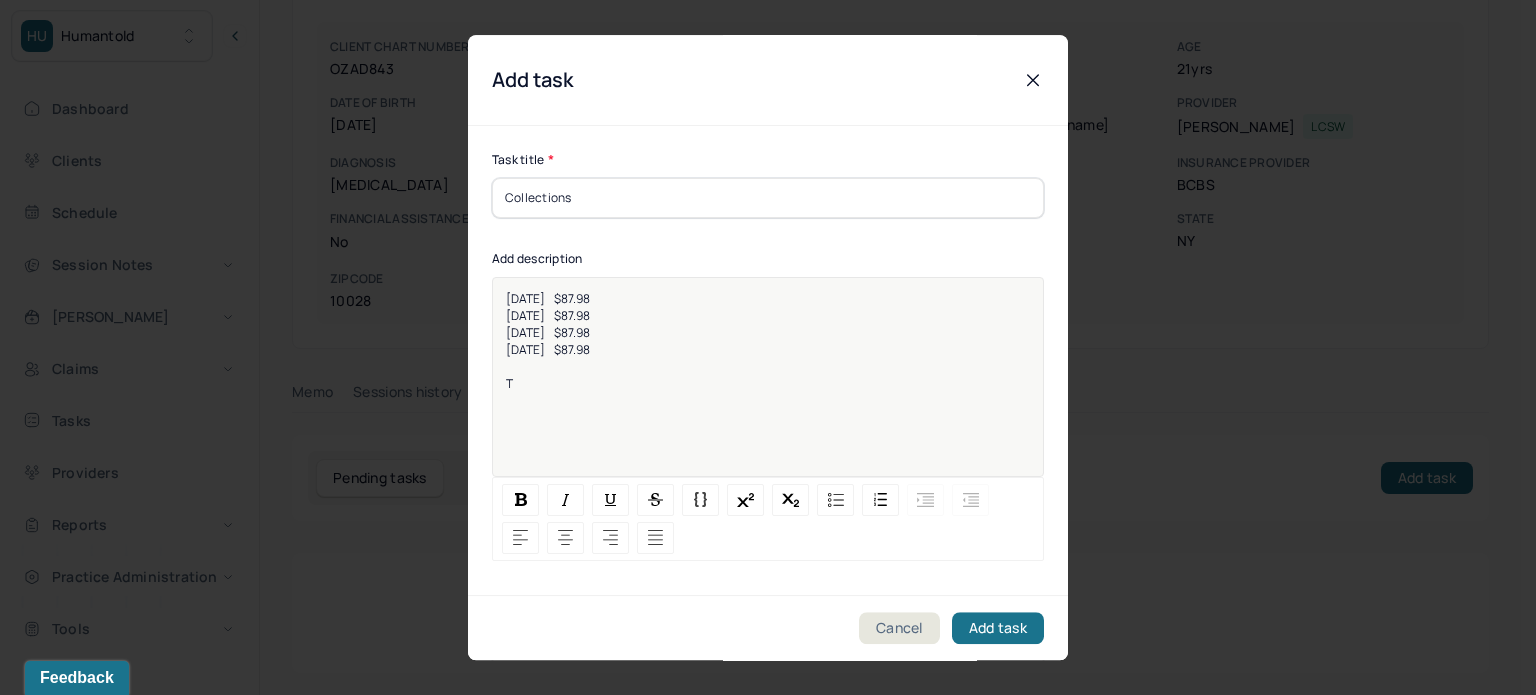 type 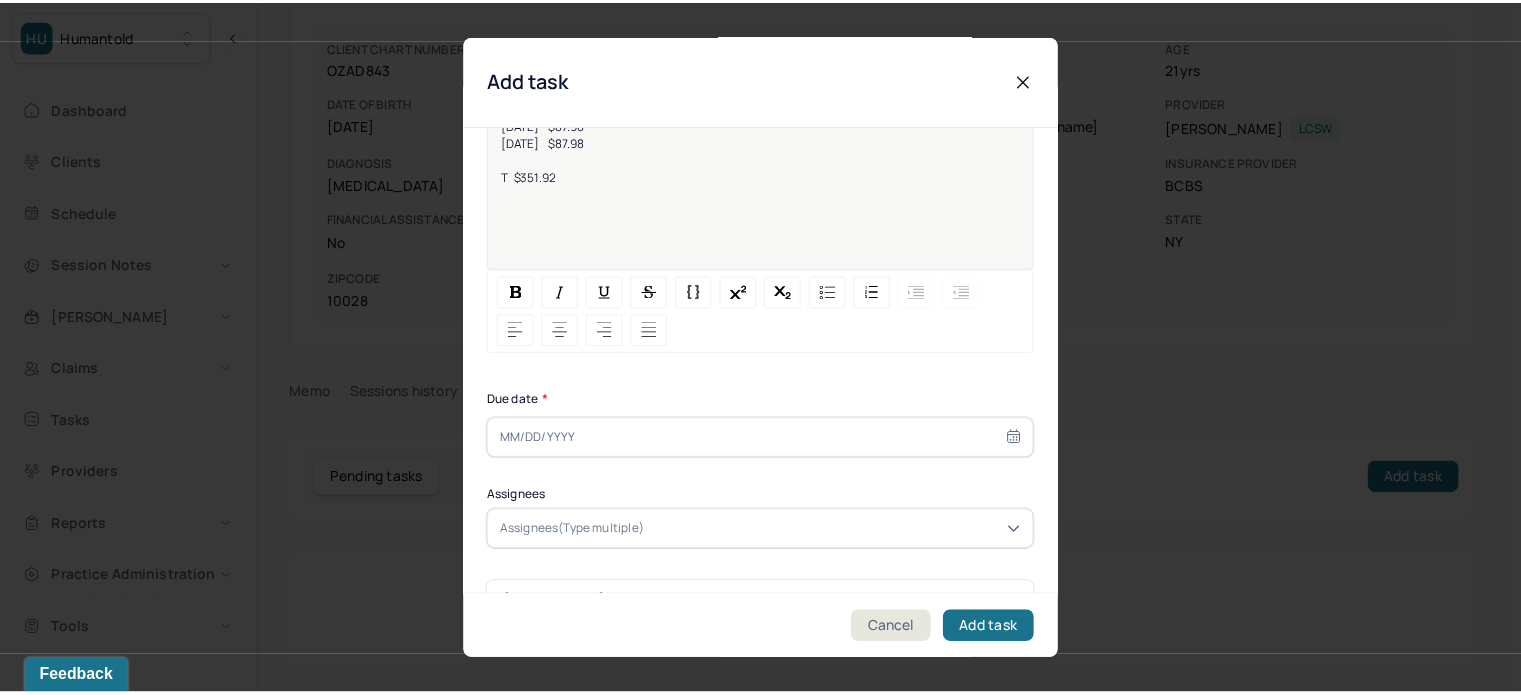 scroll, scrollTop: 256, scrollLeft: 0, axis: vertical 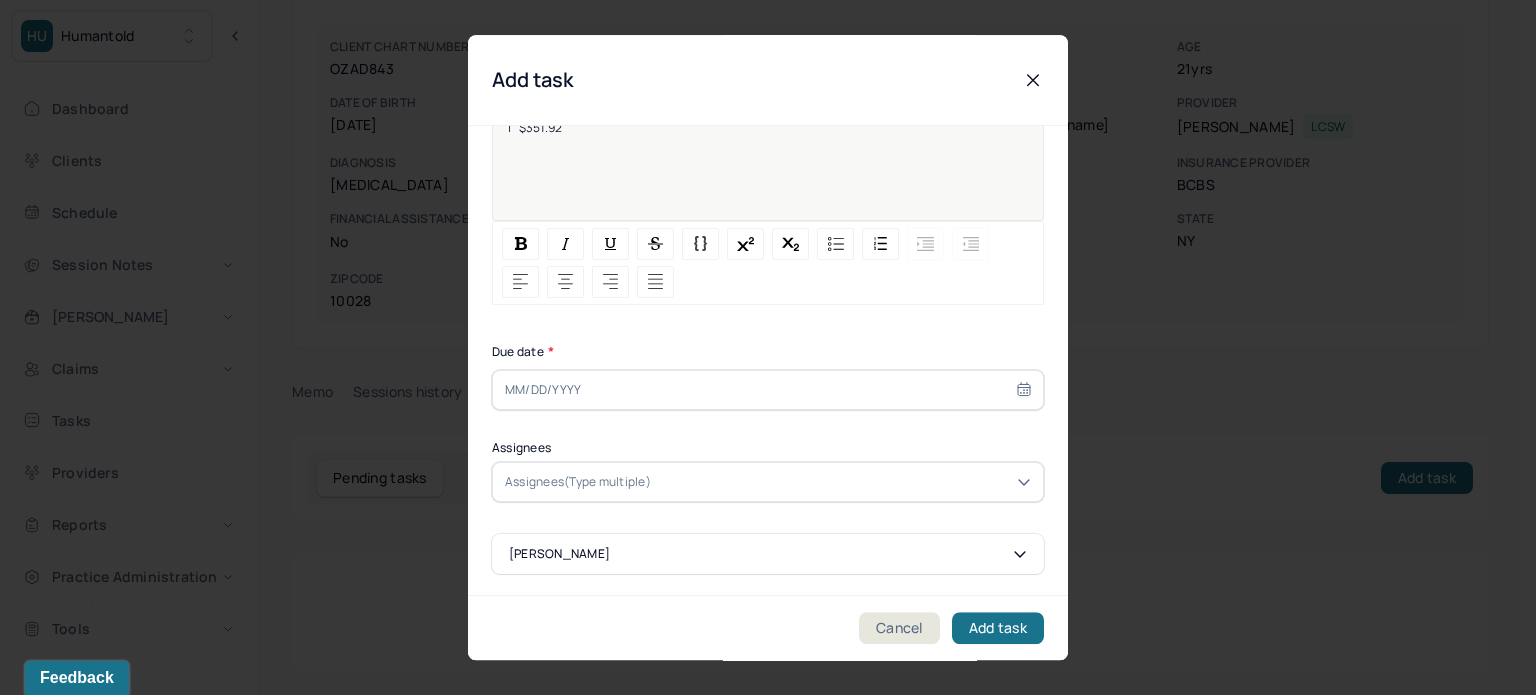 click at bounding box center [768, 390] 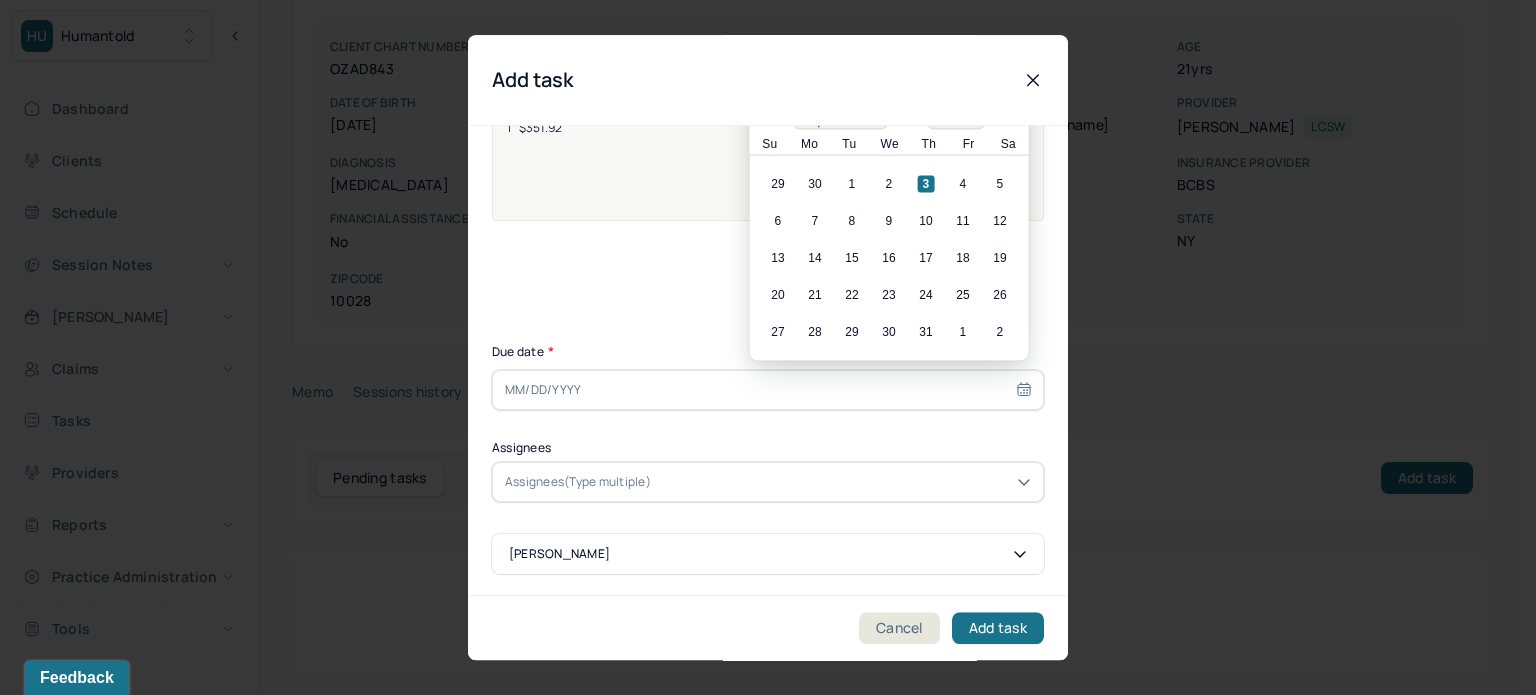 click on "10" at bounding box center (926, 221) 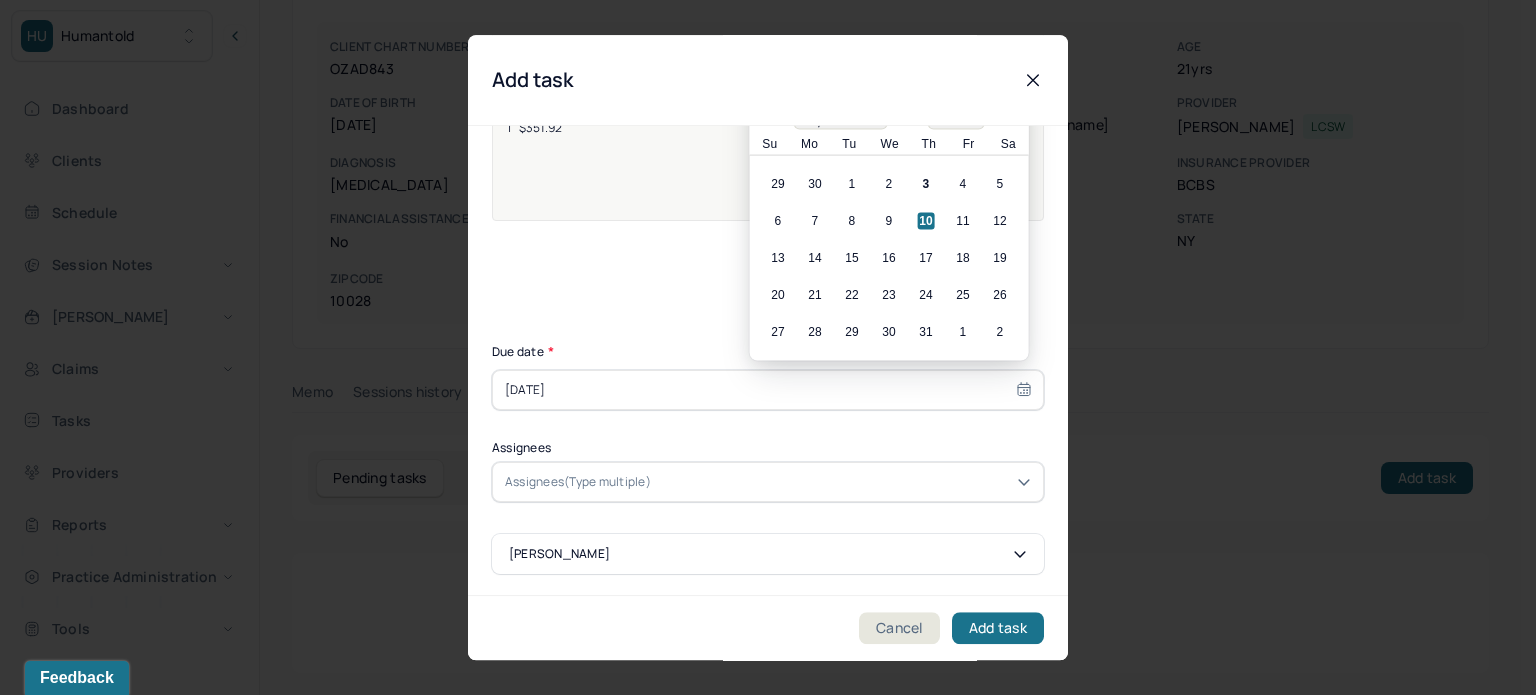 click at bounding box center [843, 482] 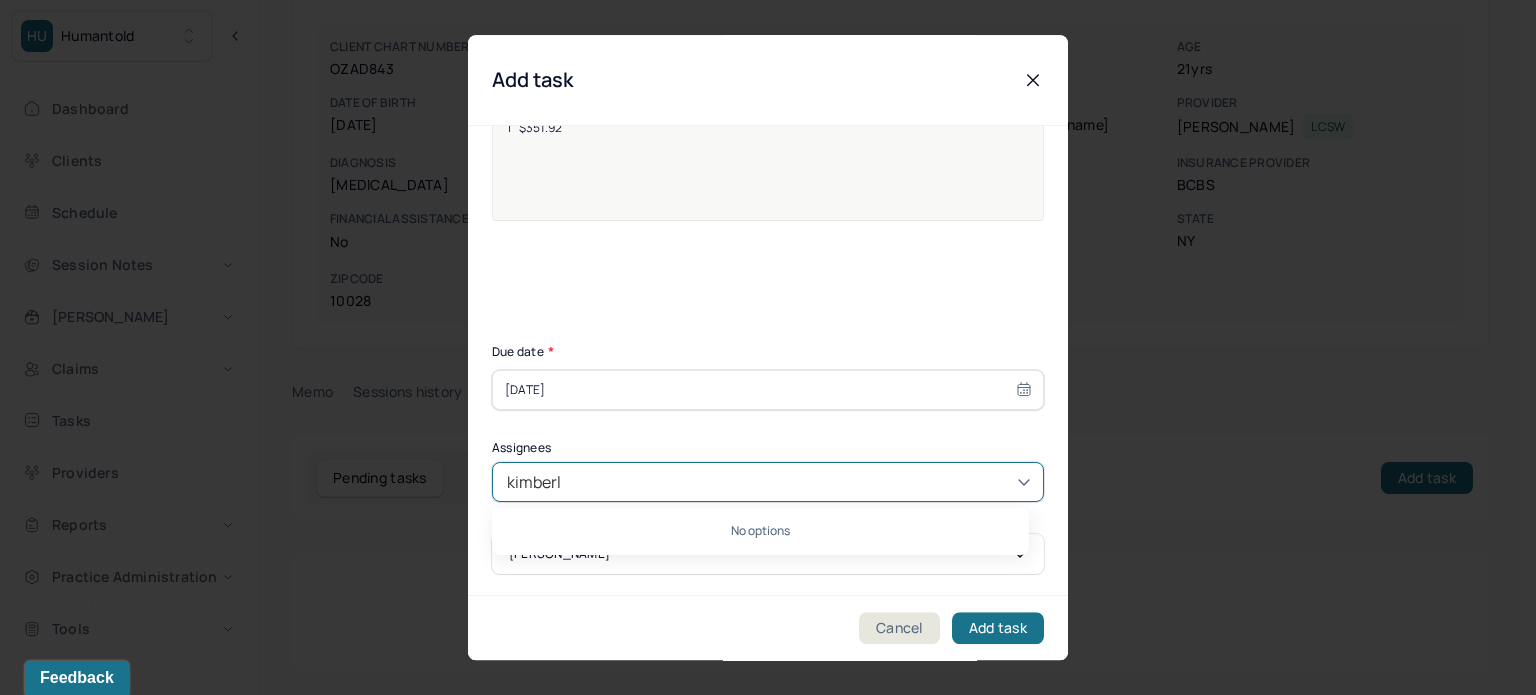 type on "[PERSON_NAME]" 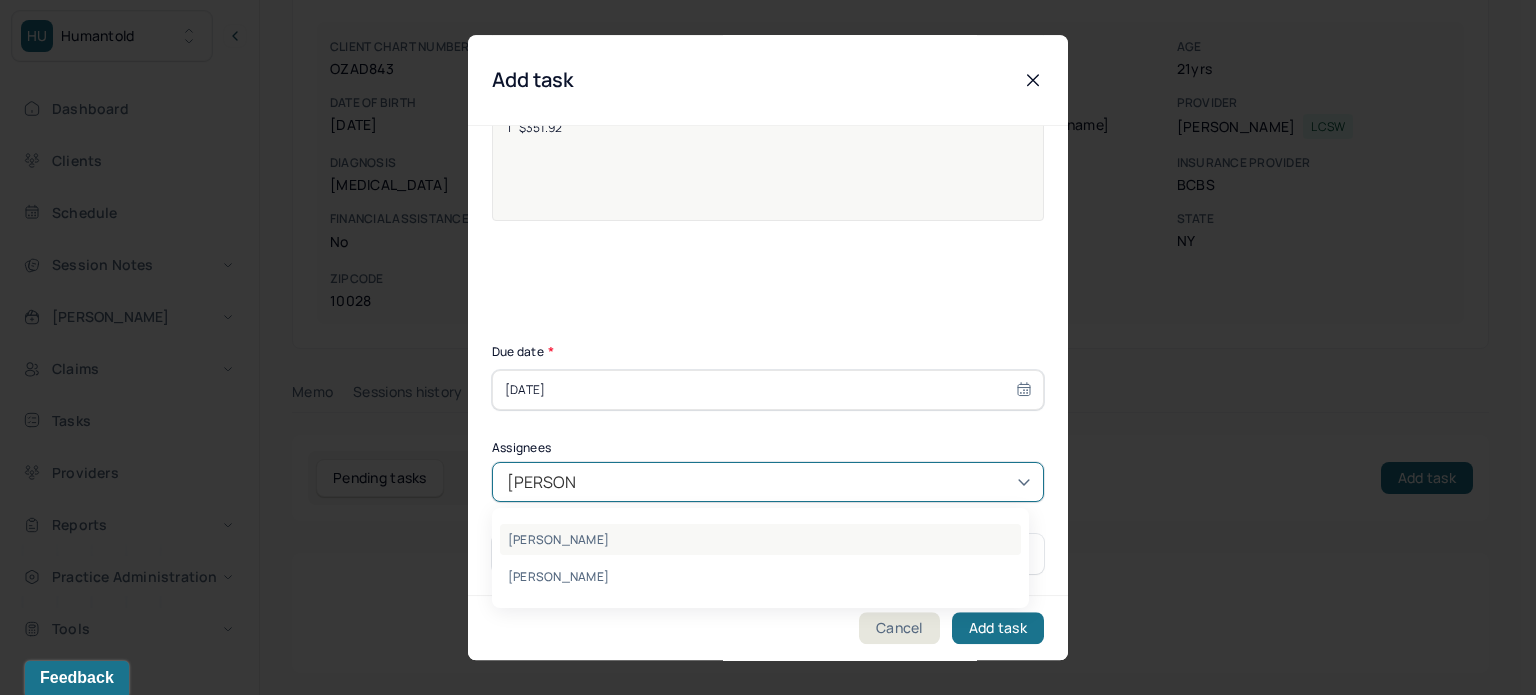 click on "[PERSON_NAME]" at bounding box center [760, 539] 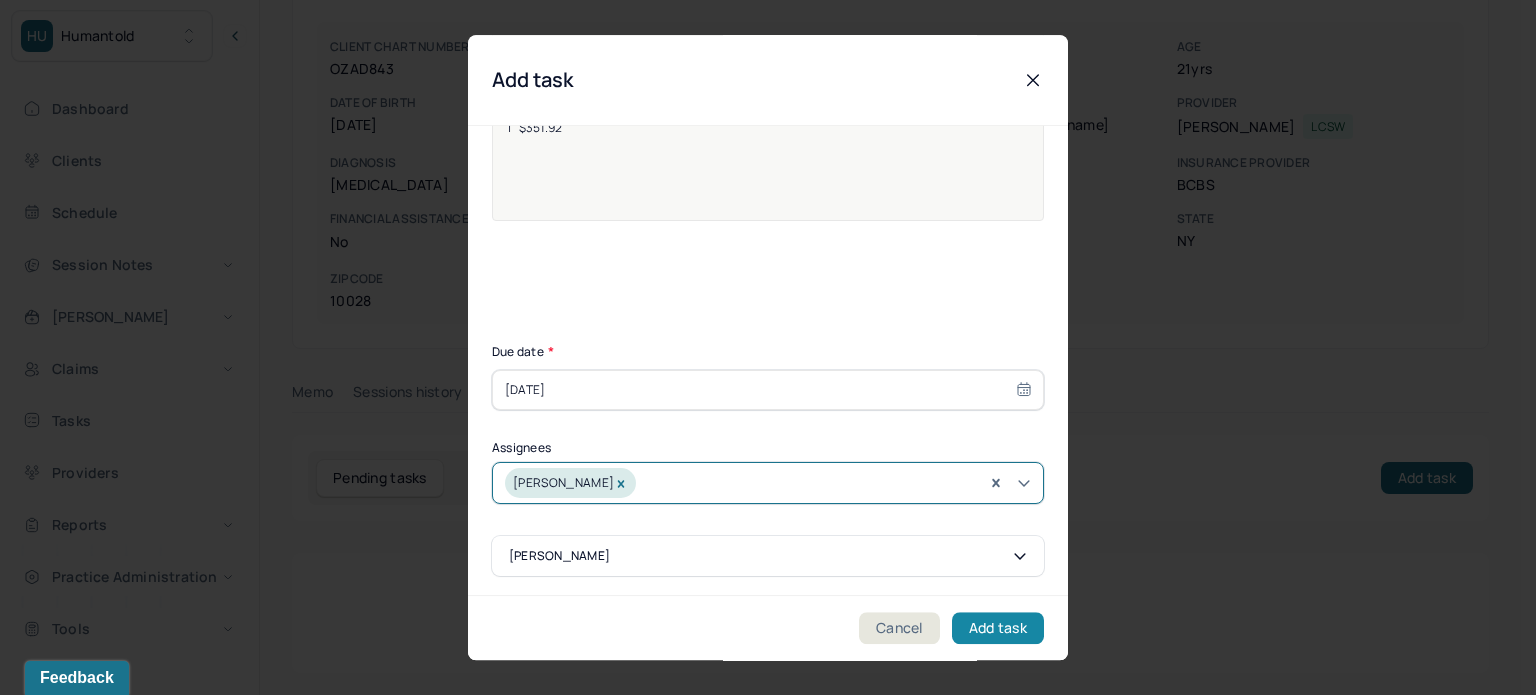 click on "Add task" at bounding box center (998, 628) 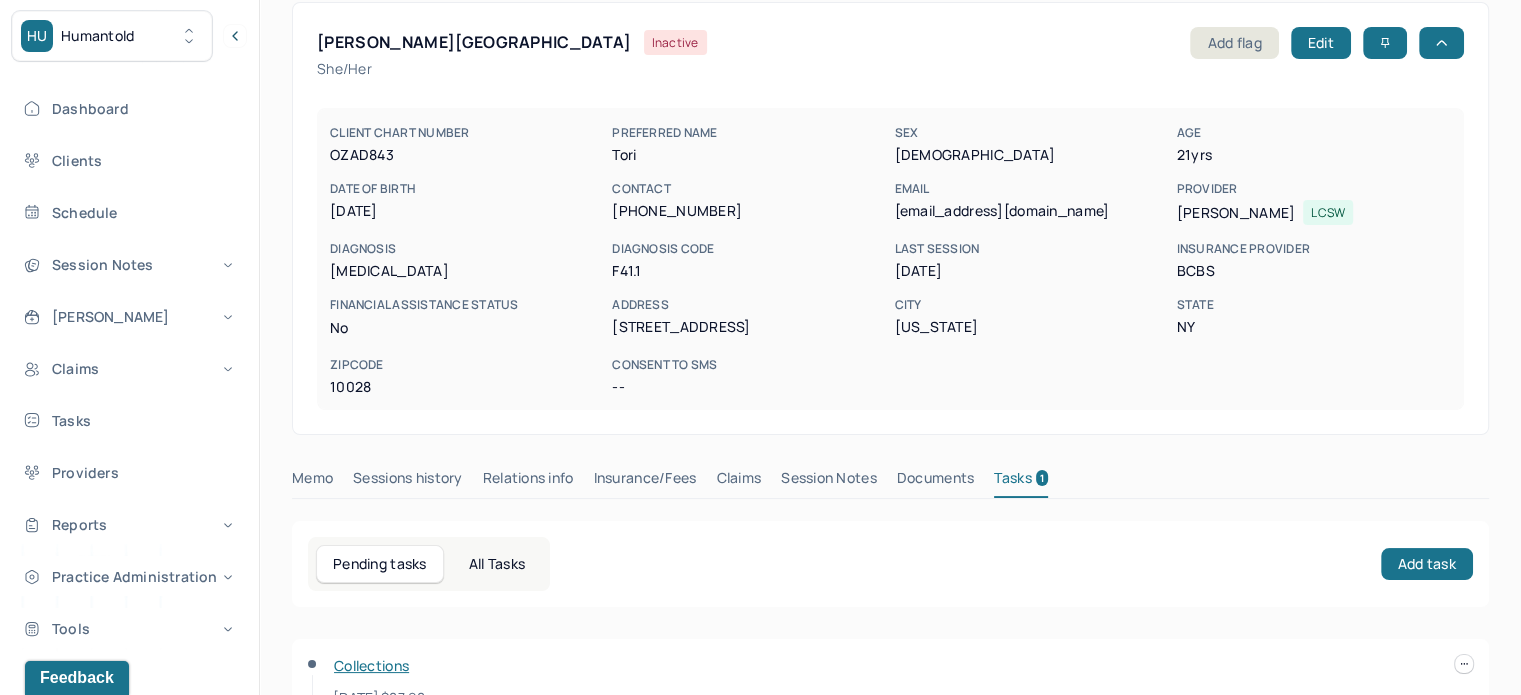 scroll, scrollTop: 0, scrollLeft: 0, axis: both 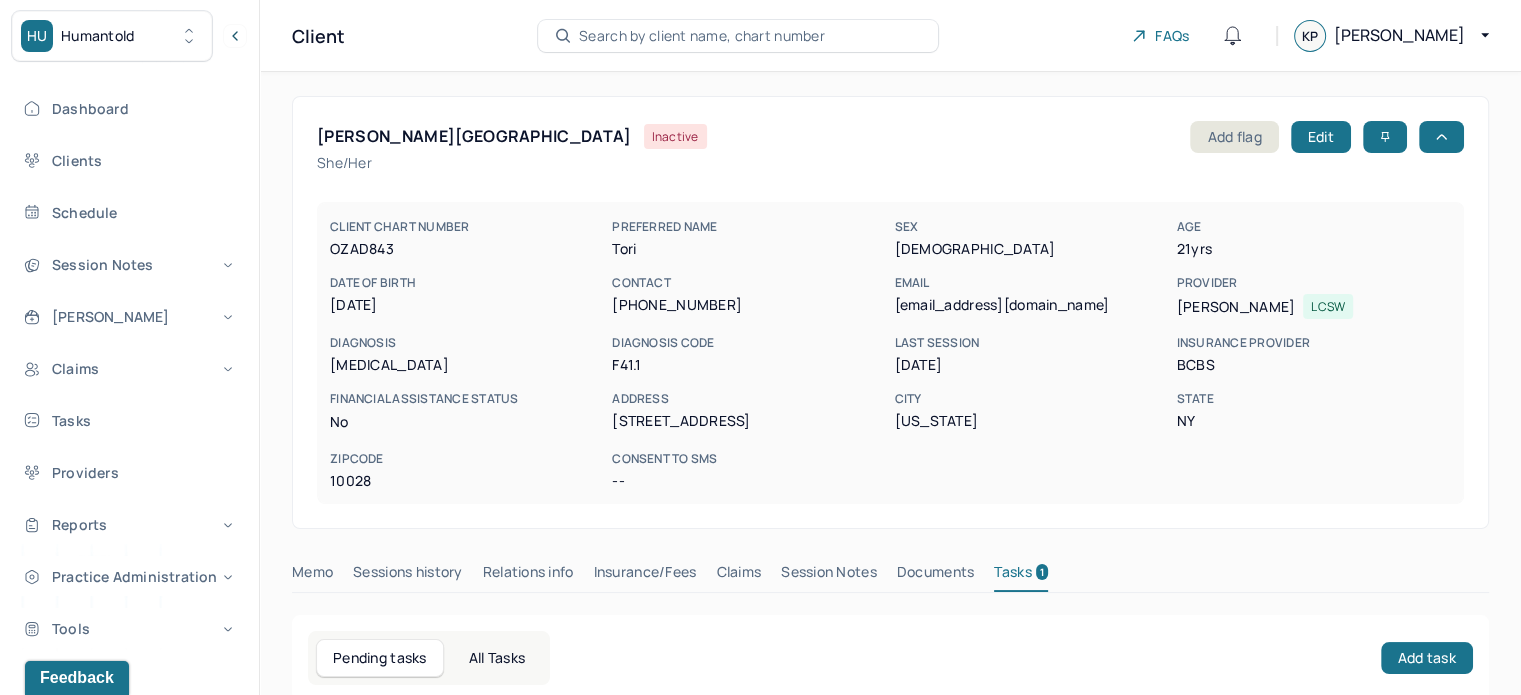 click on "Search by client name, chart number" at bounding box center [738, 36] 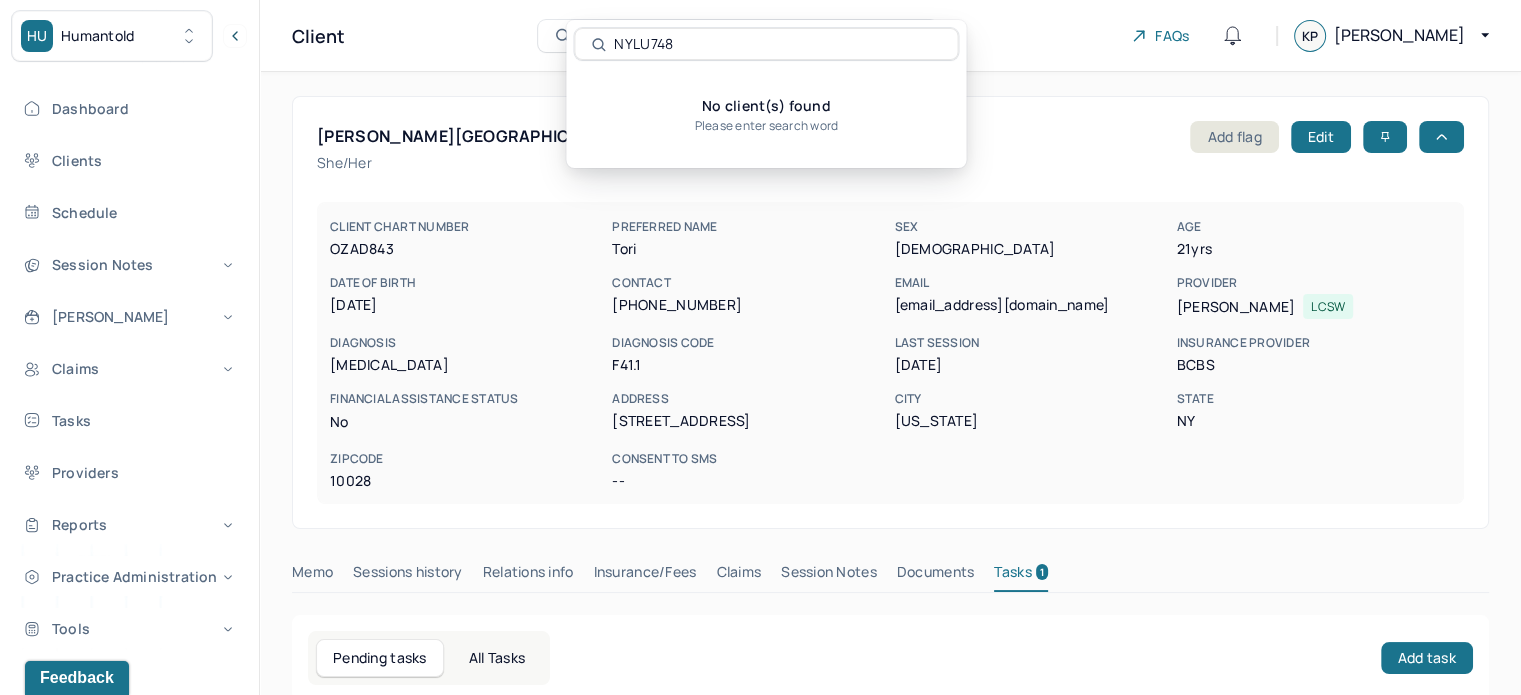 click on "NYLU748" at bounding box center [777, 44] 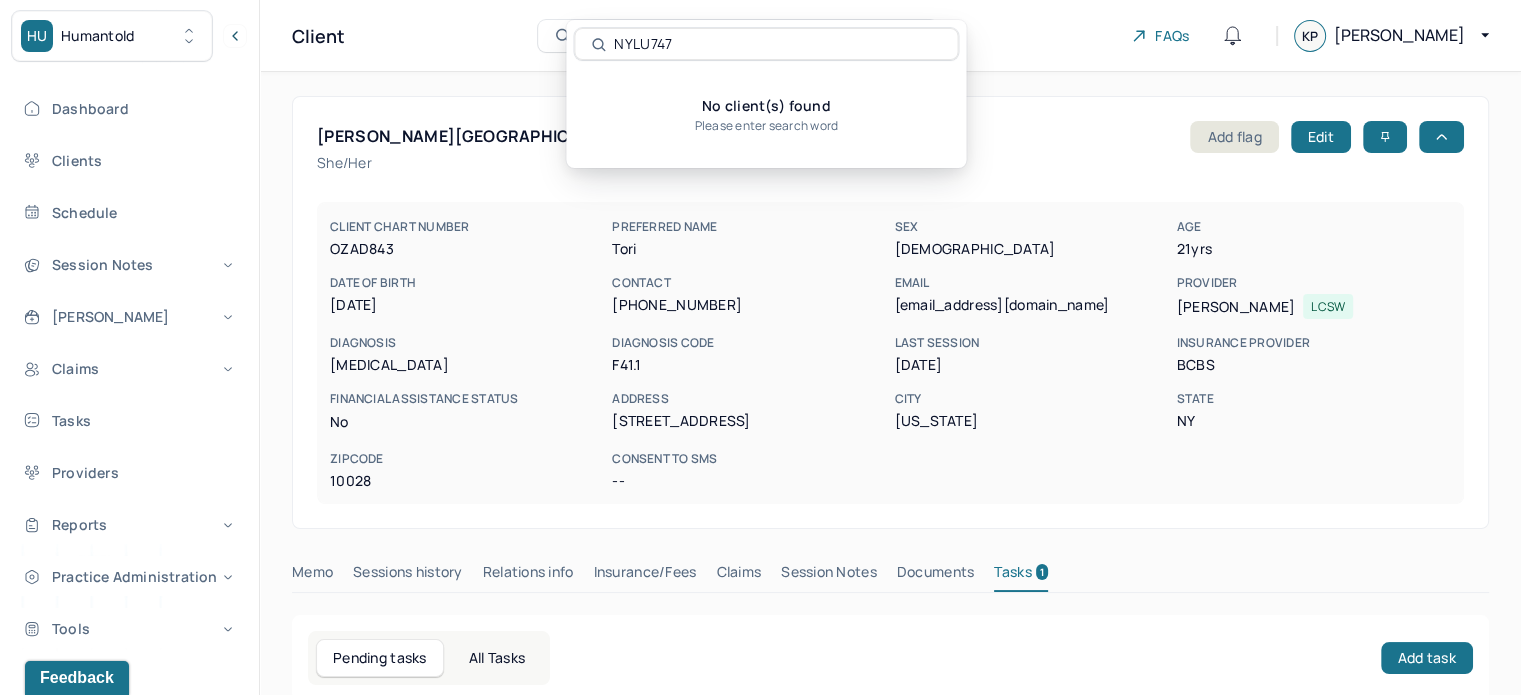 click on "NYLU747" at bounding box center [777, 44] 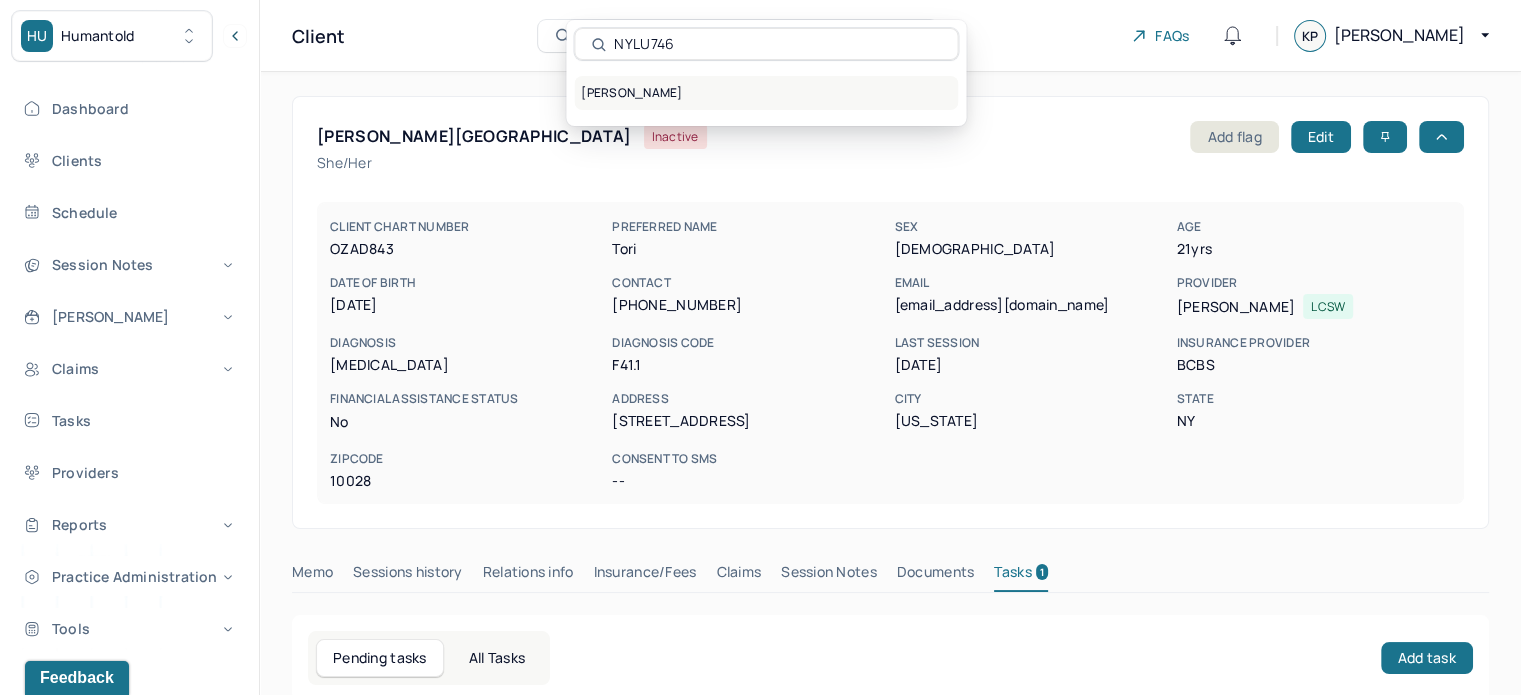type on "NYLU746" 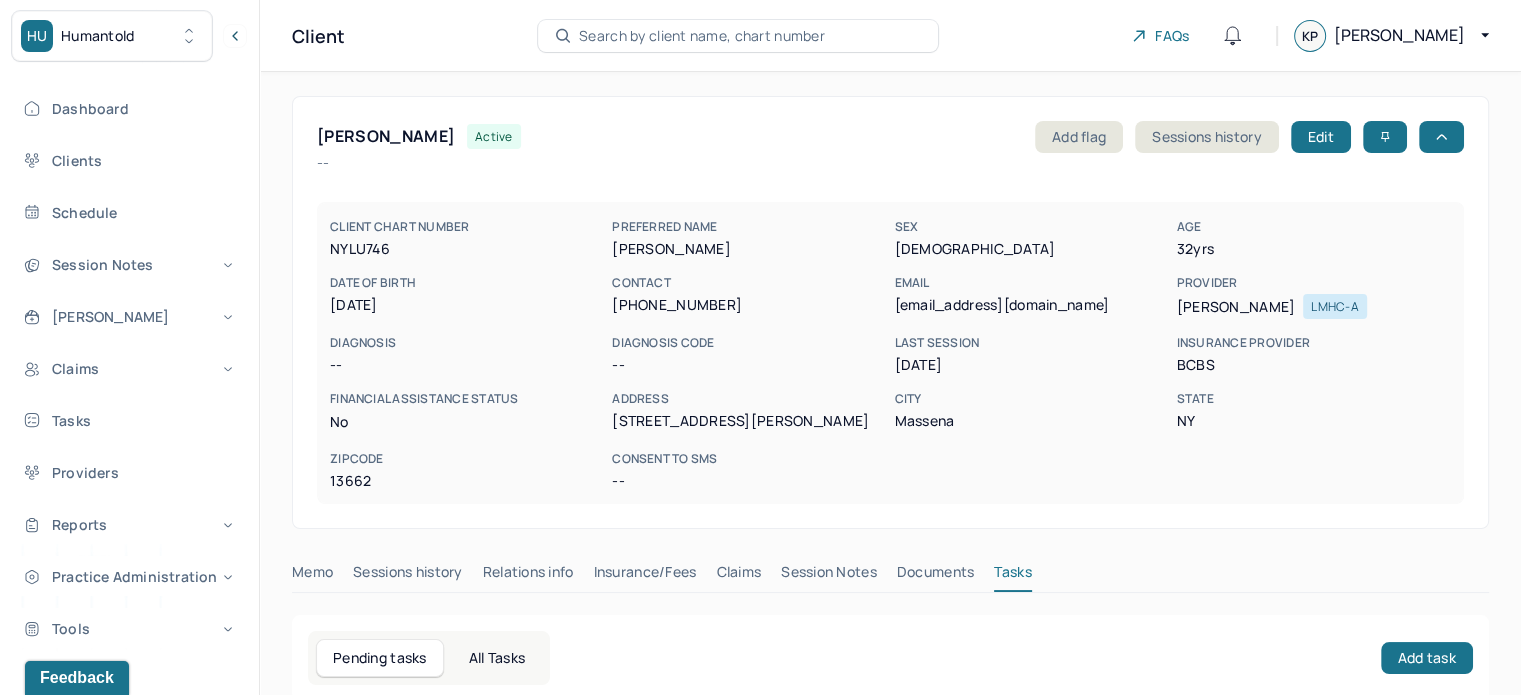 click on "[EMAIL_ADDRESS][DOMAIN_NAME]" at bounding box center (1031, 305) 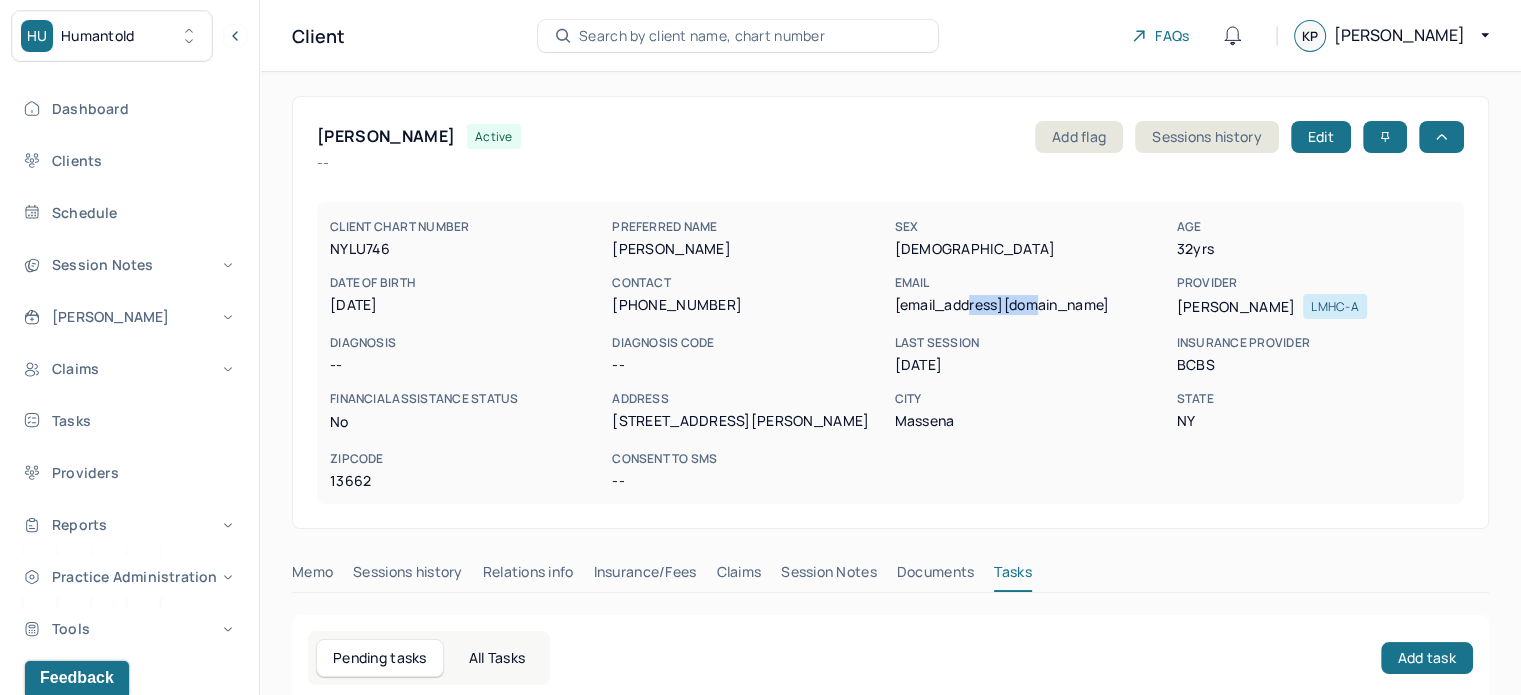 click on "[EMAIL_ADDRESS][DOMAIN_NAME]" at bounding box center (1031, 305) 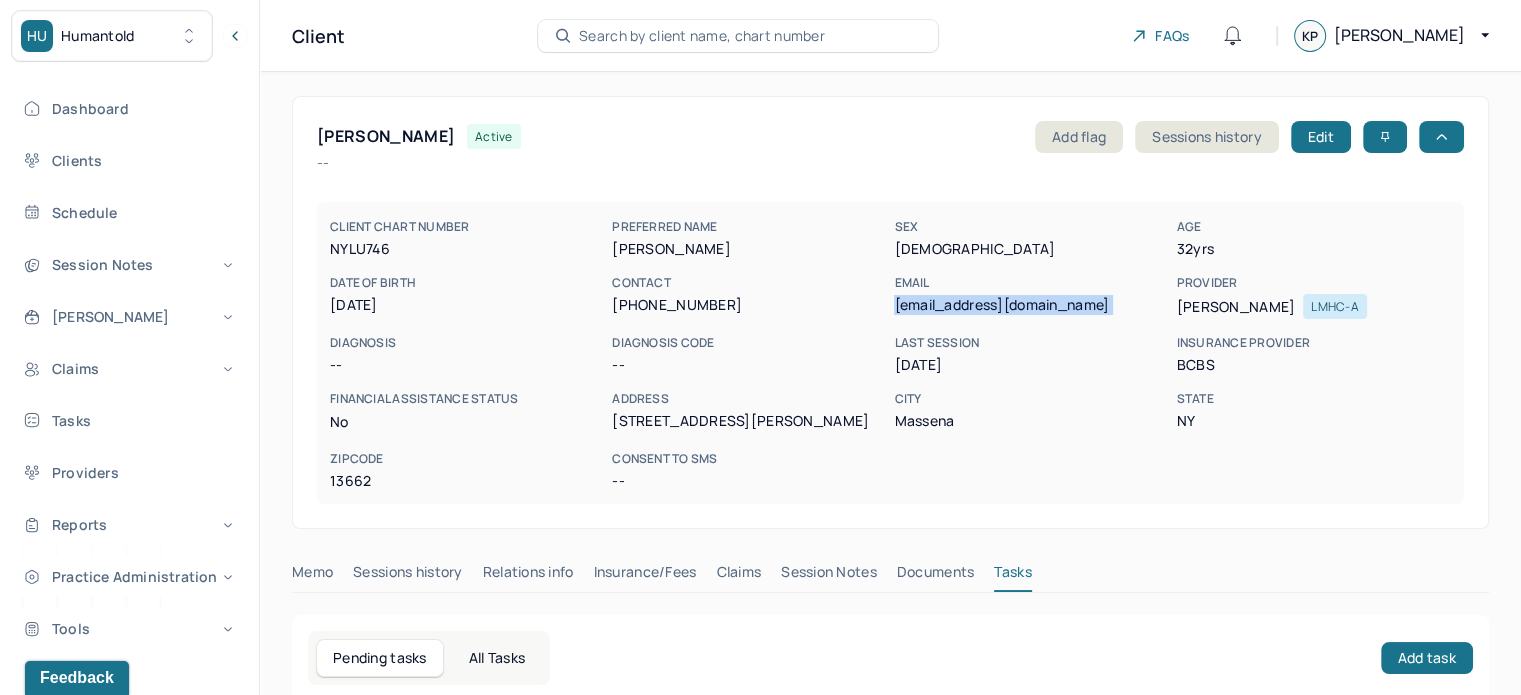 click on "[EMAIL_ADDRESS][DOMAIN_NAME]" at bounding box center [1031, 305] 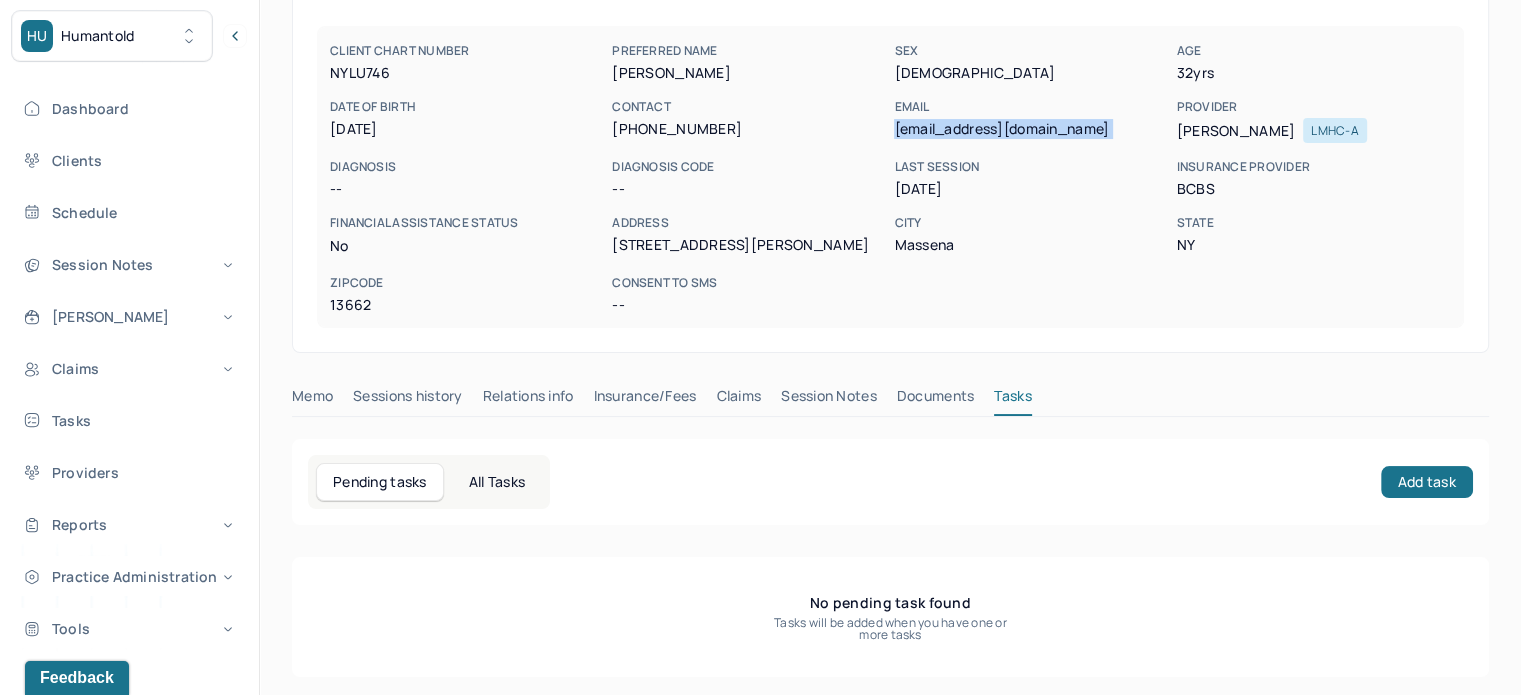 scroll, scrollTop: 180, scrollLeft: 0, axis: vertical 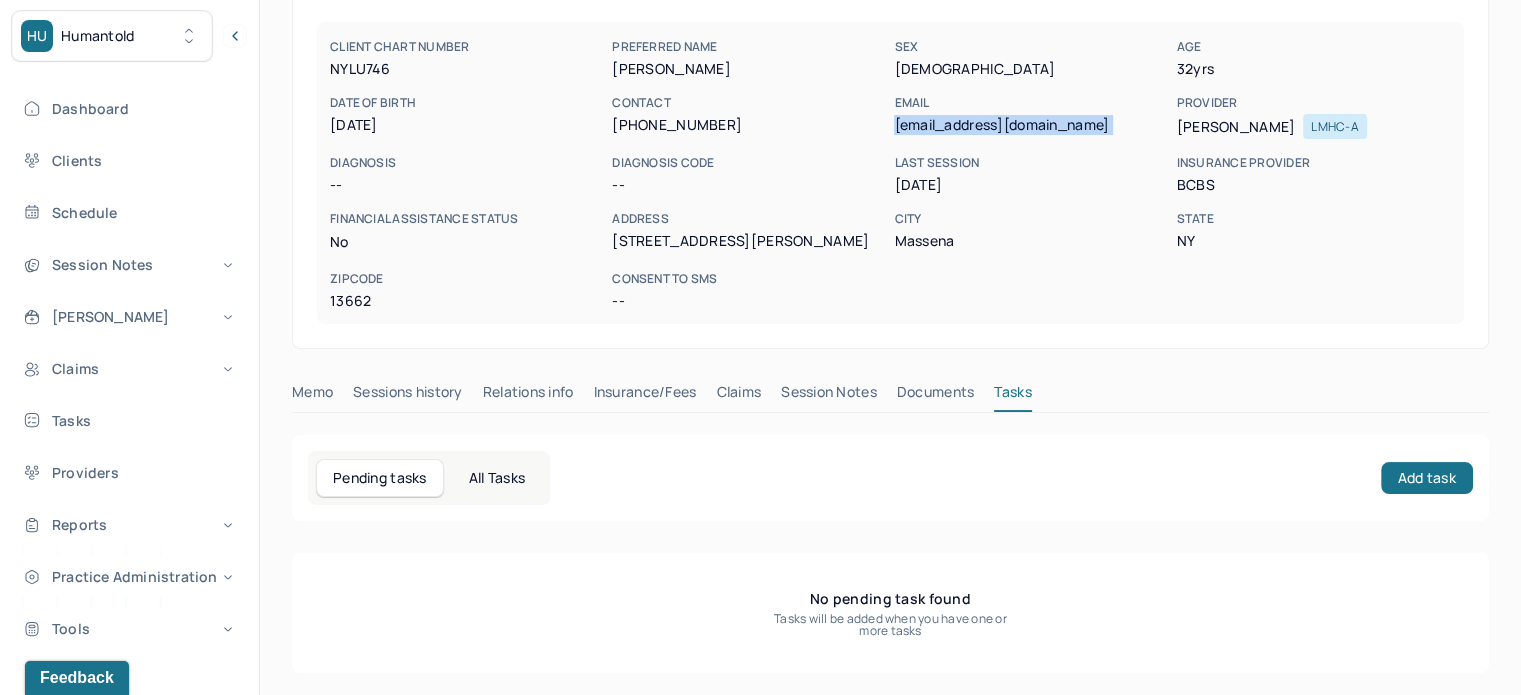 click on "Claims" at bounding box center [738, 396] 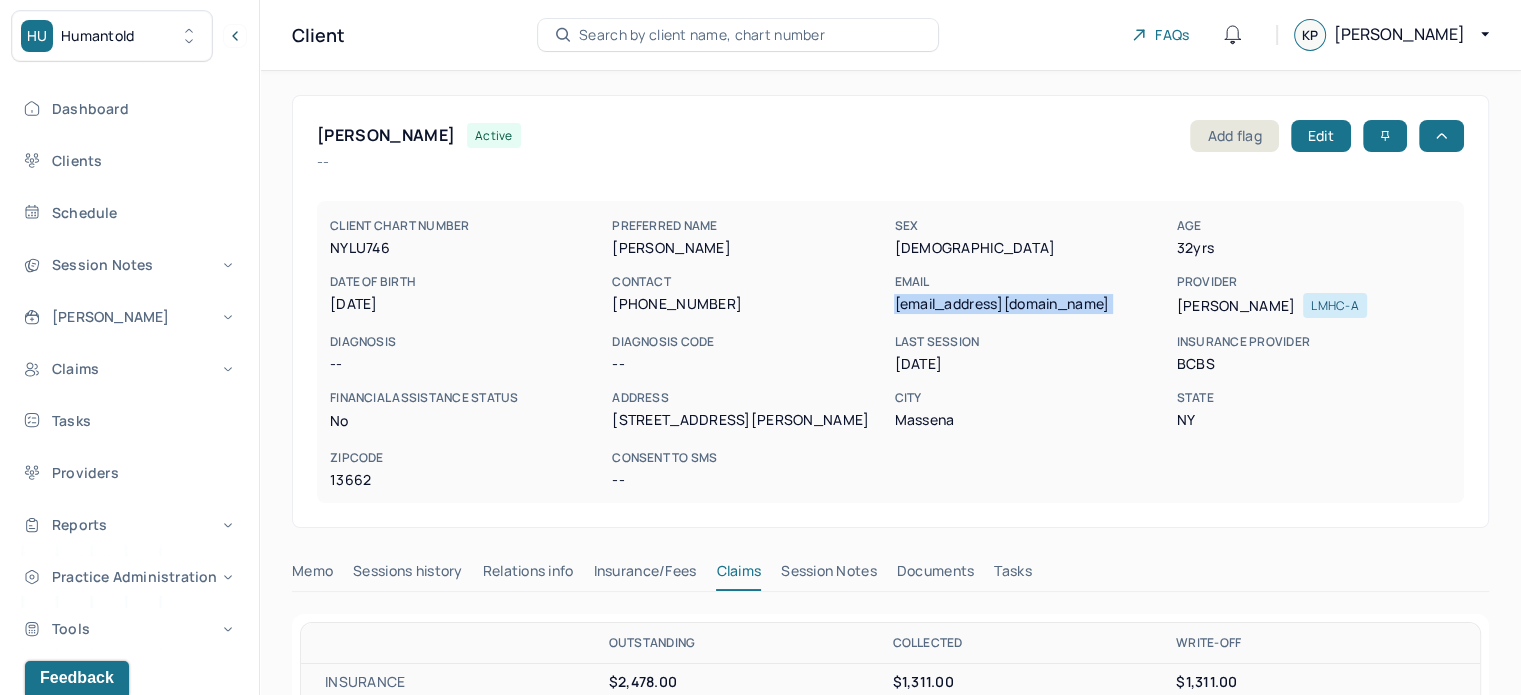 scroll, scrollTop: 0, scrollLeft: 0, axis: both 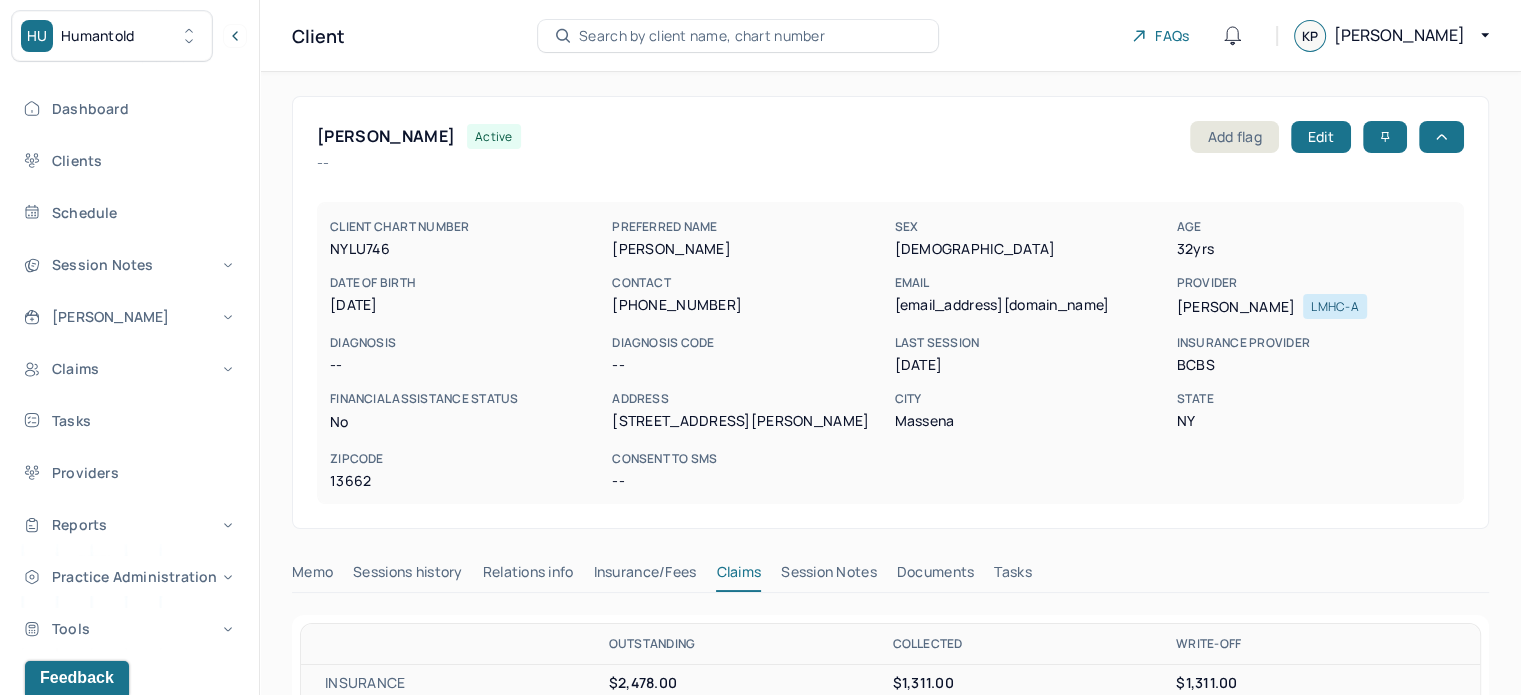 click on "NYLU746" at bounding box center (467, 249) 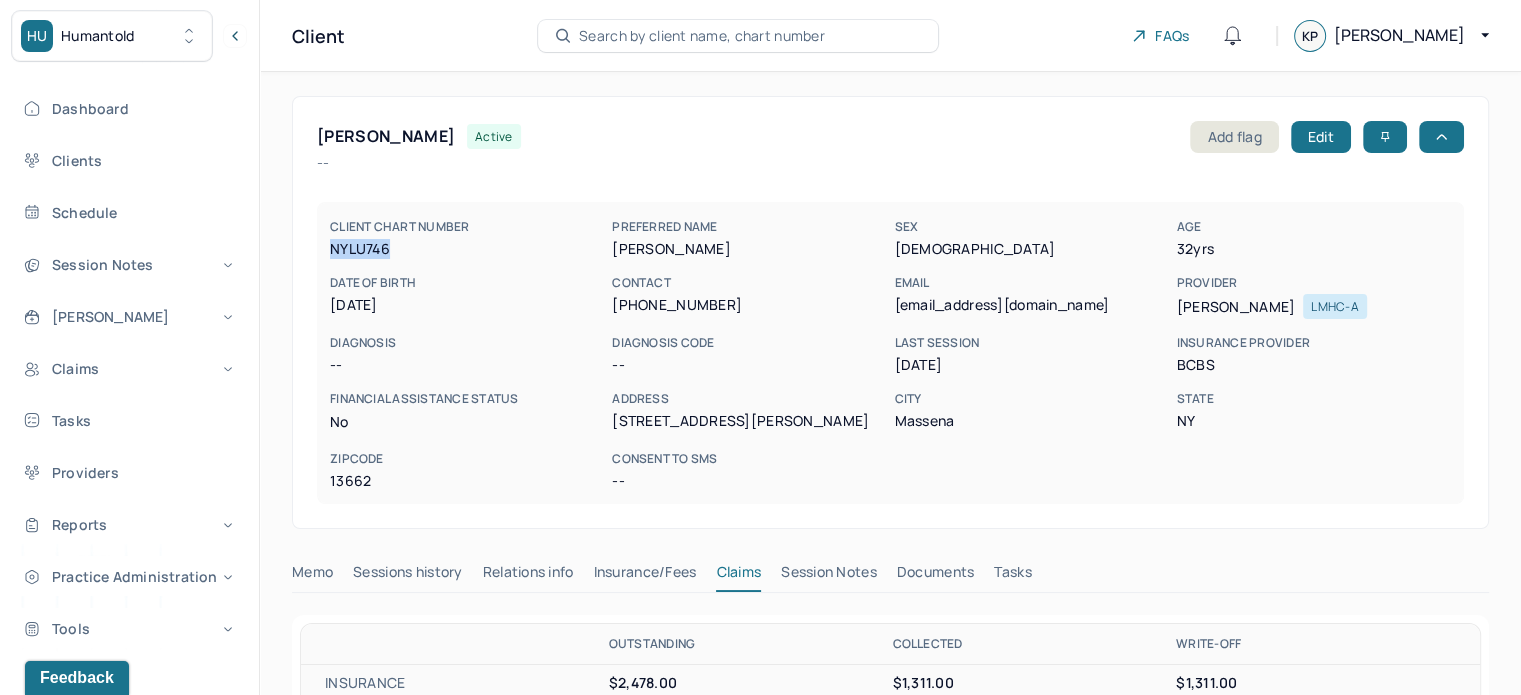 click on "NYLU746" at bounding box center [467, 249] 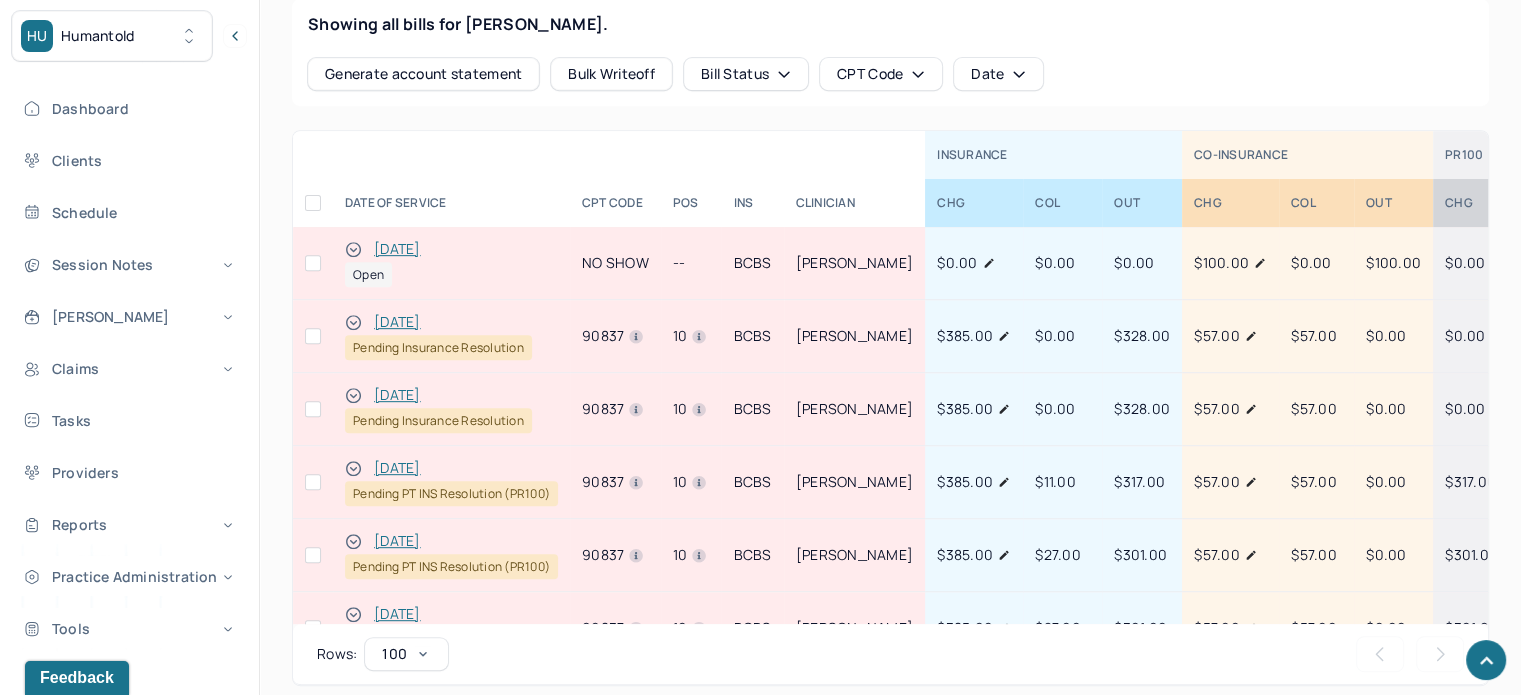 scroll, scrollTop: 900, scrollLeft: 0, axis: vertical 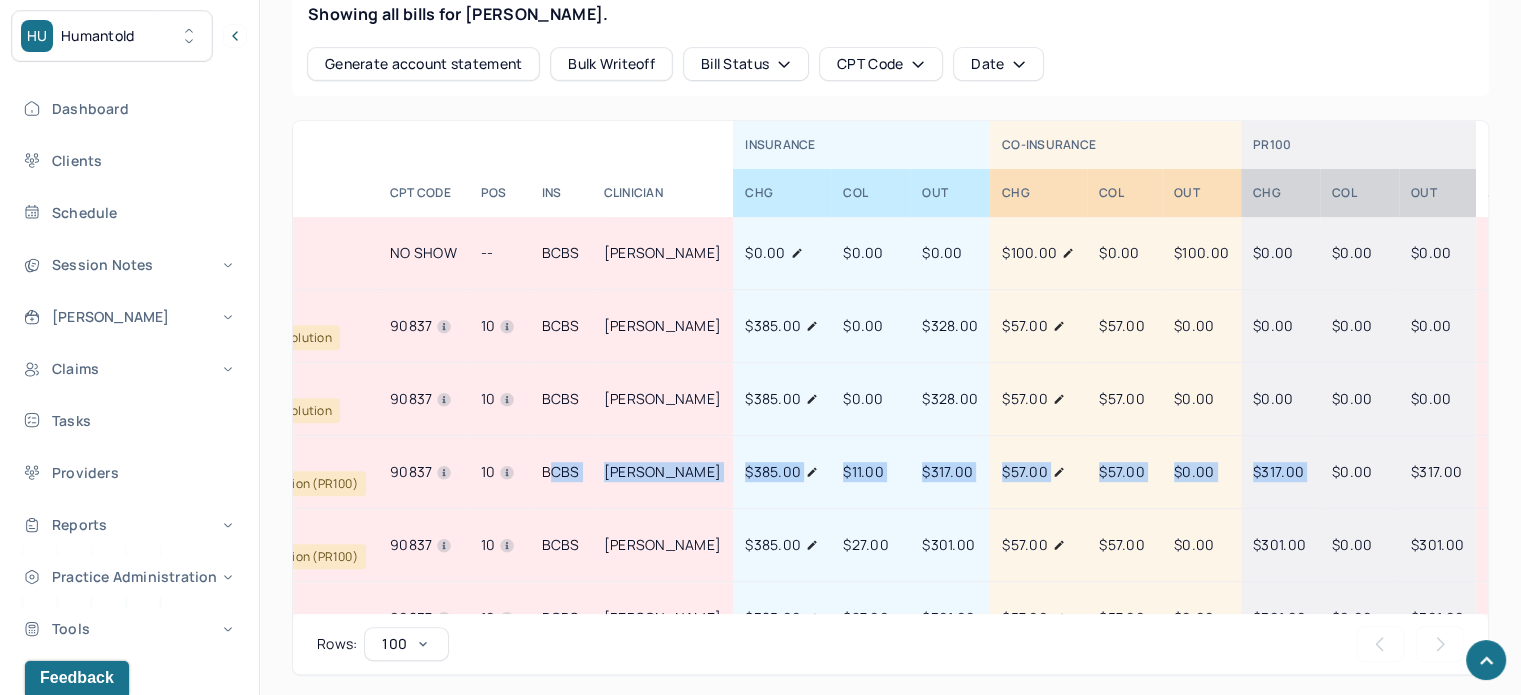 drag, startPoint x: 740, startPoint y: 463, endPoint x: 1279, endPoint y: 463, distance: 539 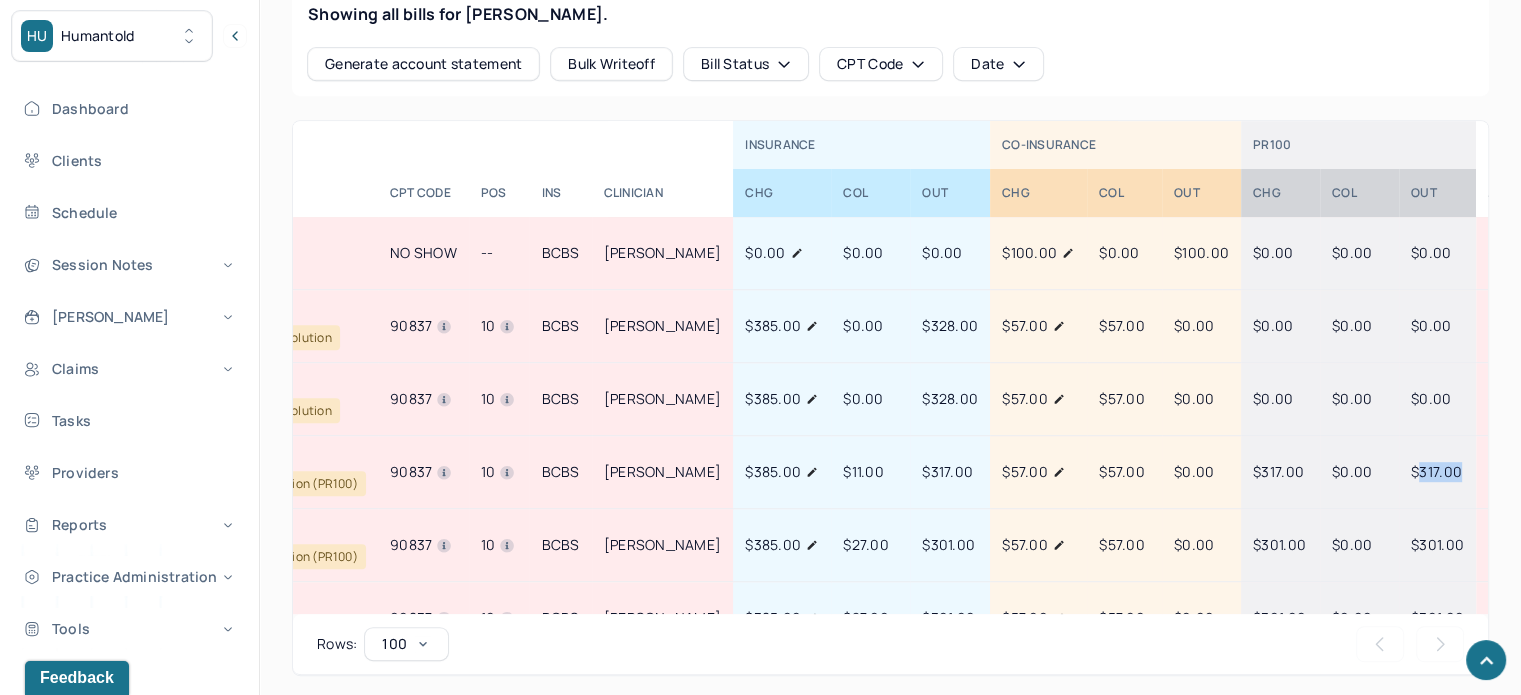 click on "$317.00" at bounding box center (1436, 471) 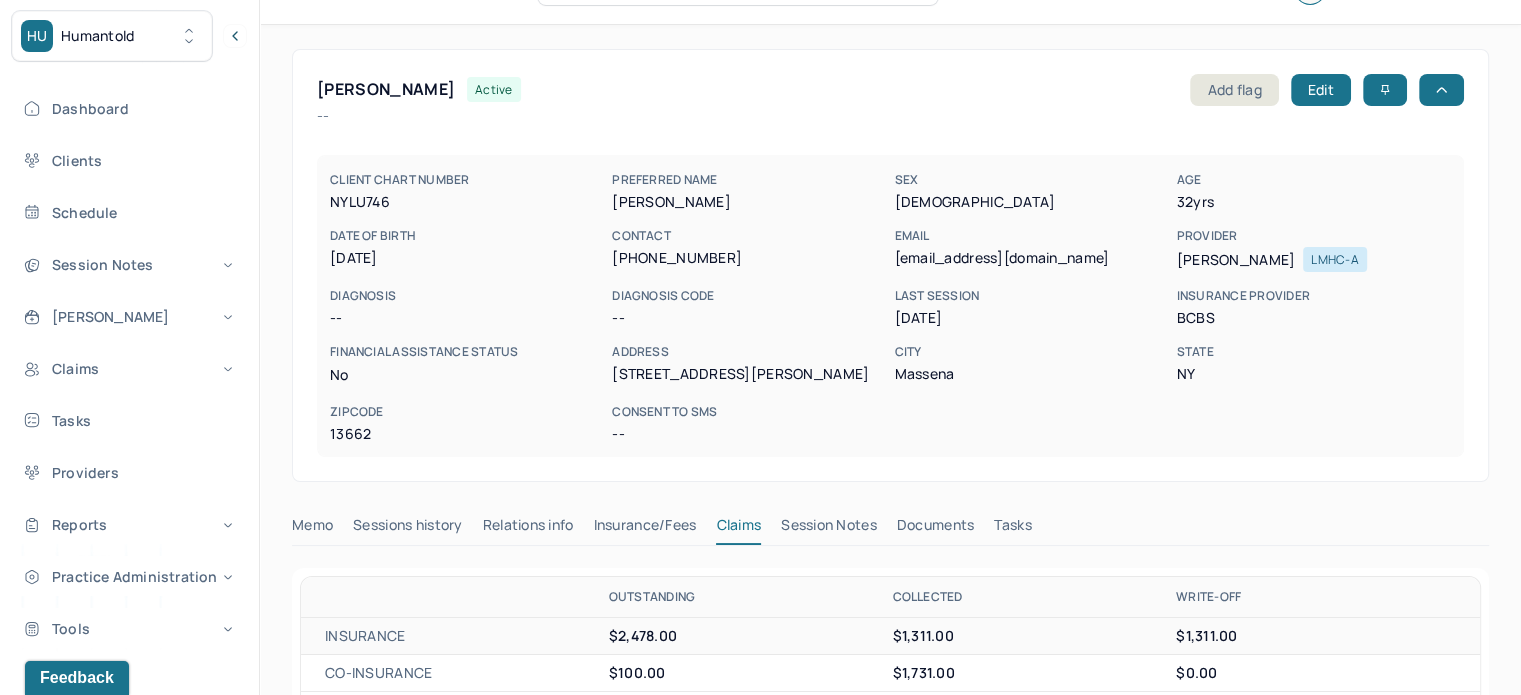 scroll, scrollTop: 0, scrollLeft: 0, axis: both 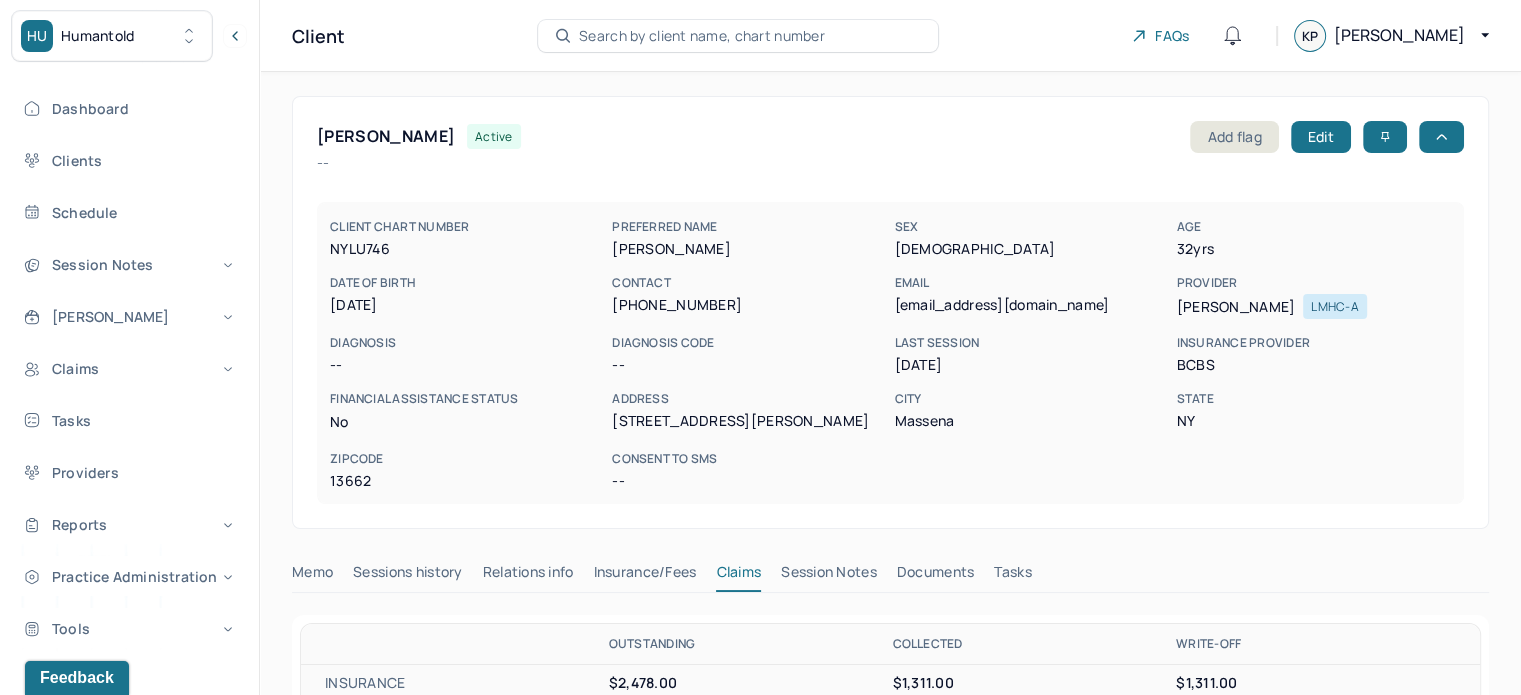 click on "Search by client name, chart number" at bounding box center (702, 36) 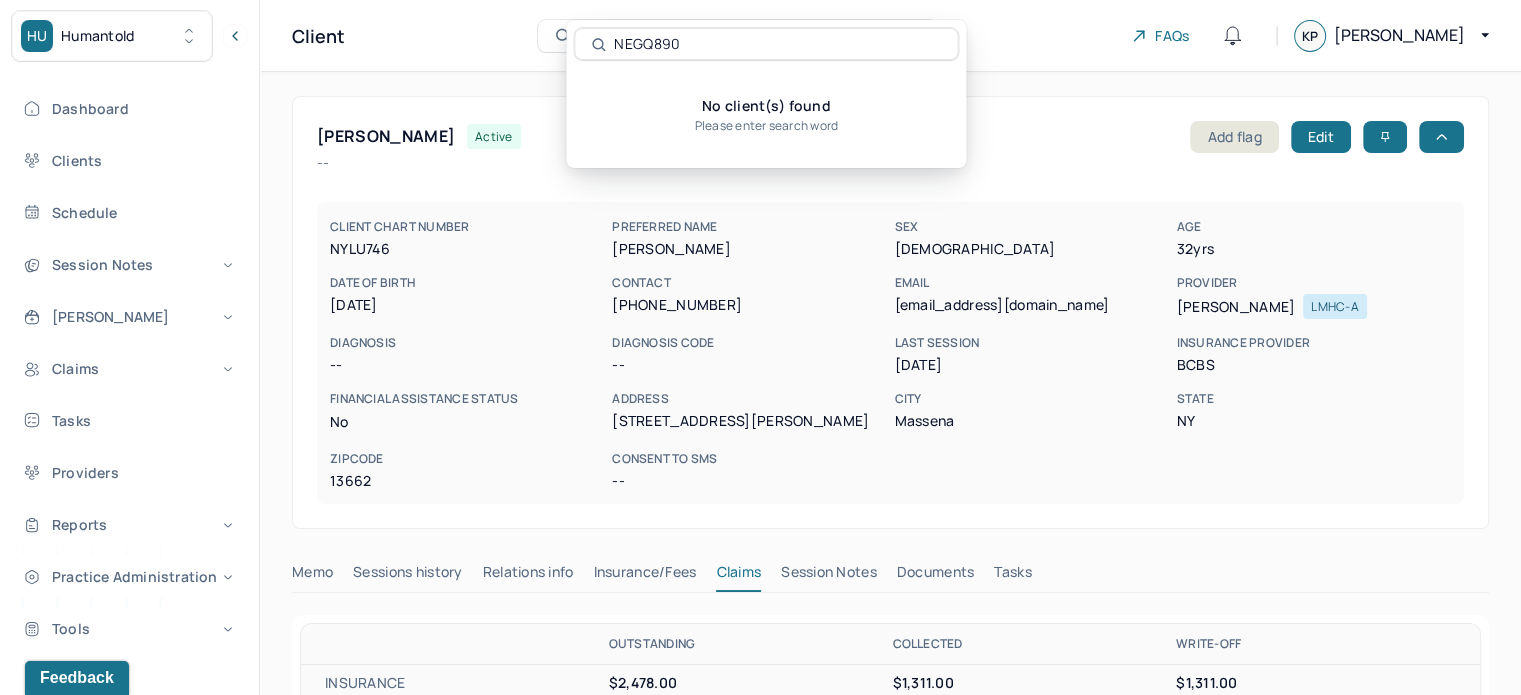 click on "NEGQ890" at bounding box center (777, 44) 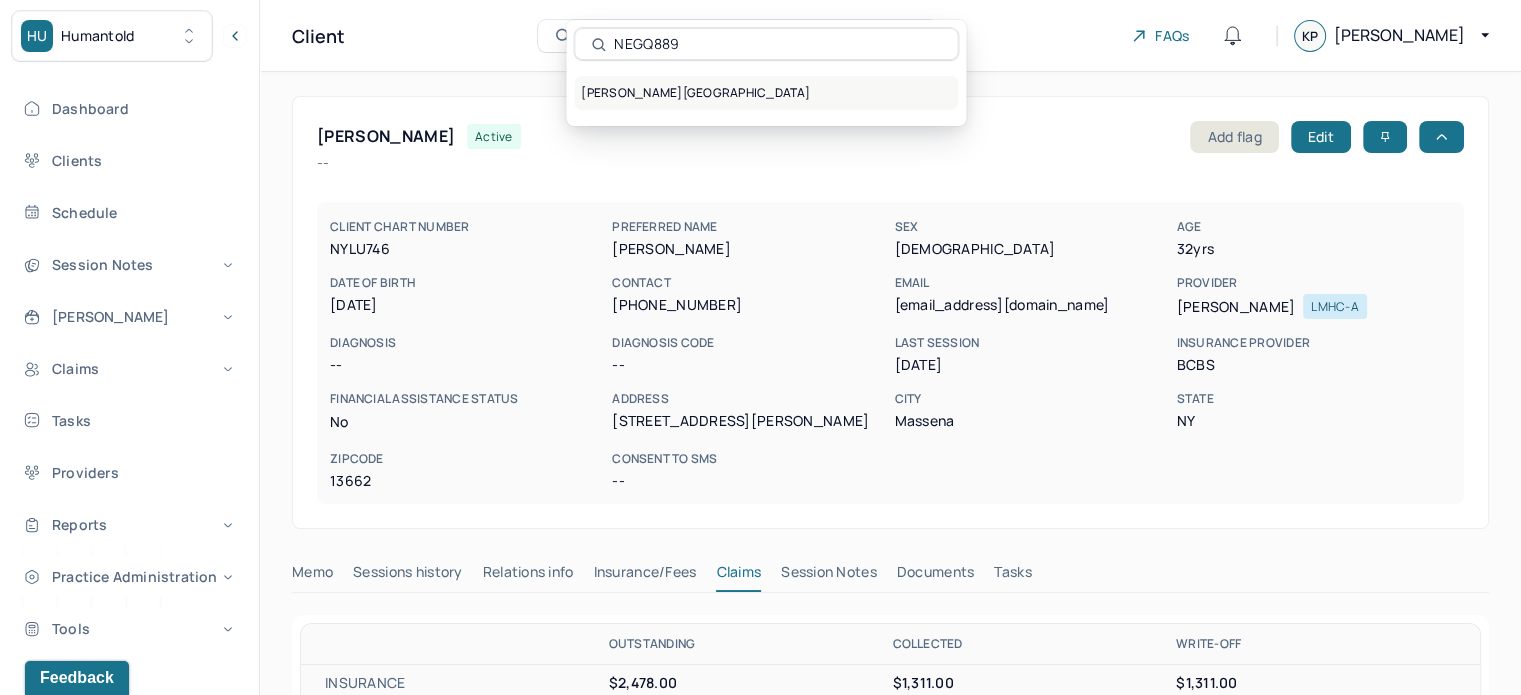 type on "NEGQ889" 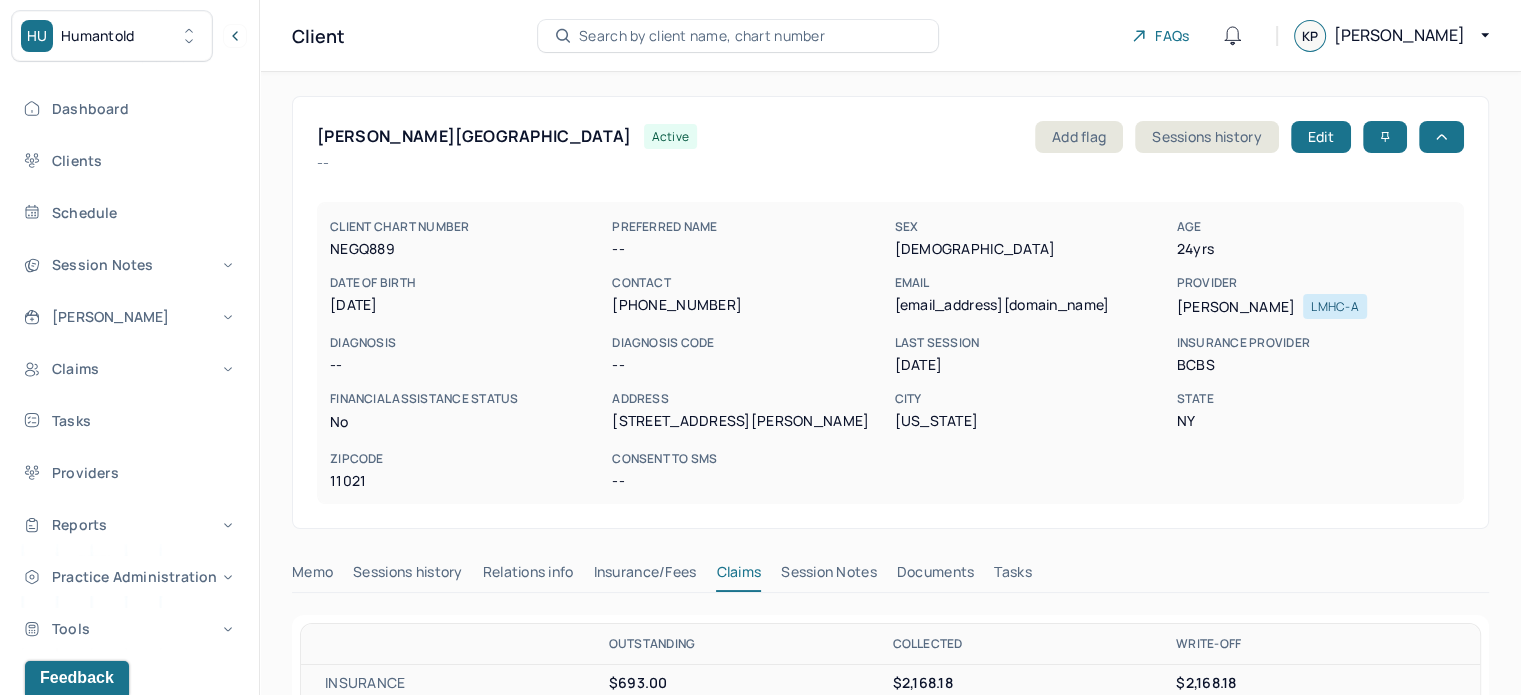 click on "[PERSON_NAME] active   Add flag     Sessions history     Edit               -- CLIENT CHART NUMBER NEGQ889 PREFERRED NAME -- SEX [DEMOGRAPHIC_DATA] AGE [DEMOGRAPHIC_DATA]  yrs DATE OF BIRTH [DEMOGRAPHIC_DATA]  CONTACT [PHONE_NUMBER] EMAIL [EMAIL_ADDRESS][DOMAIN_NAME] PROVIDER [PERSON_NAME] LMHC-A DIAGNOSIS -- DIAGNOSIS CODE -- LAST SESSION [DATE] insurance provider BCBS FINANCIAL ASSISTANCE STATUS no Address [STREET_ADDRESS][PERSON_NAME][US_STATE][US_STATE] Consent to Sms --" at bounding box center (890, 312) 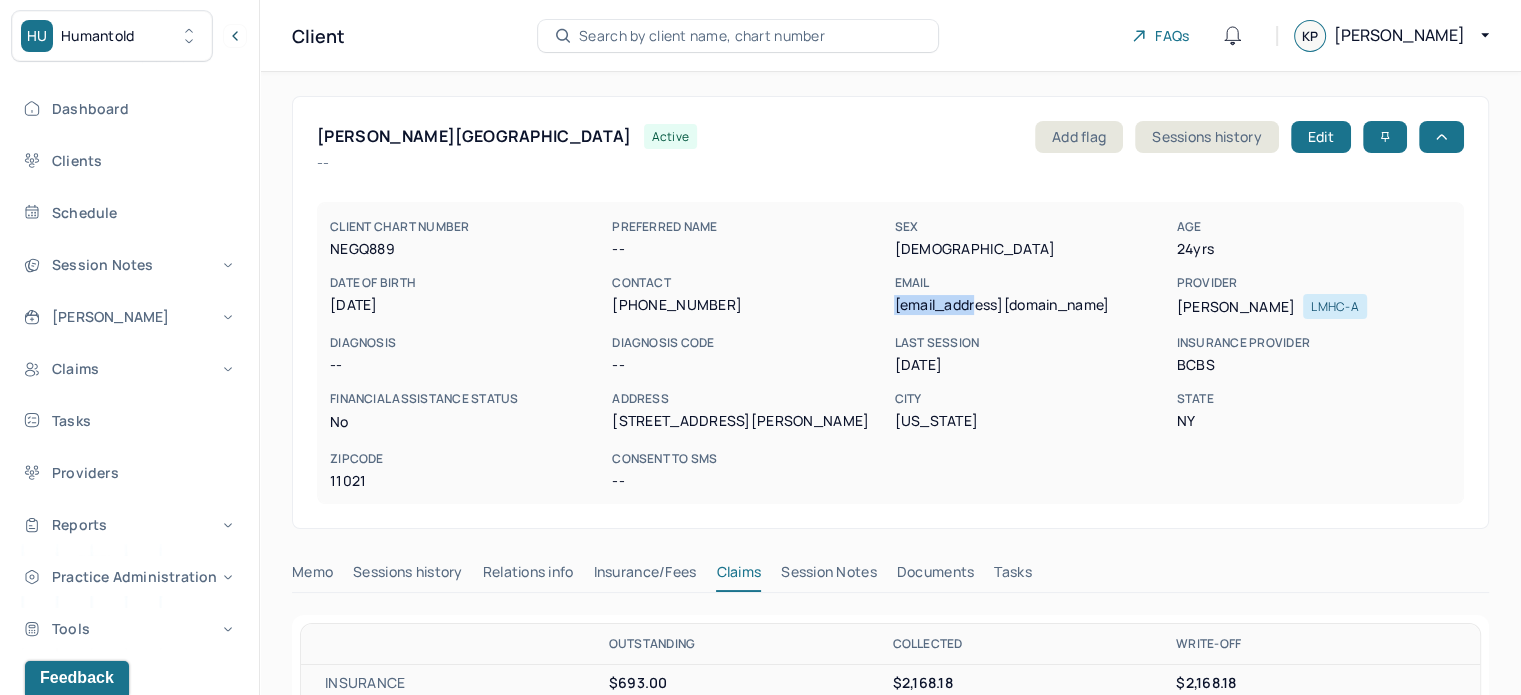 click on "[EMAIL_ADDRESS][DOMAIN_NAME]" at bounding box center (1031, 305) 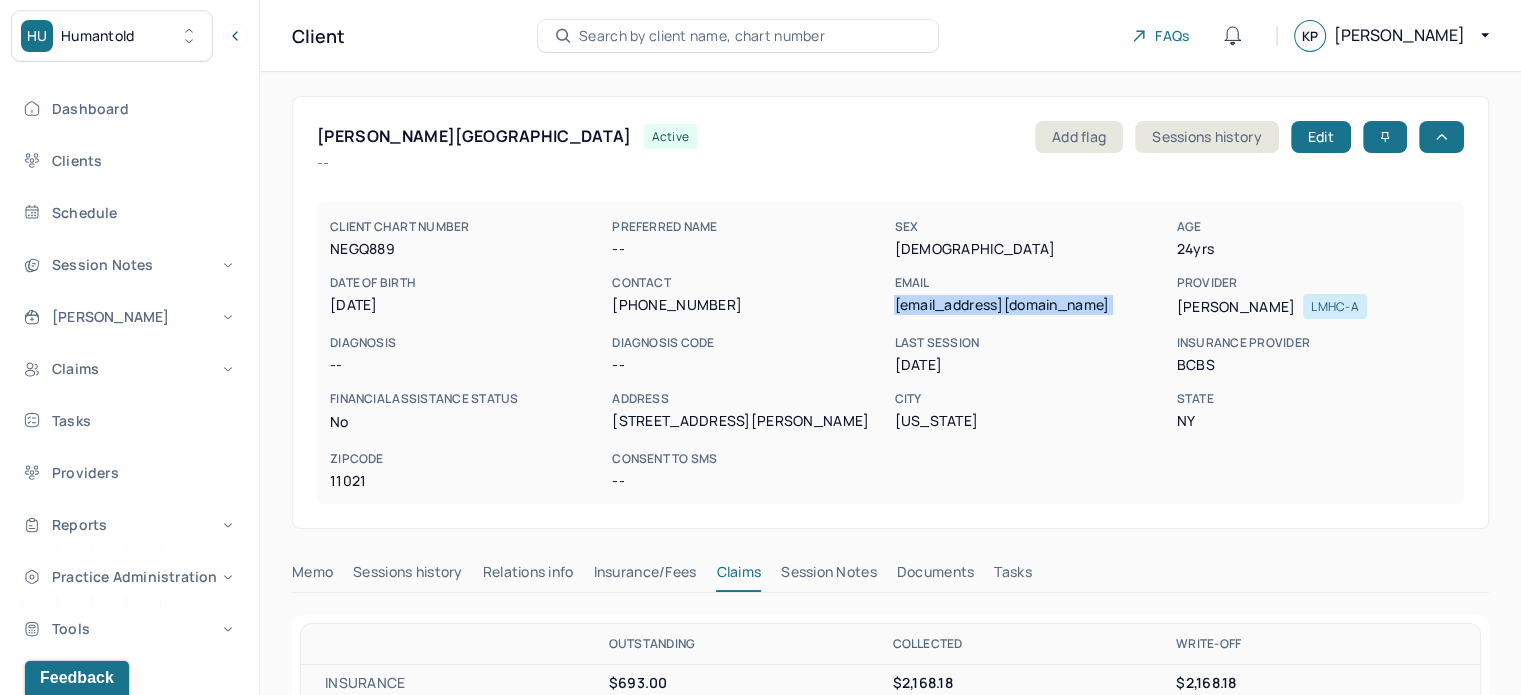 click on "[EMAIL_ADDRESS][DOMAIN_NAME]" at bounding box center (1031, 305) 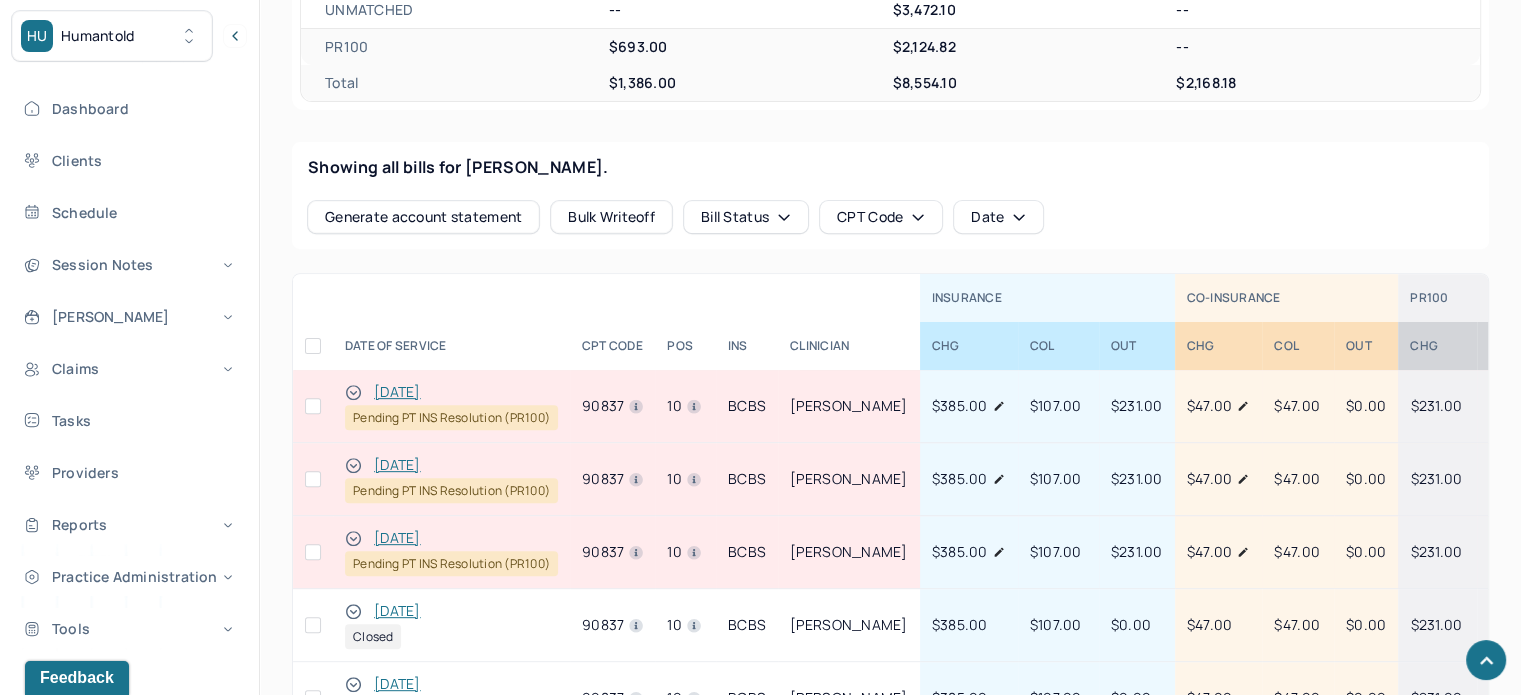 scroll, scrollTop: 700, scrollLeft: 0, axis: vertical 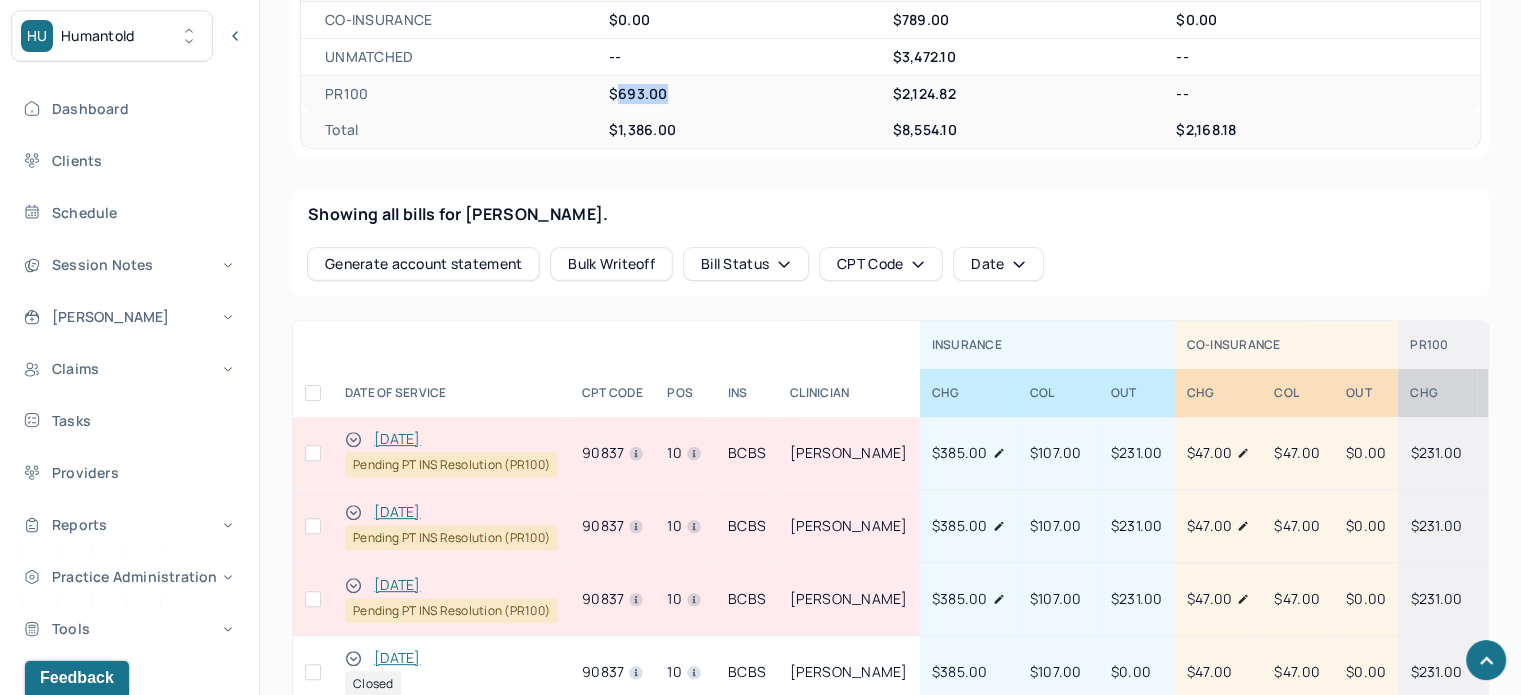 drag, startPoint x: 675, startPoint y: 87, endPoint x: 613, endPoint y: 90, distance: 62.072536 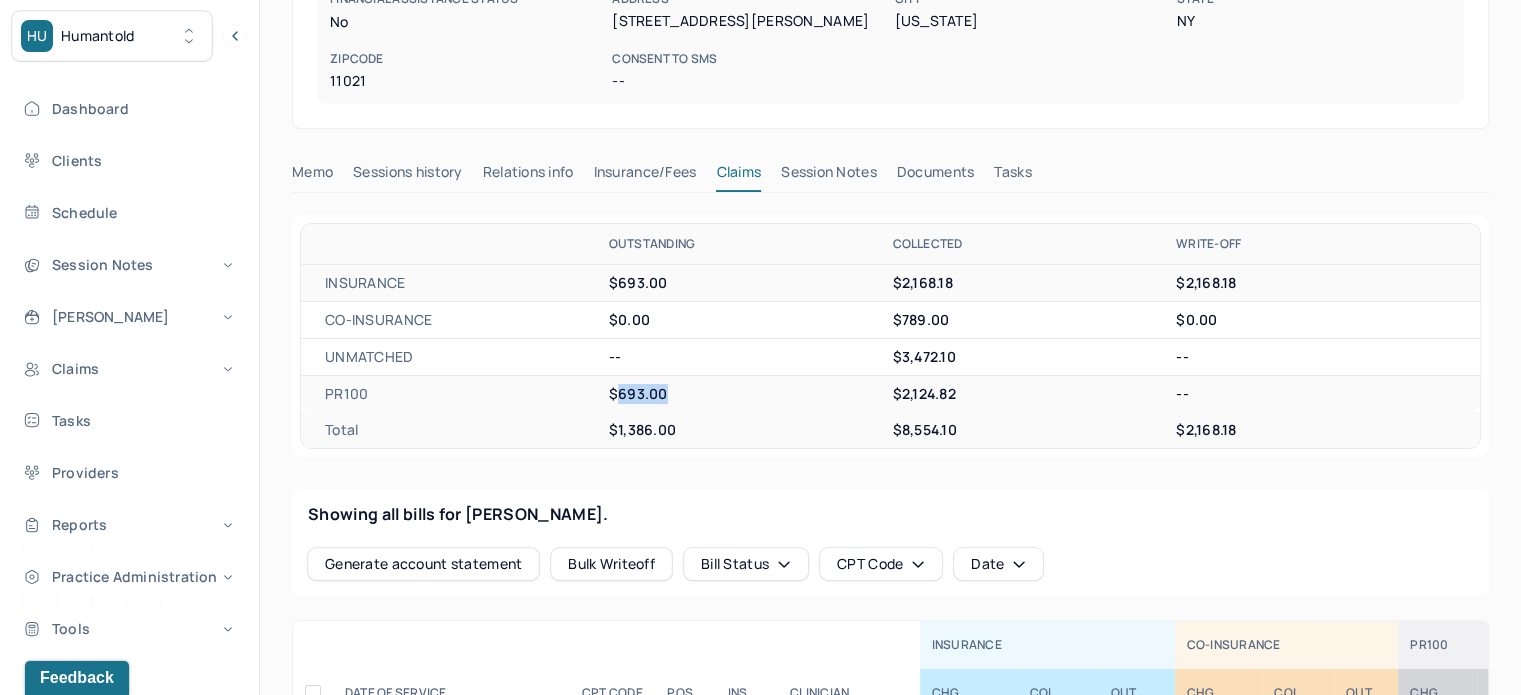click on "Tasks" at bounding box center [1012, 176] 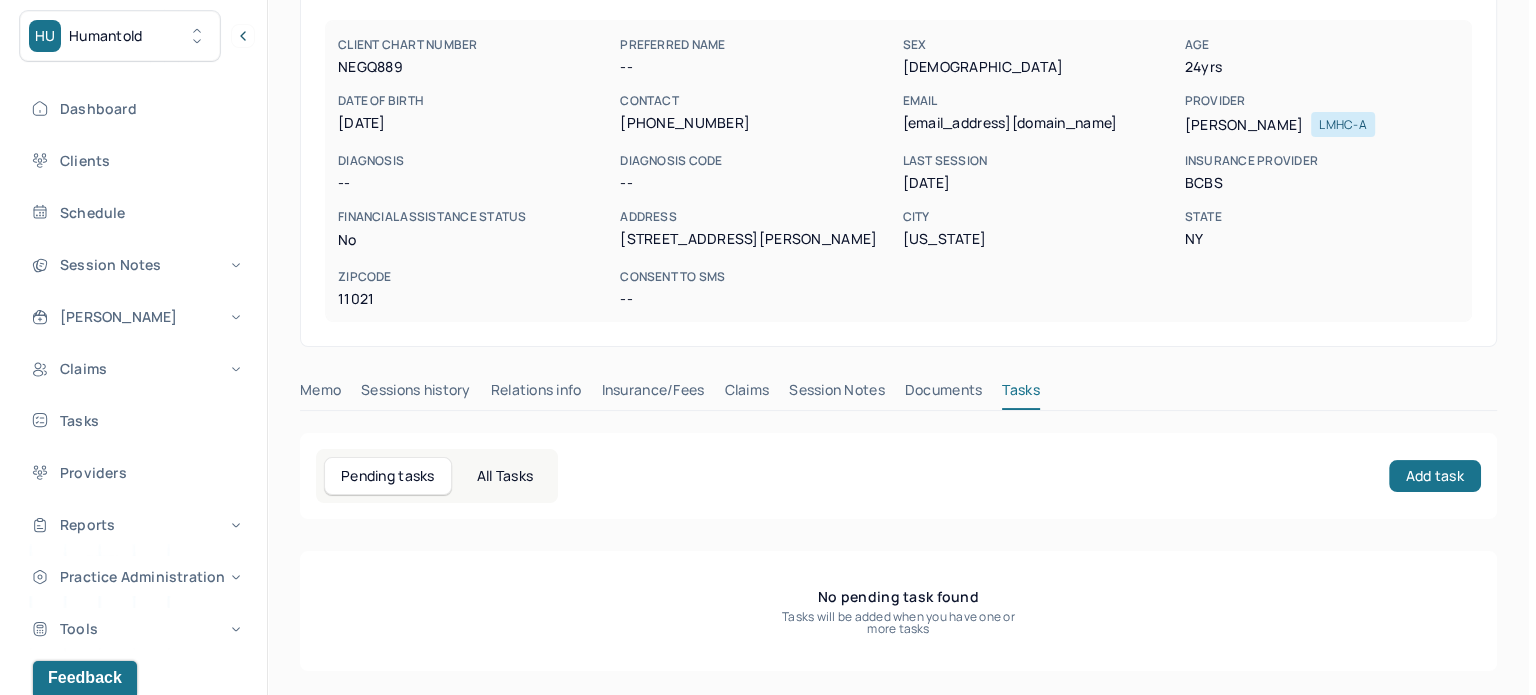 scroll, scrollTop: 180, scrollLeft: 0, axis: vertical 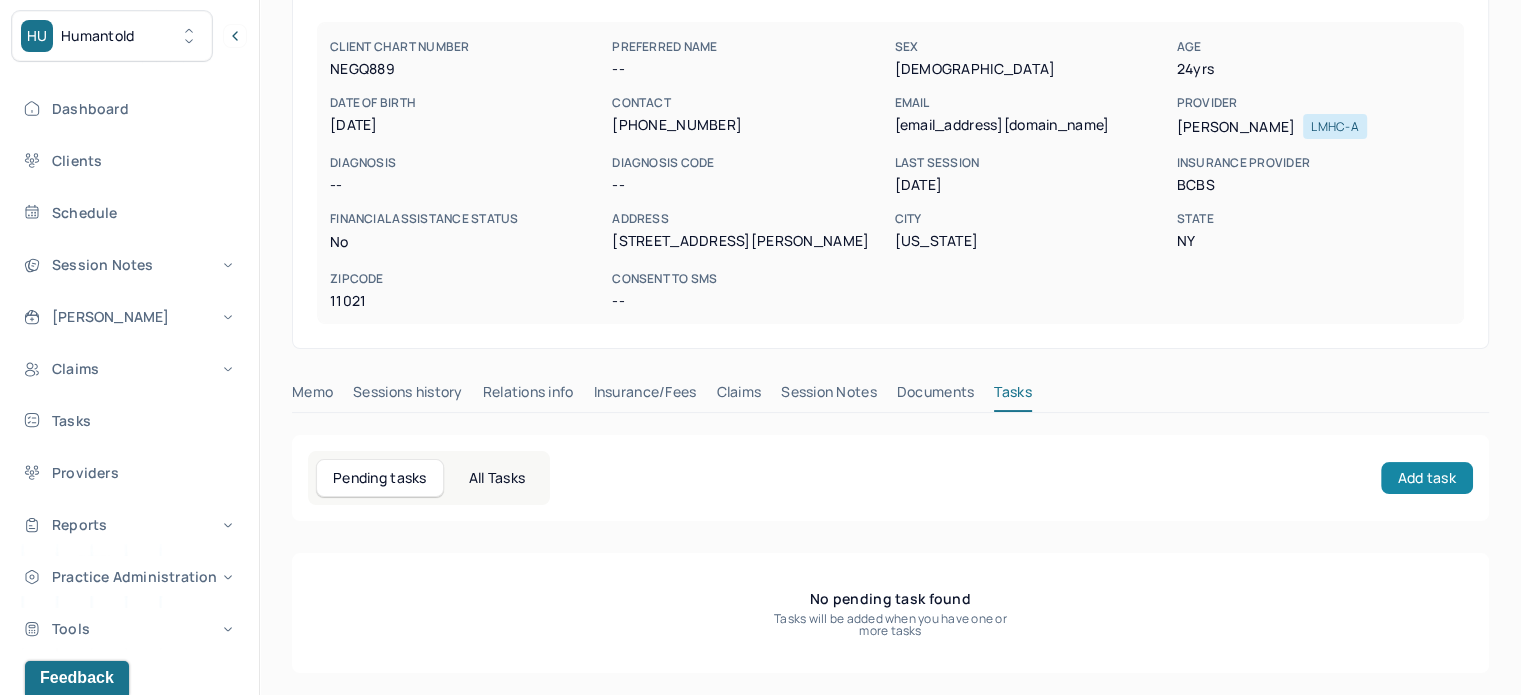 click on "Add task" at bounding box center (1427, 478) 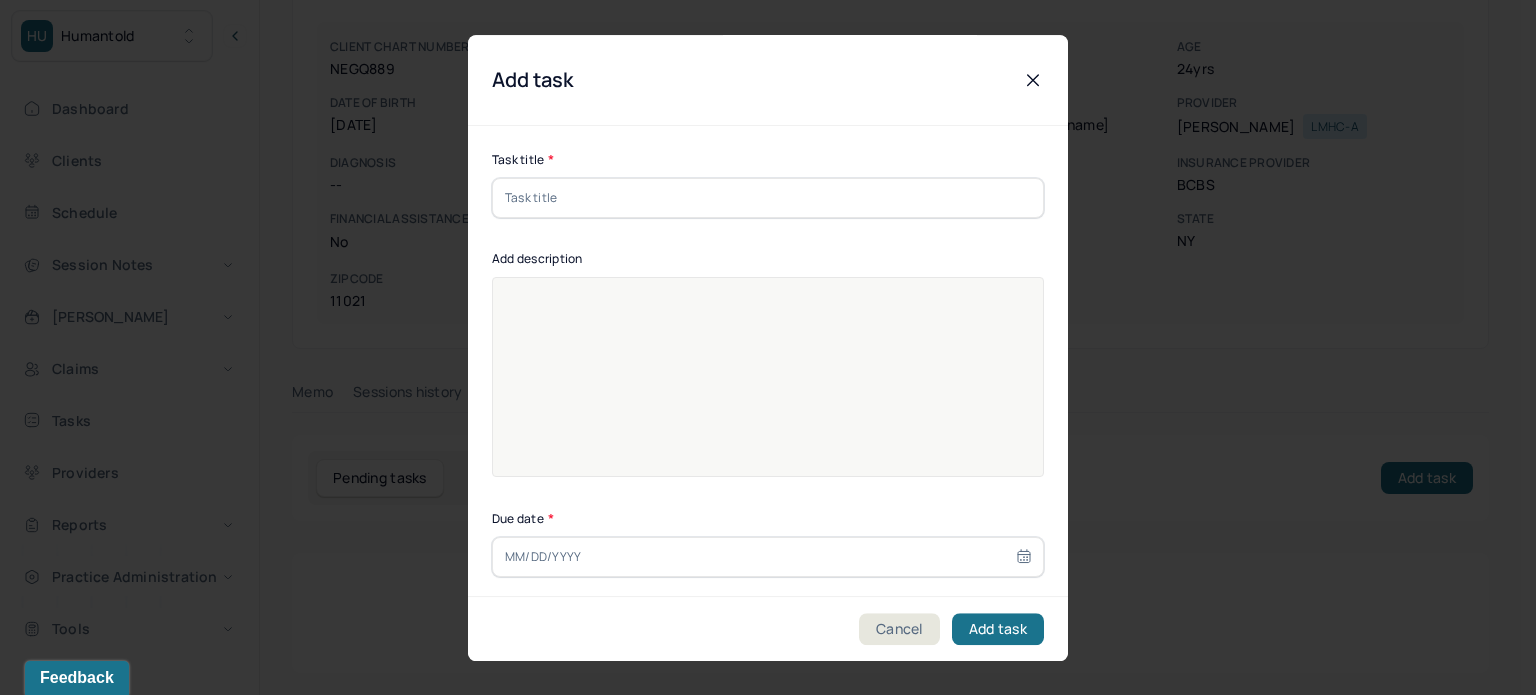 click at bounding box center [768, 198] 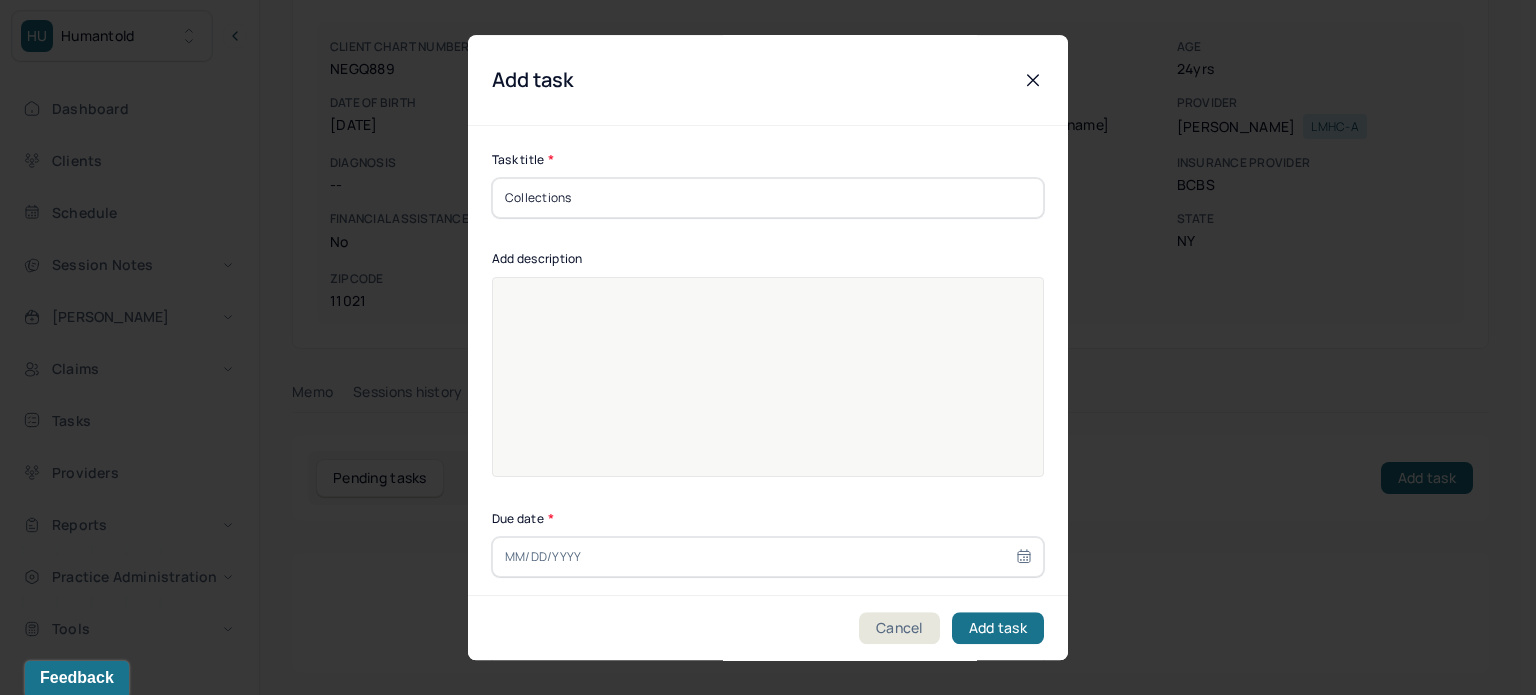 type on "Collections" 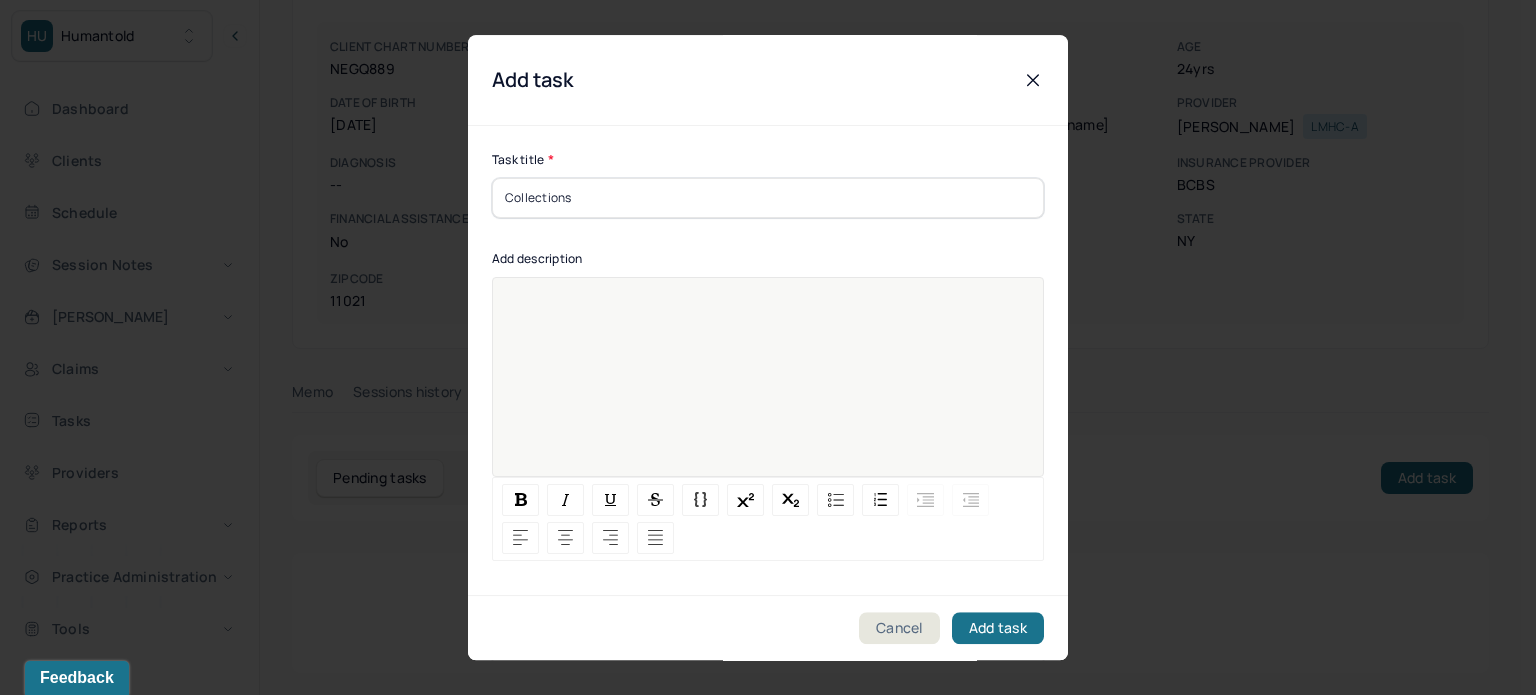 paste 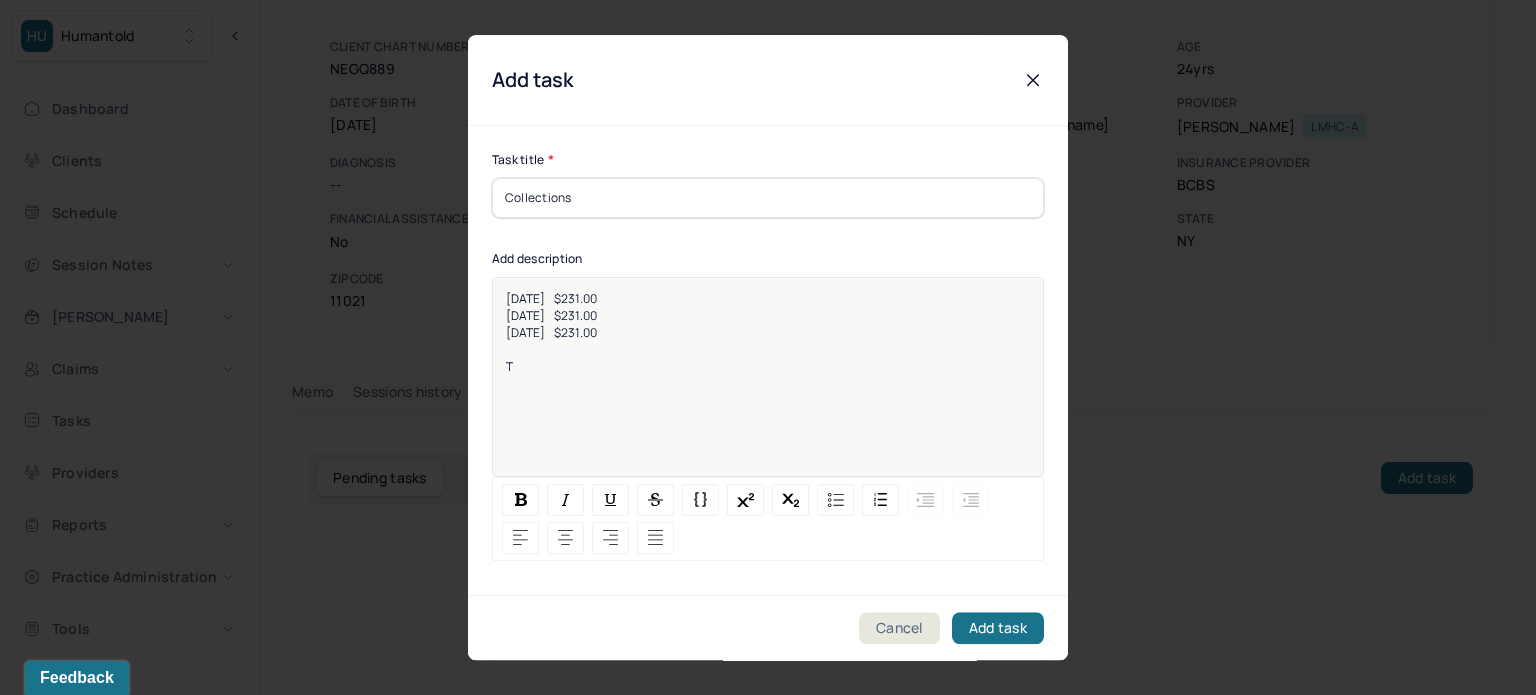 type 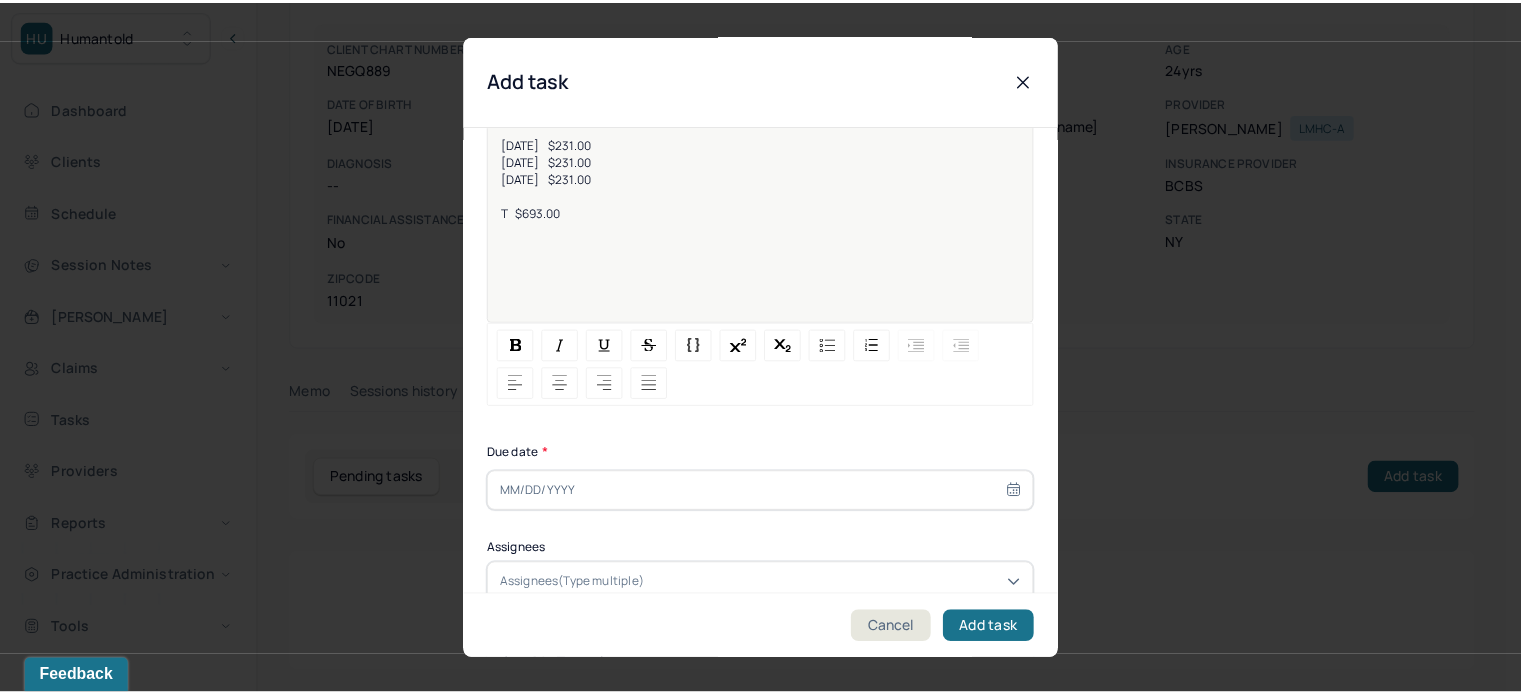 scroll, scrollTop: 200, scrollLeft: 0, axis: vertical 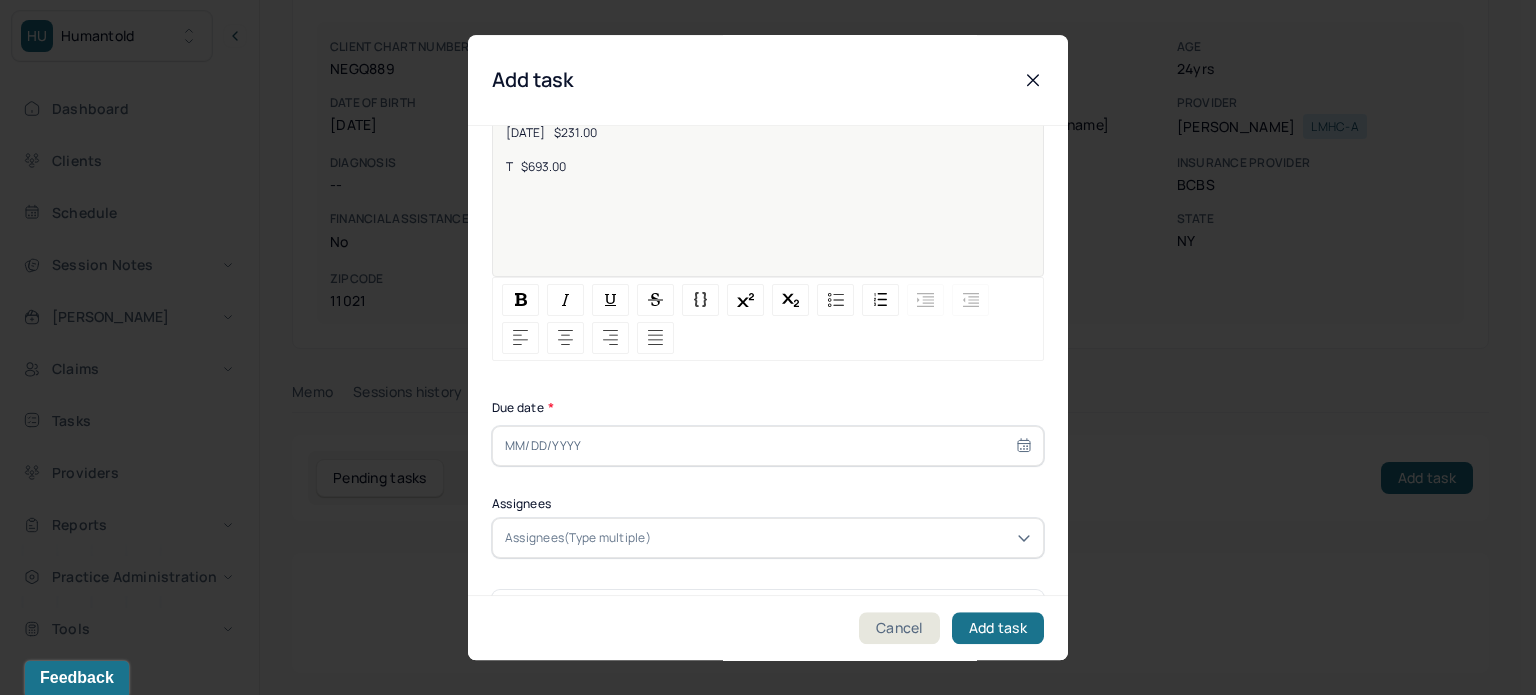 click at bounding box center [768, 446] 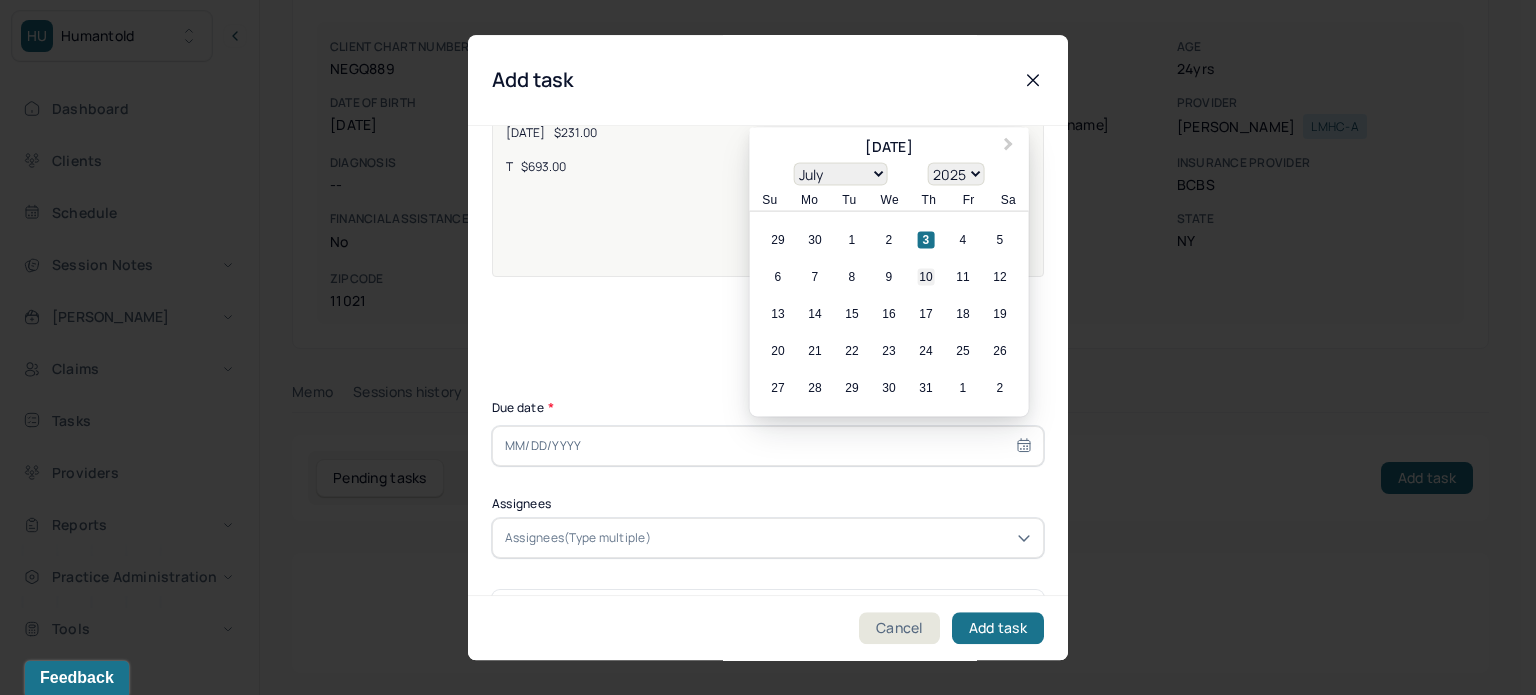 click on "10" at bounding box center (926, 277) 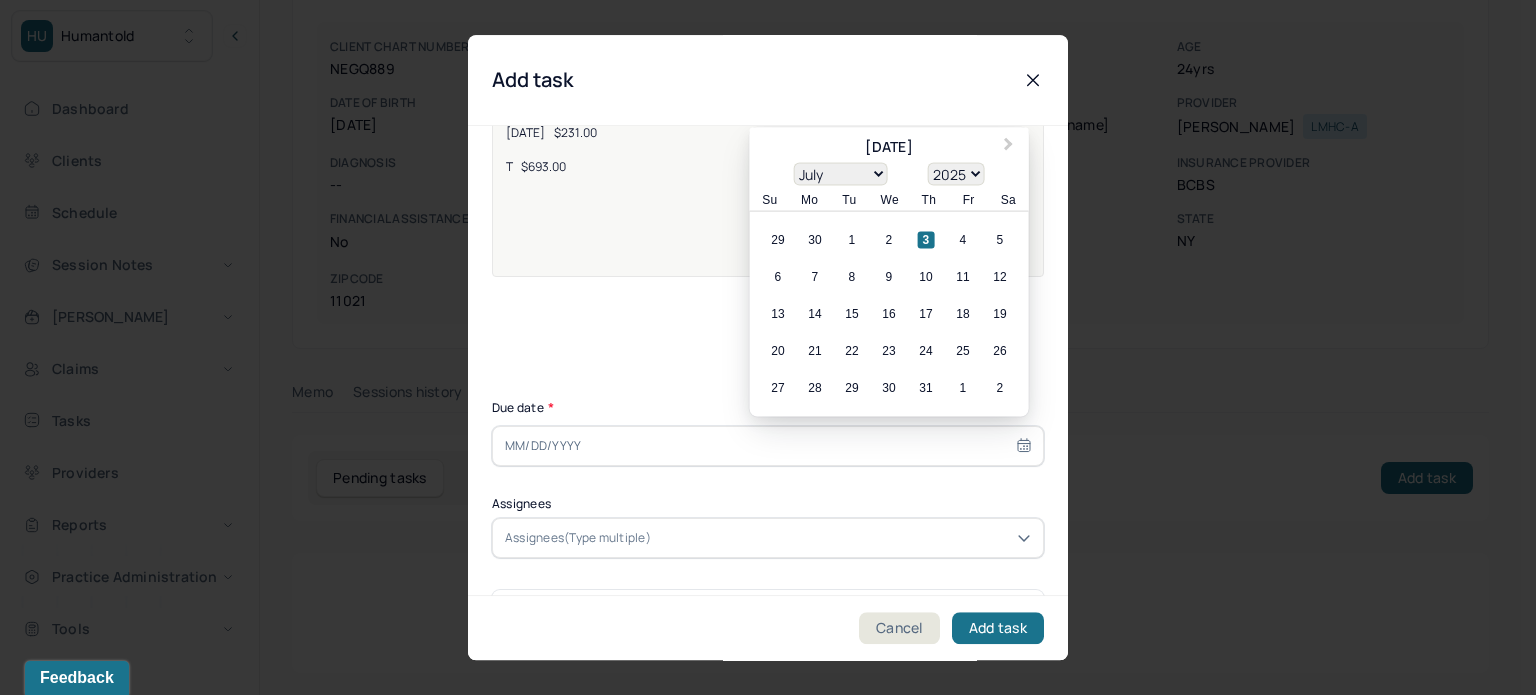 type on "[DATE]" 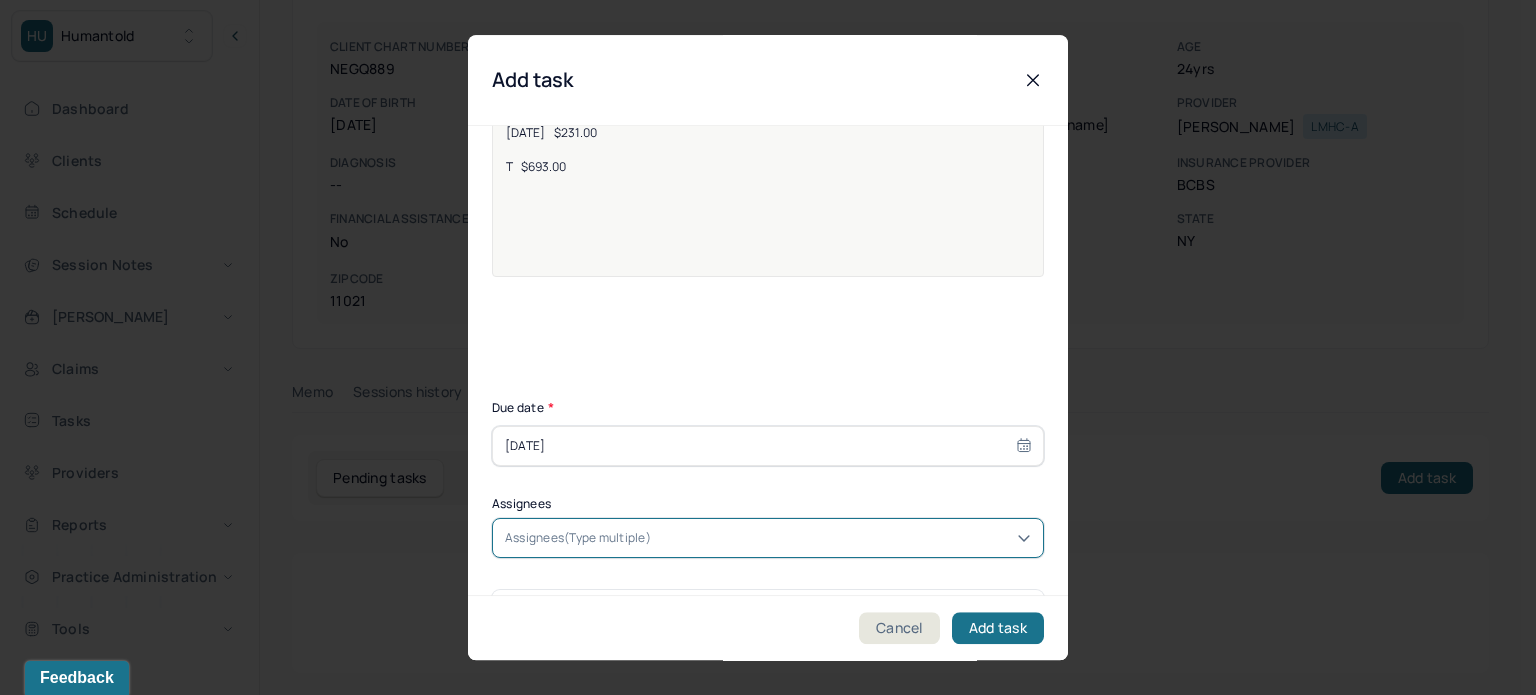 click on "Assignees(Type multiple)" at bounding box center (578, 538) 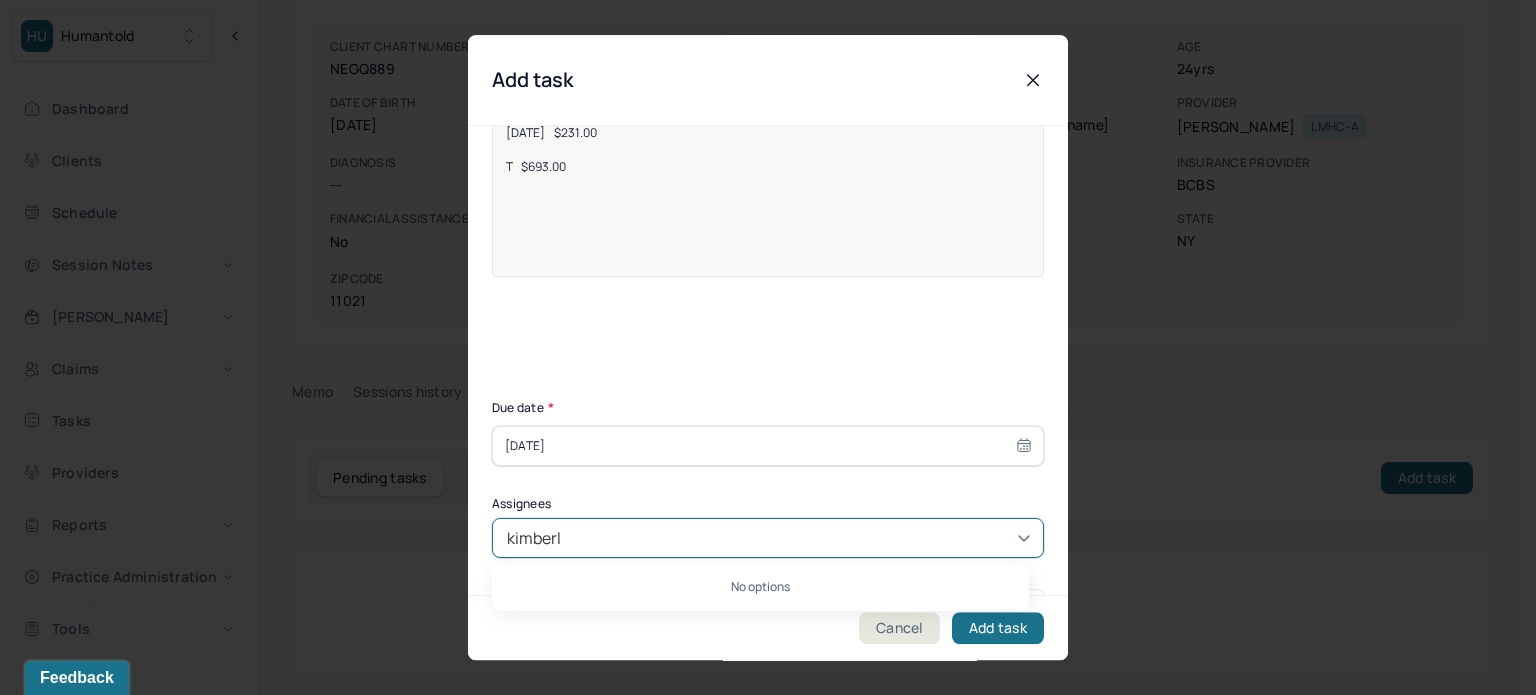 type on "[PERSON_NAME]" 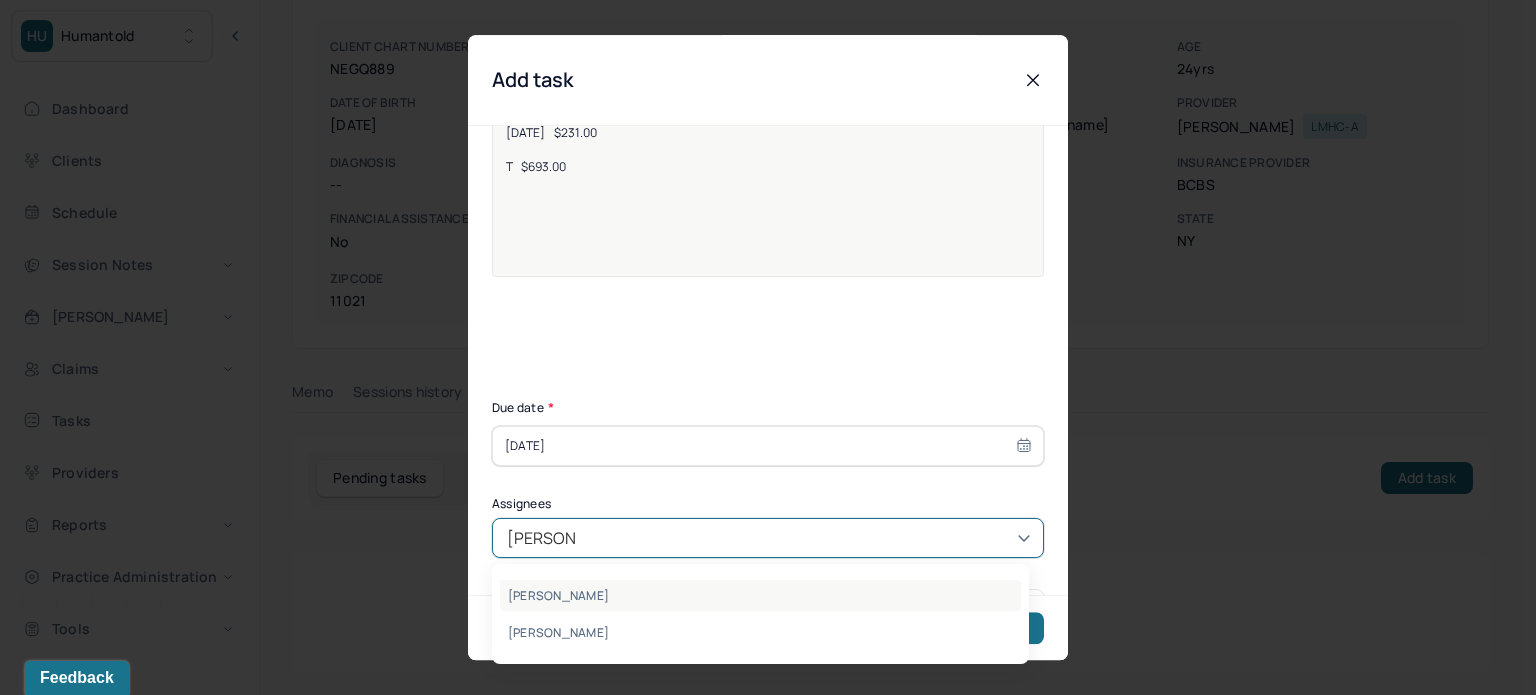 click on "[PERSON_NAME]" at bounding box center [760, 595] 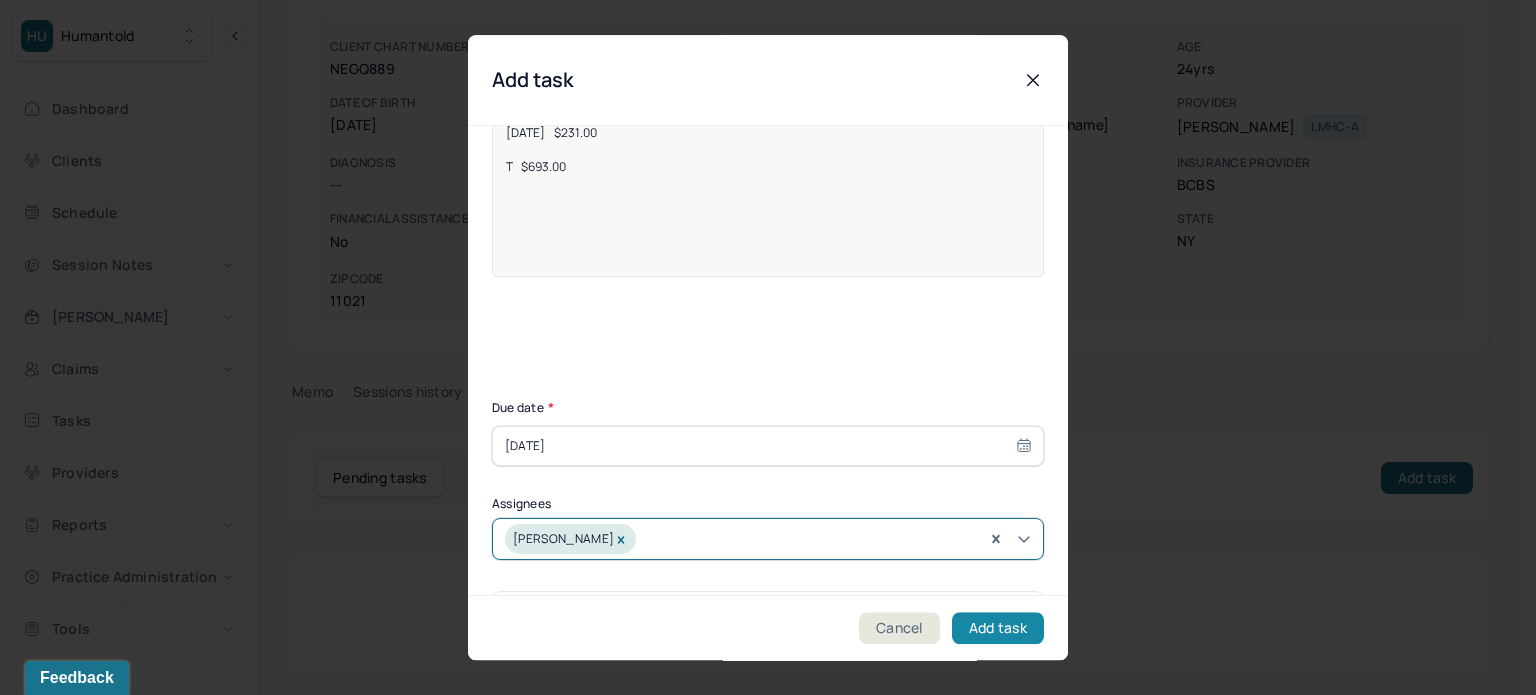 click on "Add task" at bounding box center [998, 628] 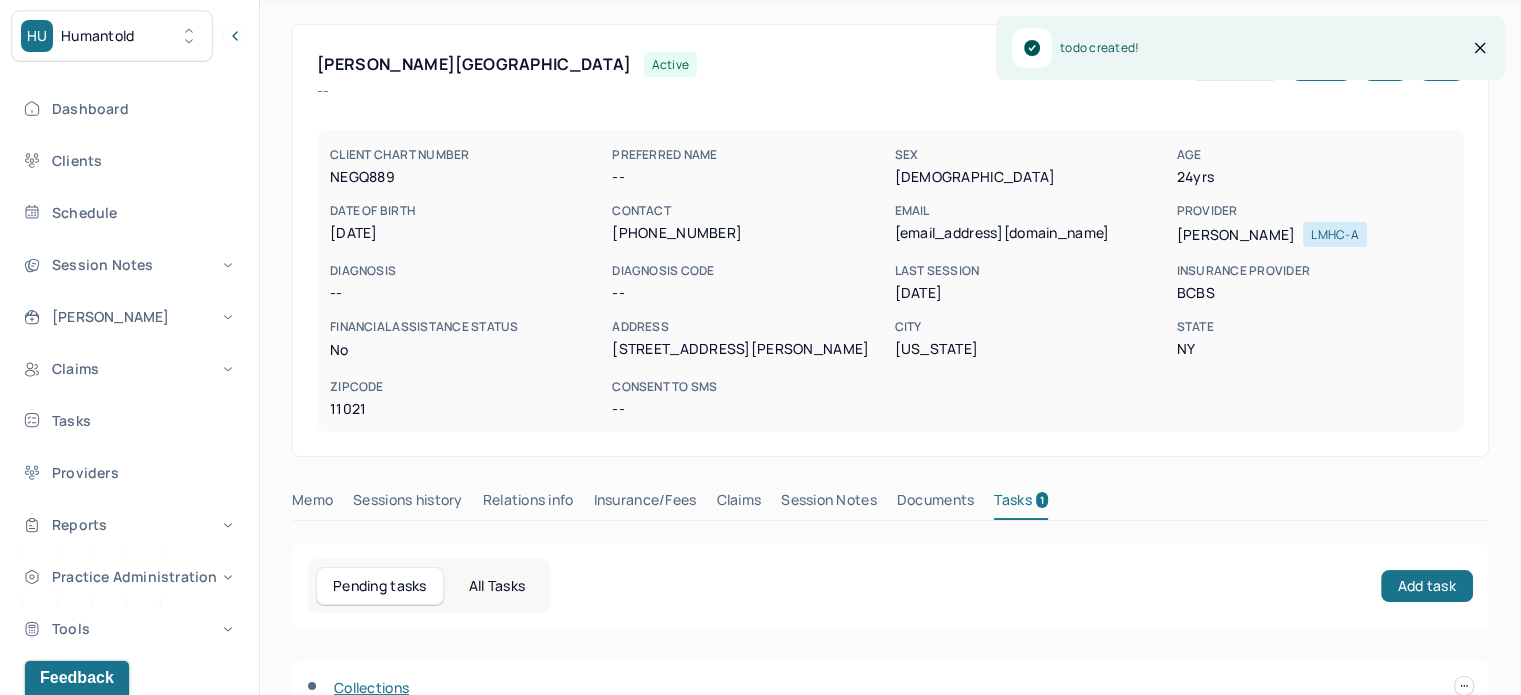 scroll, scrollTop: 0, scrollLeft: 0, axis: both 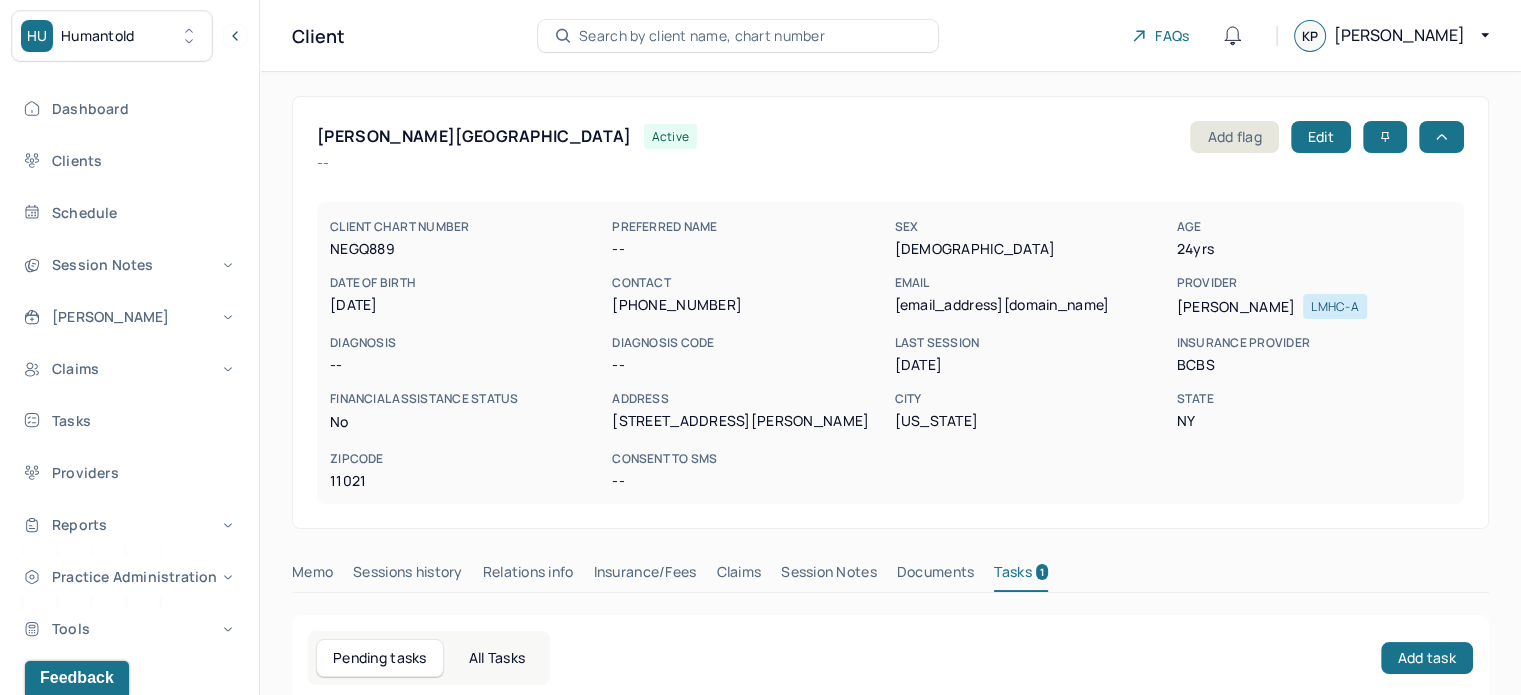 click on "Search by client name, chart number" at bounding box center [702, 36] 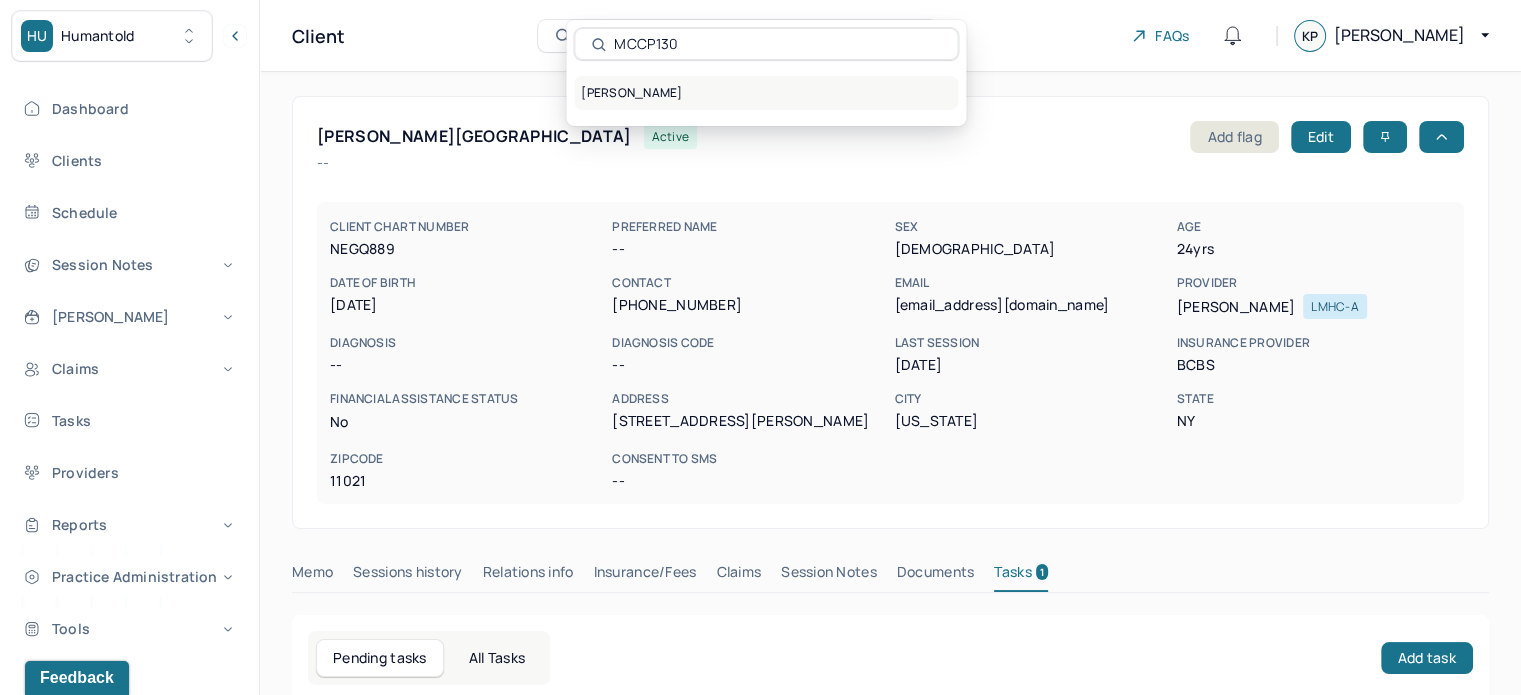type on "MCCP130" 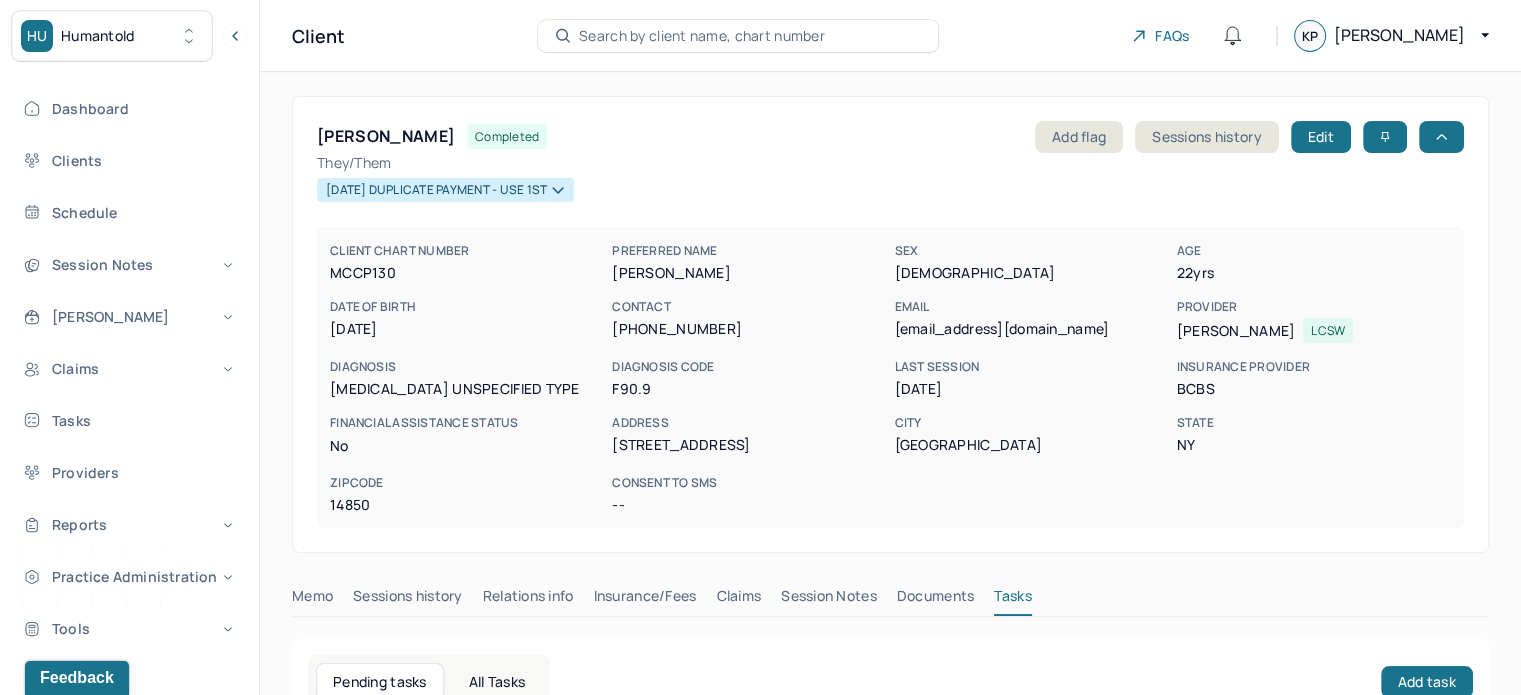 click on "[EMAIL_ADDRESS][DOMAIN_NAME]" at bounding box center [1031, 329] 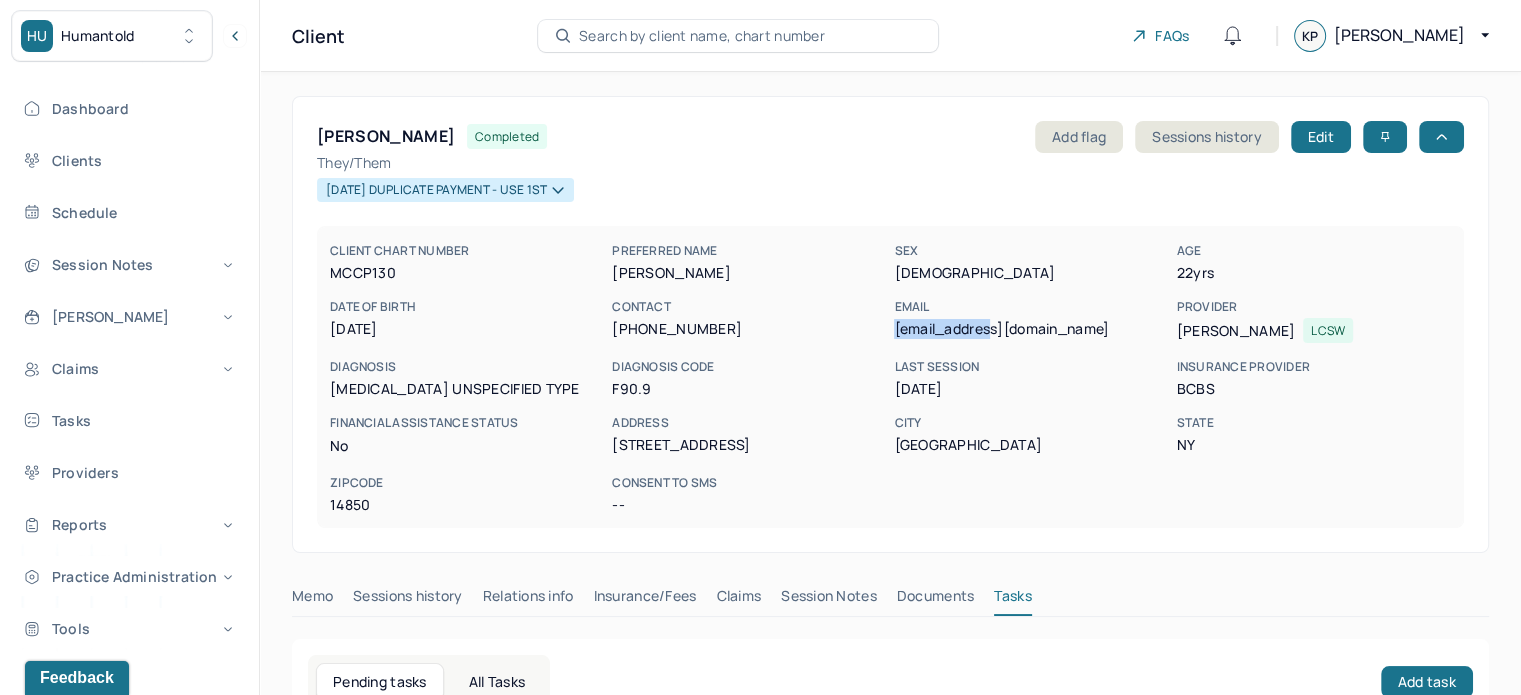 click on "[EMAIL_ADDRESS][DOMAIN_NAME]" at bounding box center [1031, 329] 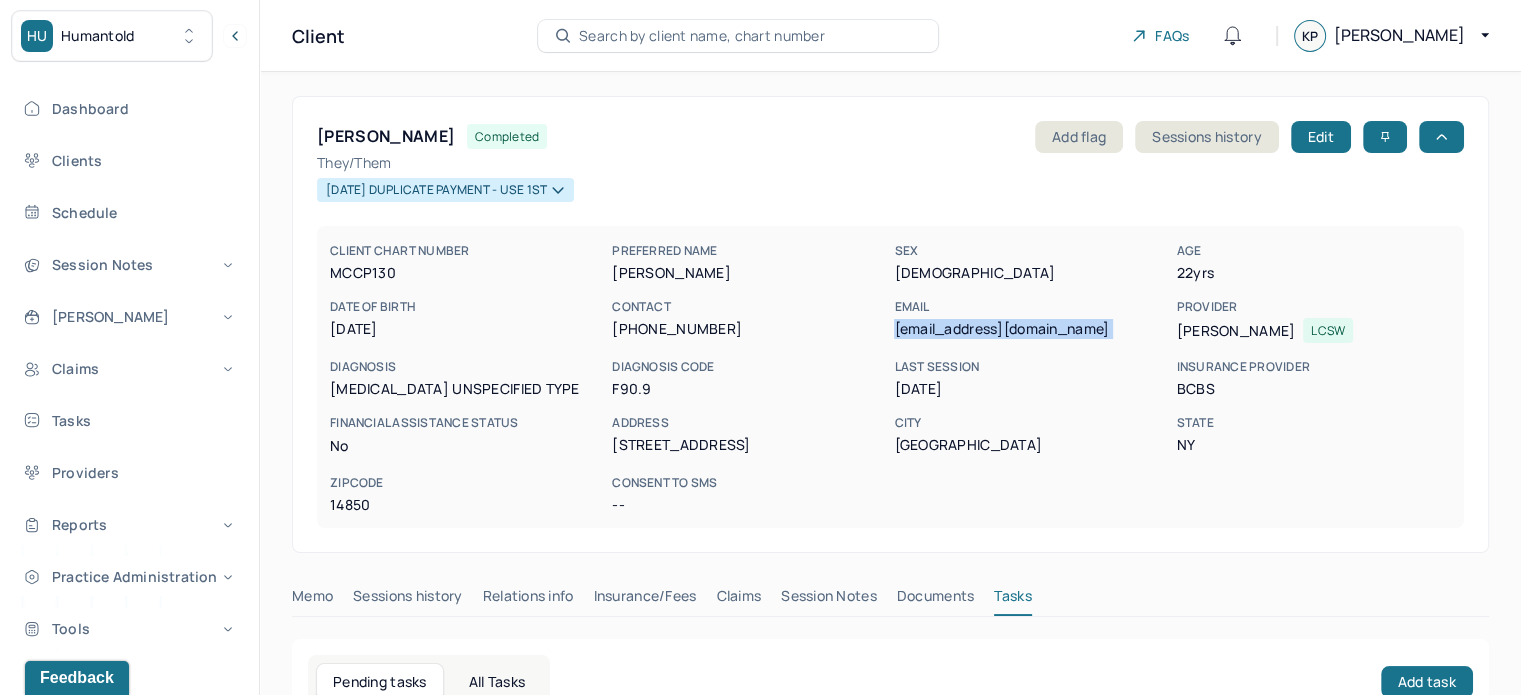 click on "[EMAIL_ADDRESS][DOMAIN_NAME]" at bounding box center [1031, 329] 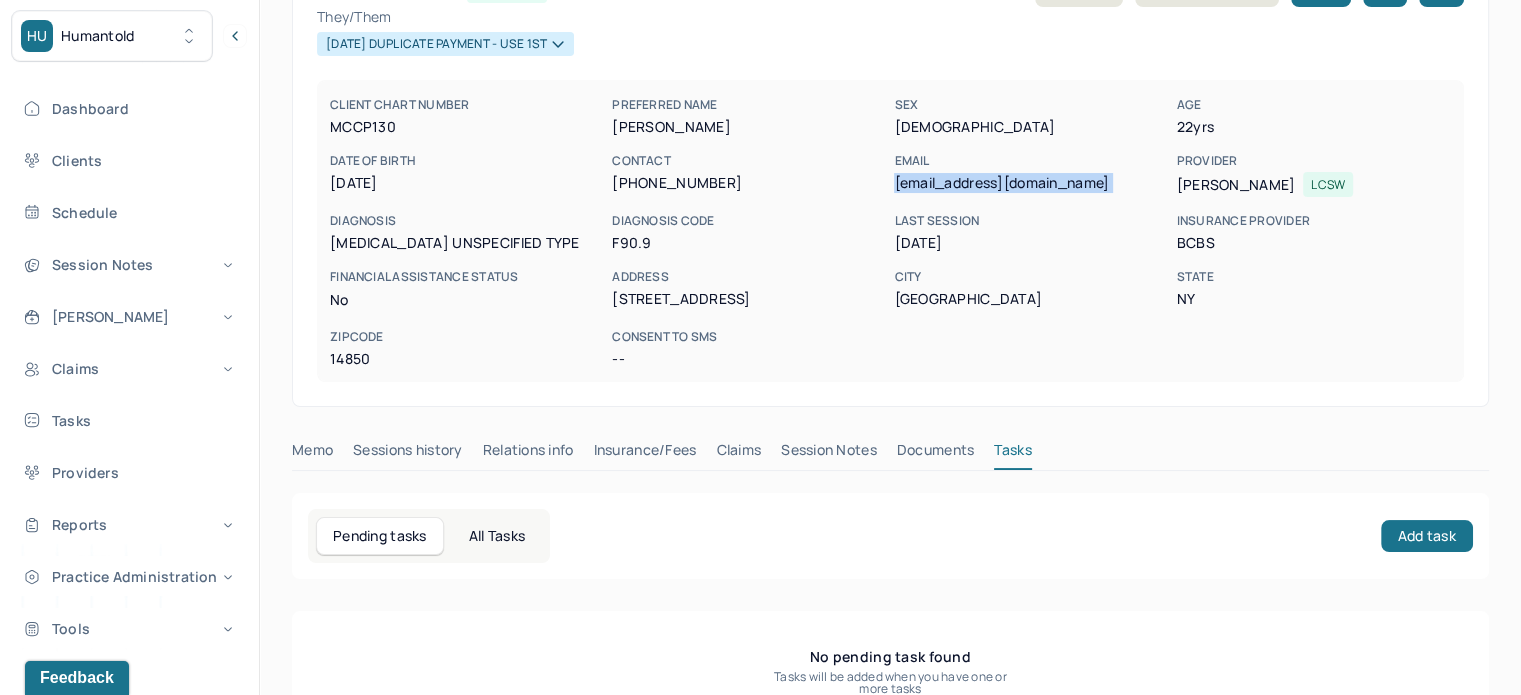 scroll, scrollTop: 204, scrollLeft: 0, axis: vertical 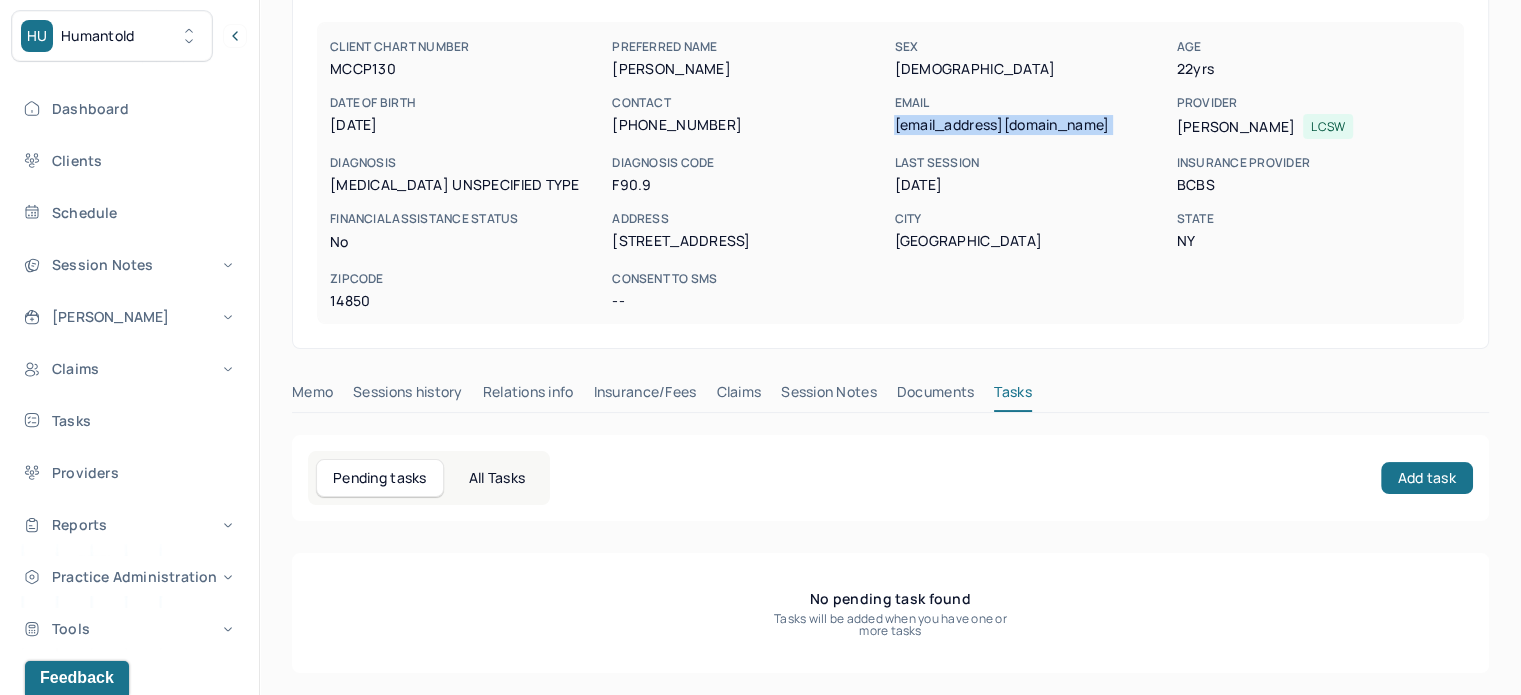 click on "Claims" at bounding box center [738, 396] 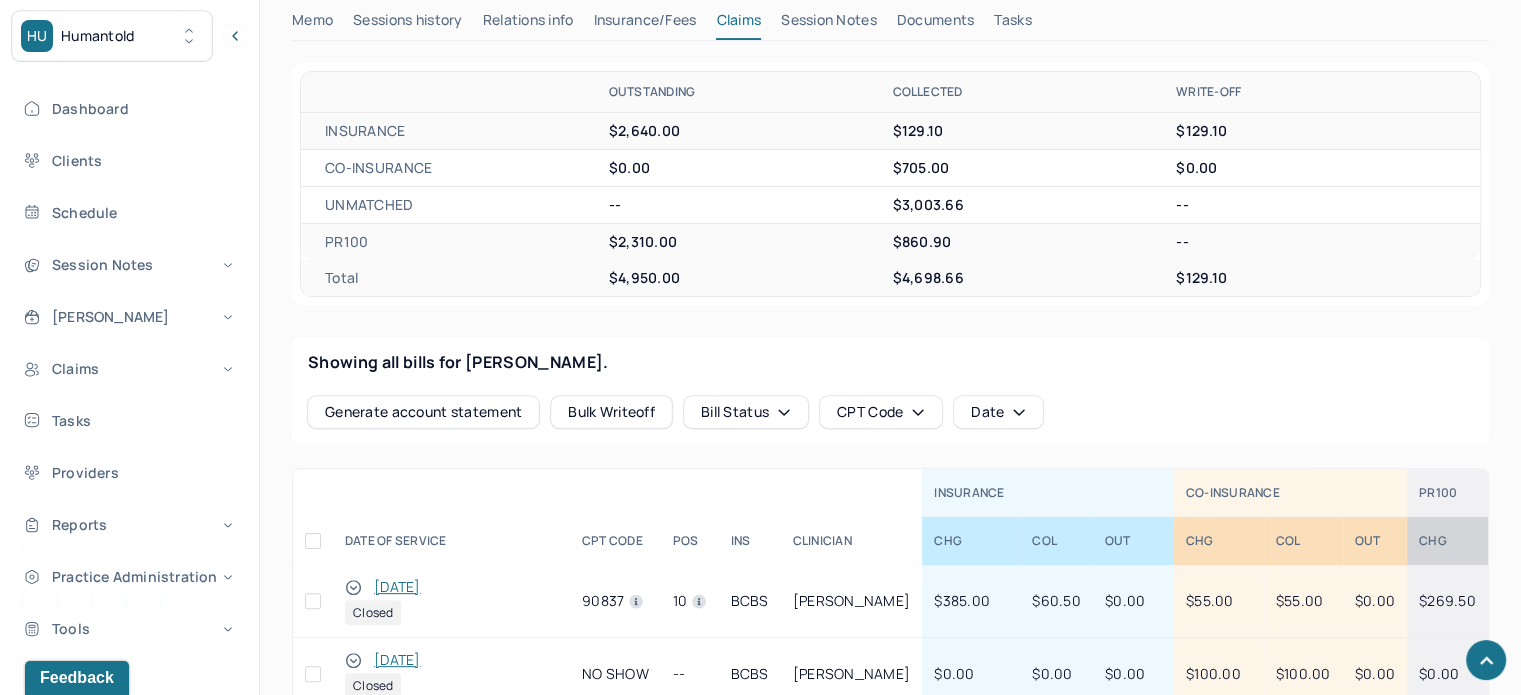 scroll, scrollTop: 904, scrollLeft: 0, axis: vertical 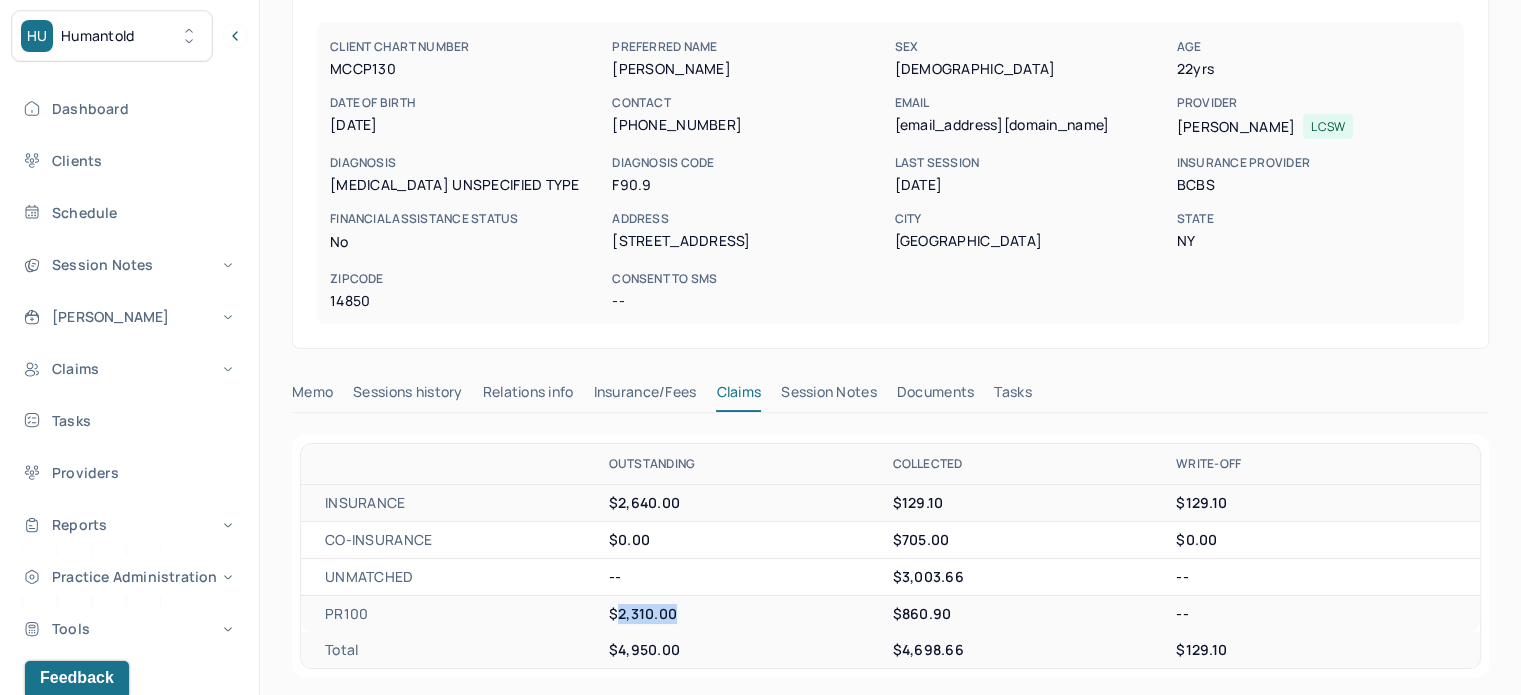 drag, startPoint x: 684, startPoint y: 605, endPoint x: 616, endPoint y: 615, distance: 68.73136 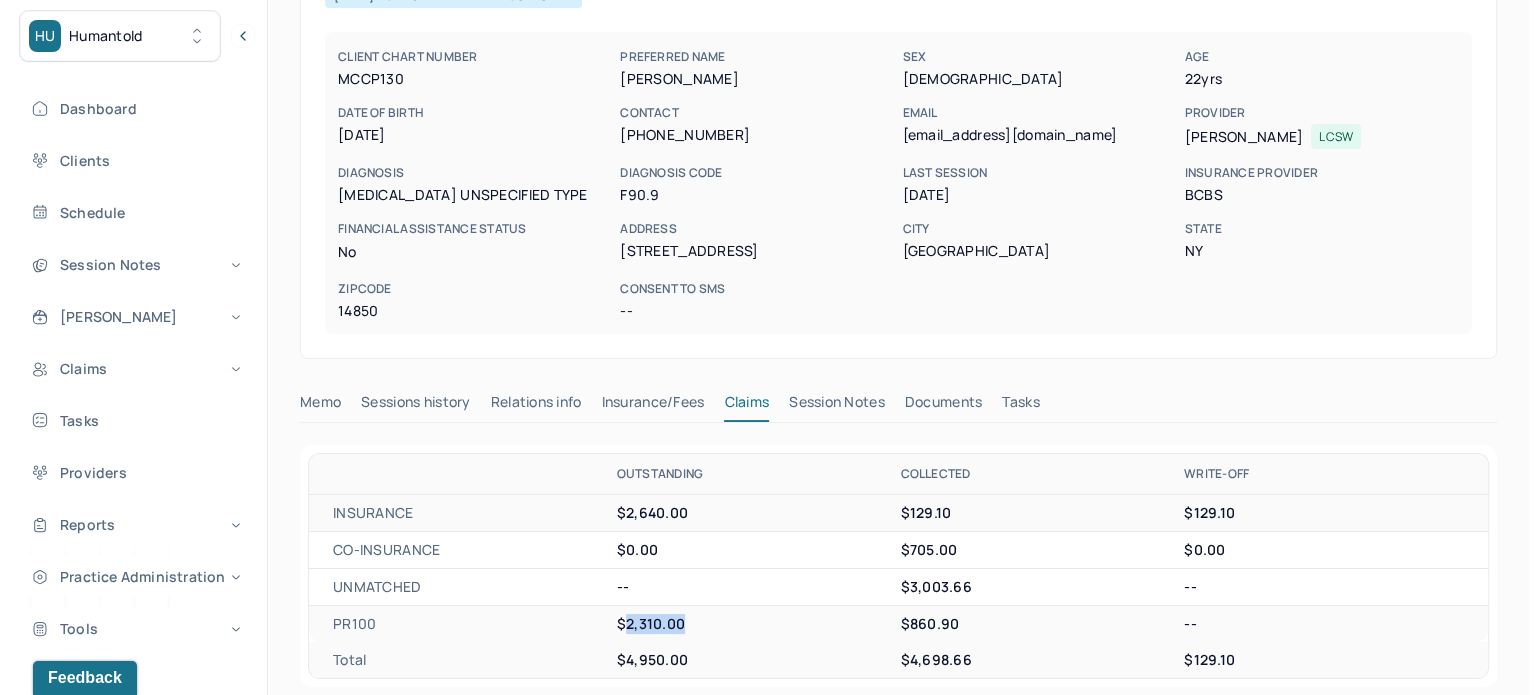 scroll, scrollTop: 200, scrollLeft: 0, axis: vertical 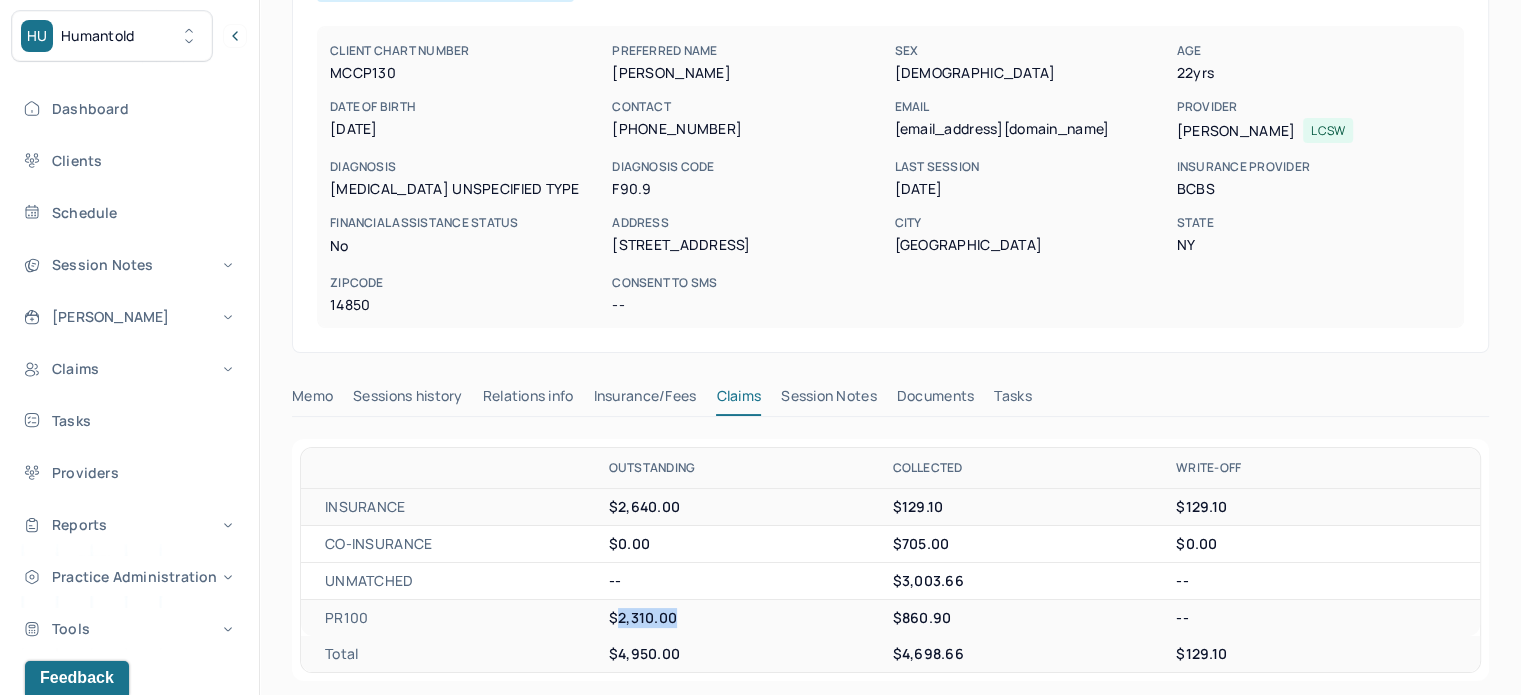 click on "Tasks" at bounding box center [1012, 400] 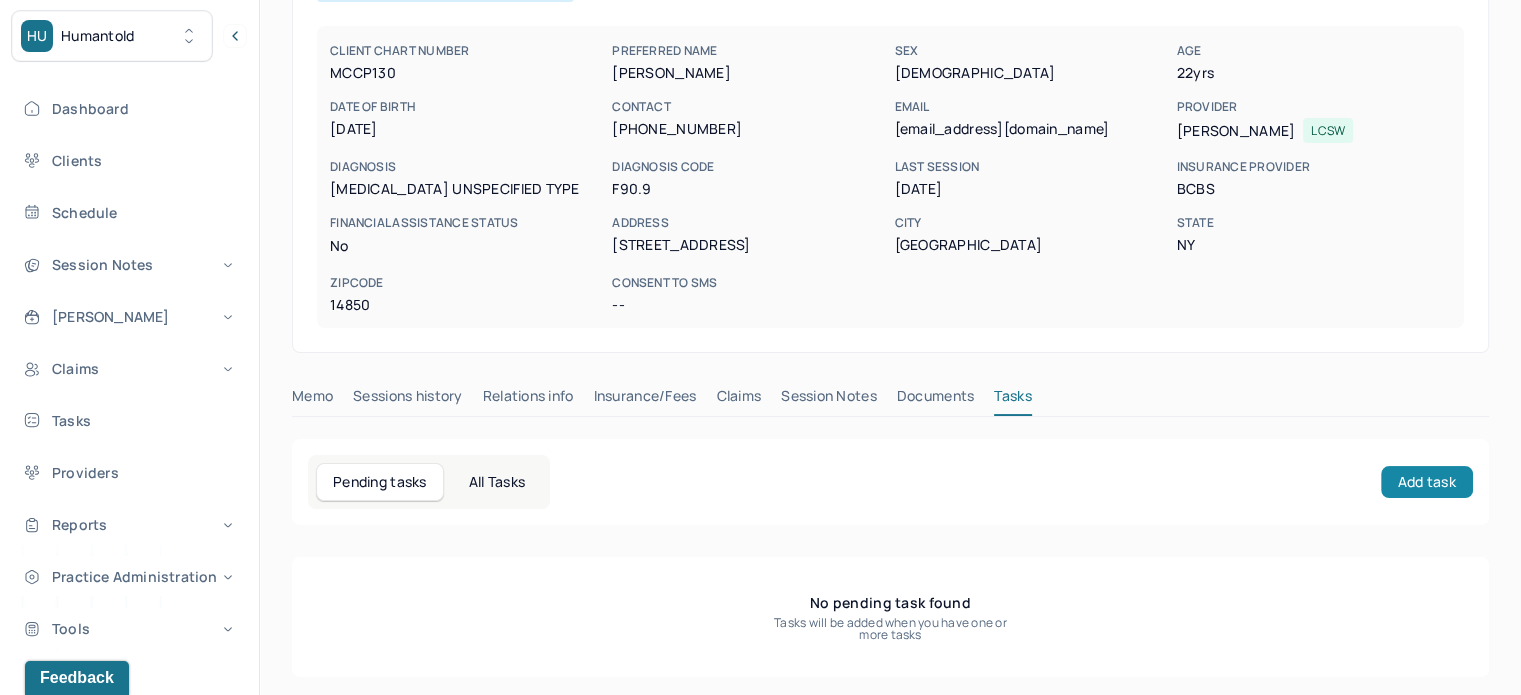 click on "Add task" at bounding box center [1427, 482] 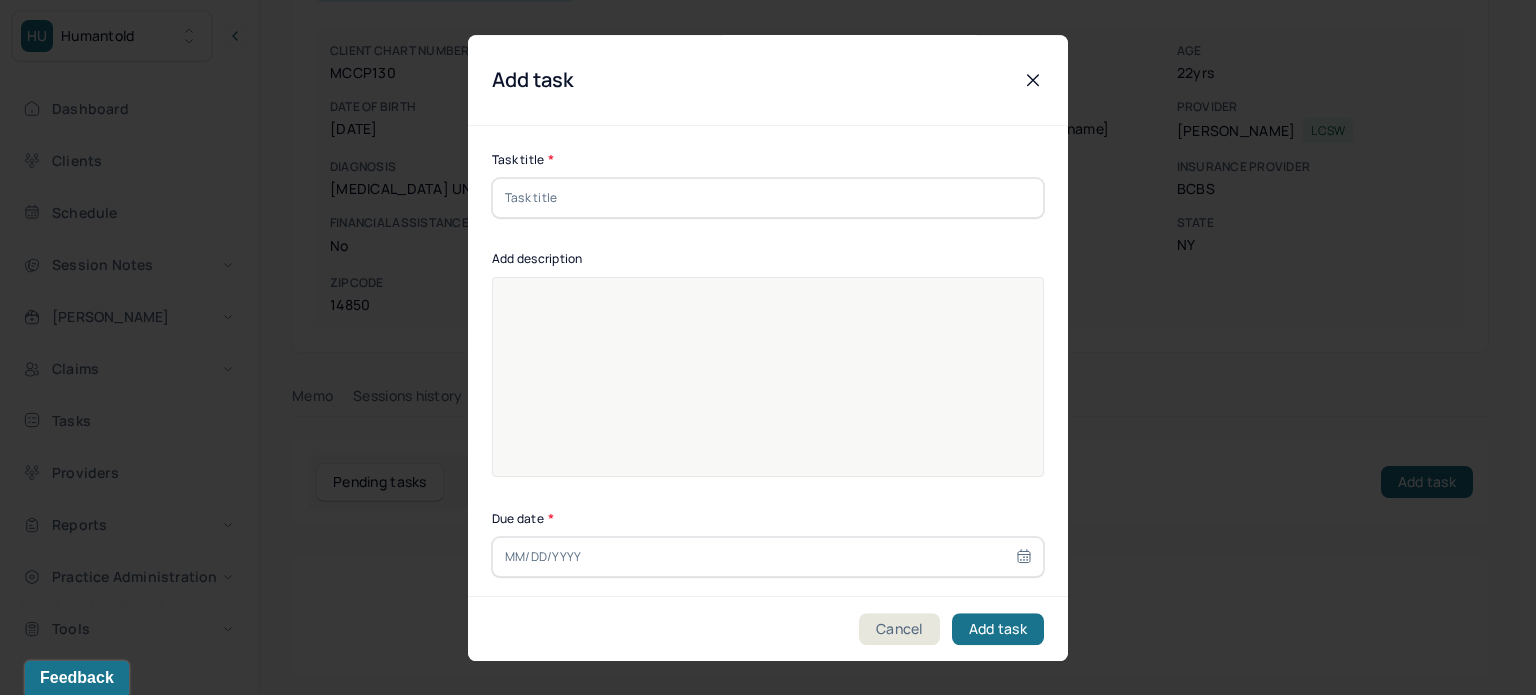click at bounding box center [768, 198] 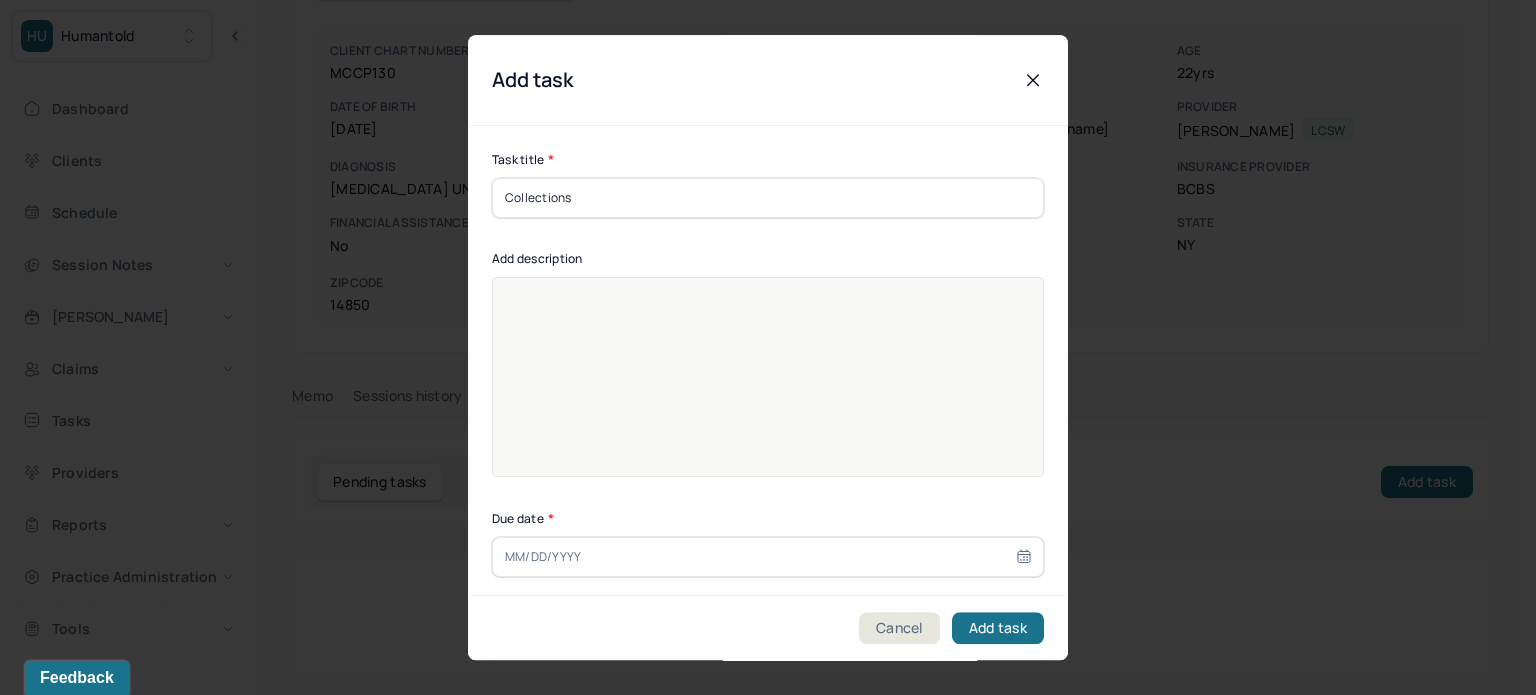 type on "Collections" 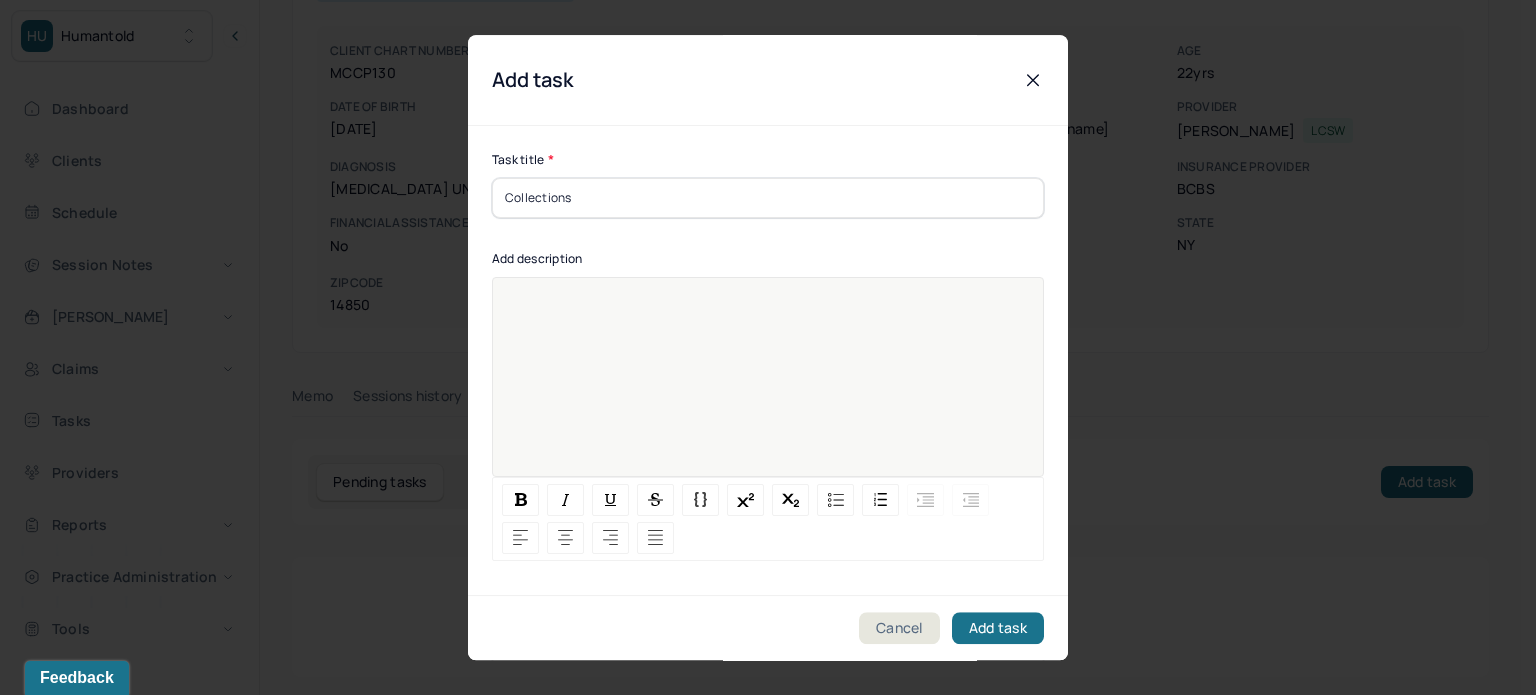 paste 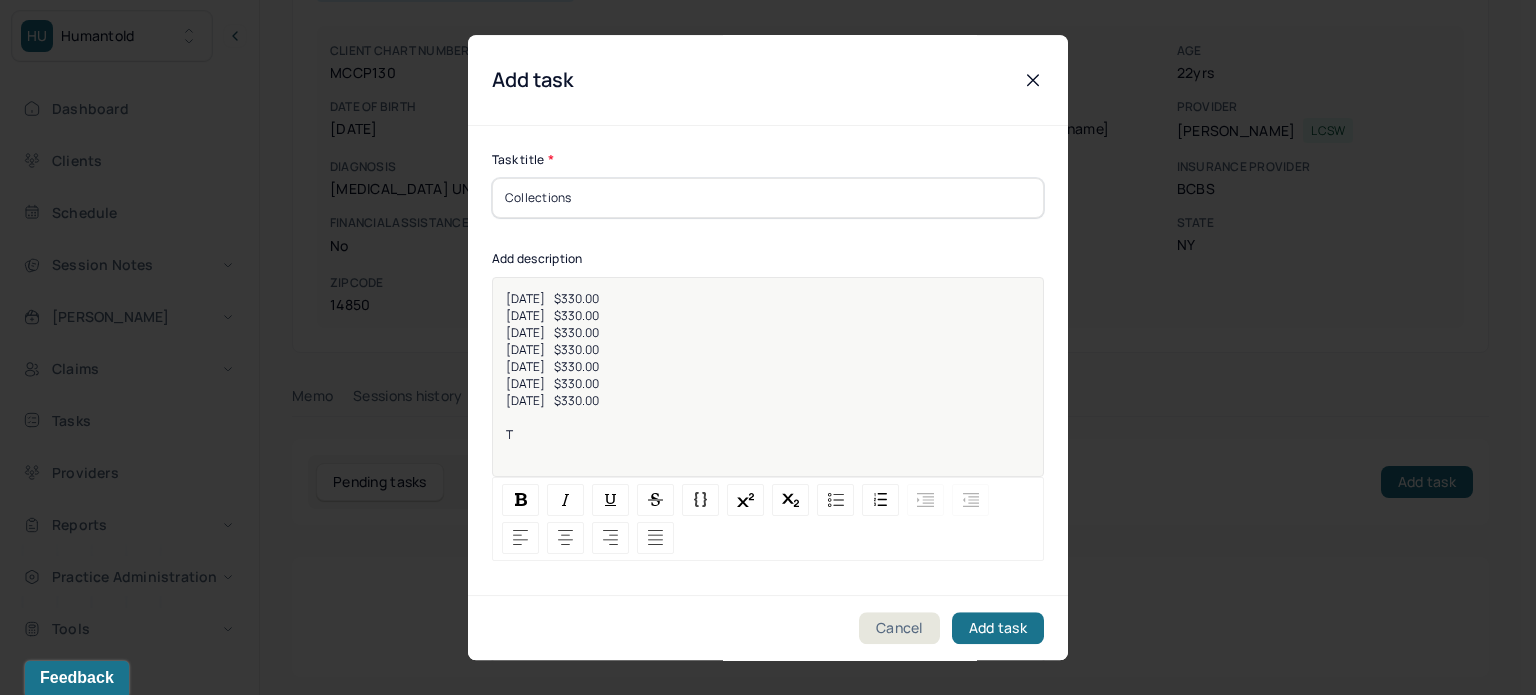 type 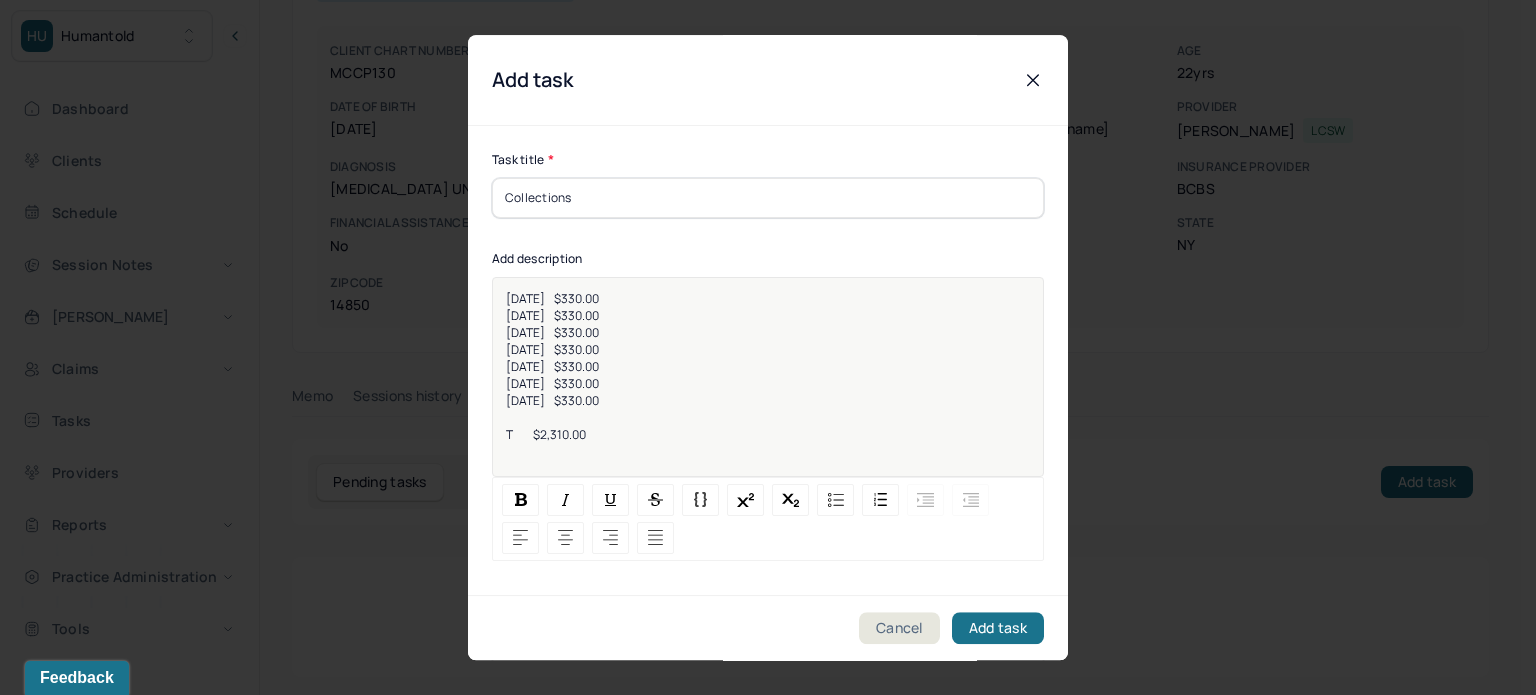 click on "T          $2,310.00" at bounding box center (546, 434) 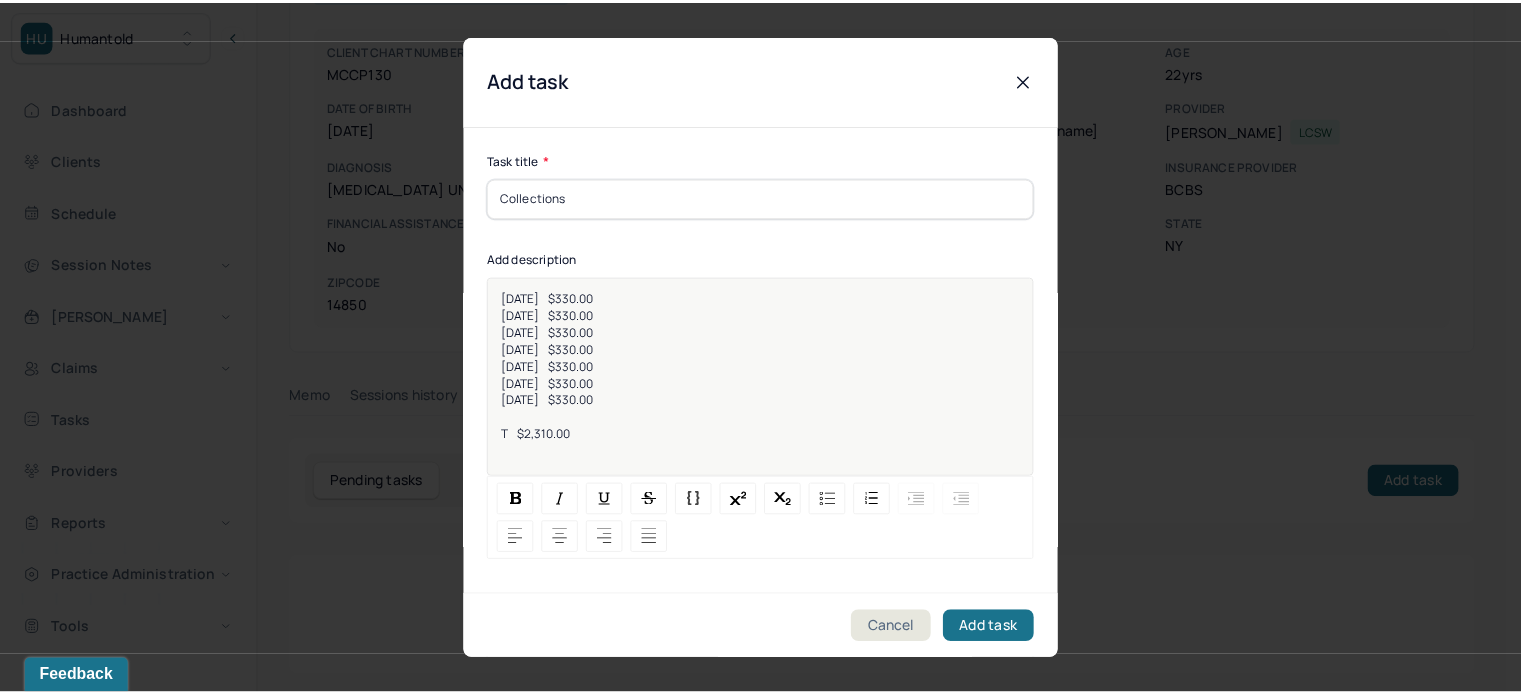 scroll, scrollTop: 200, scrollLeft: 0, axis: vertical 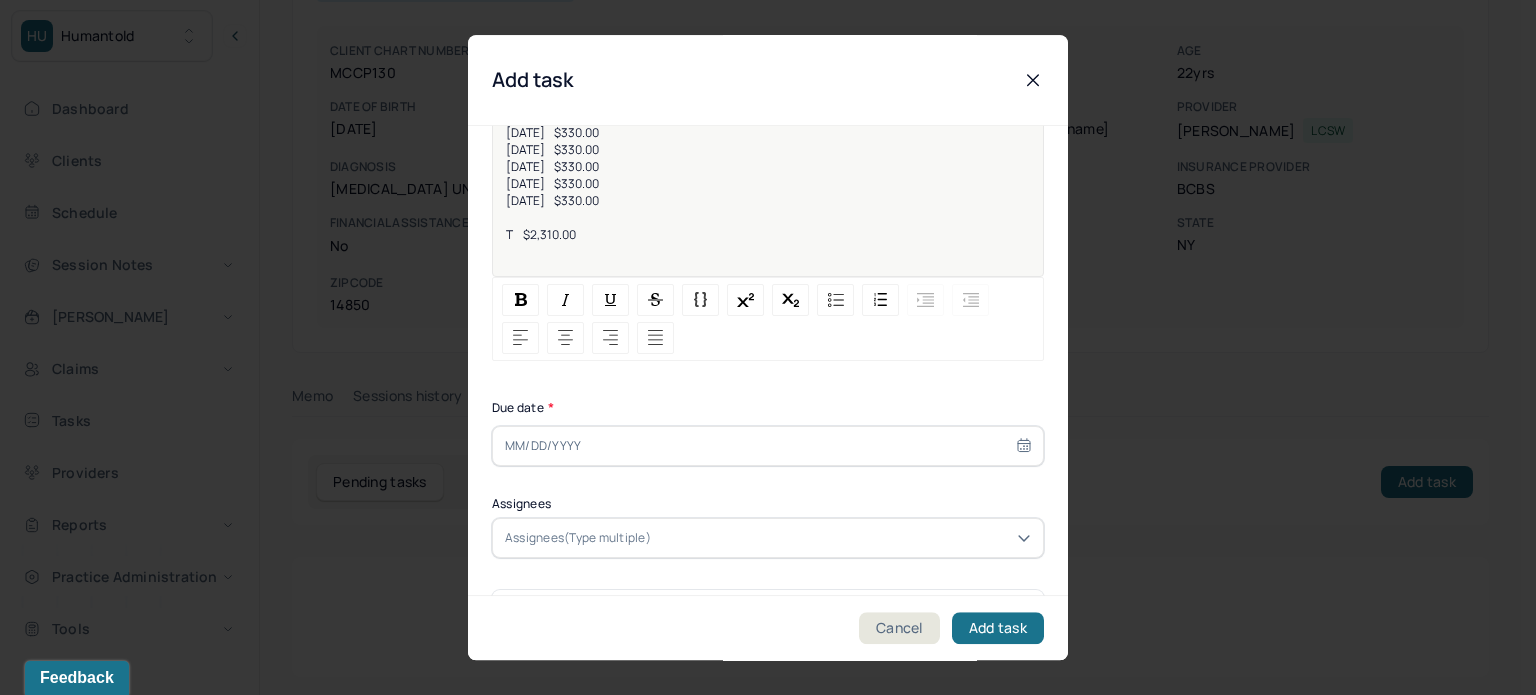 click at bounding box center [768, 446] 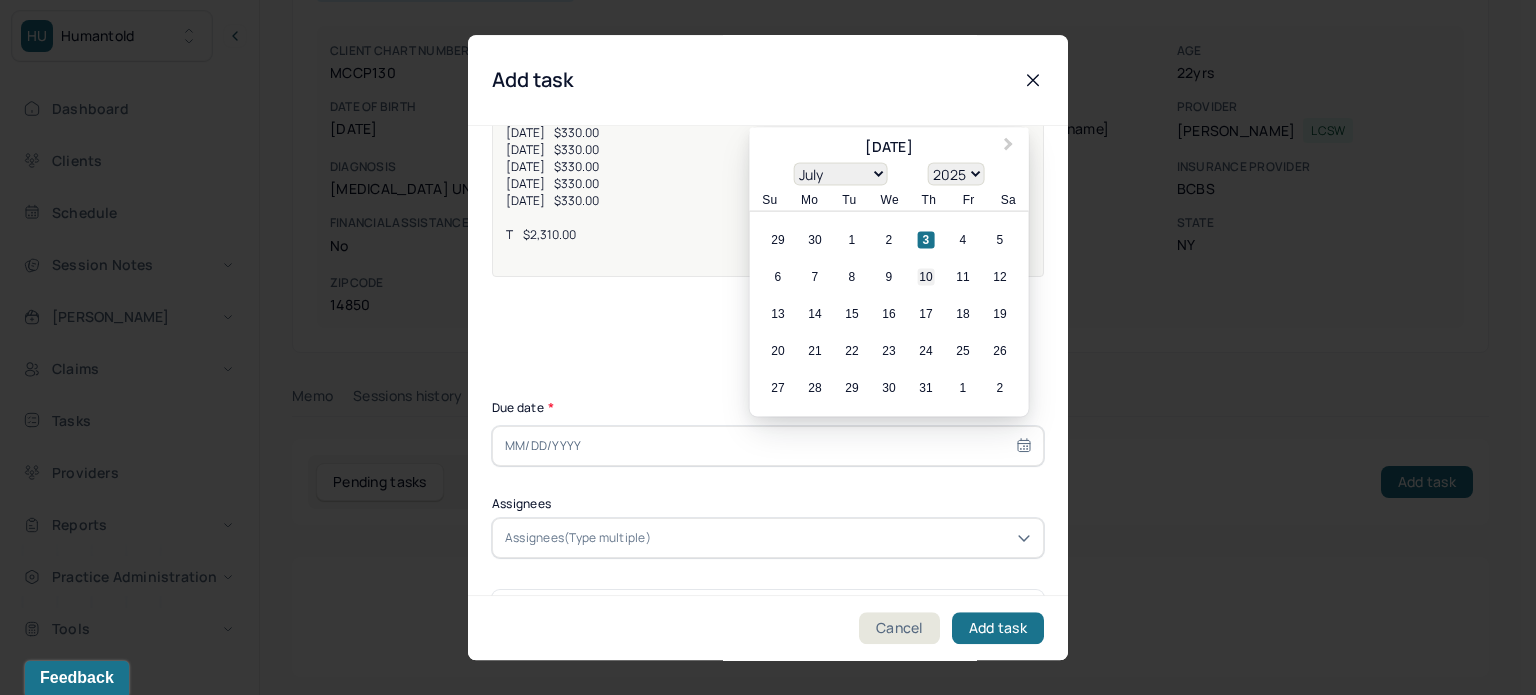 click on "10" at bounding box center (926, 277) 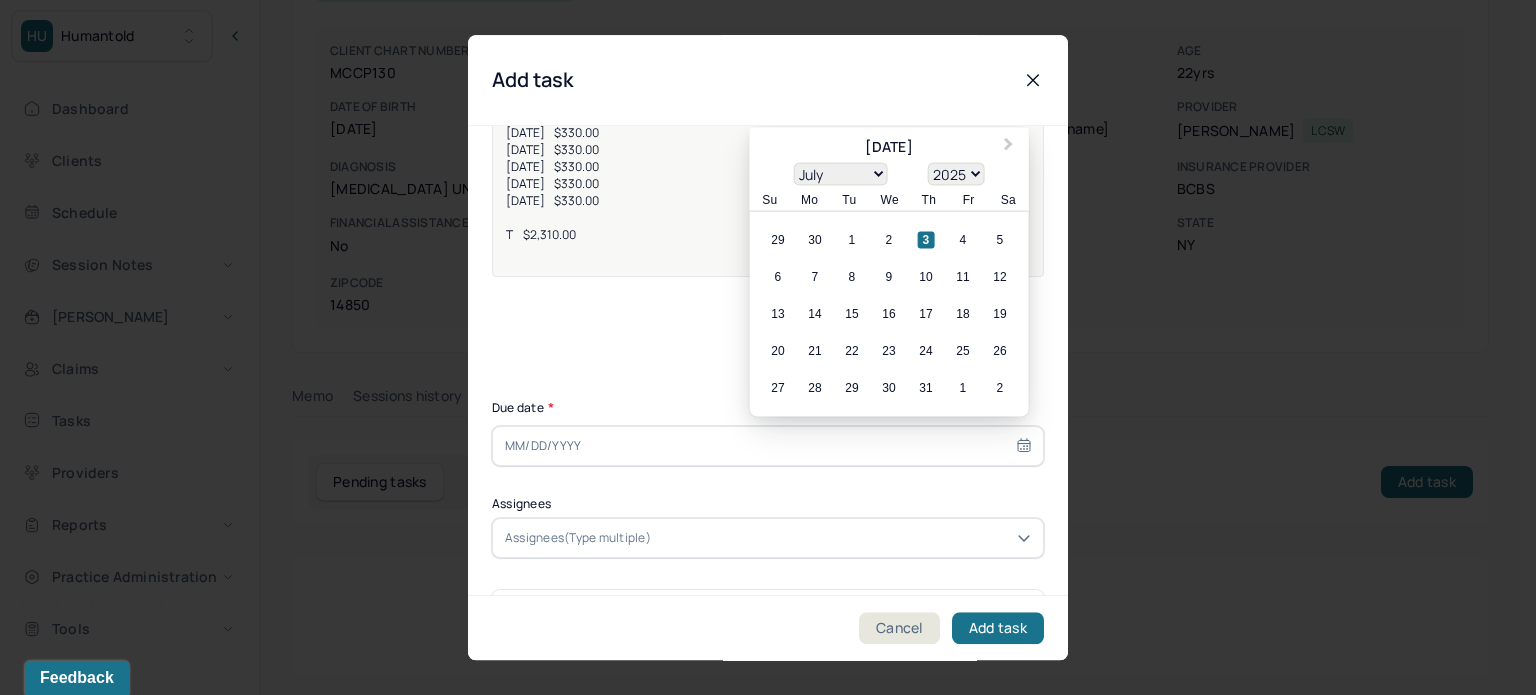 type on "[DATE]" 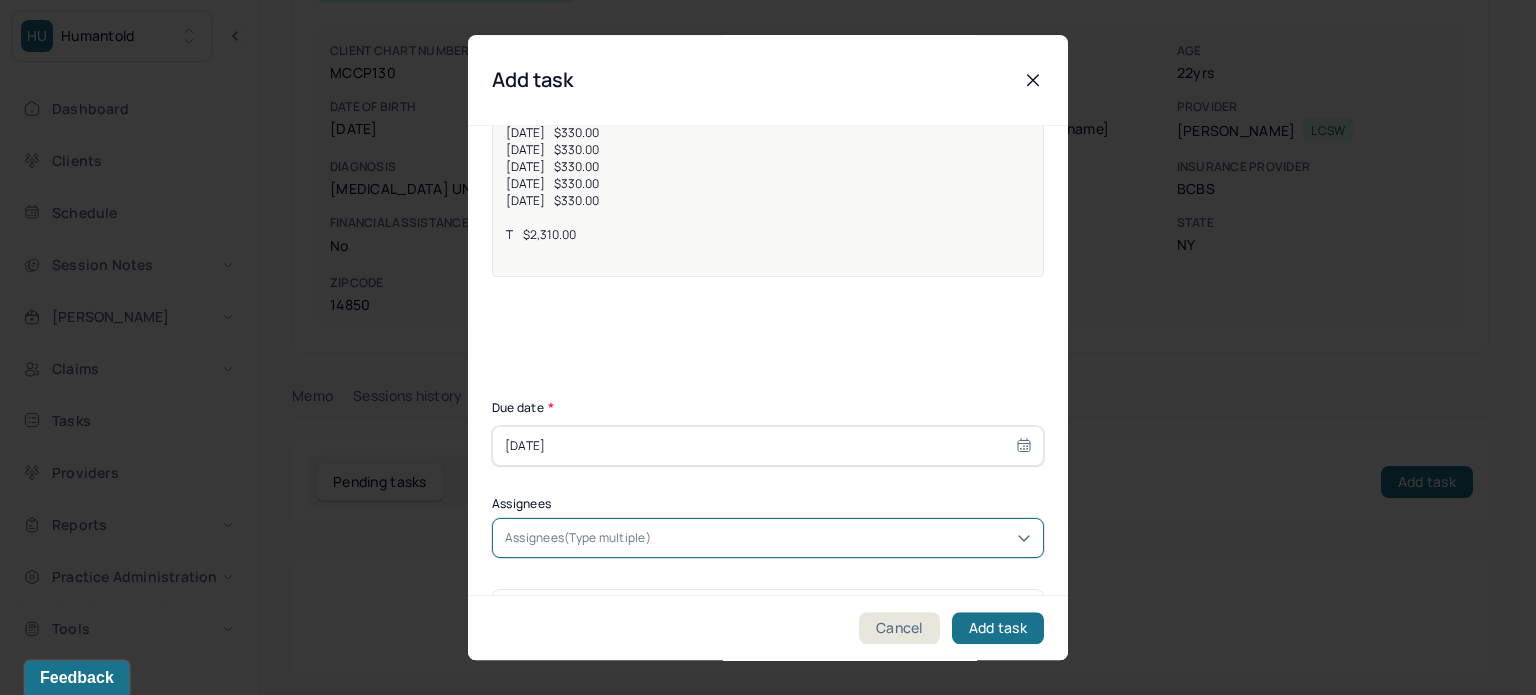 click at bounding box center (843, 538) 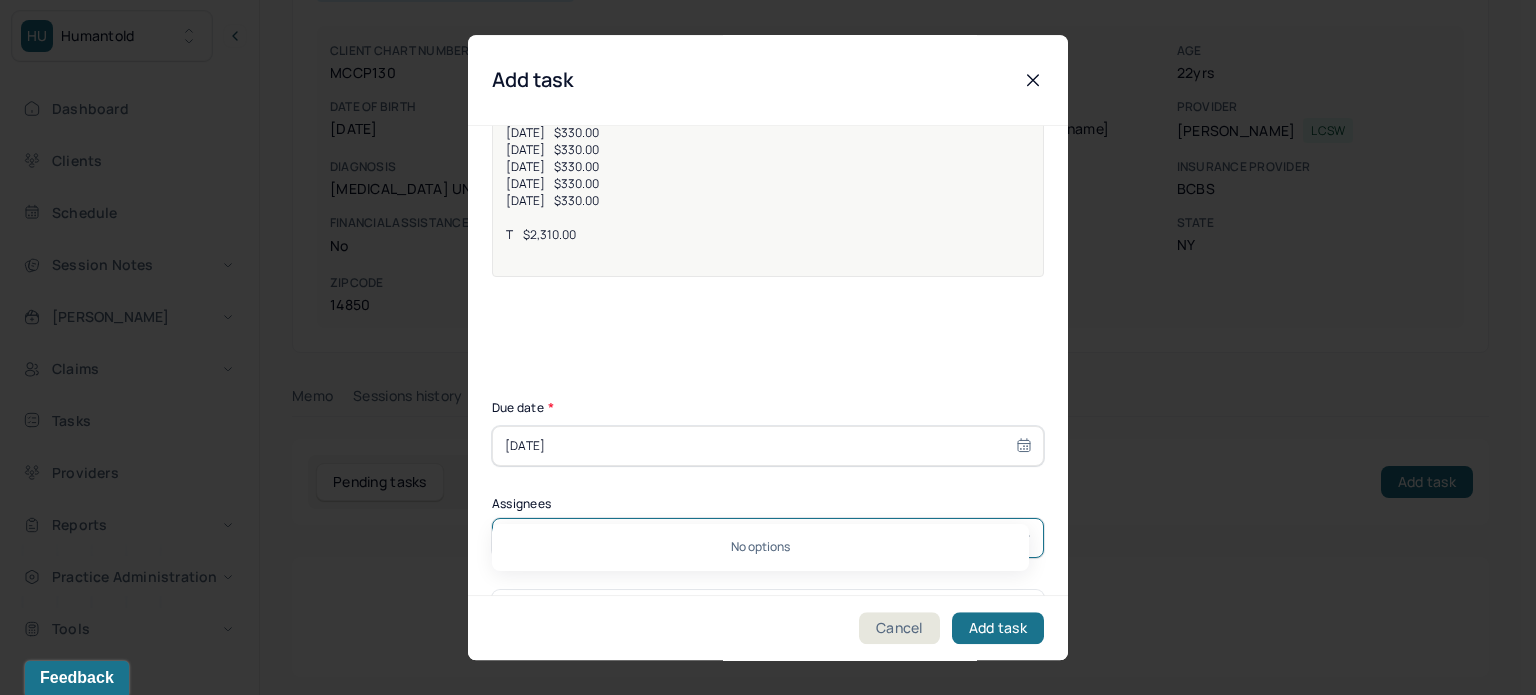 type on "[PERSON_NAME]" 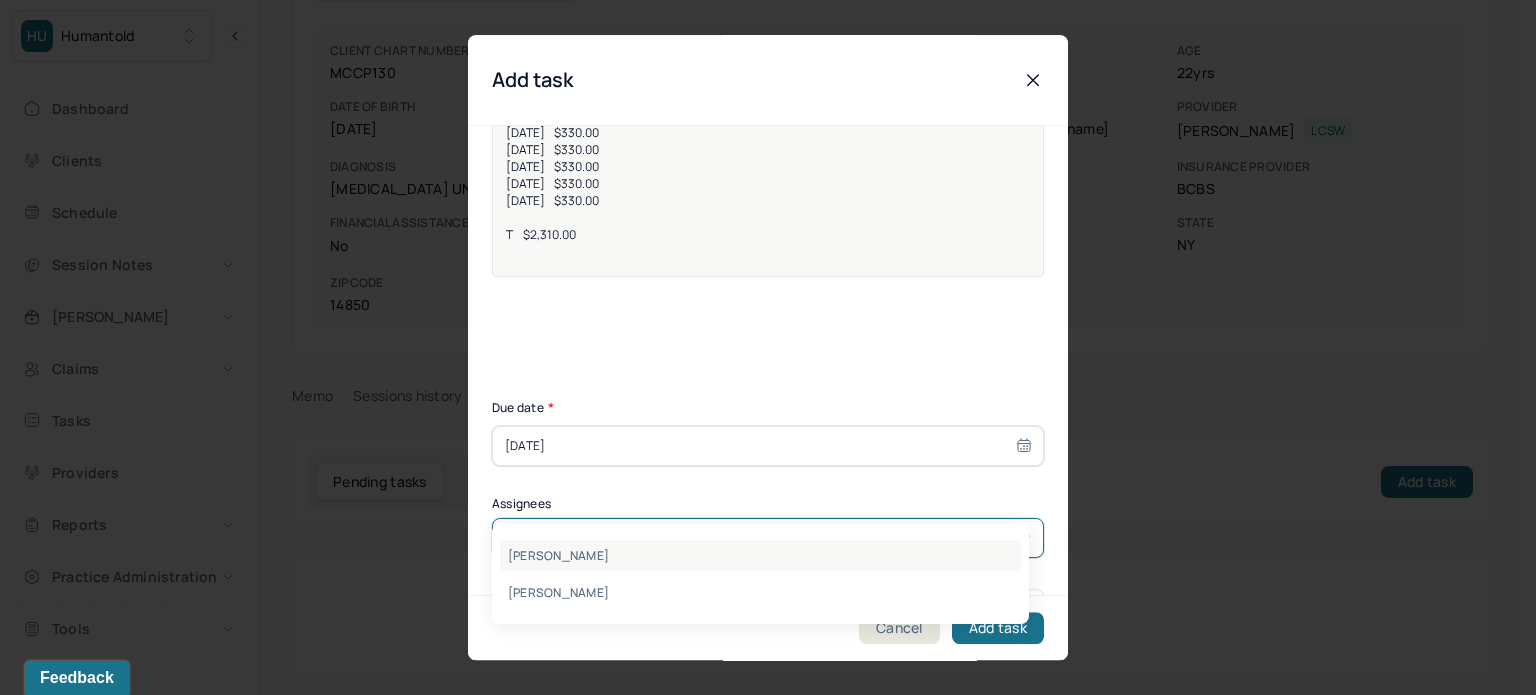 click on "[PERSON_NAME]" at bounding box center [760, 555] 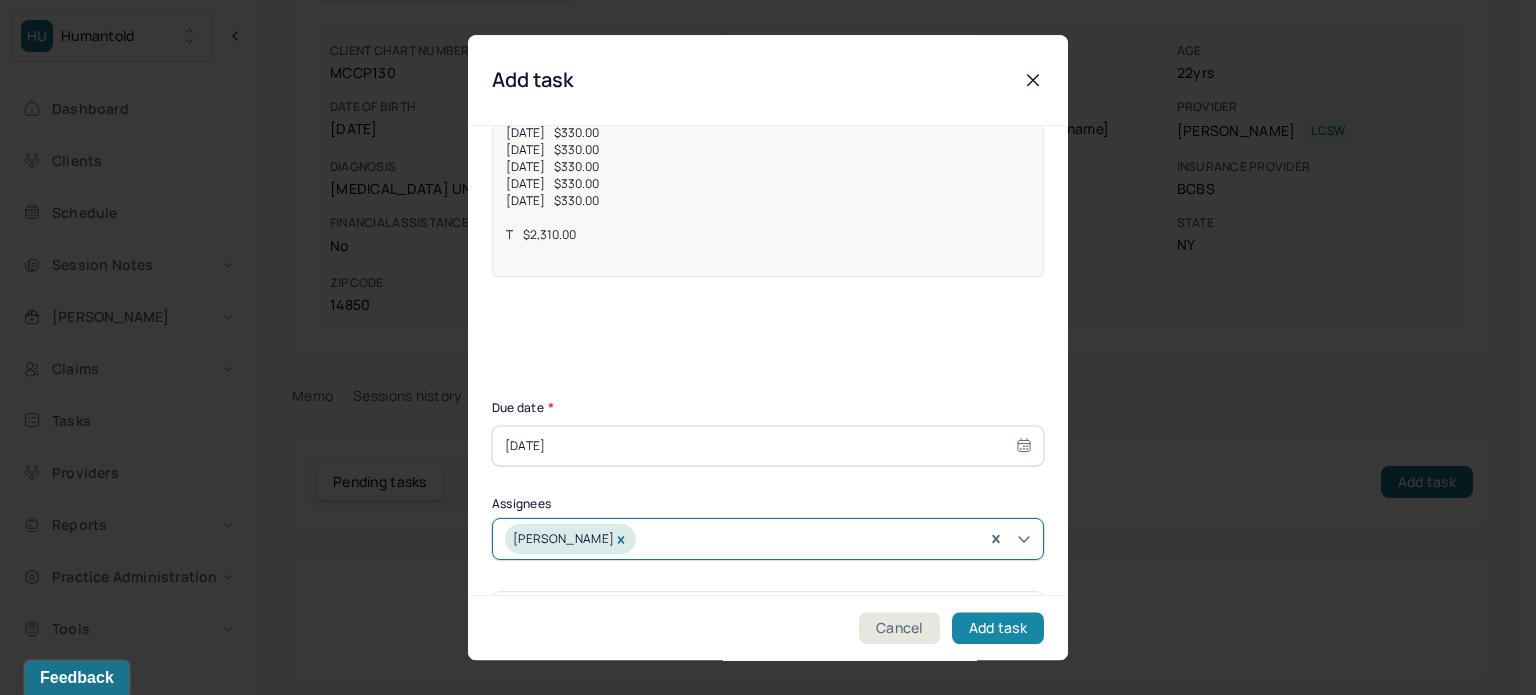 click on "Add task" at bounding box center [998, 628] 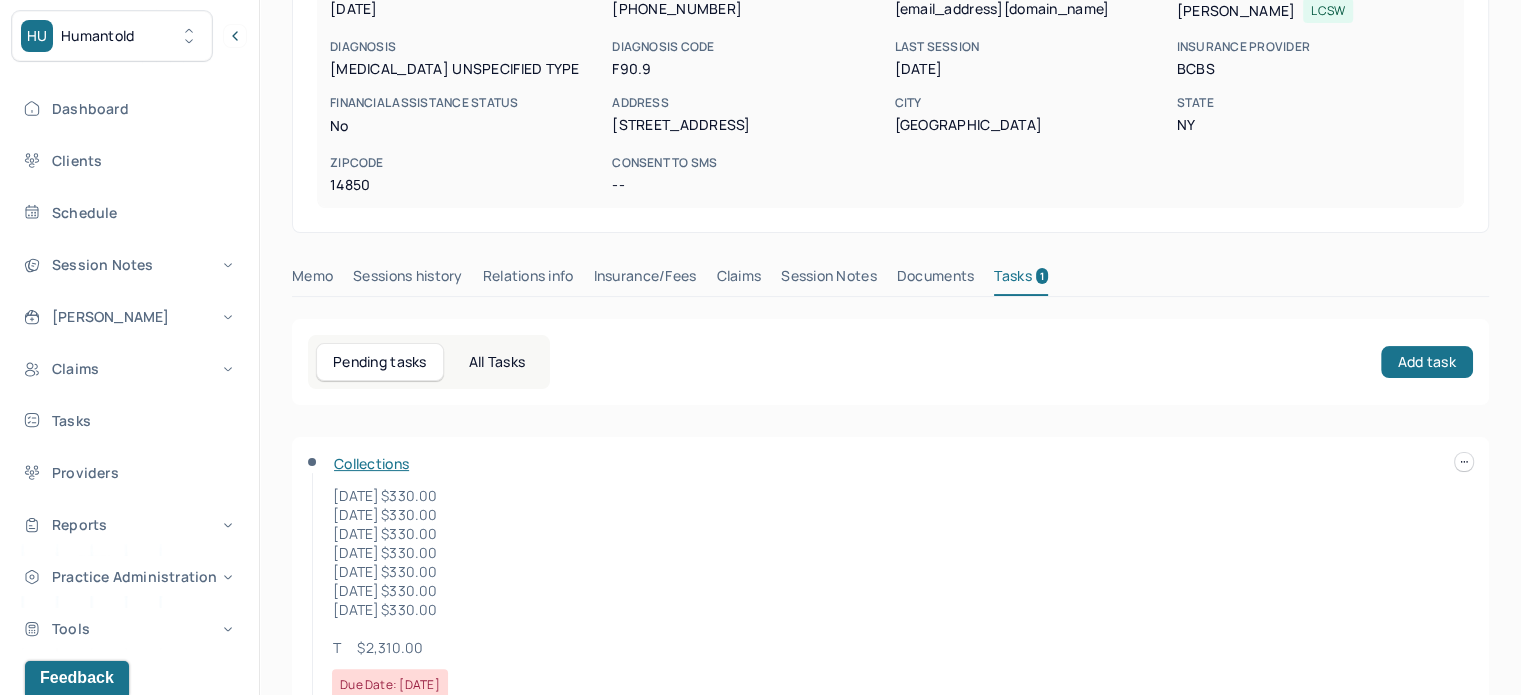 scroll, scrollTop: 0, scrollLeft: 0, axis: both 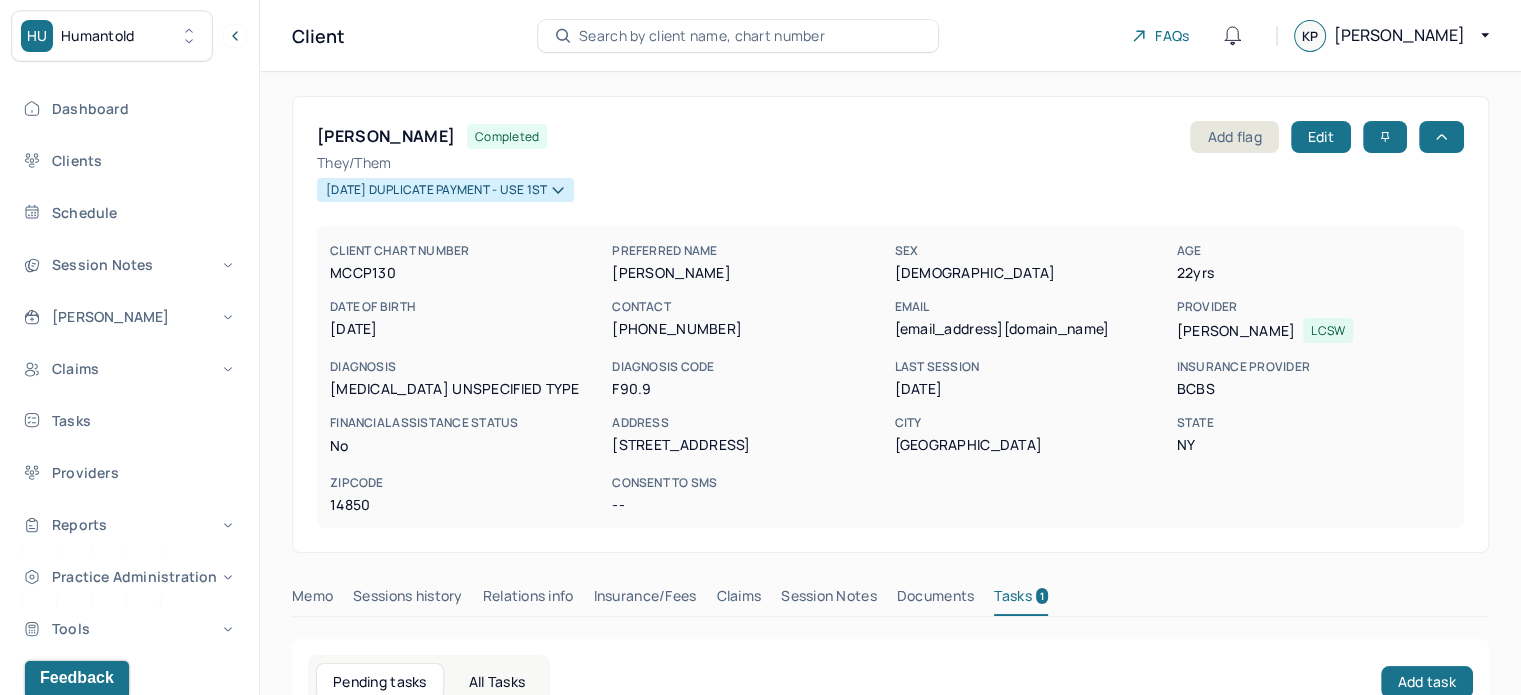 click on "Search by client name, chart number" at bounding box center (738, 36) 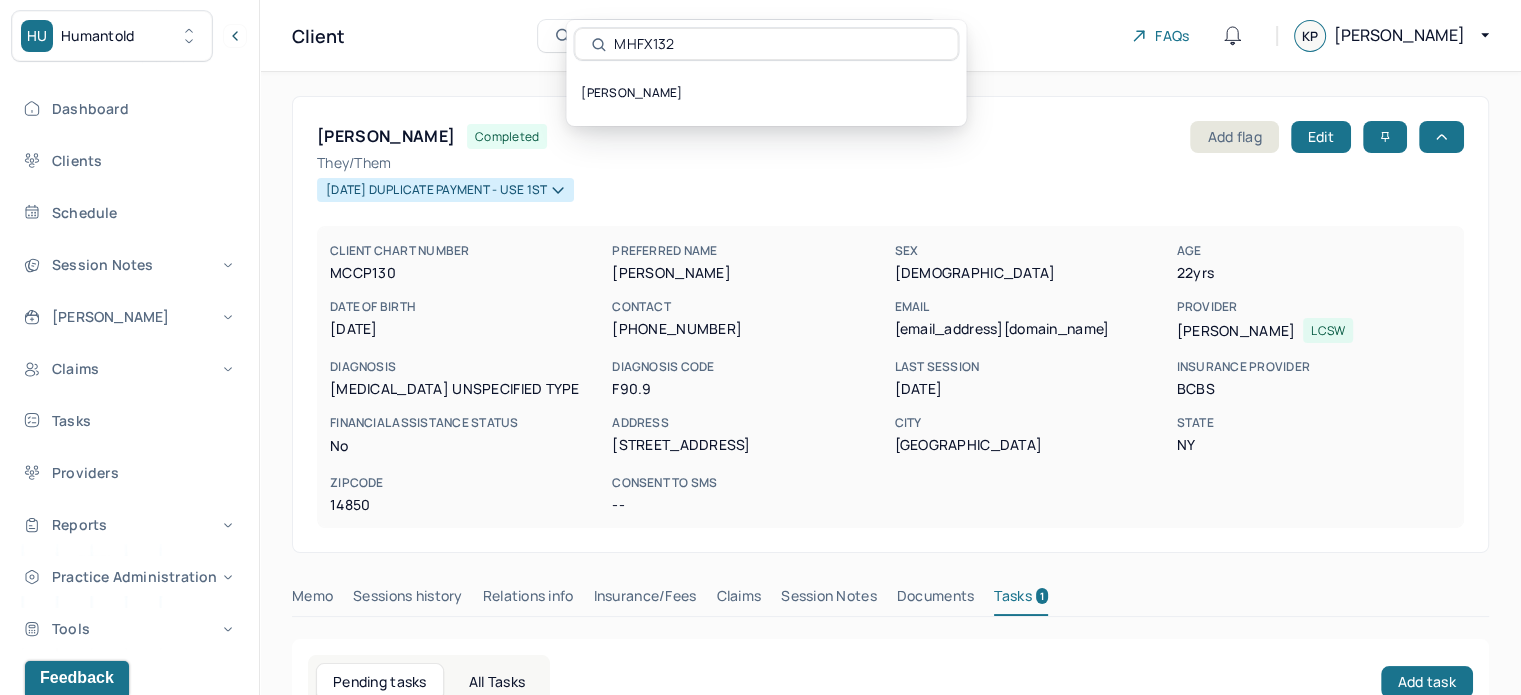 type on "MHFX132" 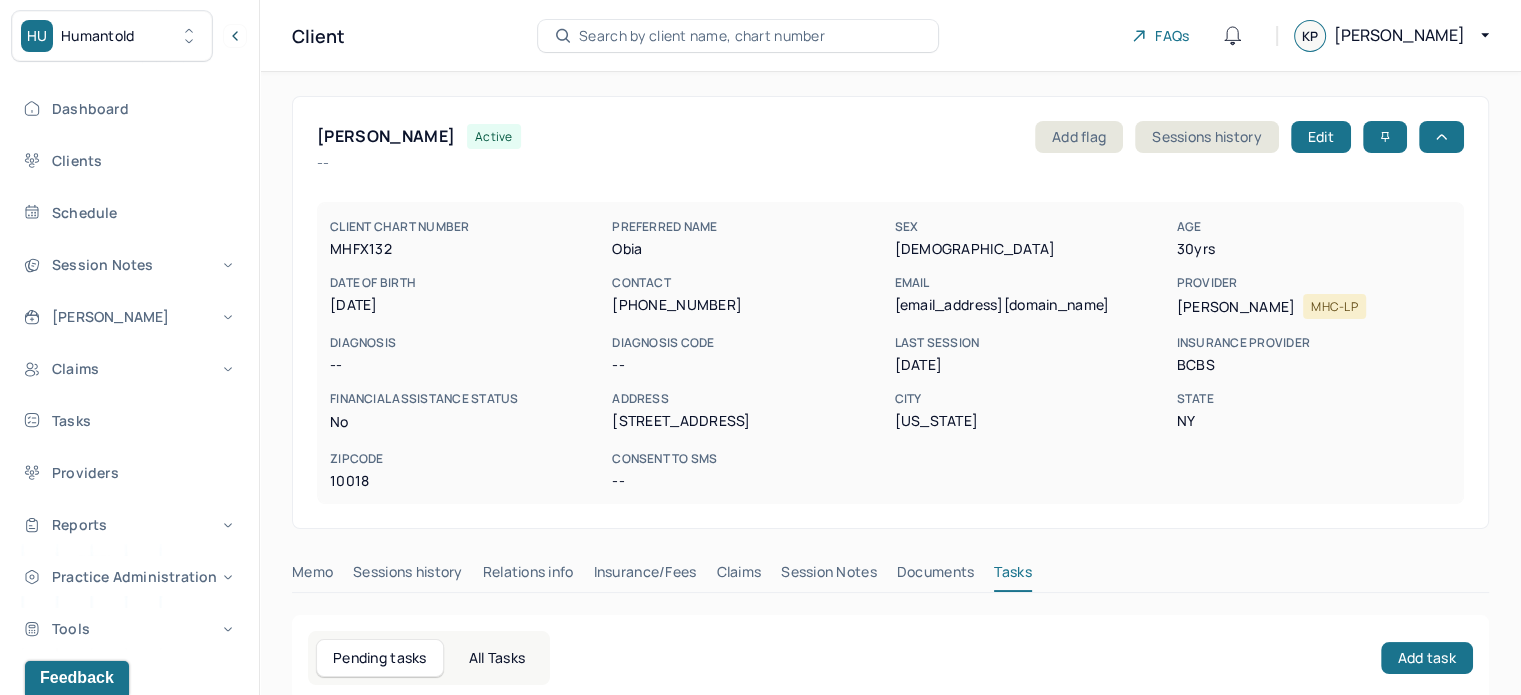 click on "[EMAIL_ADDRESS][DOMAIN_NAME]" at bounding box center [1031, 305] 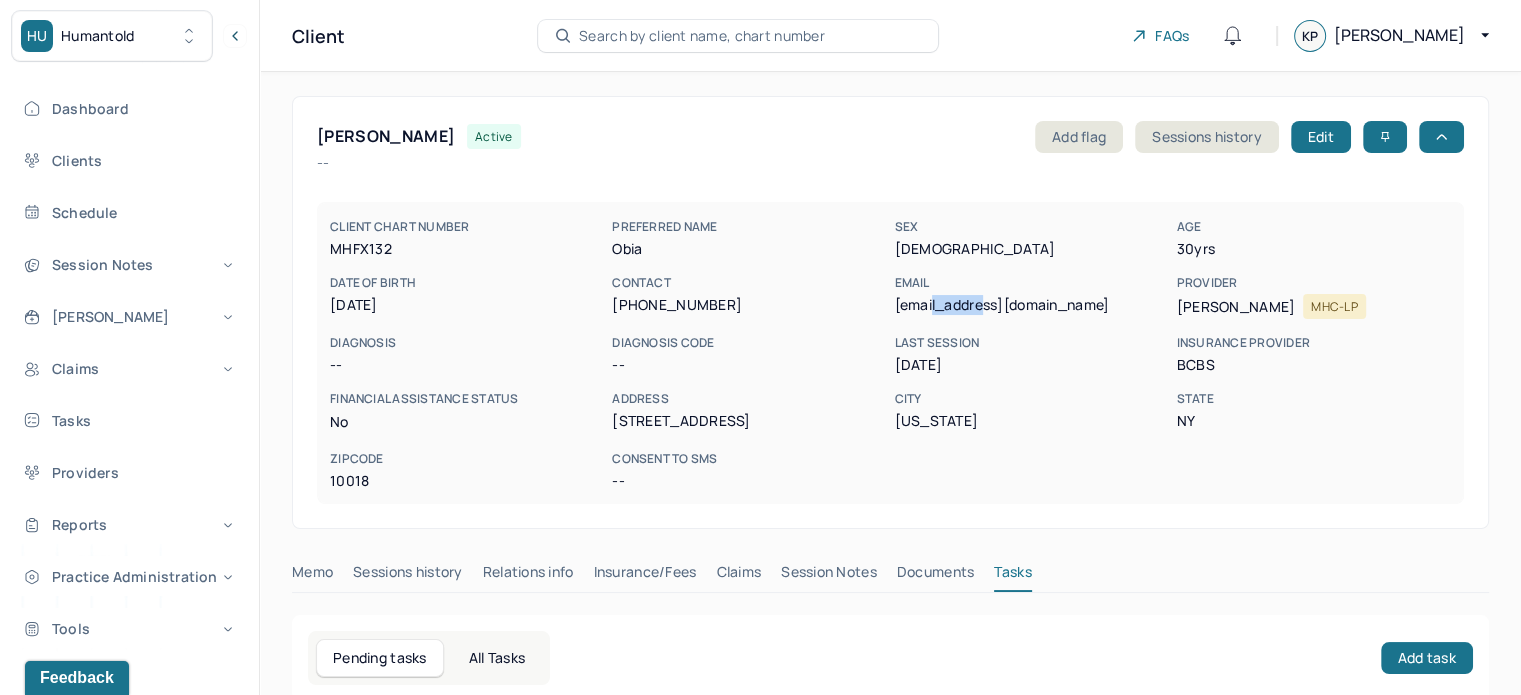 click on "[EMAIL_ADDRESS][DOMAIN_NAME]" at bounding box center (1031, 305) 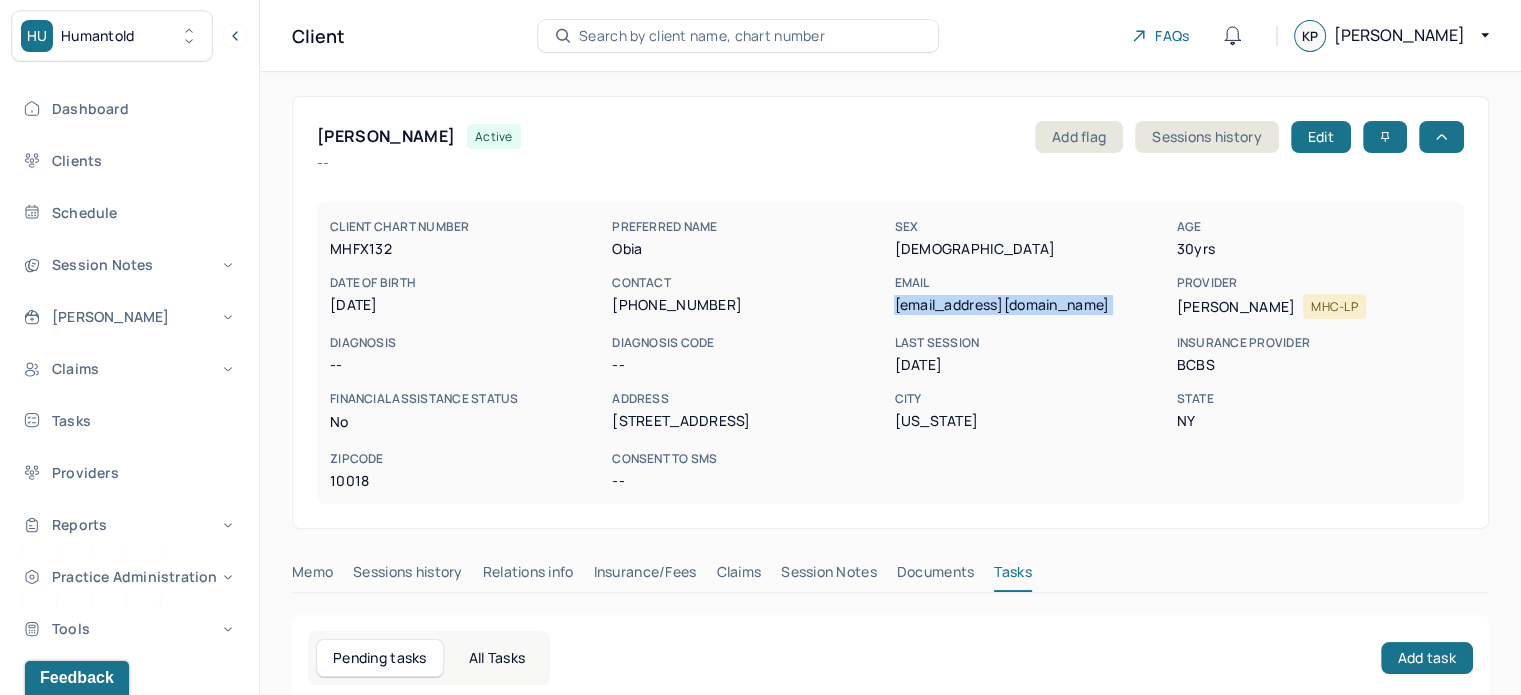 click on "[EMAIL_ADDRESS][DOMAIN_NAME]" at bounding box center [1031, 305] 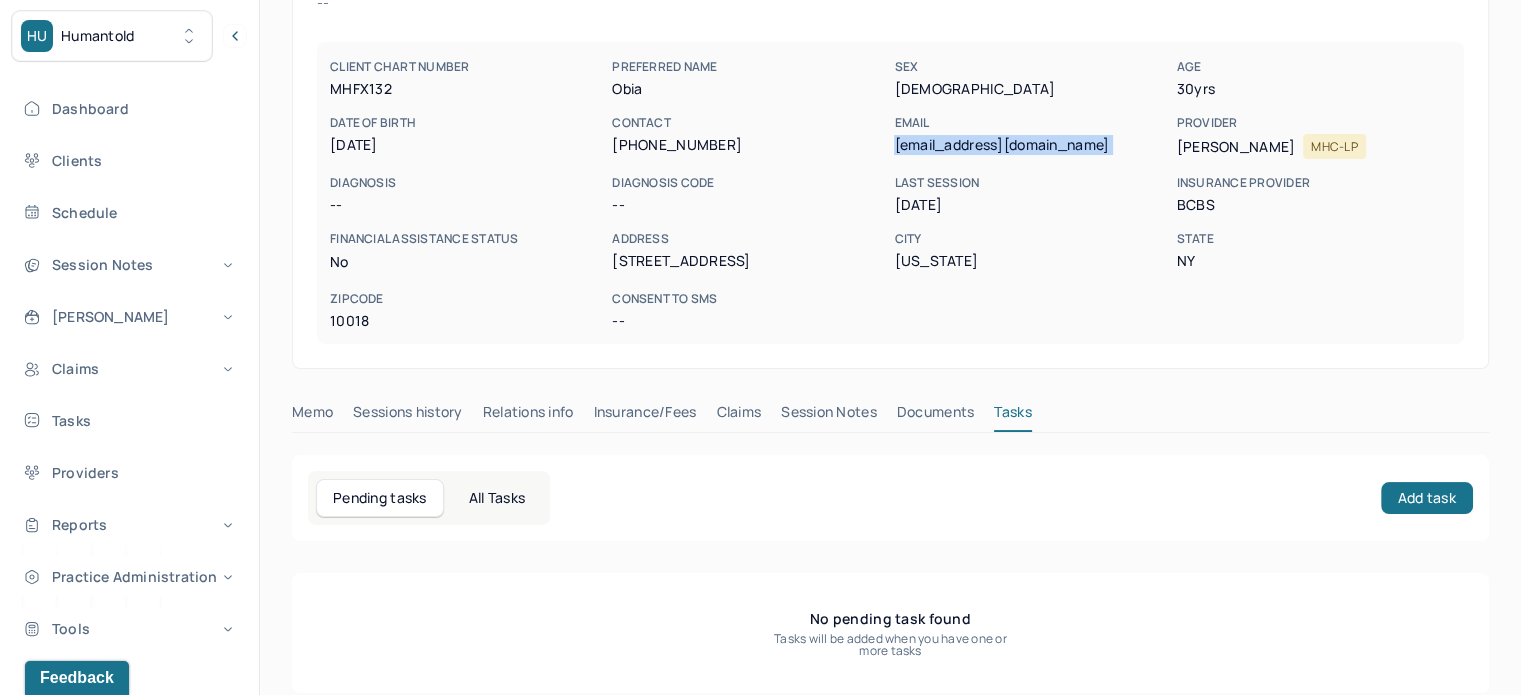 scroll, scrollTop: 180, scrollLeft: 0, axis: vertical 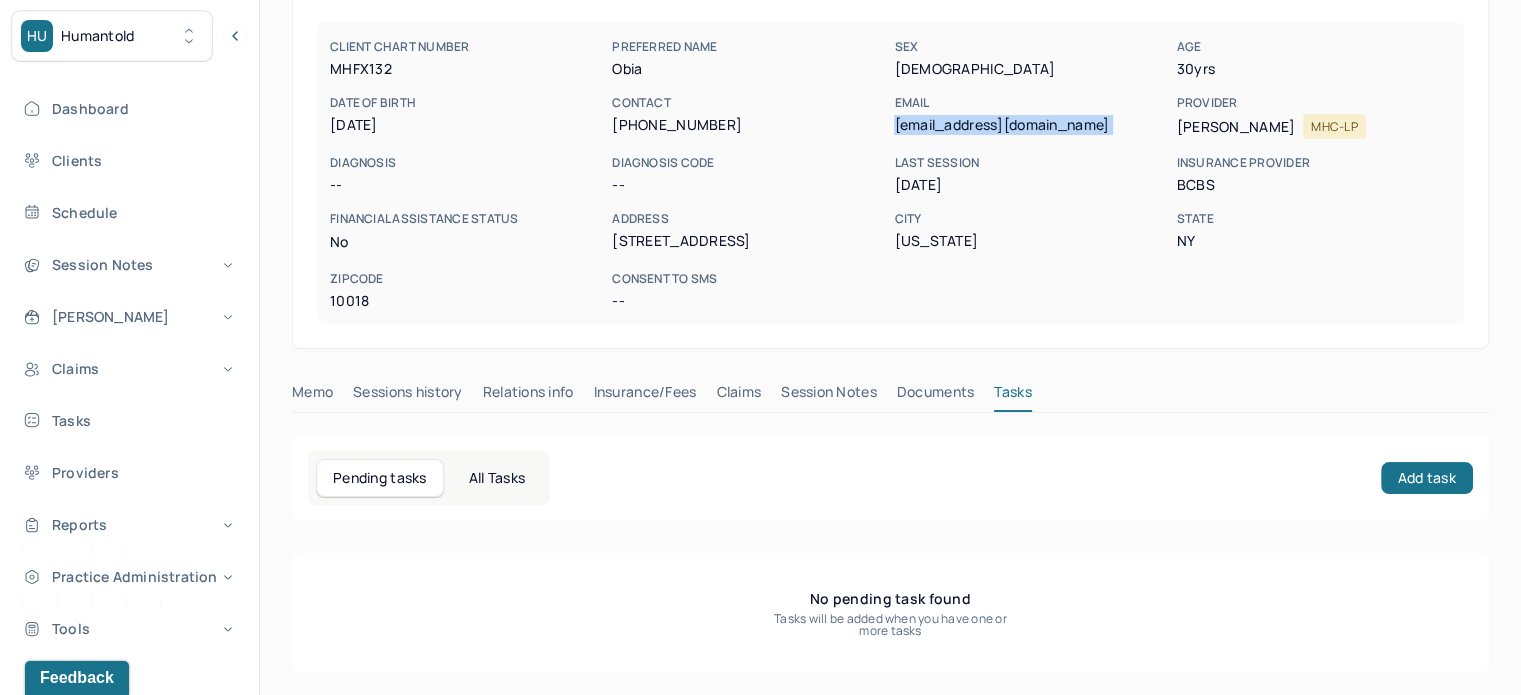 click on "Claims" at bounding box center [738, 396] 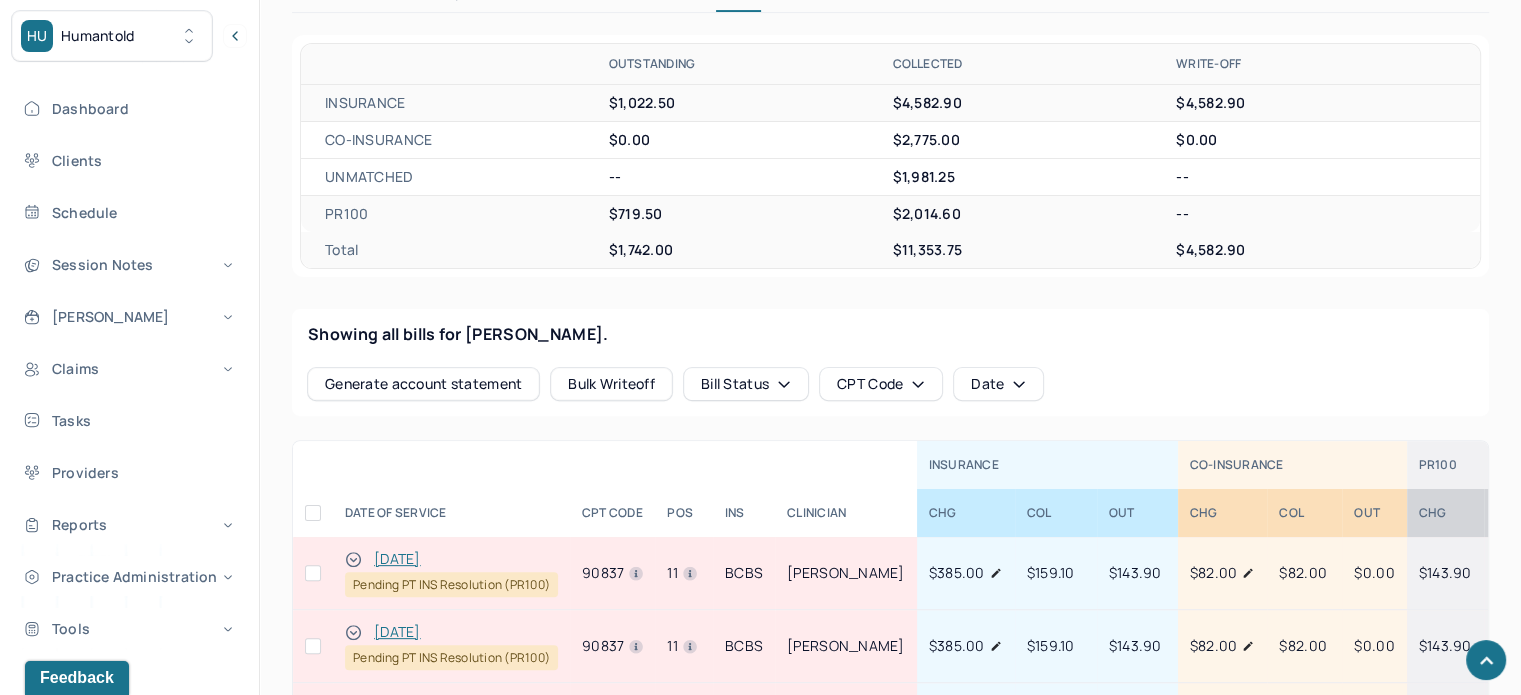 scroll, scrollTop: 880, scrollLeft: 0, axis: vertical 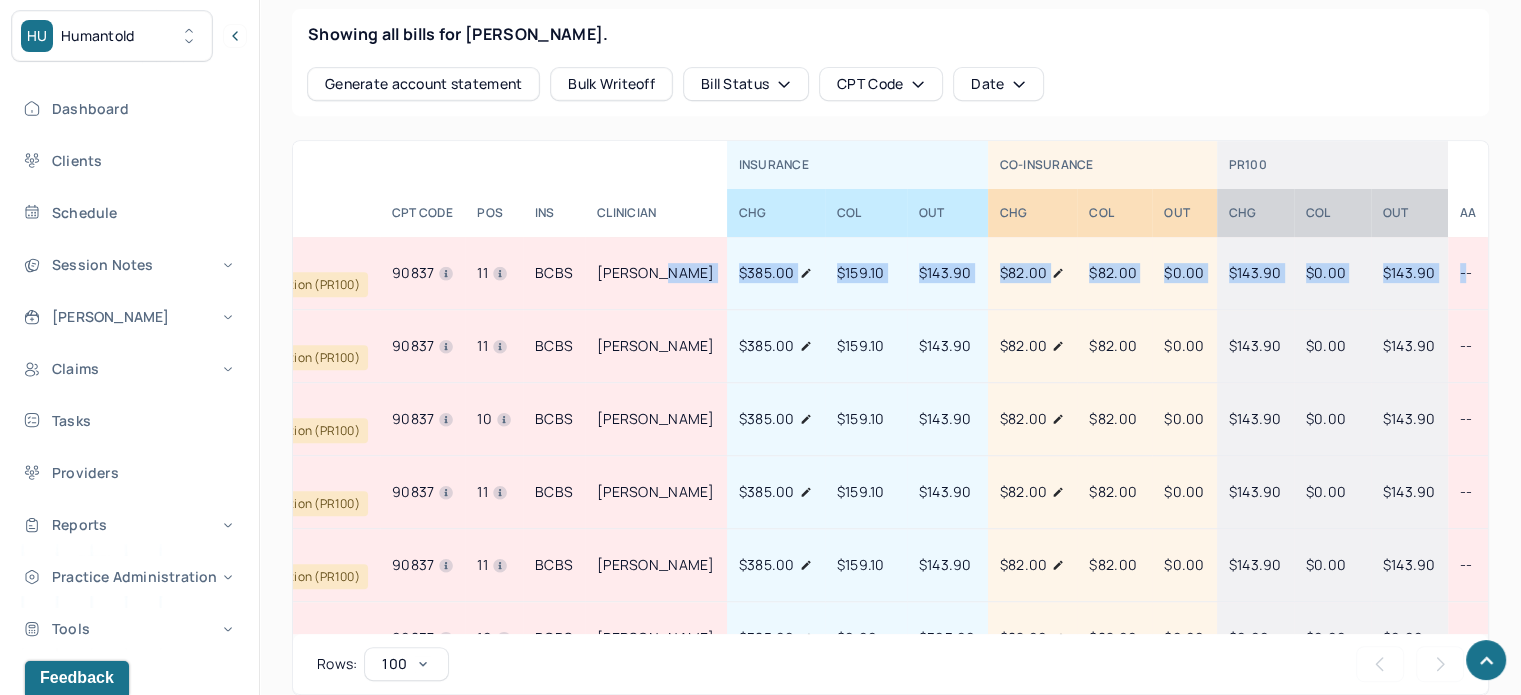 drag, startPoint x: 863, startPoint y: 267, endPoint x: 1380, endPoint y: 247, distance: 517.3867 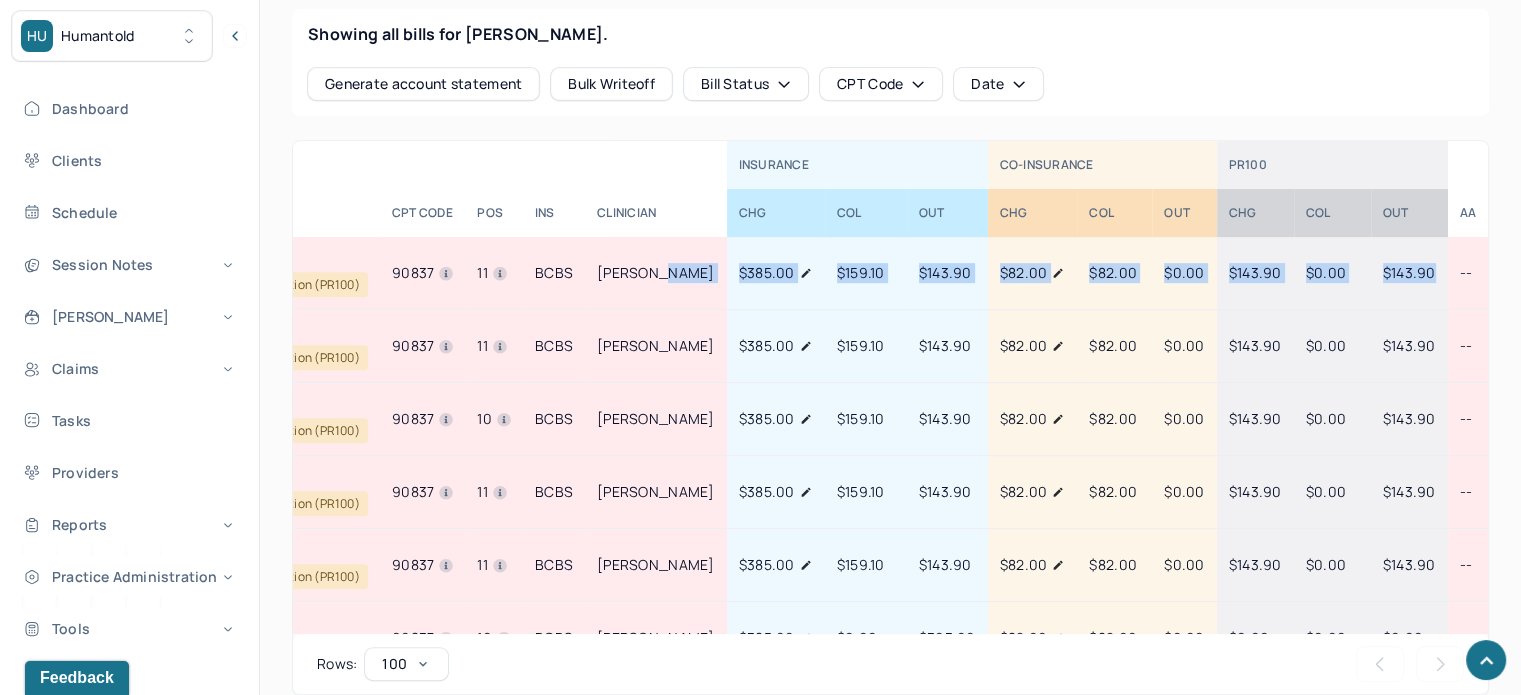 click on "$143.90" at bounding box center (1409, 272) 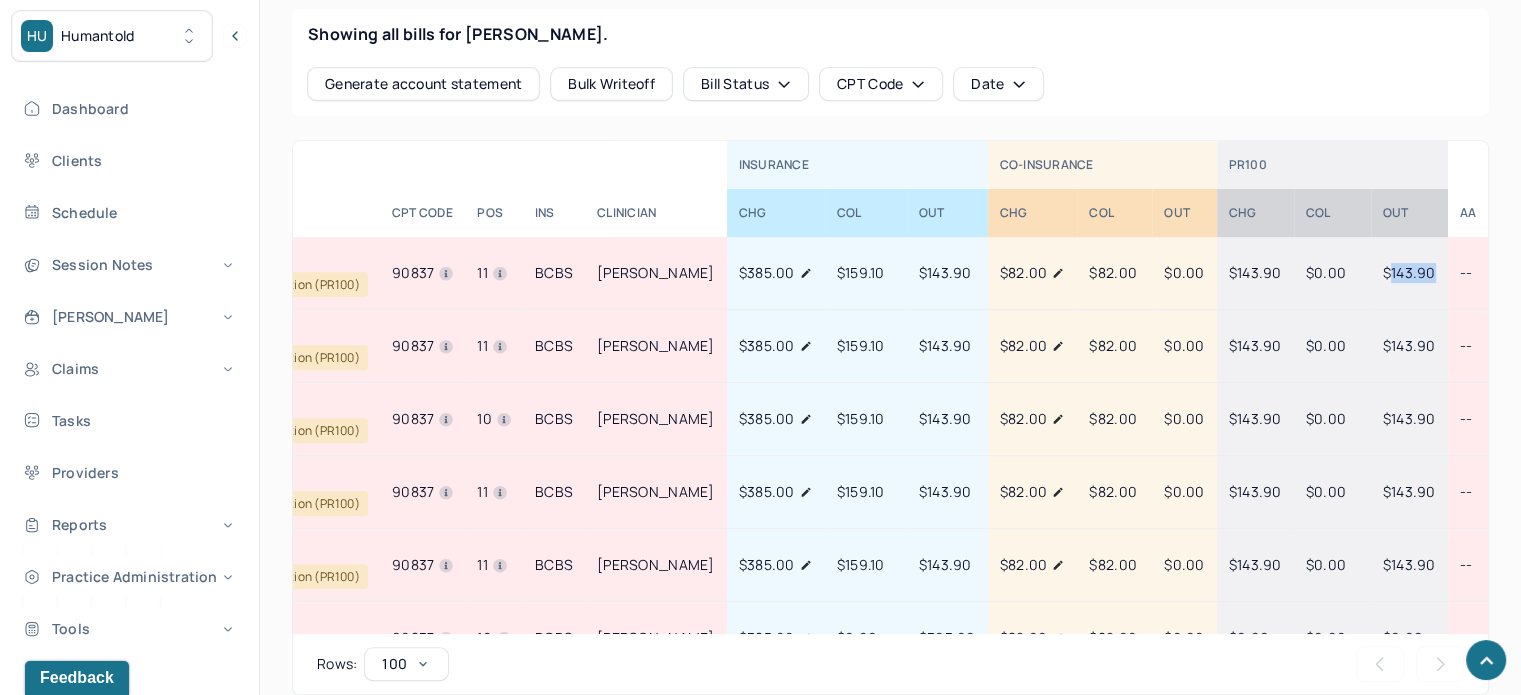 click on "$143.90" at bounding box center [1409, 272] 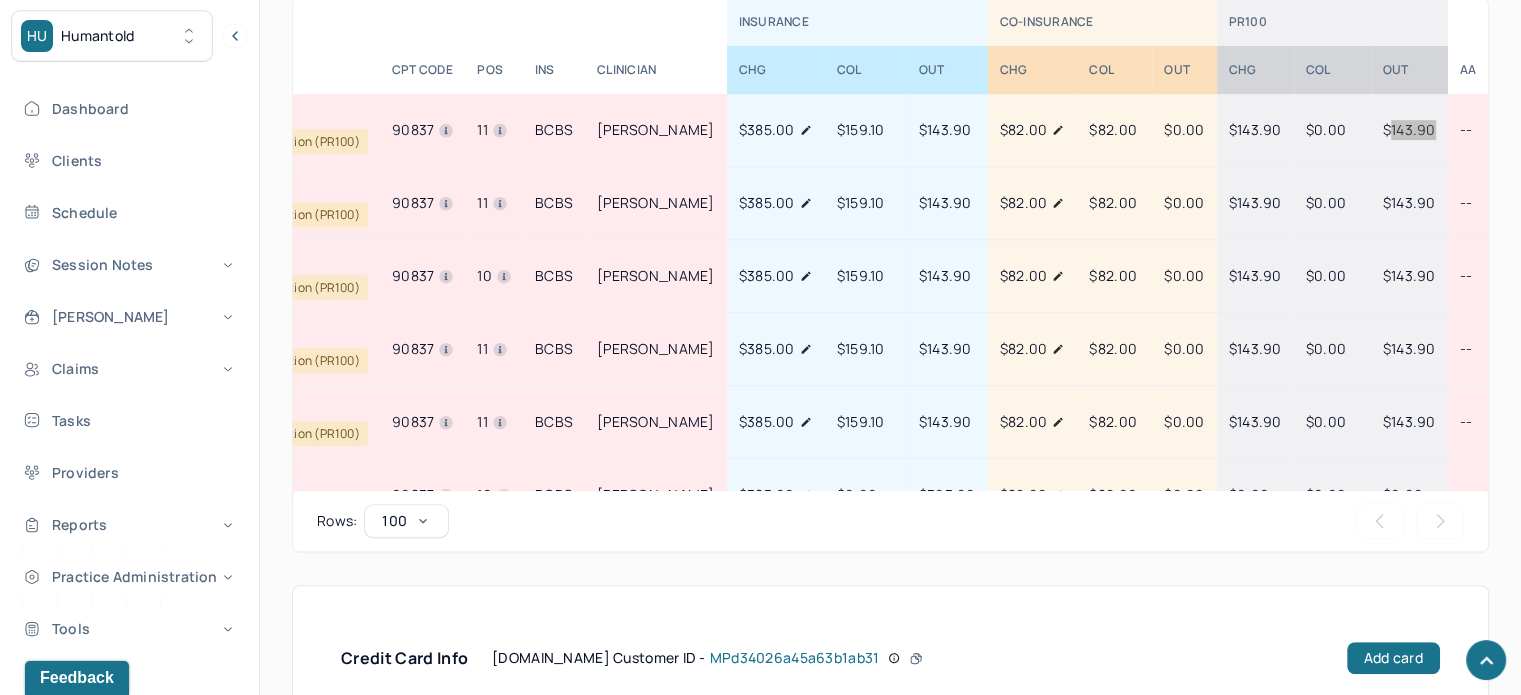 scroll, scrollTop: 1080, scrollLeft: 0, axis: vertical 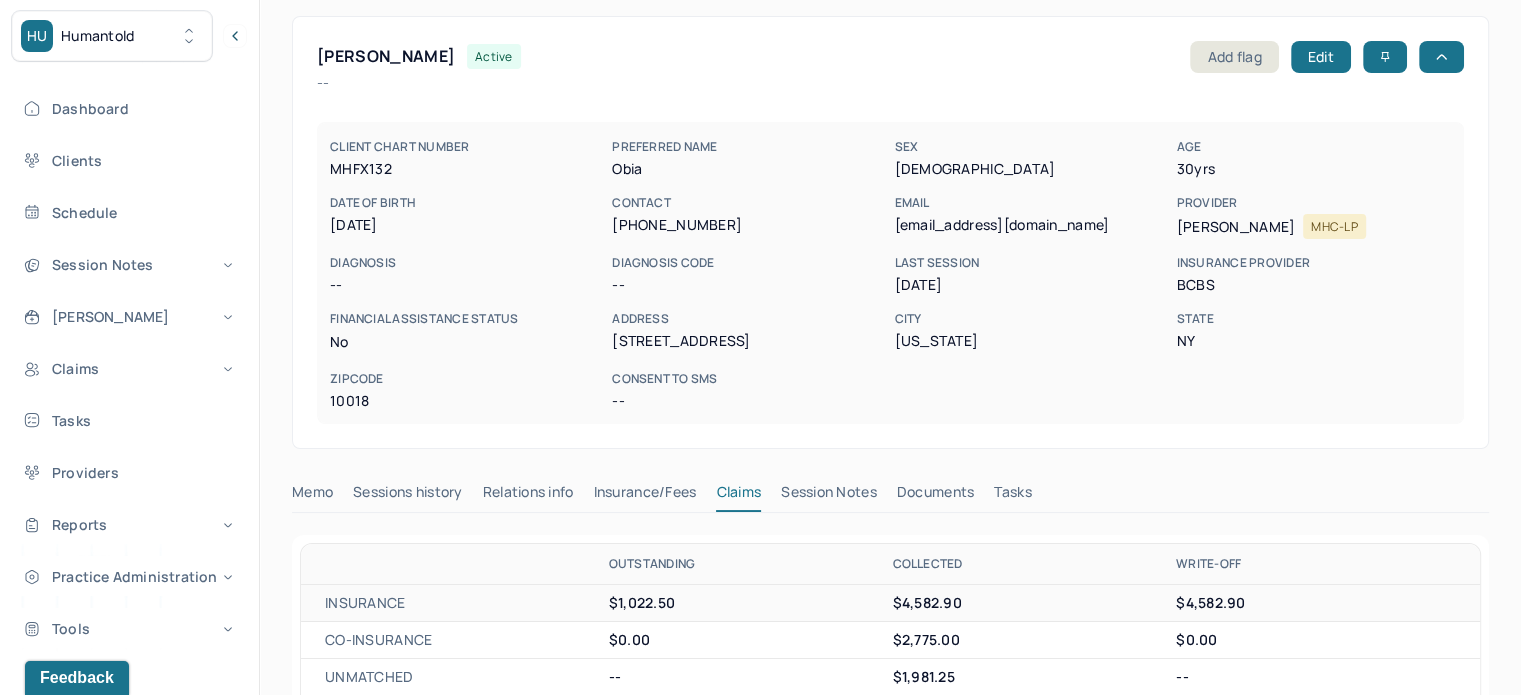 click on "[EMAIL_ADDRESS][DOMAIN_NAME]" at bounding box center [1031, 225] 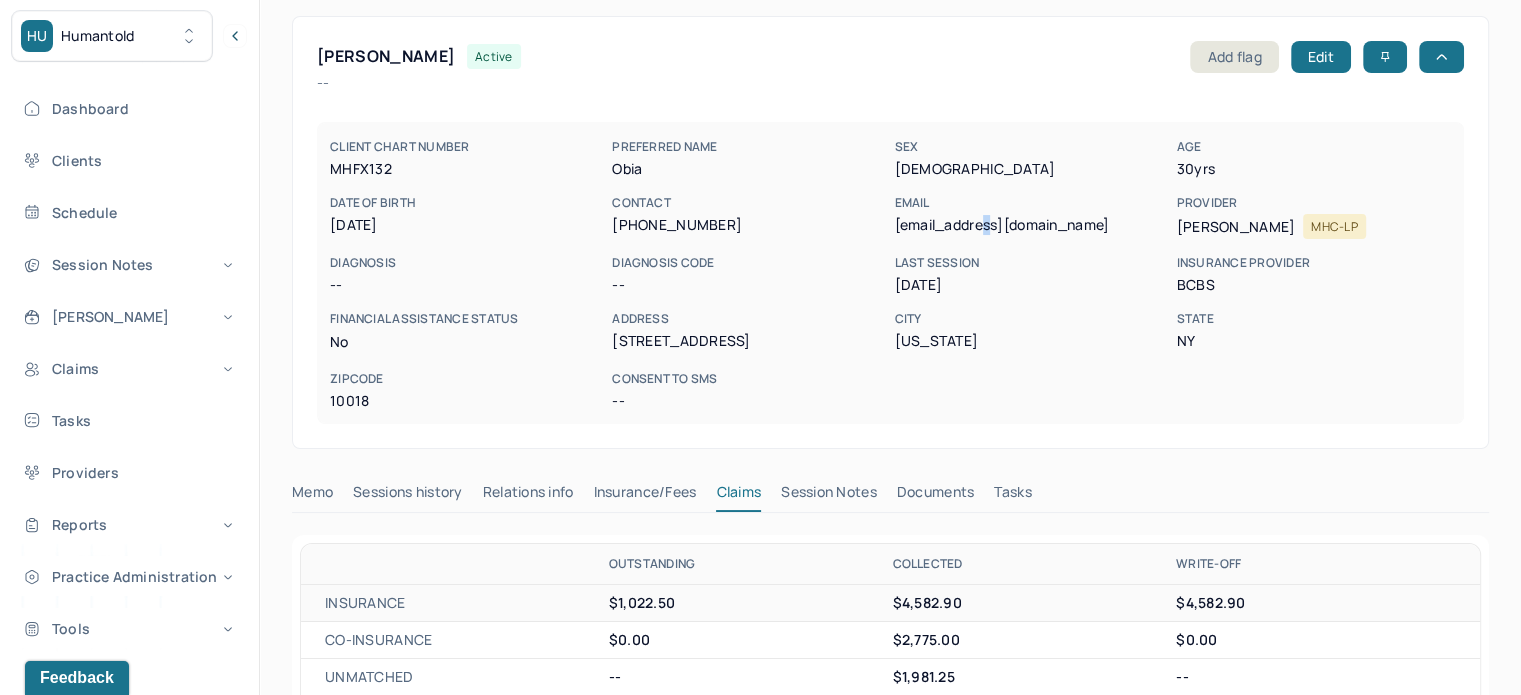click on "[EMAIL_ADDRESS][DOMAIN_NAME]" at bounding box center (1031, 225) 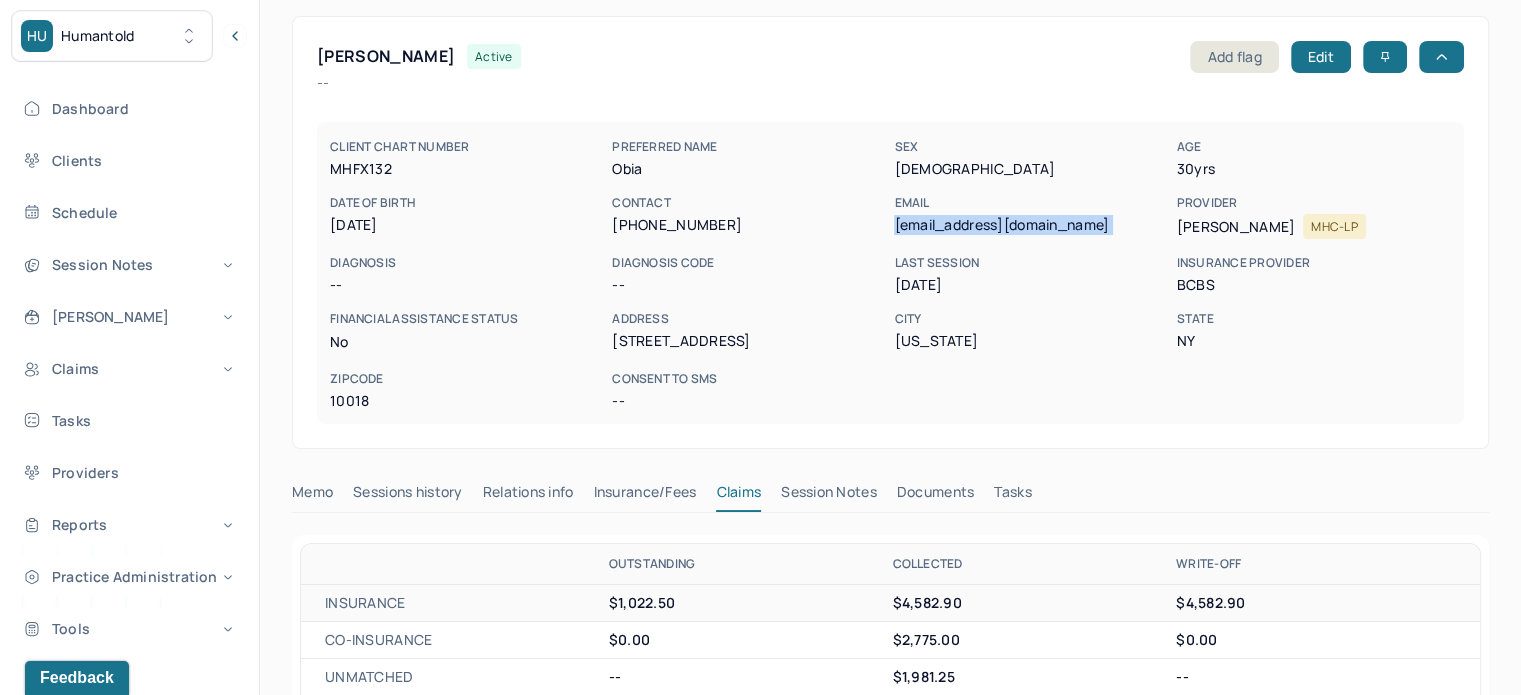 click on "[EMAIL_ADDRESS][DOMAIN_NAME]" at bounding box center (1031, 225) 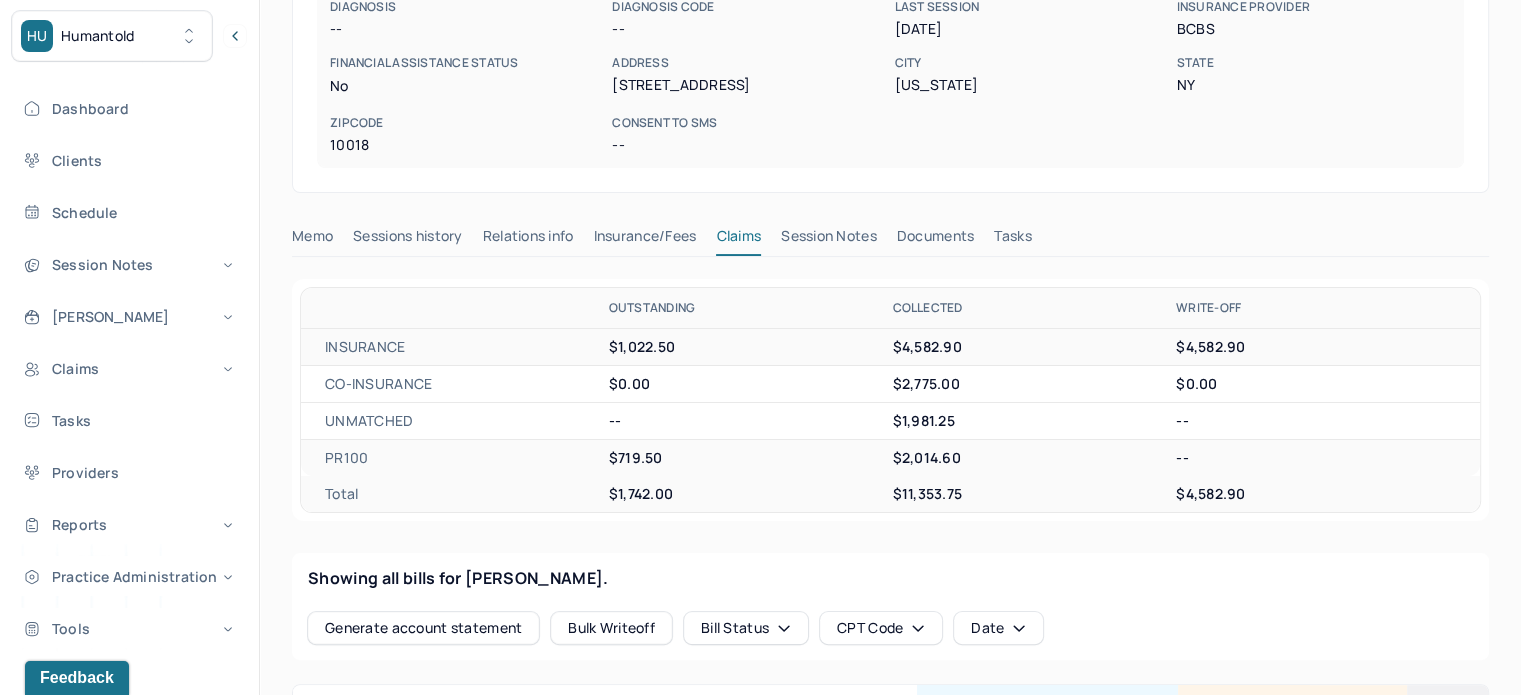 scroll, scrollTop: 380, scrollLeft: 0, axis: vertical 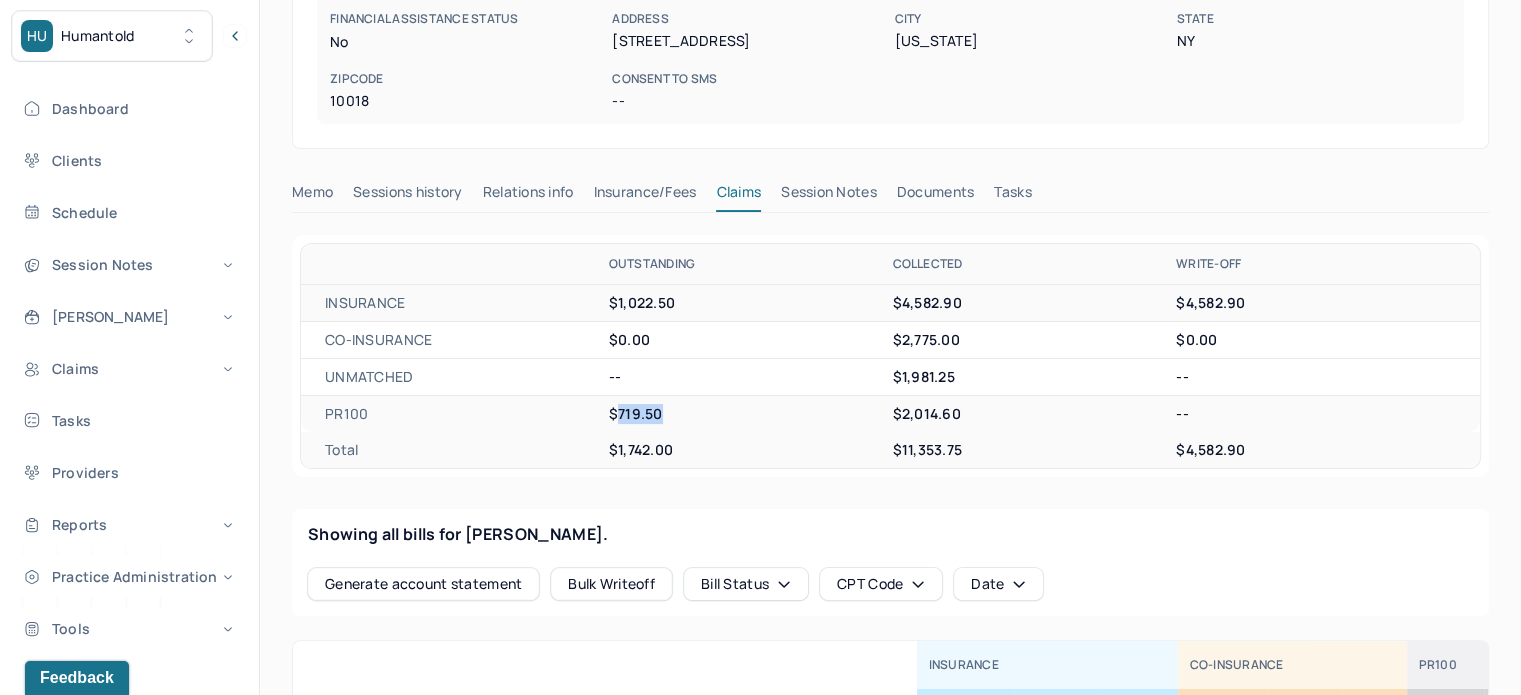 drag, startPoint x: 664, startPoint y: 405, endPoint x: 618, endPoint y: 413, distance: 46.69047 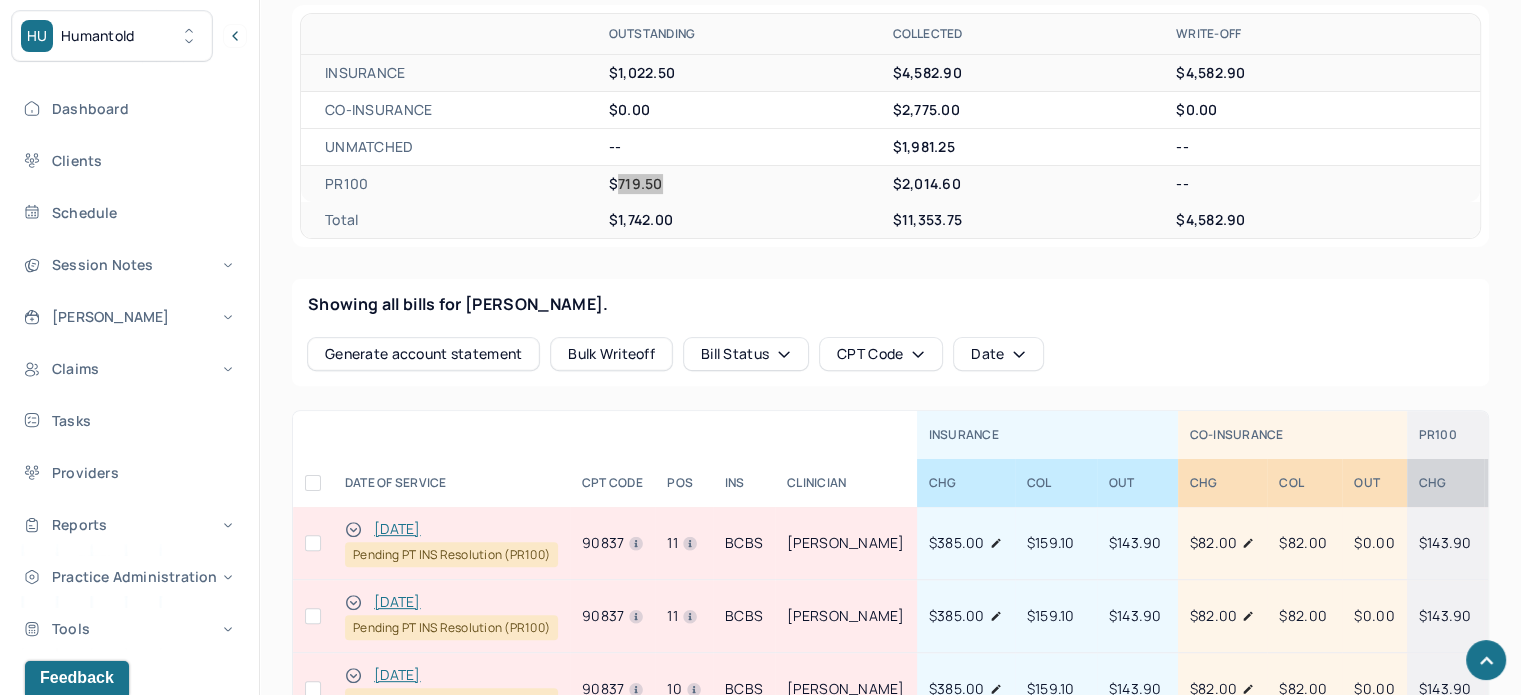 scroll, scrollTop: 580, scrollLeft: 0, axis: vertical 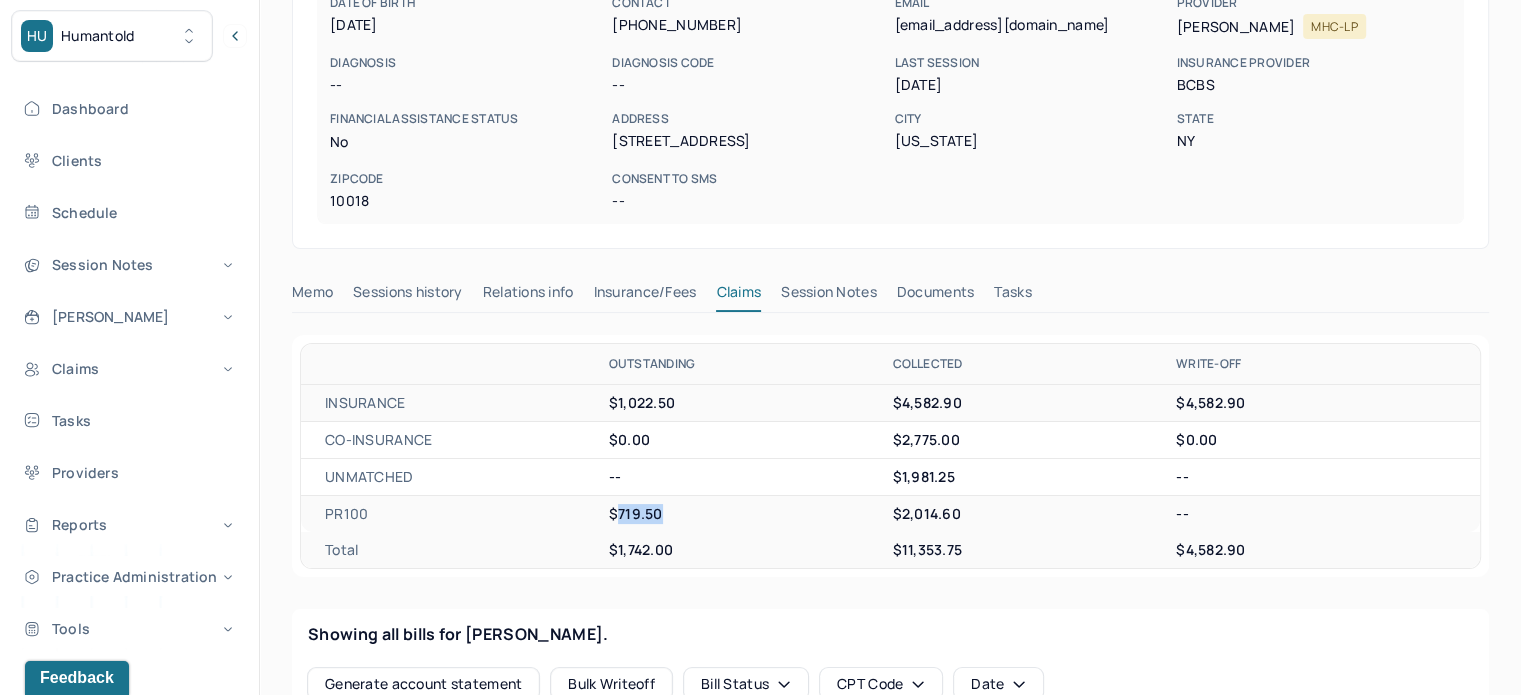 click on "Tasks" at bounding box center (1012, 296) 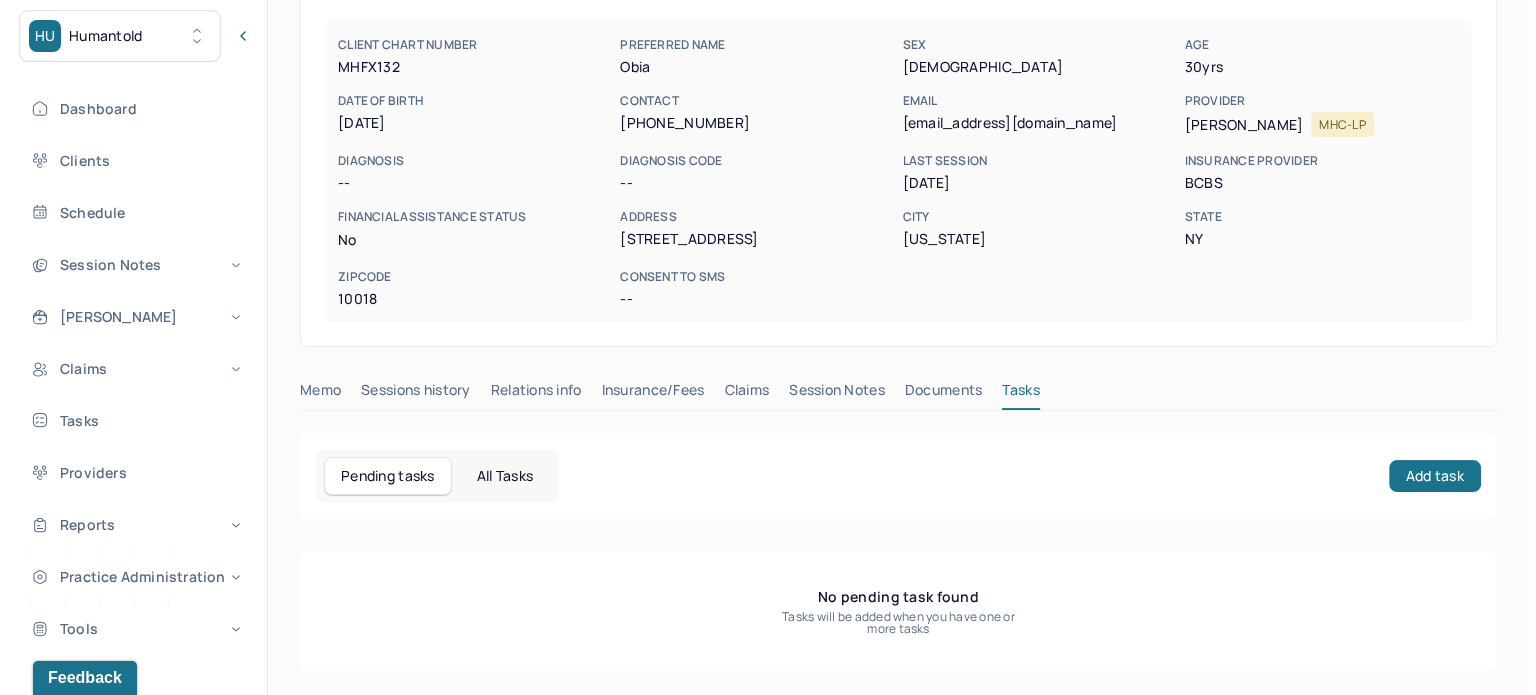 scroll, scrollTop: 180, scrollLeft: 0, axis: vertical 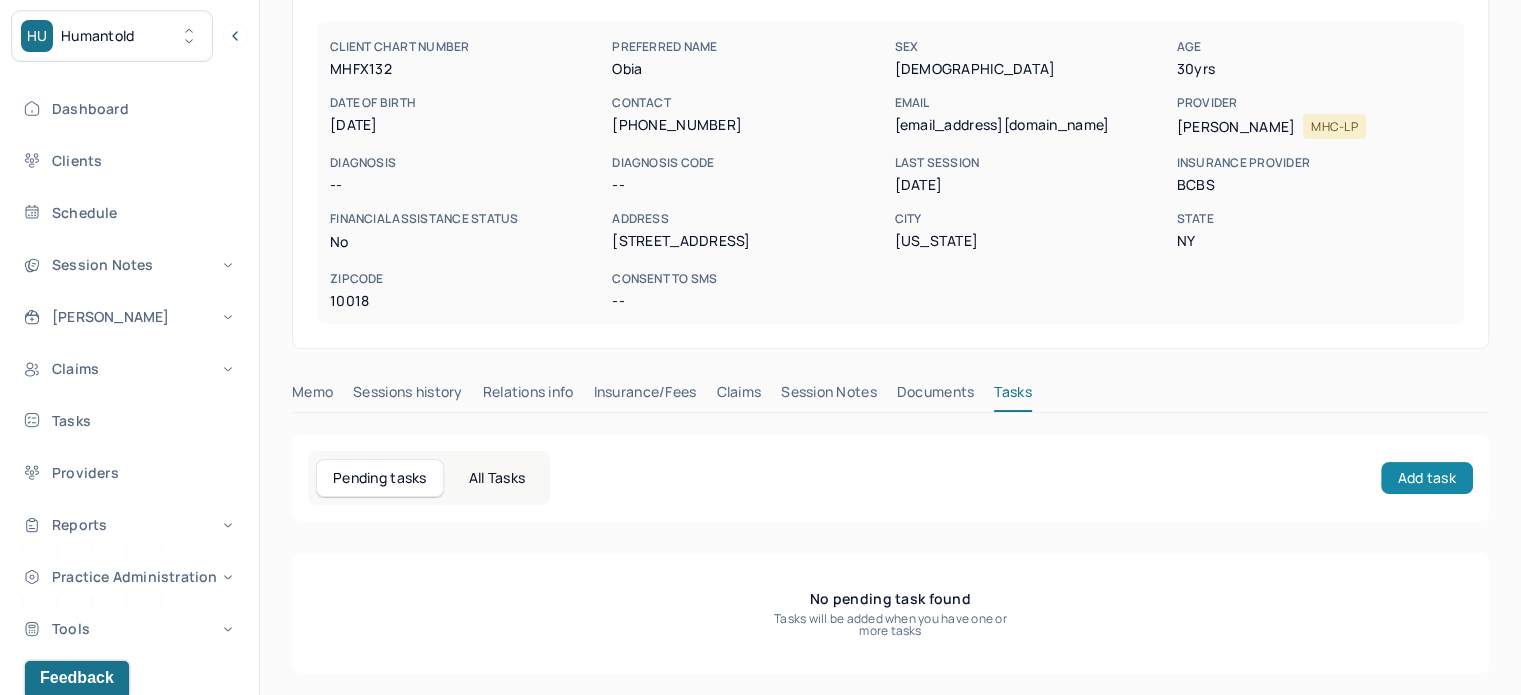 click on "Add task" at bounding box center [1427, 478] 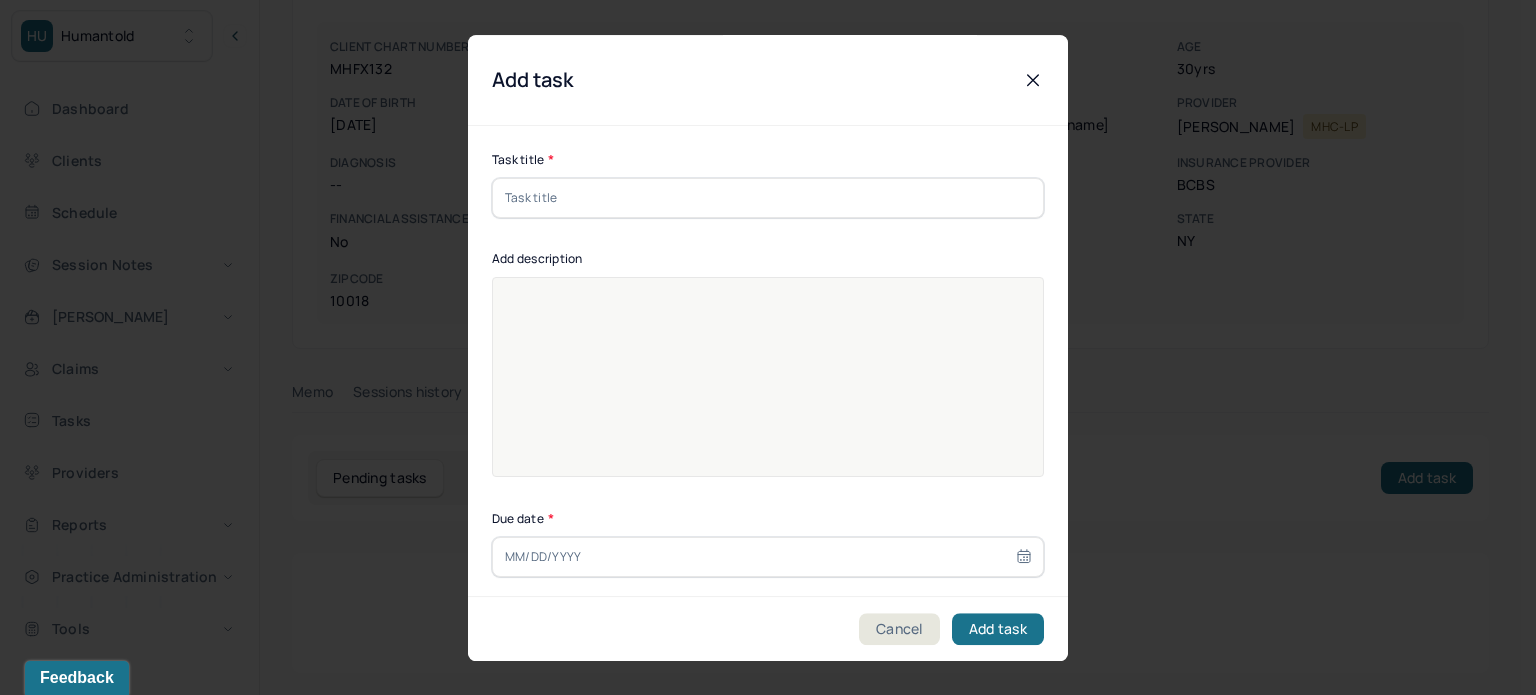 click at bounding box center [768, 198] 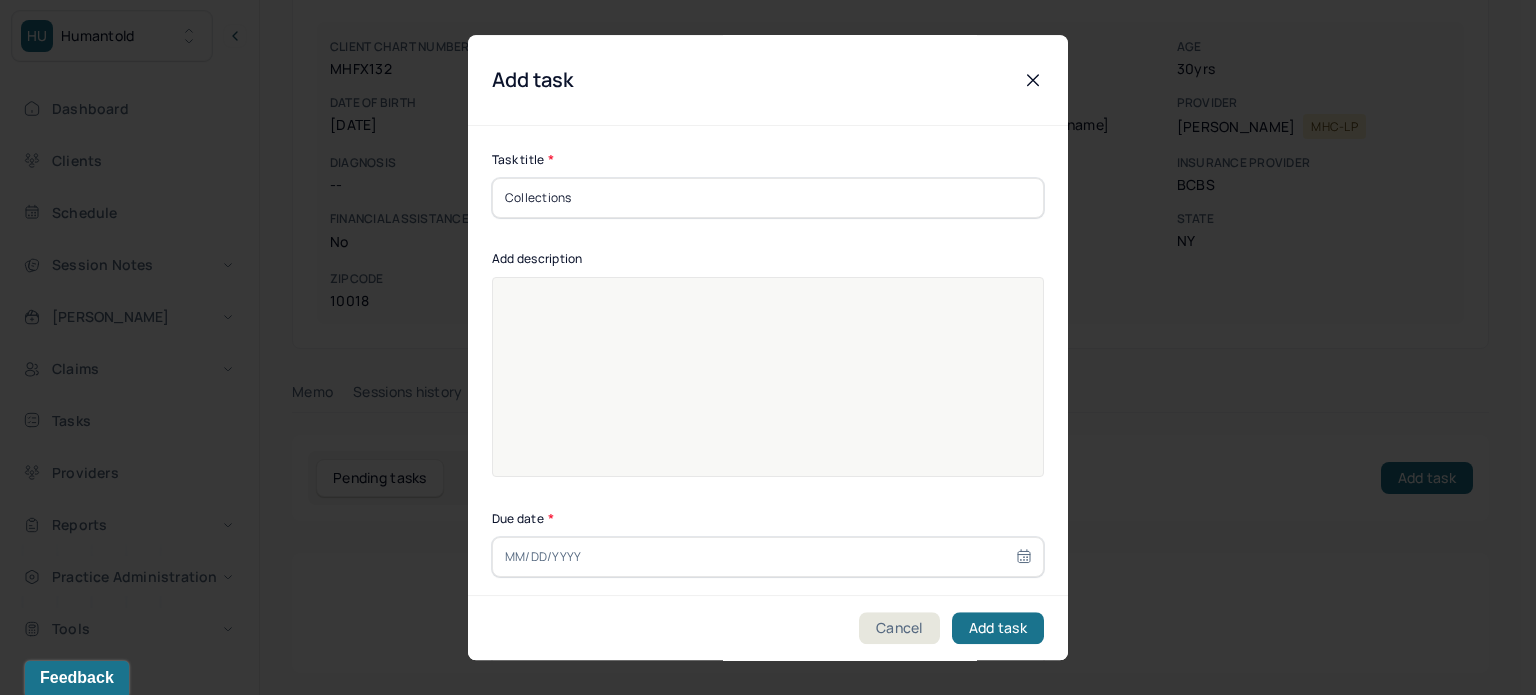 type on "Collections" 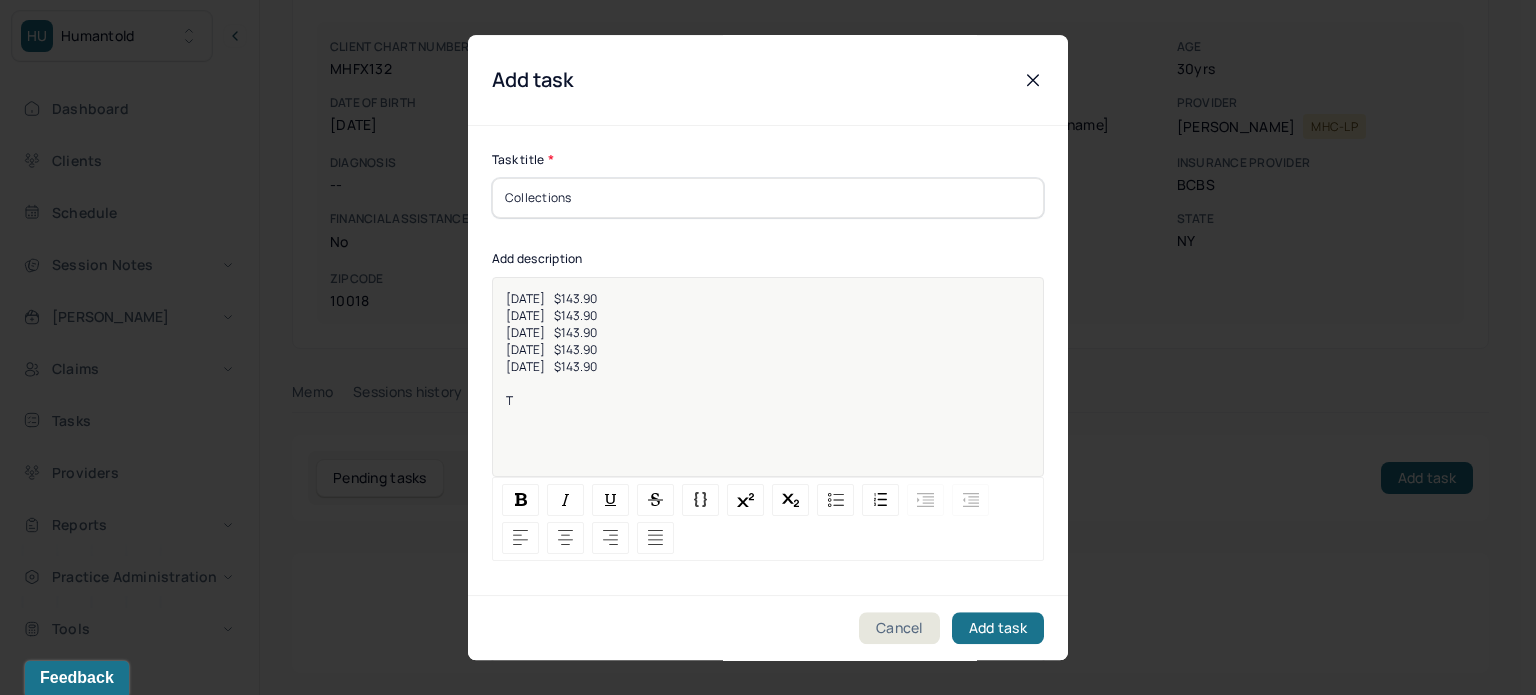 click on "[DATE]	$143.90" at bounding box center (551, 298) 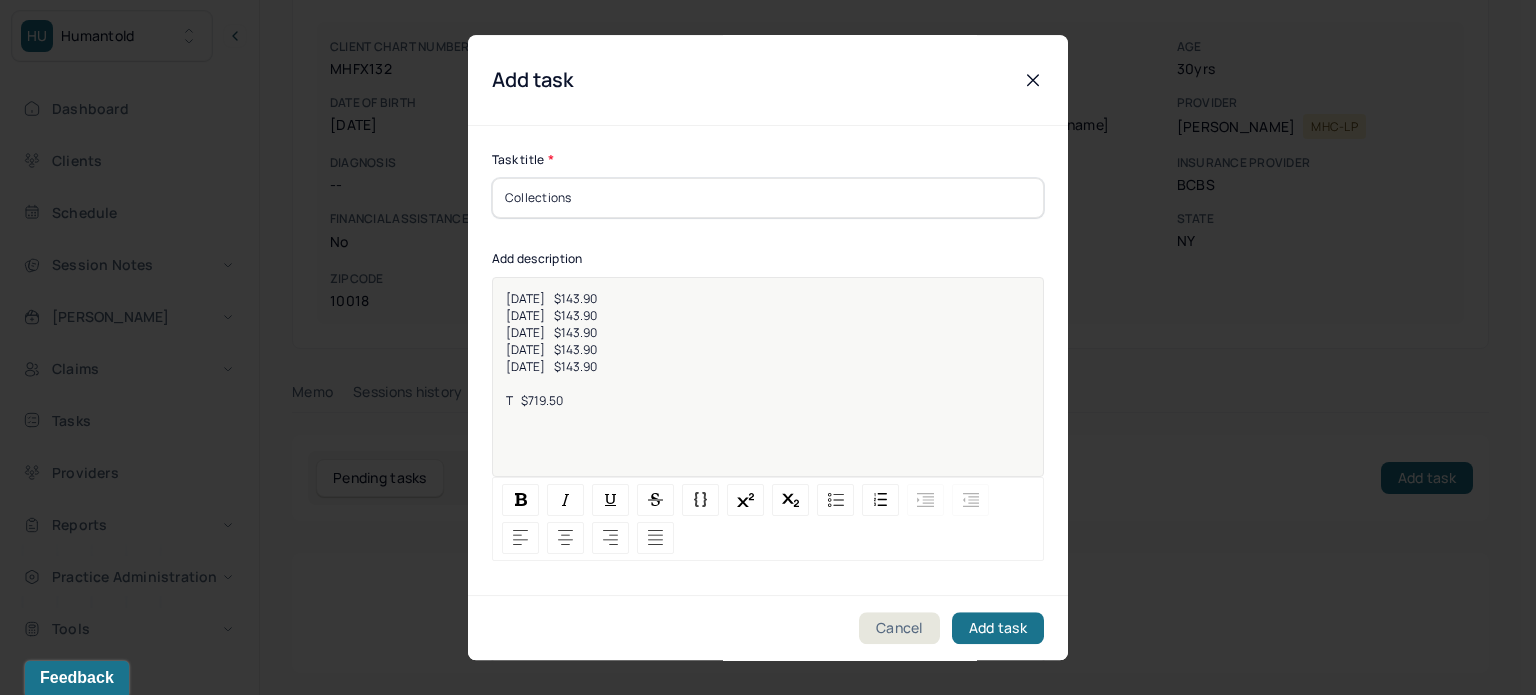 scroll, scrollTop: 25, scrollLeft: 0, axis: vertical 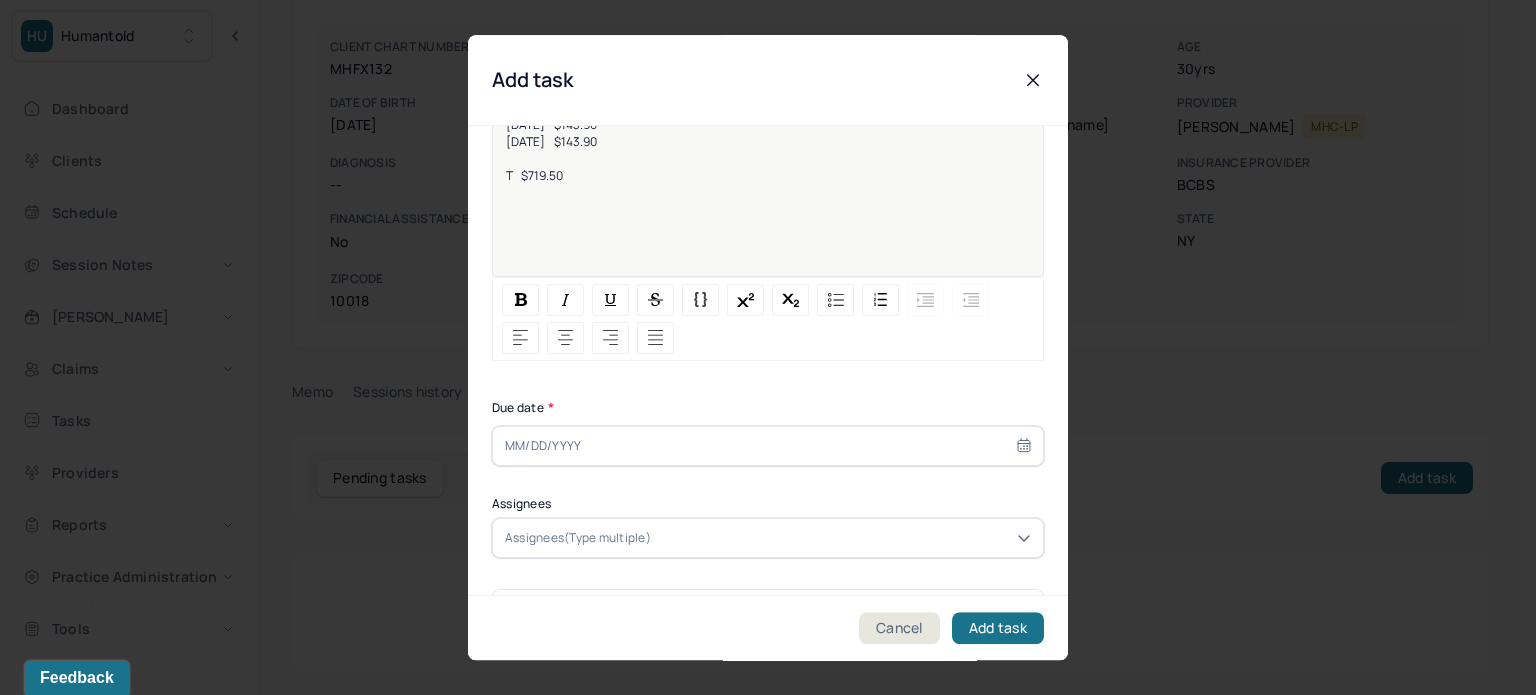 click at bounding box center [768, 446] 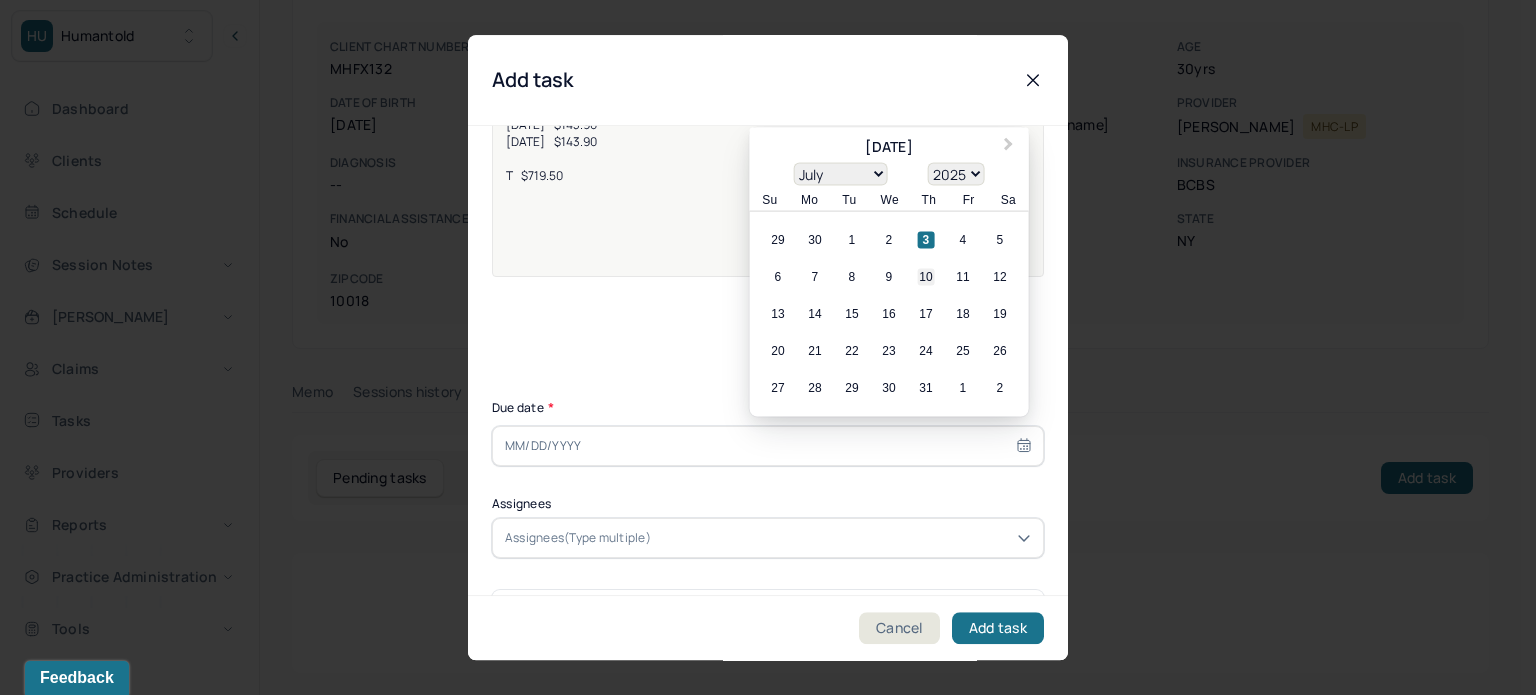 click on "10" at bounding box center (926, 277) 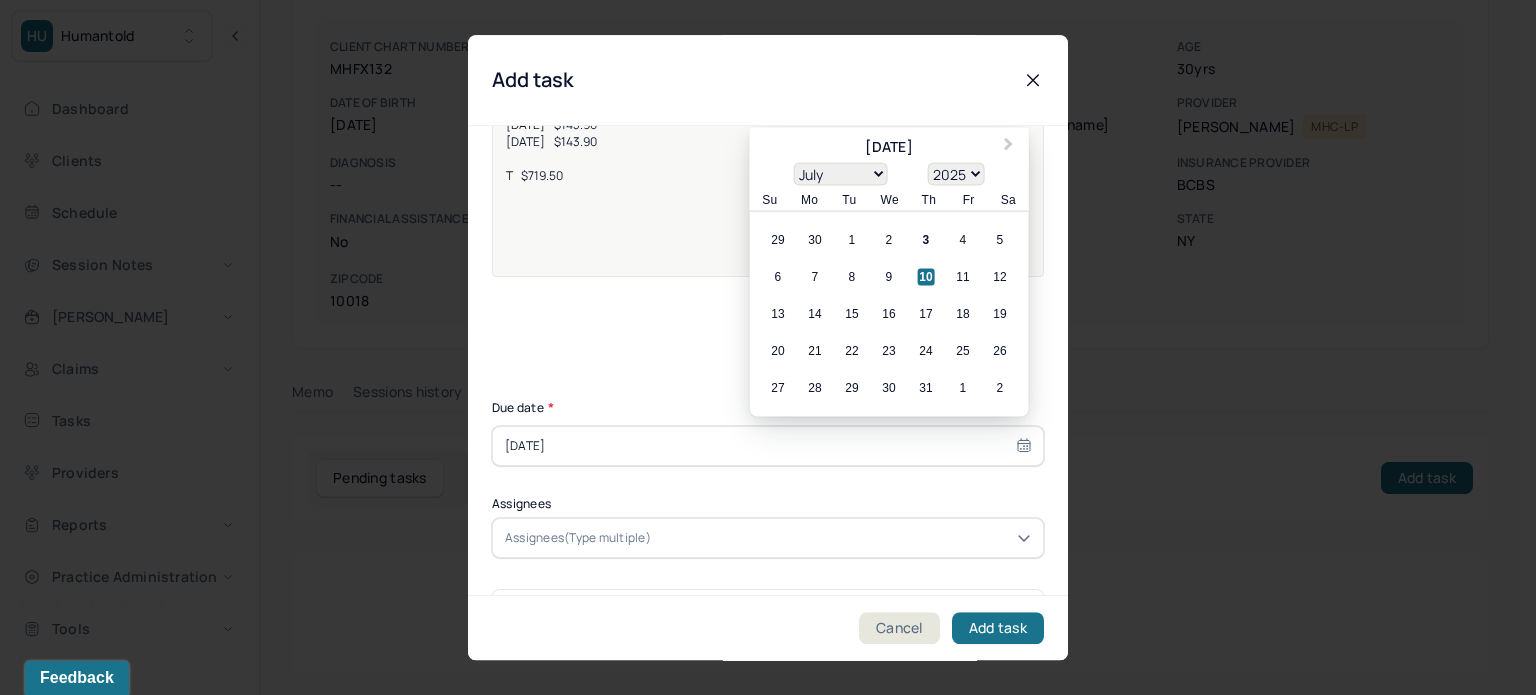 click on "Assignees(Type multiple)" at bounding box center (578, 538) 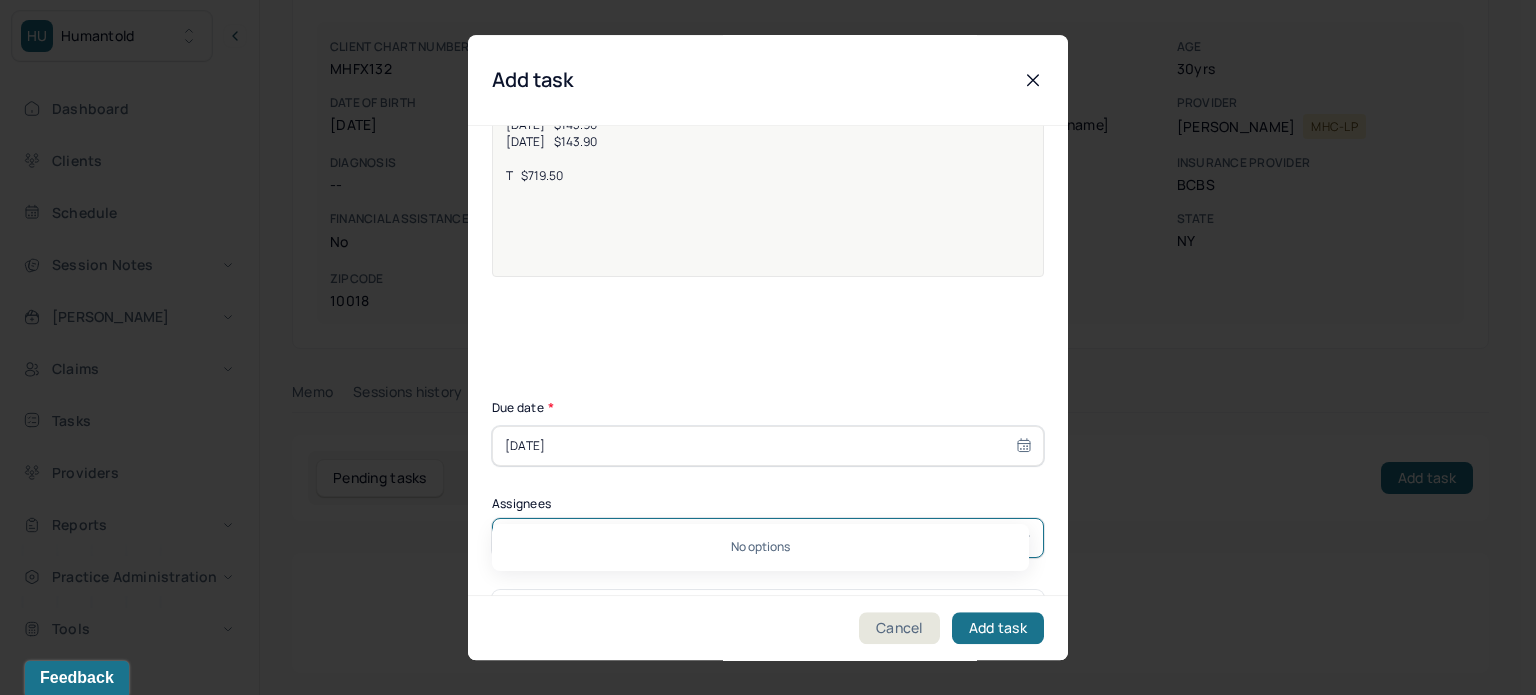 type on "kimber" 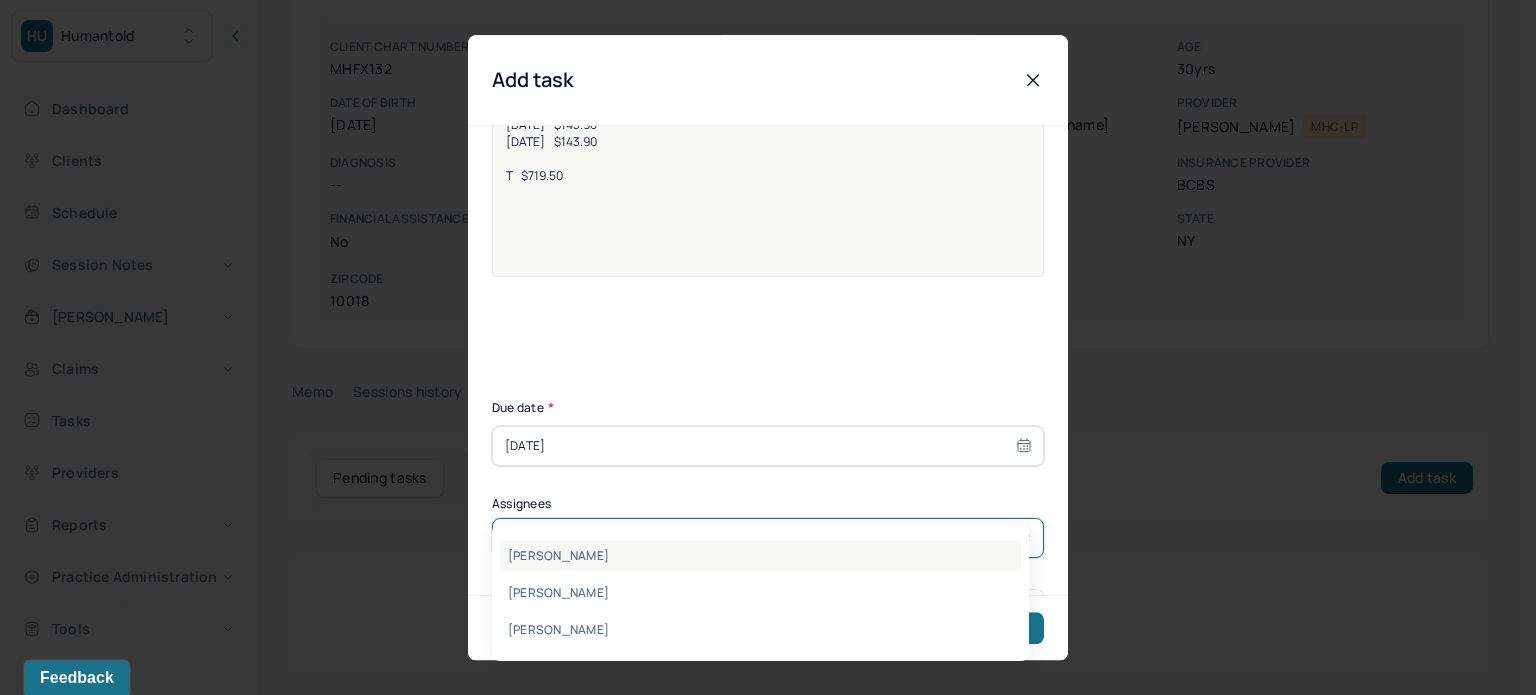 click on "[PERSON_NAME]" at bounding box center [760, 555] 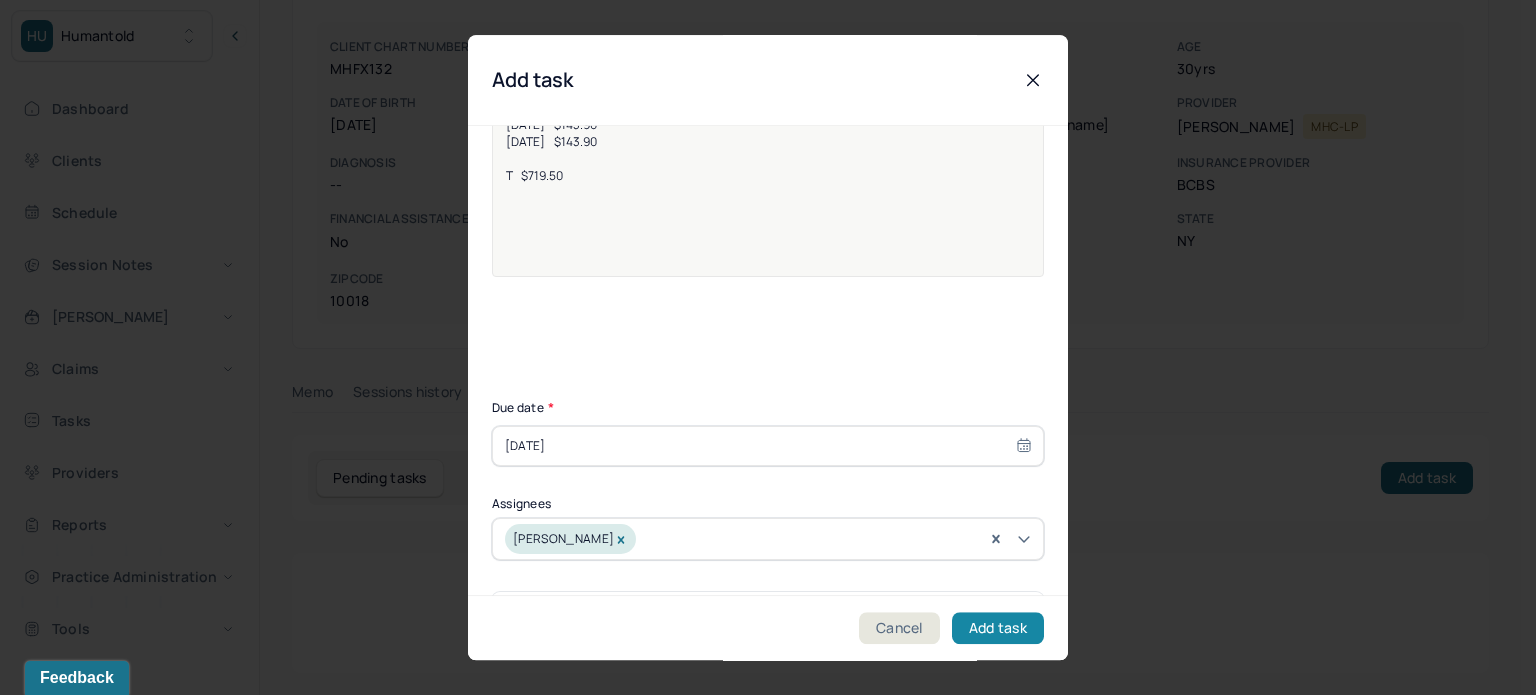 click on "Add task" at bounding box center (998, 628) 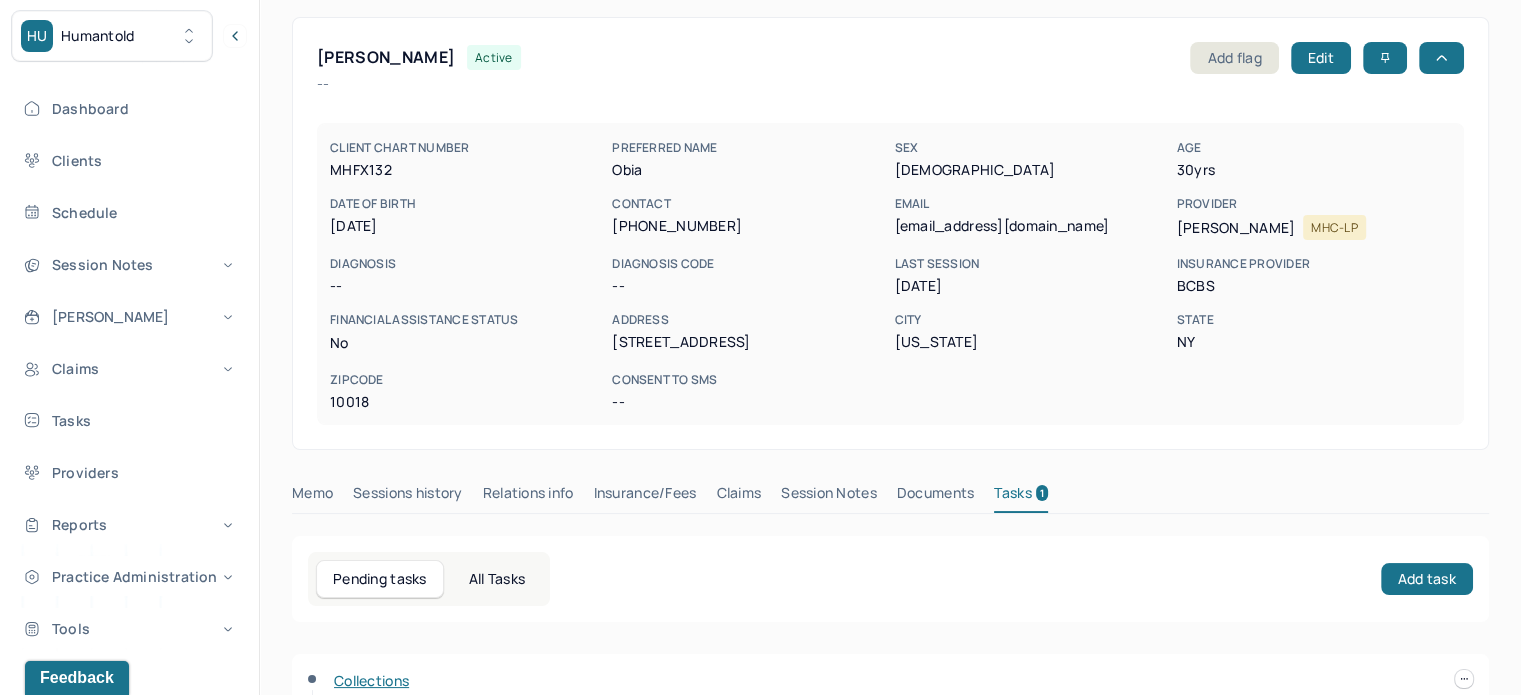 scroll, scrollTop: 0, scrollLeft: 0, axis: both 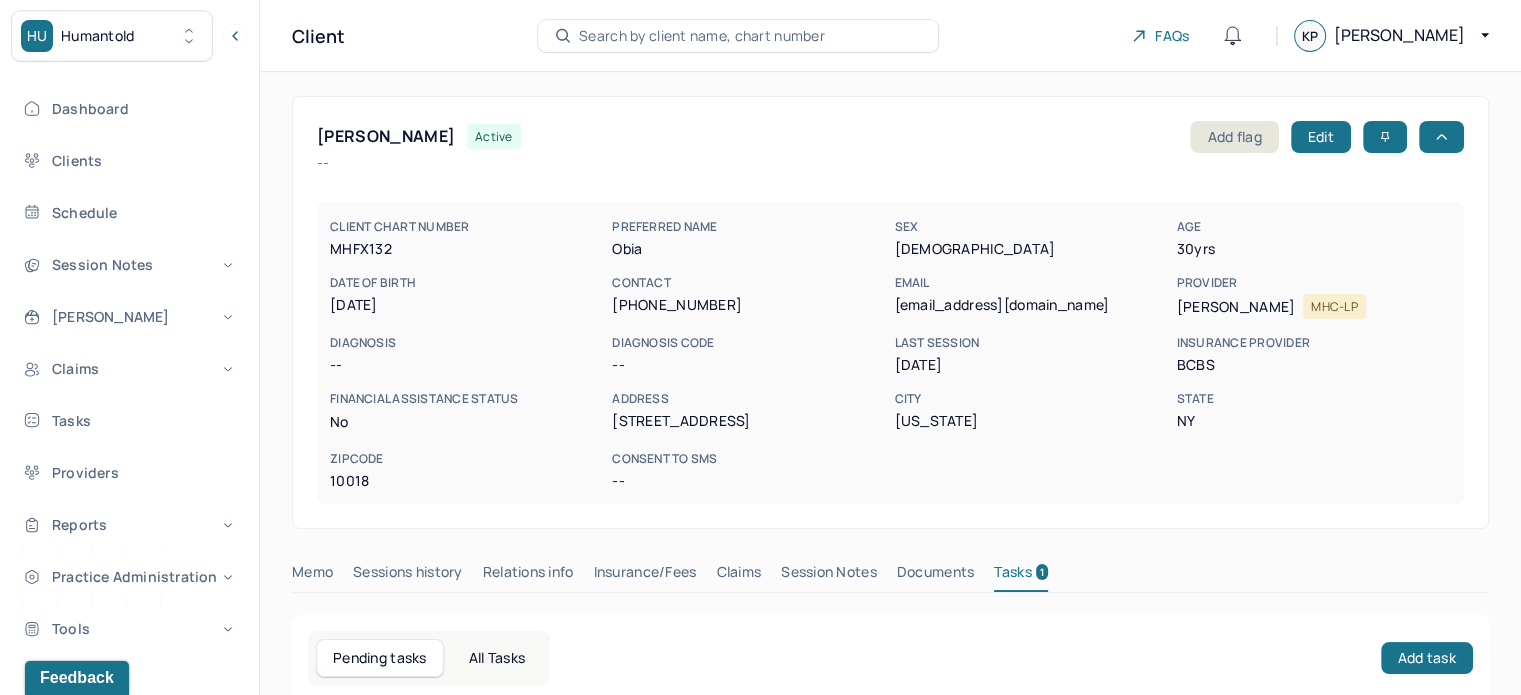click on "Search by client name, chart number" at bounding box center [702, 36] 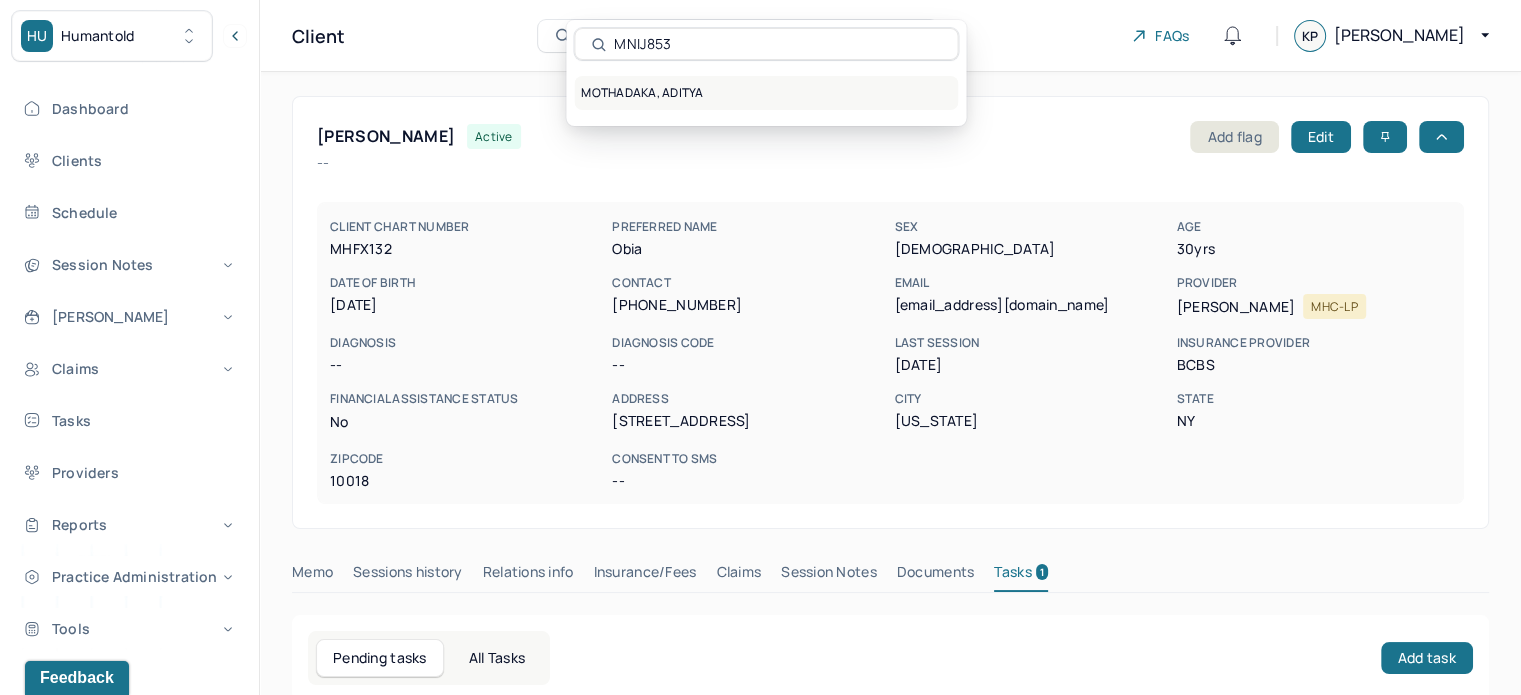 type on "MNIJ853" 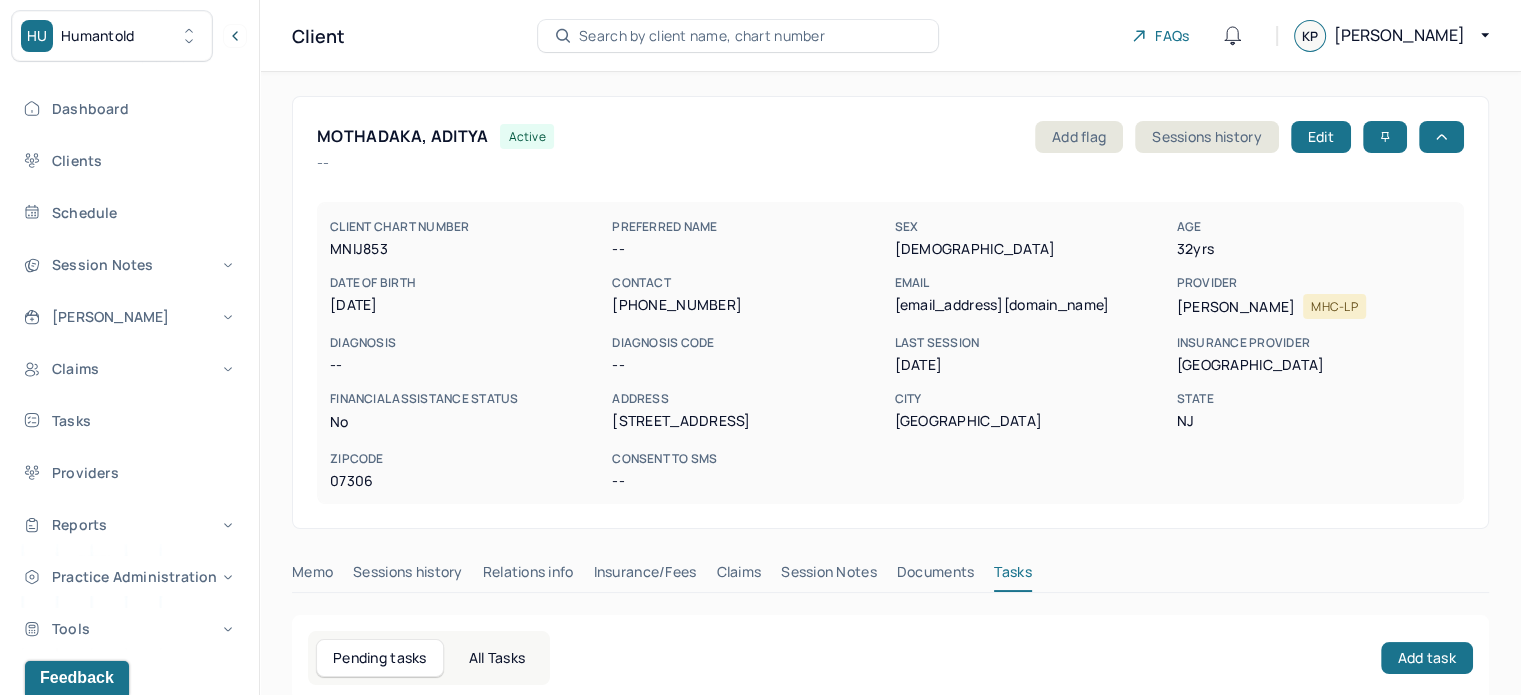 click on "[EMAIL_ADDRESS][DOMAIN_NAME]" at bounding box center [1031, 305] 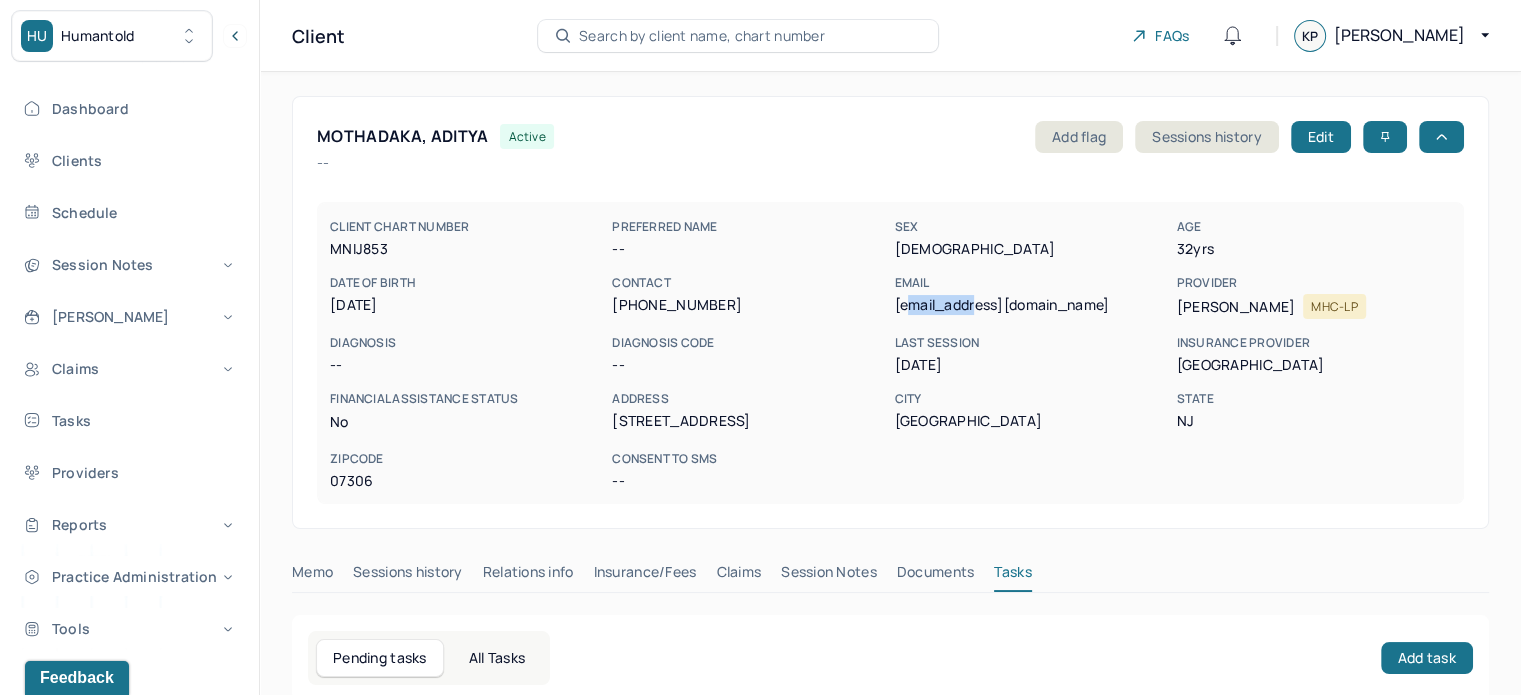 click on "[EMAIL_ADDRESS][DOMAIN_NAME]" at bounding box center (1031, 305) 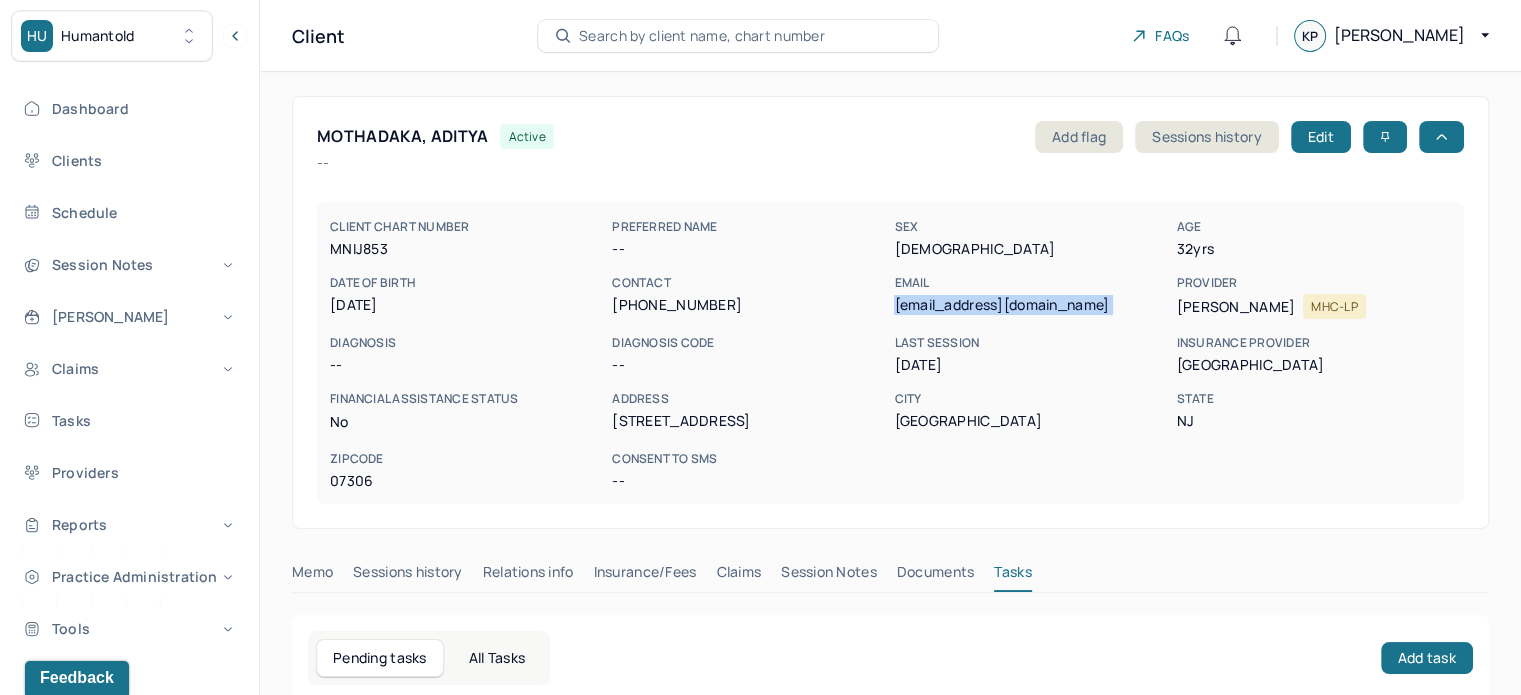click on "[EMAIL_ADDRESS][DOMAIN_NAME]" at bounding box center [1031, 305] 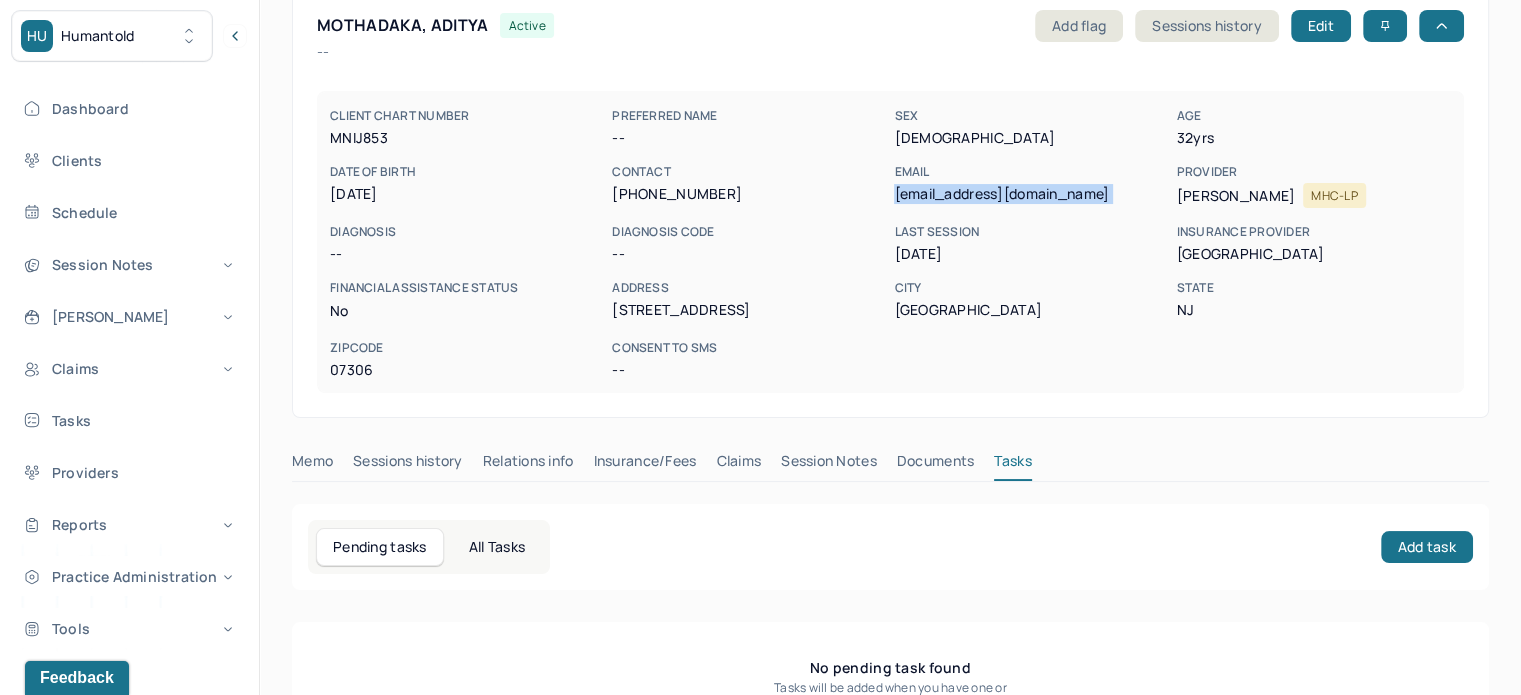 scroll, scrollTop: 180, scrollLeft: 0, axis: vertical 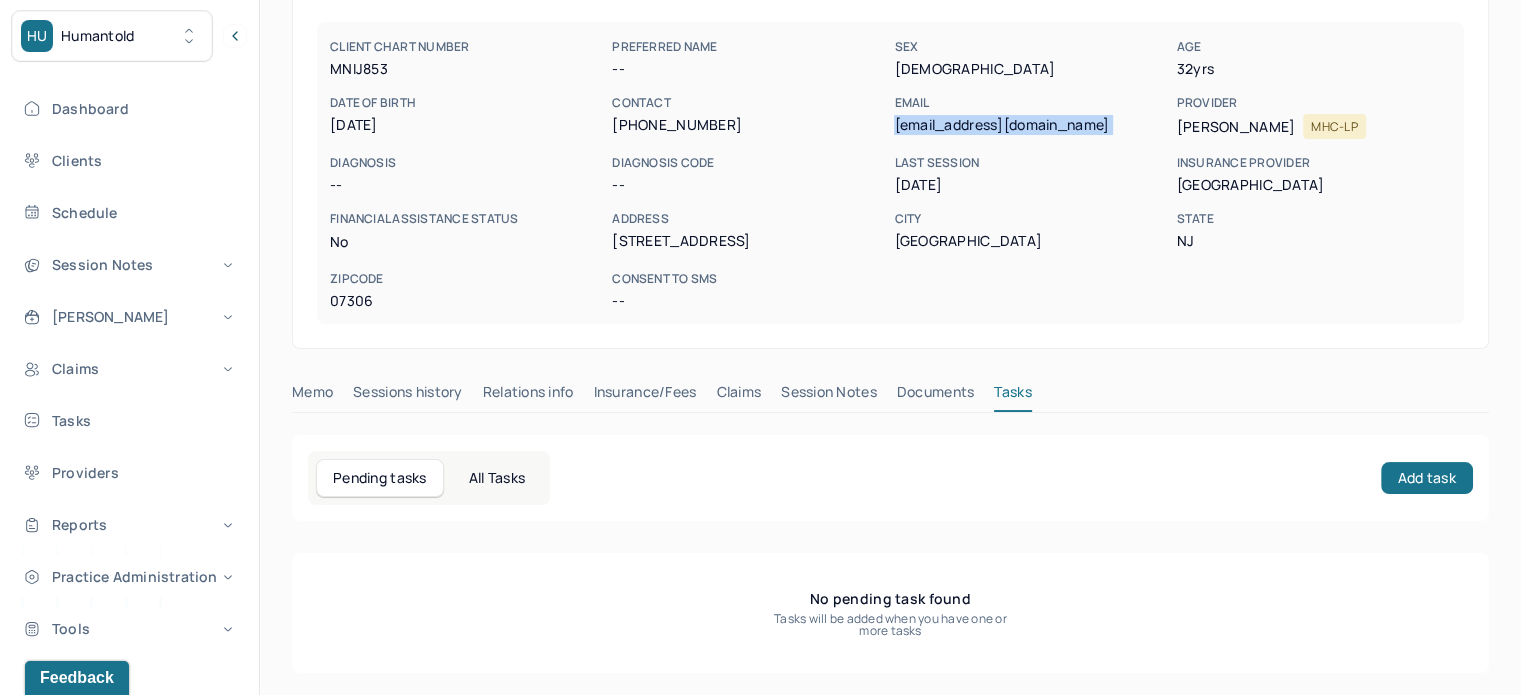 click on "Claims" at bounding box center (738, 396) 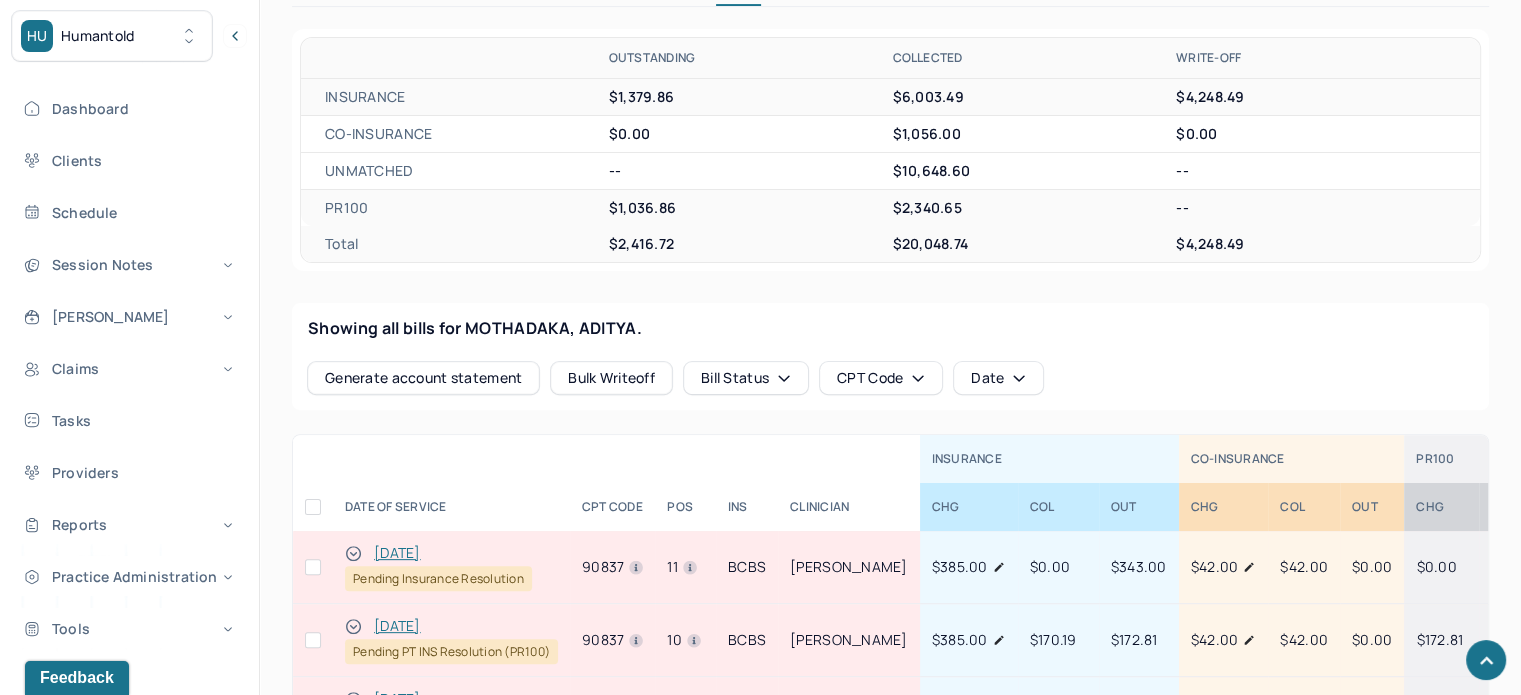 scroll, scrollTop: 880, scrollLeft: 0, axis: vertical 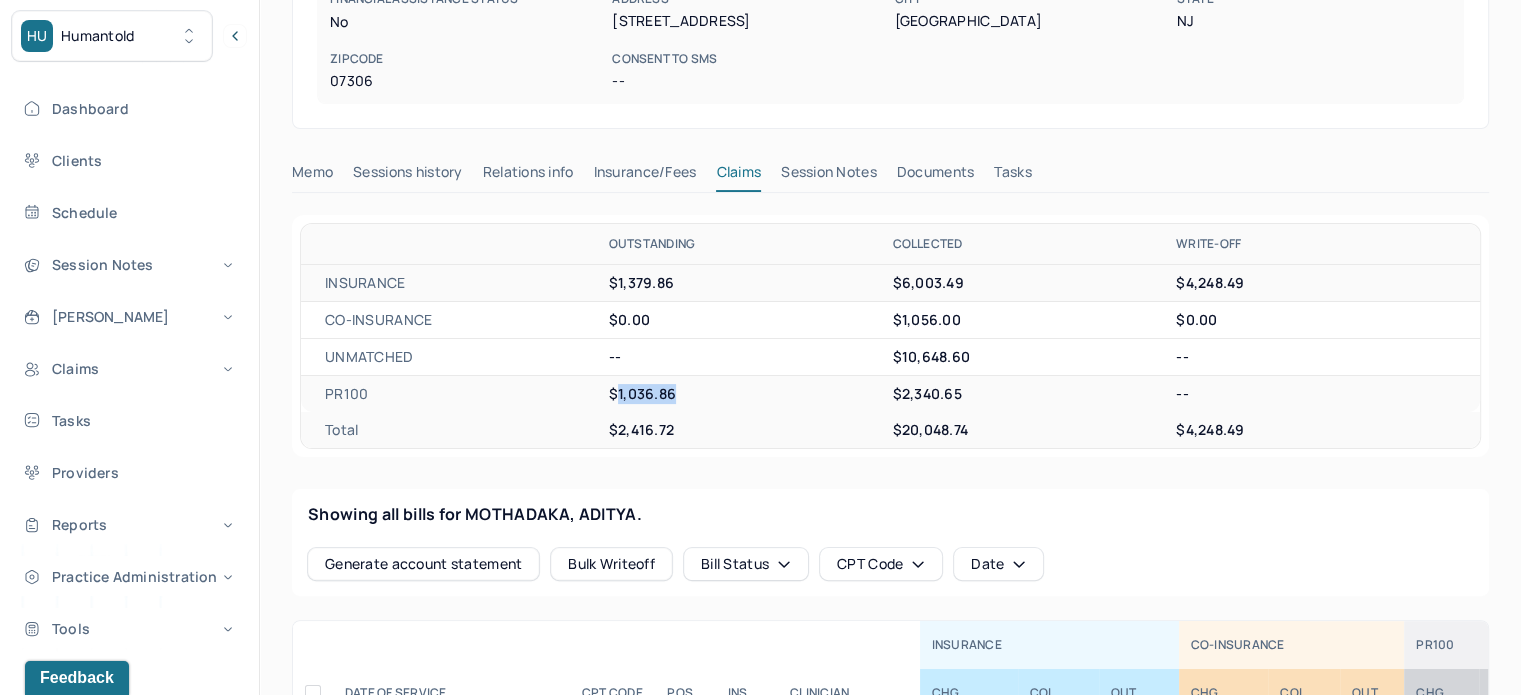 drag, startPoint x: 687, startPoint y: 394, endPoint x: 616, endPoint y: 397, distance: 71.063354 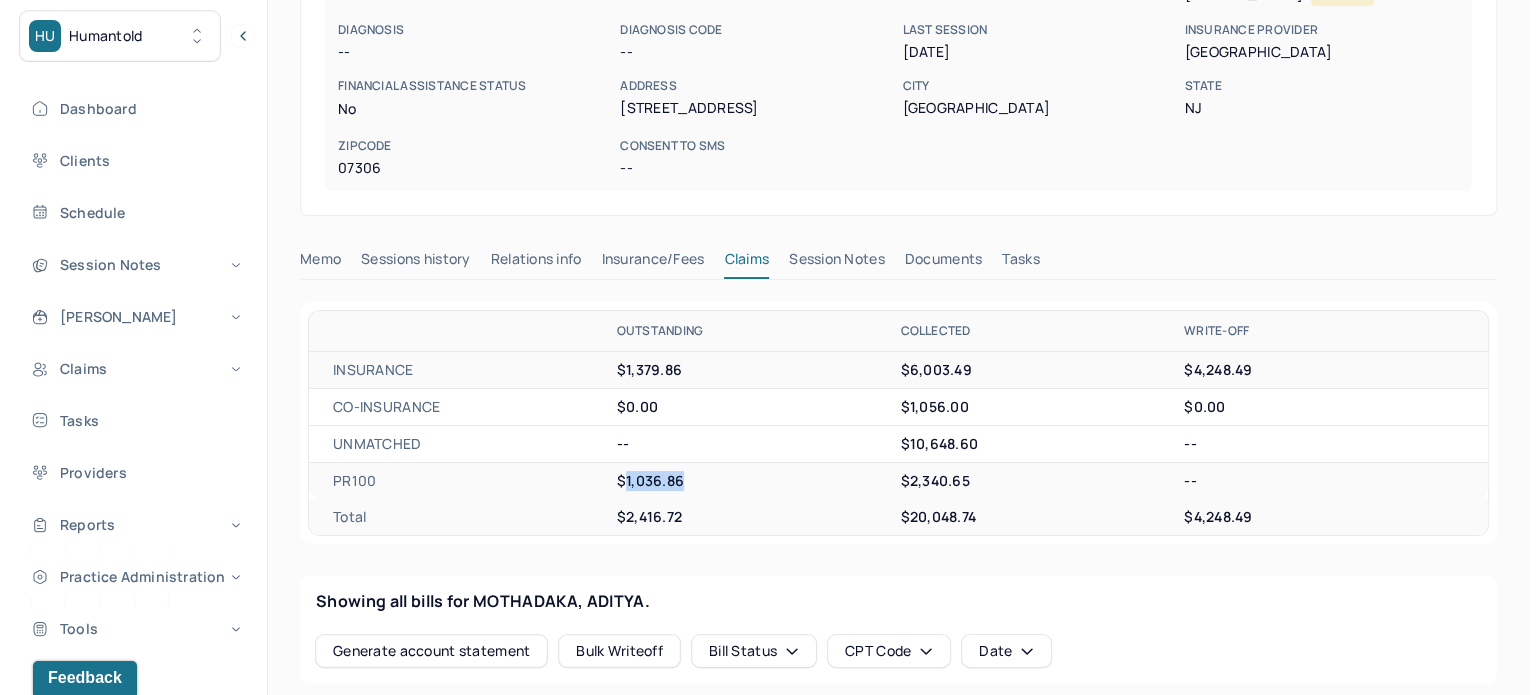scroll, scrollTop: 100, scrollLeft: 0, axis: vertical 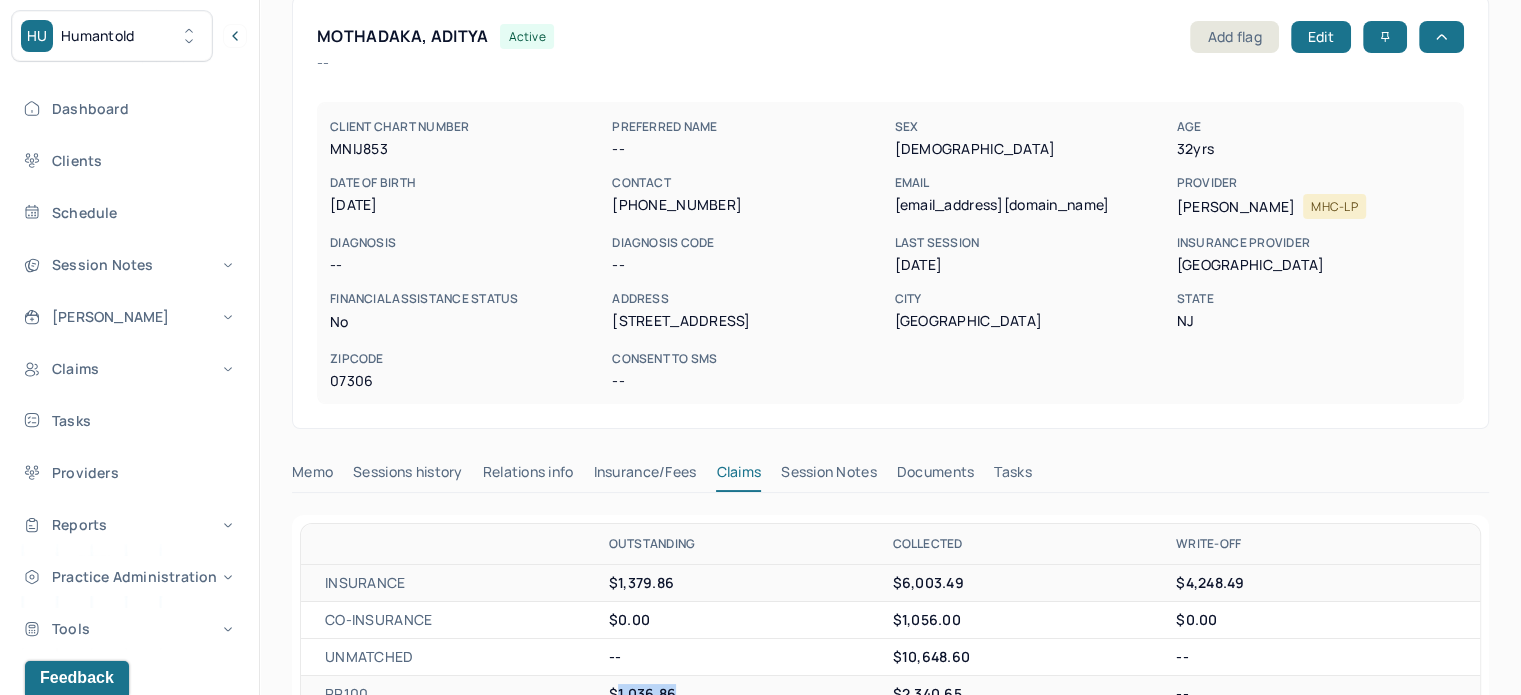click on "Tasks" at bounding box center [1012, 476] 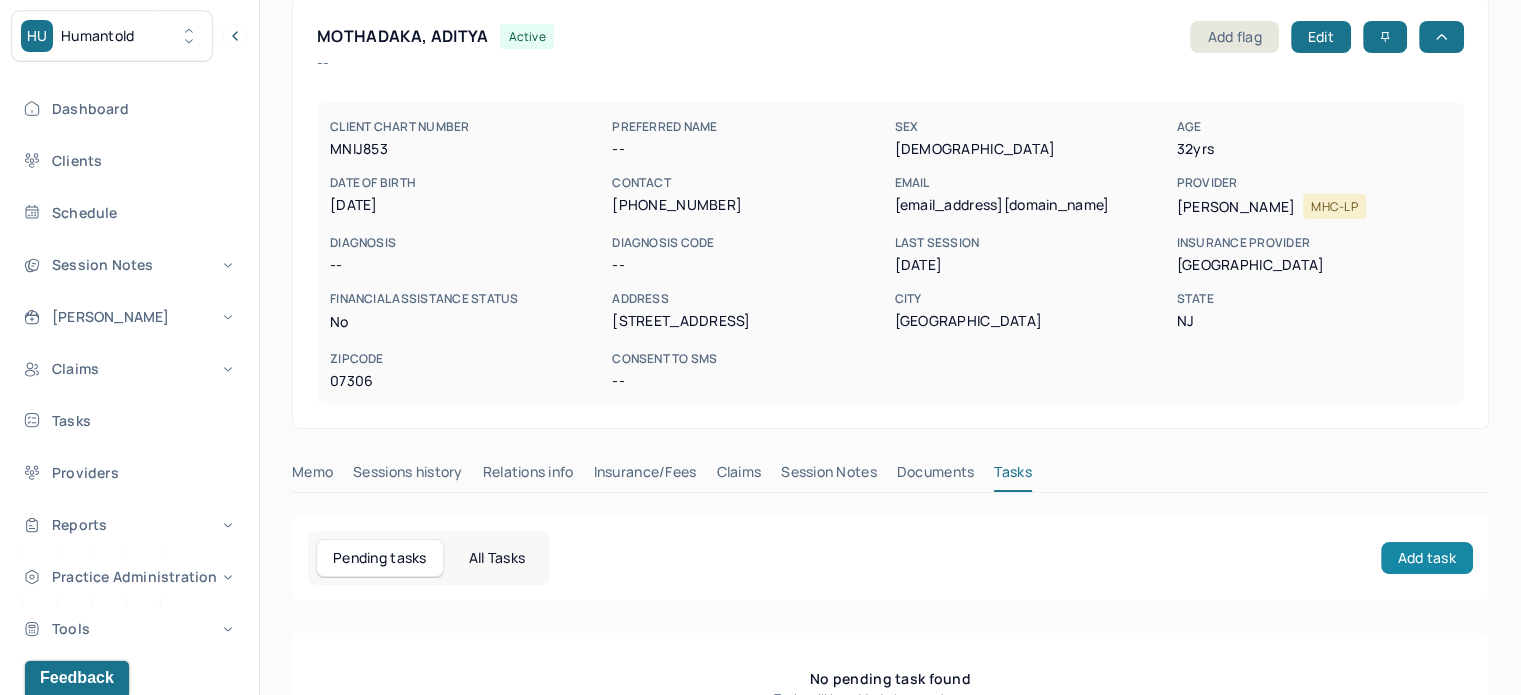 click on "Add task" at bounding box center [1427, 558] 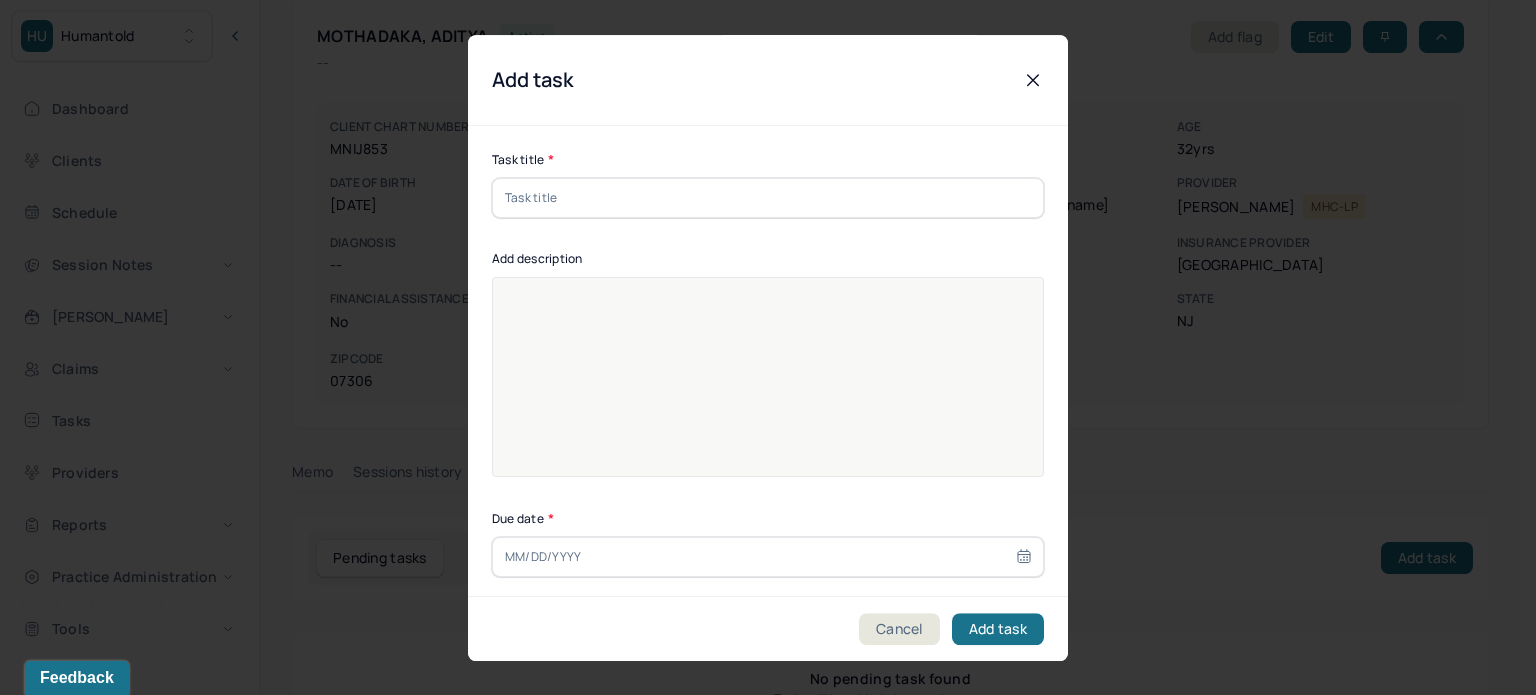 click at bounding box center (768, 198) 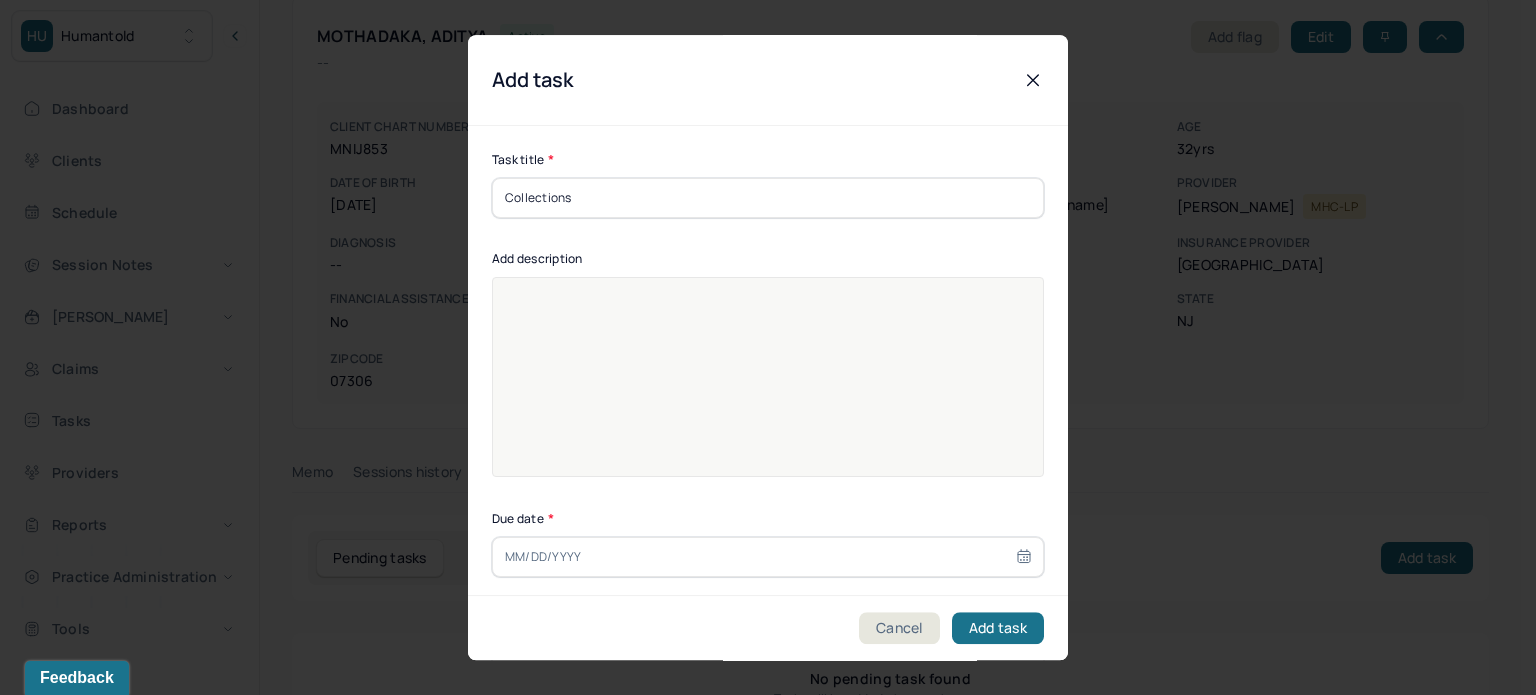 type on "Collections" 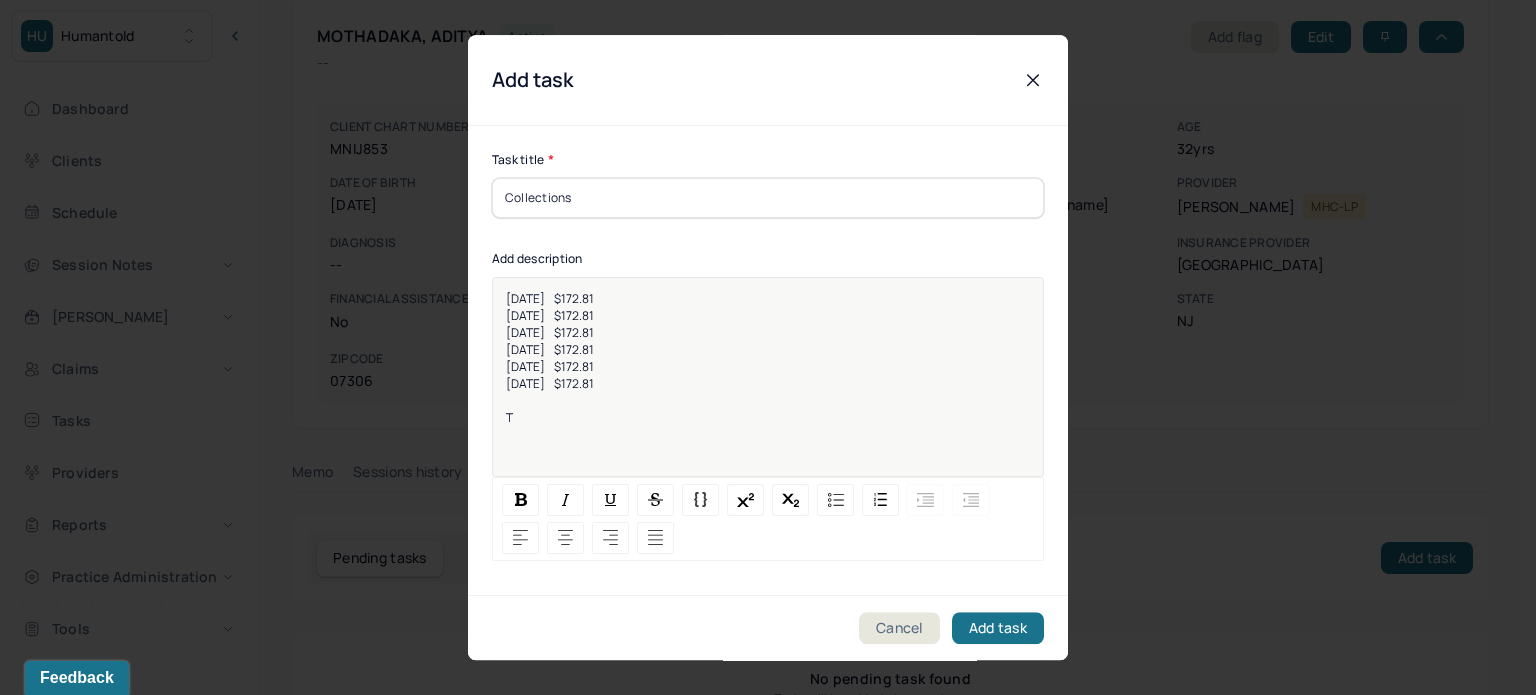 type 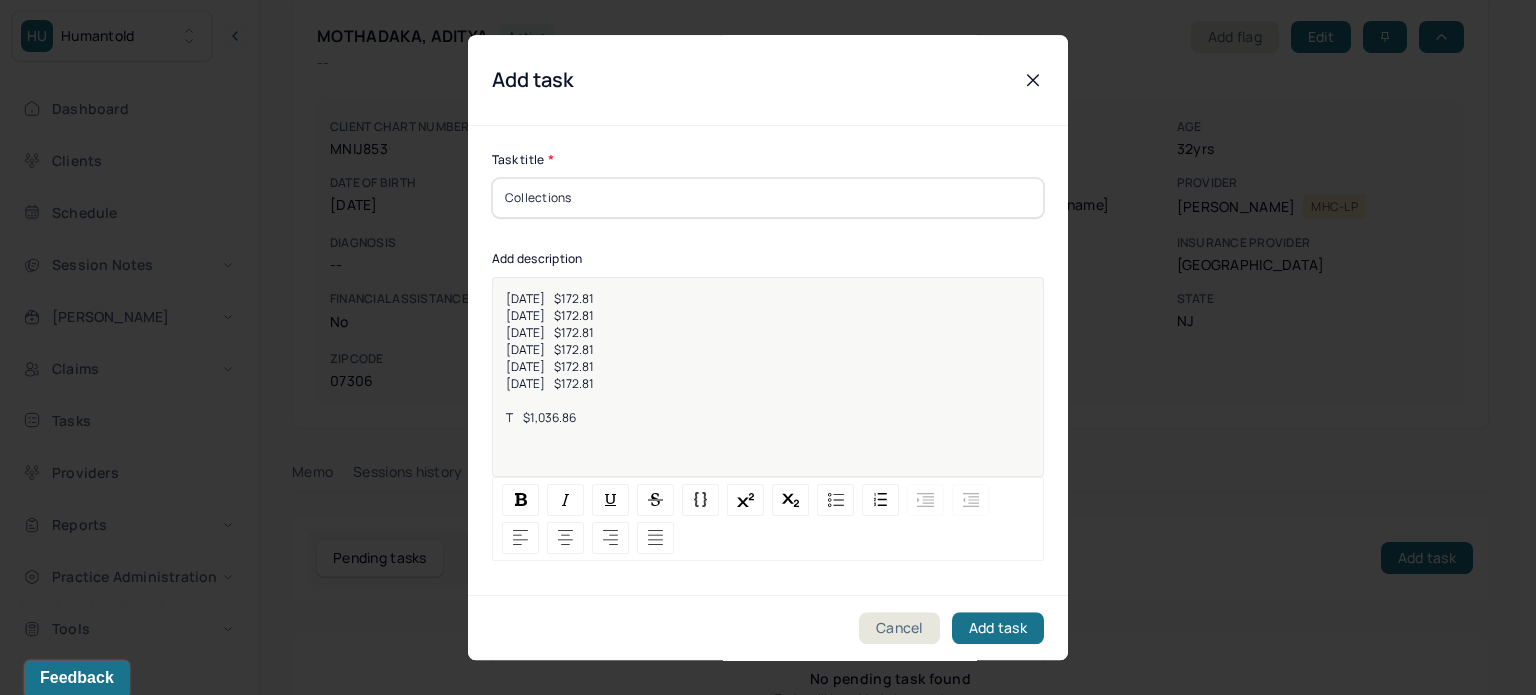 click on "[DATE]	$172.81" at bounding box center (550, 298) 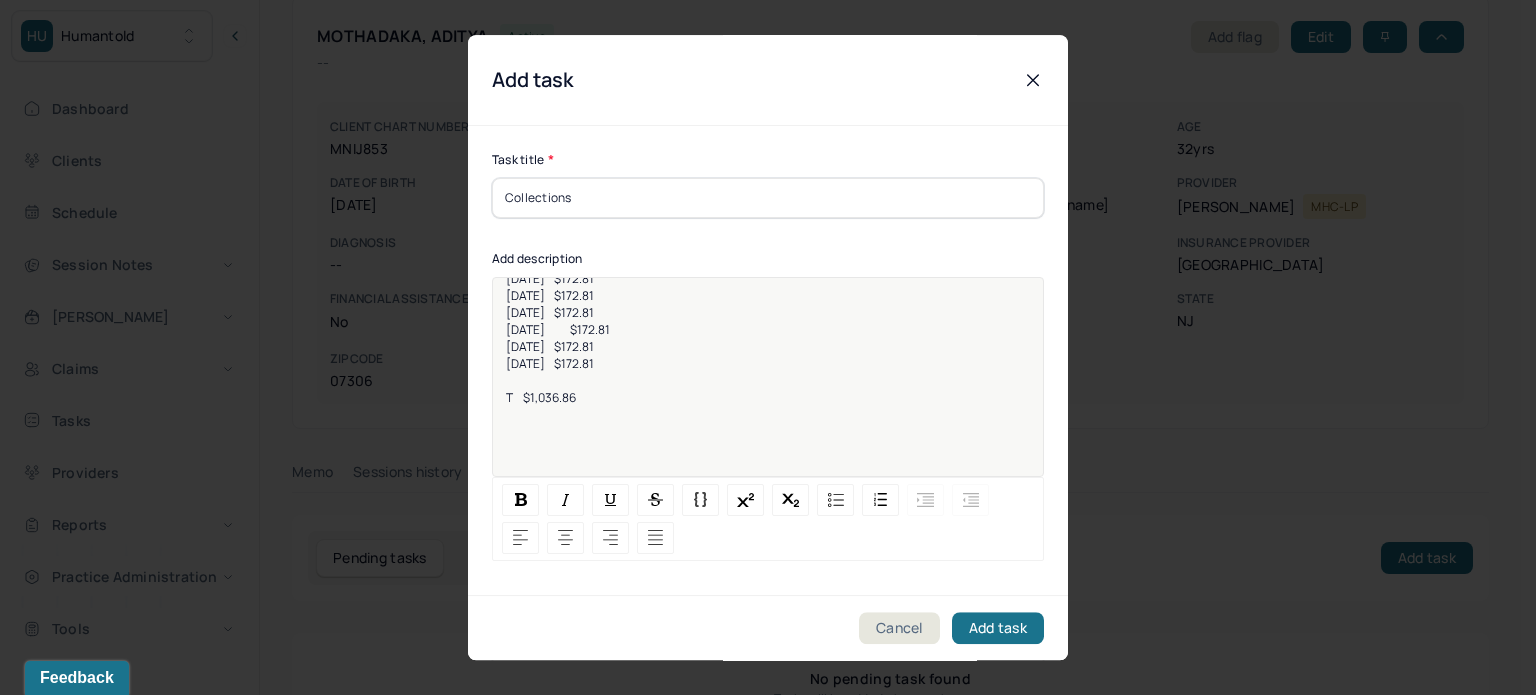 scroll, scrollTop: 25, scrollLeft: 0, axis: vertical 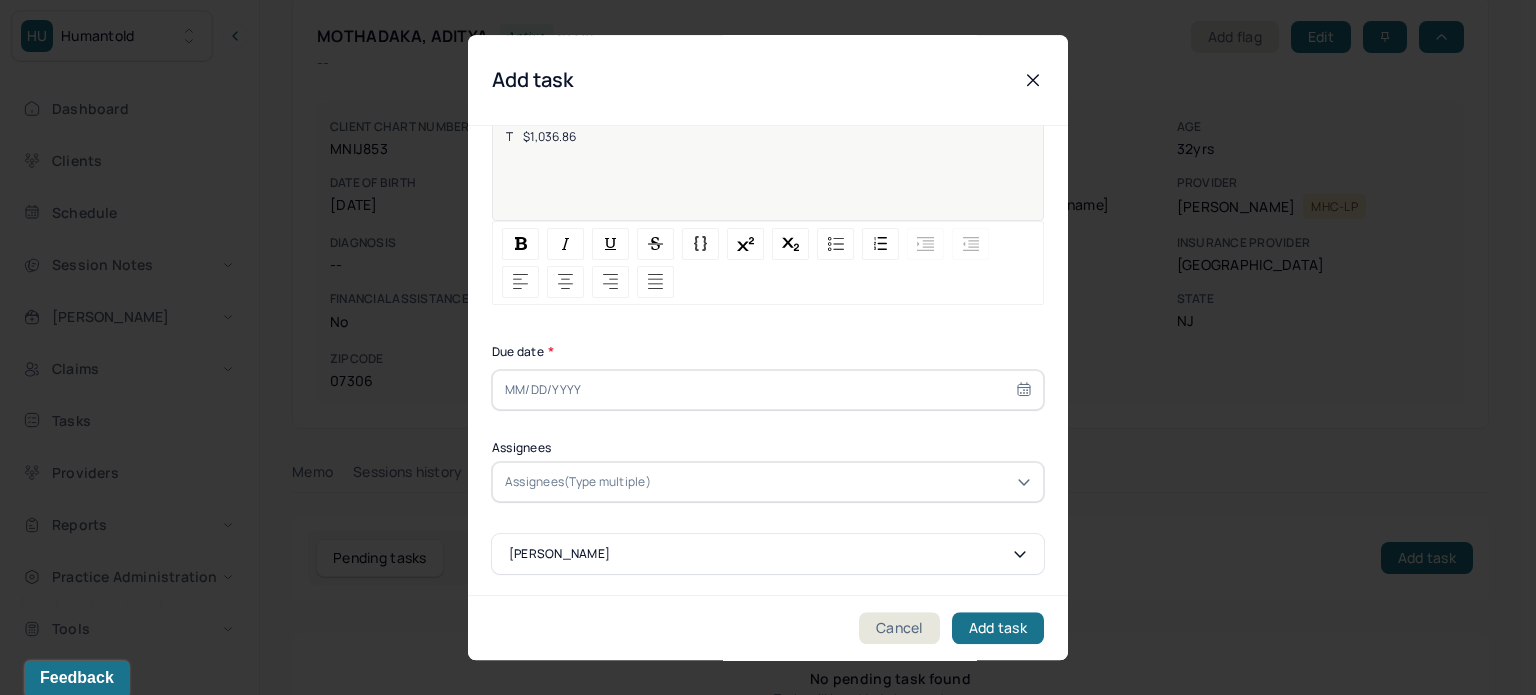 click at bounding box center (768, 390) 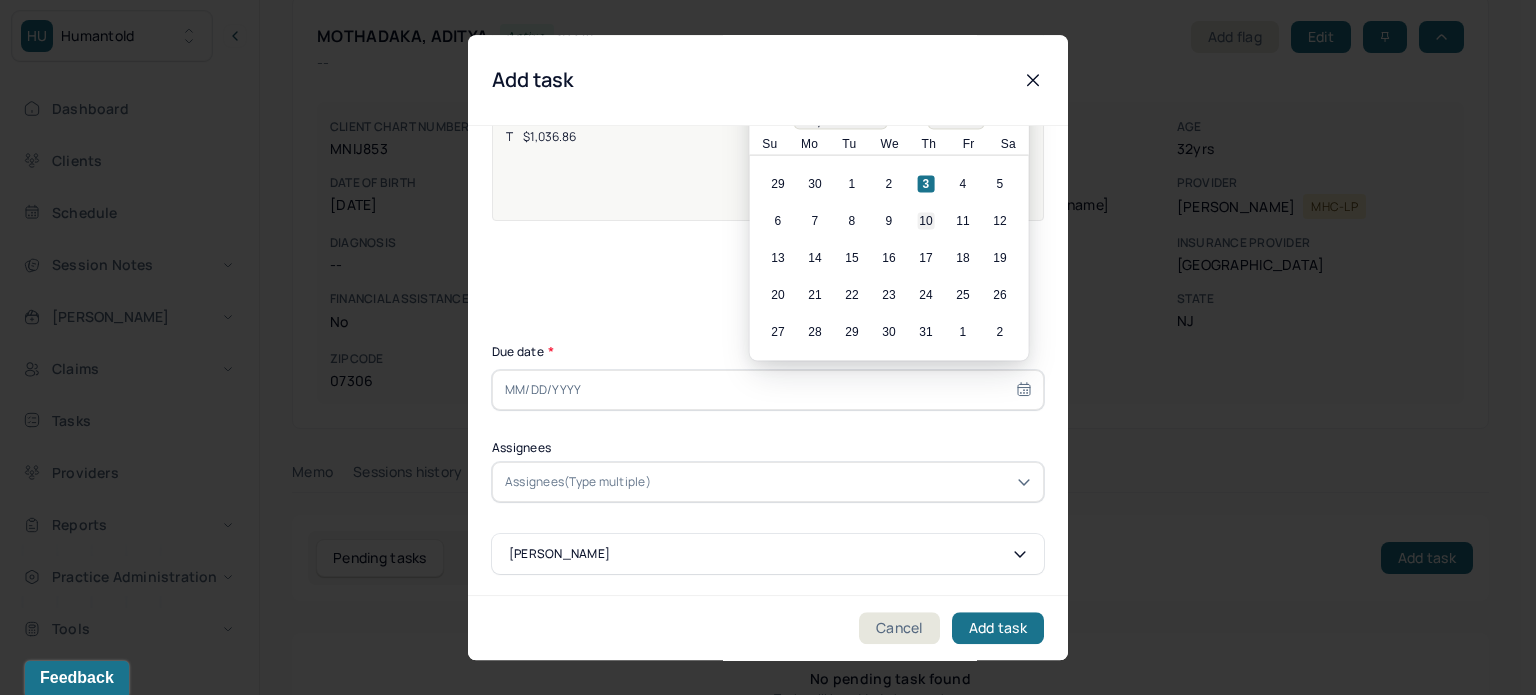 click on "10" at bounding box center [926, 221] 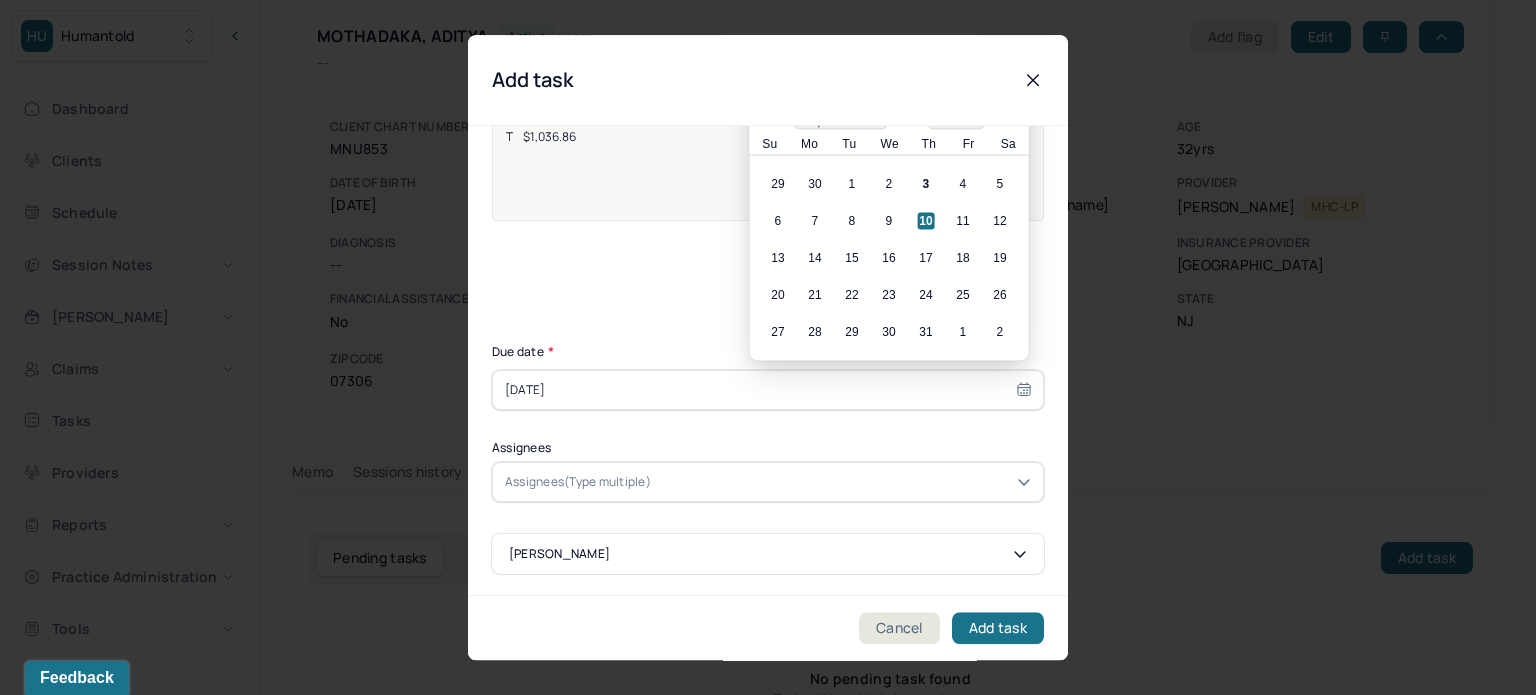 click on "Assignees(Type multiple)" at bounding box center [578, 482] 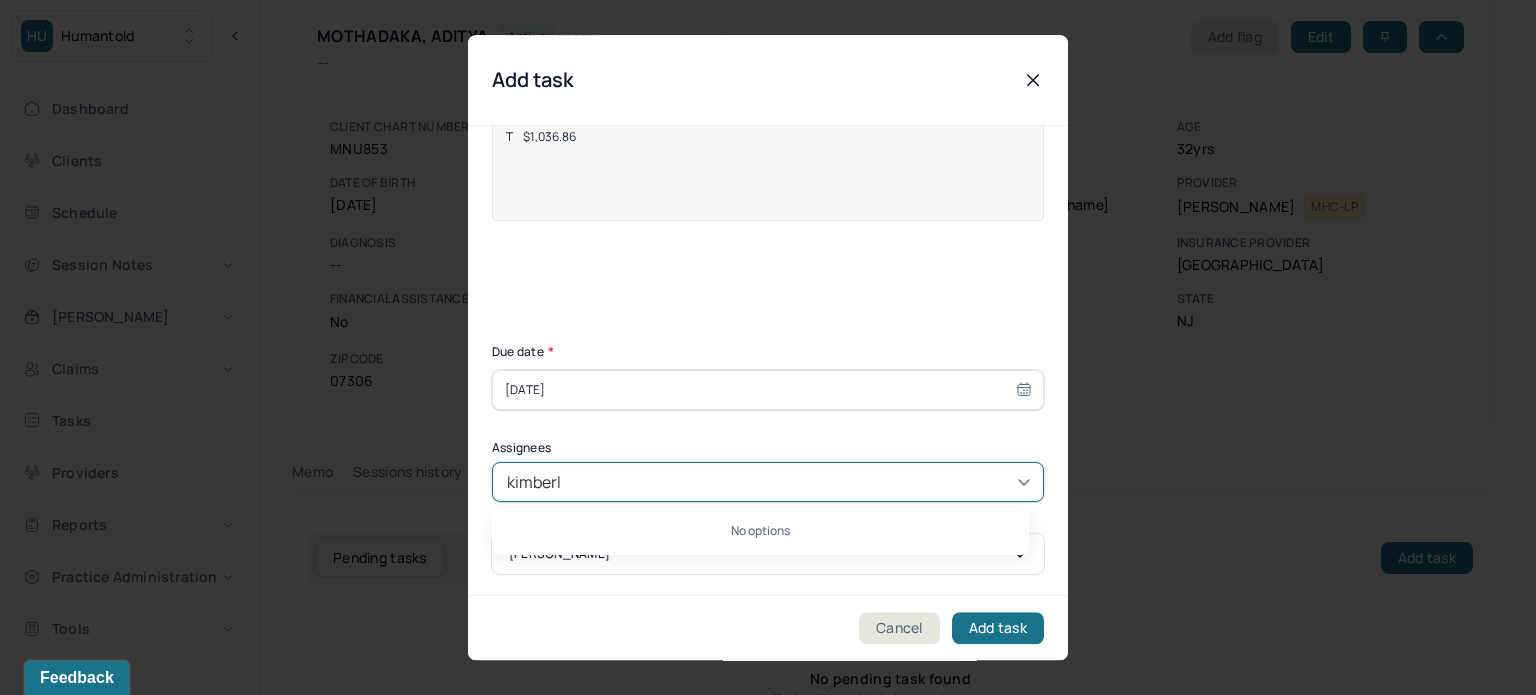 type on "[PERSON_NAME]" 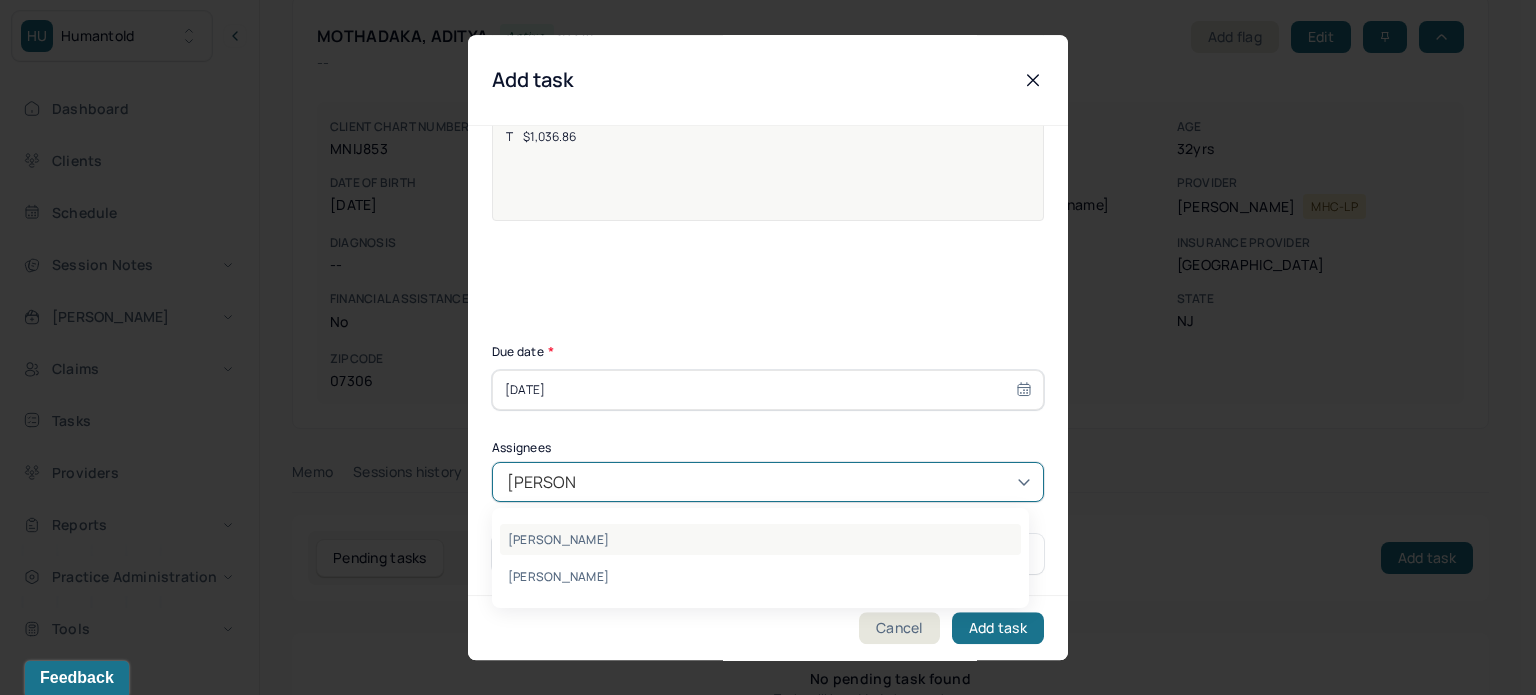click on "[PERSON_NAME]" at bounding box center [760, 539] 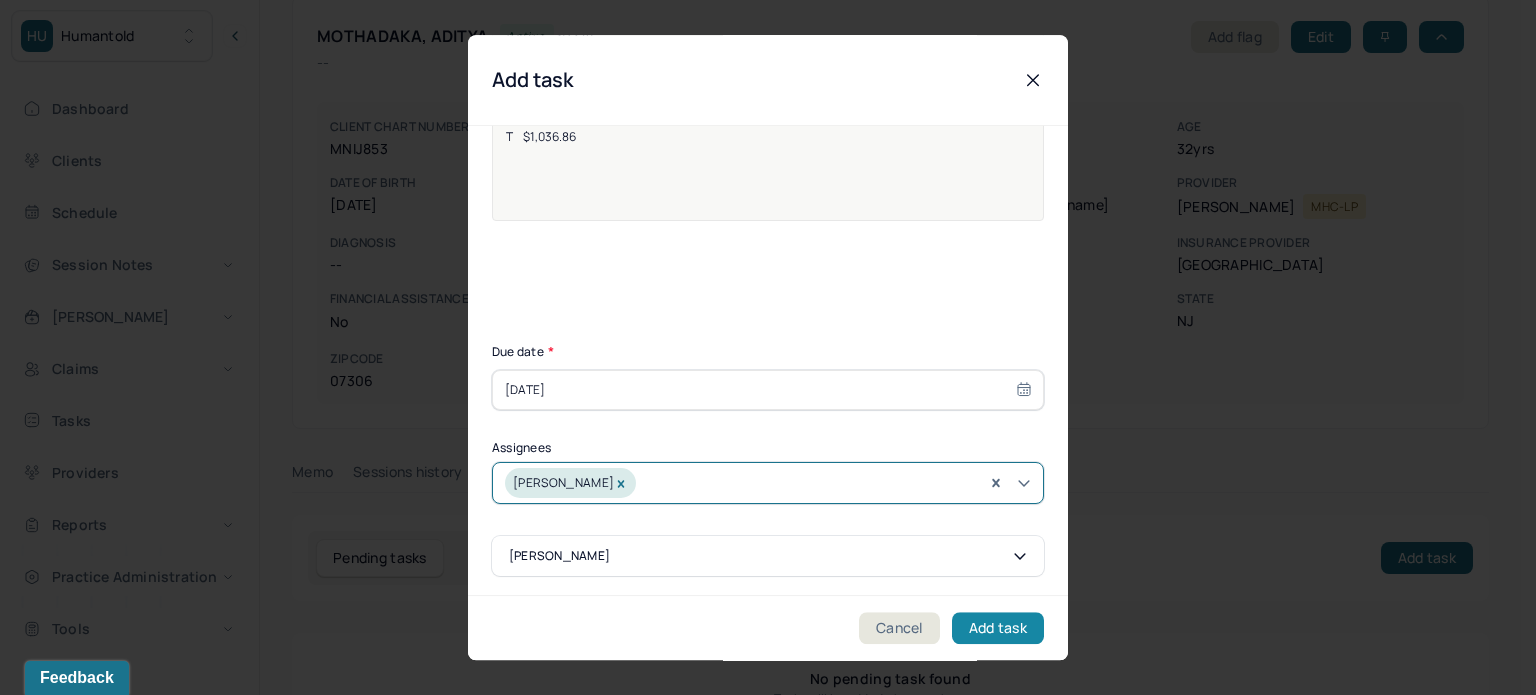 click on "Add task" at bounding box center [998, 628] 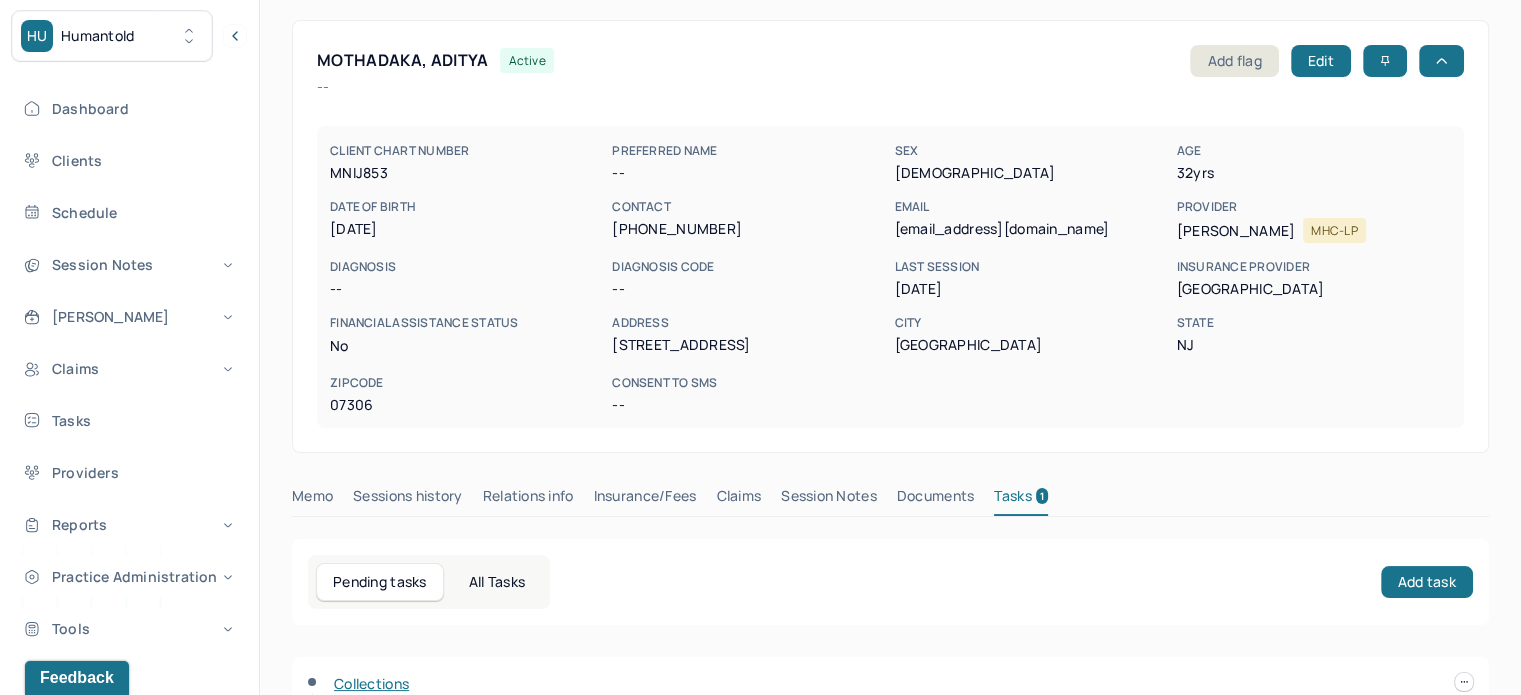 scroll, scrollTop: 0, scrollLeft: 0, axis: both 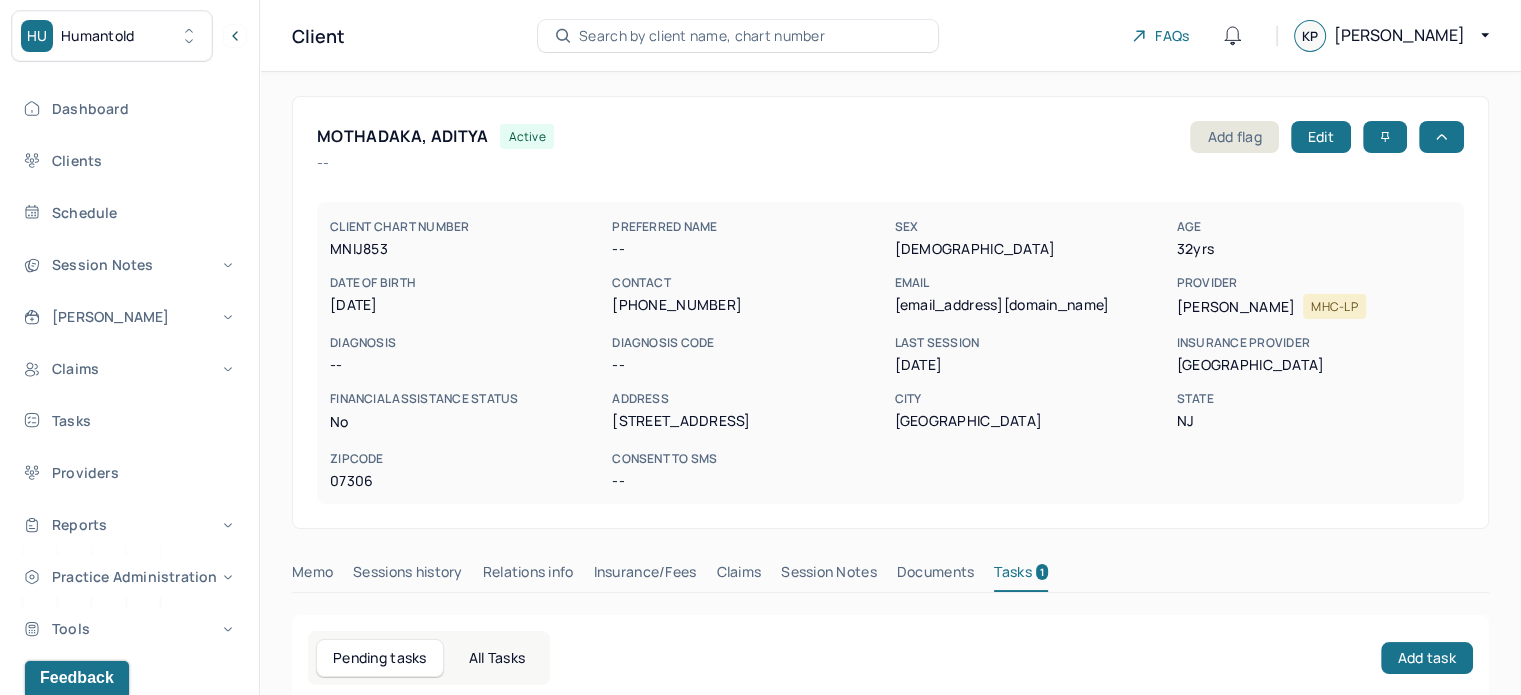 click on "Search by client name, chart number" at bounding box center (702, 36) 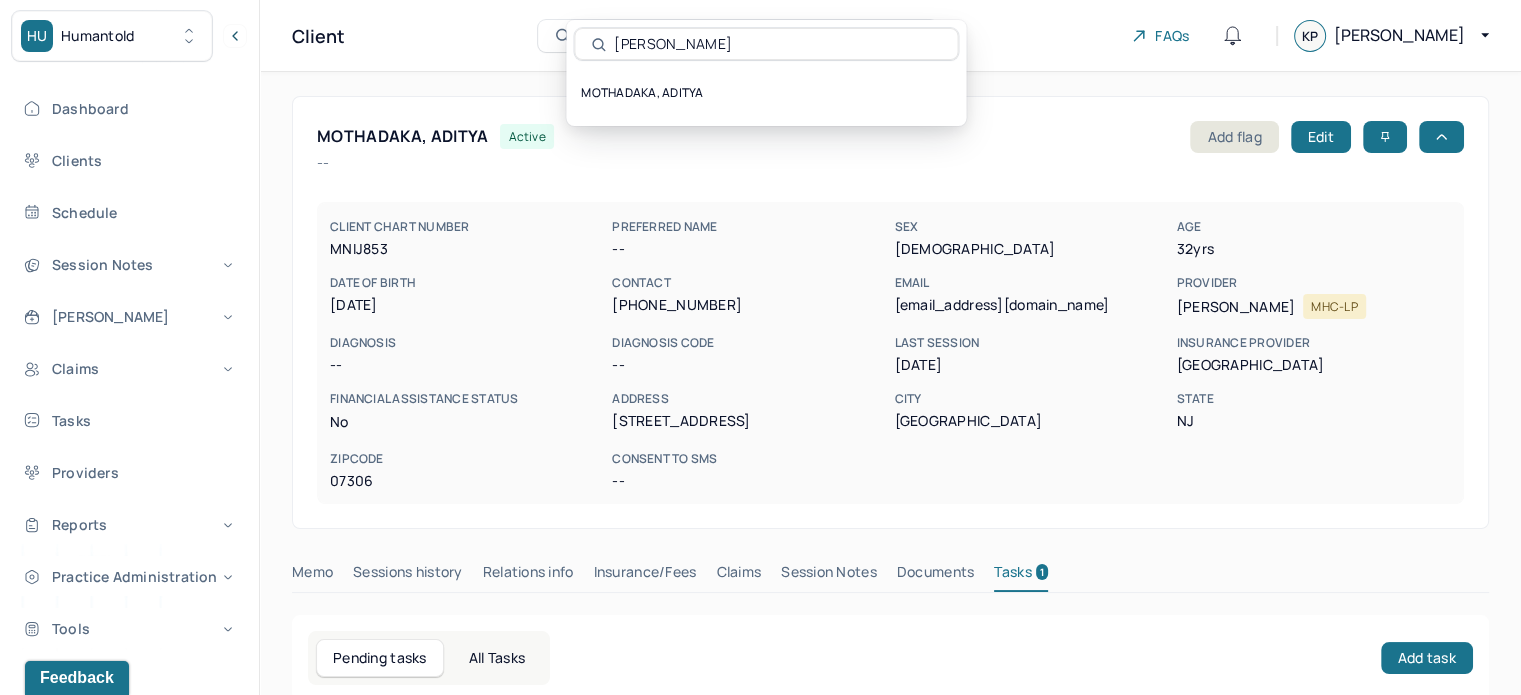 scroll, scrollTop: 0, scrollLeft: 0, axis: both 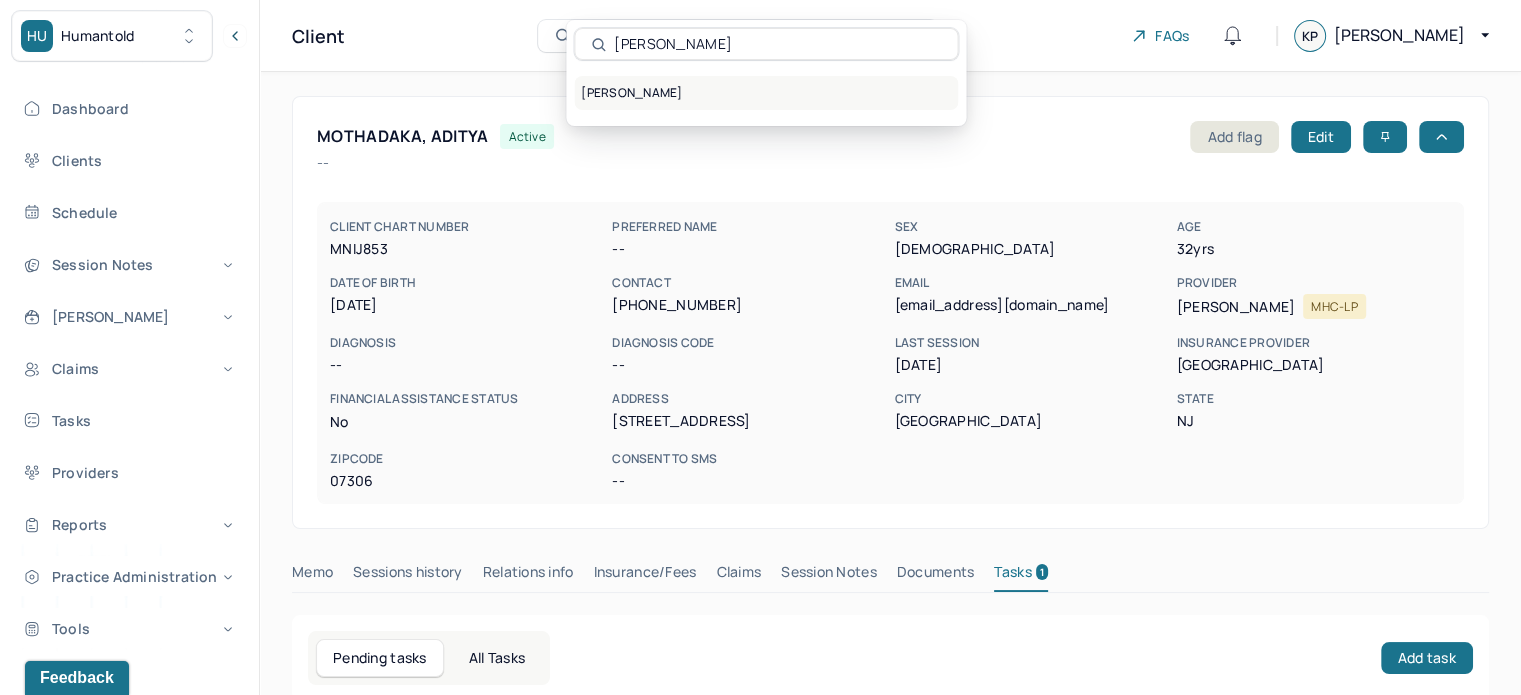 type on "[PERSON_NAME]" 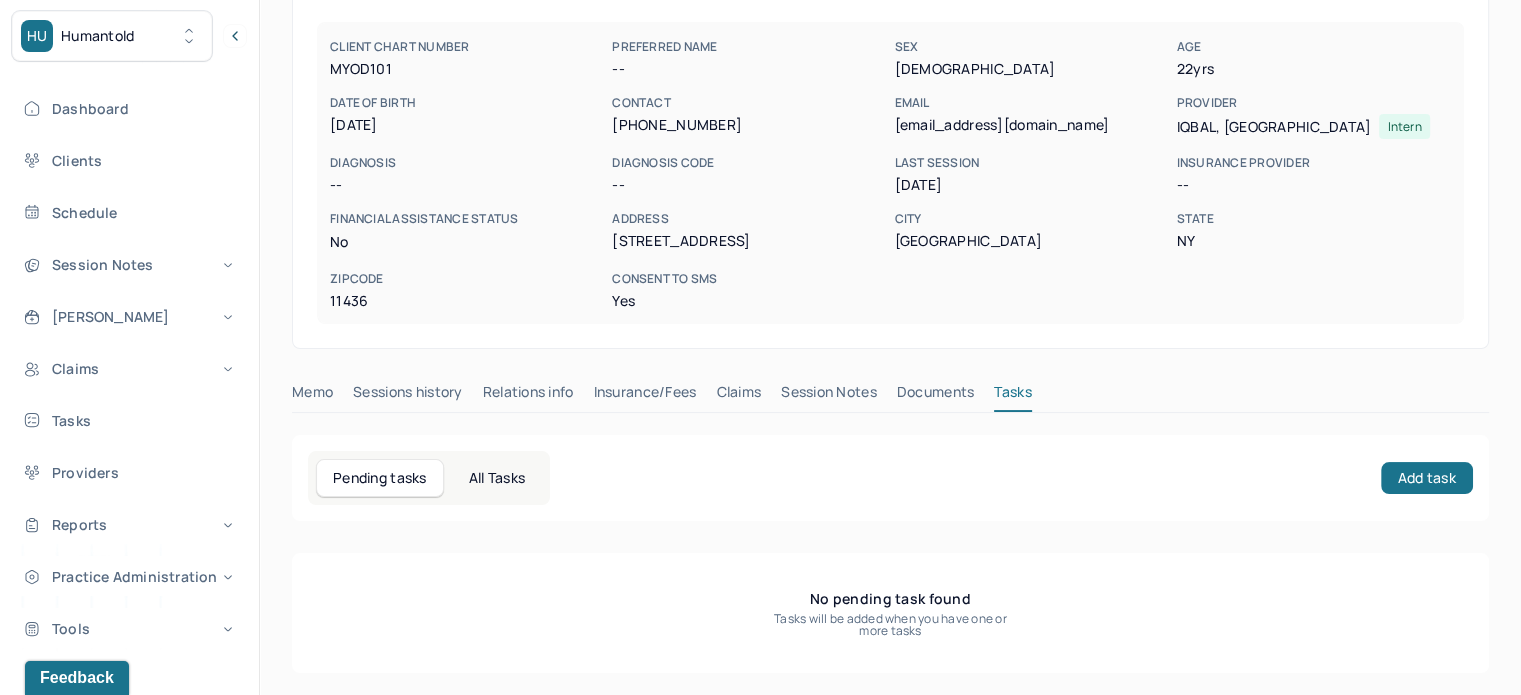 scroll, scrollTop: 0, scrollLeft: 0, axis: both 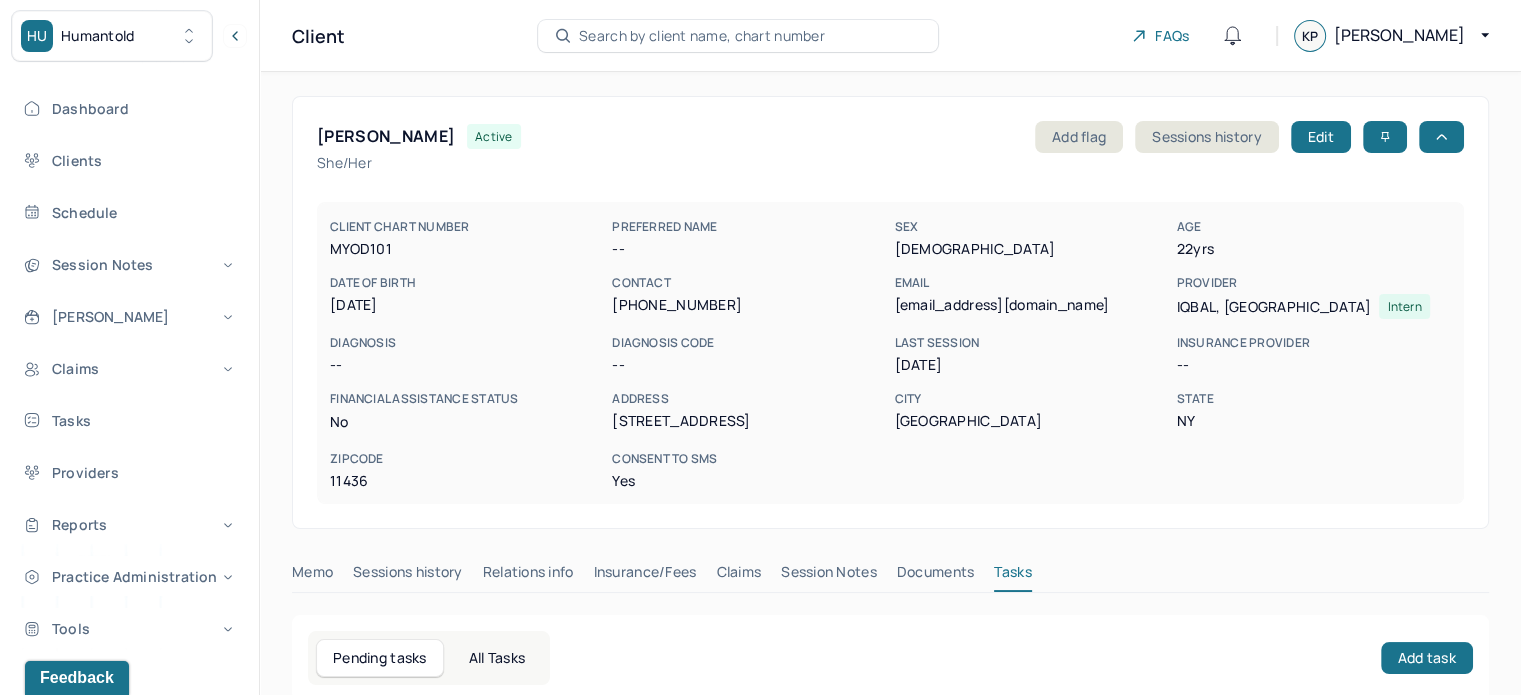 click on "Search by client name, chart number" at bounding box center (702, 36) 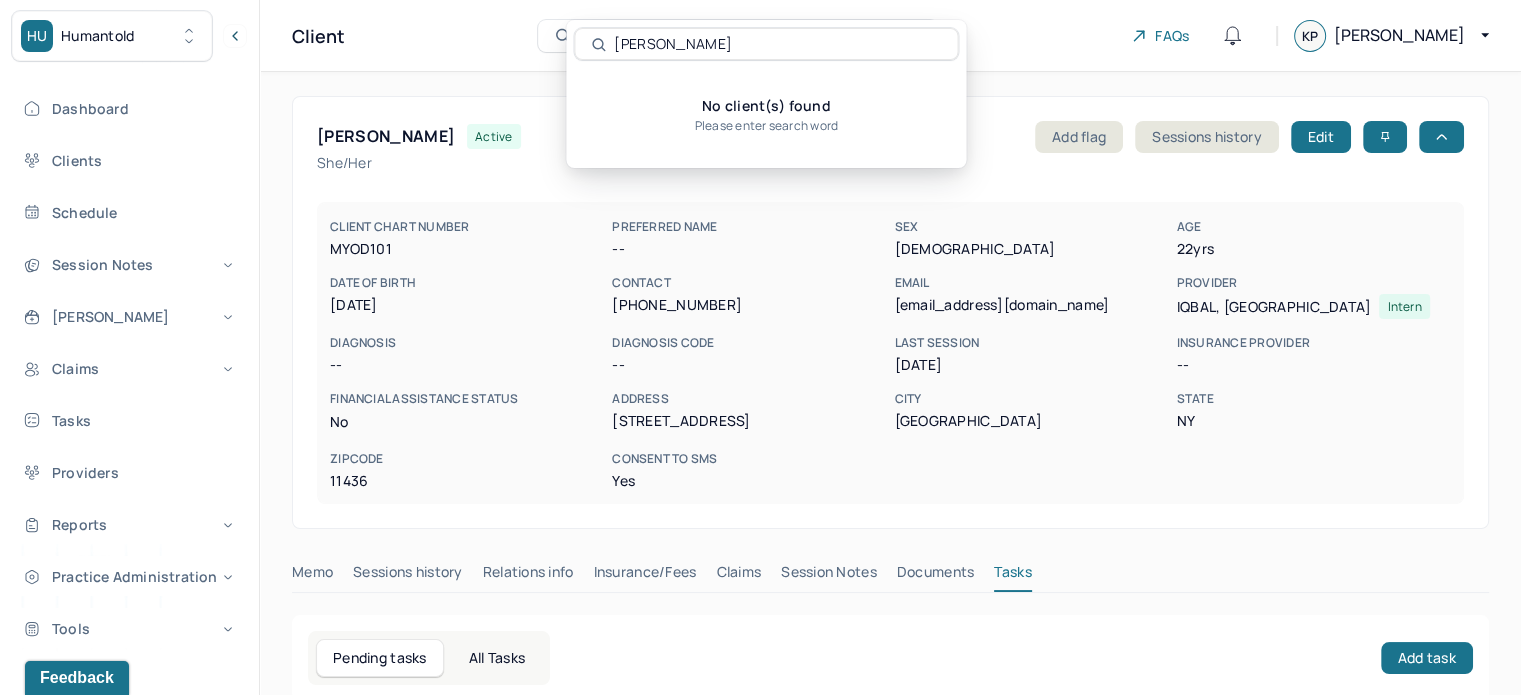 paste on "[PERSON_NAME]" 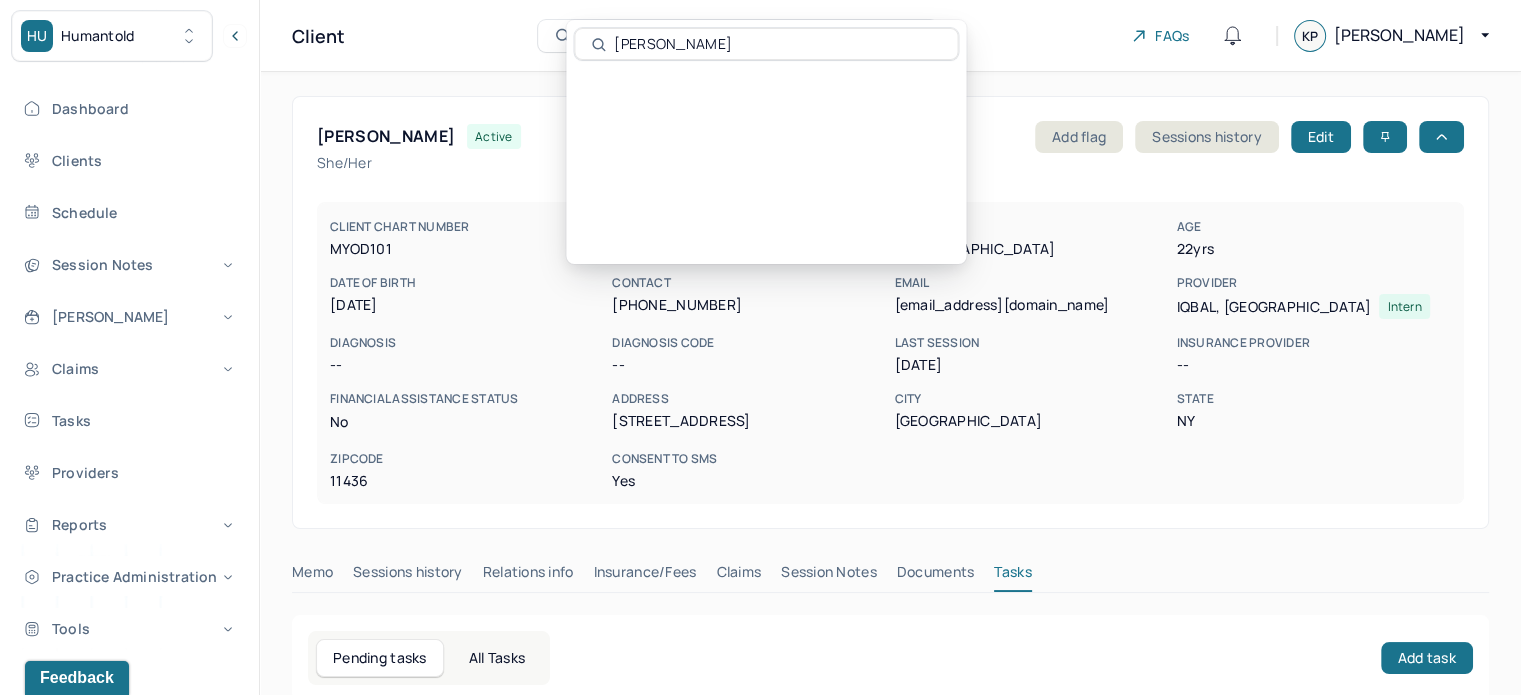 click on "[PERSON_NAME]" at bounding box center (777, 44) 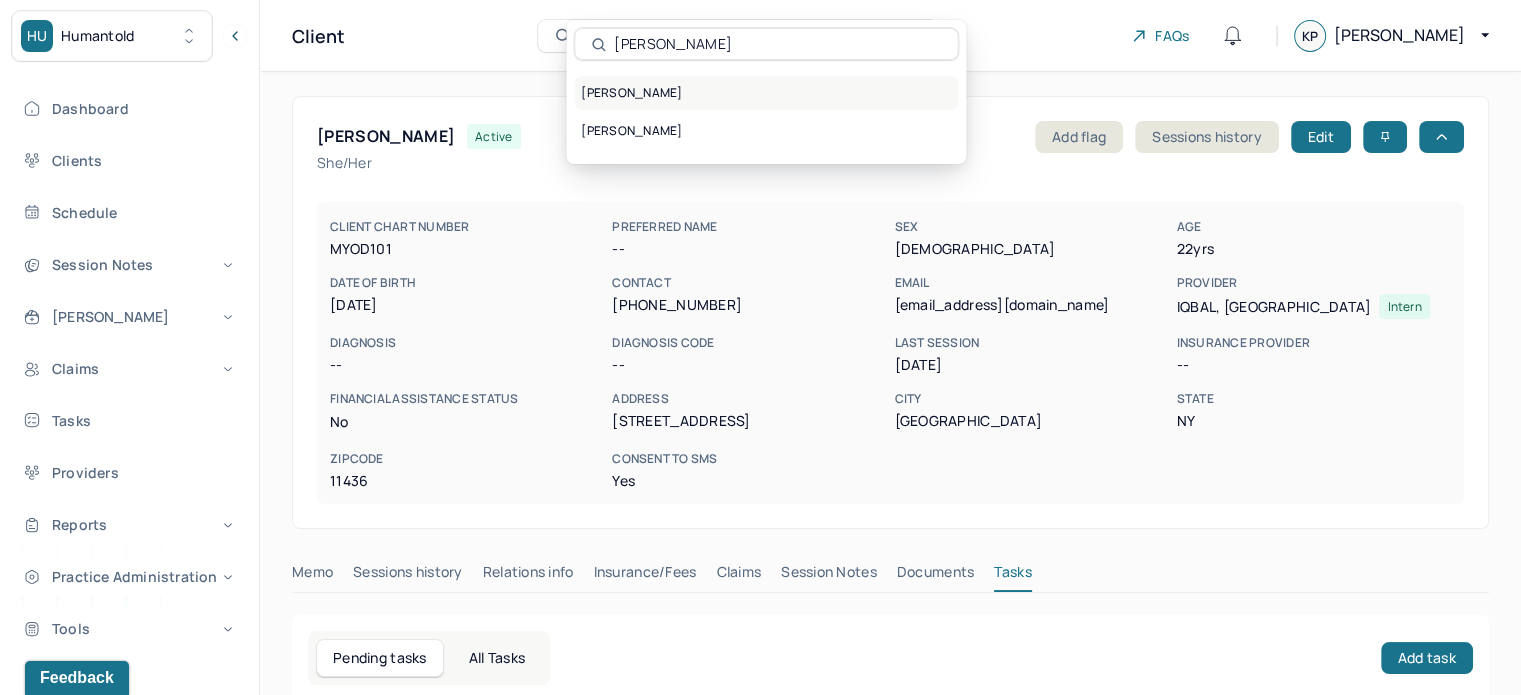 type on "[PERSON_NAME]" 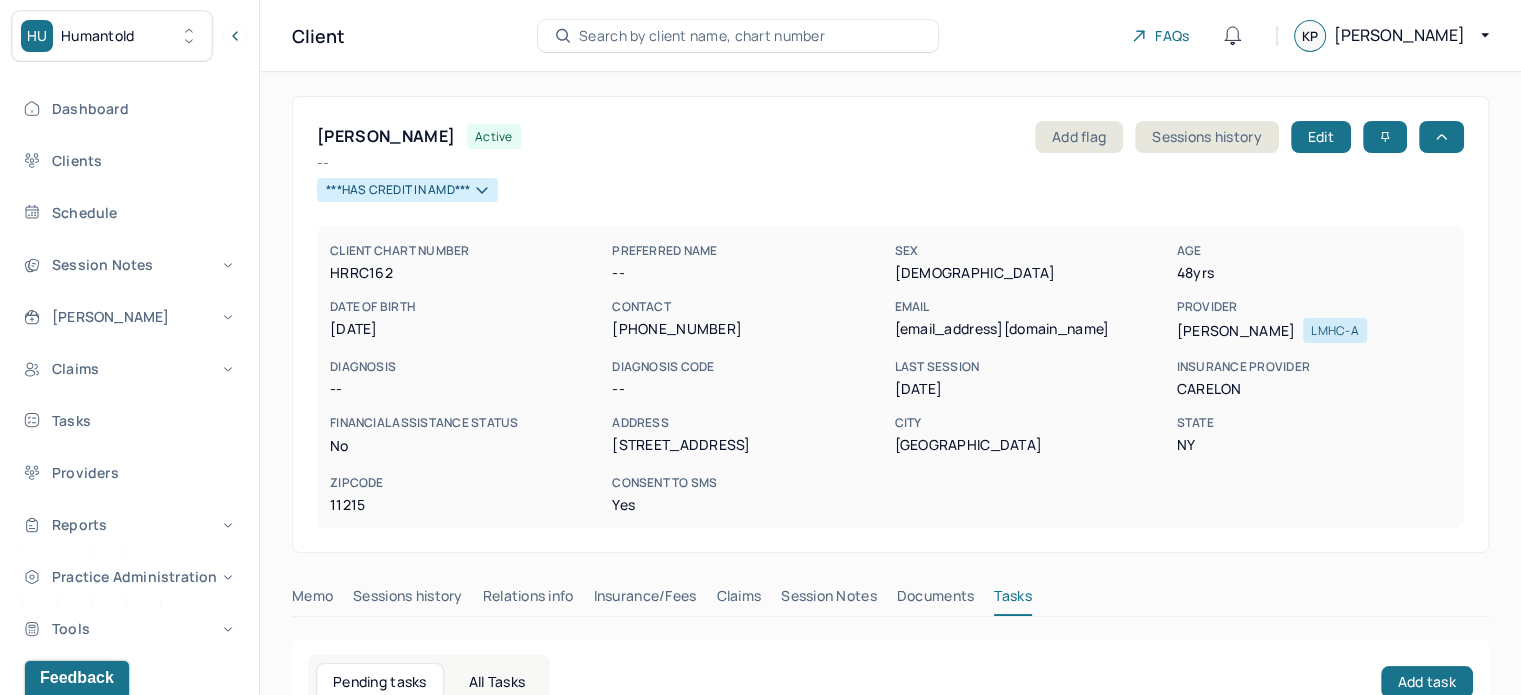 click on "Search by client name, chart number" at bounding box center (702, 36) 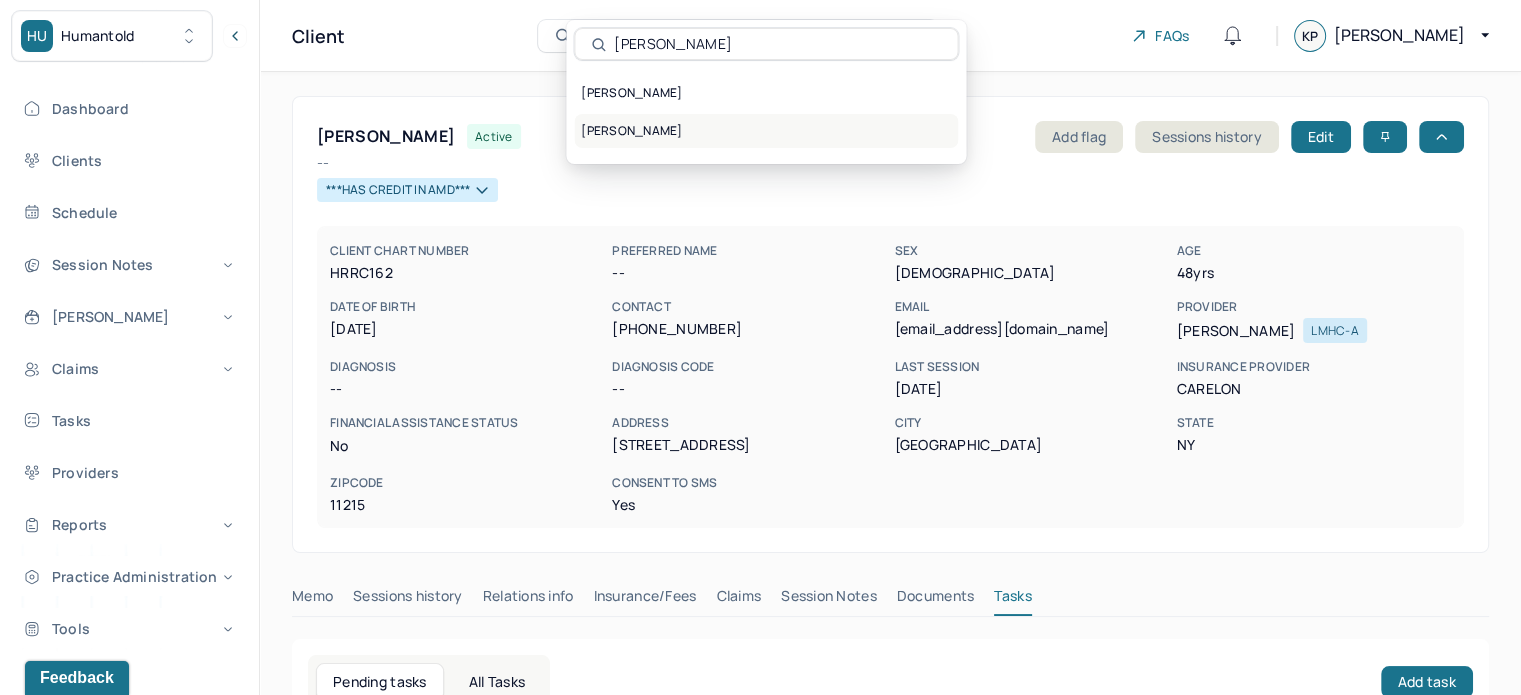 click on "[PERSON_NAME]" at bounding box center [766, 131] 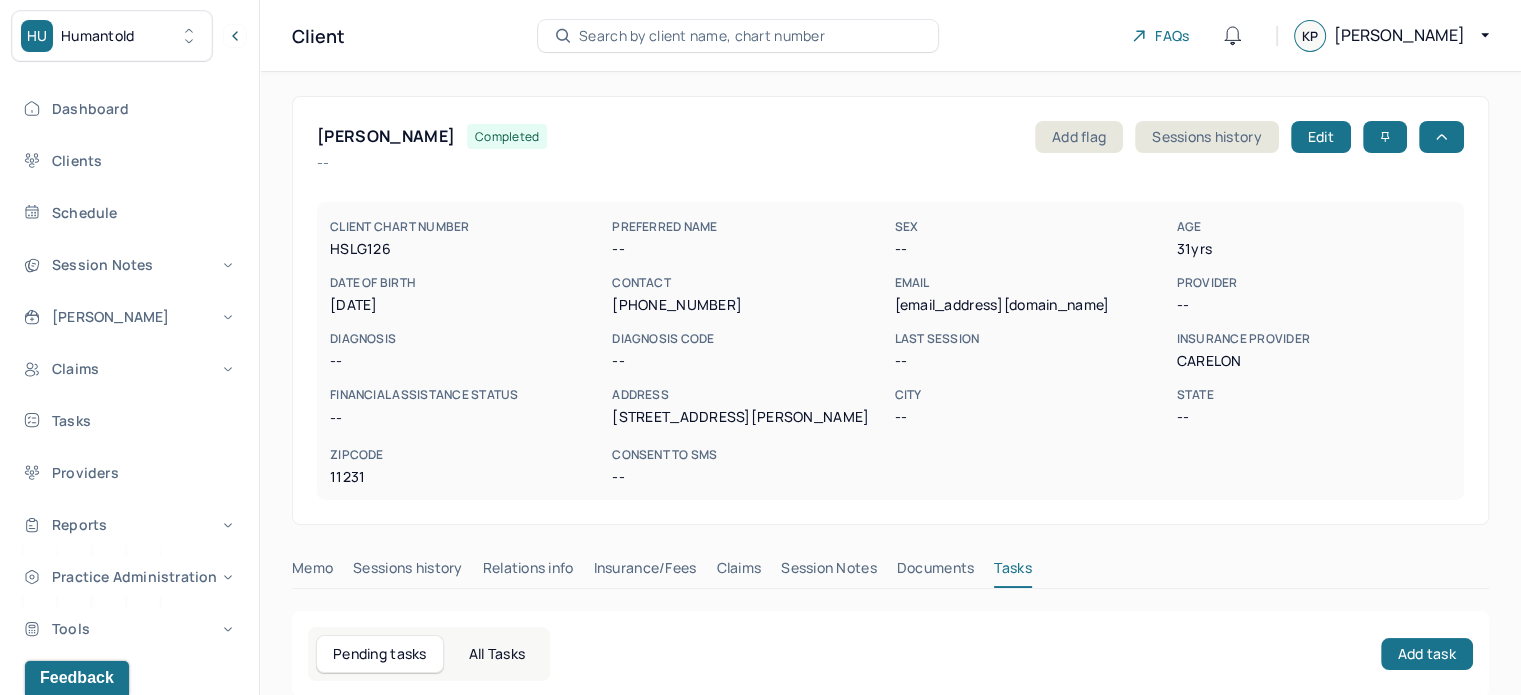 click on "Search by client name, chart number" at bounding box center (702, 36) 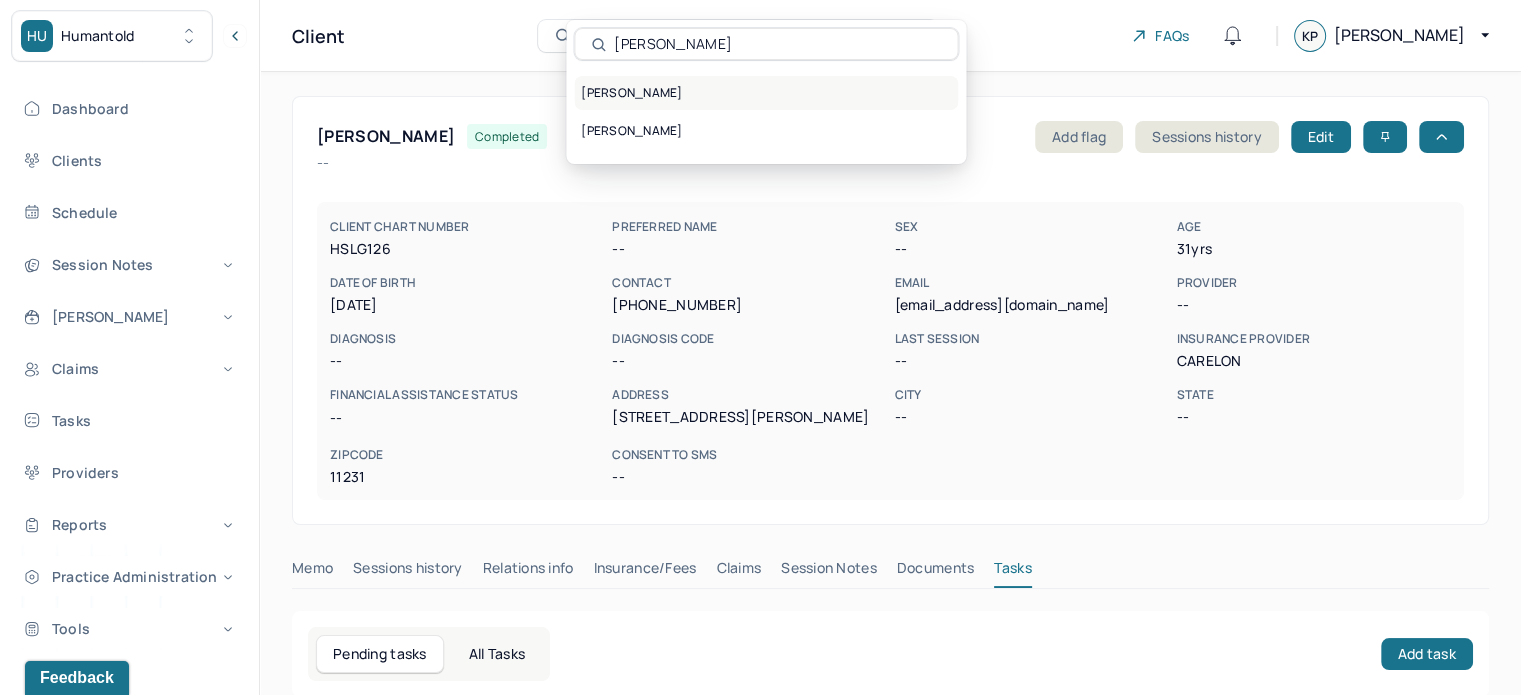 click on "[PERSON_NAME]" at bounding box center (766, 93) 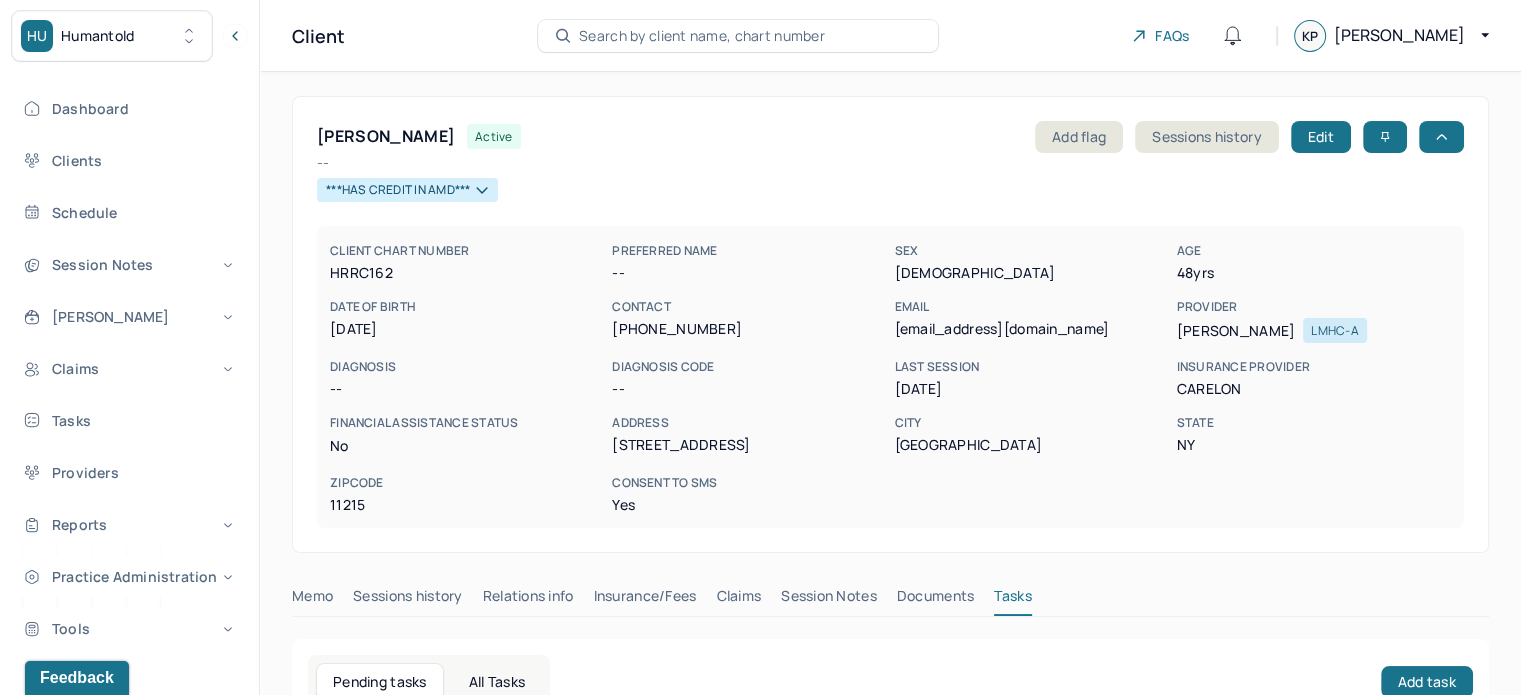 click on "Search by client name, chart number" at bounding box center (702, 36) 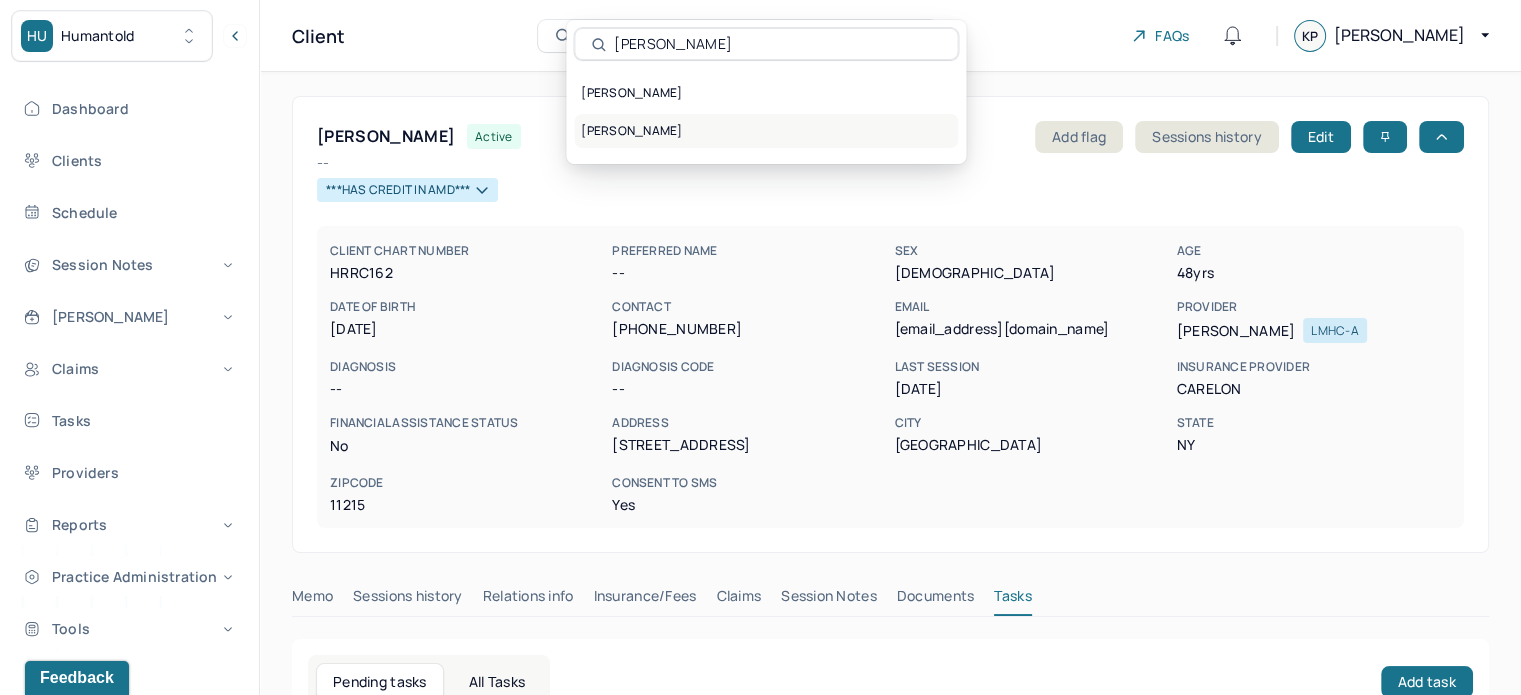 click on "[PERSON_NAME]" at bounding box center (766, 131) 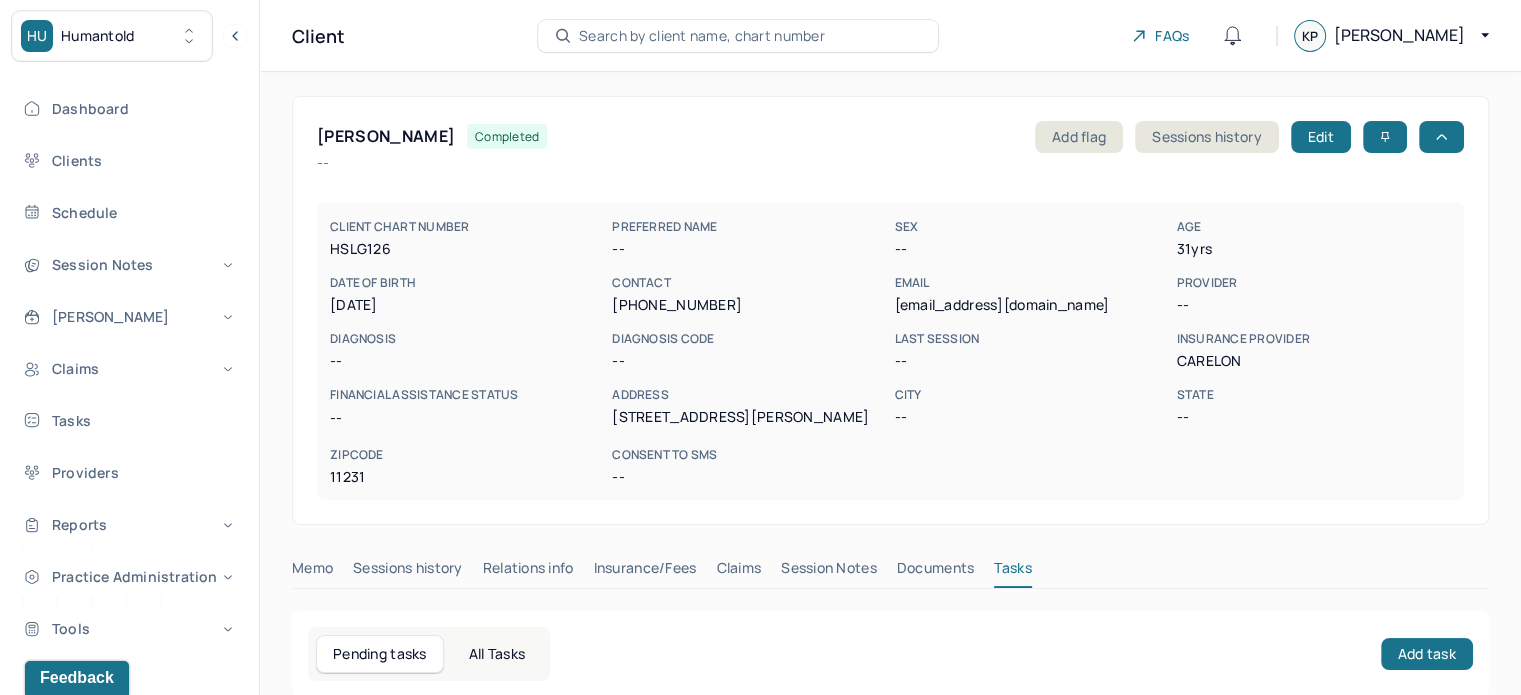 click on "Search by client name, chart number" at bounding box center [702, 36] 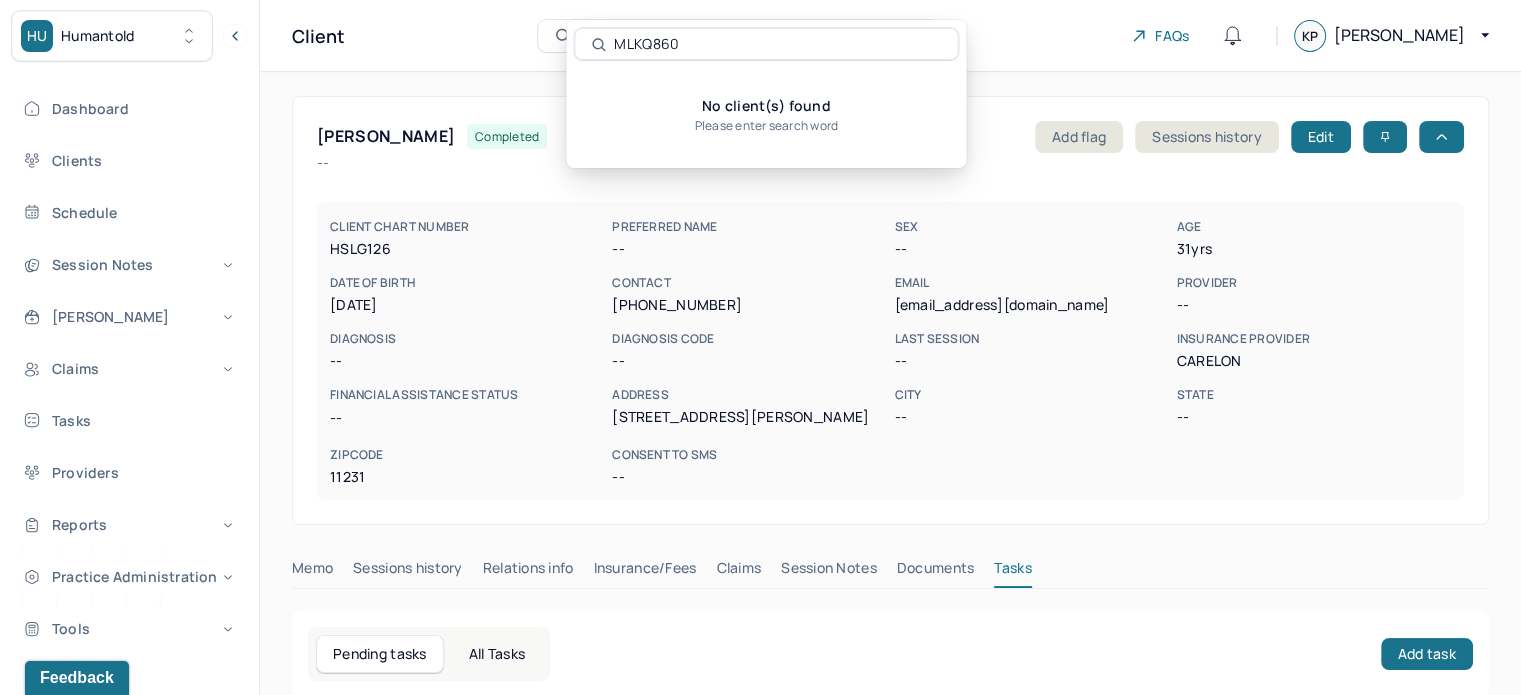 click on "MLKQ860" at bounding box center (766, 44) 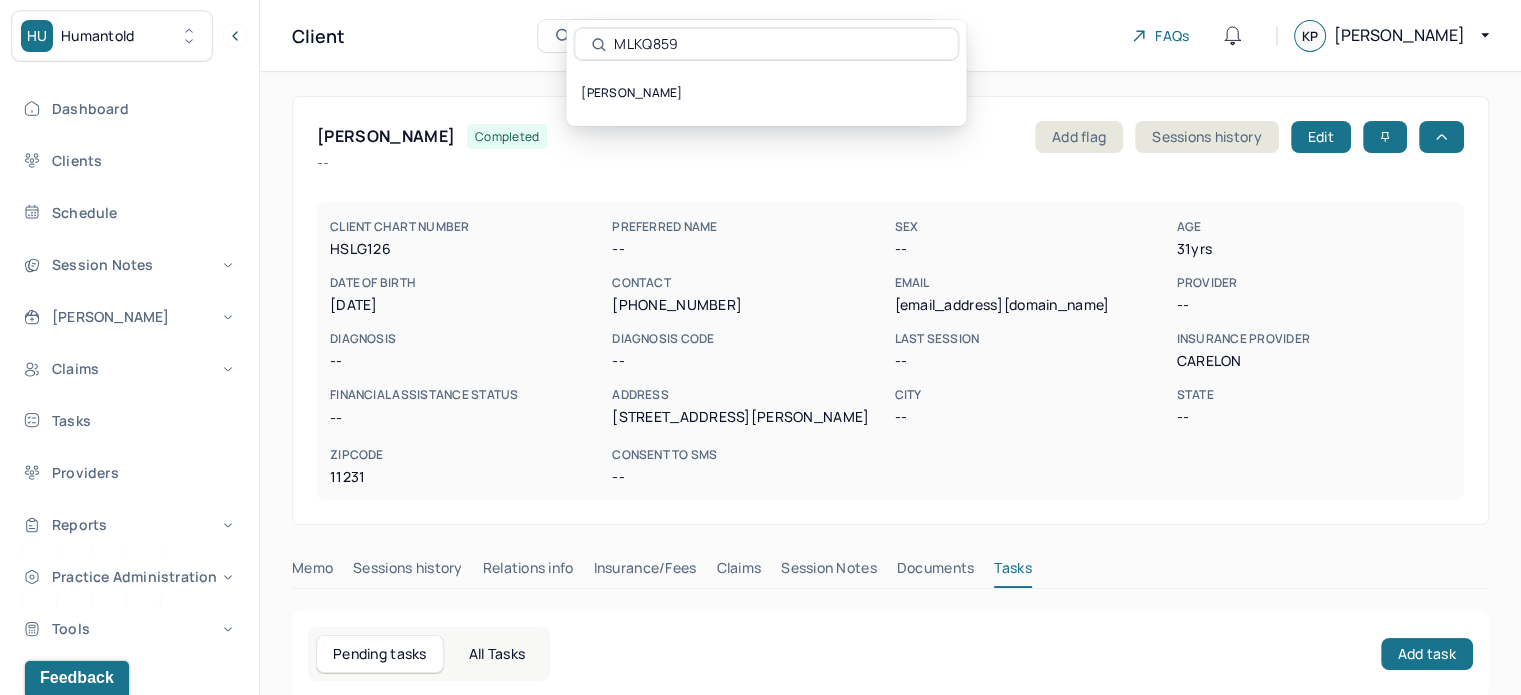 type on "MLKQ859" 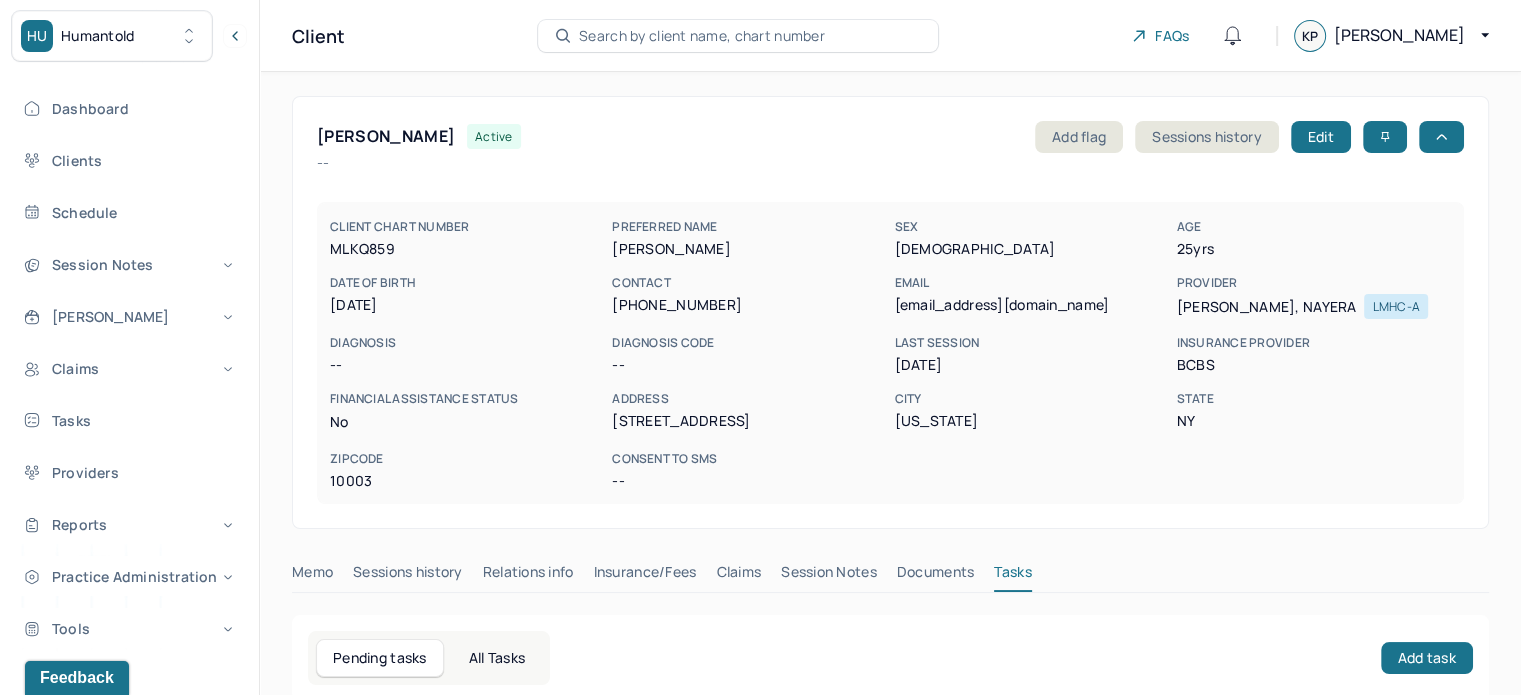 click on "[EMAIL_ADDRESS][DOMAIN_NAME]" at bounding box center [1031, 305] 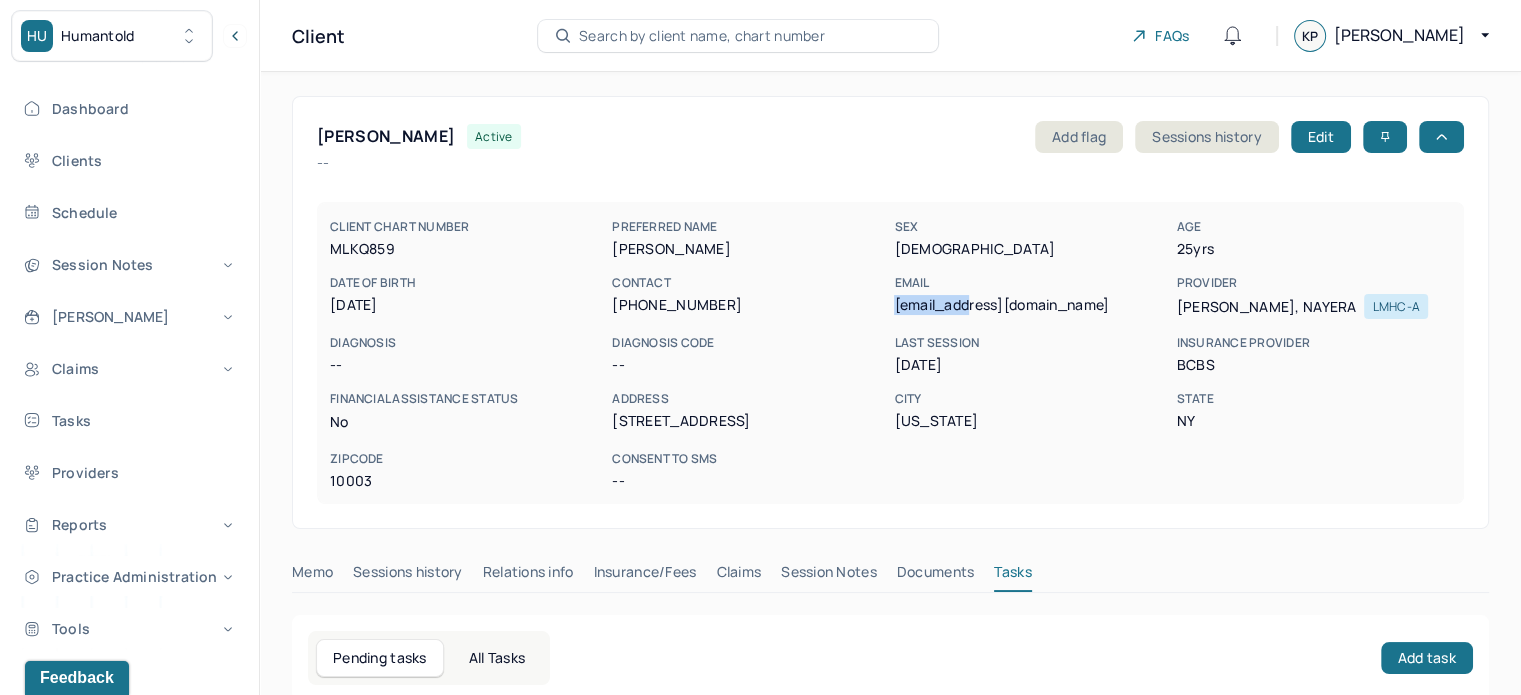 click on "[EMAIL_ADDRESS][DOMAIN_NAME]" at bounding box center [1031, 305] 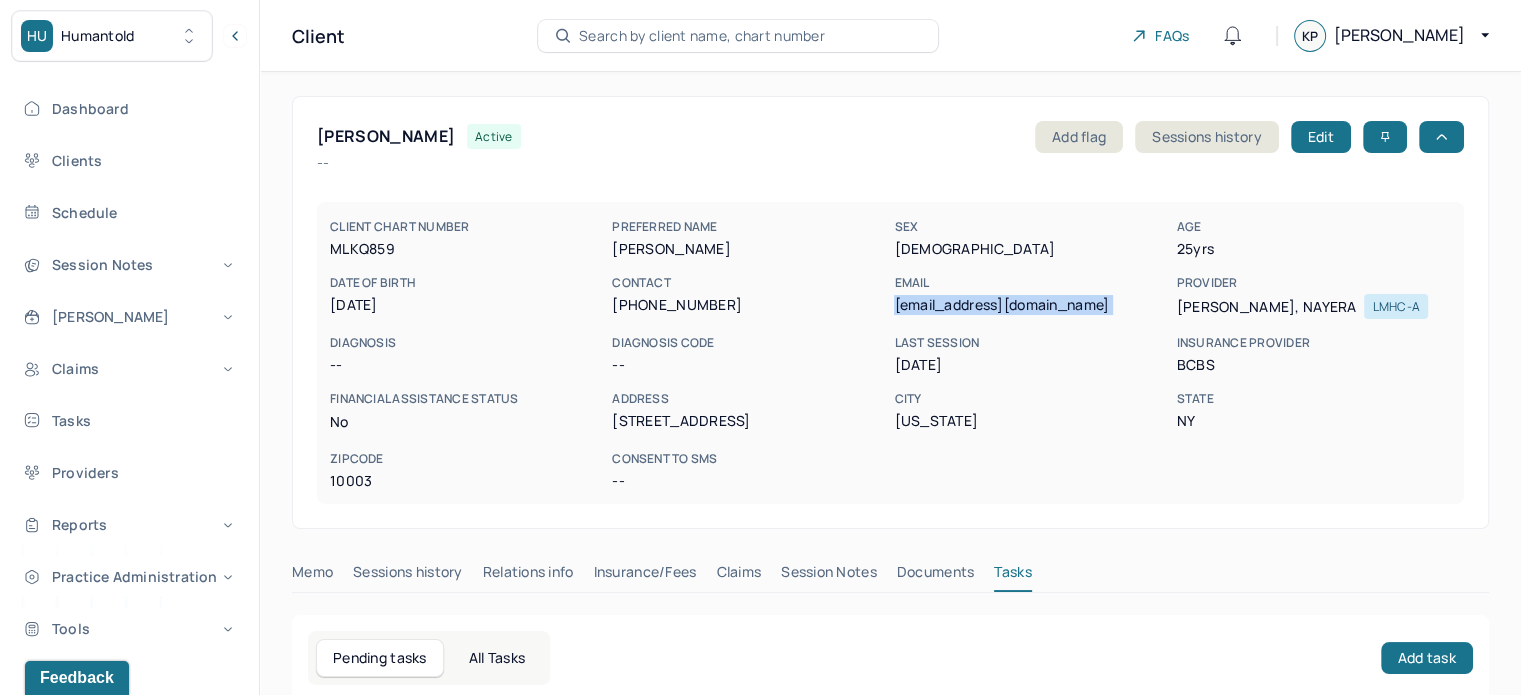 click on "[EMAIL_ADDRESS][DOMAIN_NAME]" at bounding box center [1031, 305] 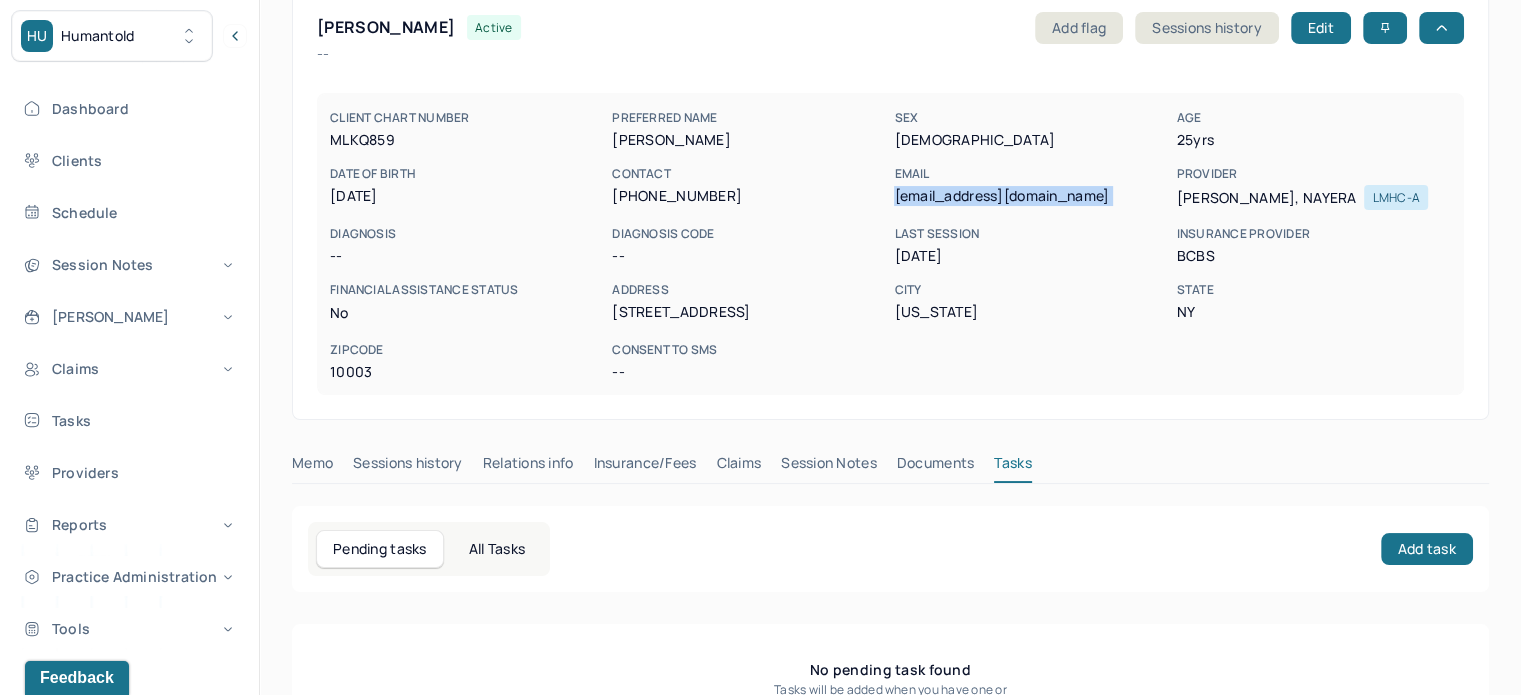 scroll, scrollTop: 180, scrollLeft: 0, axis: vertical 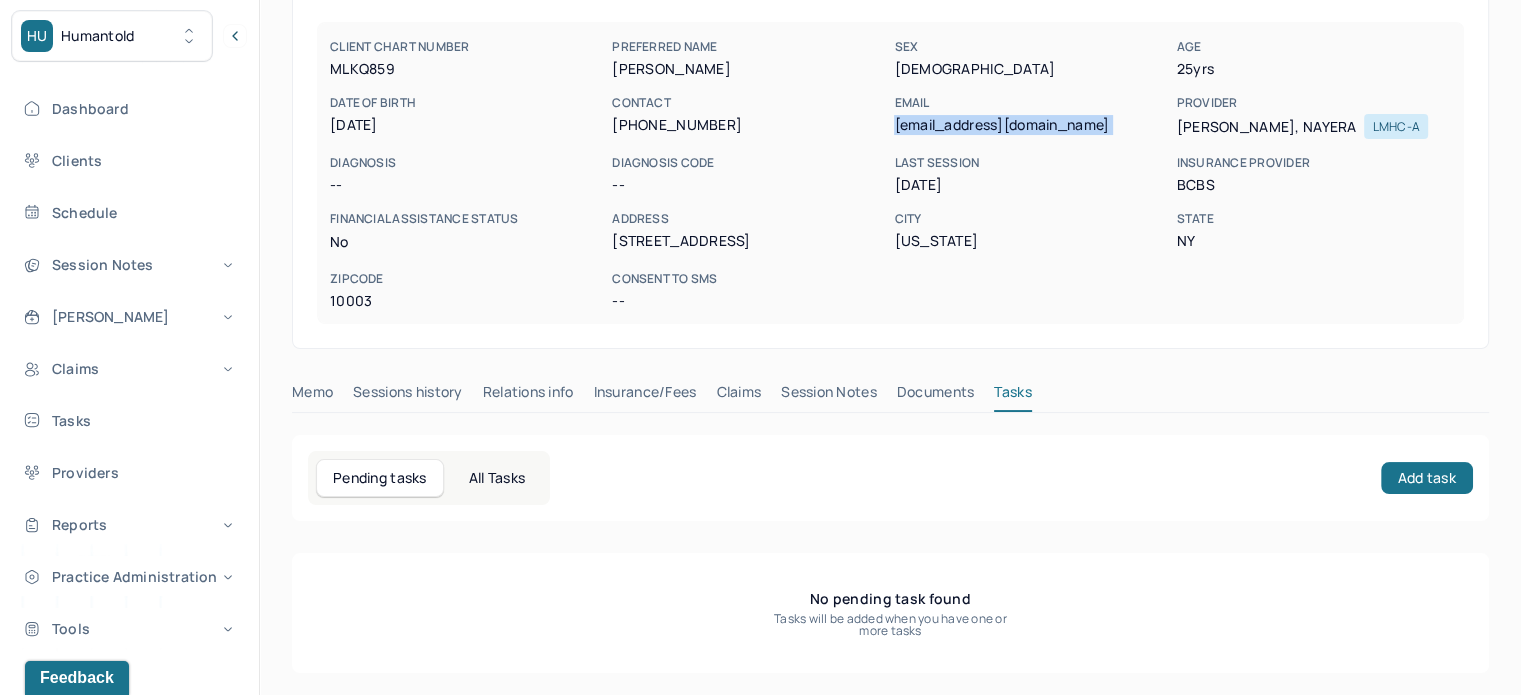 click on "Claims" at bounding box center [738, 396] 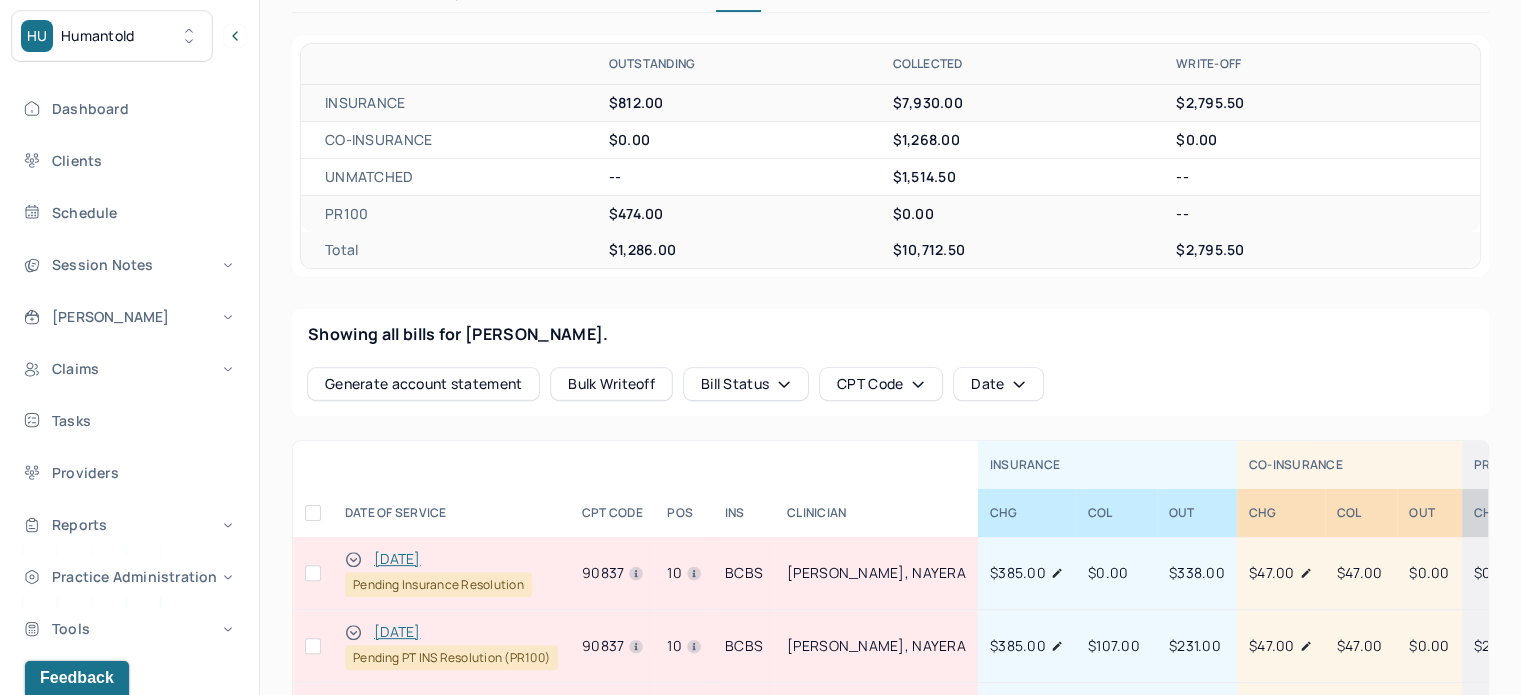 scroll, scrollTop: 880, scrollLeft: 0, axis: vertical 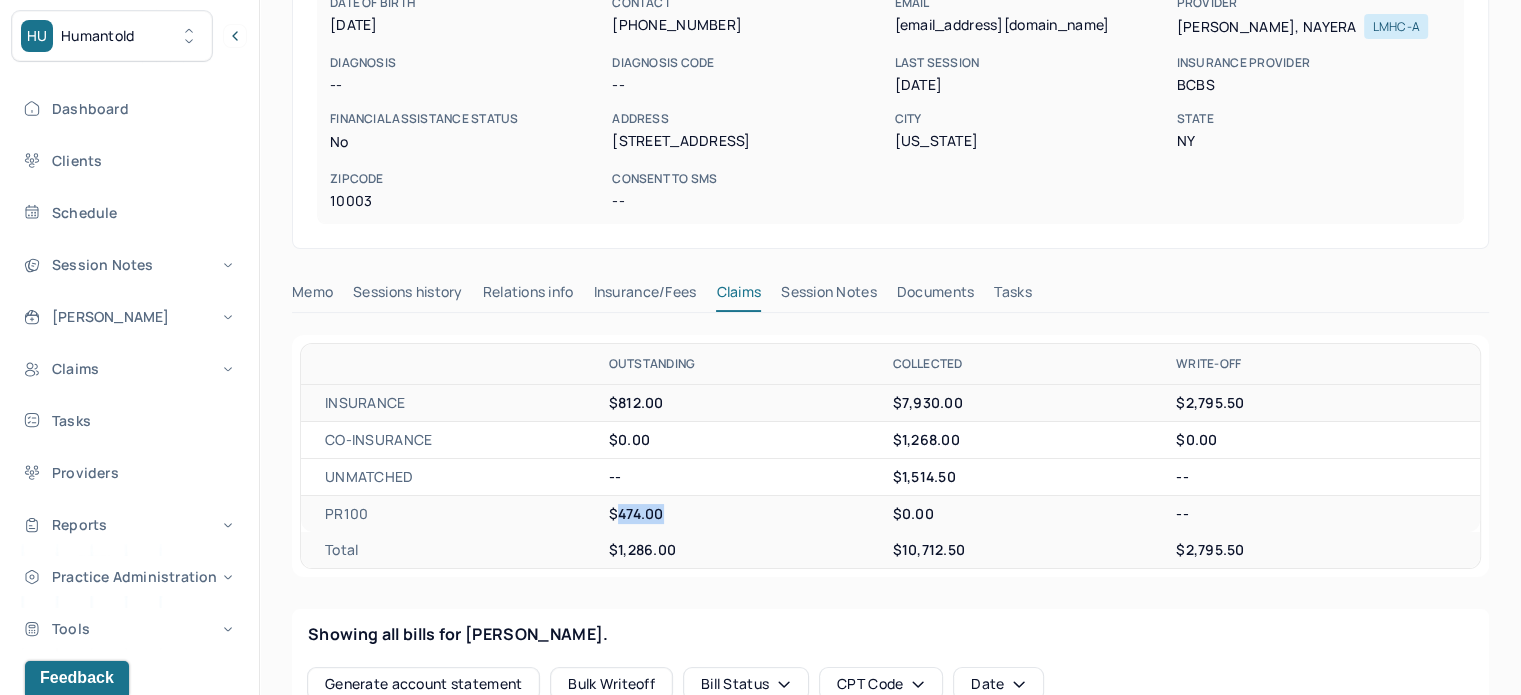 drag, startPoint x: 634, startPoint y: 513, endPoint x: 618, endPoint y: 513, distance: 16 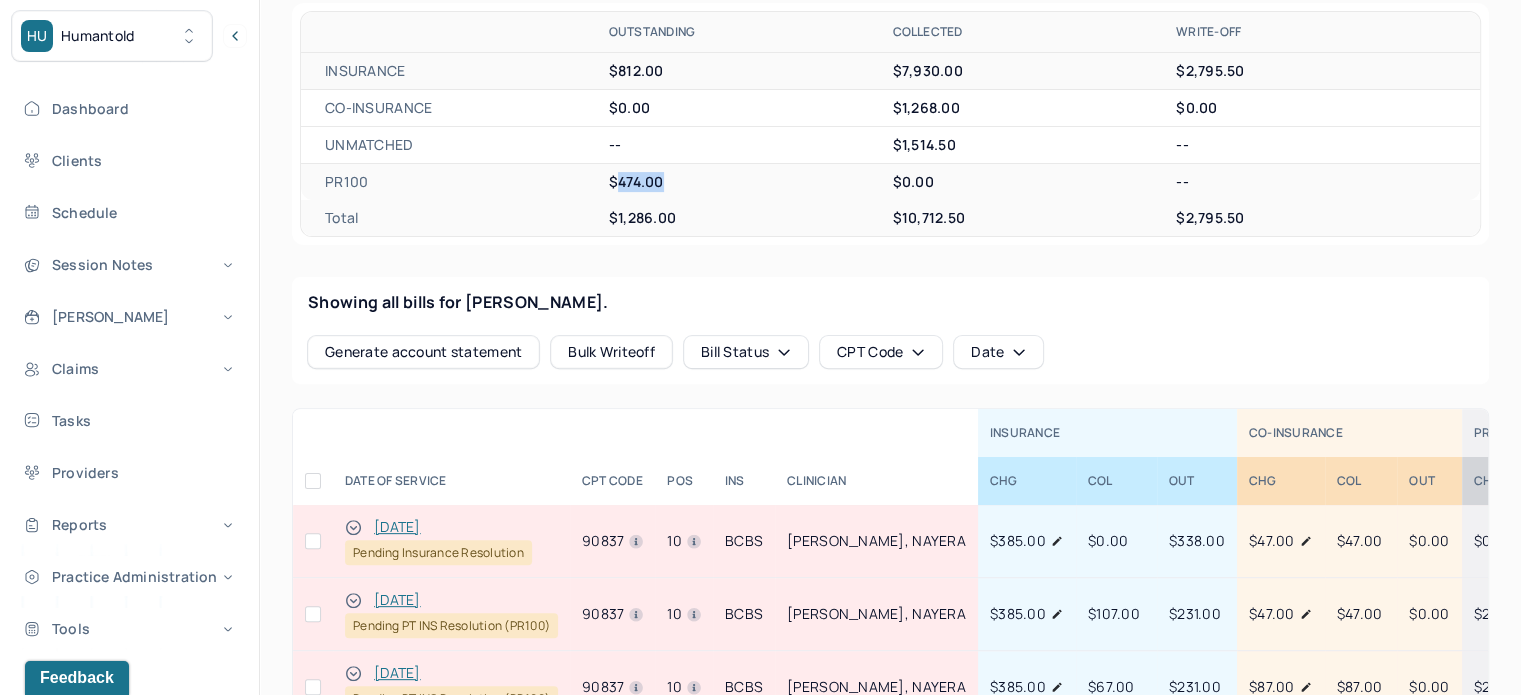 scroll, scrollTop: 480, scrollLeft: 0, axis: vertical 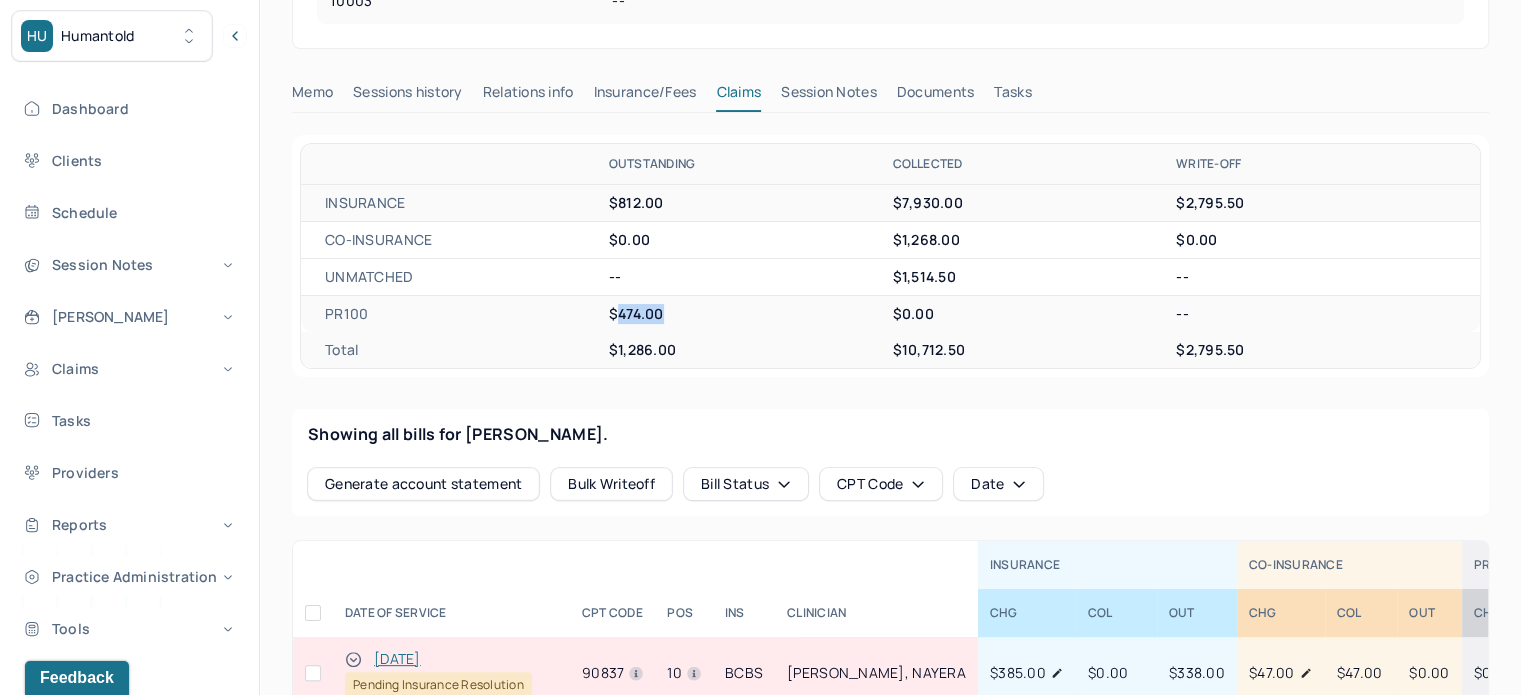 click on "Tasks" at bounding box center [1012, 96] 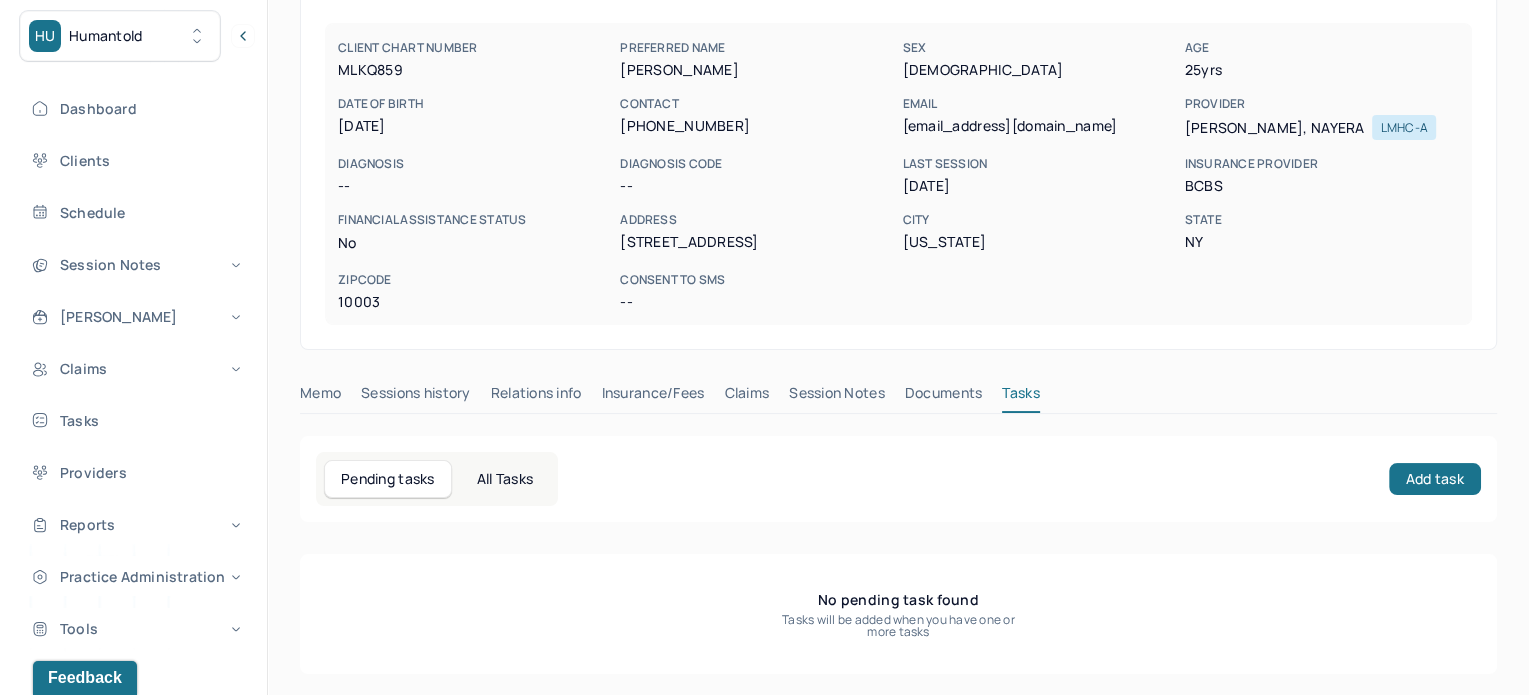 scroll, scrollTop: 180, scrollLeft: 0, axis: vertical 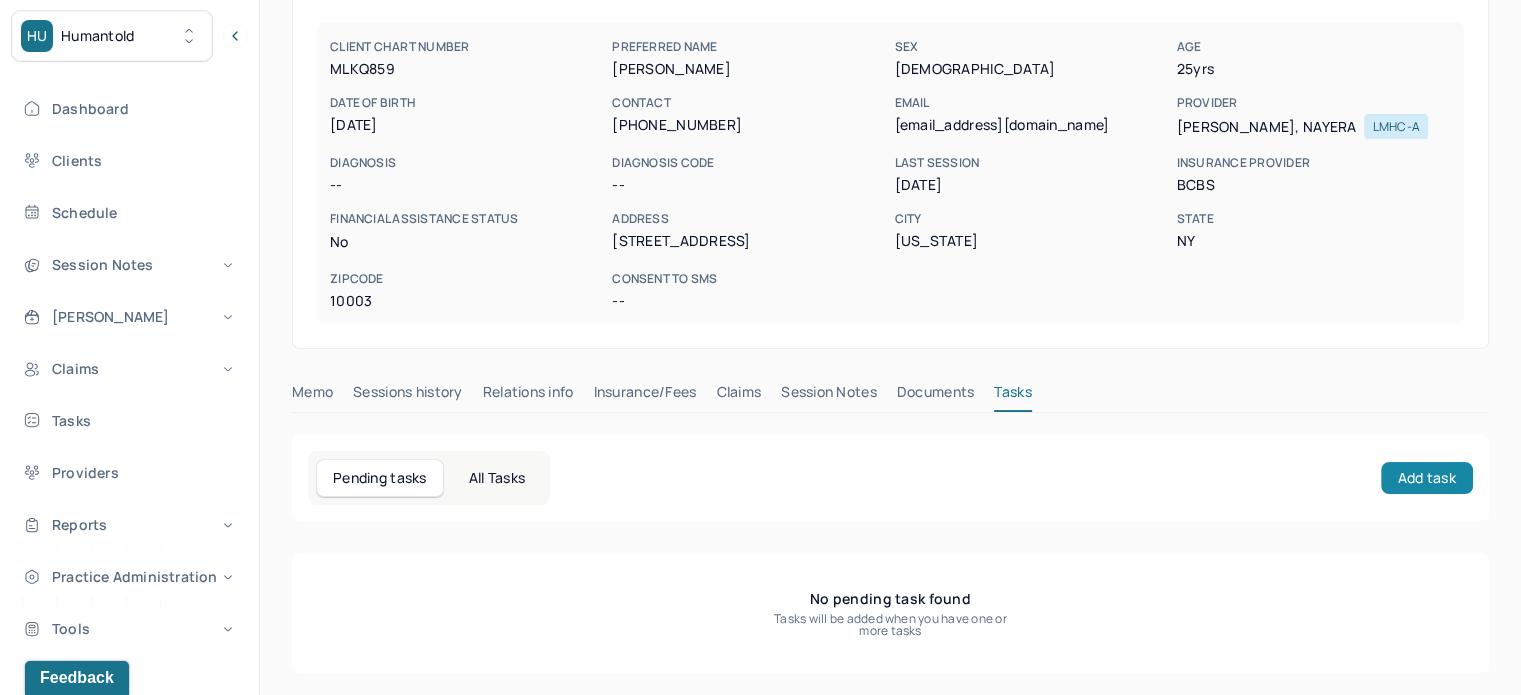 click on "Add task" at bounding box center (1427, 478) 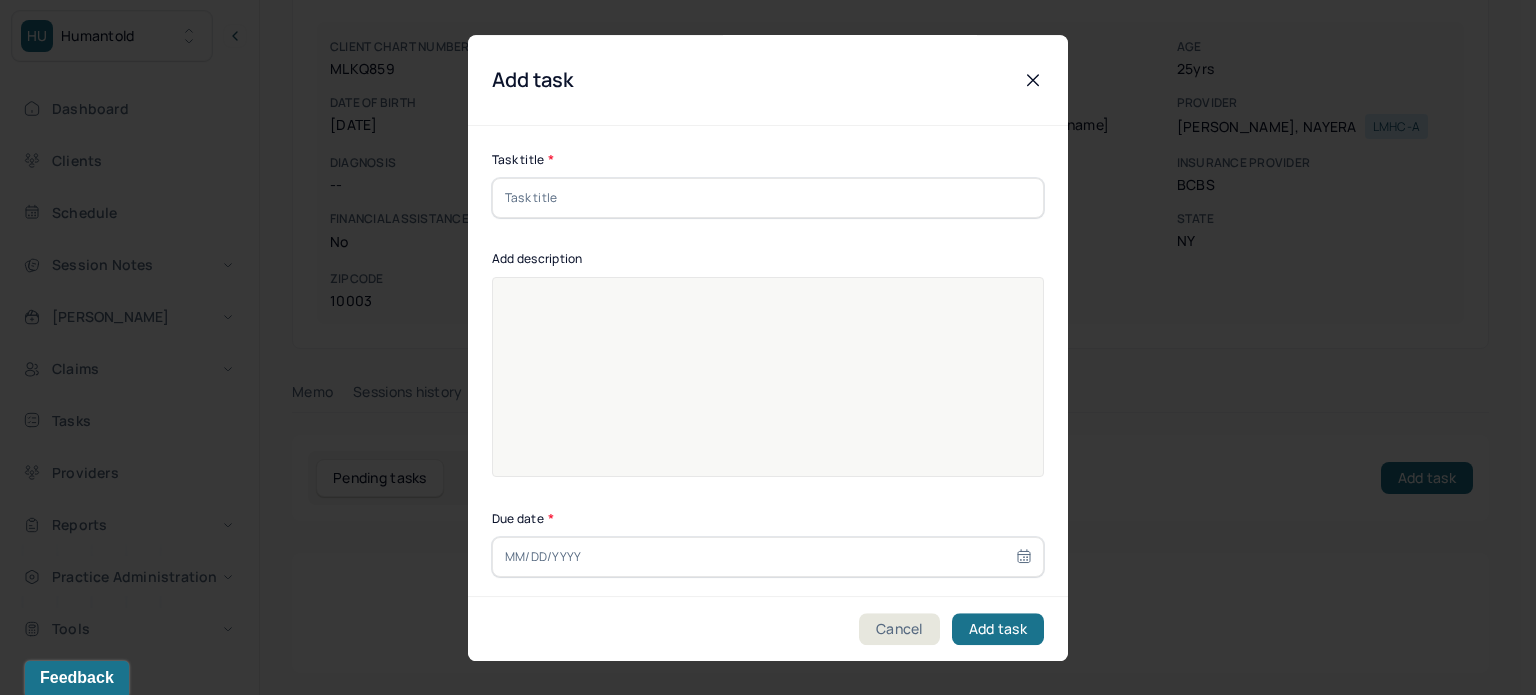 click at bounding box center [768, 198] 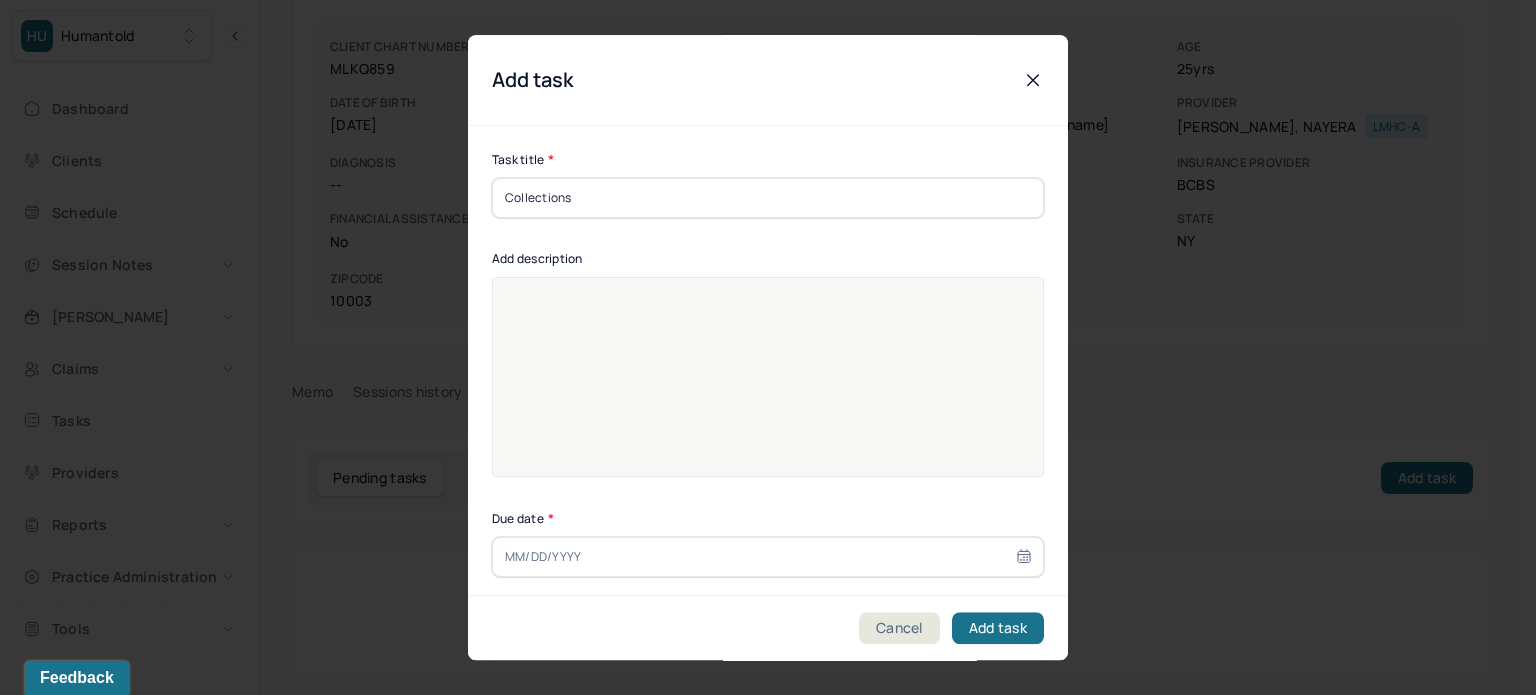 type on "Collections" 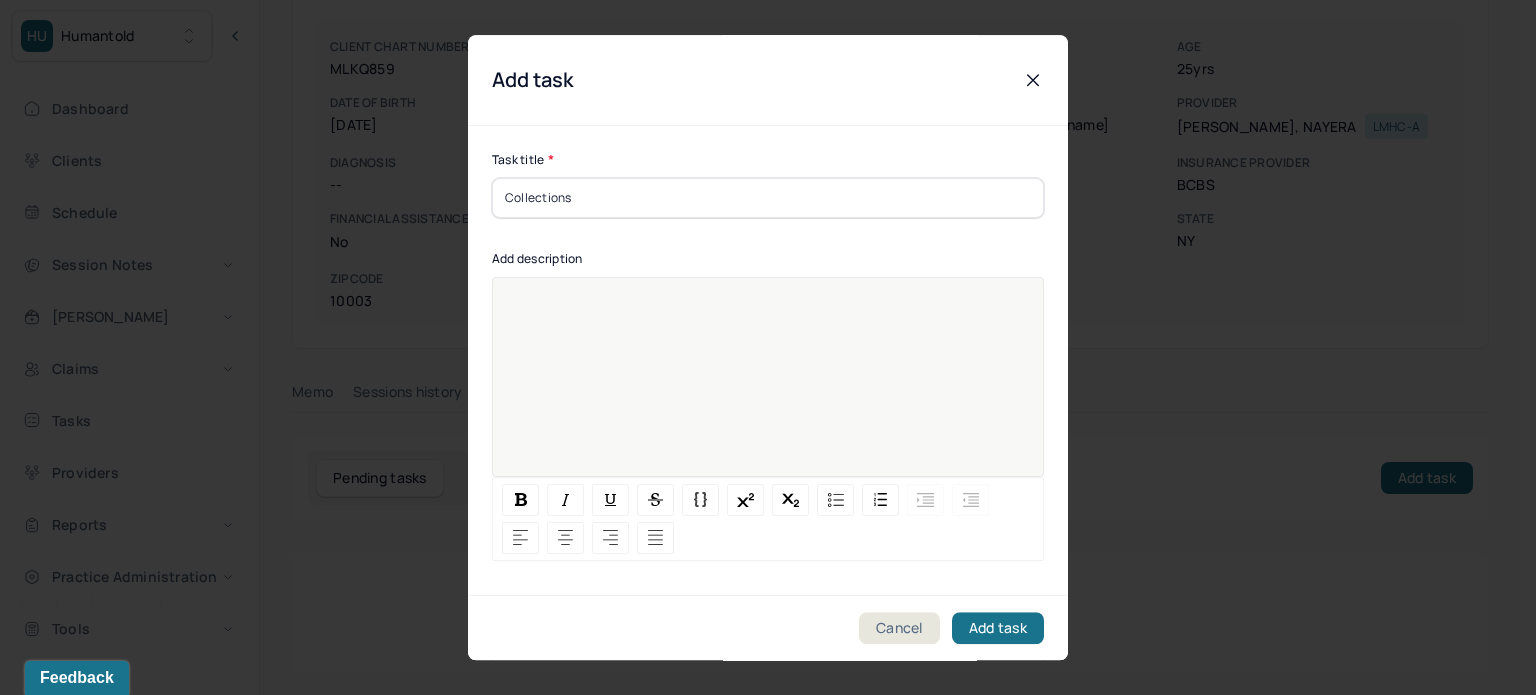 paste 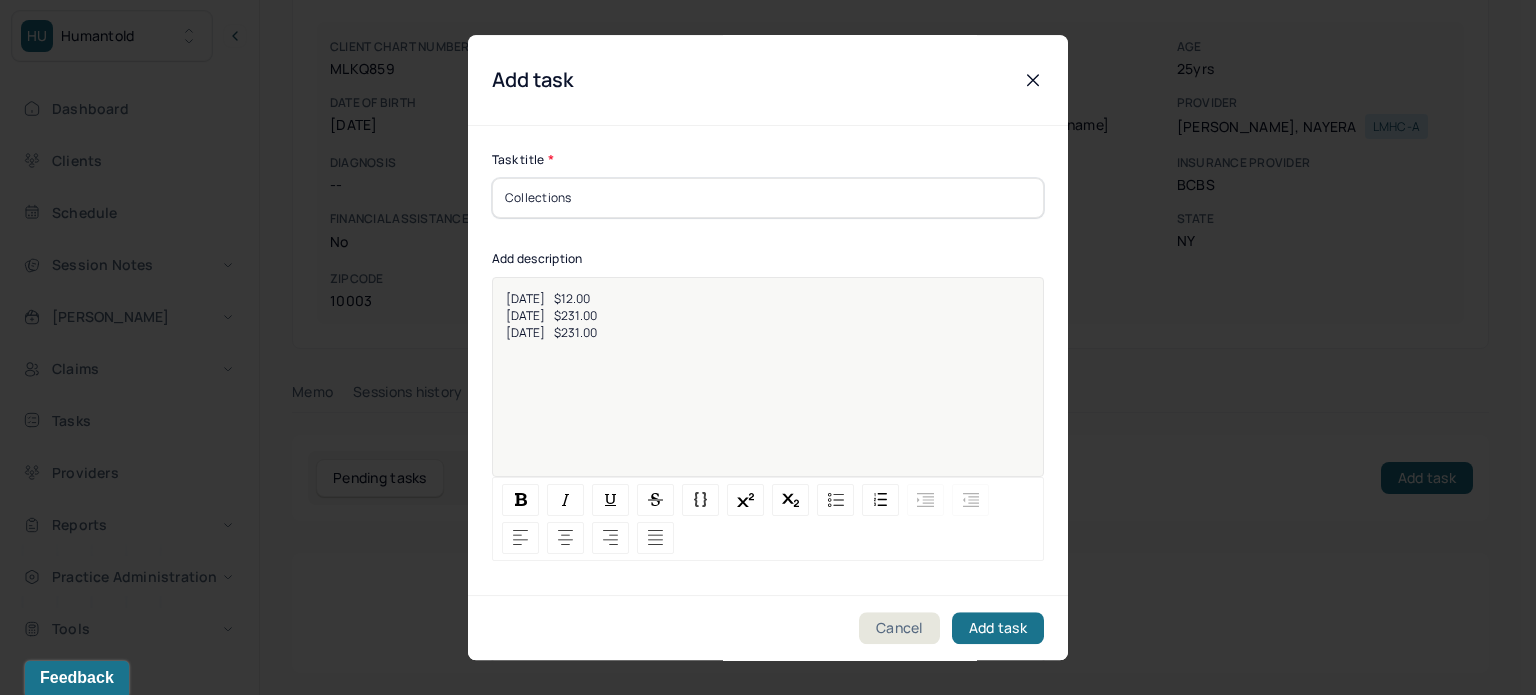 type 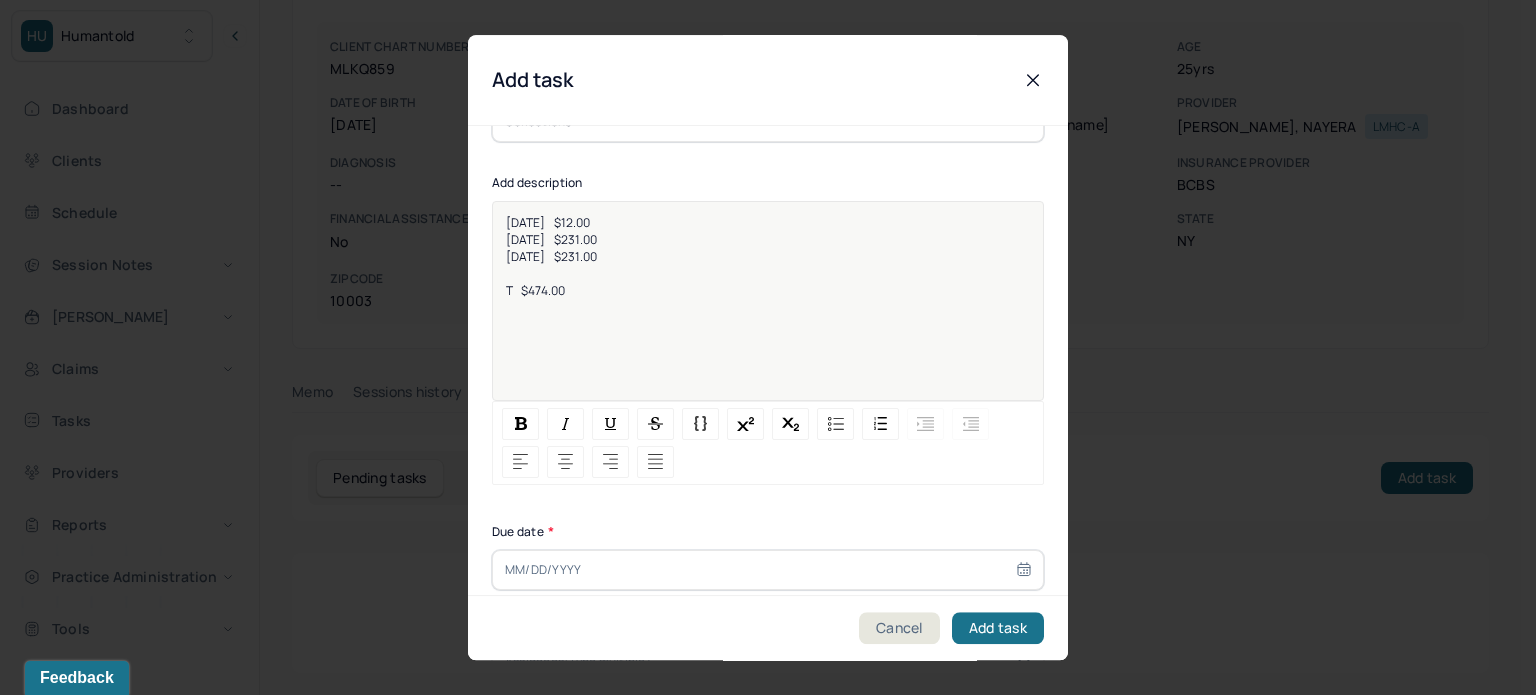 scroll, scrollTop: 100, scrollLeft: 0, axis: vertical 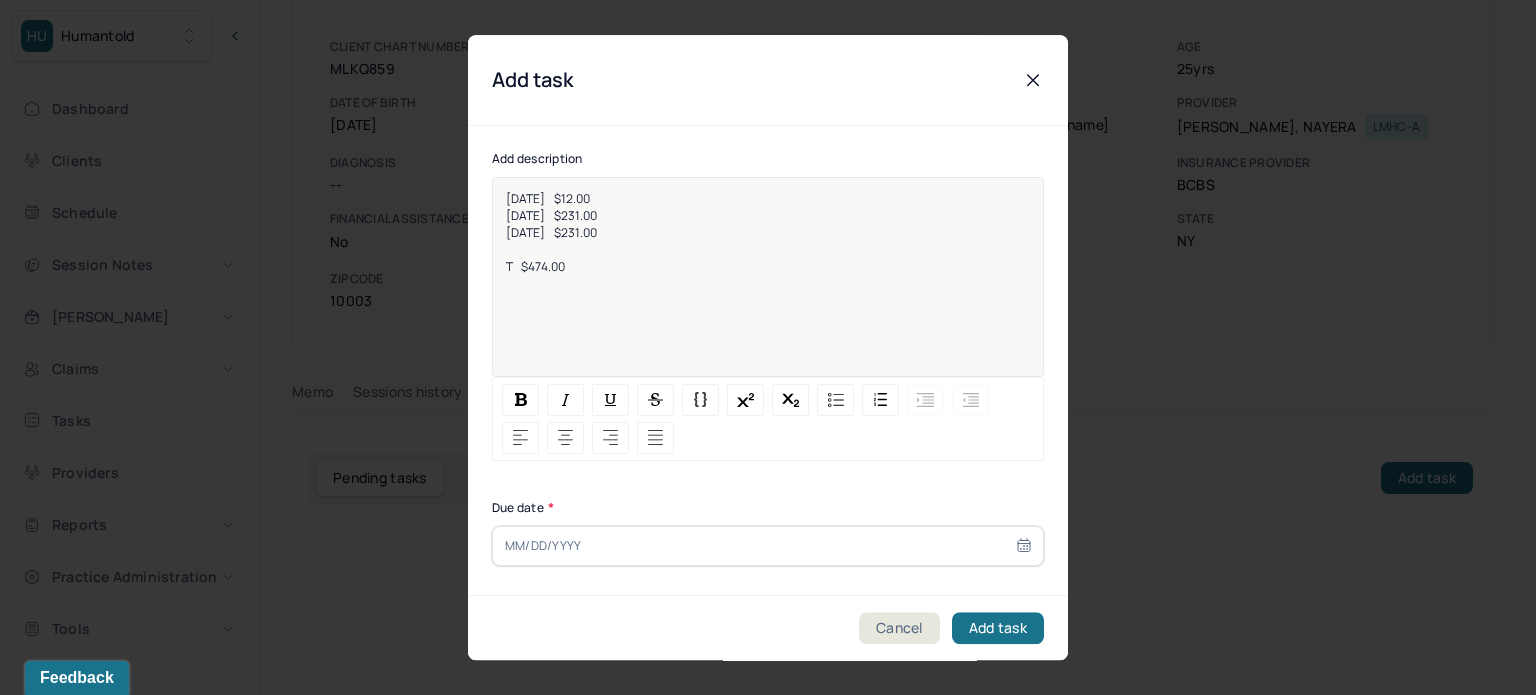 click at bounding box center [768, 546] 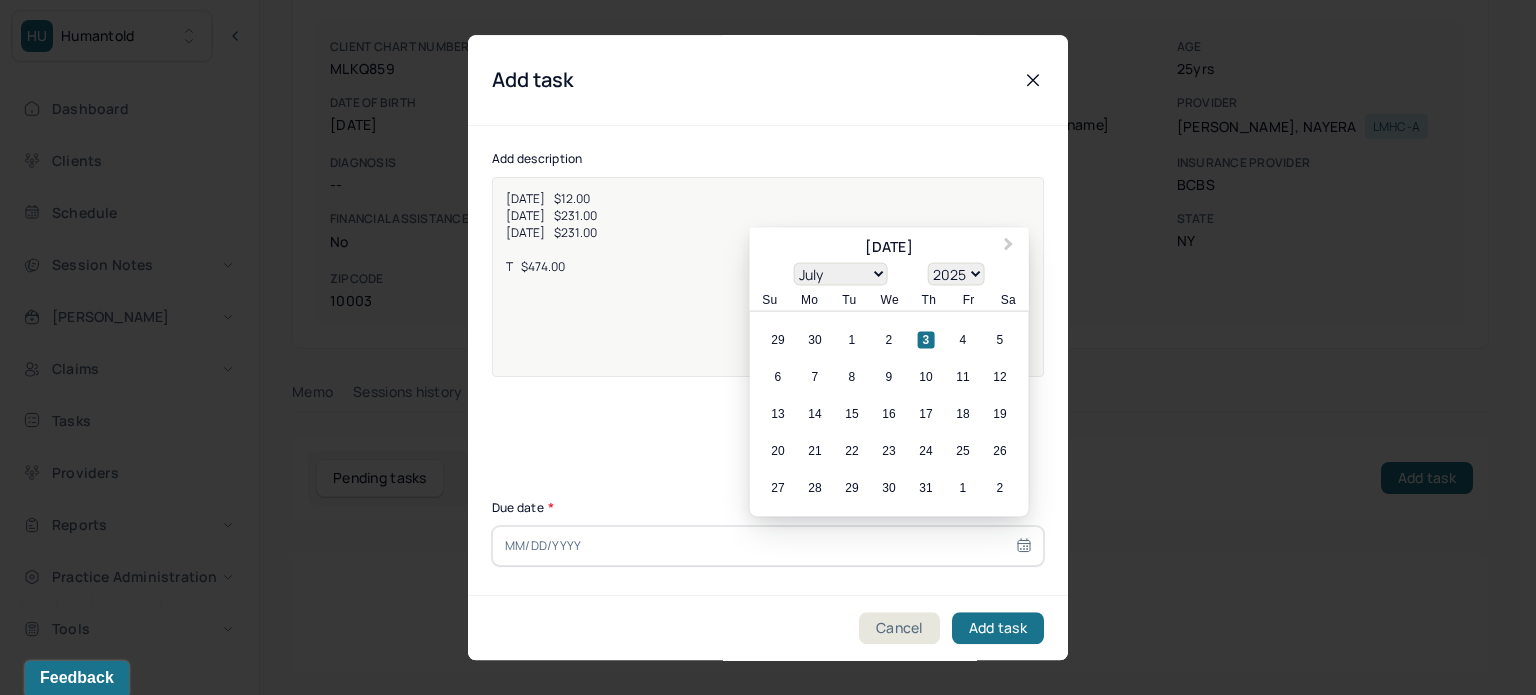 click on "6 7 8 9 10 11 12" at bounding box center (889, 377) 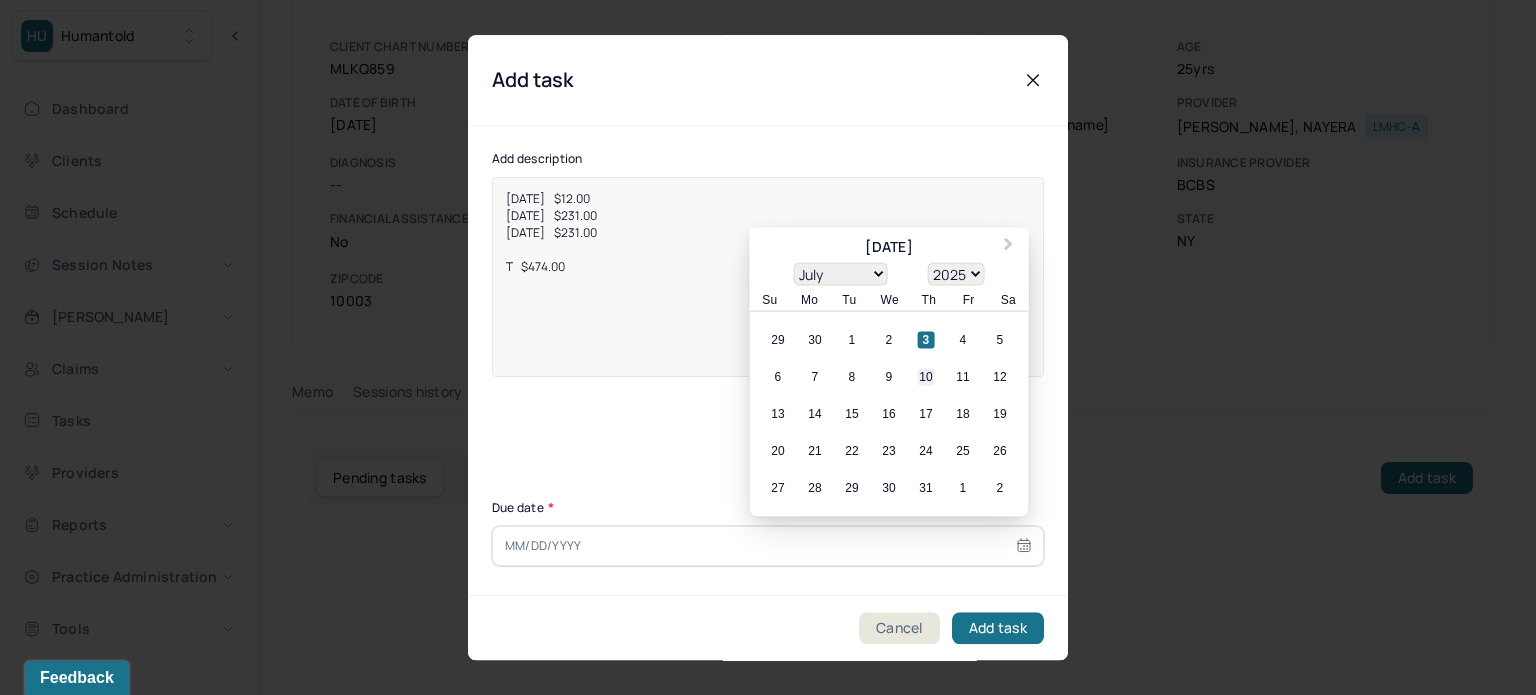 click on "10" at bounding box center (926, 377) 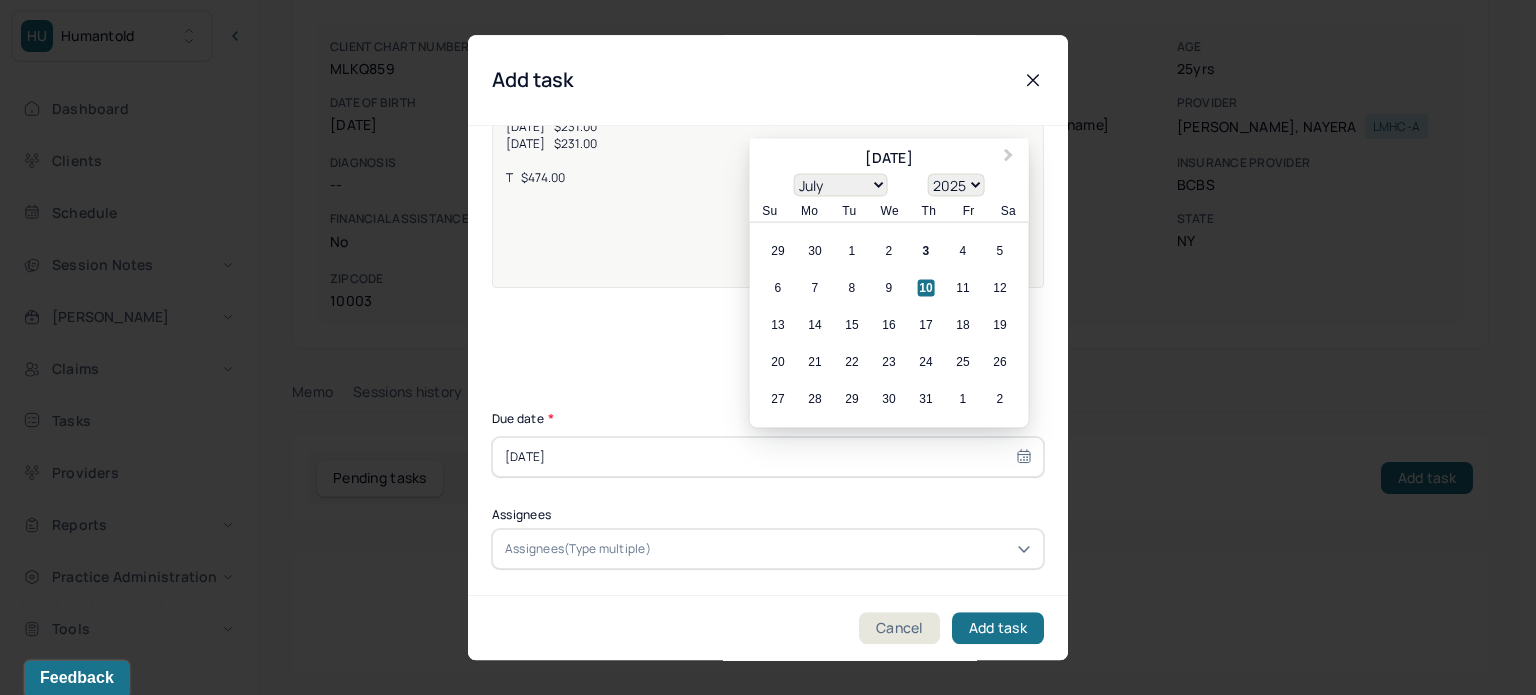 scroll, scrollTop: 256, scrollLeft: 0, axis: vertical 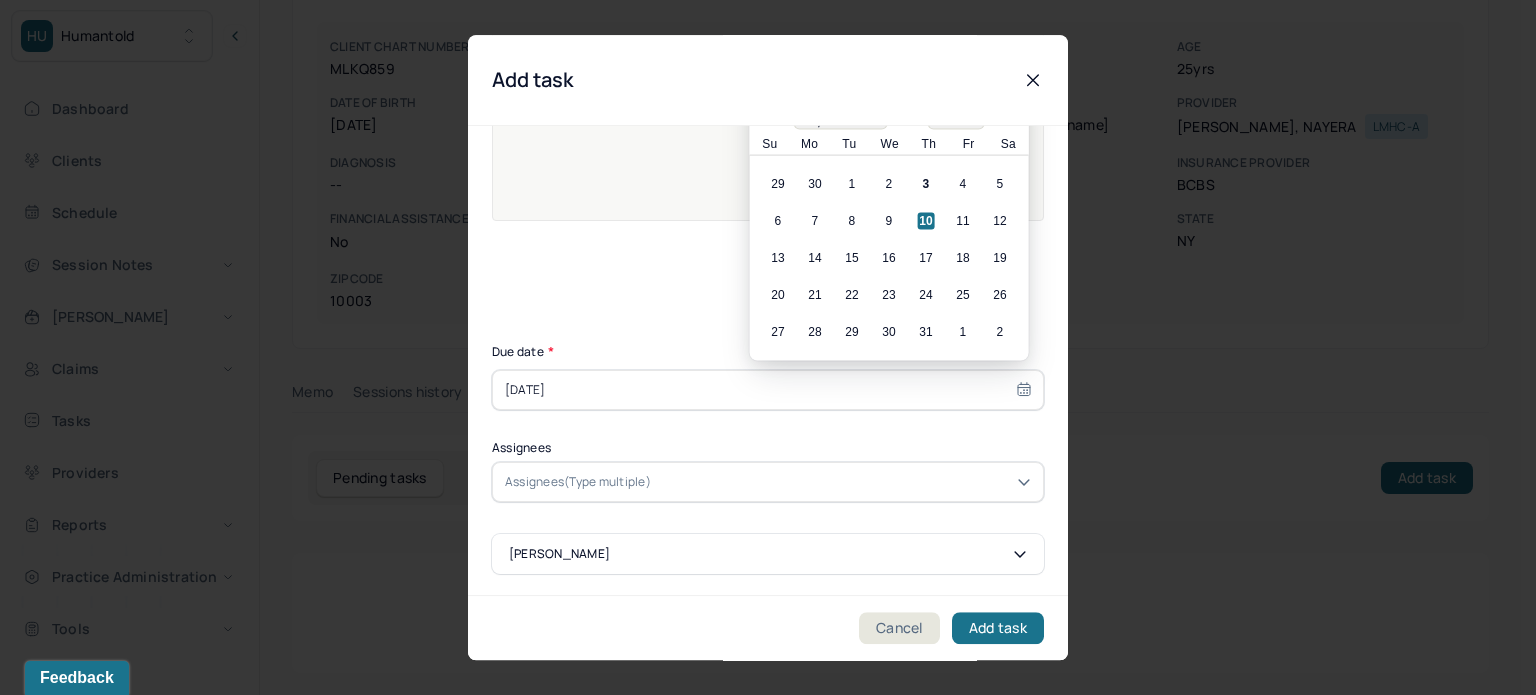 click on "Assignees(Type multiple)" at bounding box center [578, 482] 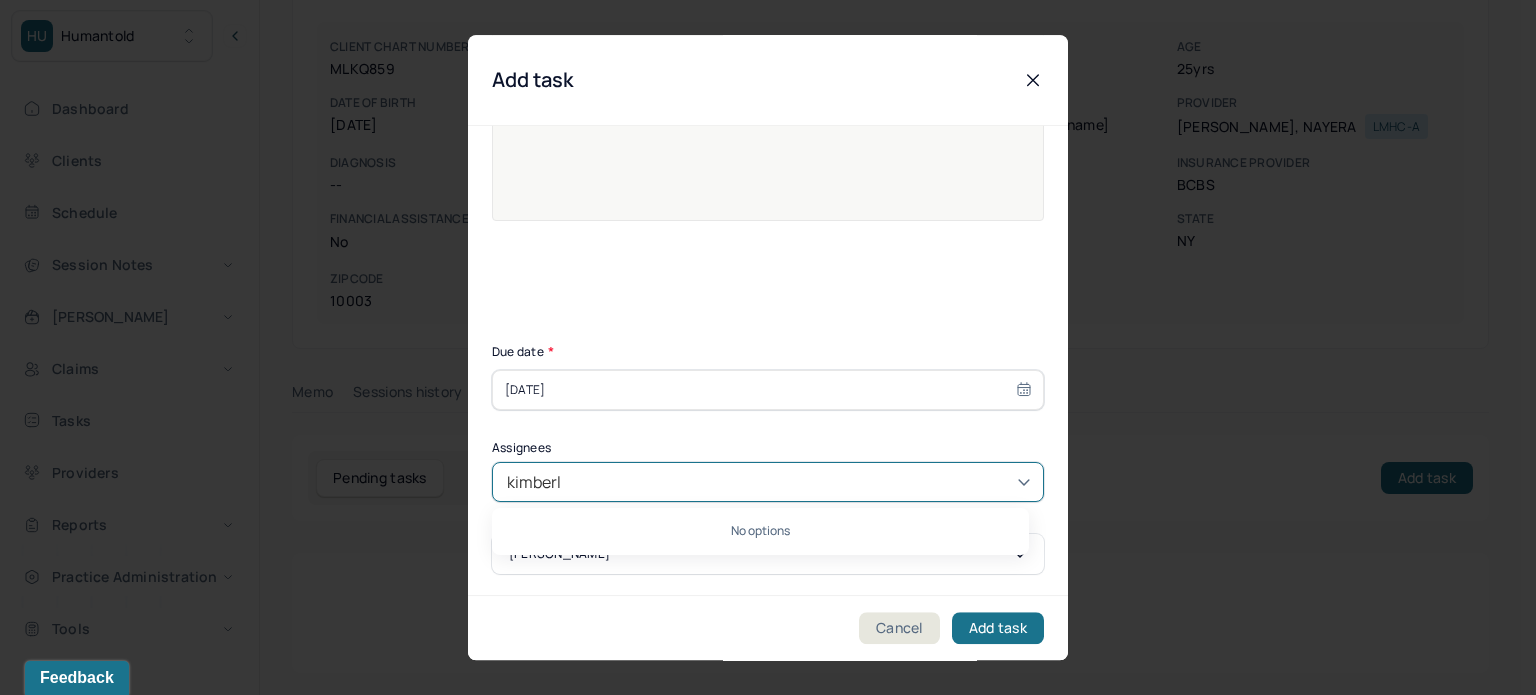 type on "[PERSON_NAME]" 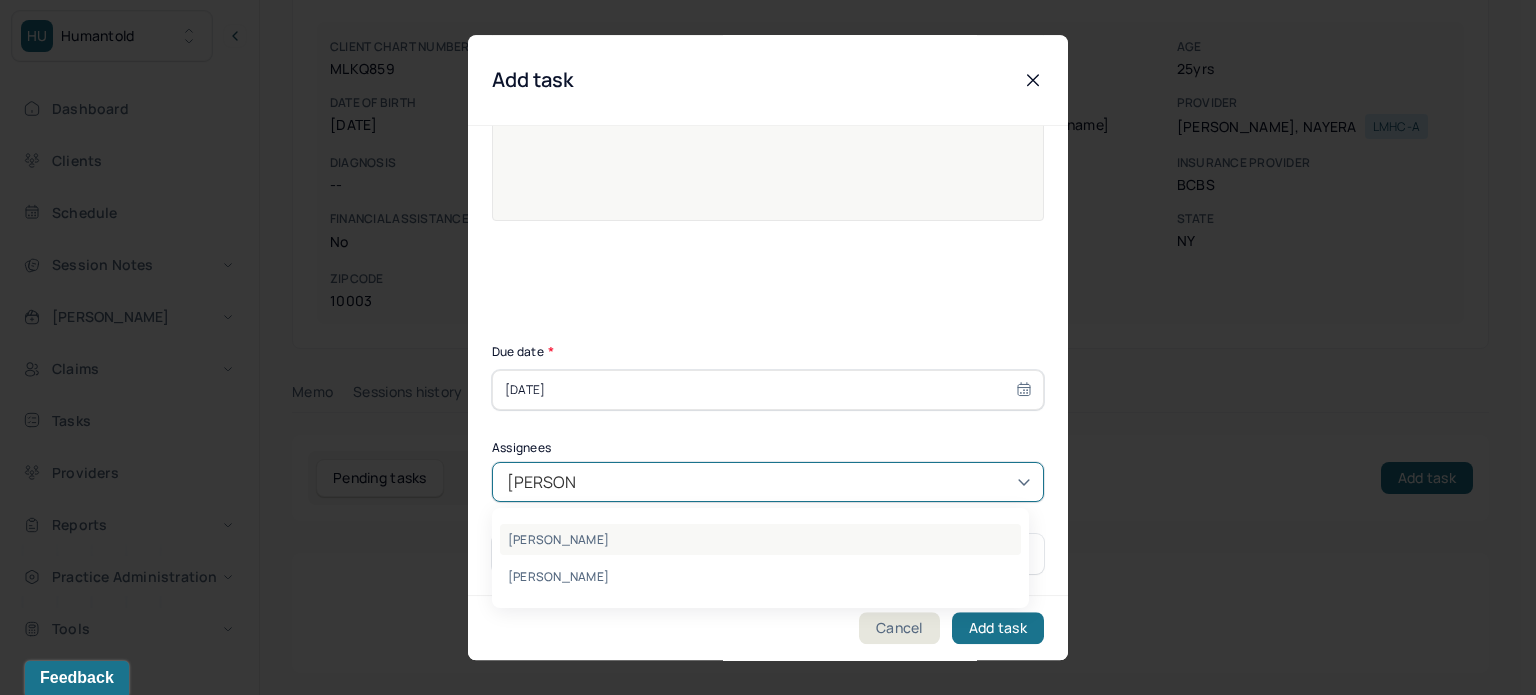 click on "[PERSON_NAME]" at bounding box center (760, 539) 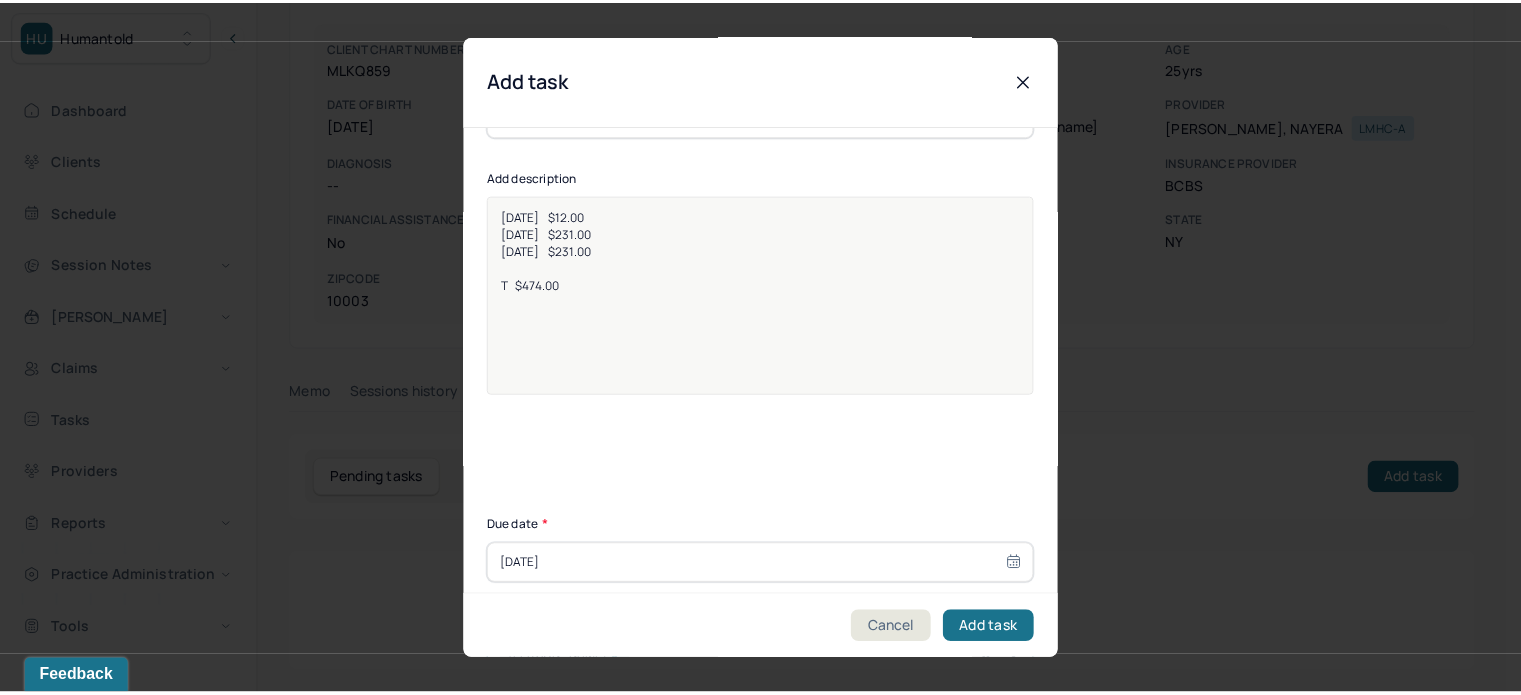 scroll, scrollTop: 0, scrollLeft: 0, axis: both 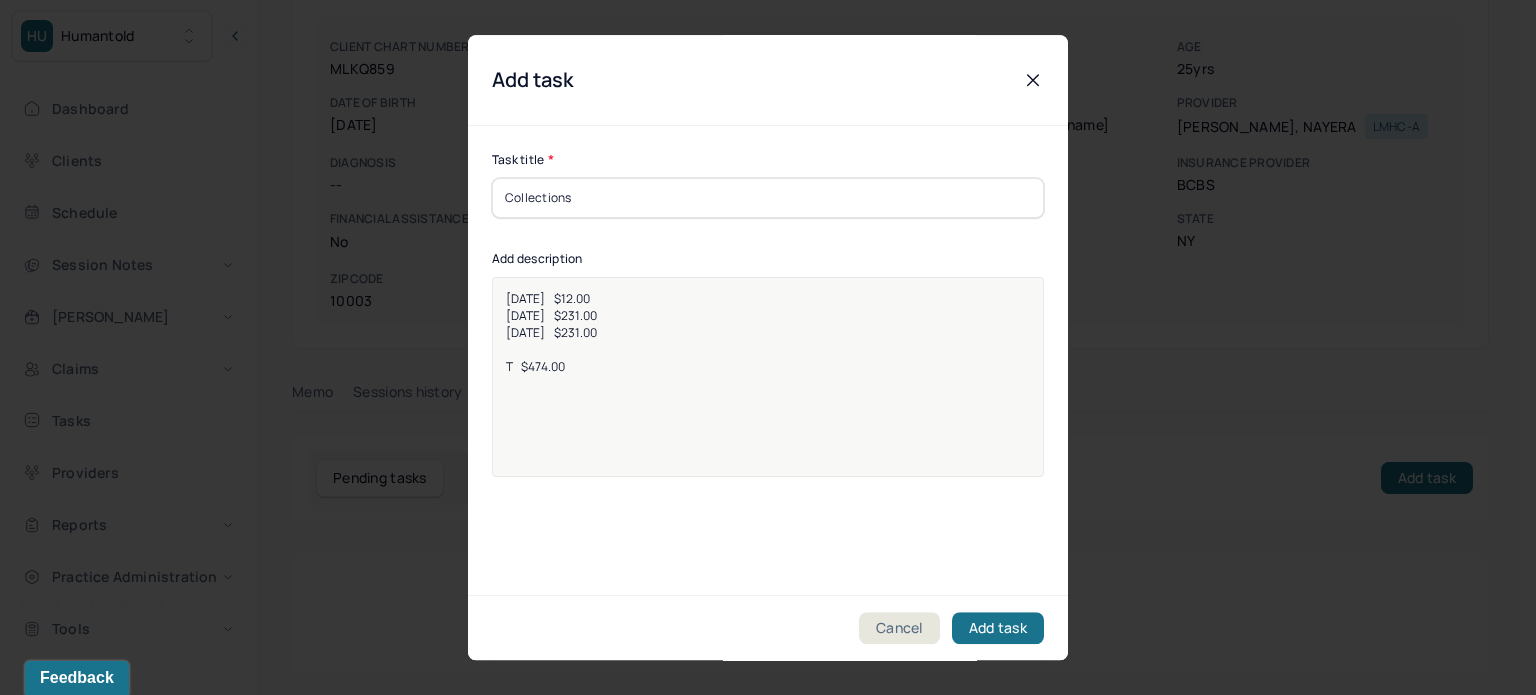 click on "[DATE]	$231.00" at bounding box center [551, 332] 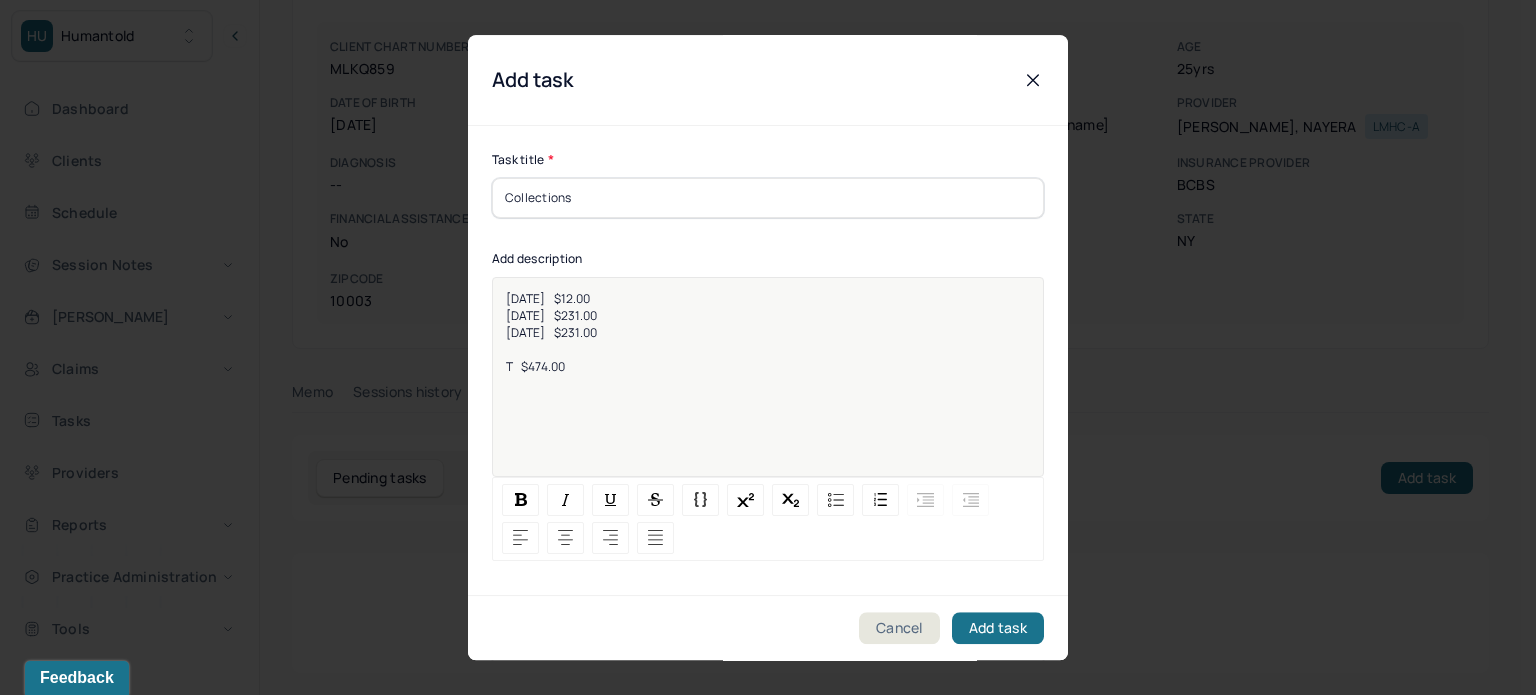 click on "[DATE]	$12.00 [DATE]	$231.00 [DATE]	$231.00  T    $474.00" at bounding box center (768, 377) 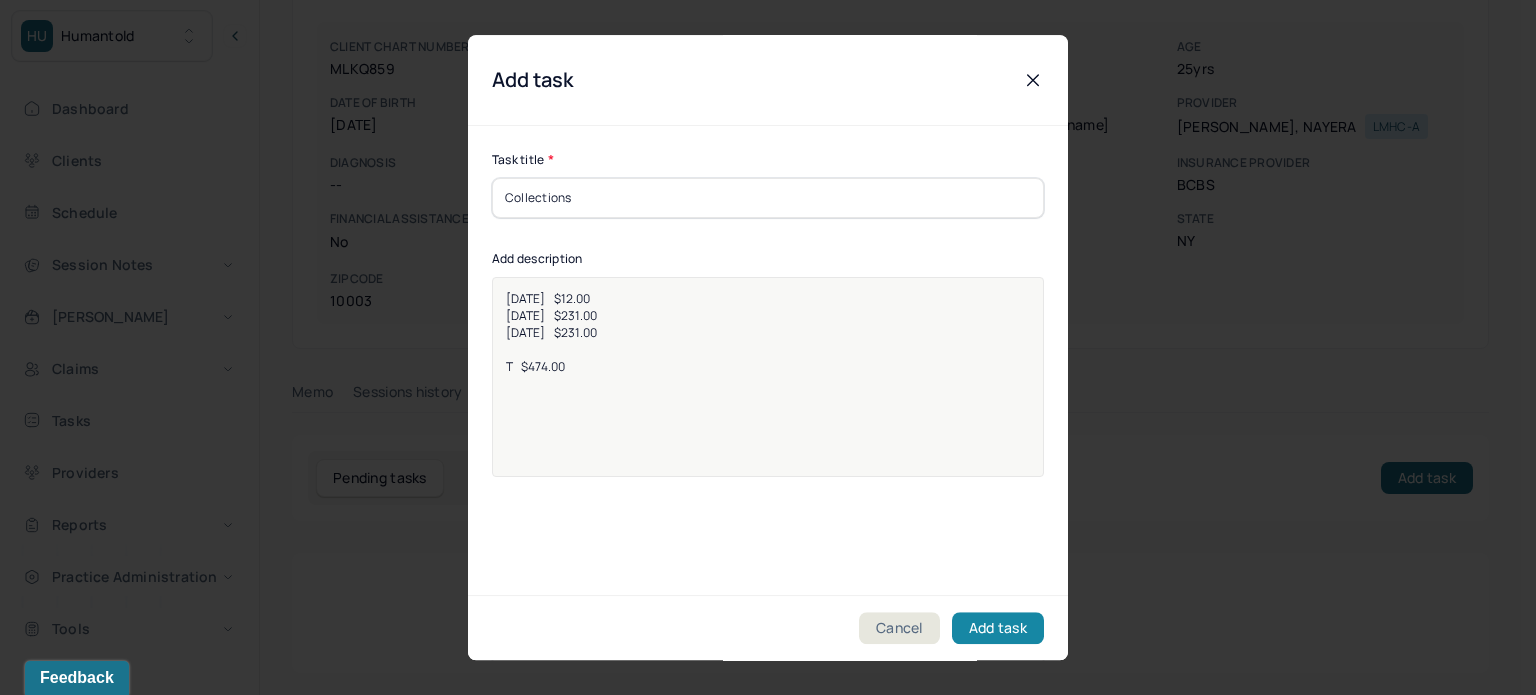 click on "Add task" at bounding box center [998, 628] 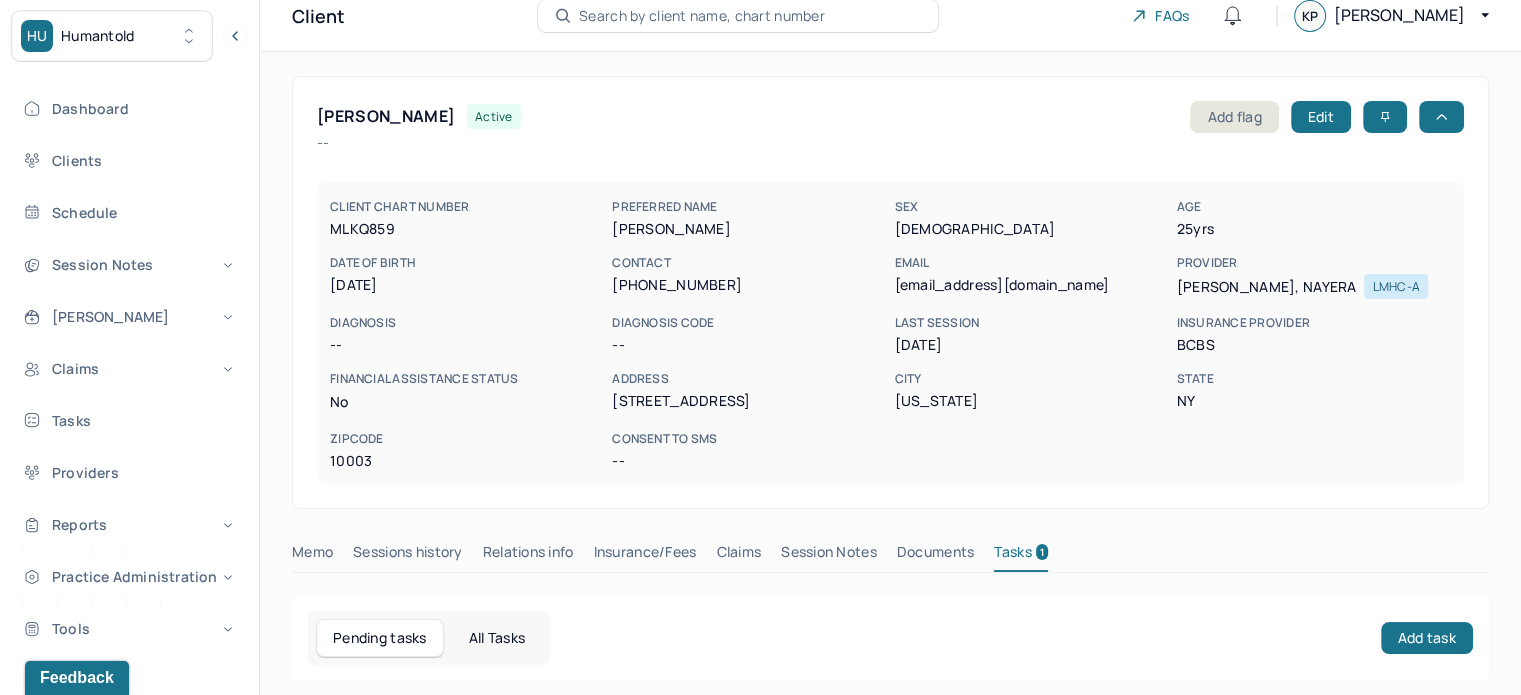 scroll, scrollTop: 0, scrollLeft: 0, axis: both 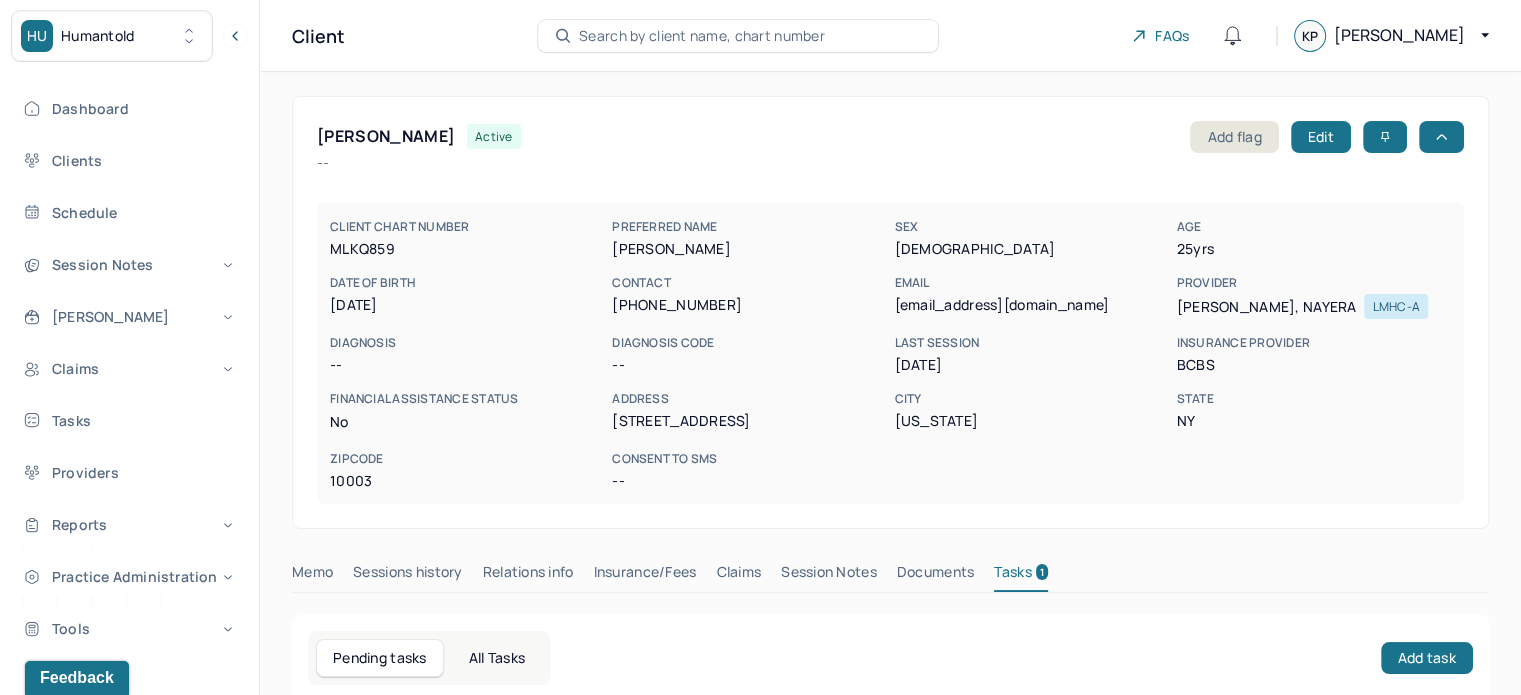 click on "Search by client name, chart number" at bounding box center (738, 36) 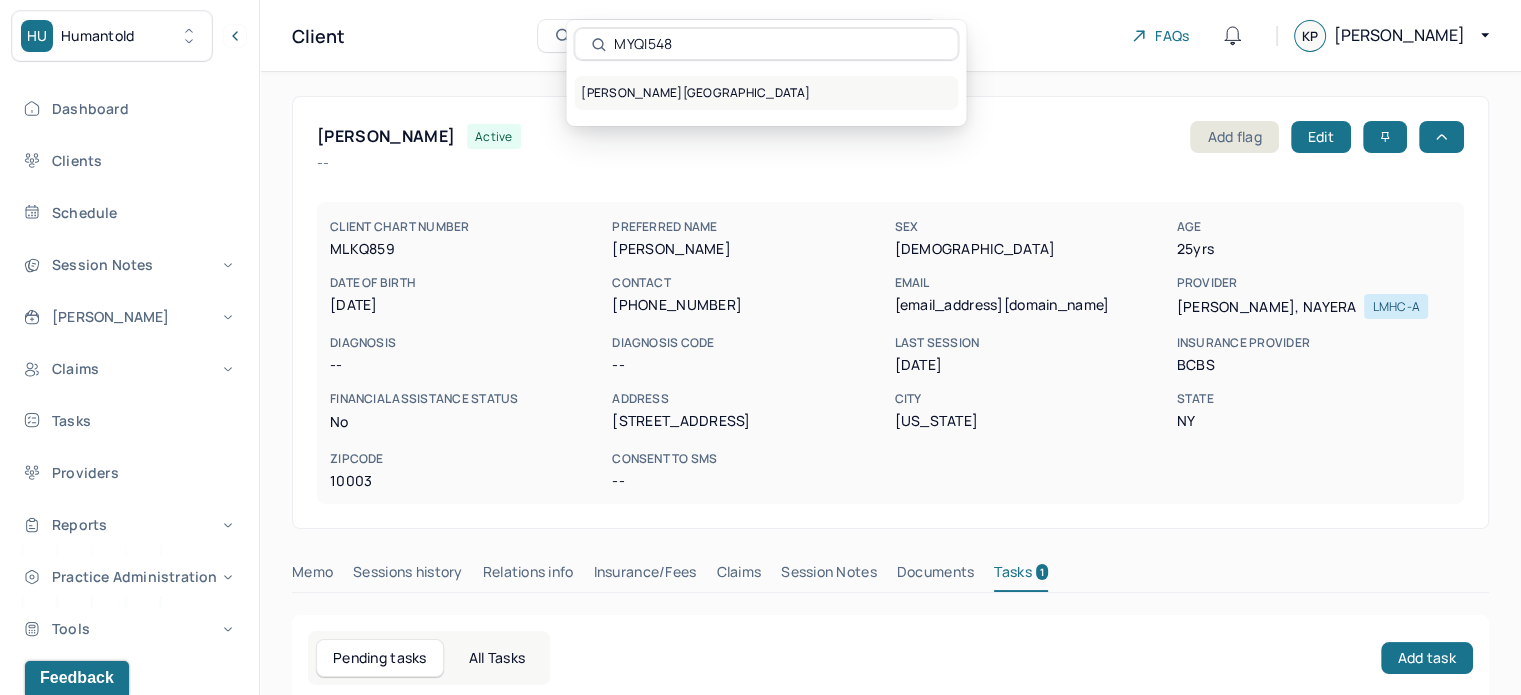 type on "MYQI548" 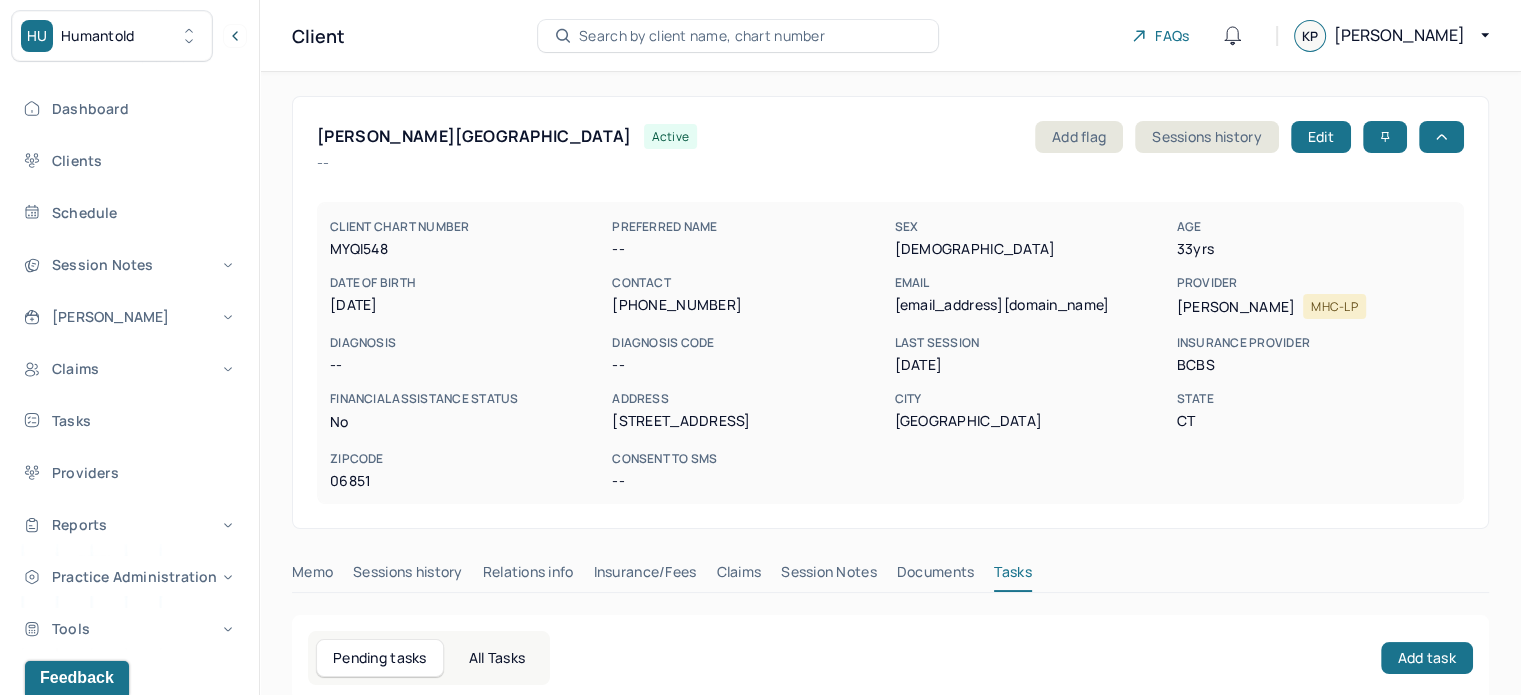 click on "[EMAIL_ADDRESS][DOMAIN_NAME]" at bounding box center (1031, 305) 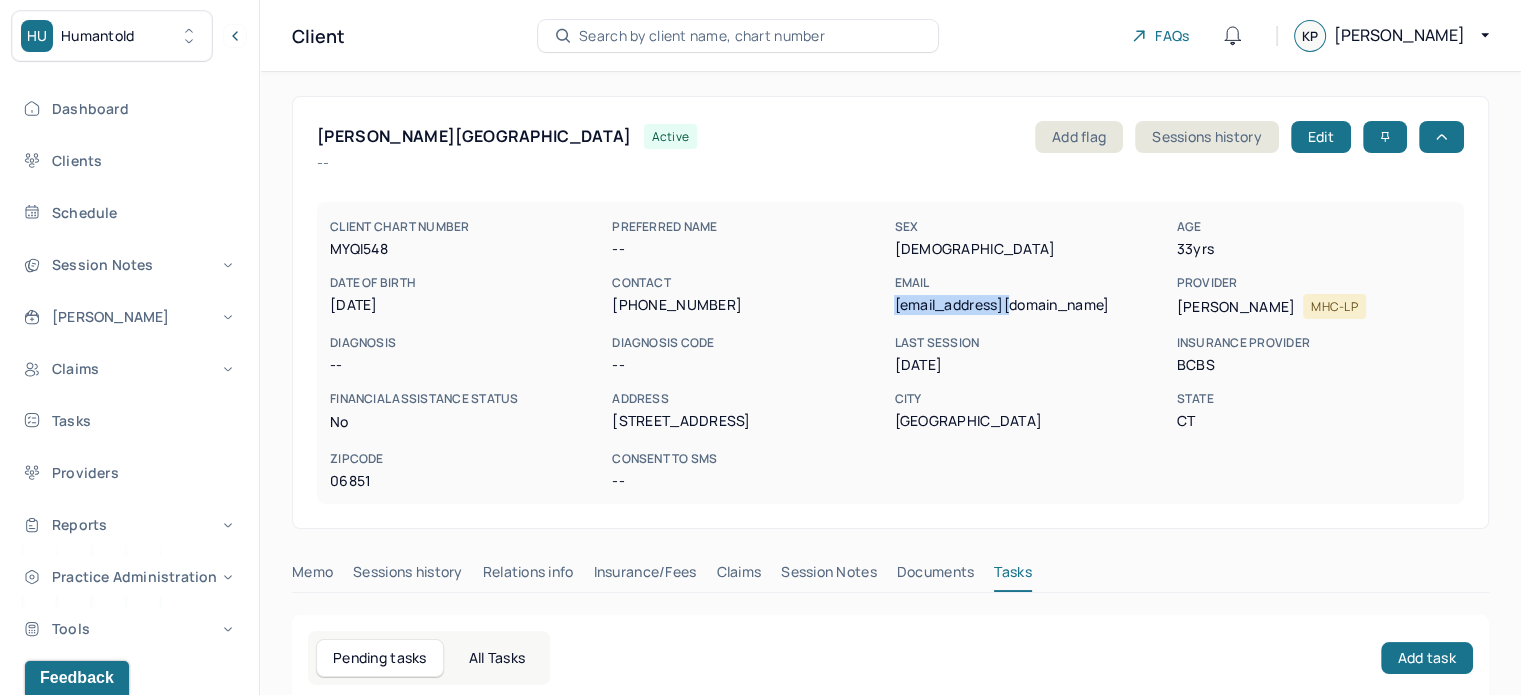 click on "[EMAIL_ADDRESS][DOMAIN_NAME]" at bounding box center [1031, 305] 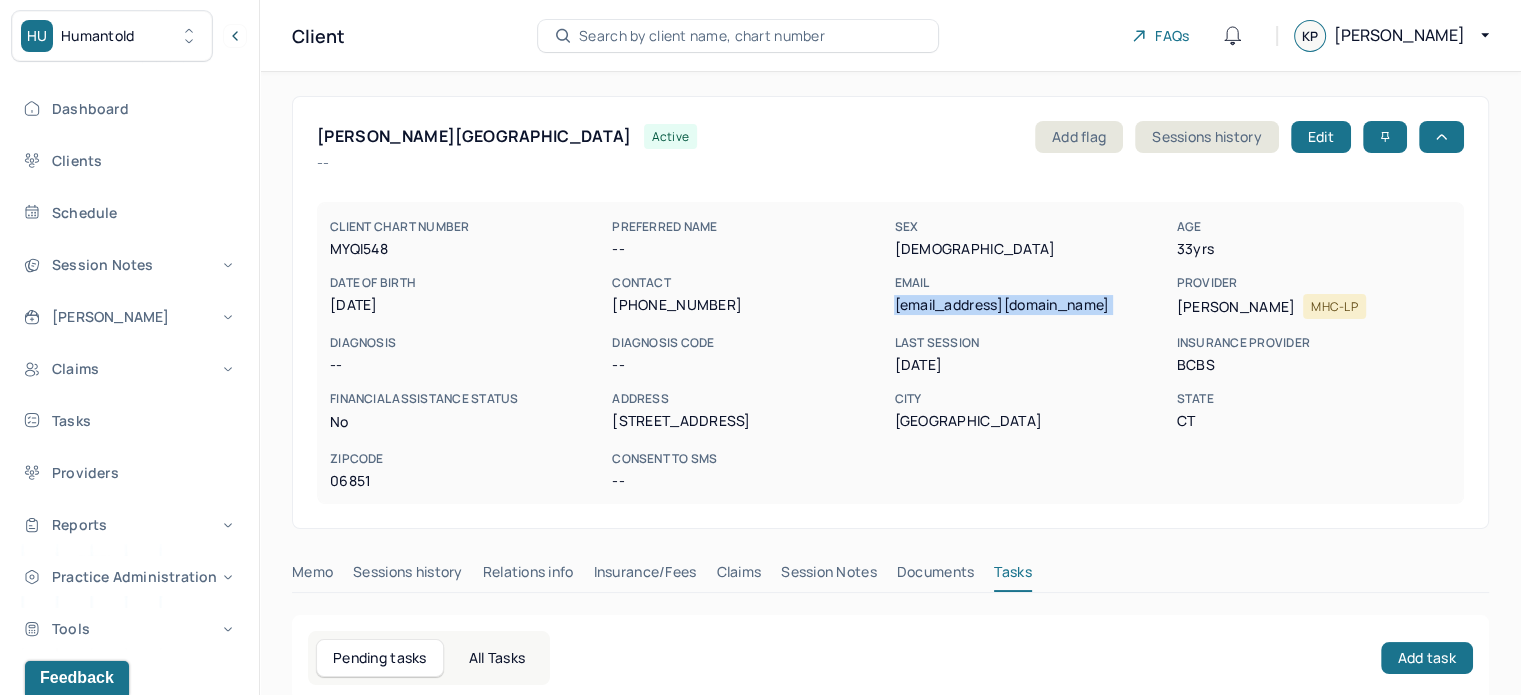 click on "[EMAIL_ADDRESS][DOMAIN_NAME]" at bounding box center (1031, 305) 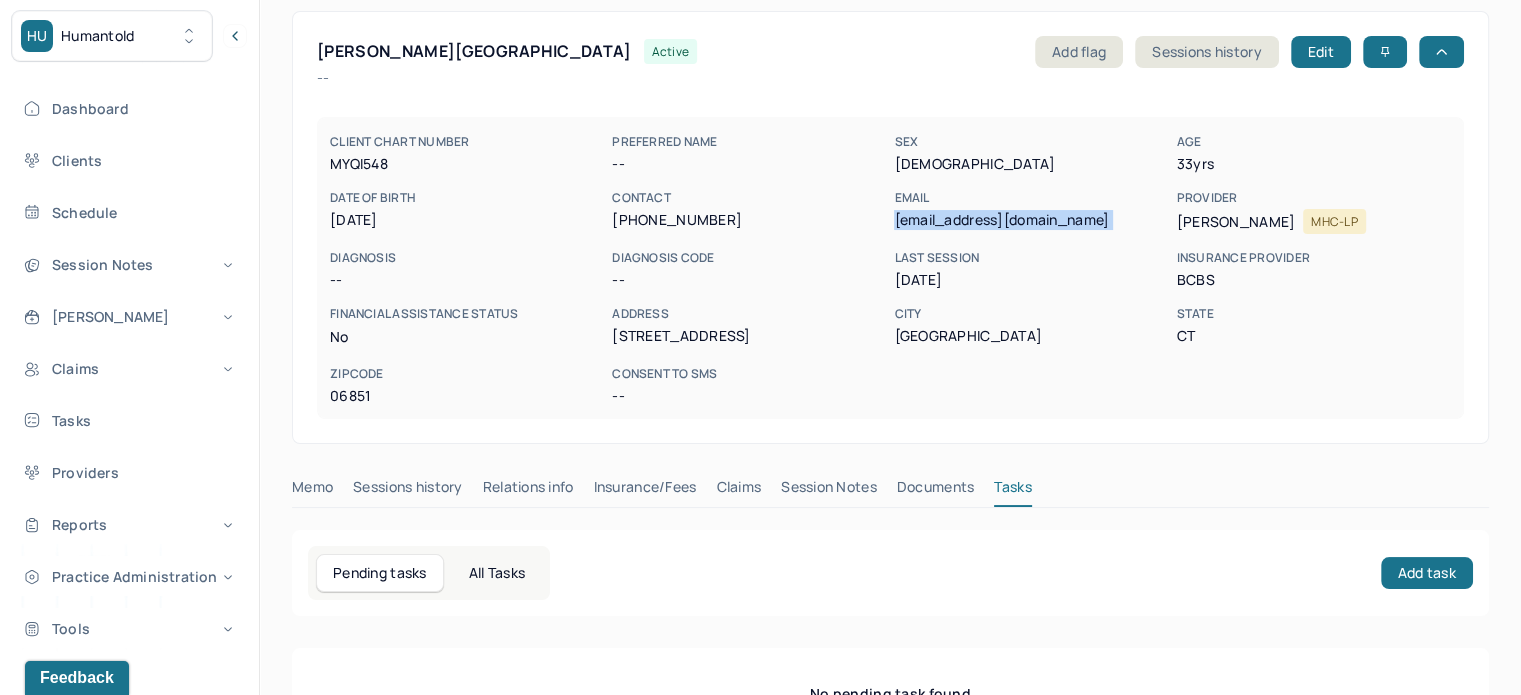 scroll, scrollTop: 180, scrollLeft: 0, axis: vertical 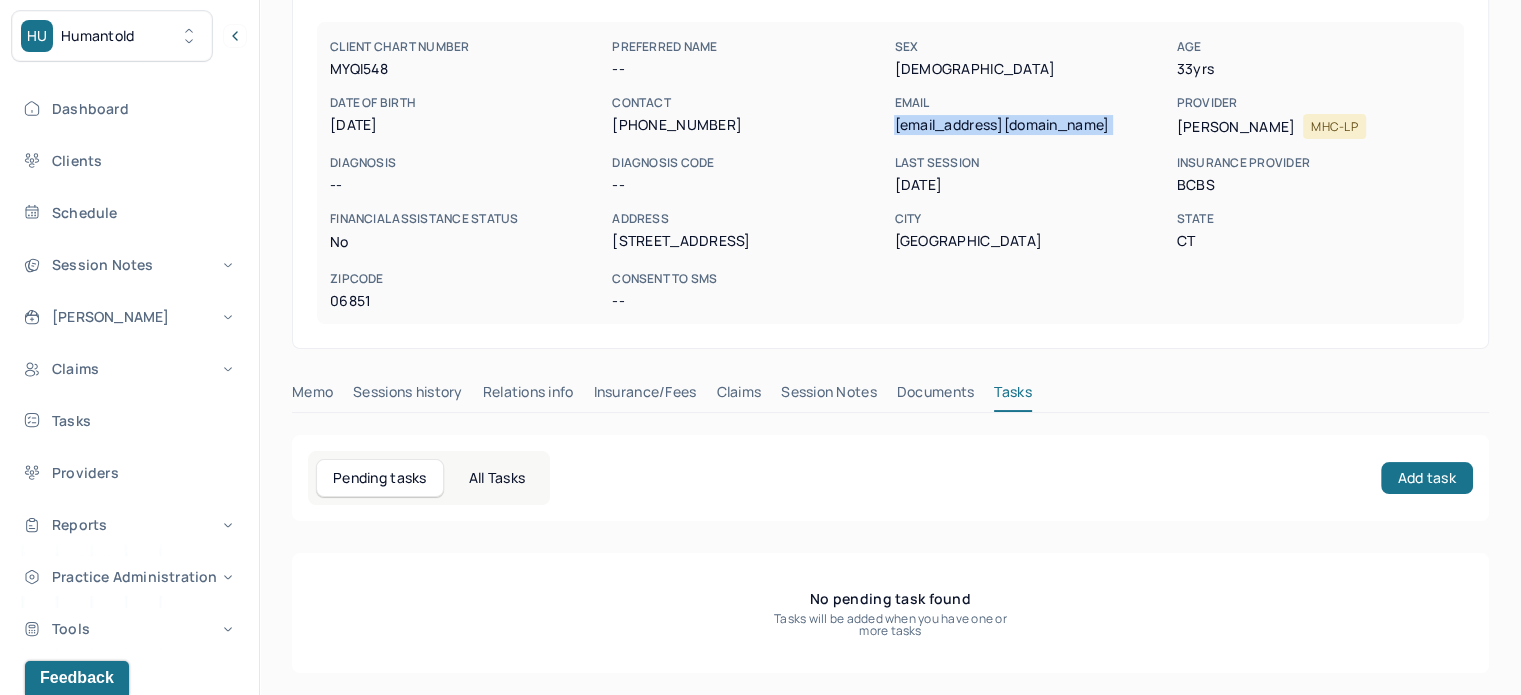 click on "Claims" at bounding box center [738, 396] 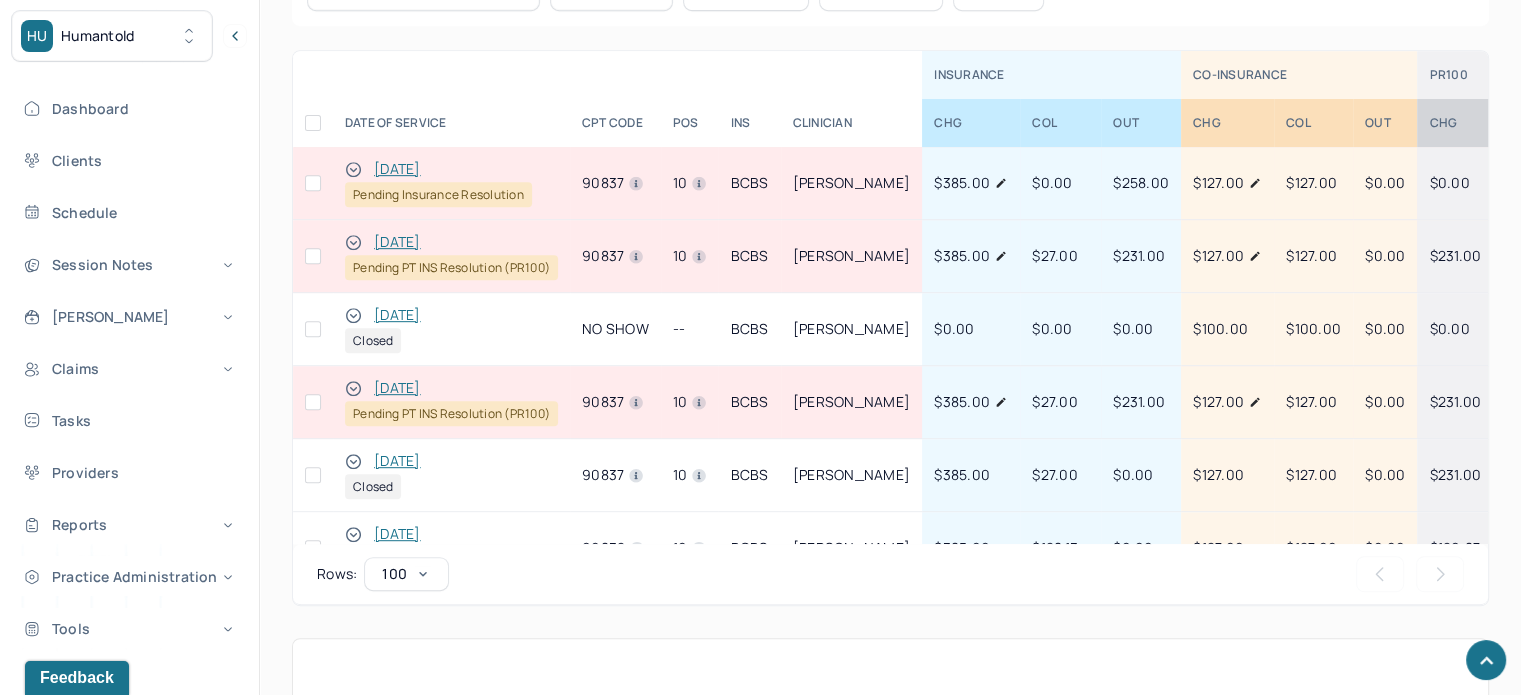 scroll, scrollTop: 980, scrollLeft: 0, axis: vertical 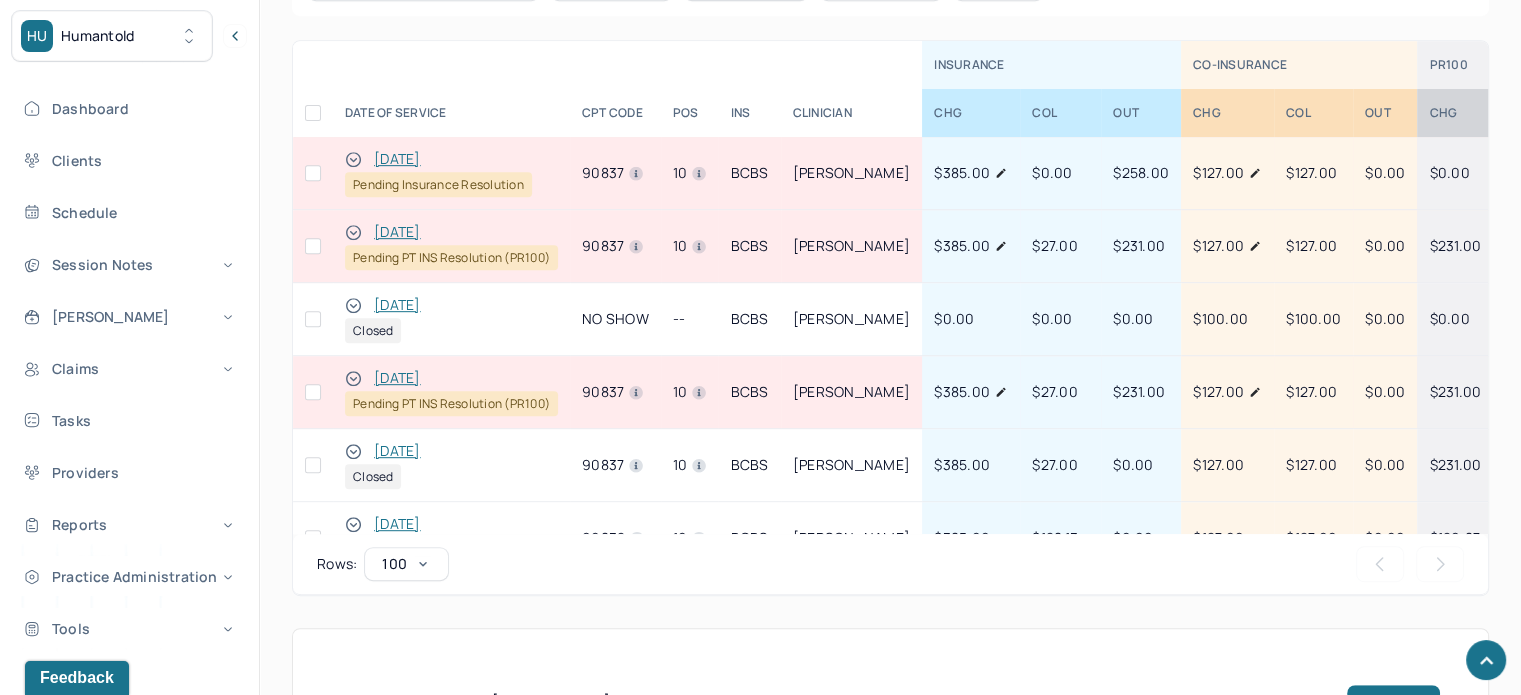 drag, startPoint x: 1079, startPoint y: 533, endPoint x: 1245, endPoint y: 527, distance: 166.1084 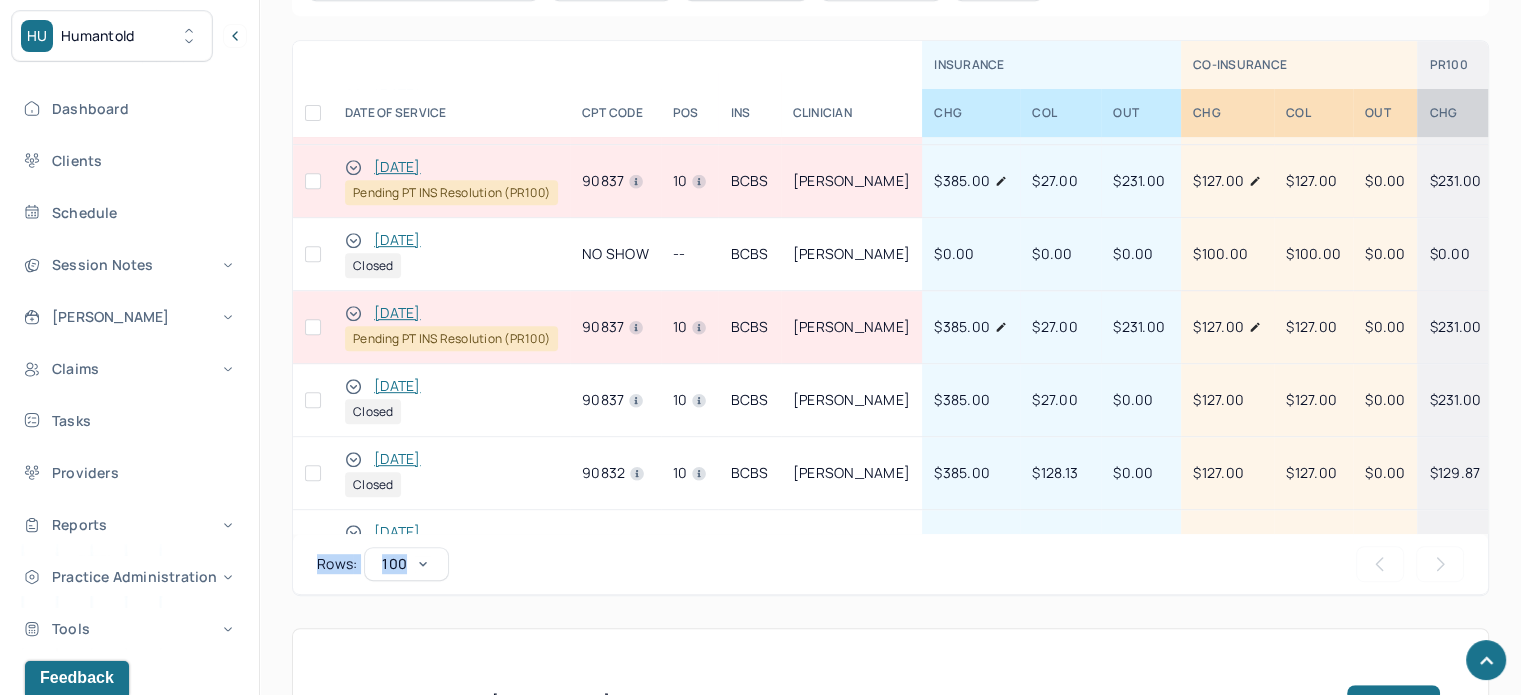 scroll, scrollTop: 0, scrollLeft: 0, axis: both 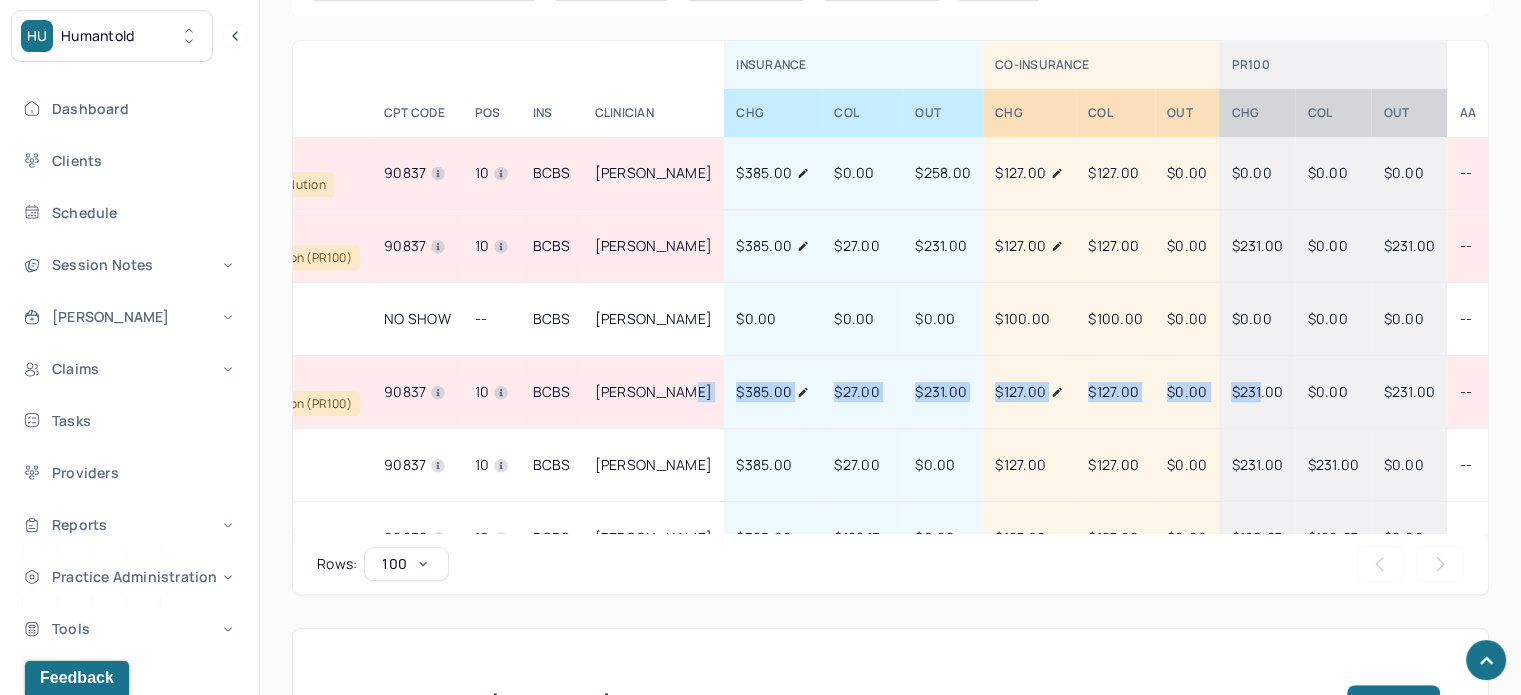 drag, startPoint x: 883, startPoint y: 371, endPoint x: 1245, endPoint y: 399, distance: 363.08127 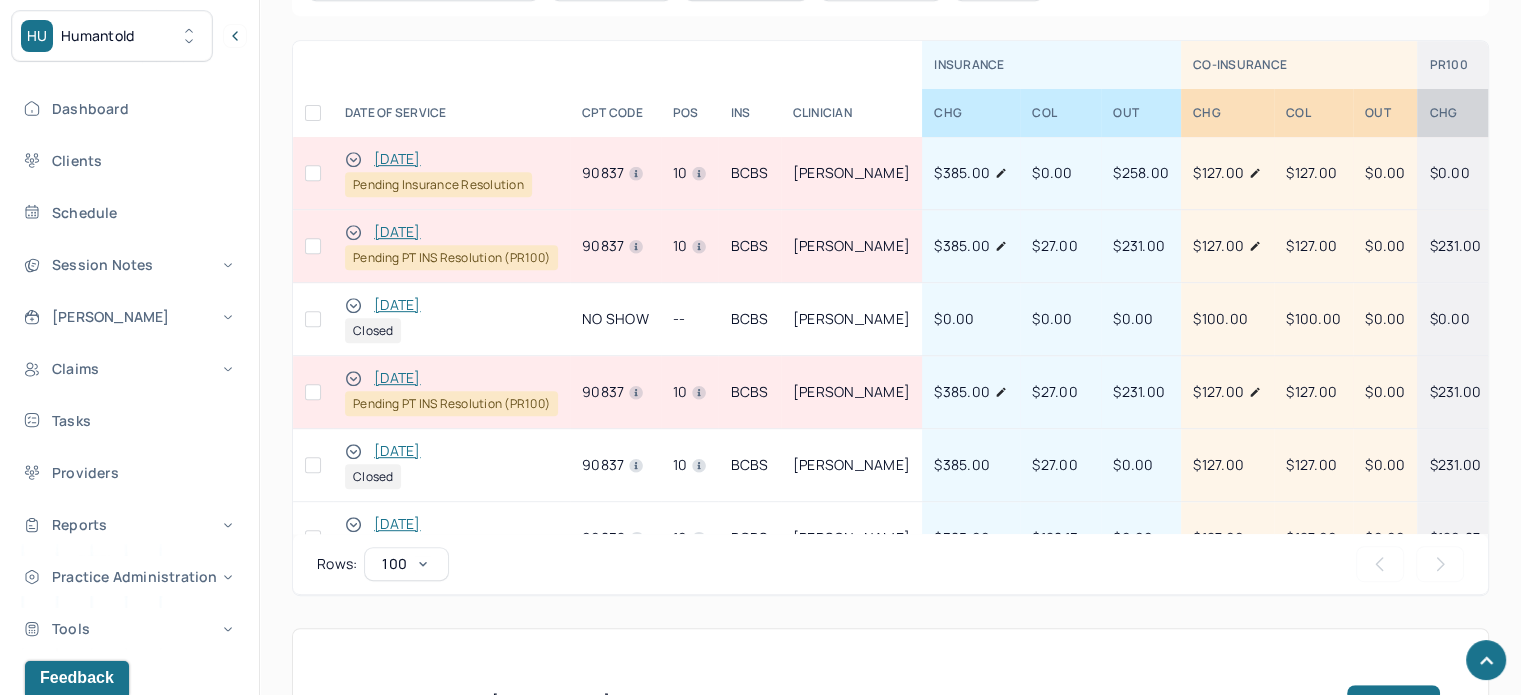 click on "[PERSON_NAME]" at bounding box center (852, 392) 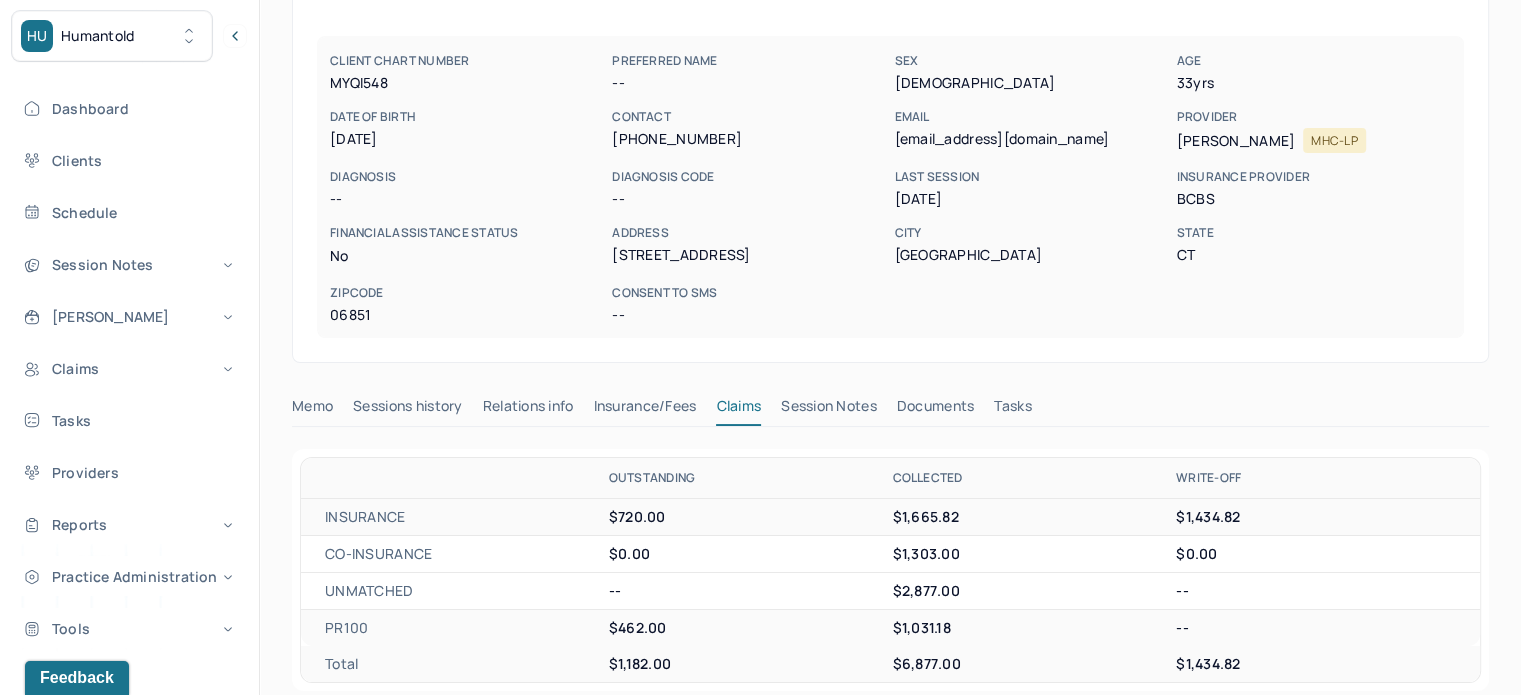 scroll, scrollTop: 0, scrollLeft: 0, axis: both 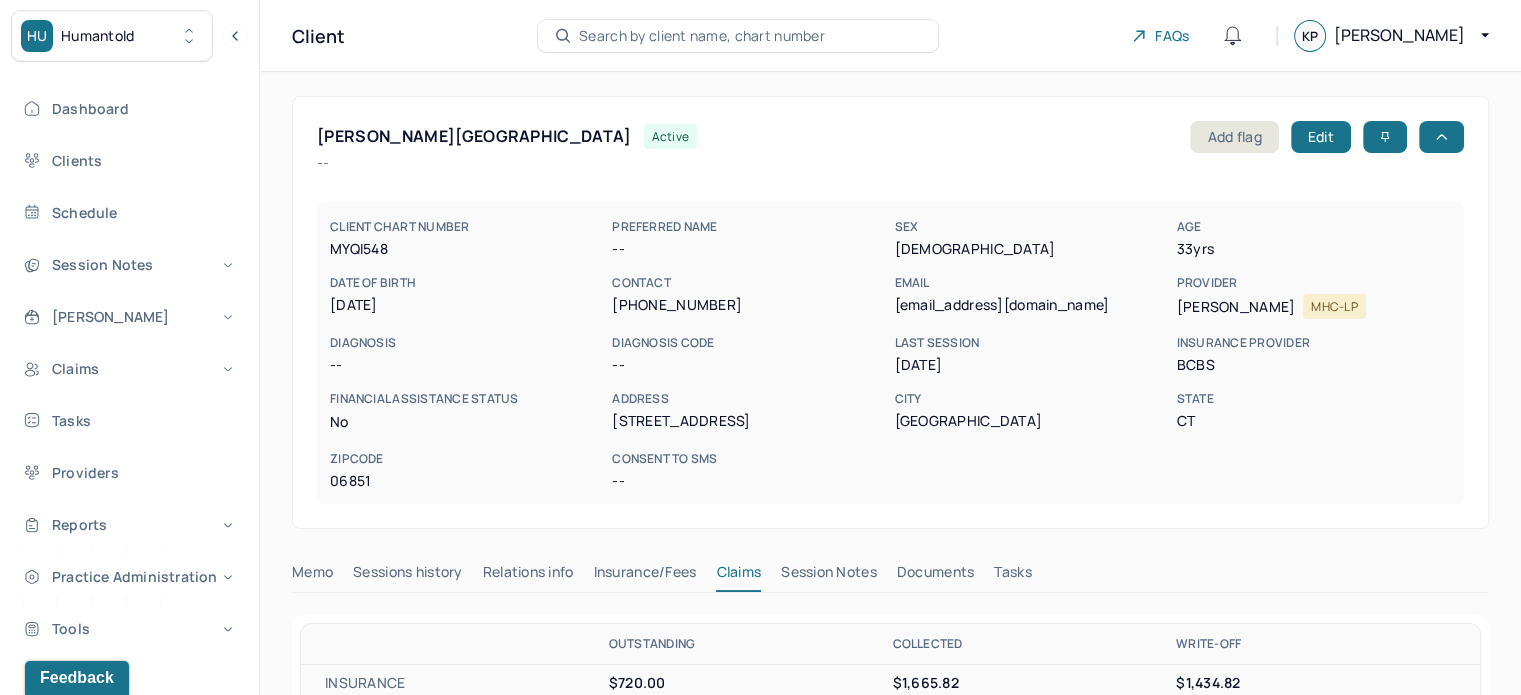 click on "[EMAIL_ADDRESS][DOMAIN_NAME]" at bounding box center (1031, 305) 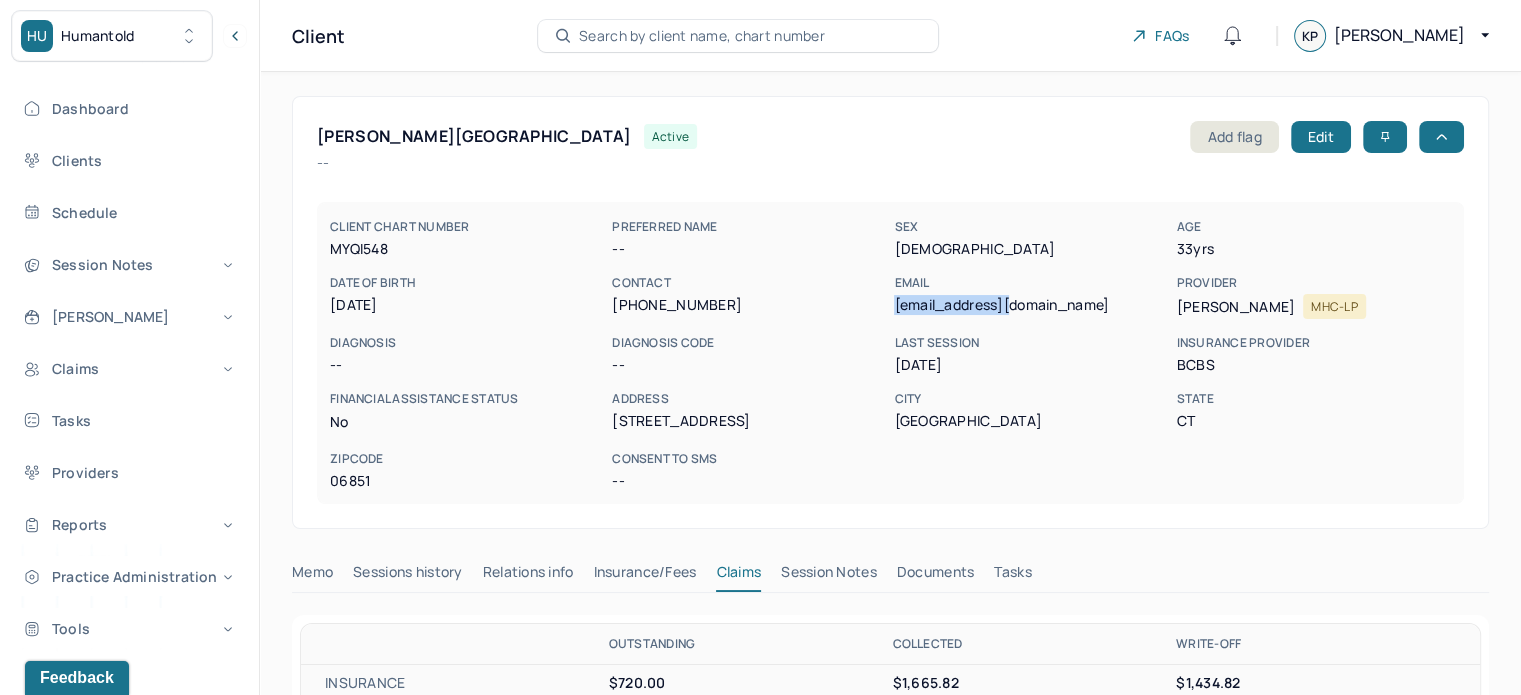 click on "[EMAIL_ADDRESS][DOMAIN_NAME]" at bounding box center (1031, 305) 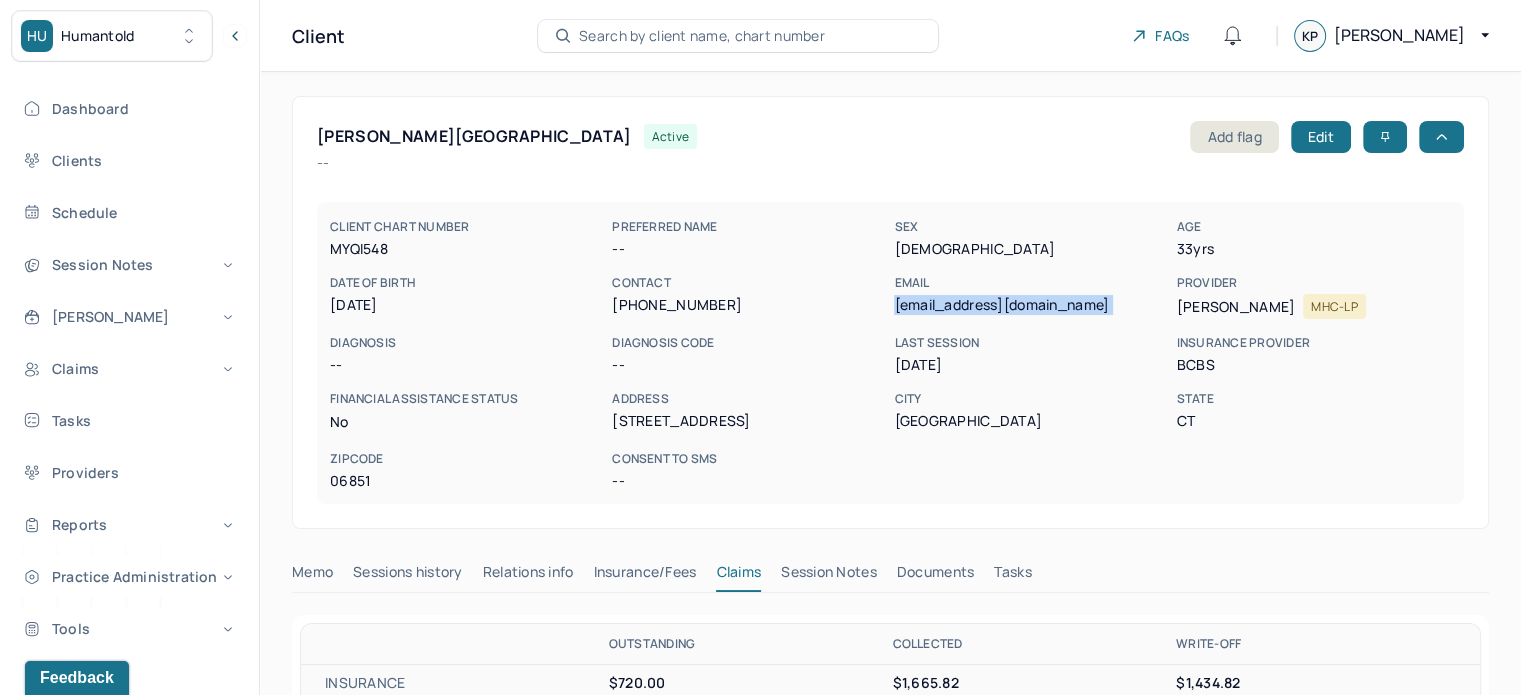 click on "[EMAIL_ADDRESS][DOMAIN_NAME]" at bounding box center [1031, 305] 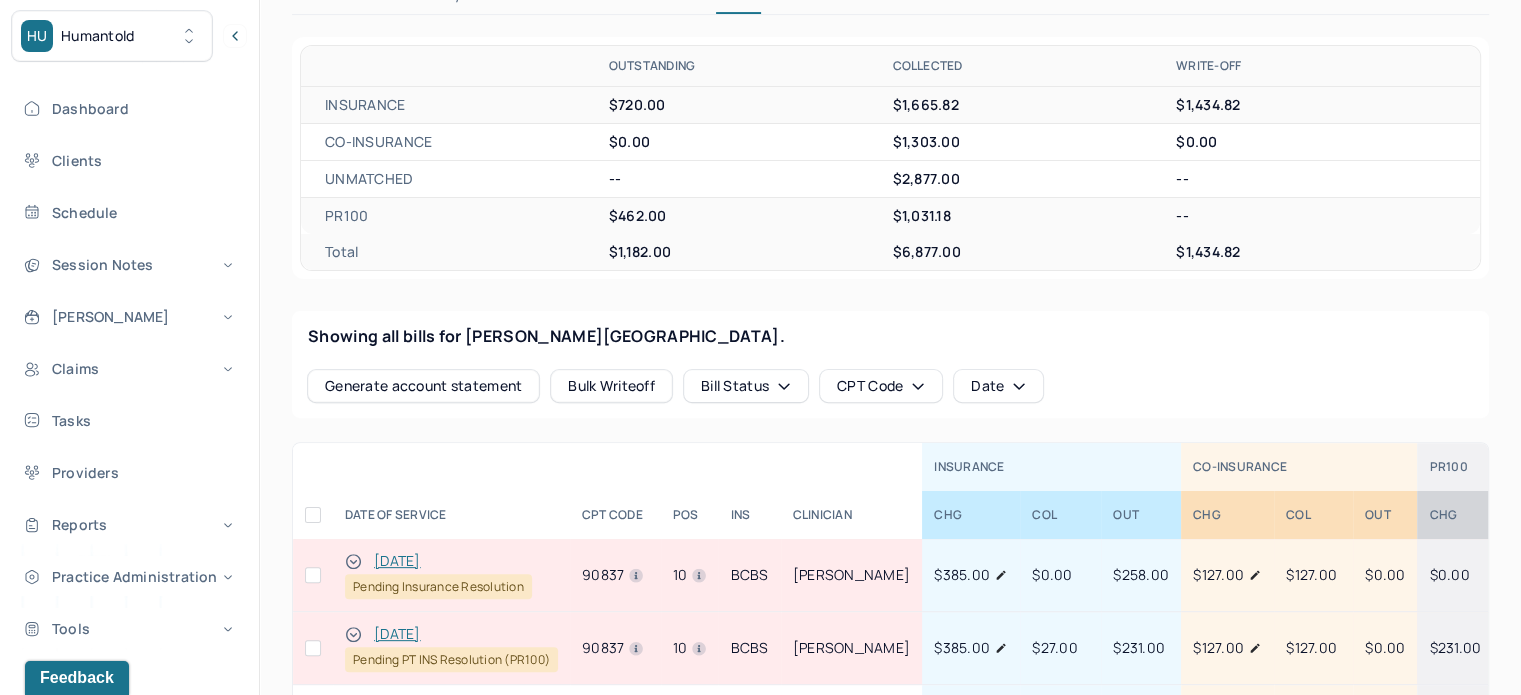 scroll, scrollTop: 600, scrollLeft: 0, axis: vertical 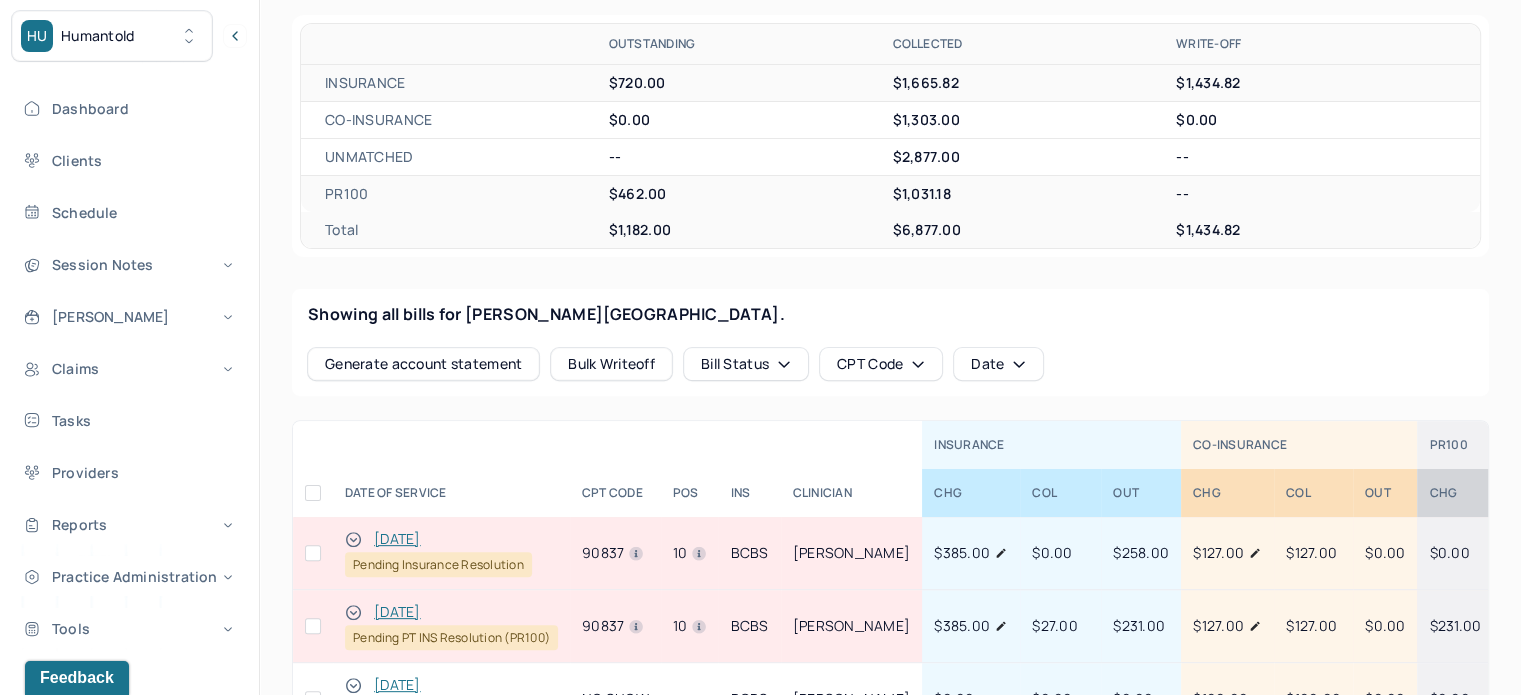 click on "$462.00" at bounding box center (749, 194) 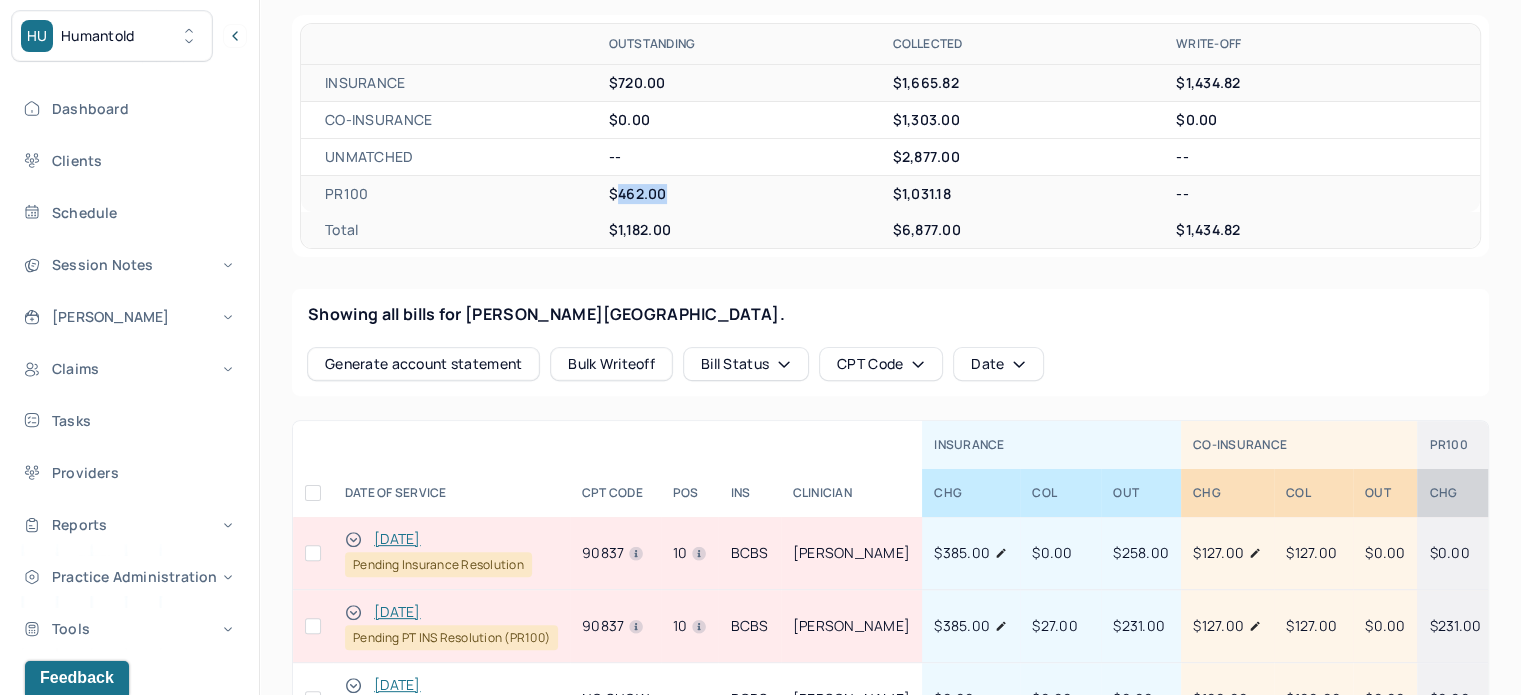 drag, startPoint x: 669, startPoint y: 190, endPoint x: 618, endPoint y: 193, distance: 51.088158 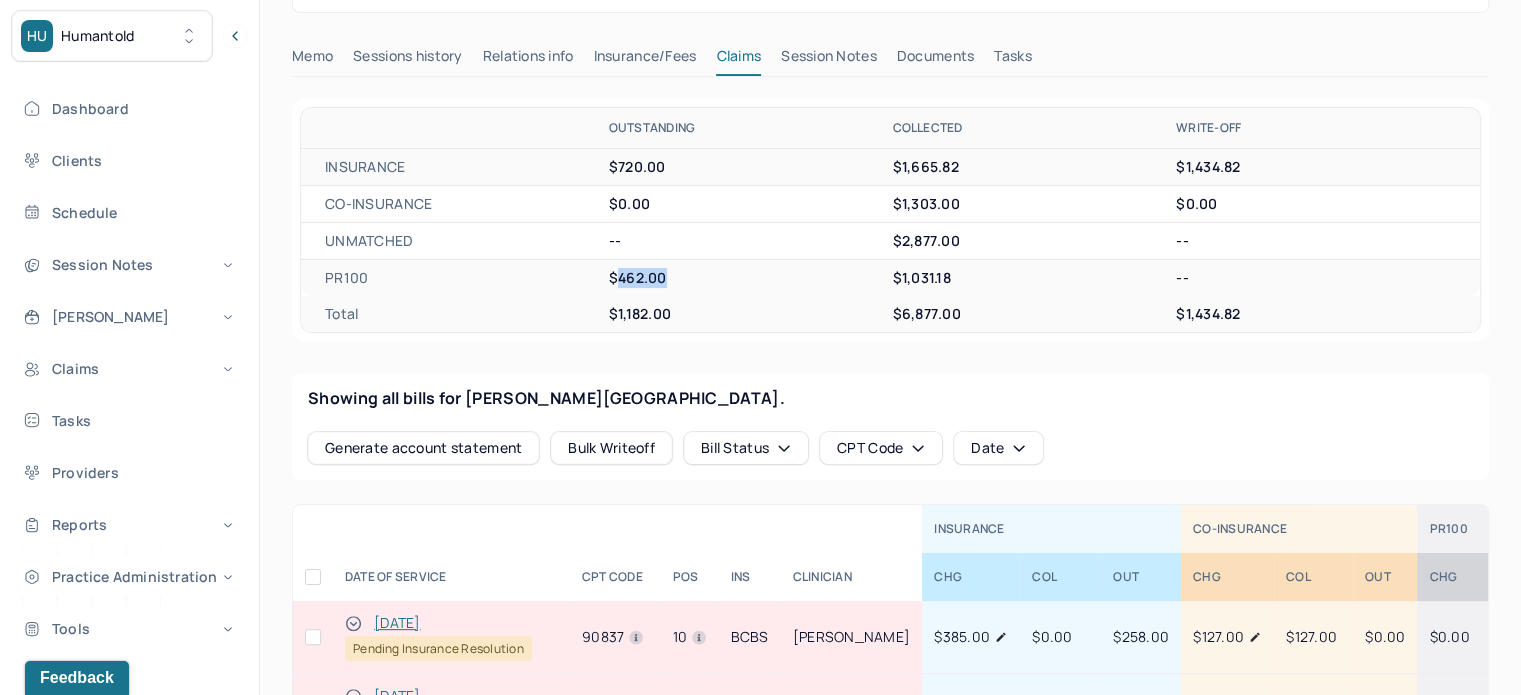 scroll, scrollTop: 300, scrollLeft: 0, axis: vertical 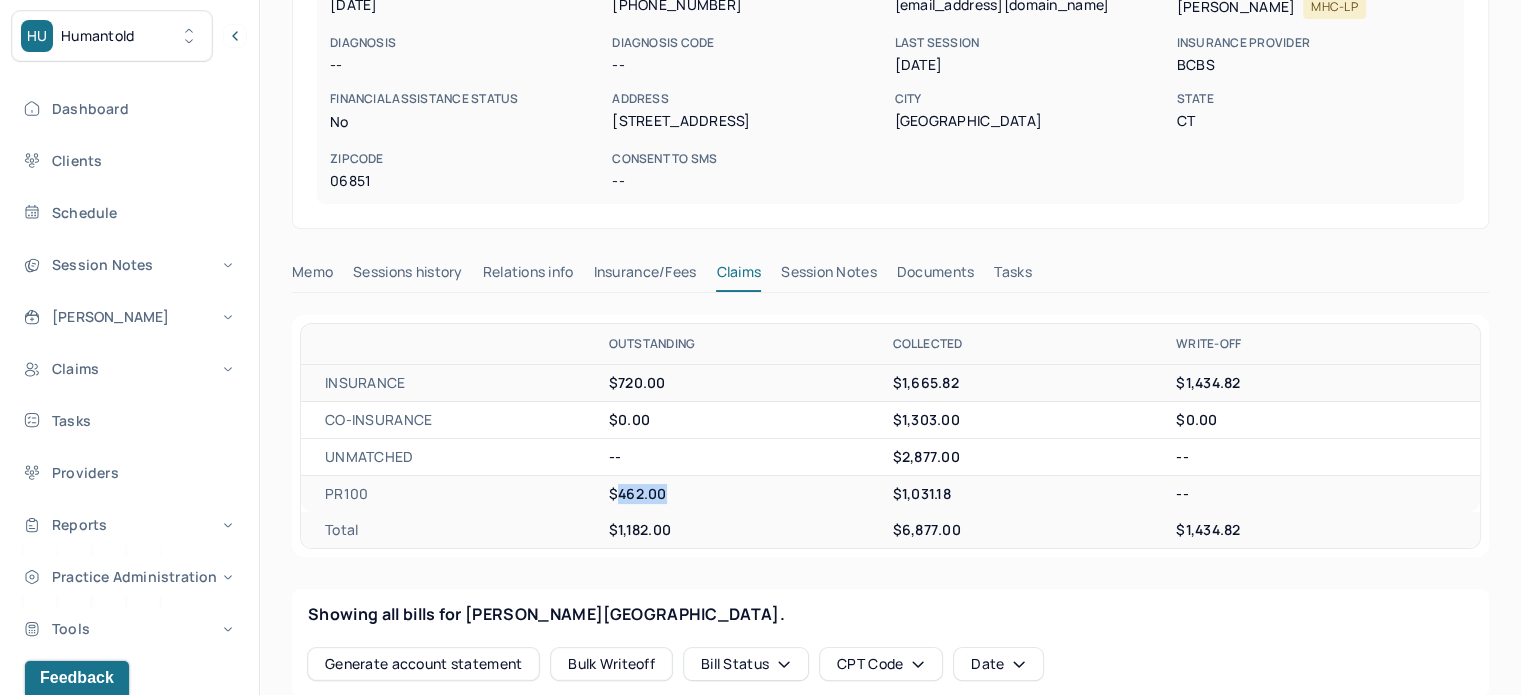 click on "Tasks" at bounding box center (1012, 276) 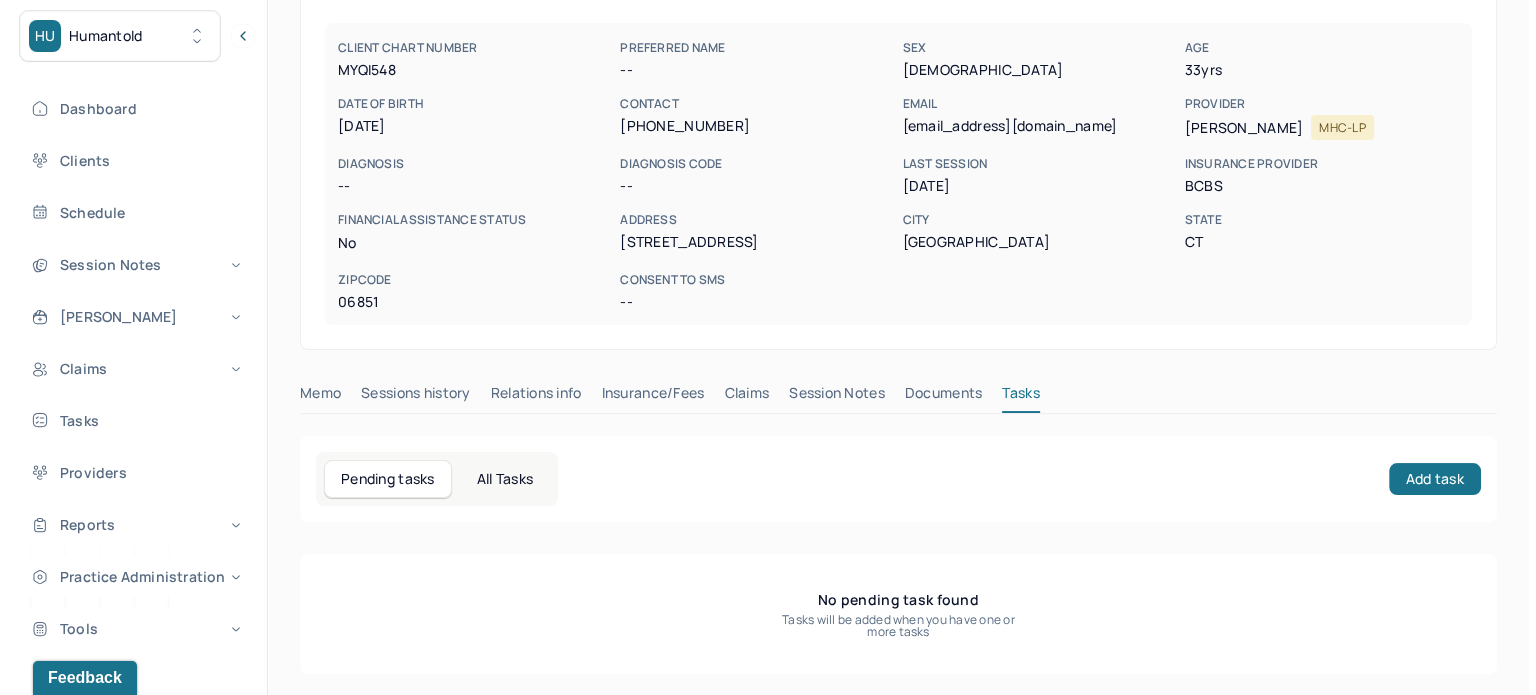 scroll, scrollTop: 180, scrollLeft: 0, axis: vertical 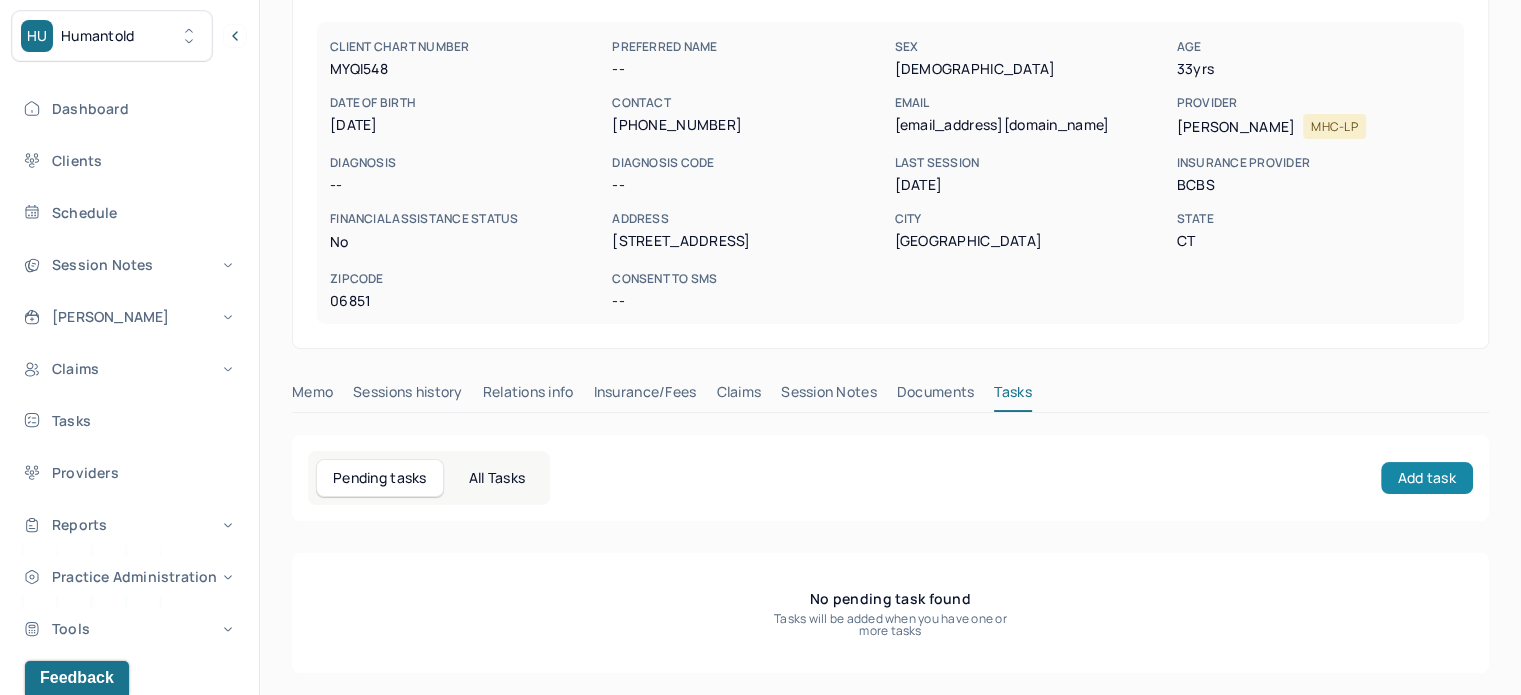 click on "Add task" at bounding box center [1427, 478] 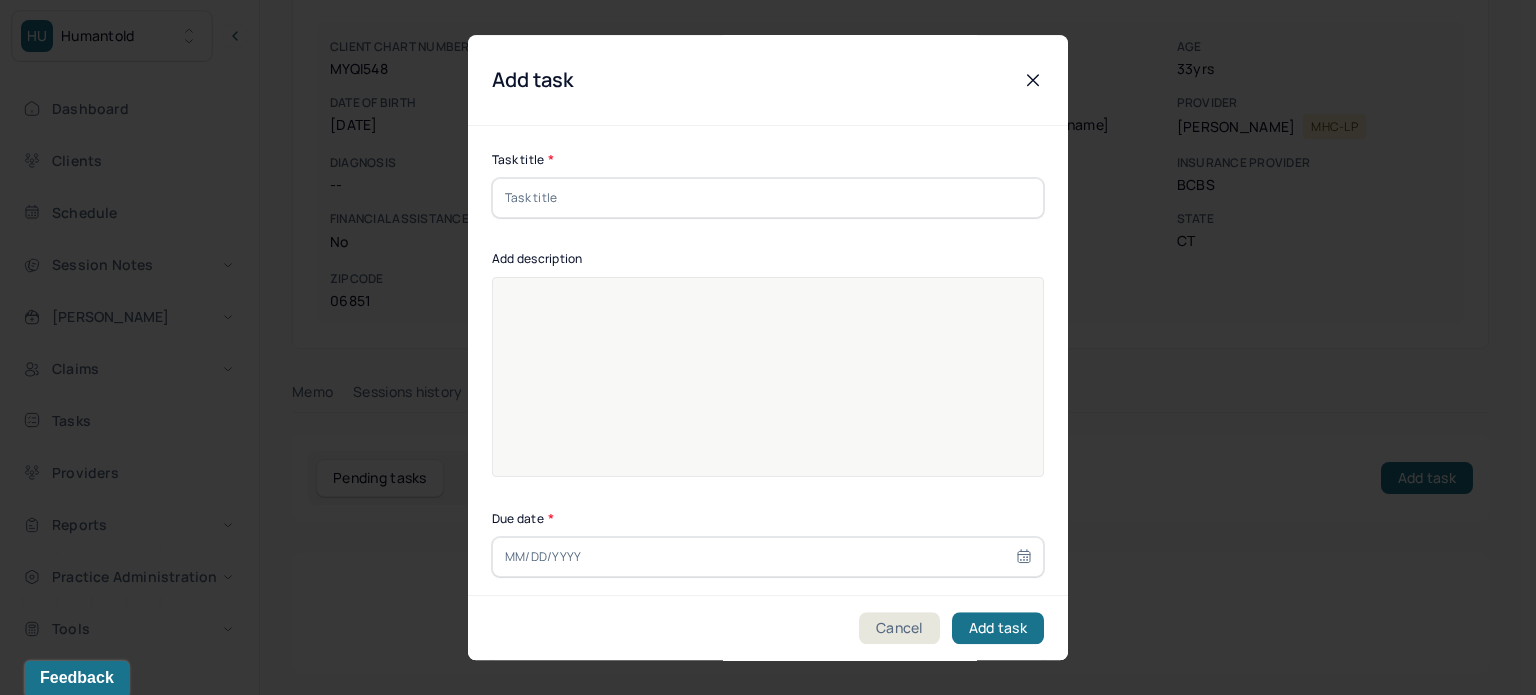 click at bounding box center (768, 198) 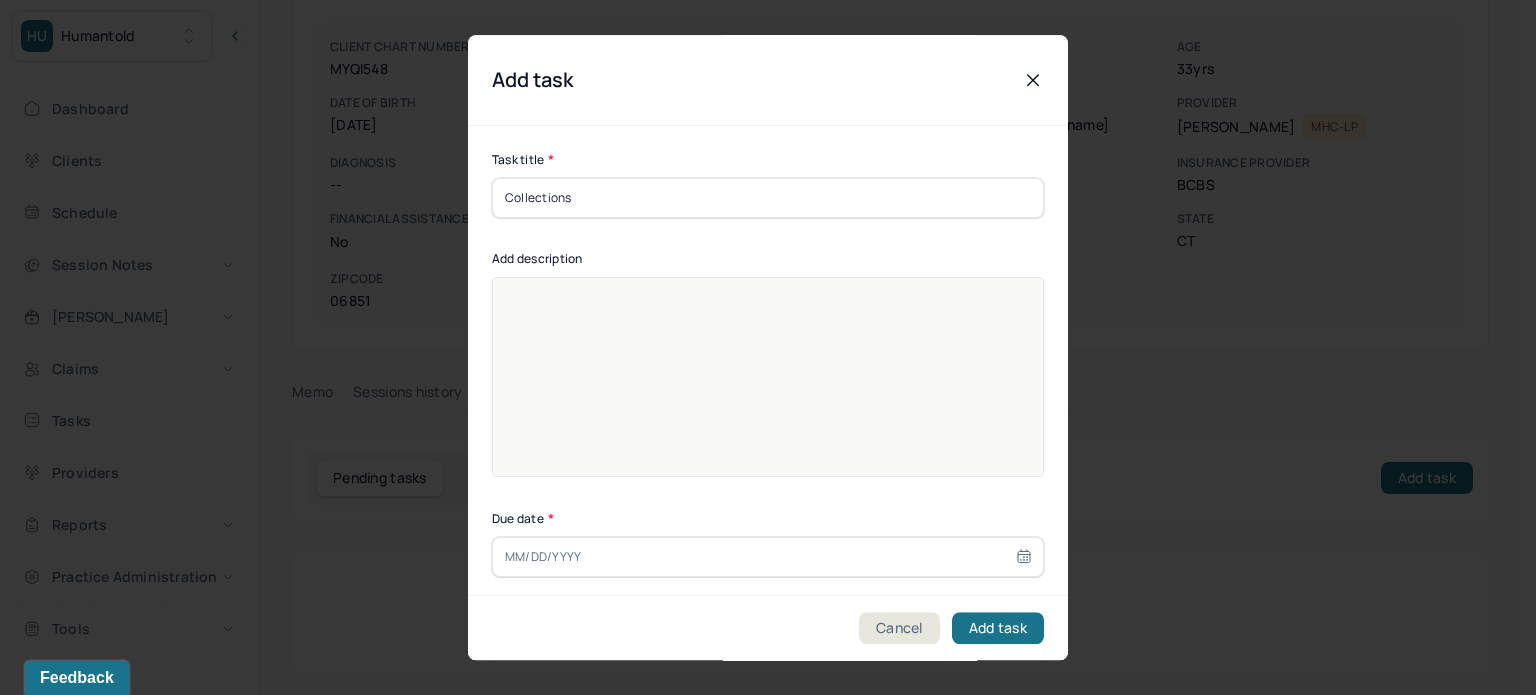 type on "Collections" 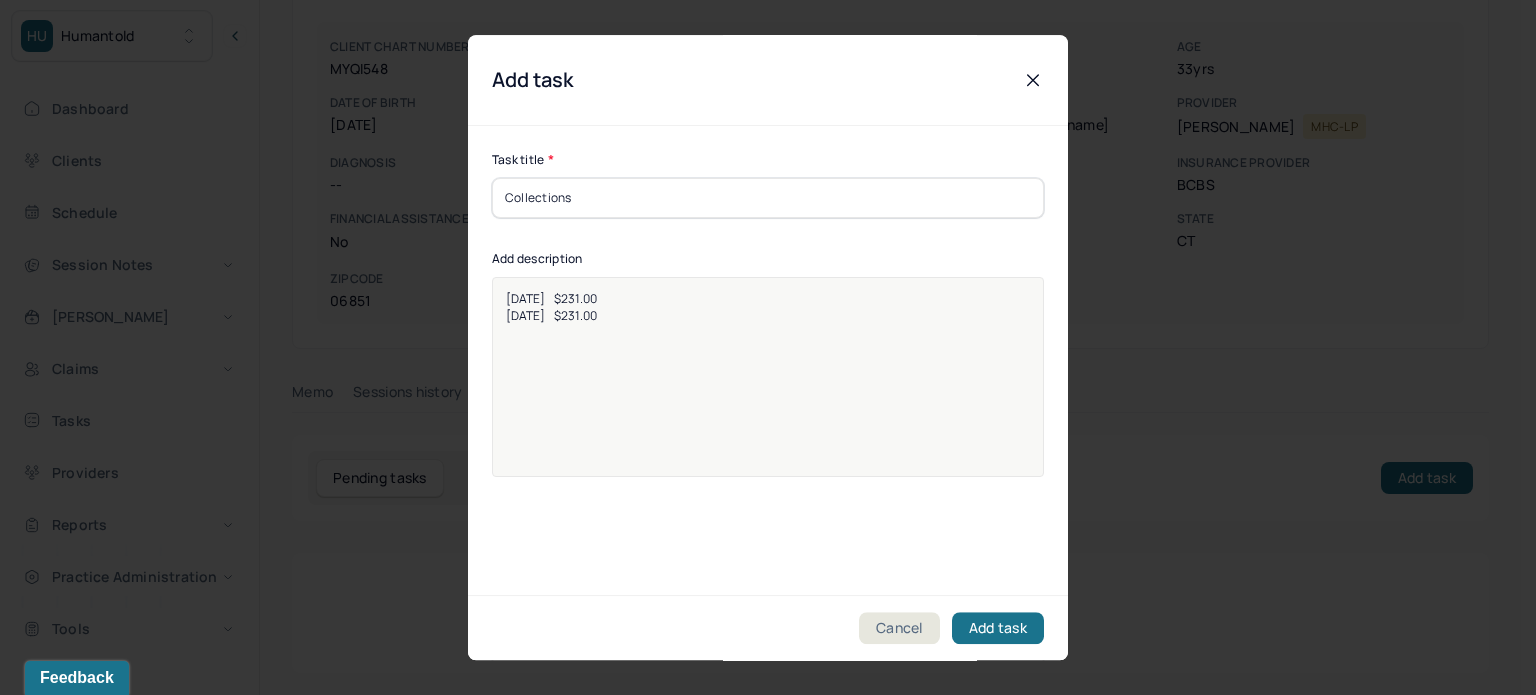 click on "[DATE]	$231.00 [DATE]	$231.00" at bounding box center [768, 377] 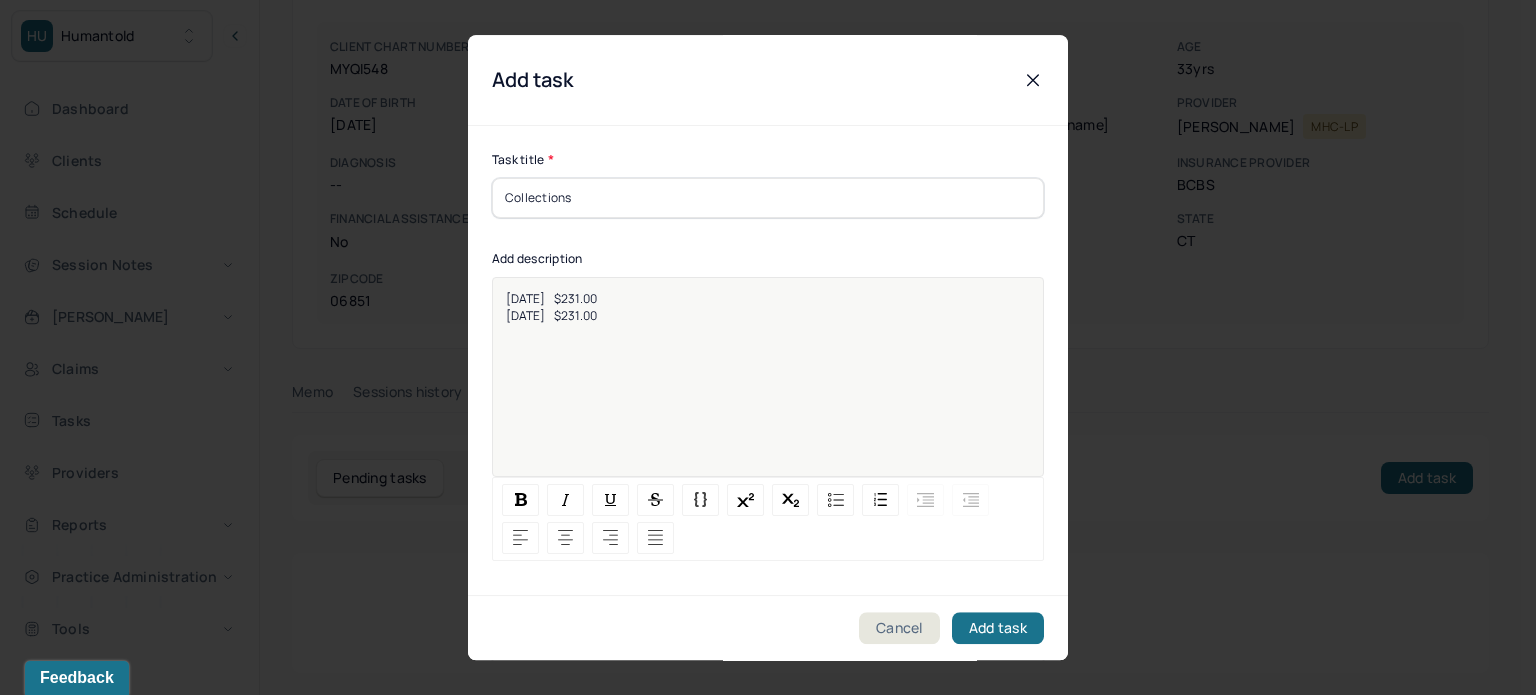 click on "[DATE]	$231.00 [DATE]	$231.00" at bounding box center (768, 377) 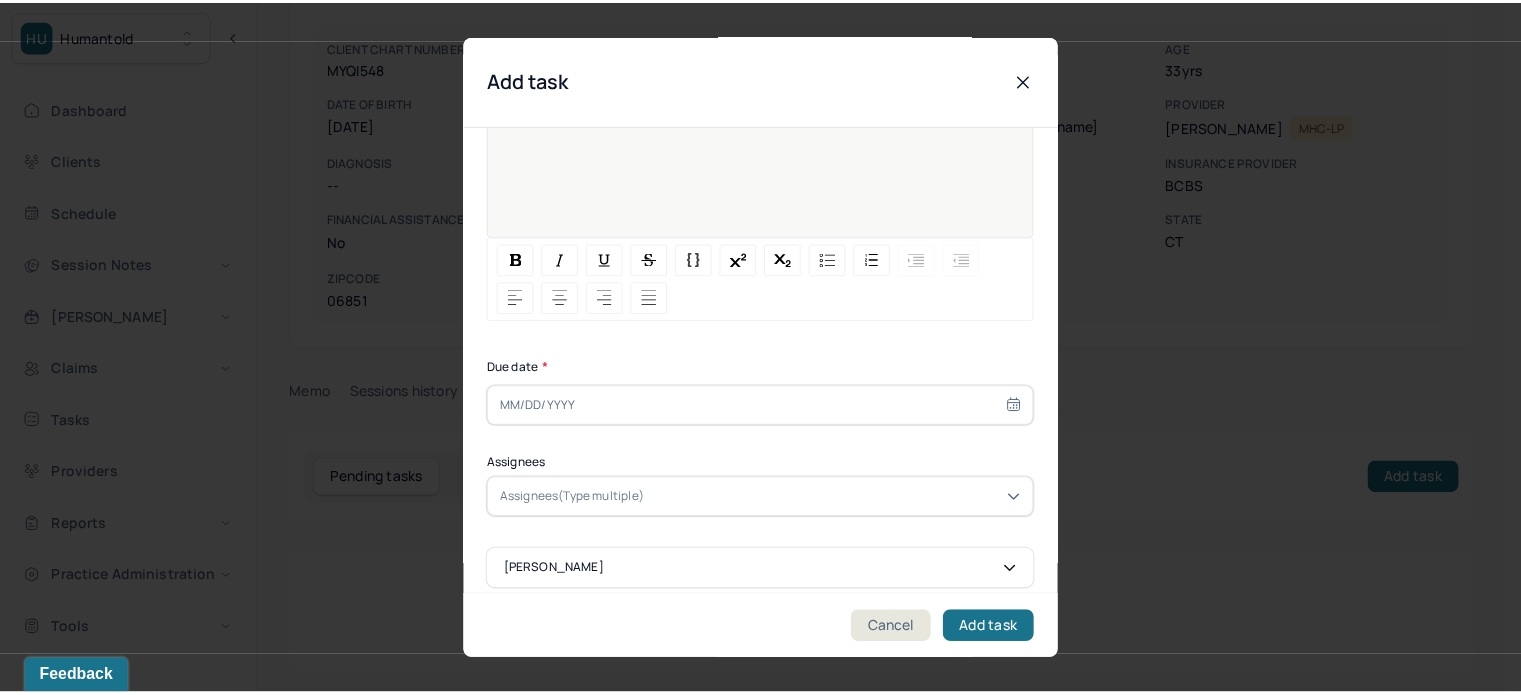 scroll, scrollTop: 256, scrollLeft: 0, axis: vertical 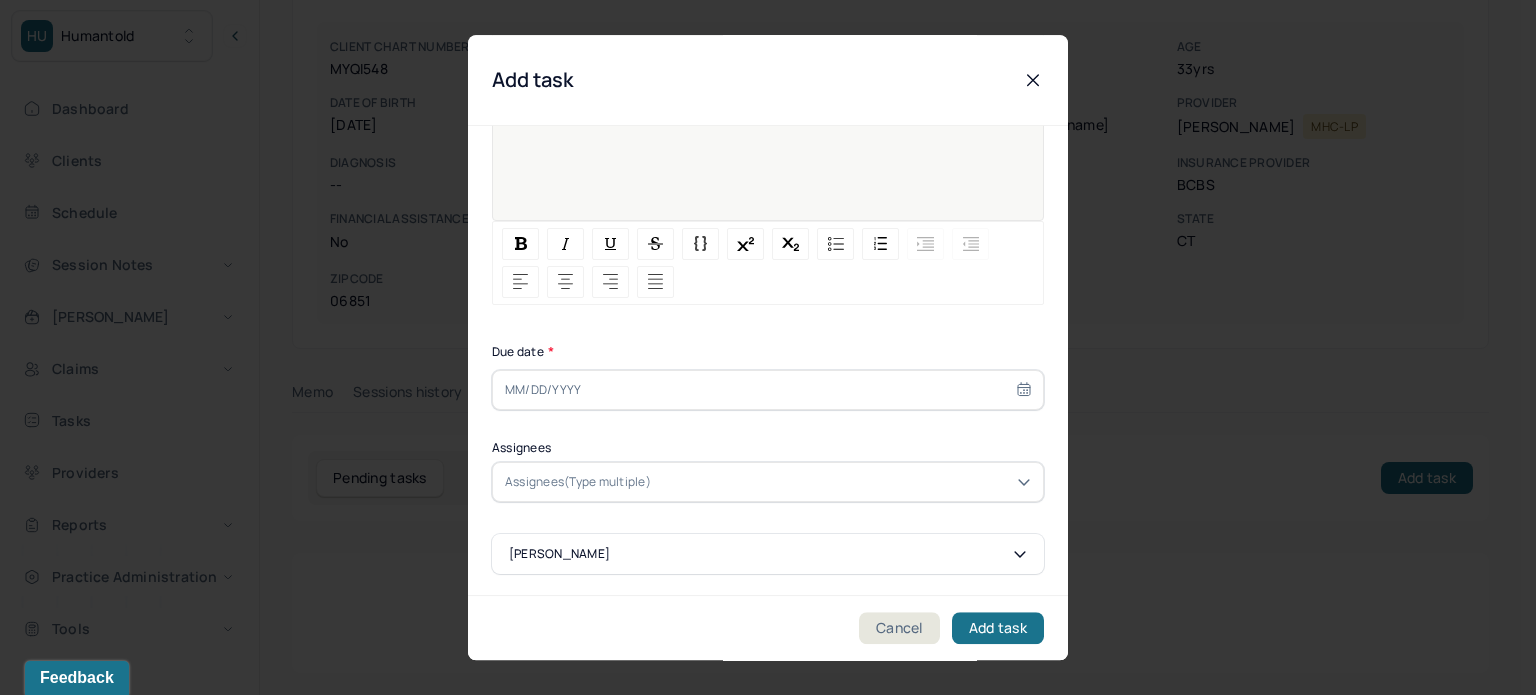 click at bounding box center [768, 390] 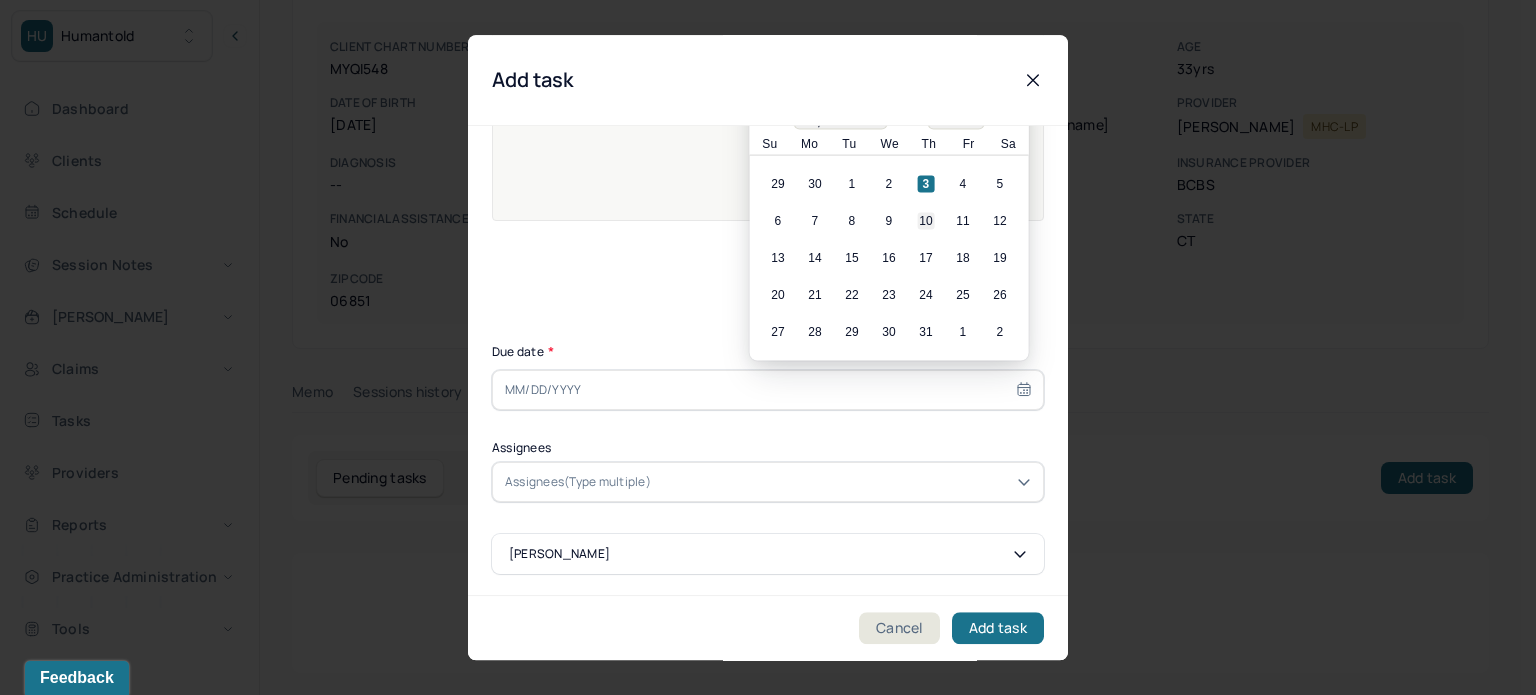 click on "10" at bounding box center [926, 221] 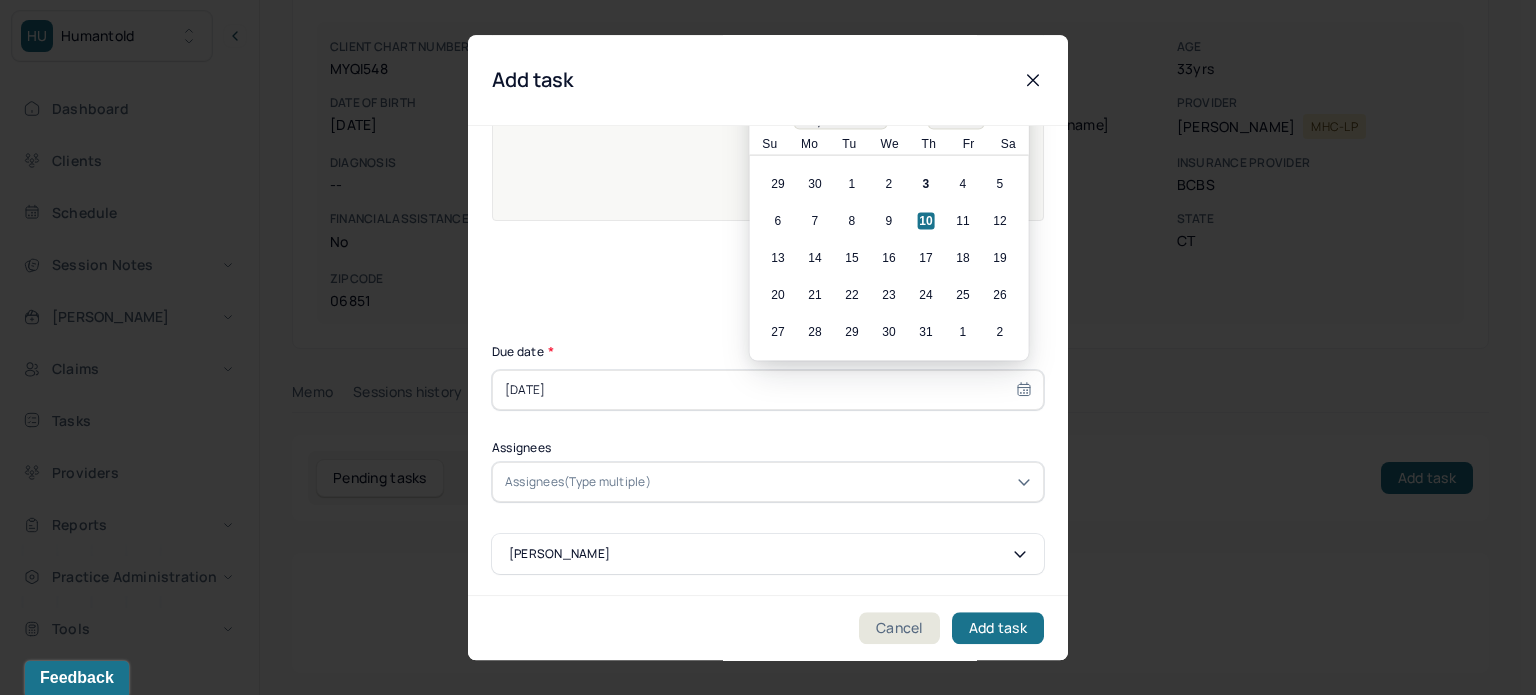 click at bounding box center (843, 482) 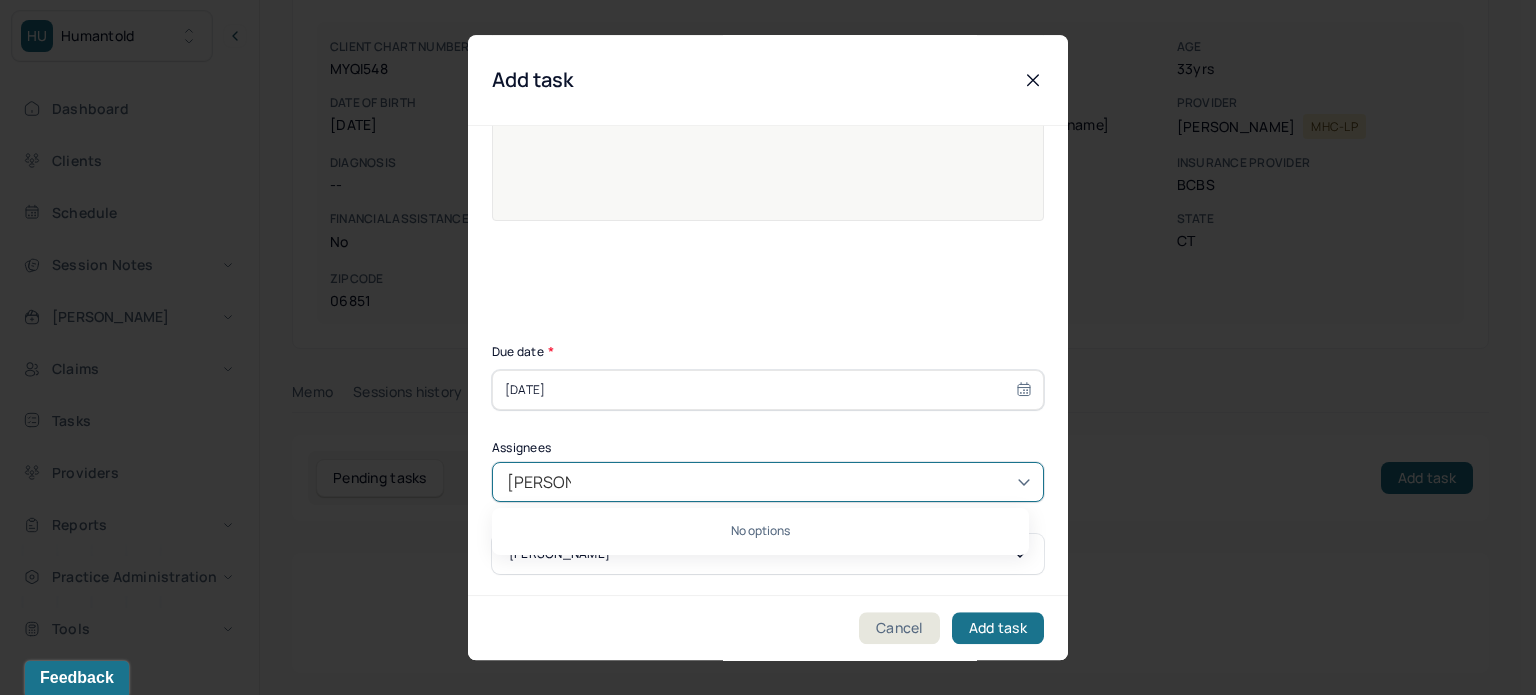 type on "kimber" 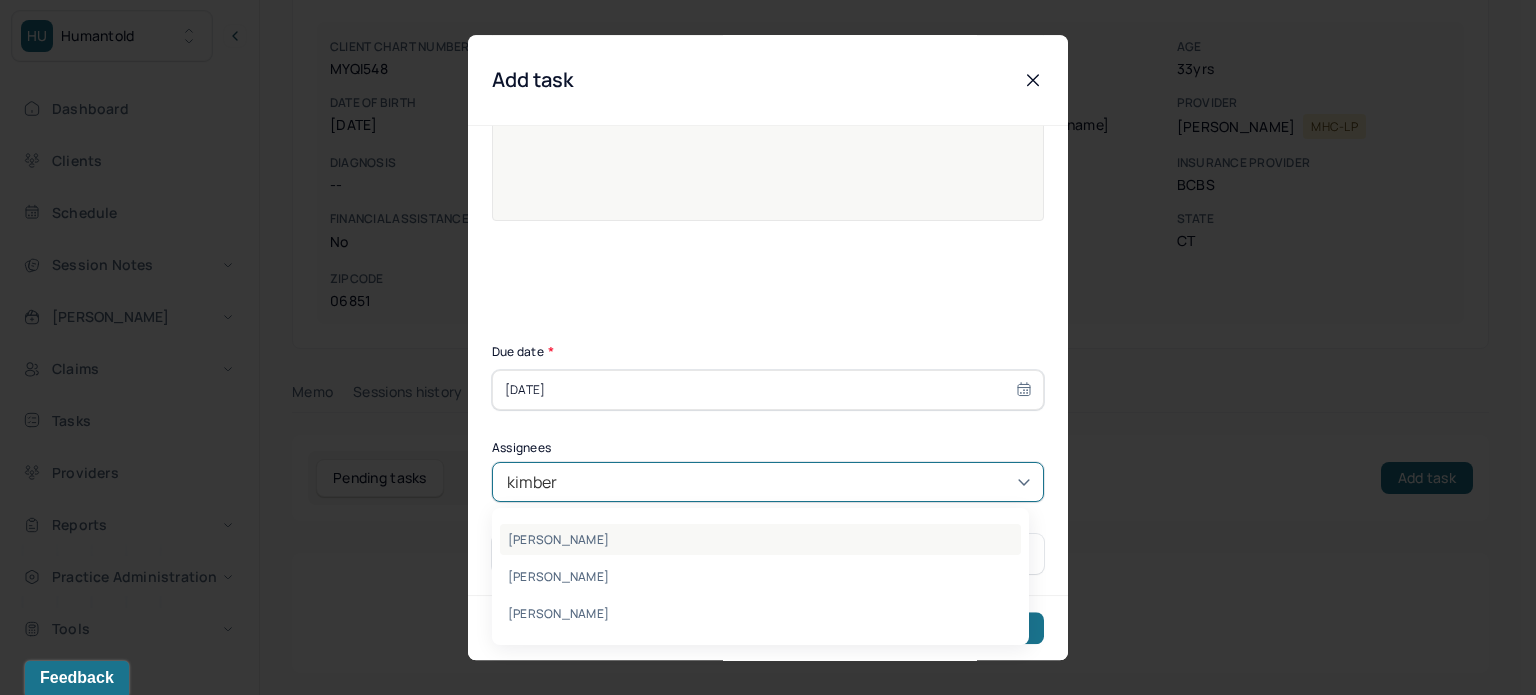 click on "[PERSON_NAME]" at bounding box center [760, 539] 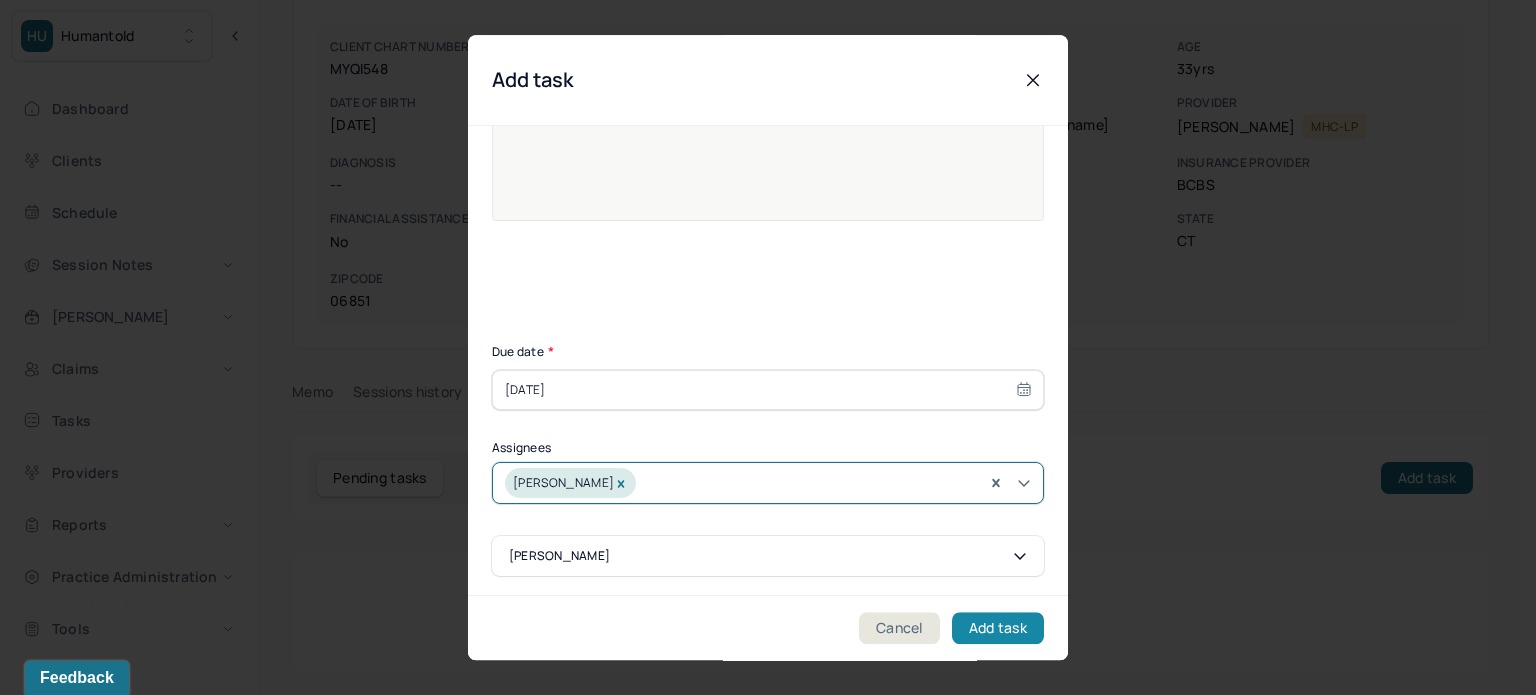 click on "Add task" at bounding box center (998, 628) 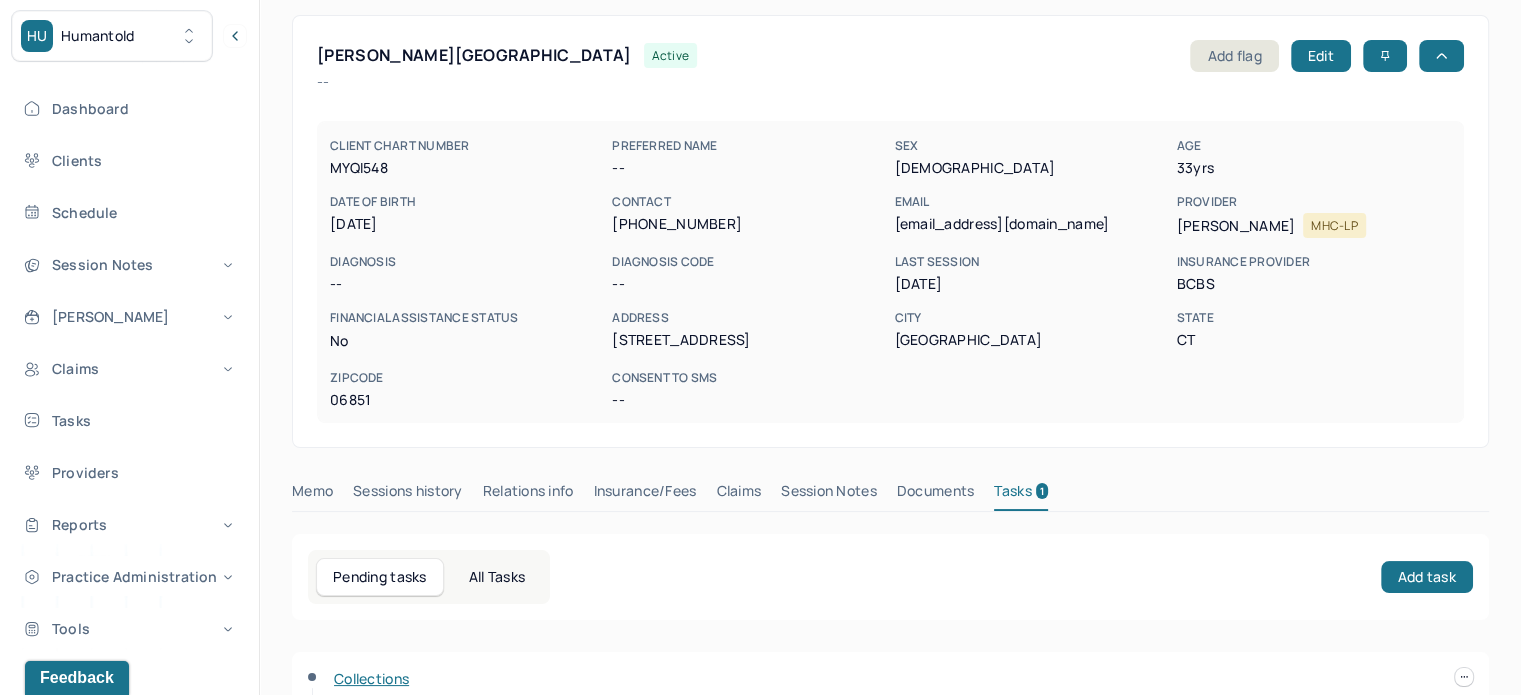 scroll, scrollTop: 0, scrollLeft: 0, axis: both 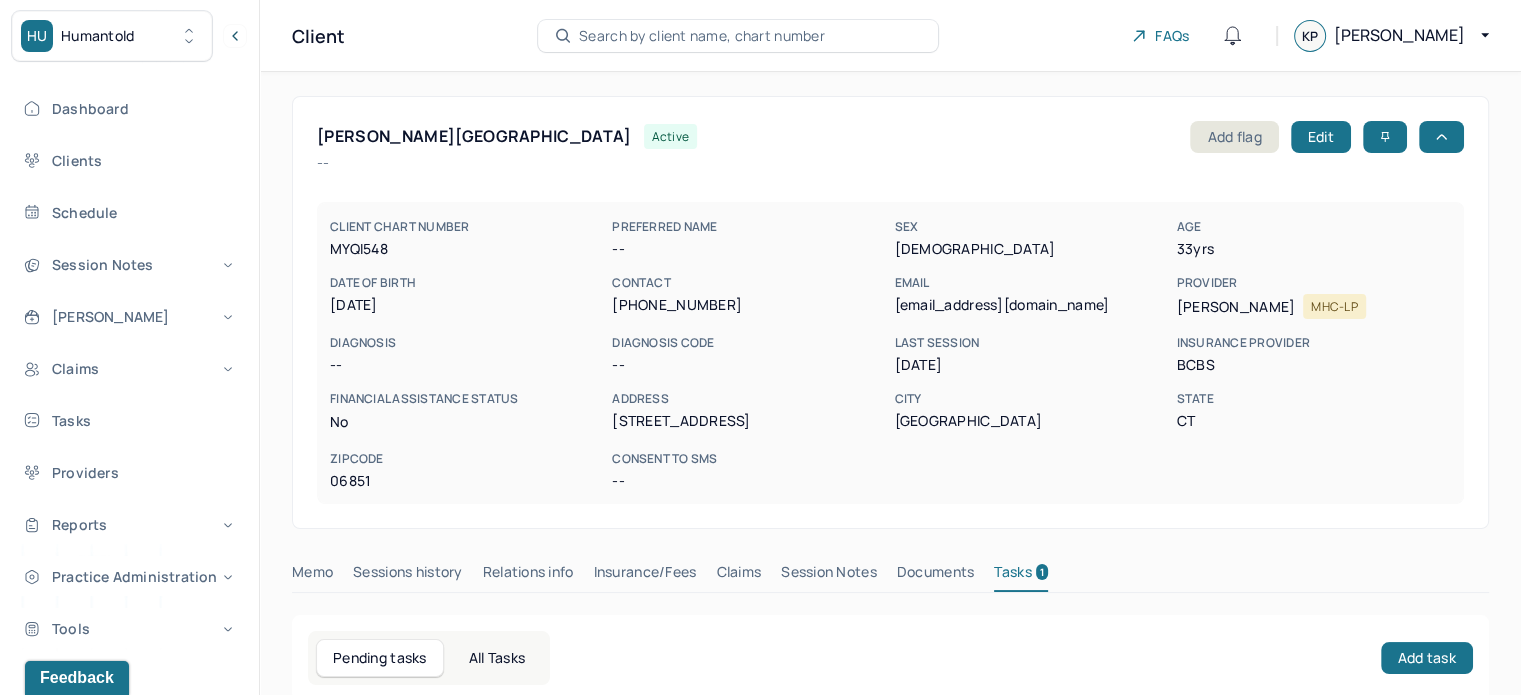 click on "Client   Search by client name, chart number     FAQs     KP [PERSON_NAME]" at bounding box center (890, 36) 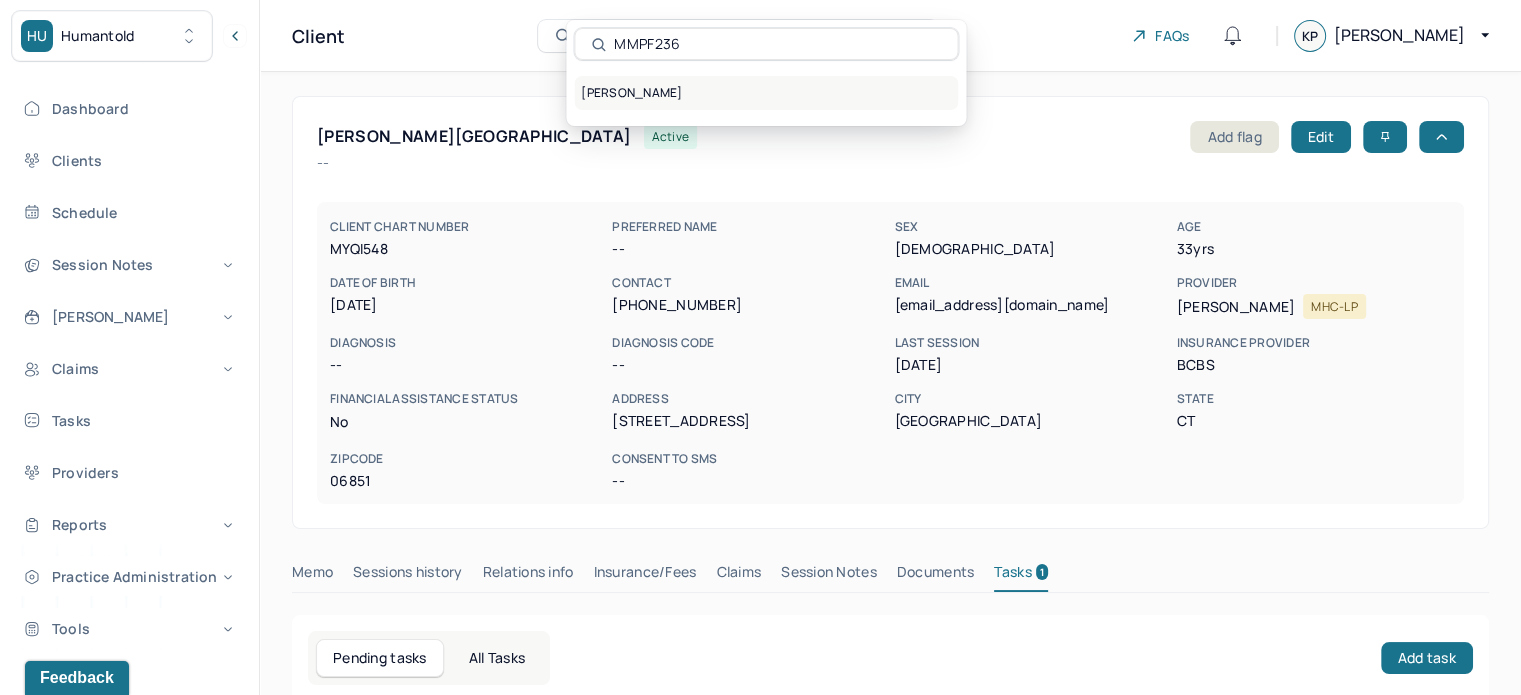 type on "MMPF236" 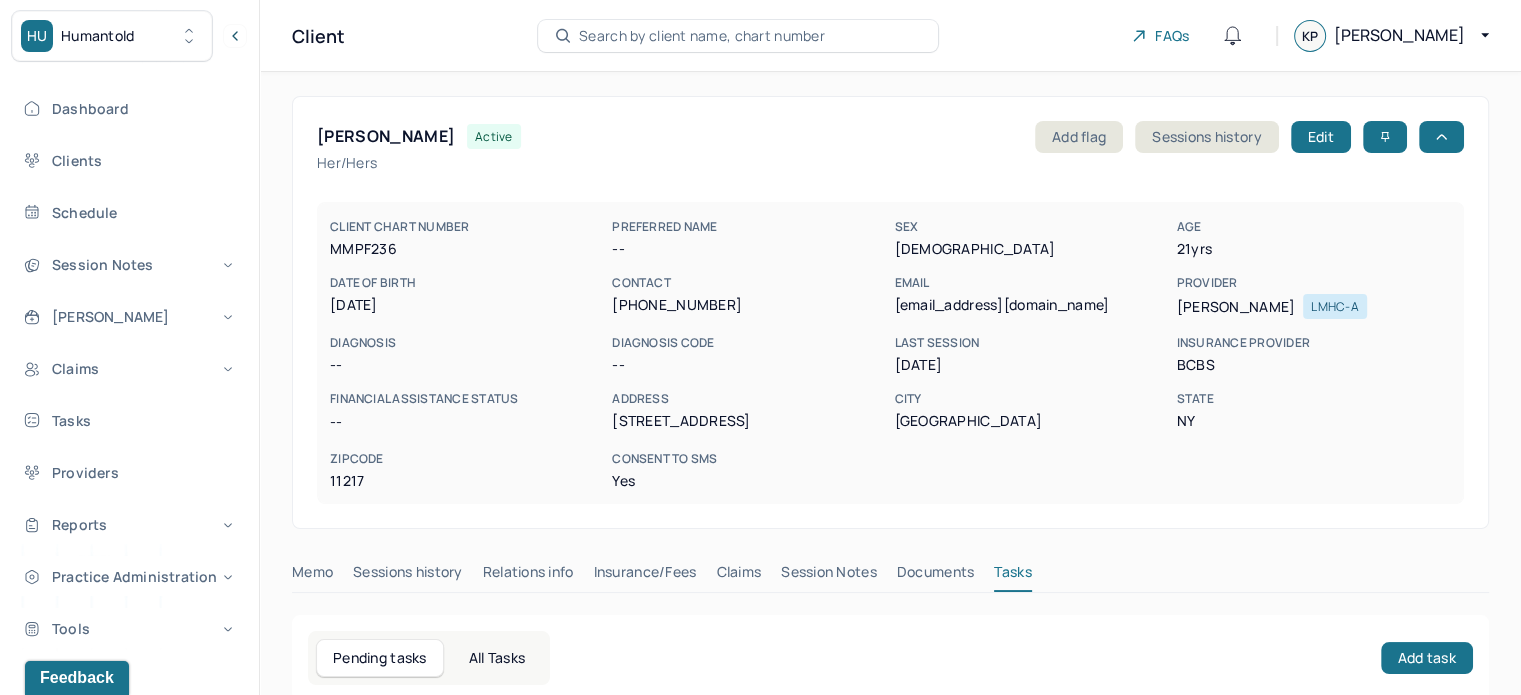 click on "[EMAIL_ADDRESS][DOMAIN_NAME]" at bounding box center (1031, 305) 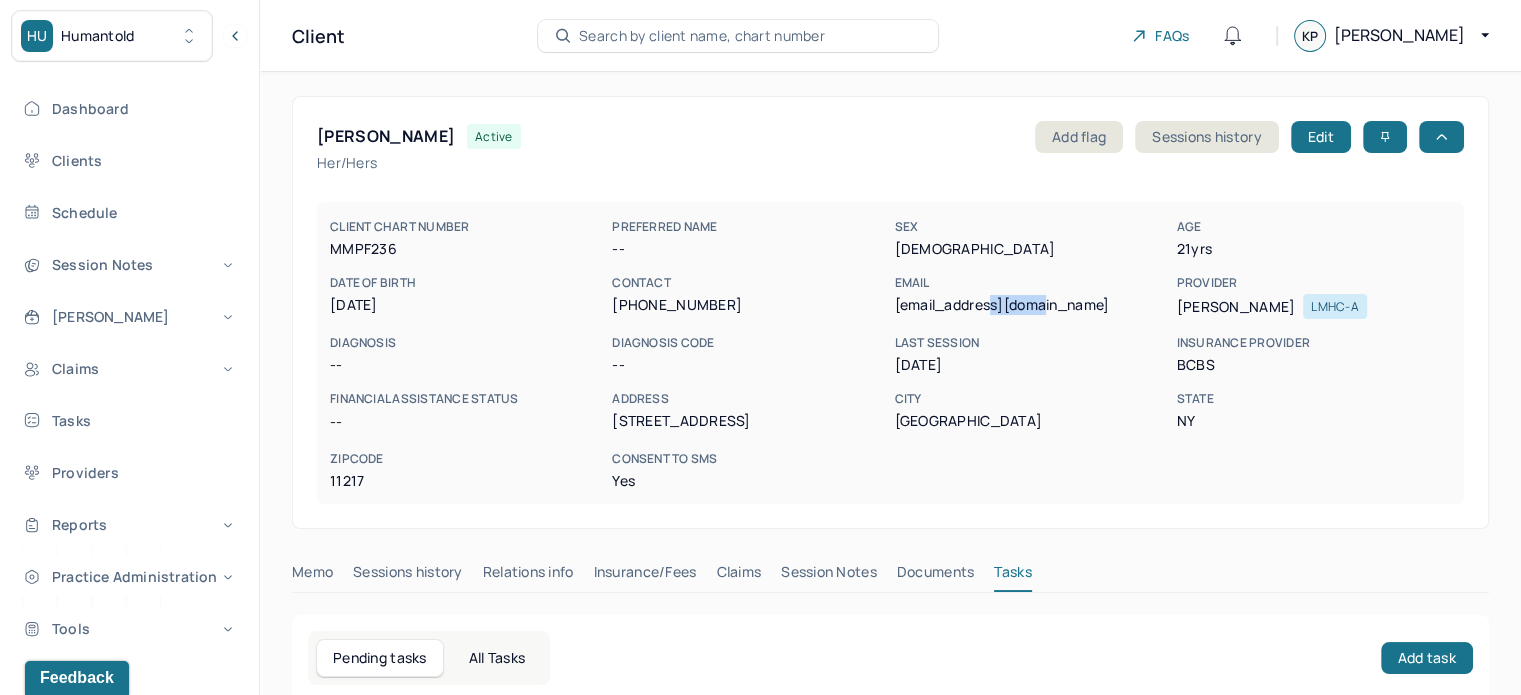 click on "[EMAIL_ADDRESS][DOMAIN_NAME]" at bounding box center (1031, 305) 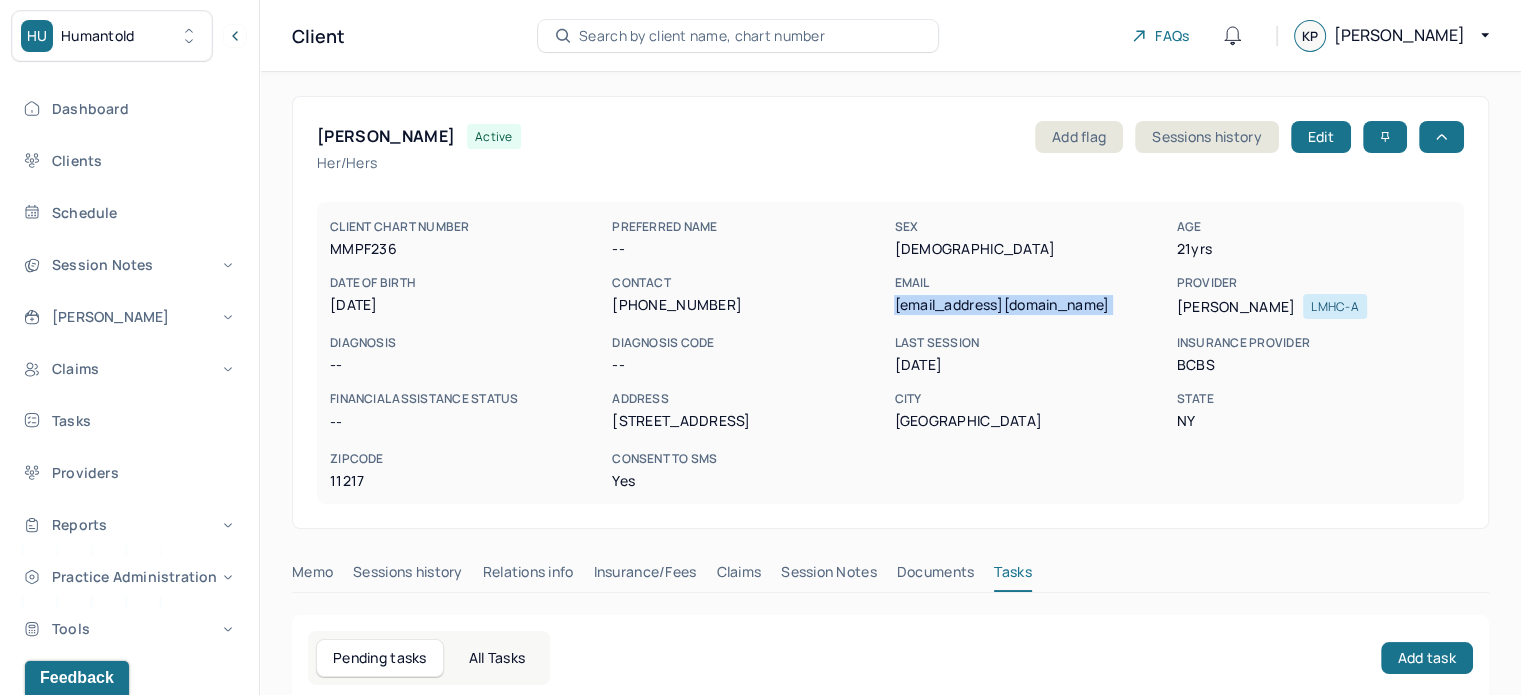 click on "[EMAIL_ADDRESS][DOMAIN_NAME]" at bounding box center (1031, 305) 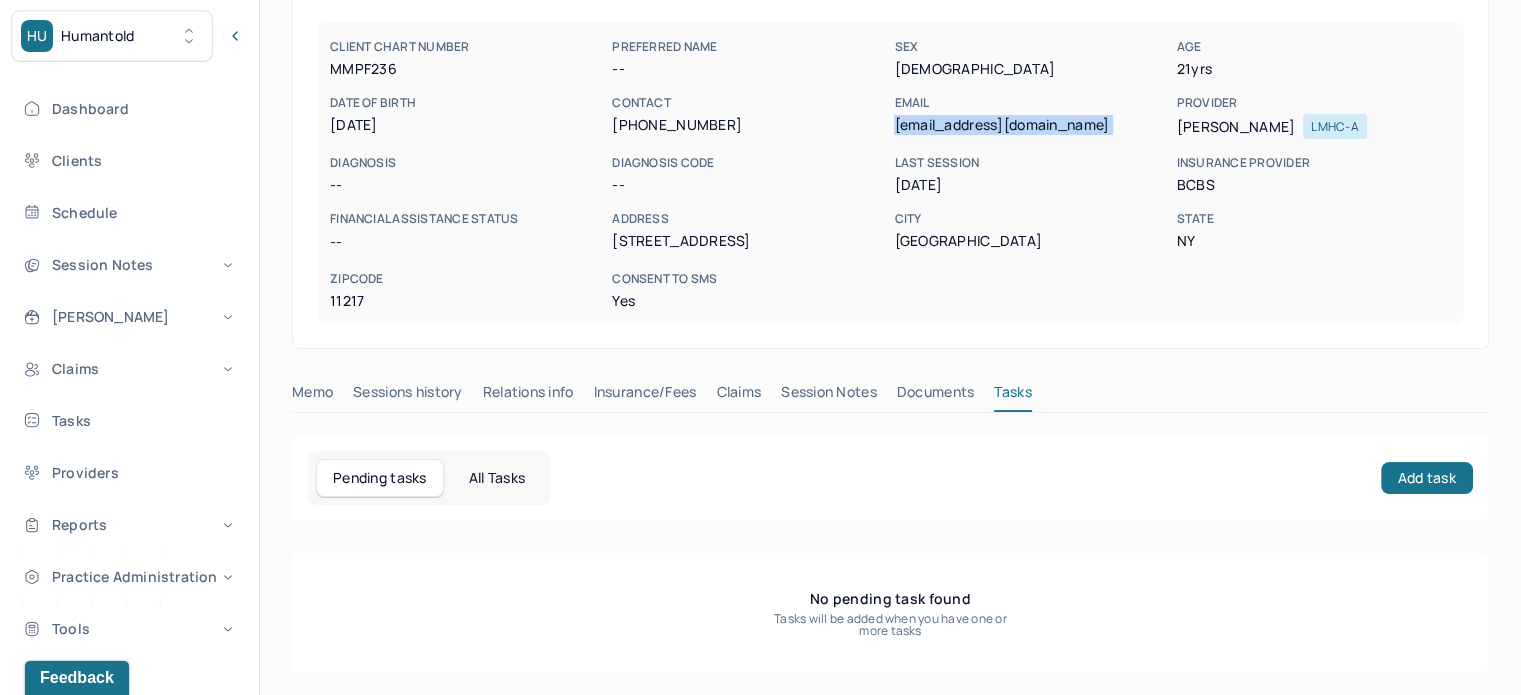 click on "Claims" at bounding box center [738, 396] 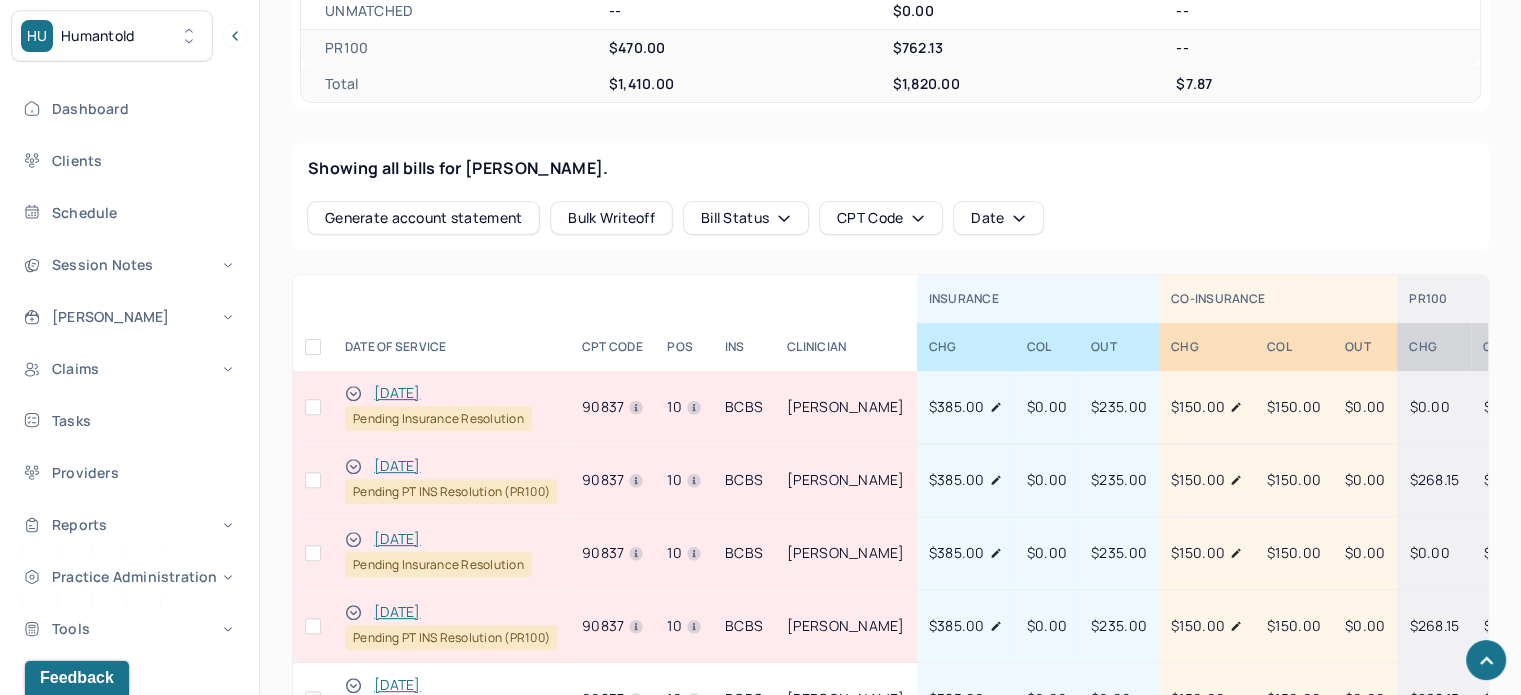 scroll, scrollTop: 780, scrollLeft: 0, axis: vertical 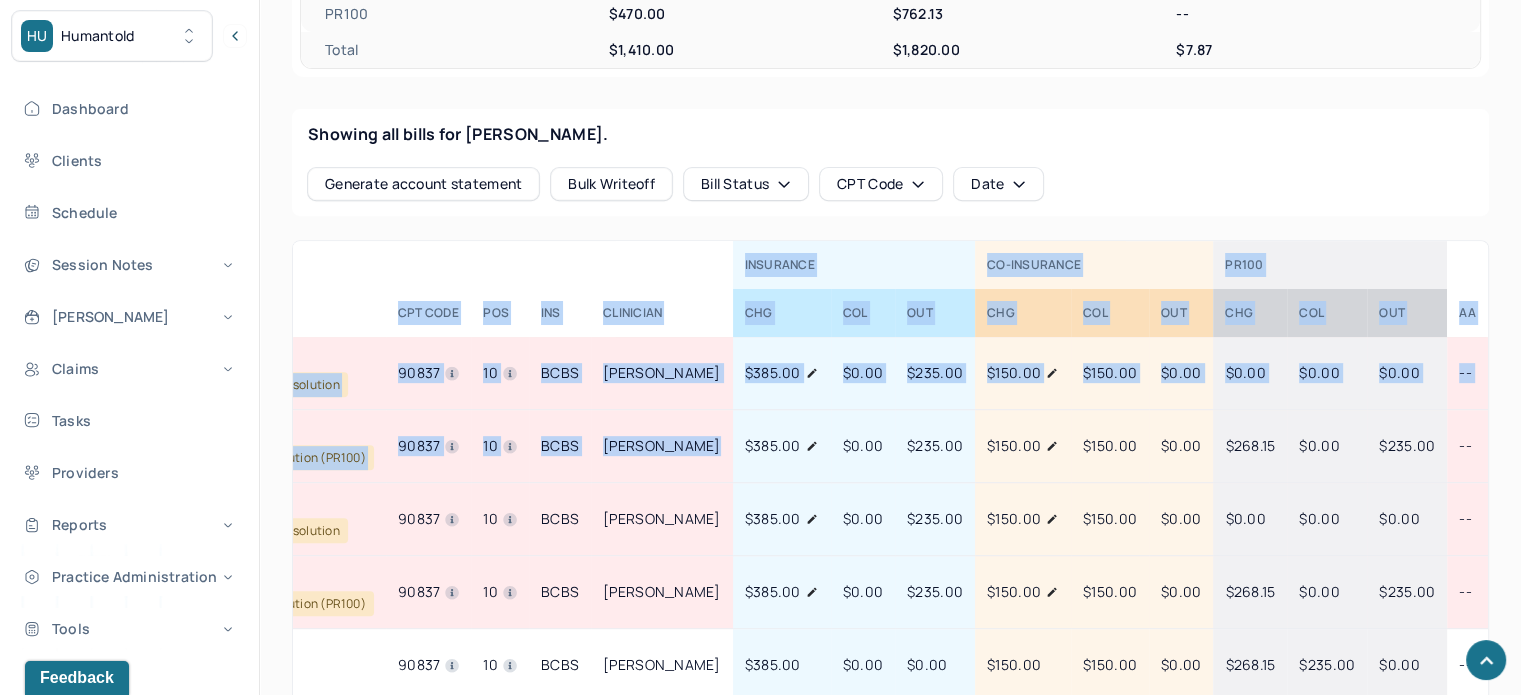 drag, startPoint x: 884, startPoint y: 427, endPoint x: 1431, endPoint y: 427, distance: 547 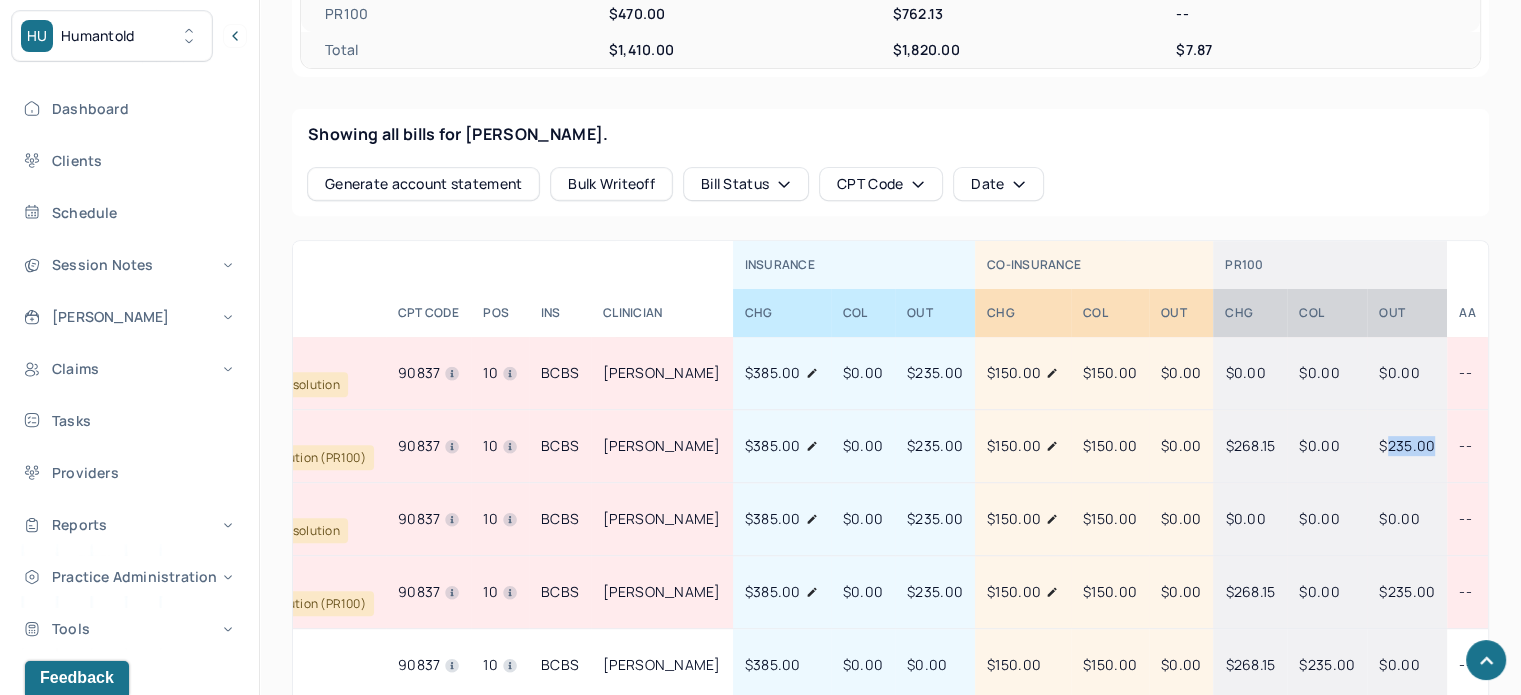 click on "$235.00" at bounding box center [1407, 445] 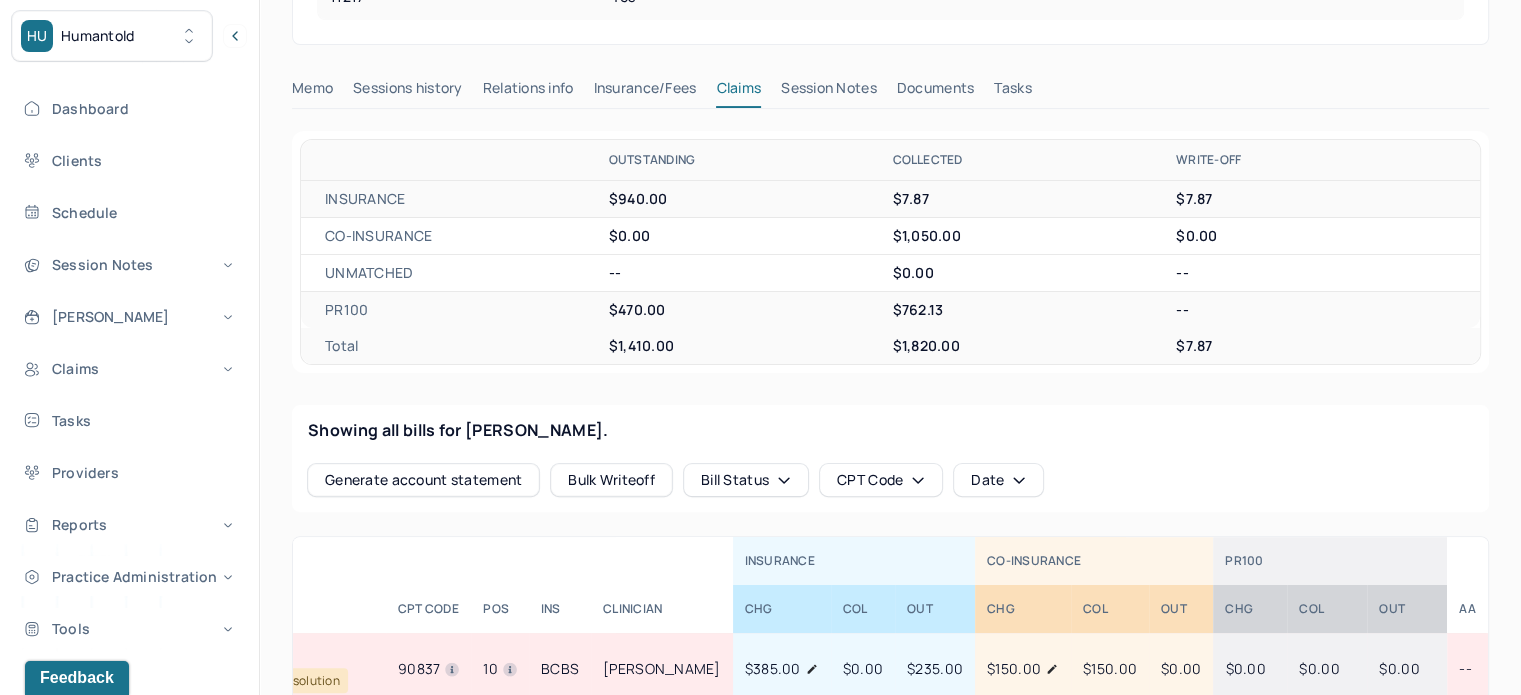 scroll, scrollTop: 480, scrollLeft: 0, axis: vertical 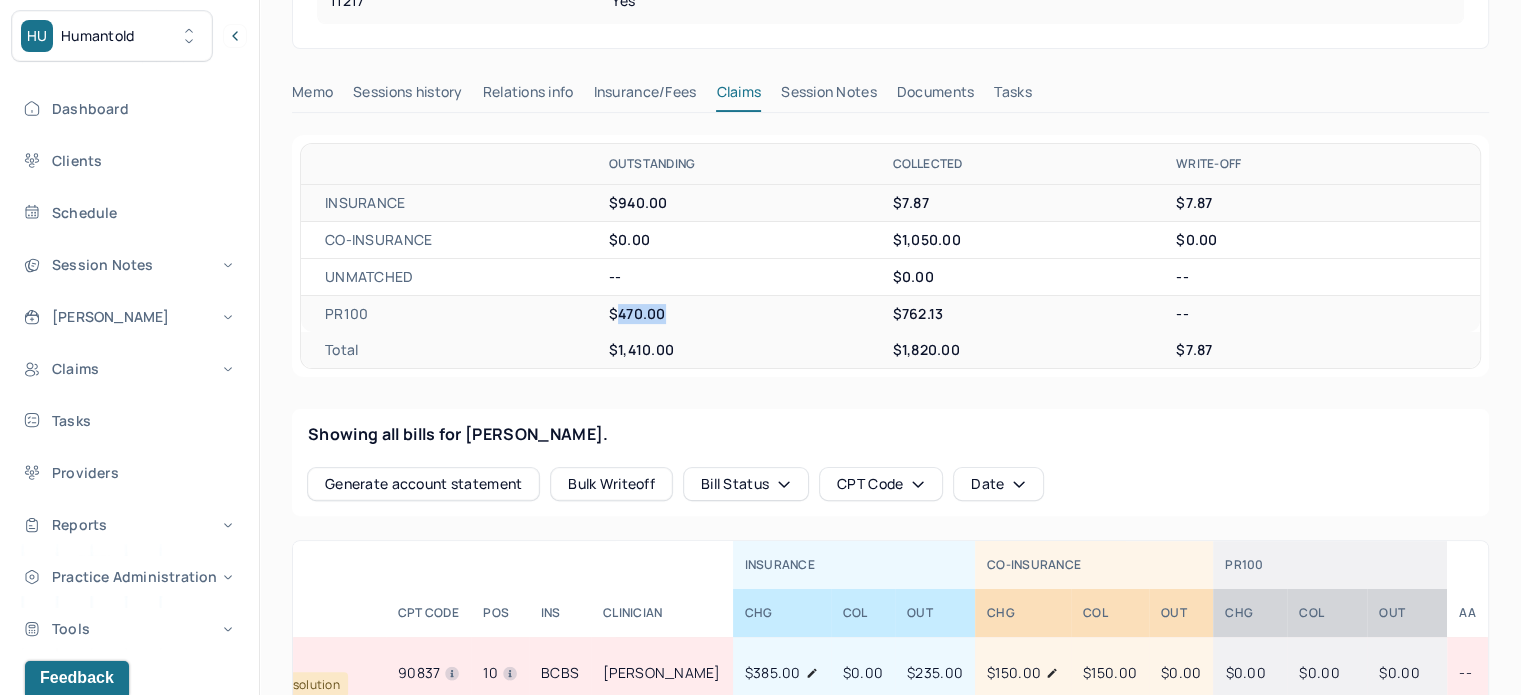 drag, startPoint x: 670, startPoint y: 318, endPoint x: 620, endPoint y: 315, distance: 50.08992 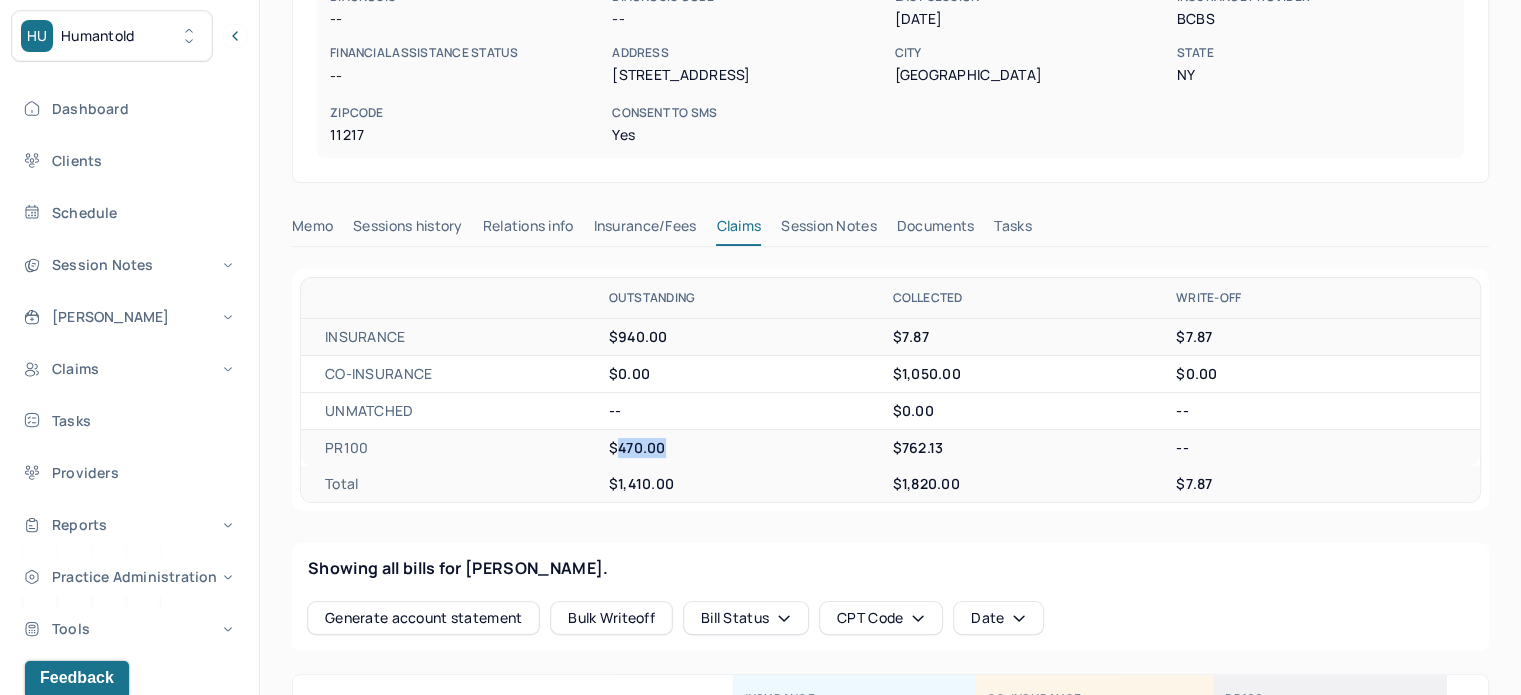 scroll, scrollTop: 80, scrollLeft: 0, axis: vertical 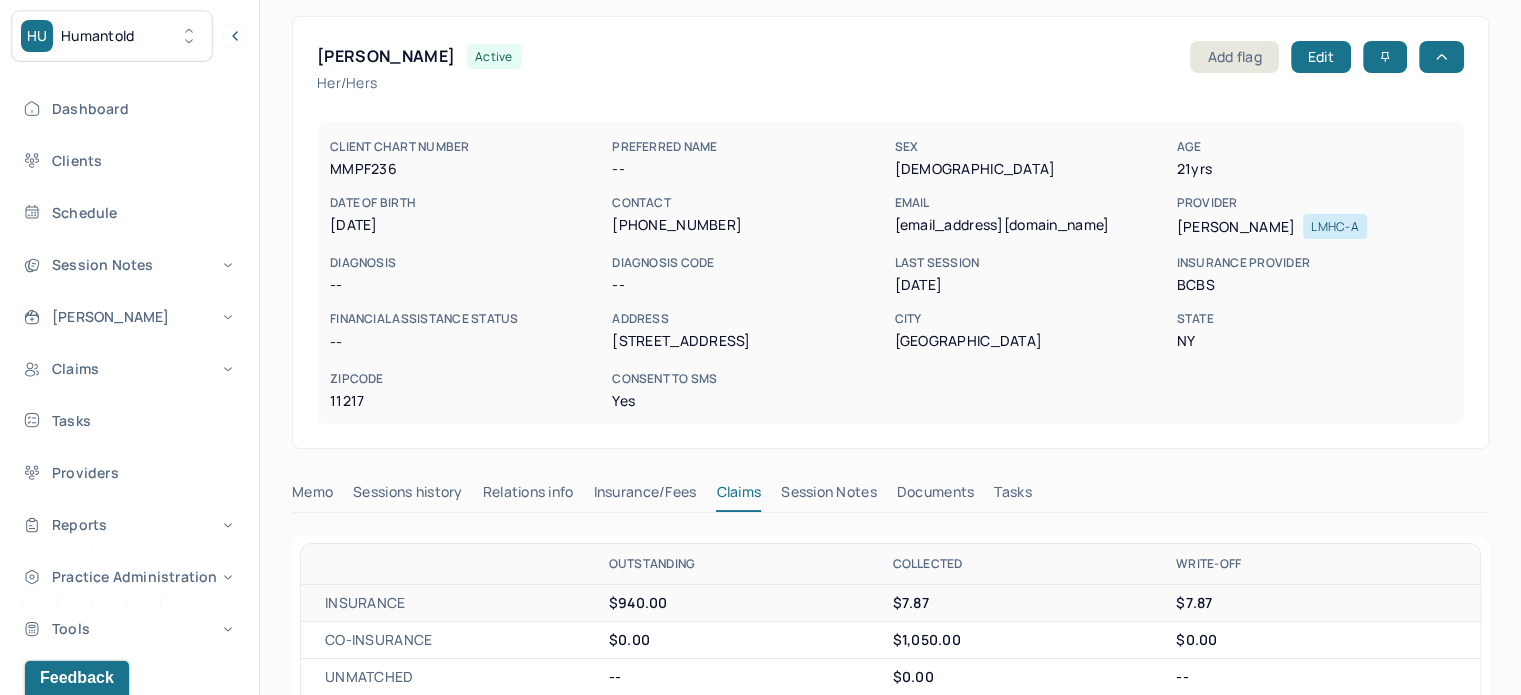 click on "[EMAIL_ADDRESS][DOMAIN_NAME]" at bounding box center (1031, 225) 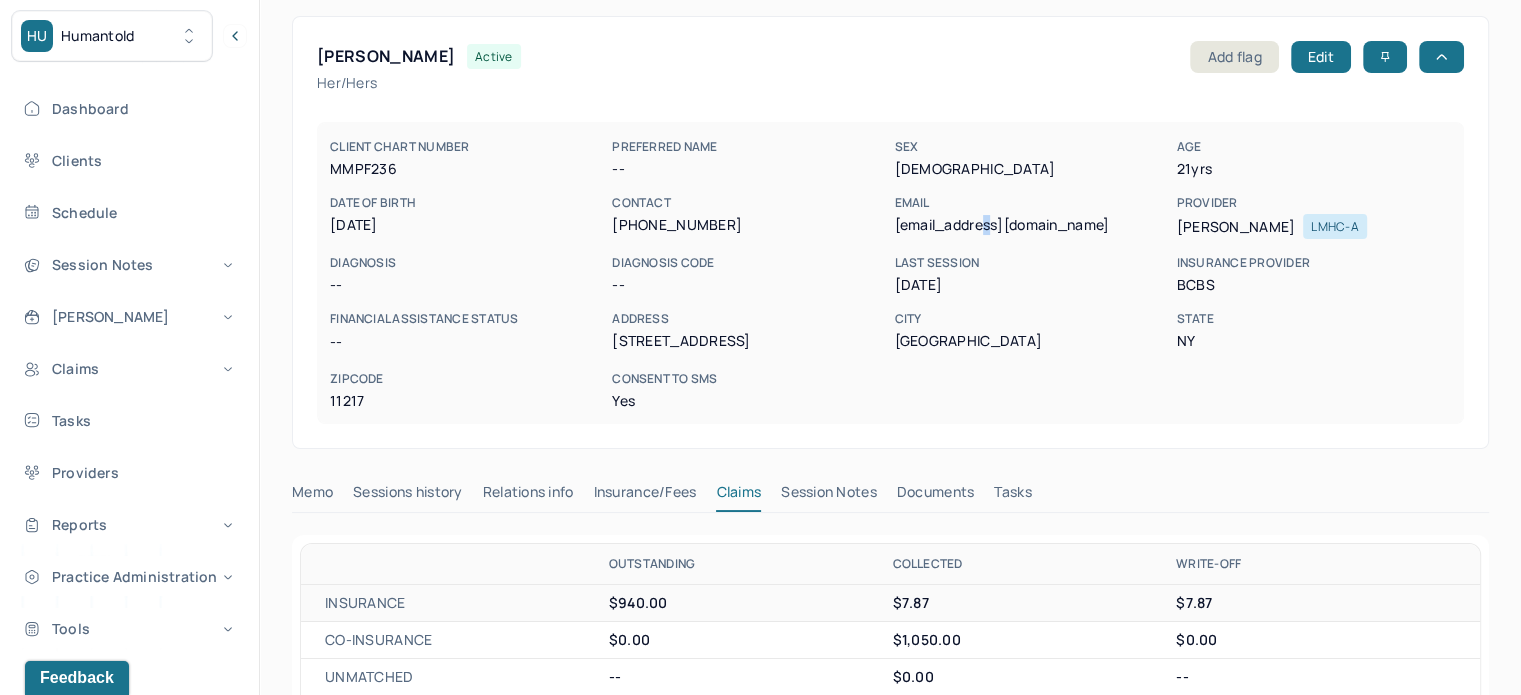 click on "[EMAIL_ADDRESS][DOMAIN_NAME]" at bounding box center (1031, 225) 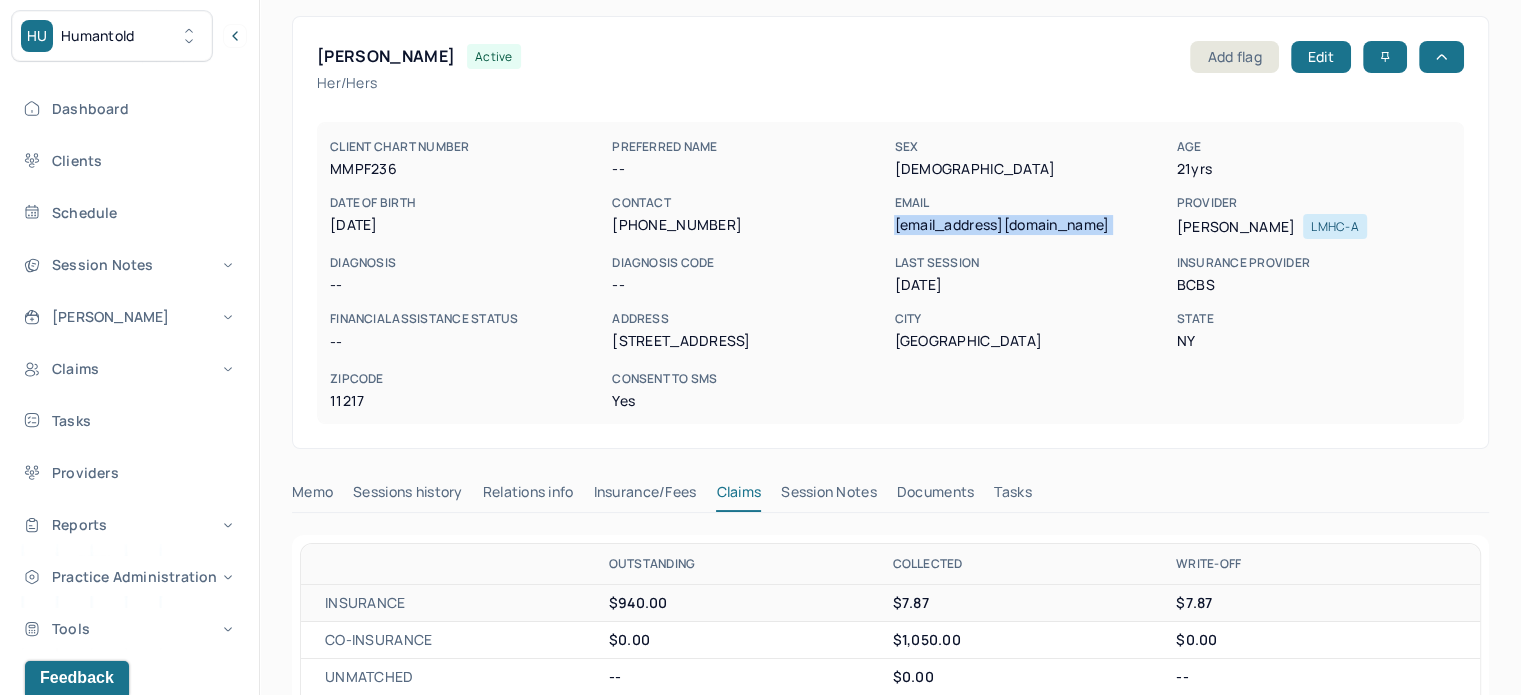 click on "[EMAIL_ADDRESS][DOMAIN_NAME]" at bounding box center (1031, 225) 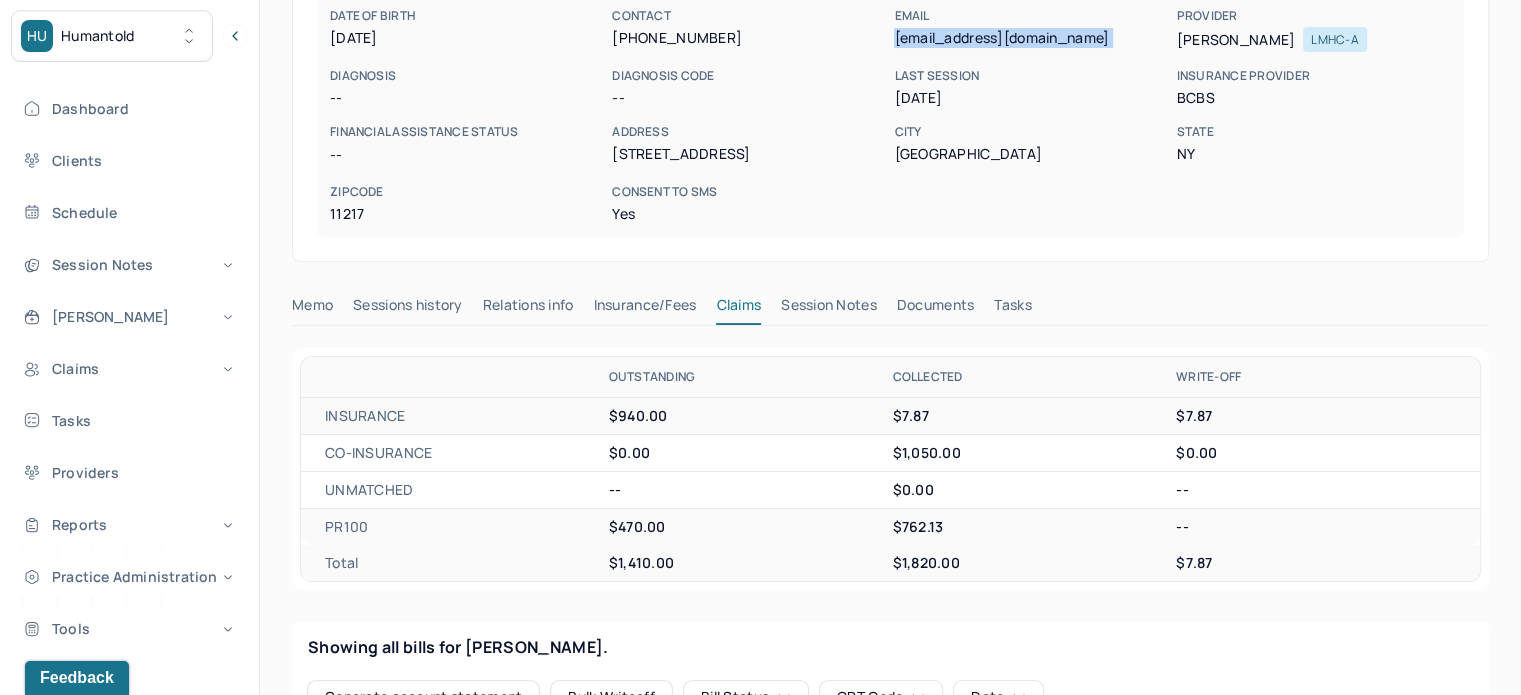 scroll, scrollTop: 280, scrollLeft: 0, axis: vertical 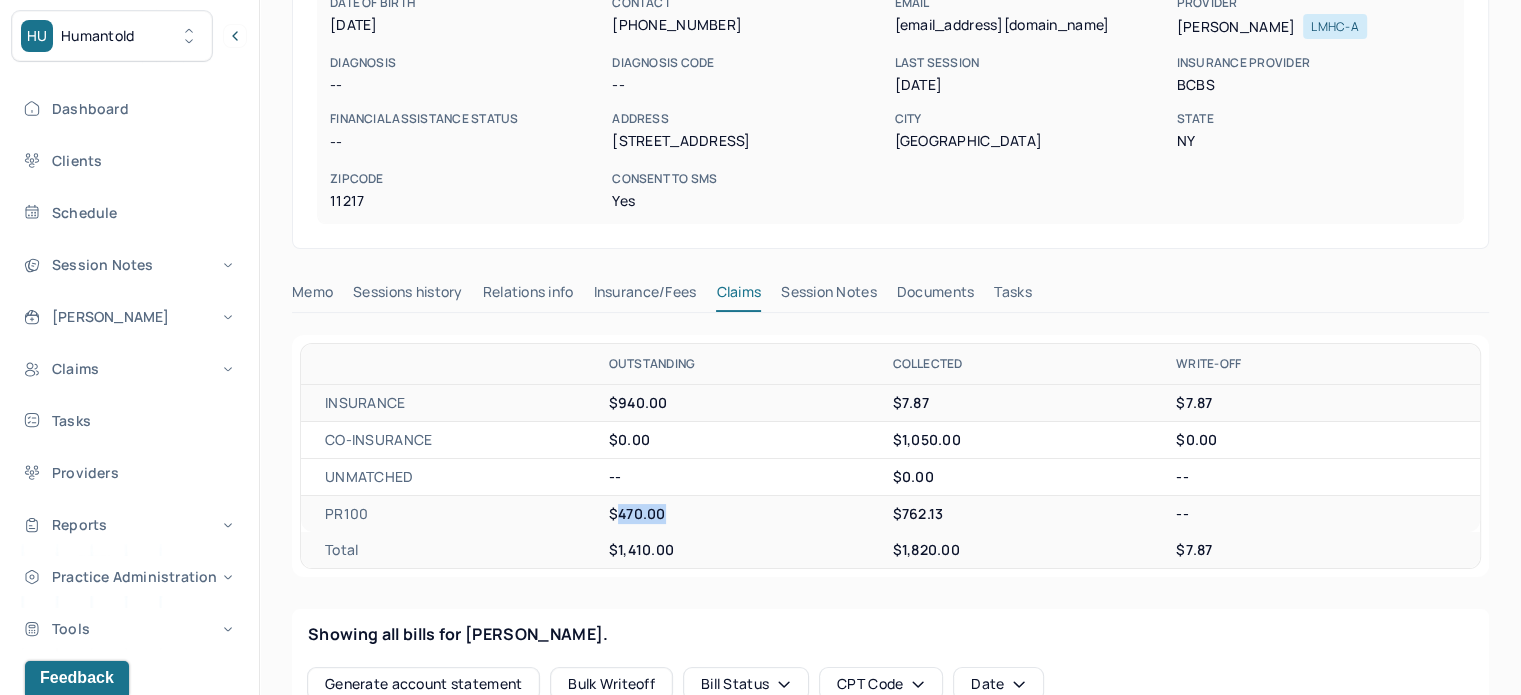 drag, startPoint x: 660, startPoint y: 515, endPoint x: 619, endPoint y: 514, distance: 41.01219 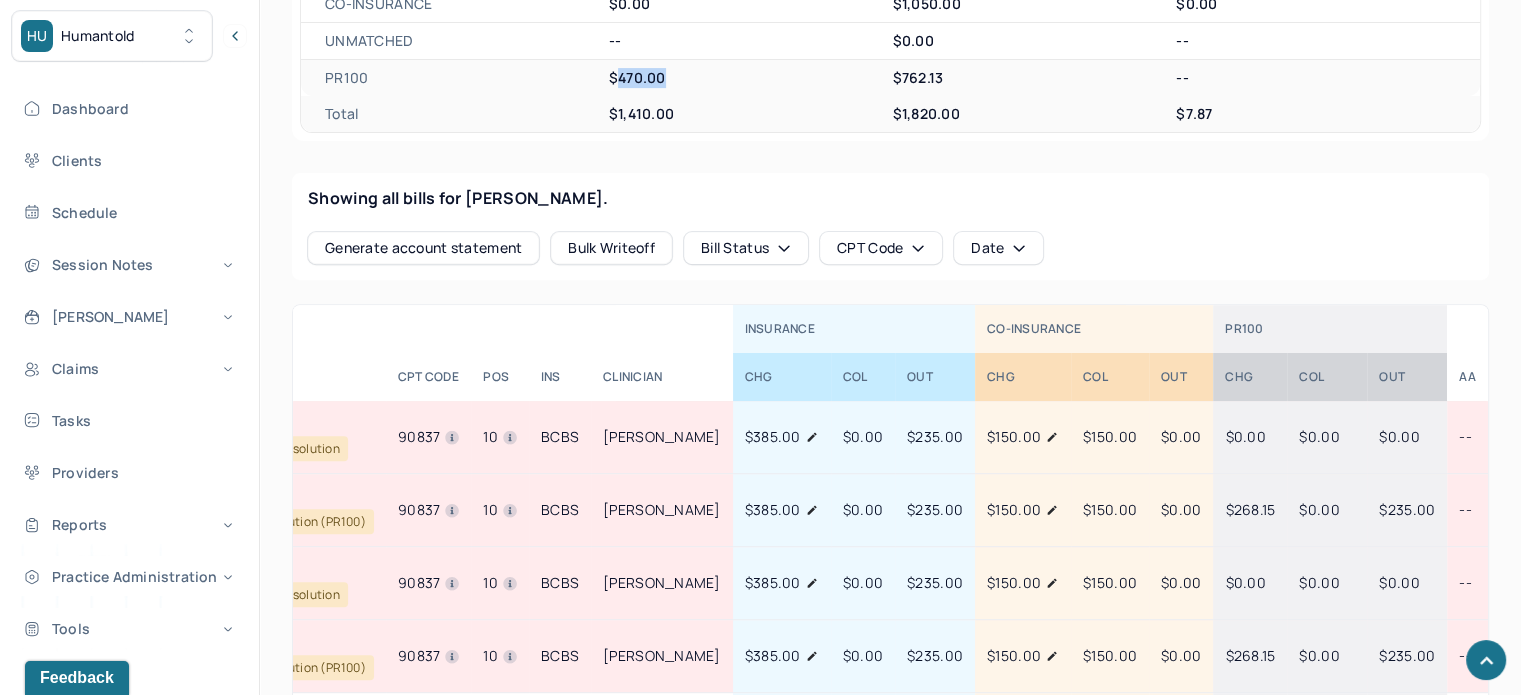 scroll, scrollTop: 780, scrollLeft: 0, axis: vertical 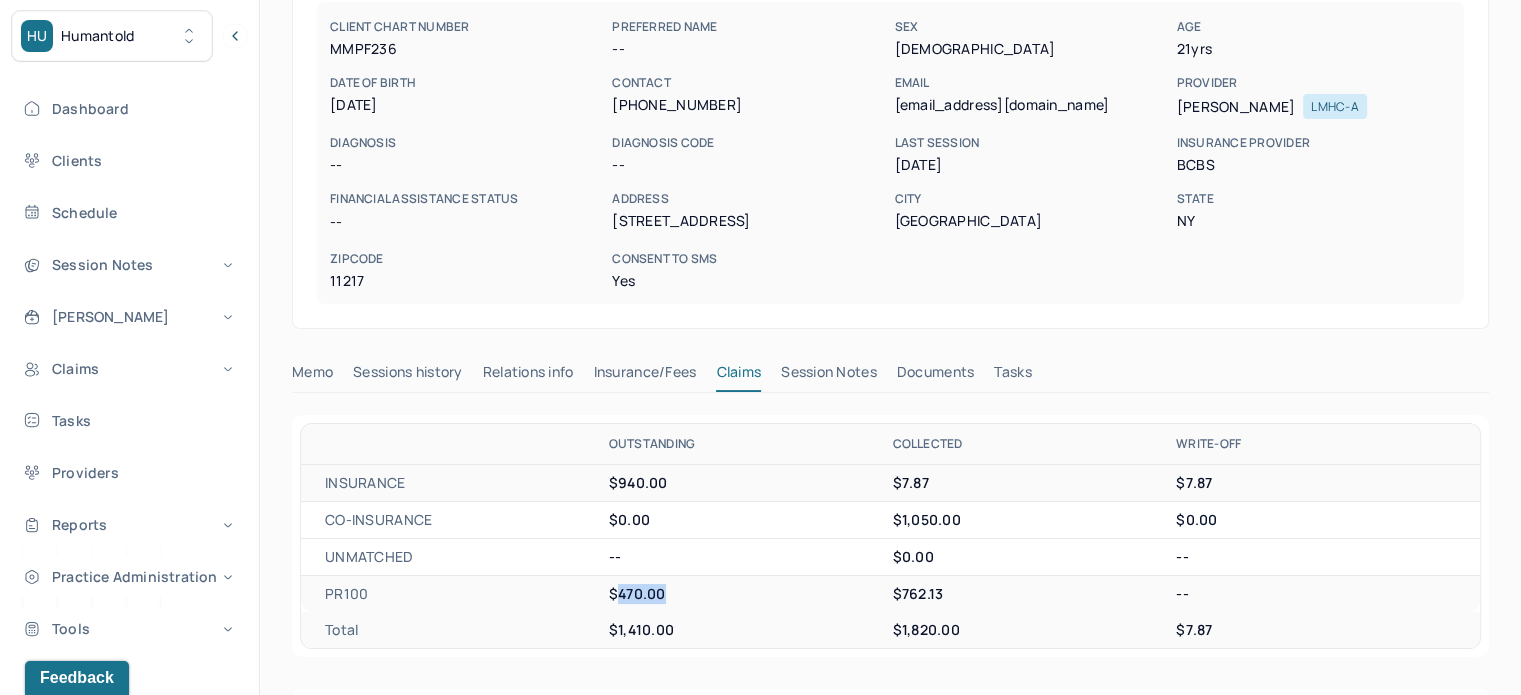 click on "Tasks" at bounding box center [1012, 376] 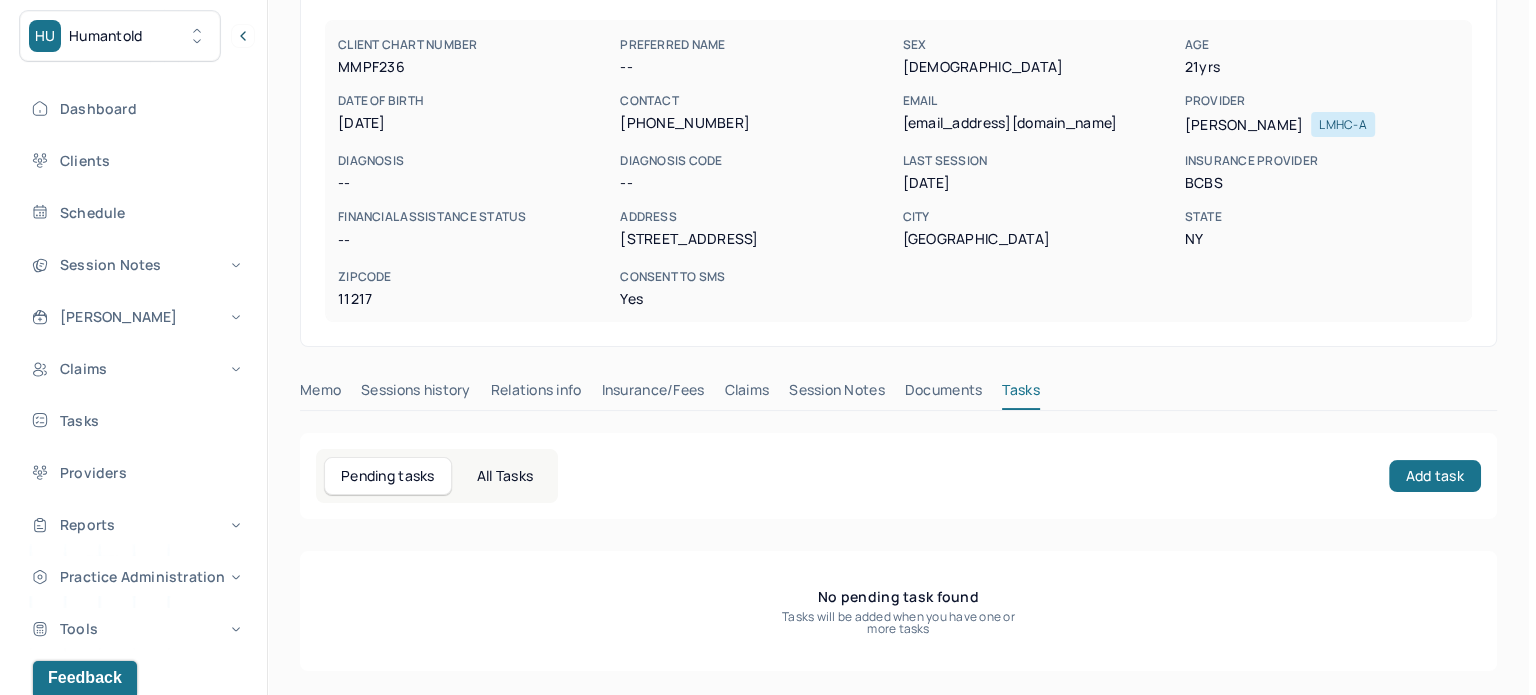 scroll, scrollTop: 180, scrollLeft: 0, axis: vertical 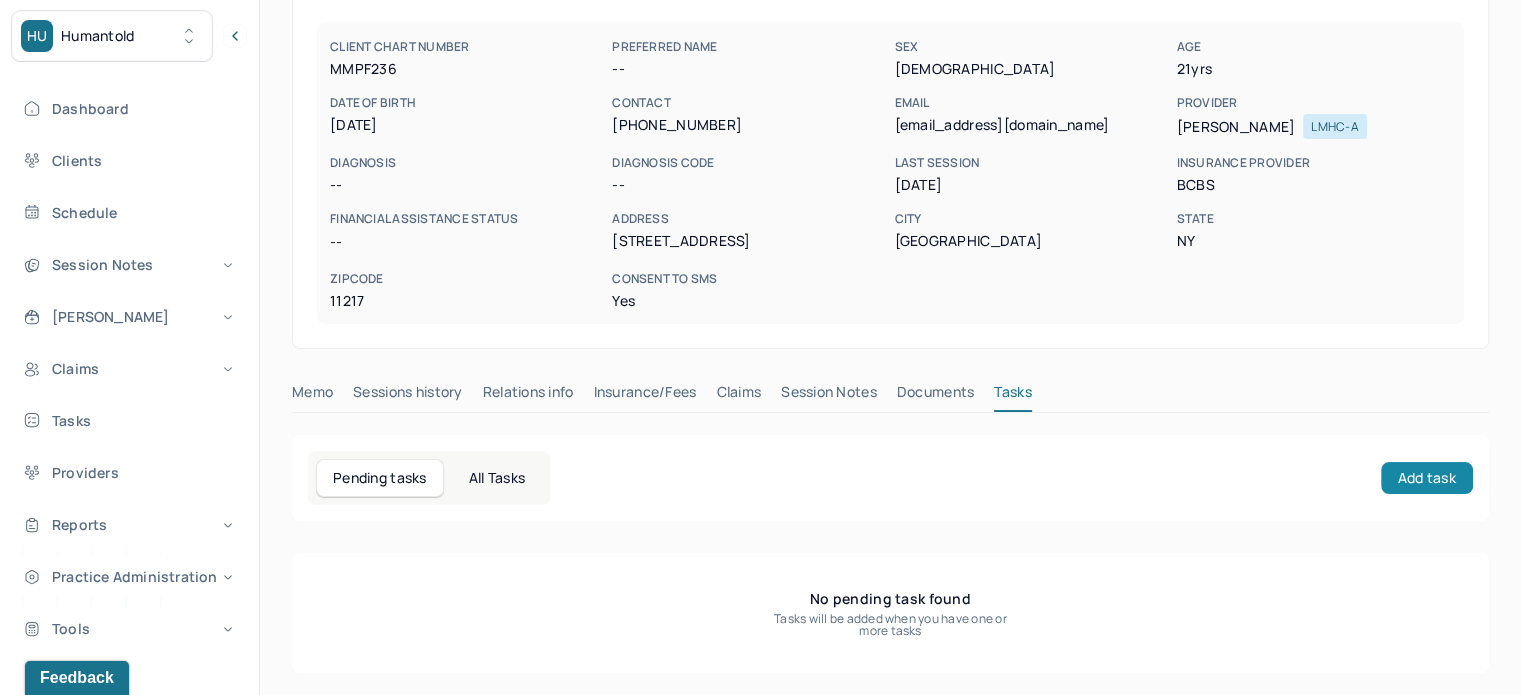 click on "Add task" at bounding box center [1427, 478] 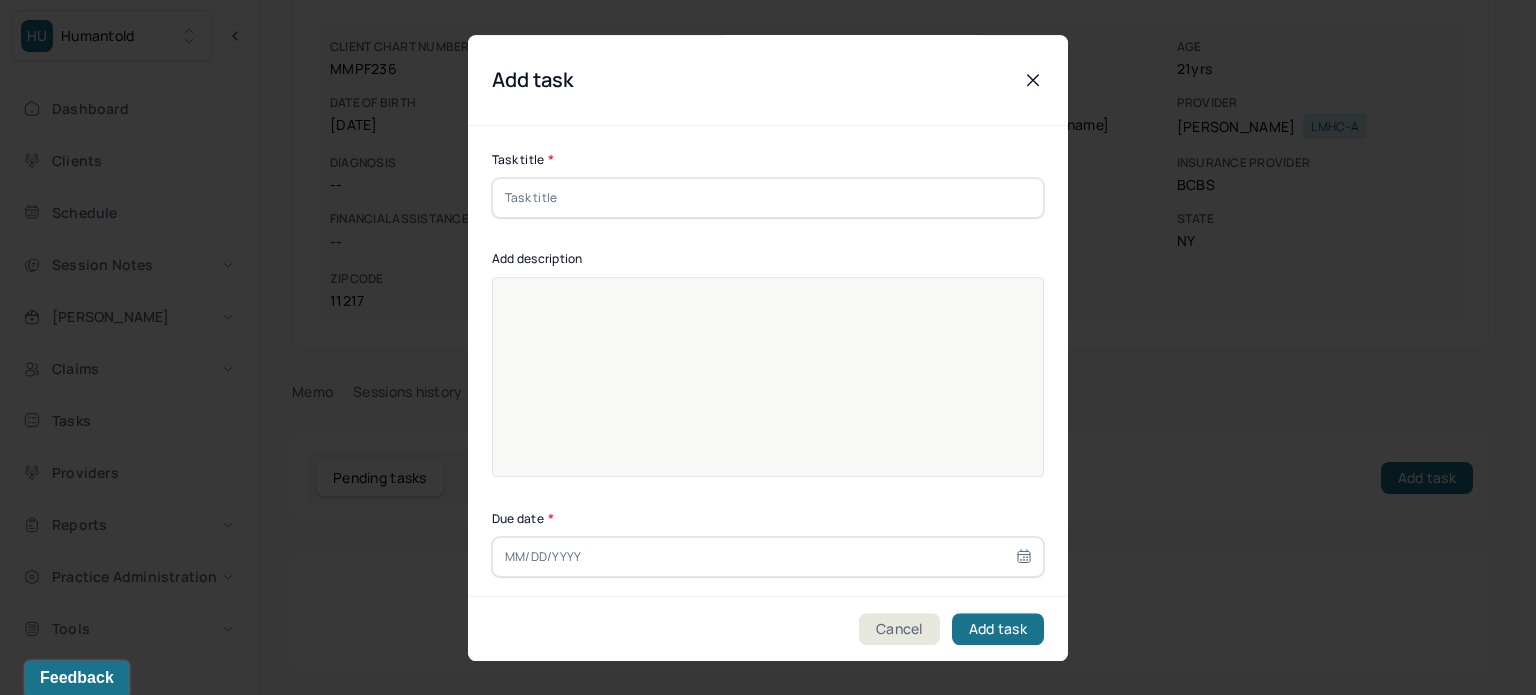 click at bounding box center (768, 198) 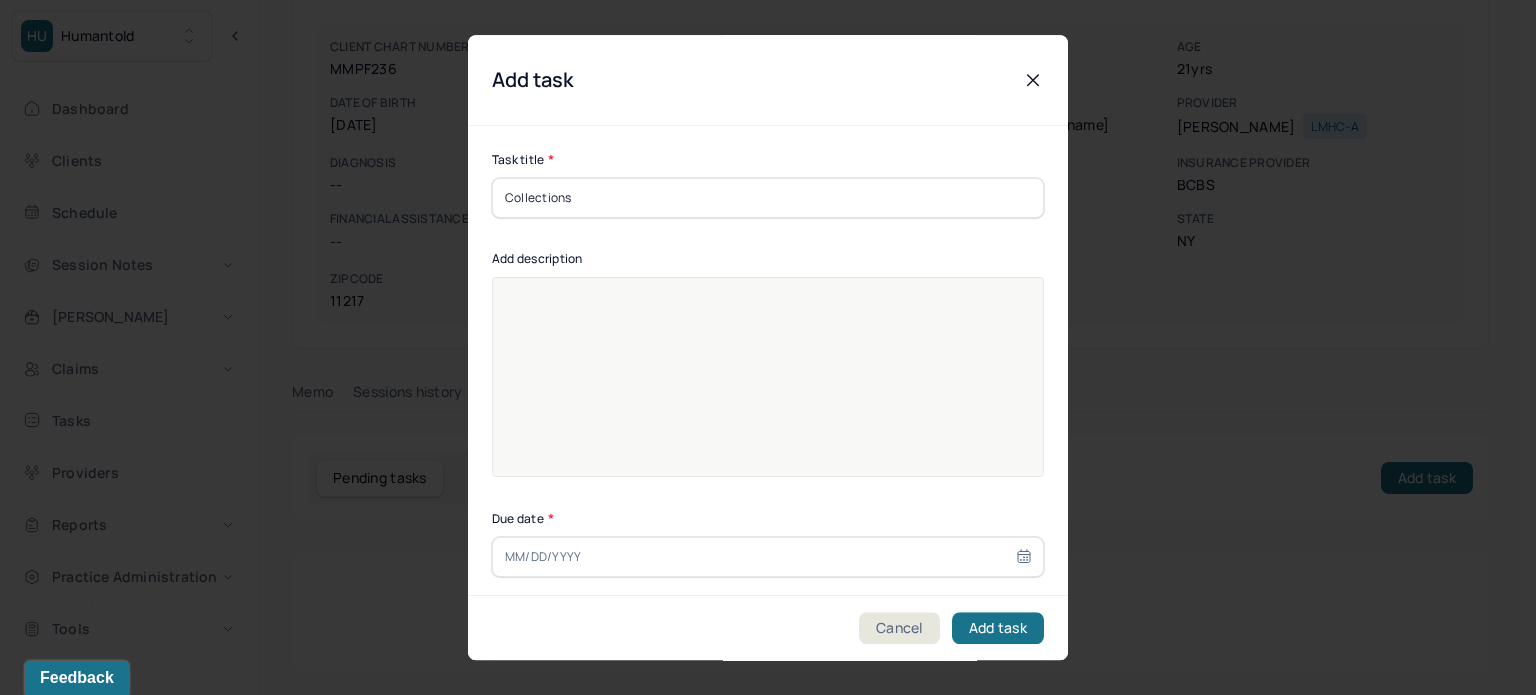 type on "Collections" 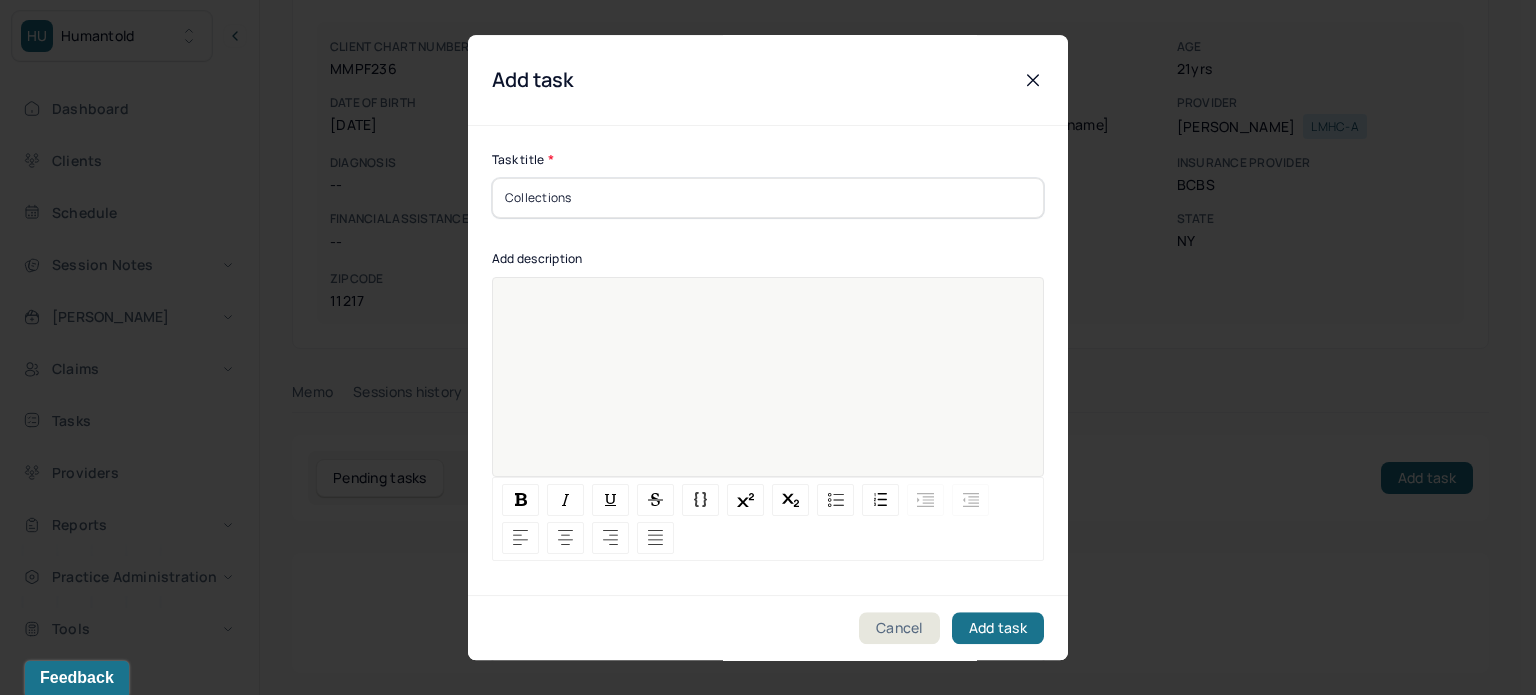 paste 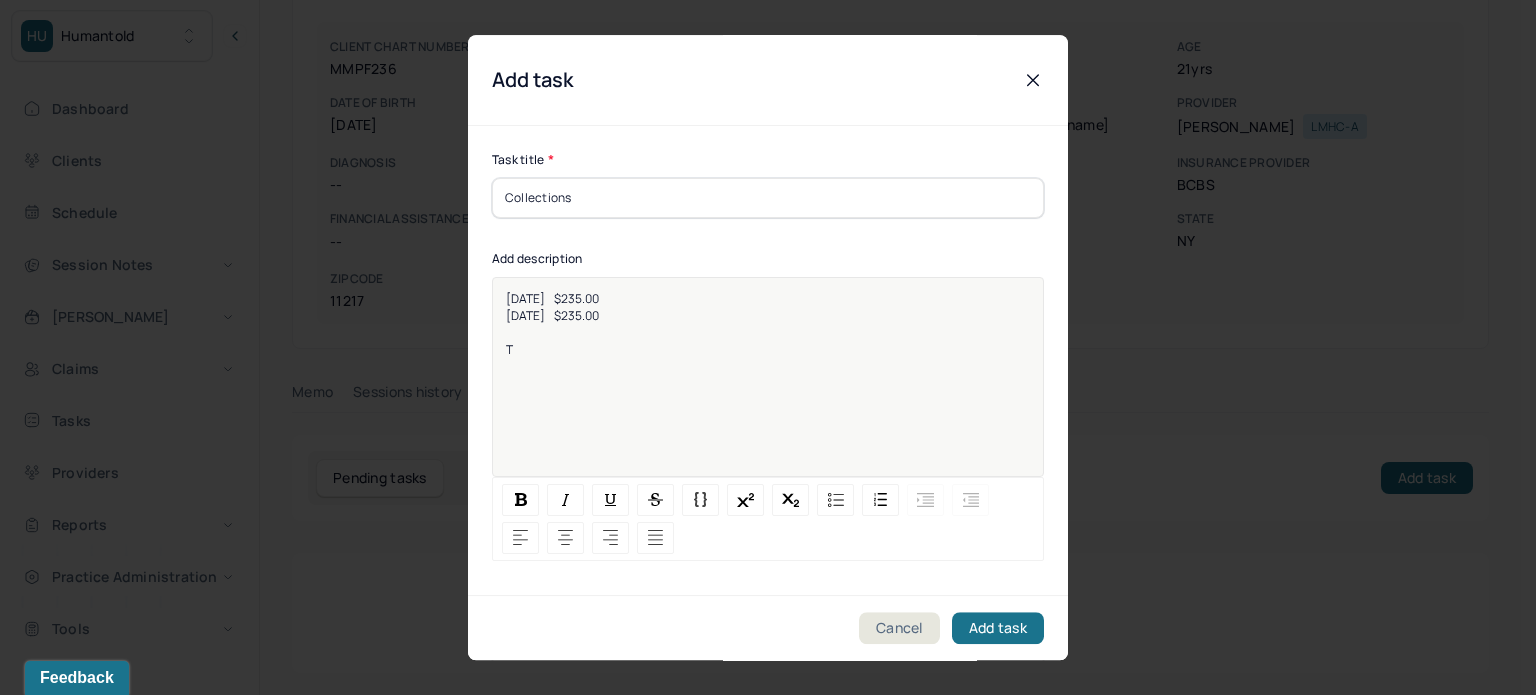 type 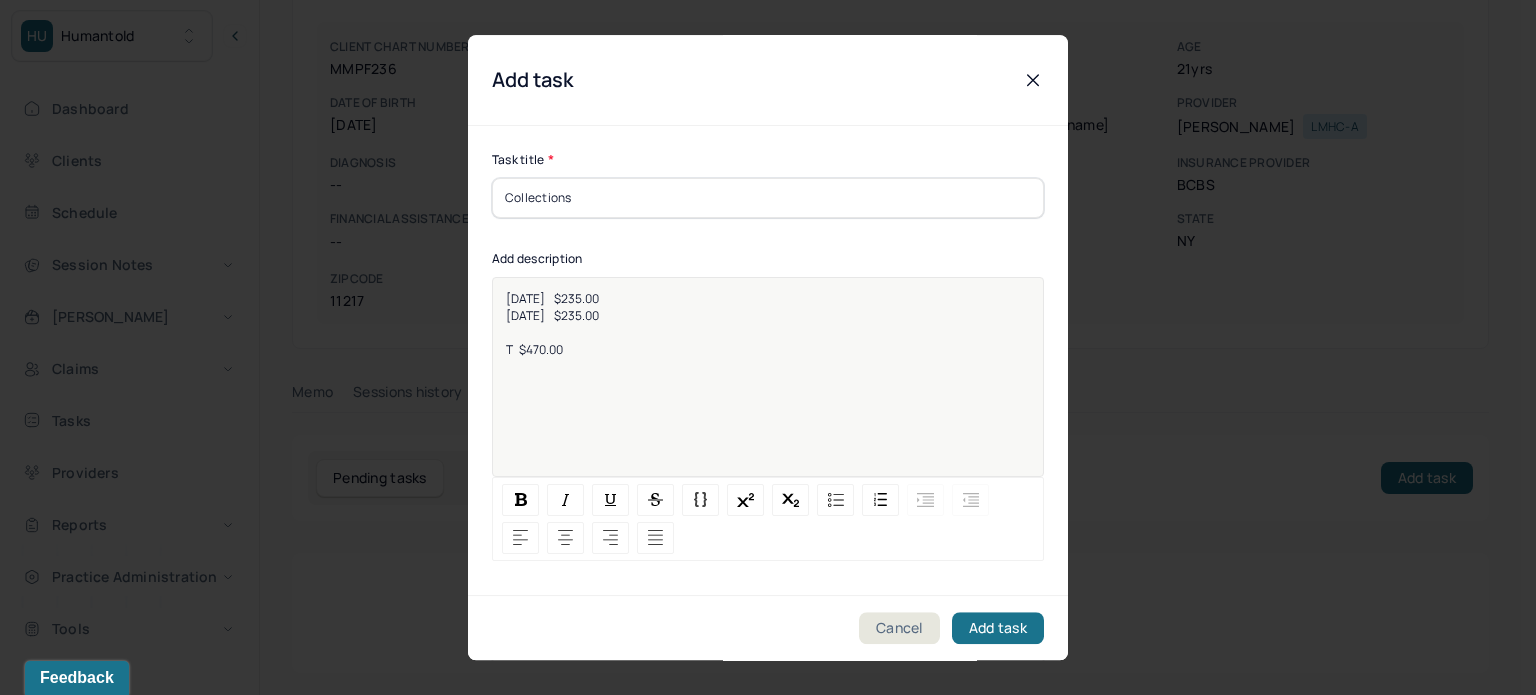 click on "[DATE]	$235.00" at bounding box center (552, 298) 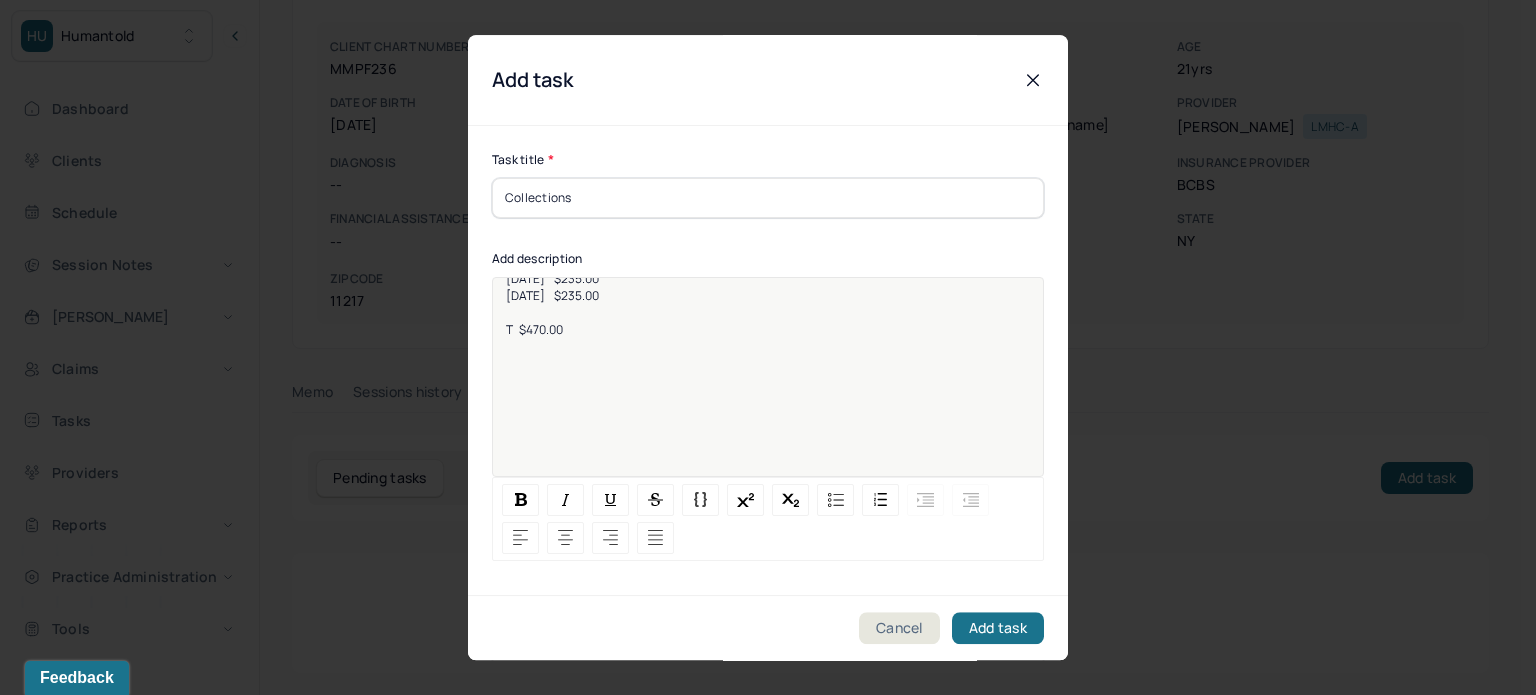 scroll, scrollTop: 25, scrollLeft: 0, axis: vertical 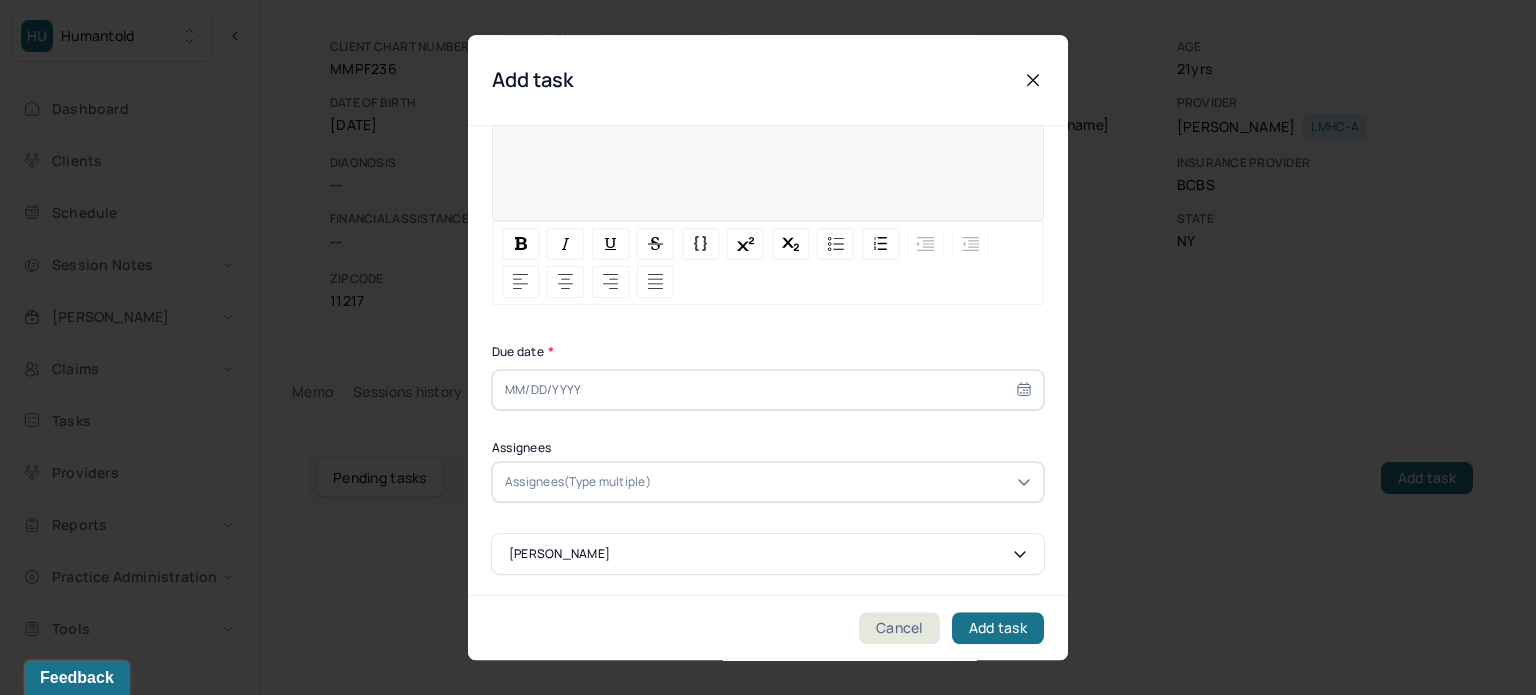 click at bounding box center [768, 390] 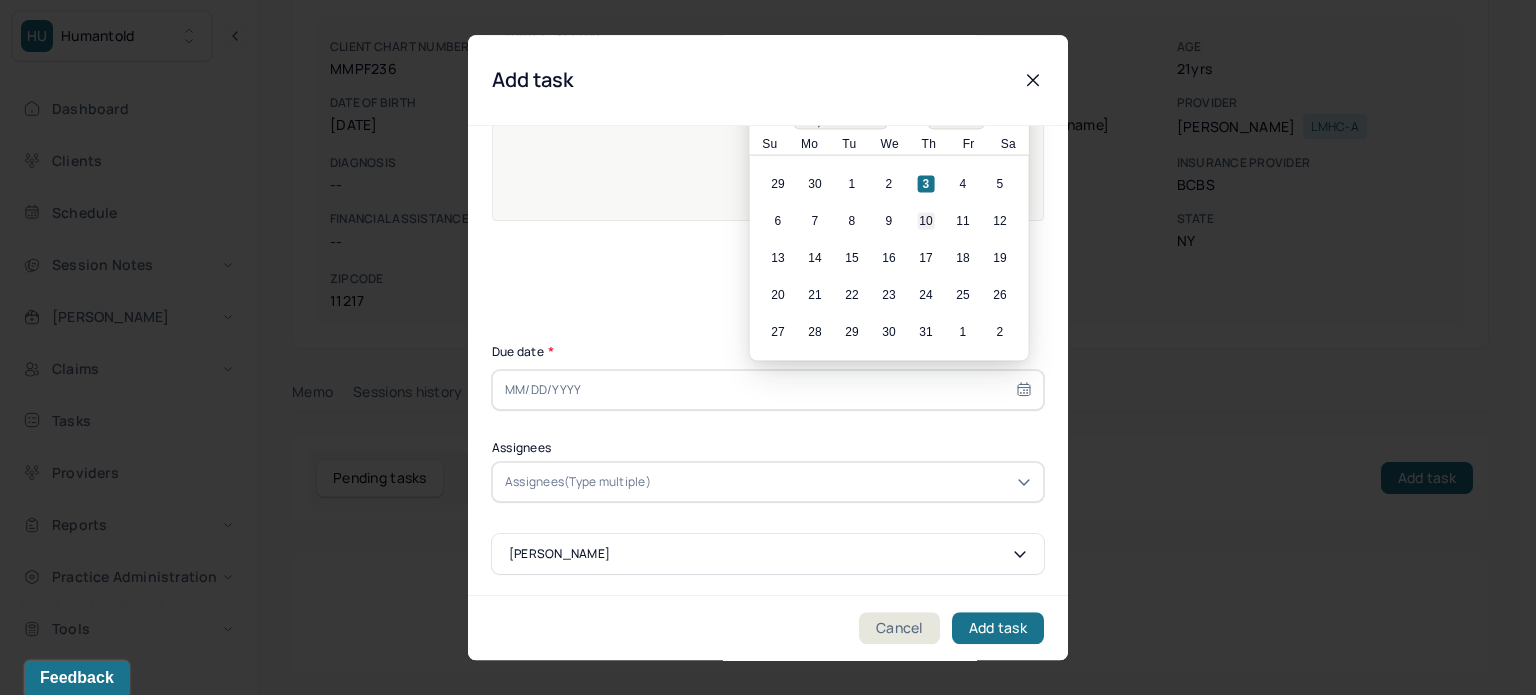 click on "10" at bounding box center [926, 221] 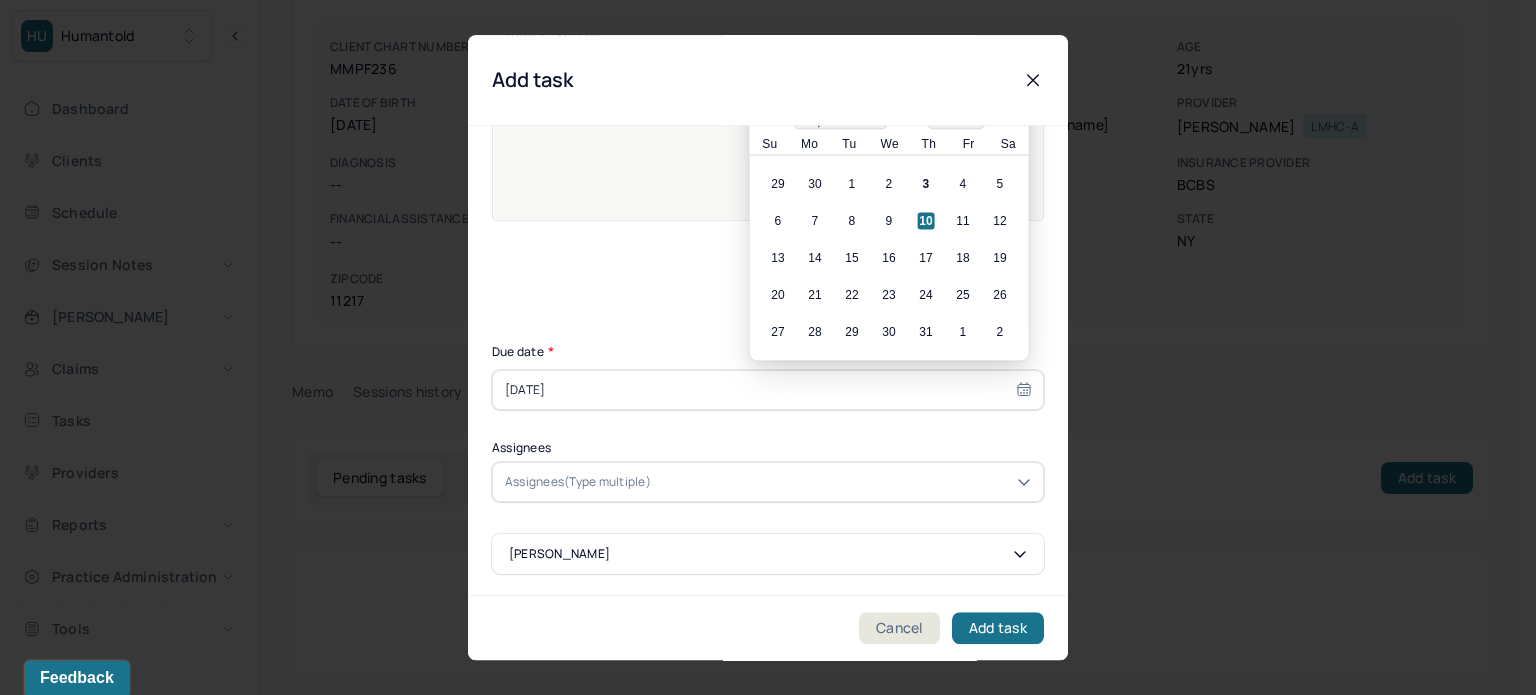 click at bounding box center [843, 482] 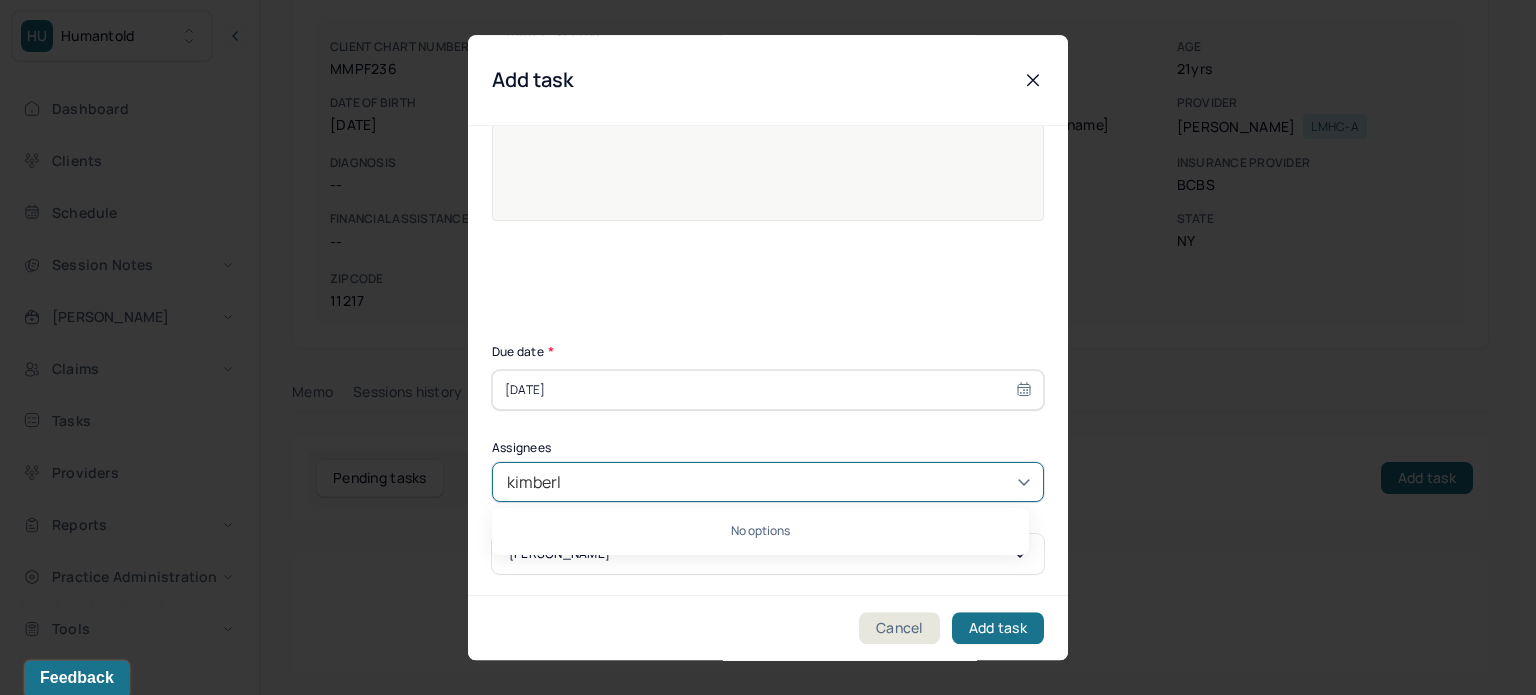 type on "[PERSON_NAME]" 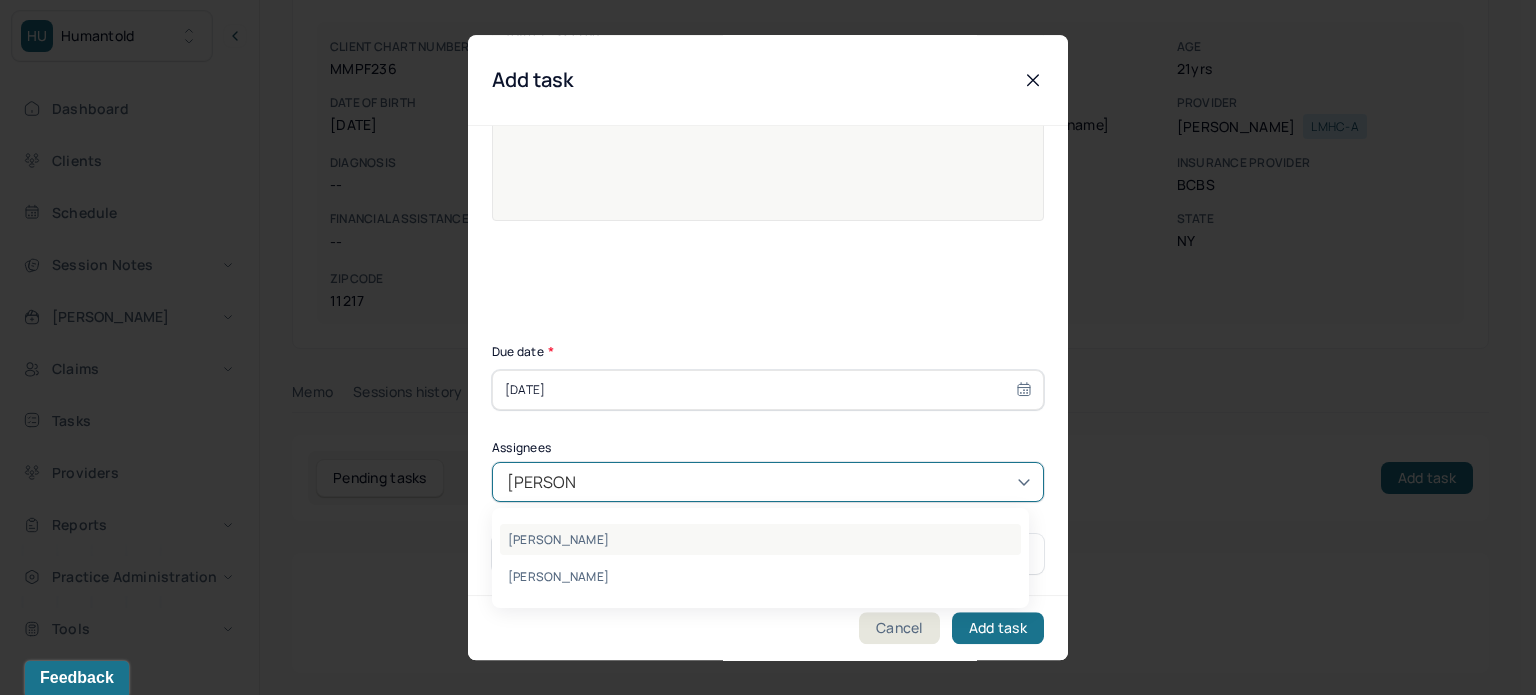 click on "[PERSON_NAME]" at bounding box center (760, 539) 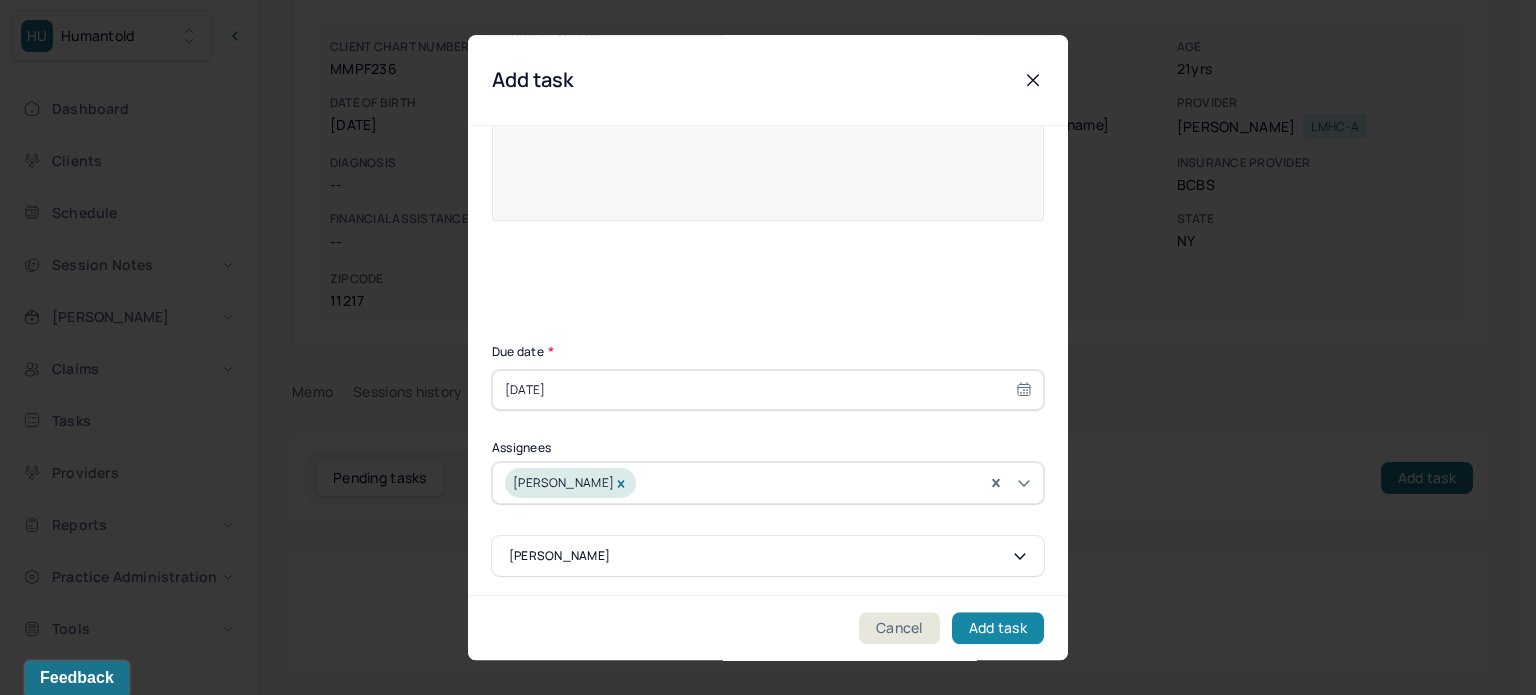 click on "Add task" at bounding box center (998, 628) 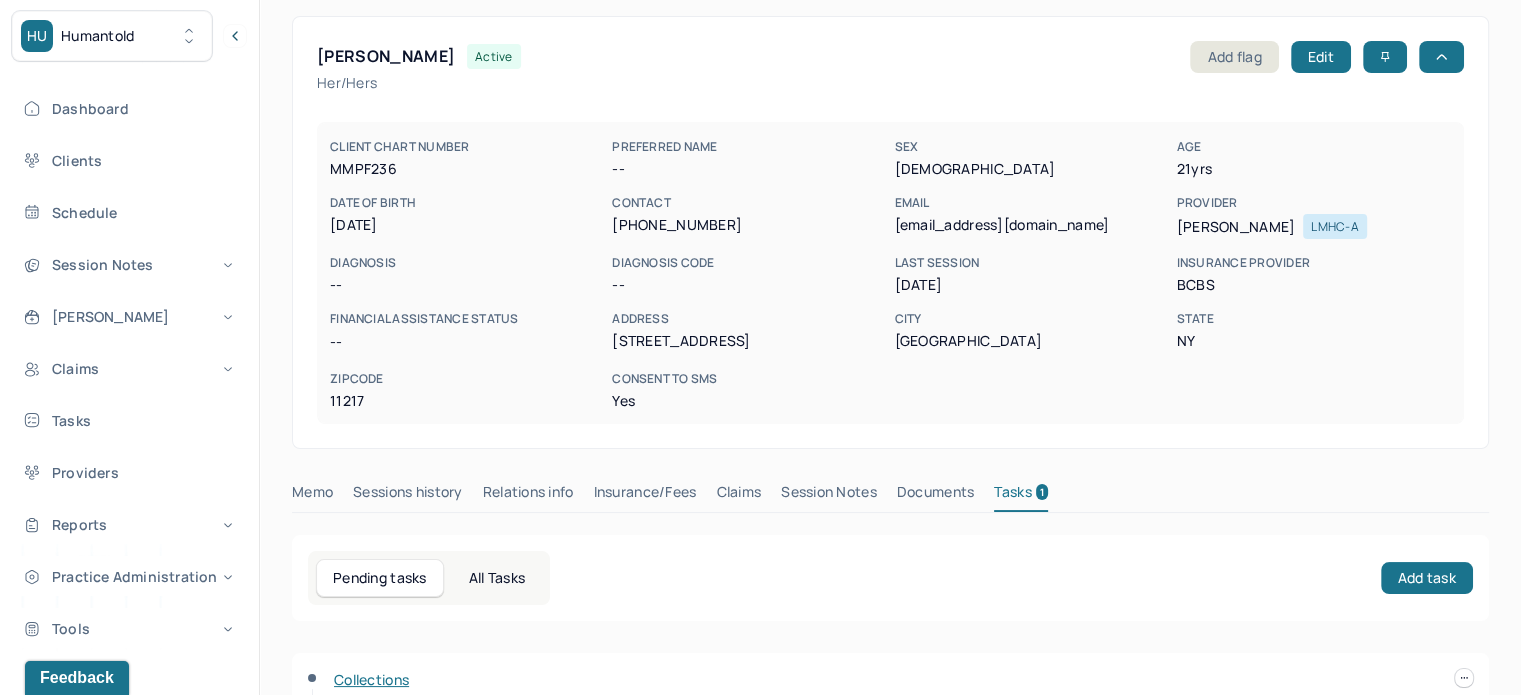 scroll, scrollTop: 0, scrollLeft: 0, axis: both 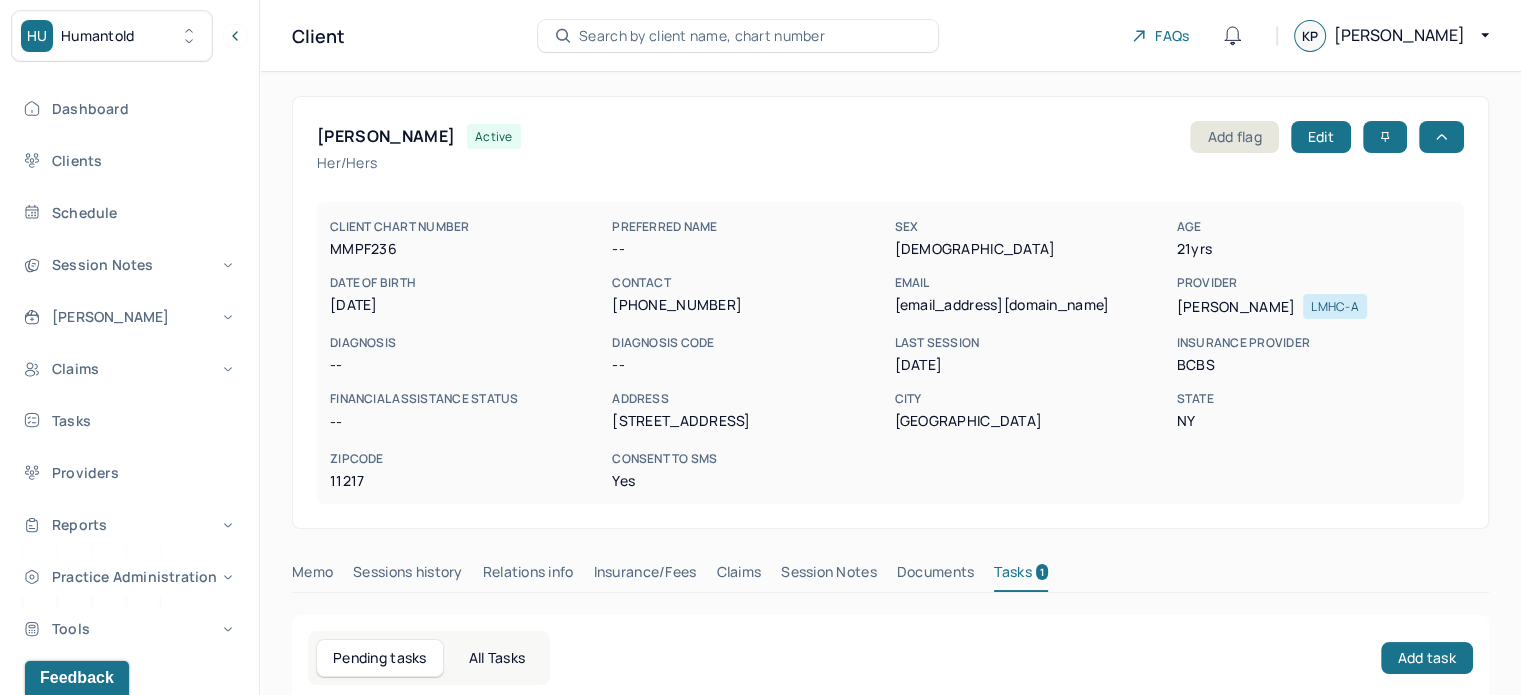 click on "Search by client name, chart number" at bounding box center (702, 36) 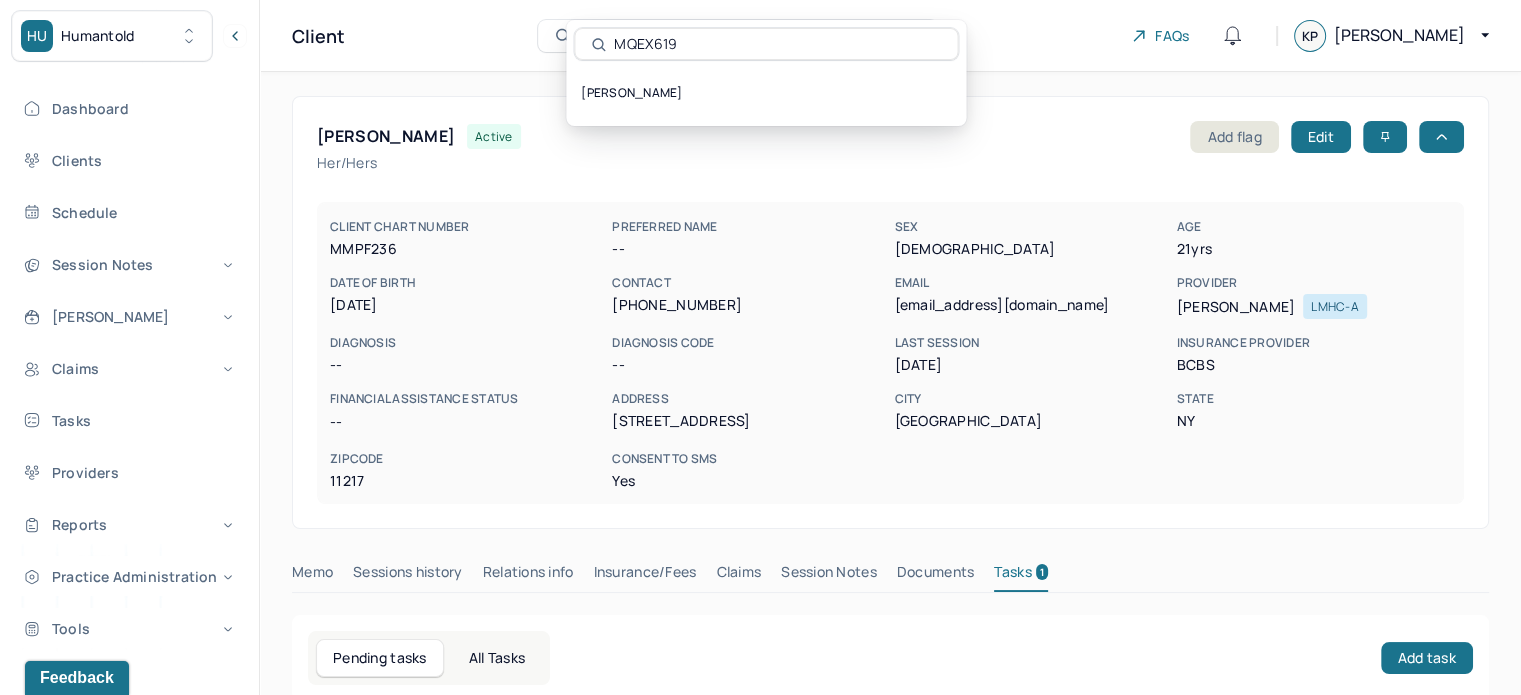 type on "MQEX619" 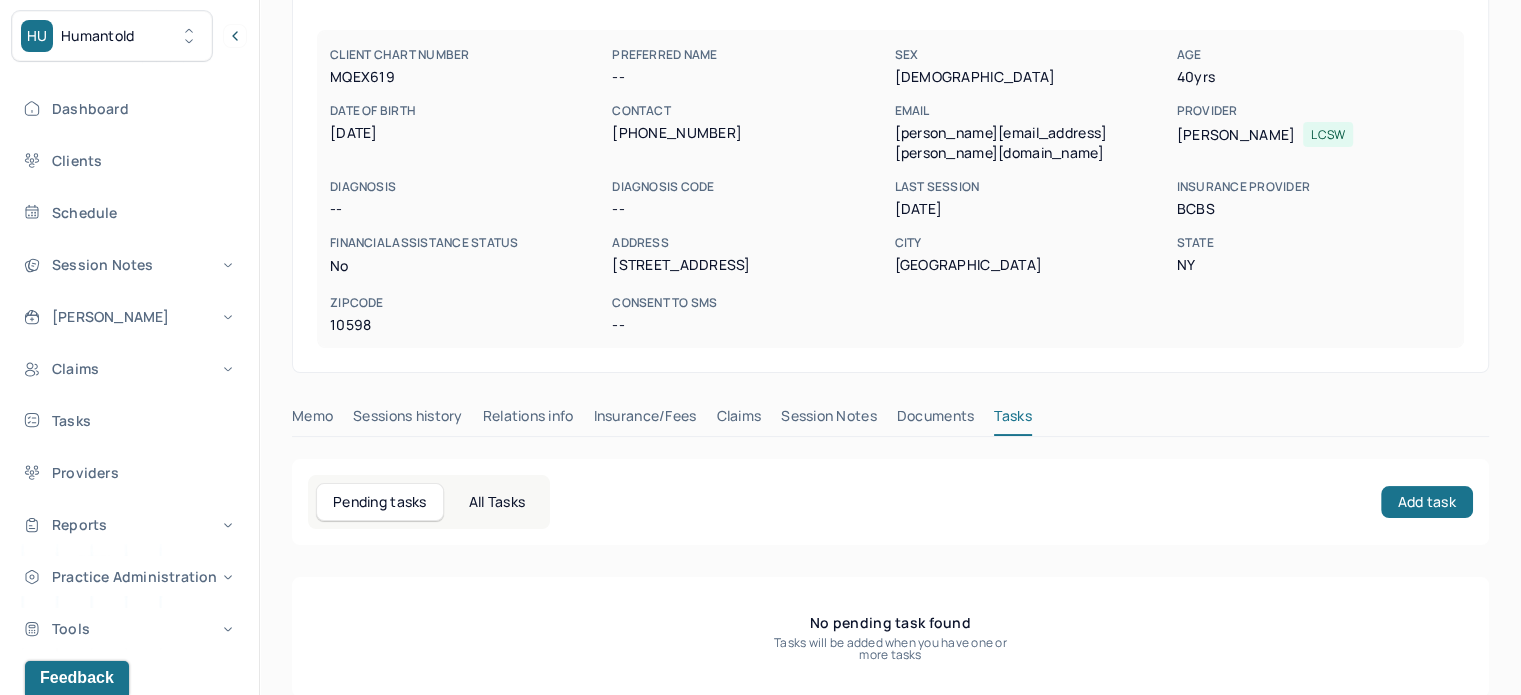 scroll, scrollTop: 180, scrollLeft: 0, axis: vertical 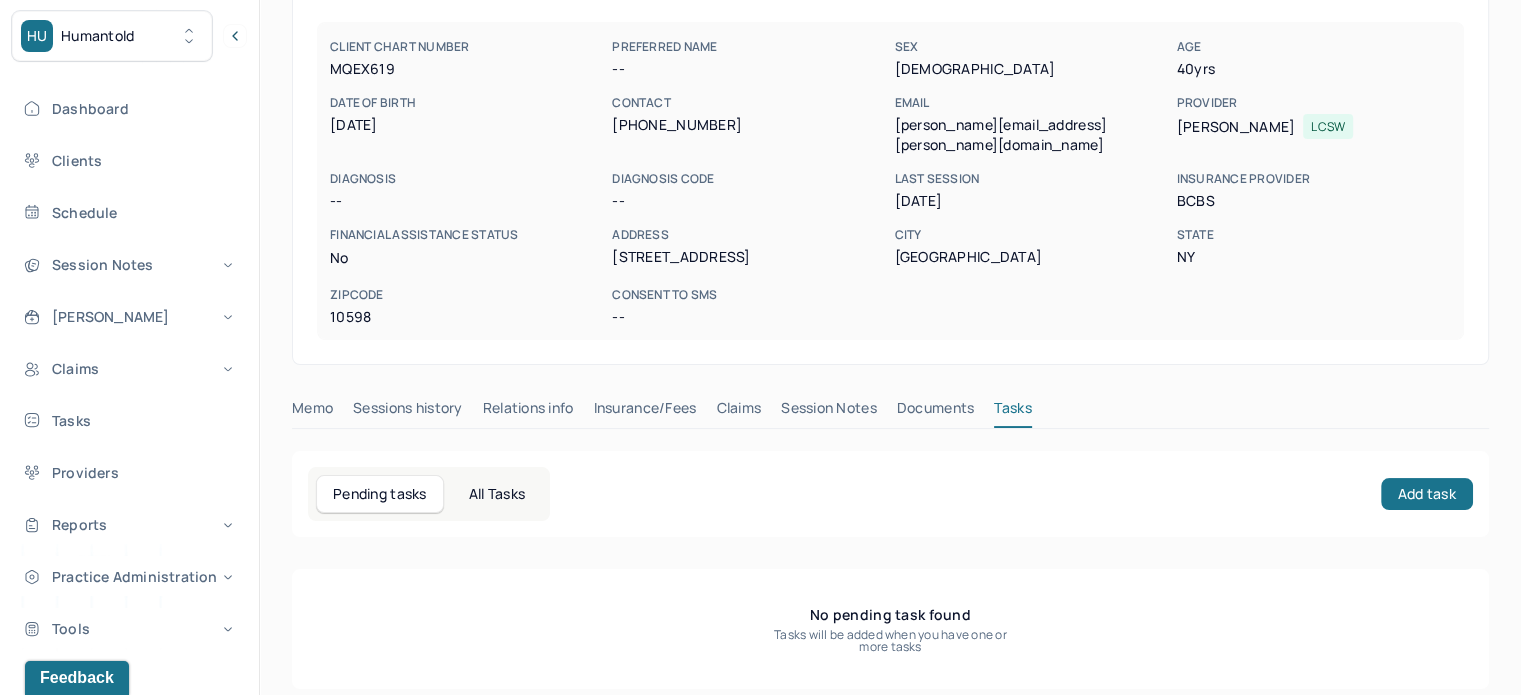 click on "Claims" at bounding box center [738, 412] 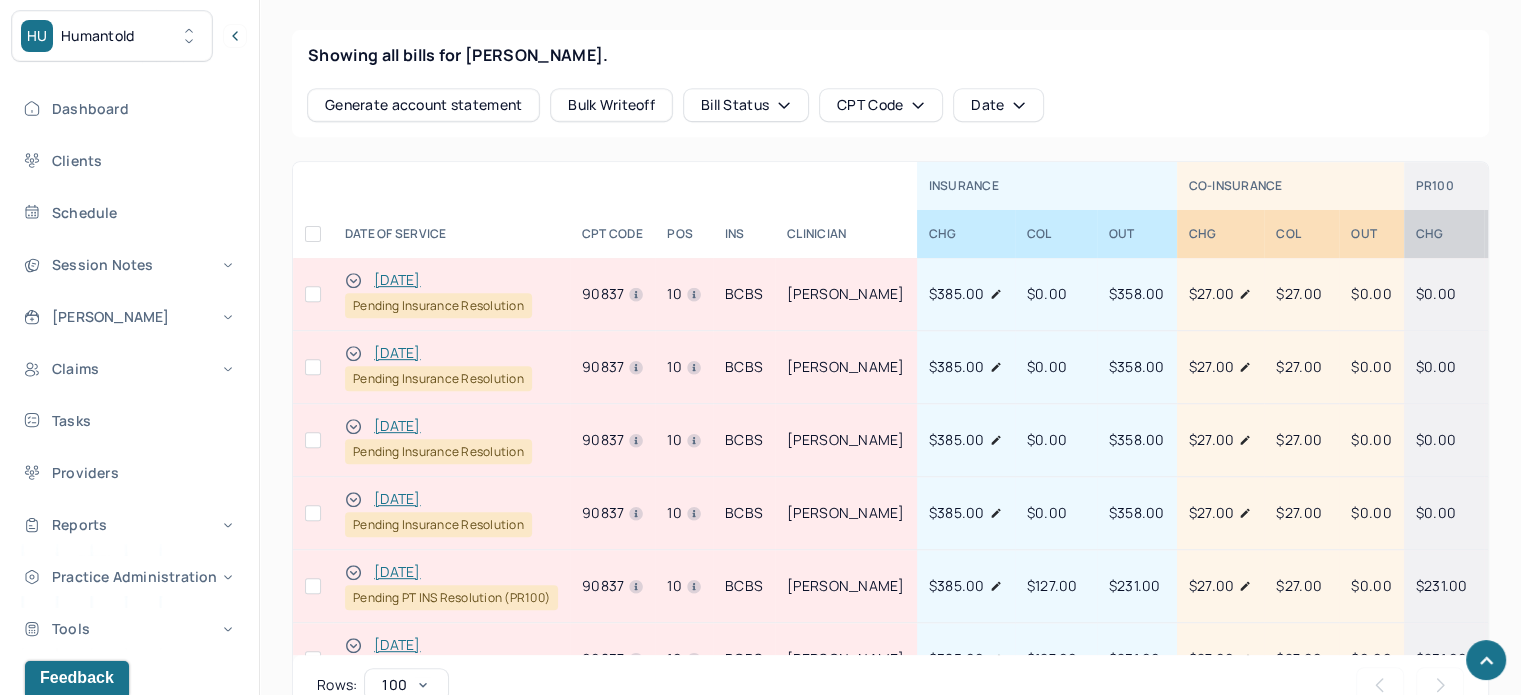 scroll, scrollTop: 880, scrollLeft: 0, axis: vertical 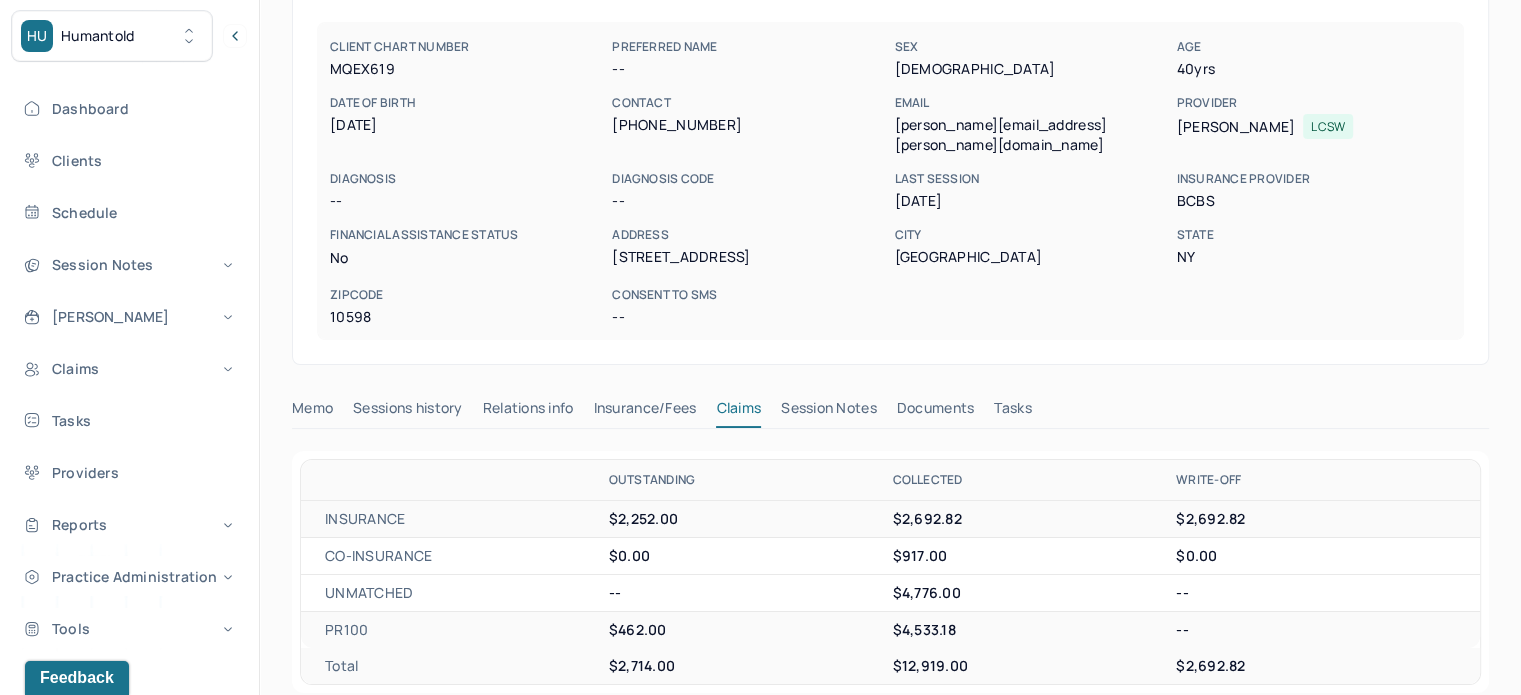 click on "EMAIL" at bounding box center (1031, 103) 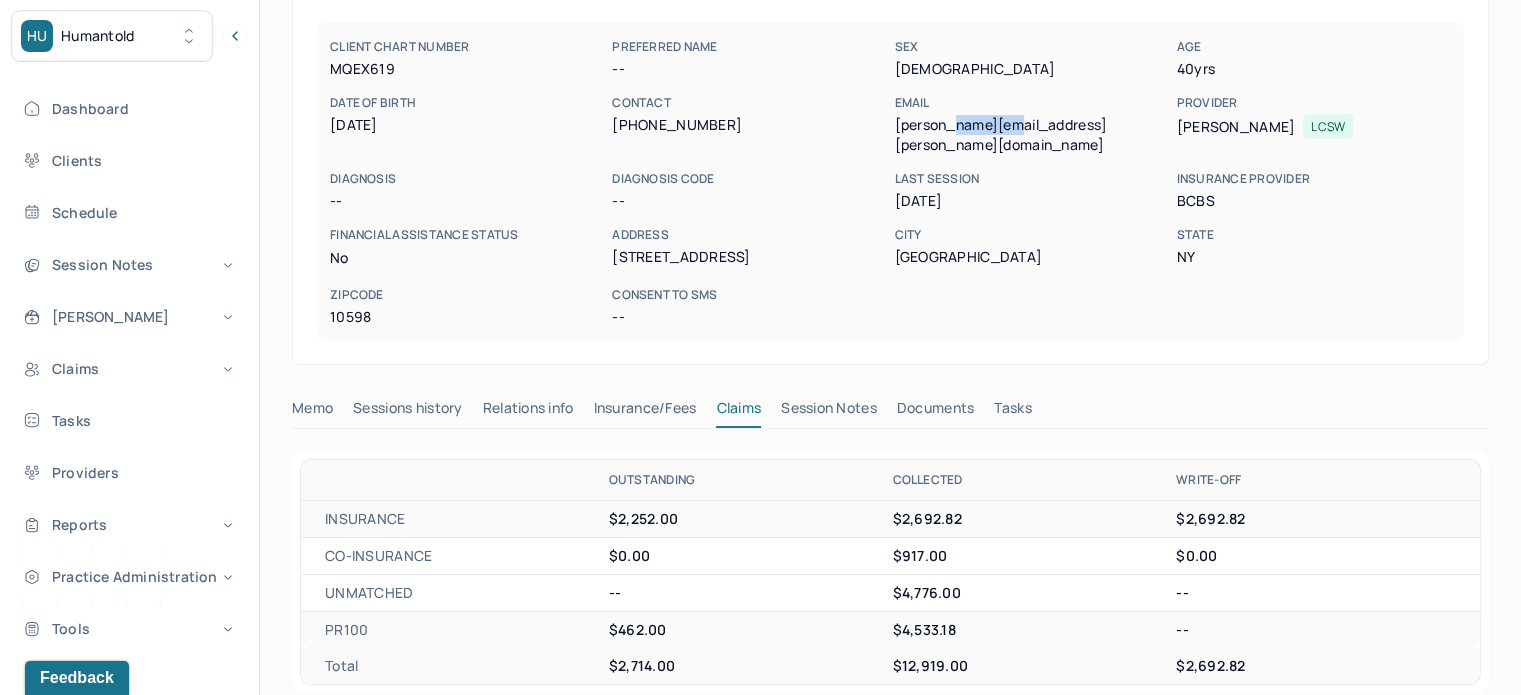 click on "[PERSON_NAME][EMAIL_ADDRESS][PERSON_NAME][DOMAIN_NAME]" at bounding box center [1031, 135] 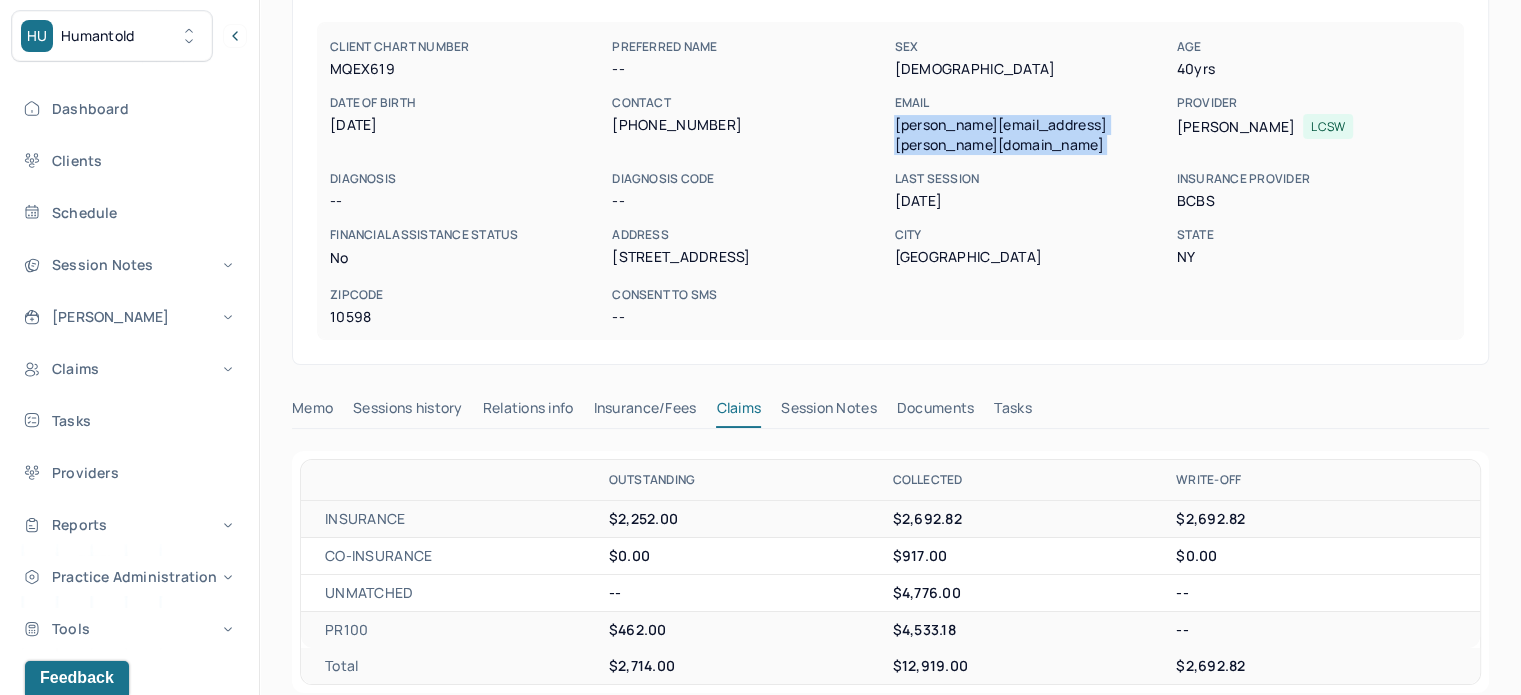 click on "[PERSON_NAME][EMAIL_ADDRESS][PERSON_NAME][DOMAIN_NAME]" at bounding box center [1031, 135] 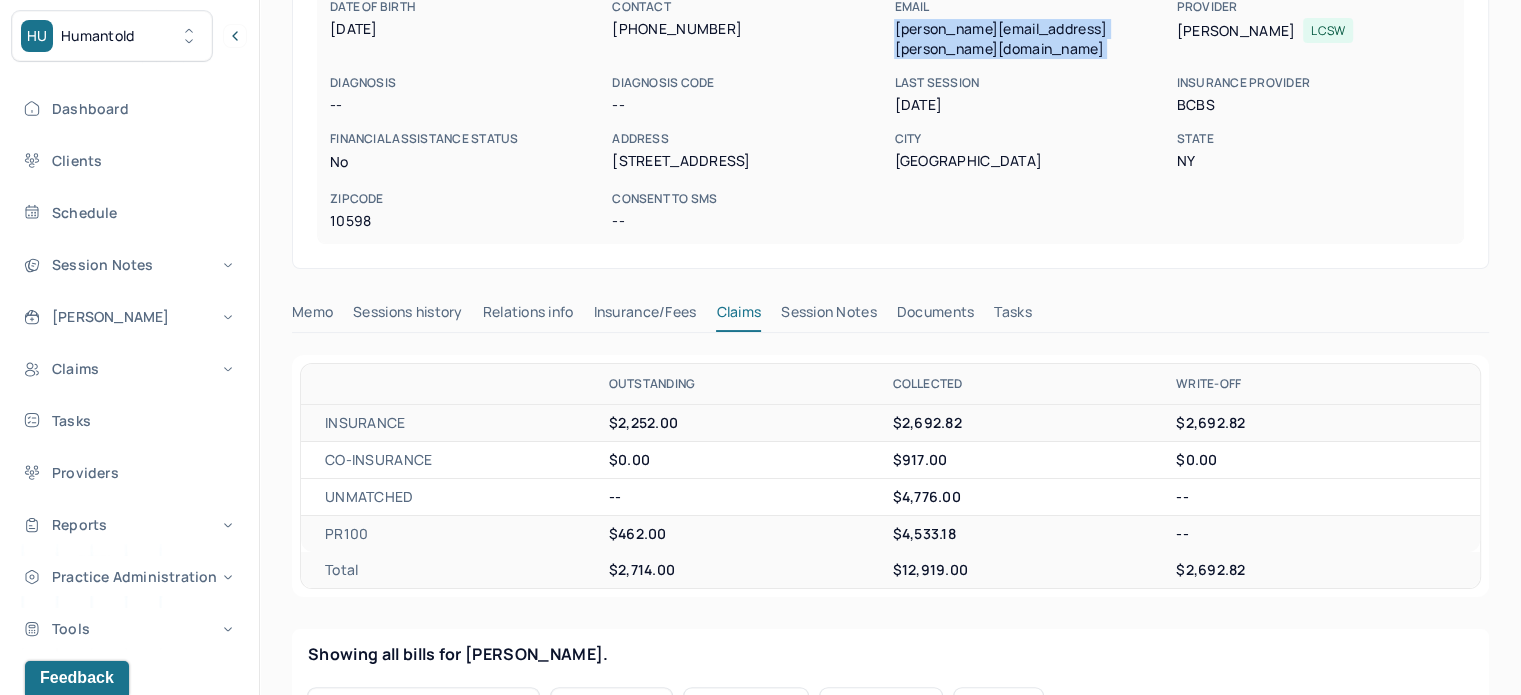scroll, scrollTop: 380, scrollLeft: 0, axis: vertical 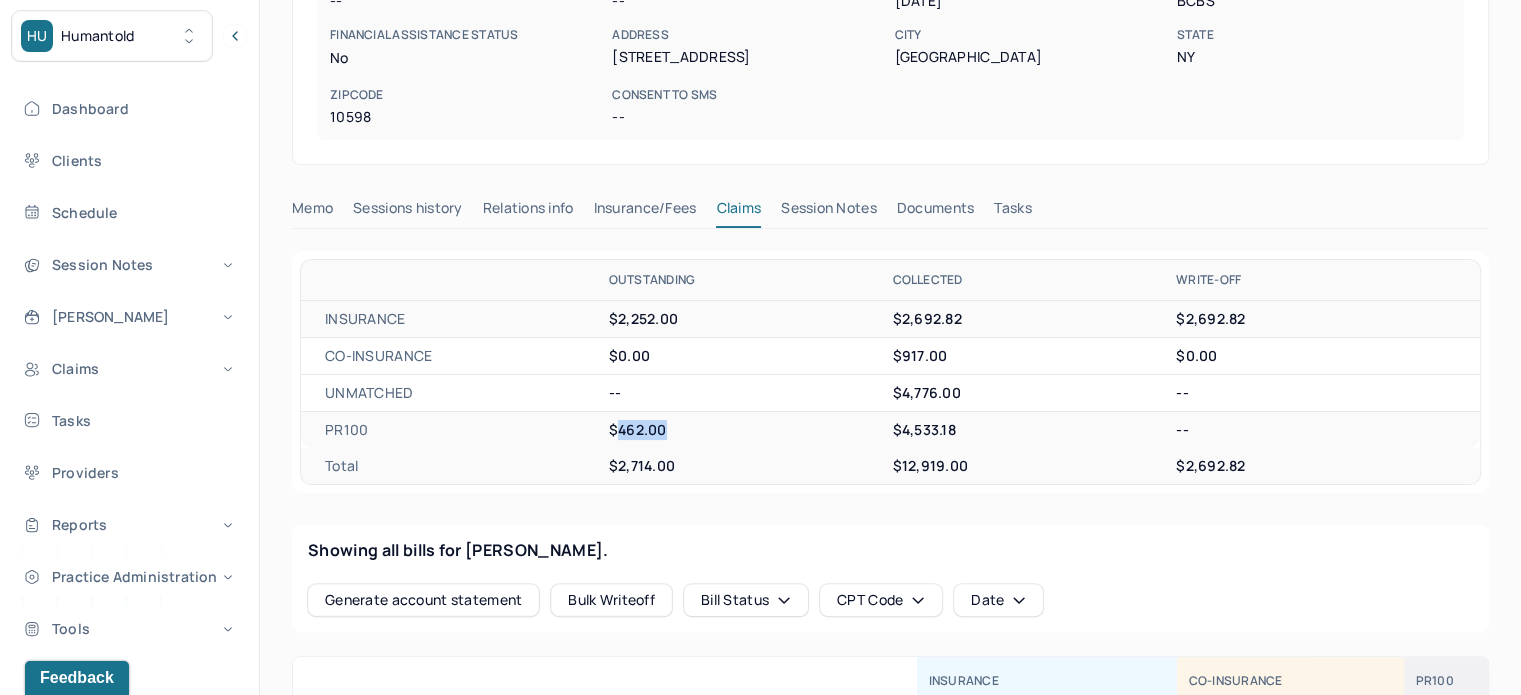 drag, startPoint x: 676, startPoint y: 407, endPoint x: 620, endPoint y: 410, distance: 56.0803 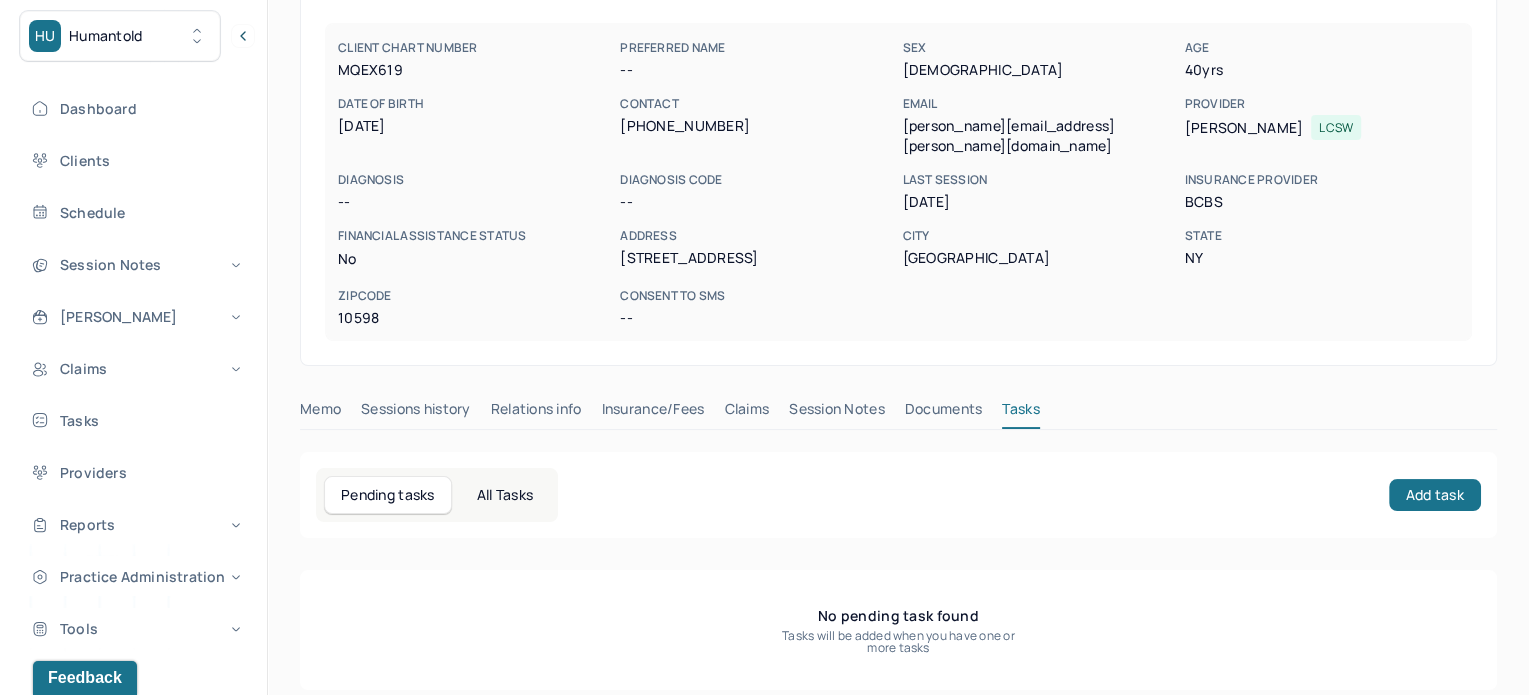 scroll, scrollTop: 180, scrollLeft: 0, axis: vertical 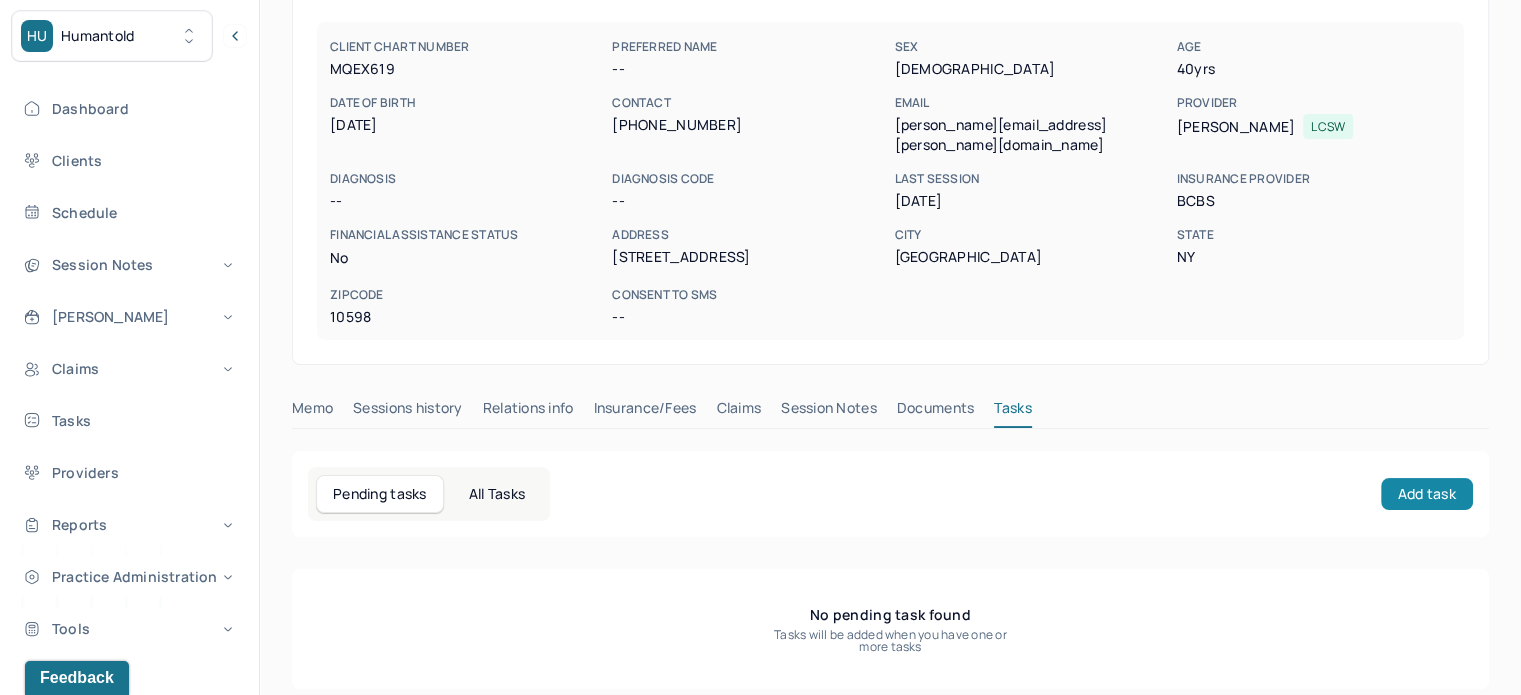 click on "Add task" at bounding box center [1427, 494] 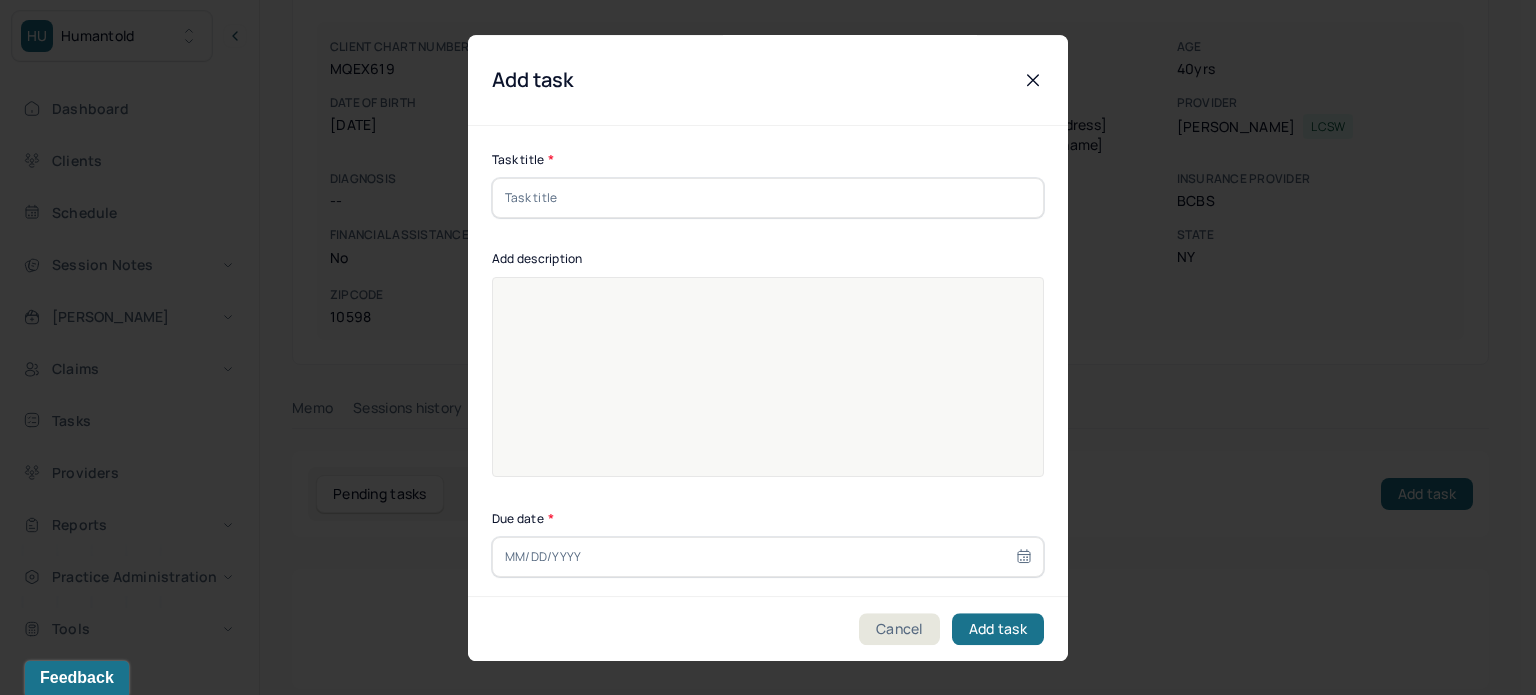 click at bounding box center [768, 198] 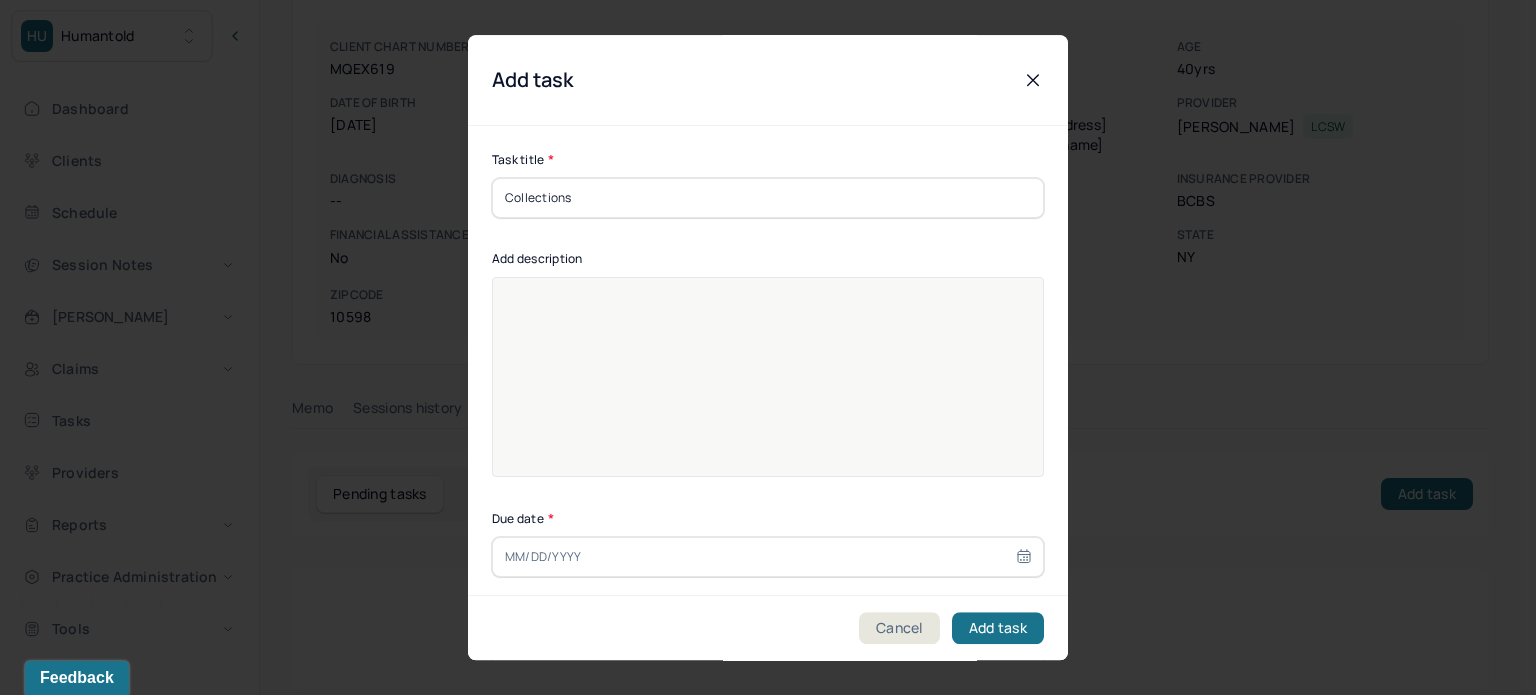 type on "Collections" 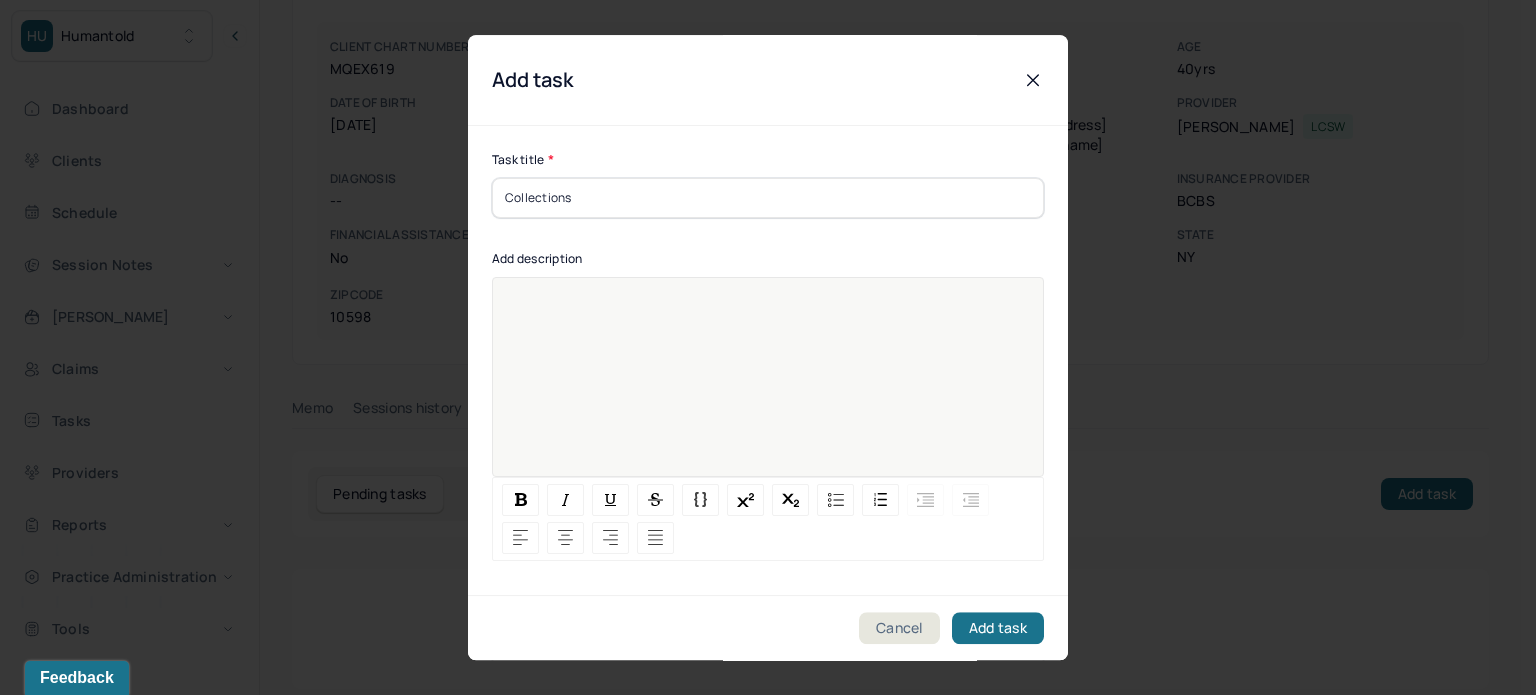 paste 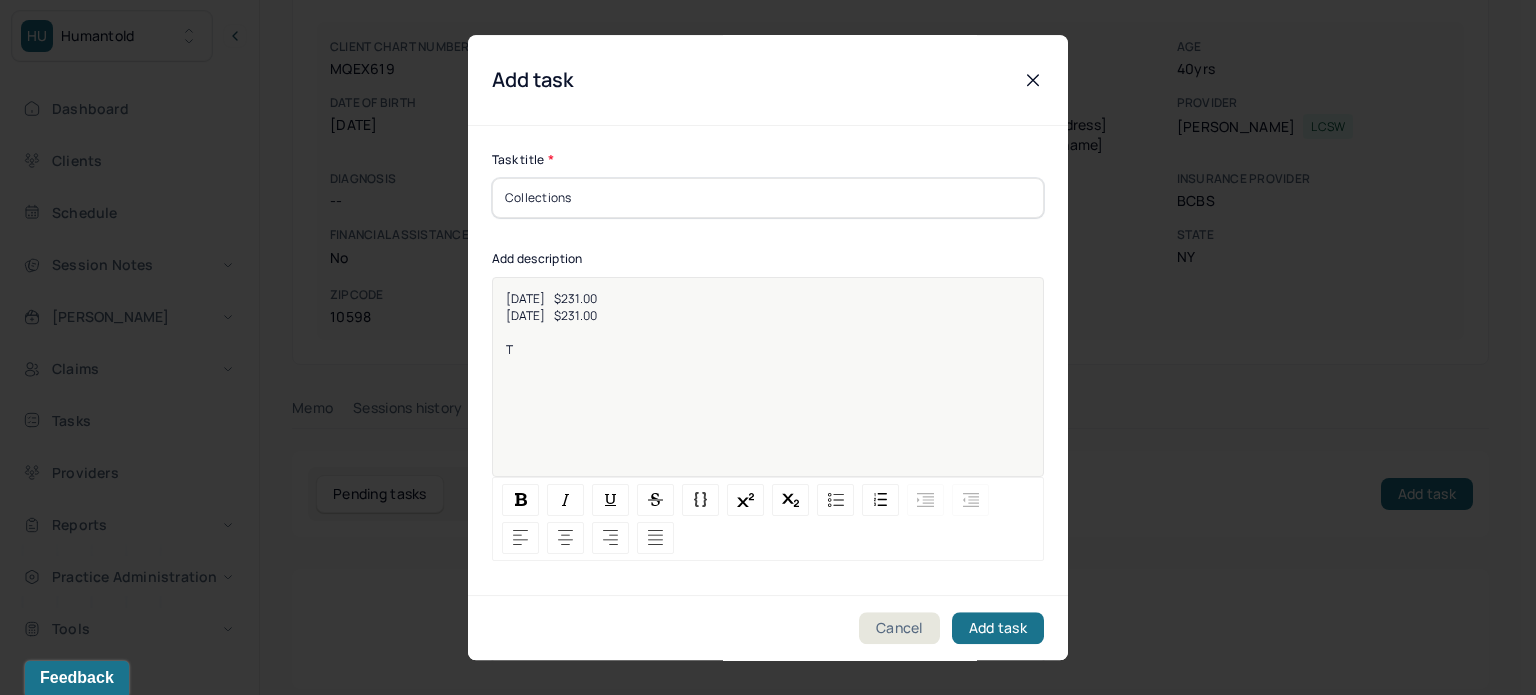 type 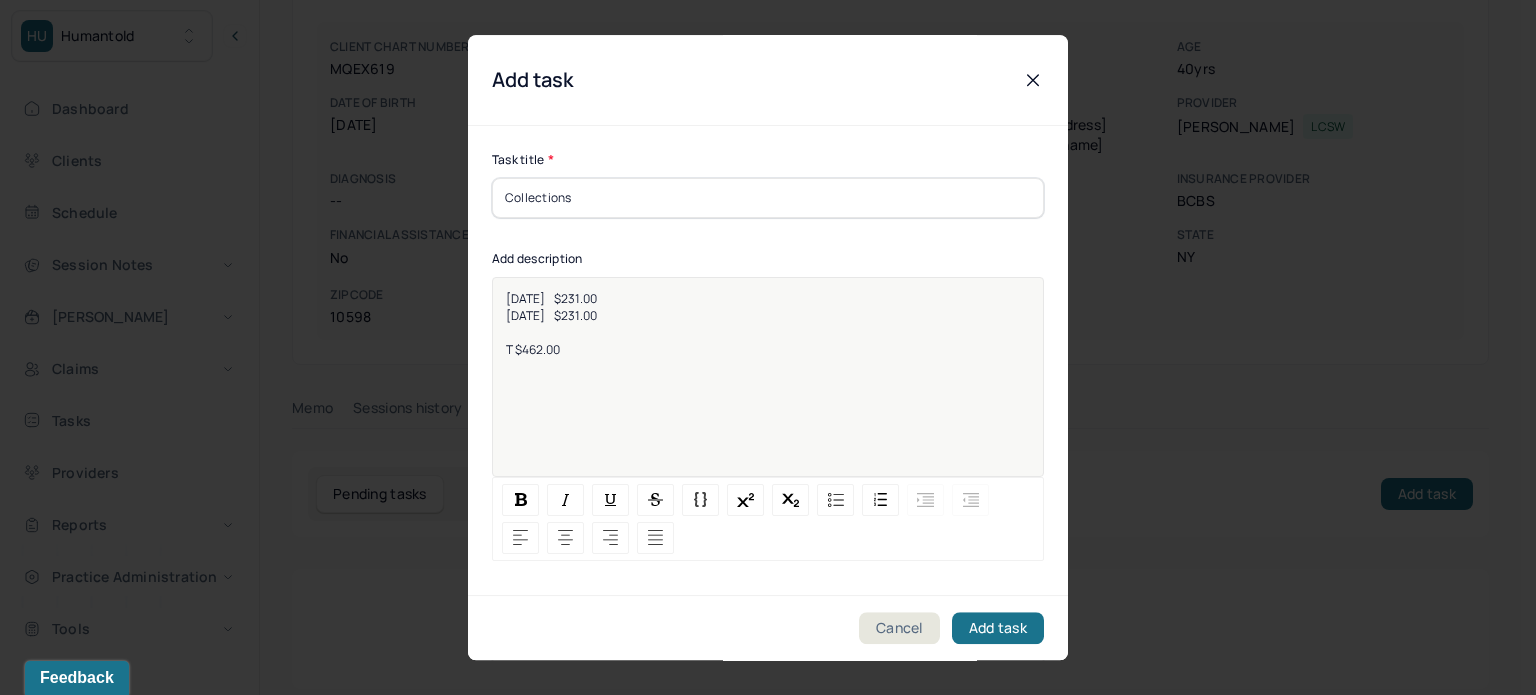 click on "T $462.00" at bounding box center (533, 349) 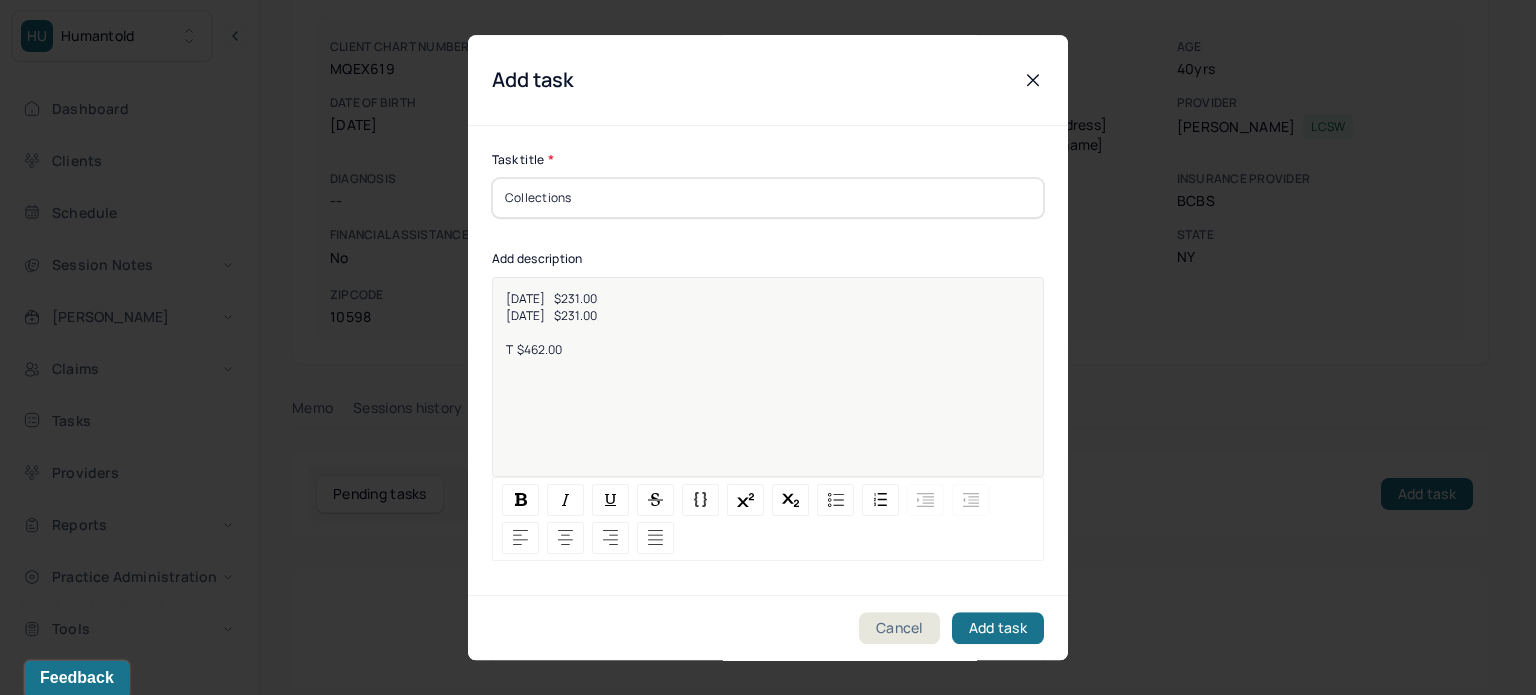 click on "T  $462.00" at bounding box center [534, 349] 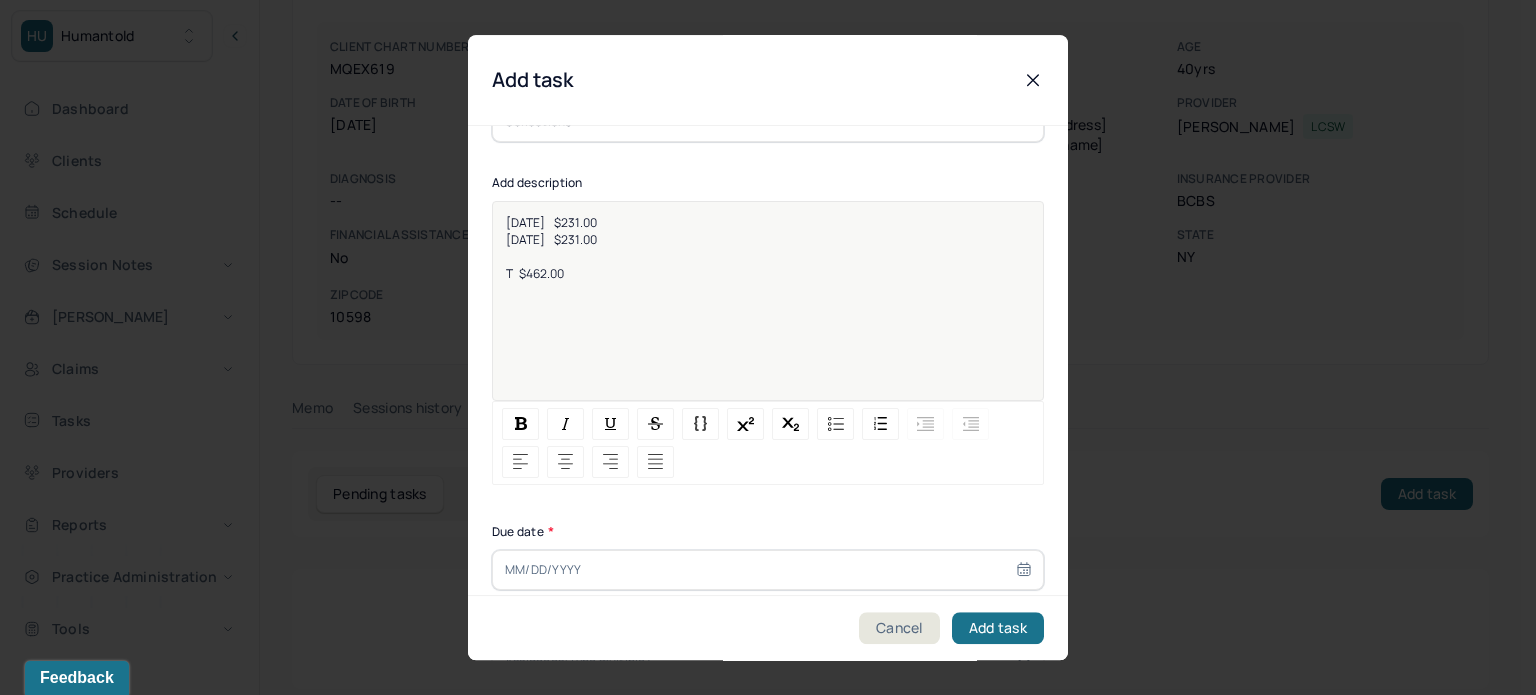 scroll, scrollTop: 100, scrollLeft: 0, axis: vertical 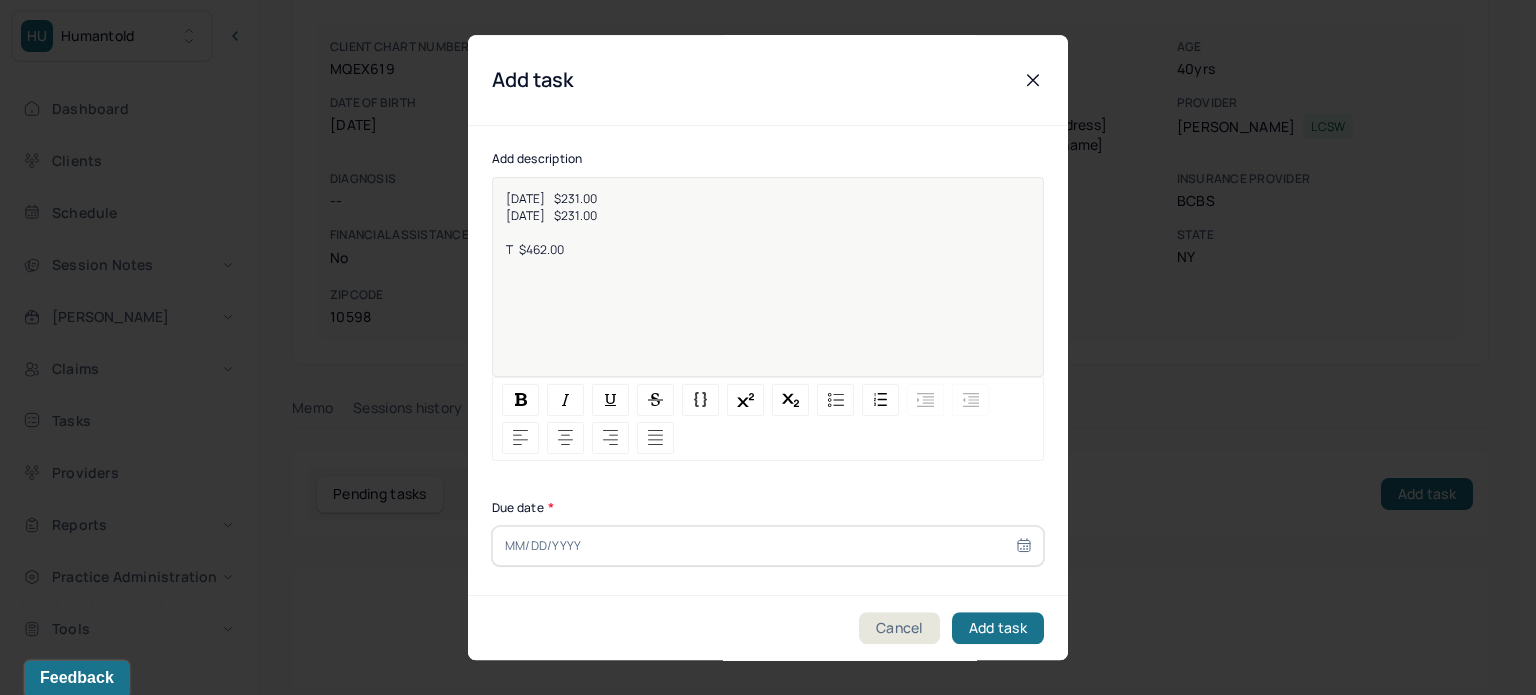 click at bounding box center [768, 546] 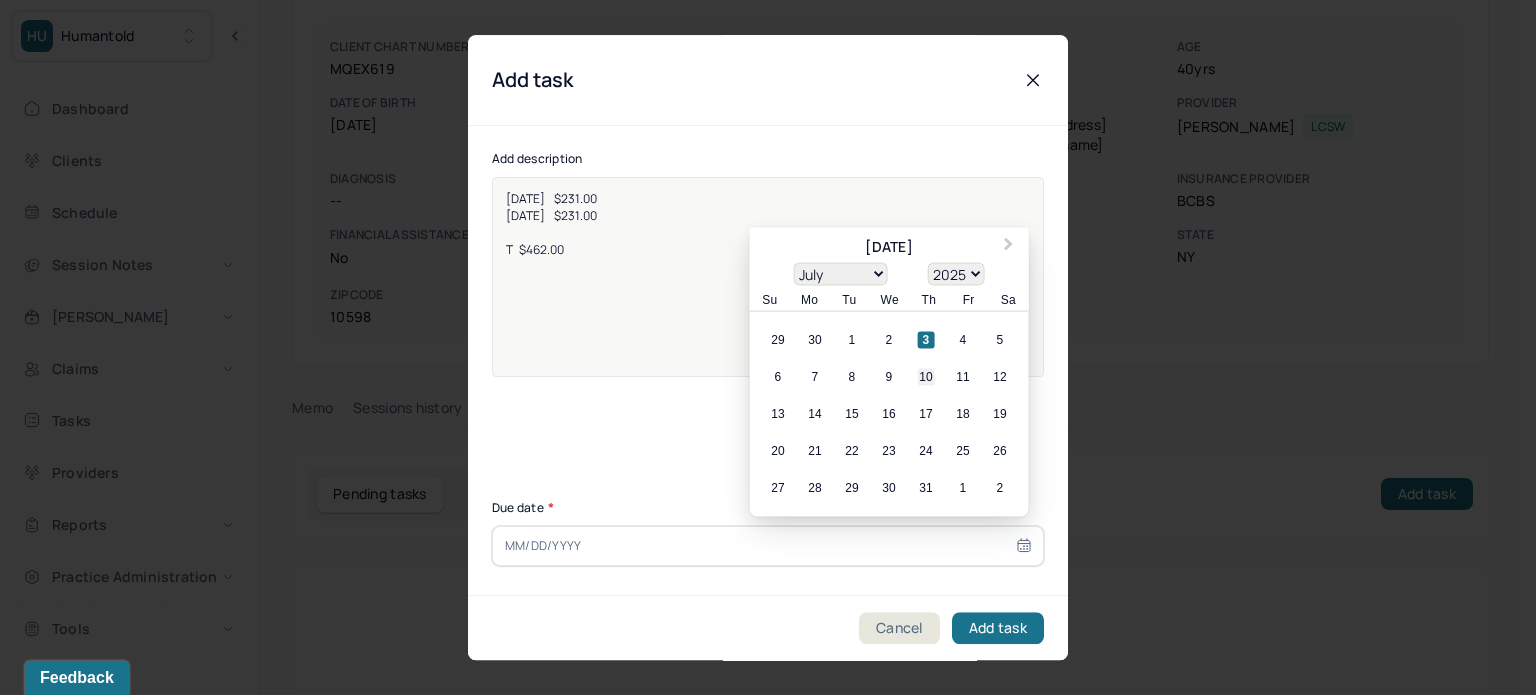 click on "10" at bounding box center (926, 377) 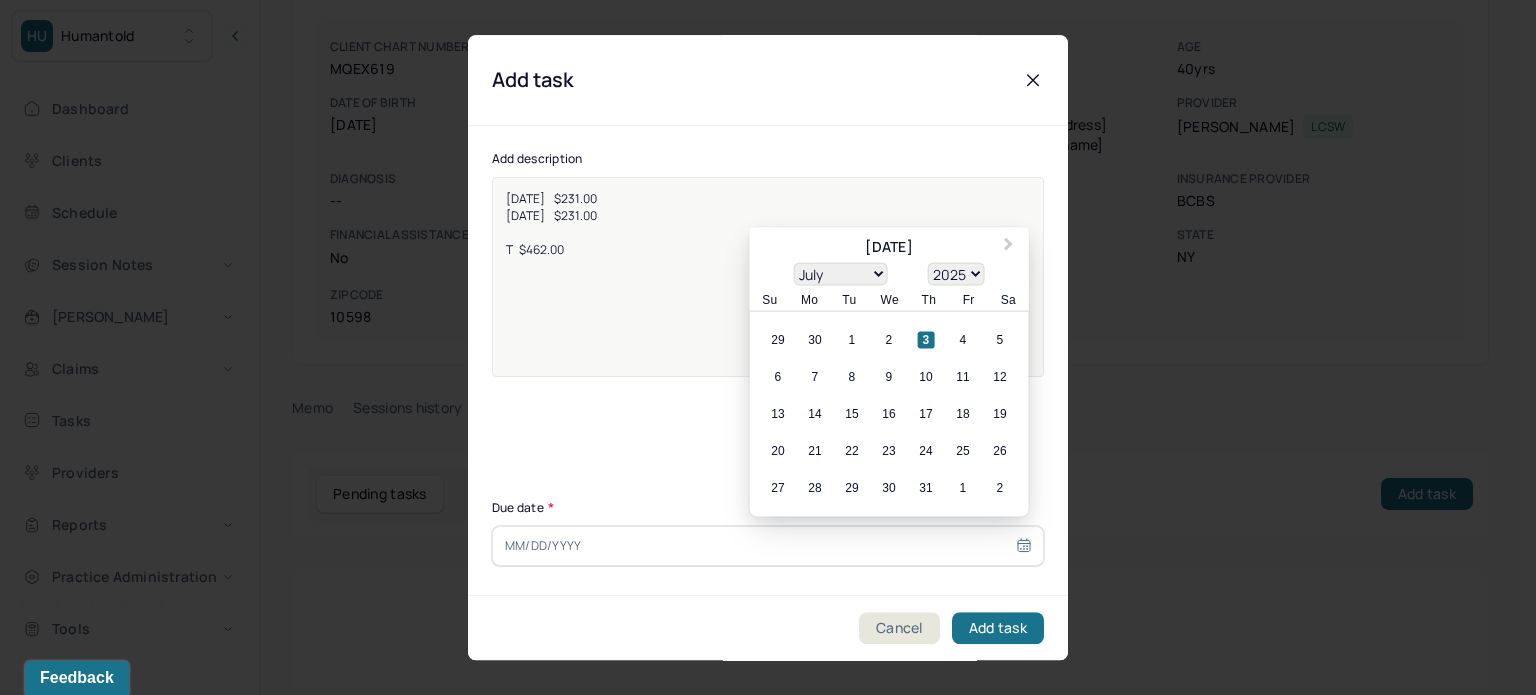 type on "[DATE]" 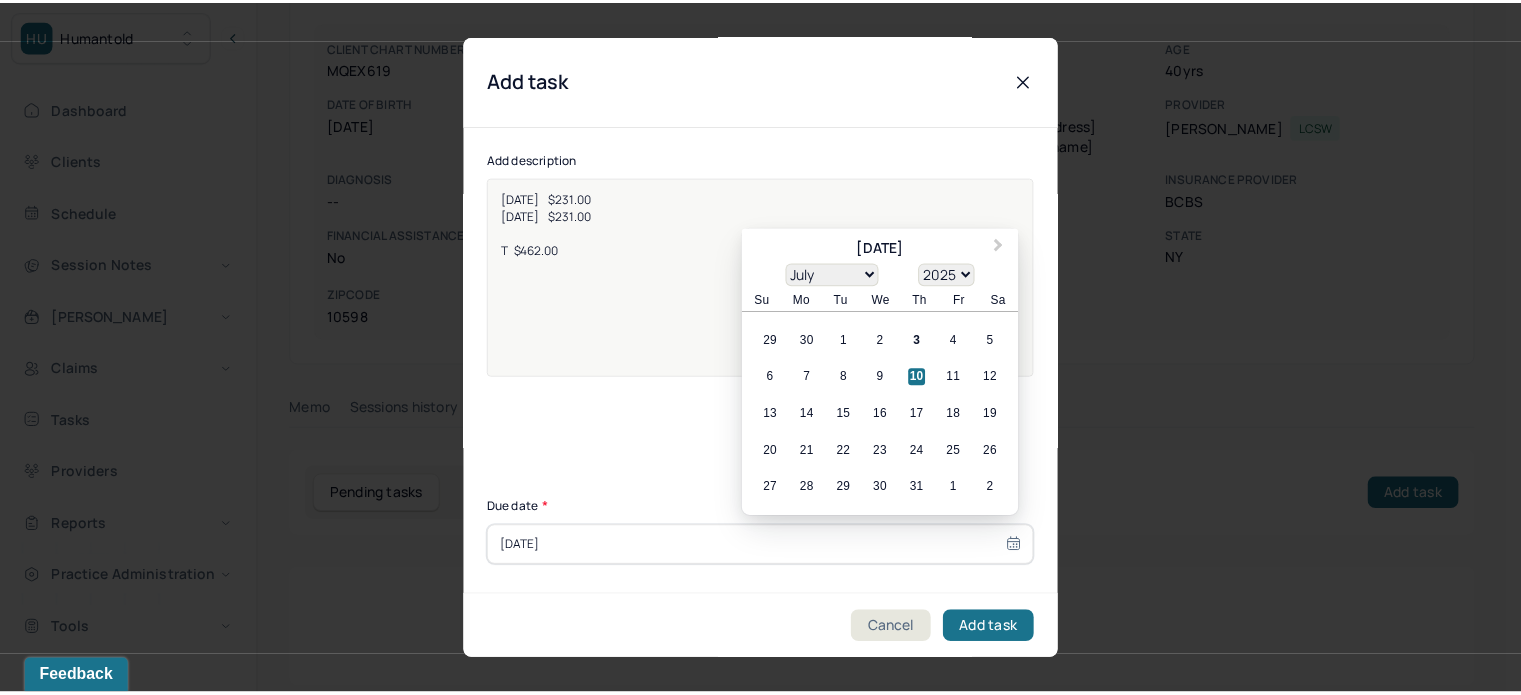 scroll, scrollTop: 256, scrollLeft: 0, axis: vertical 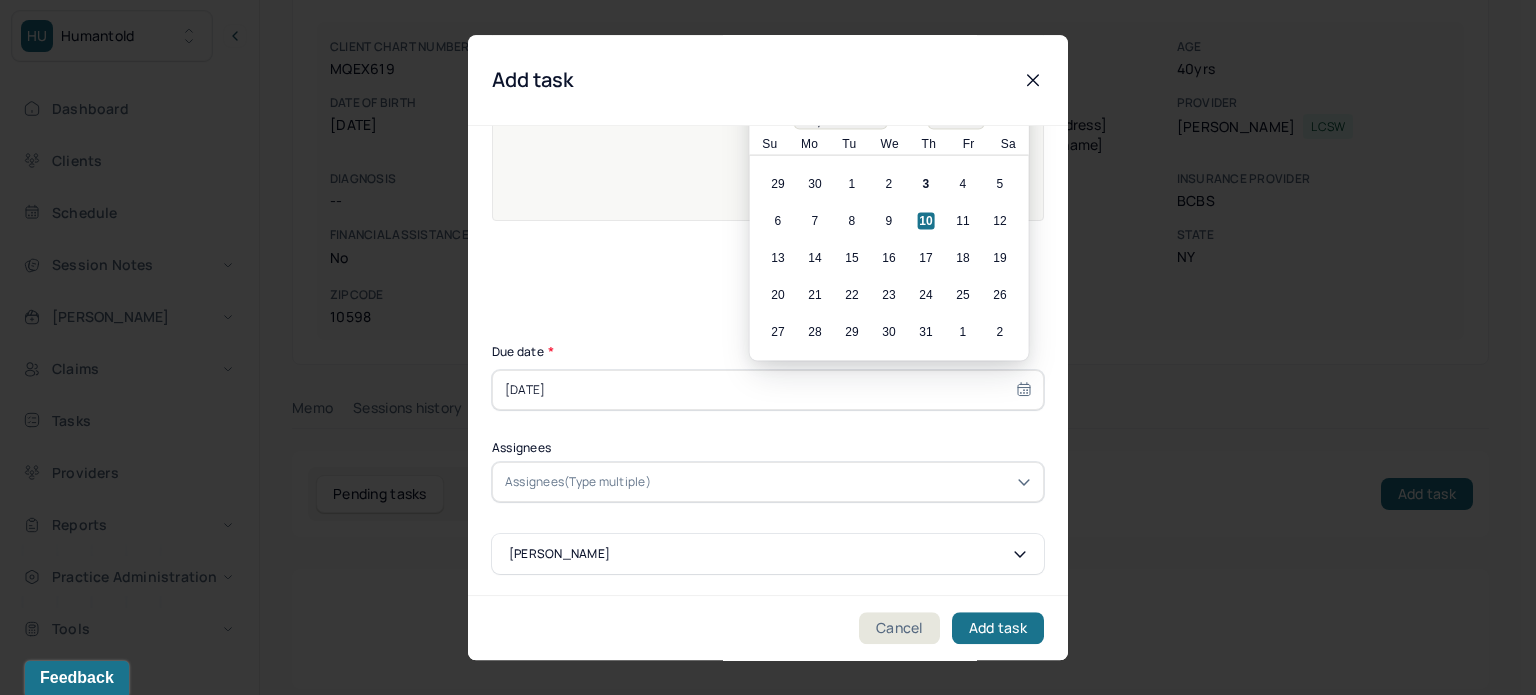 click on "Assignees(Type multiple)" at bounding box center (578, 482) 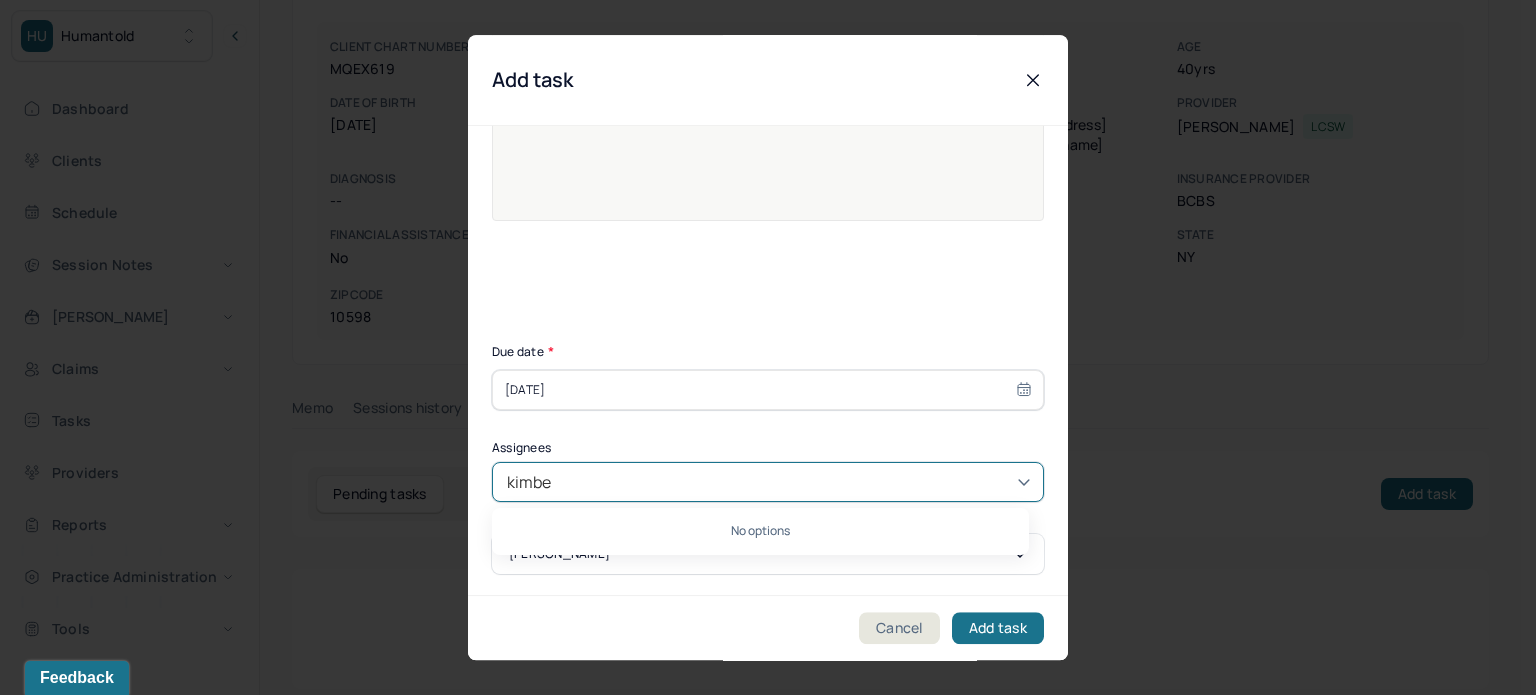 type on "kimber" 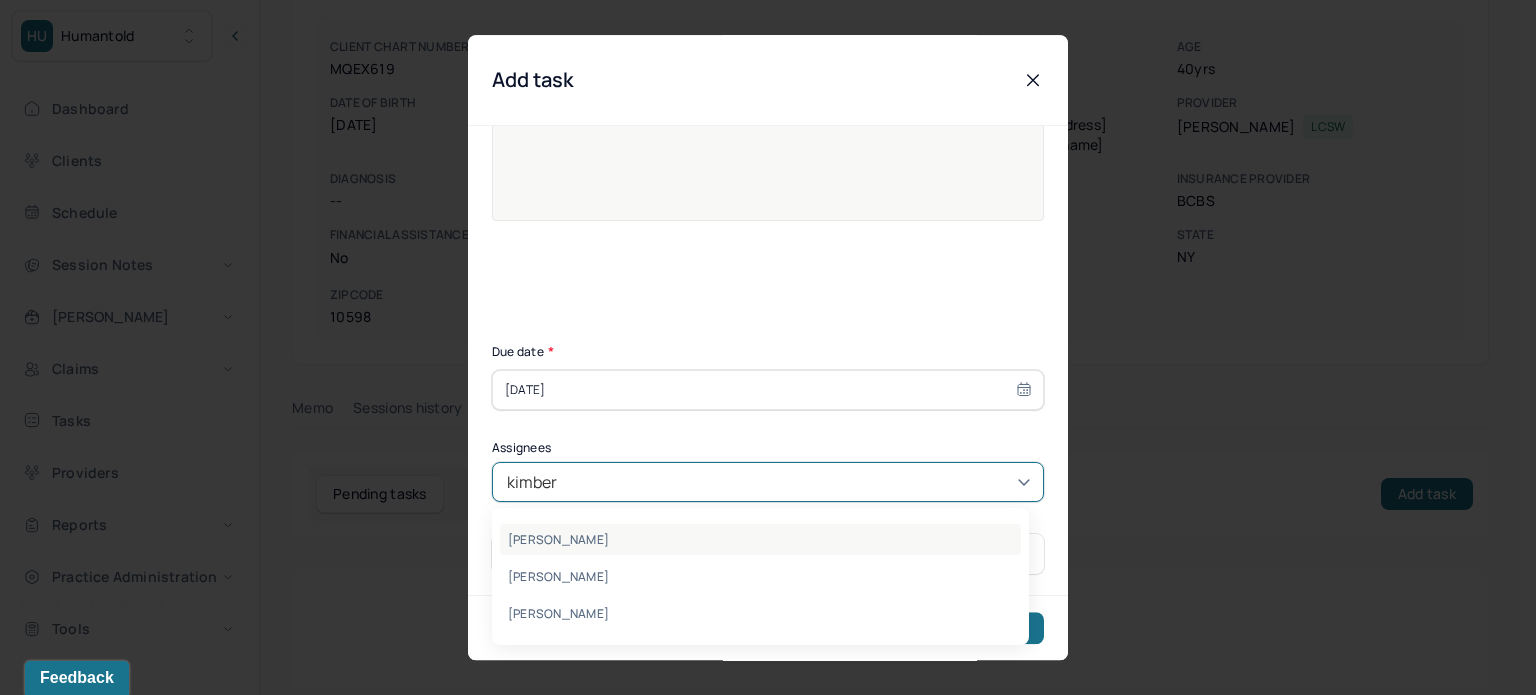 click on "[PERSON_NAME]" at bounding box center (760, 539) 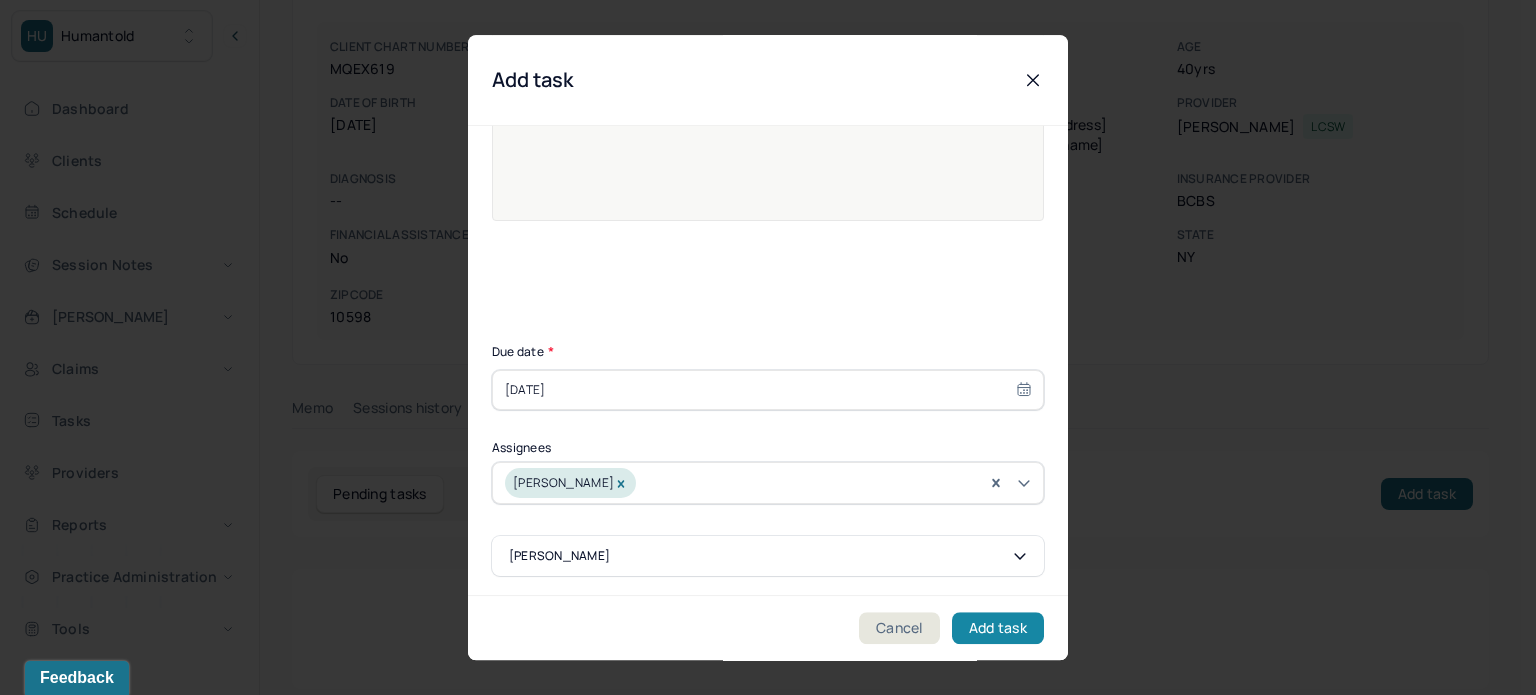 click on "Add task" at bounding box center [998, 628] 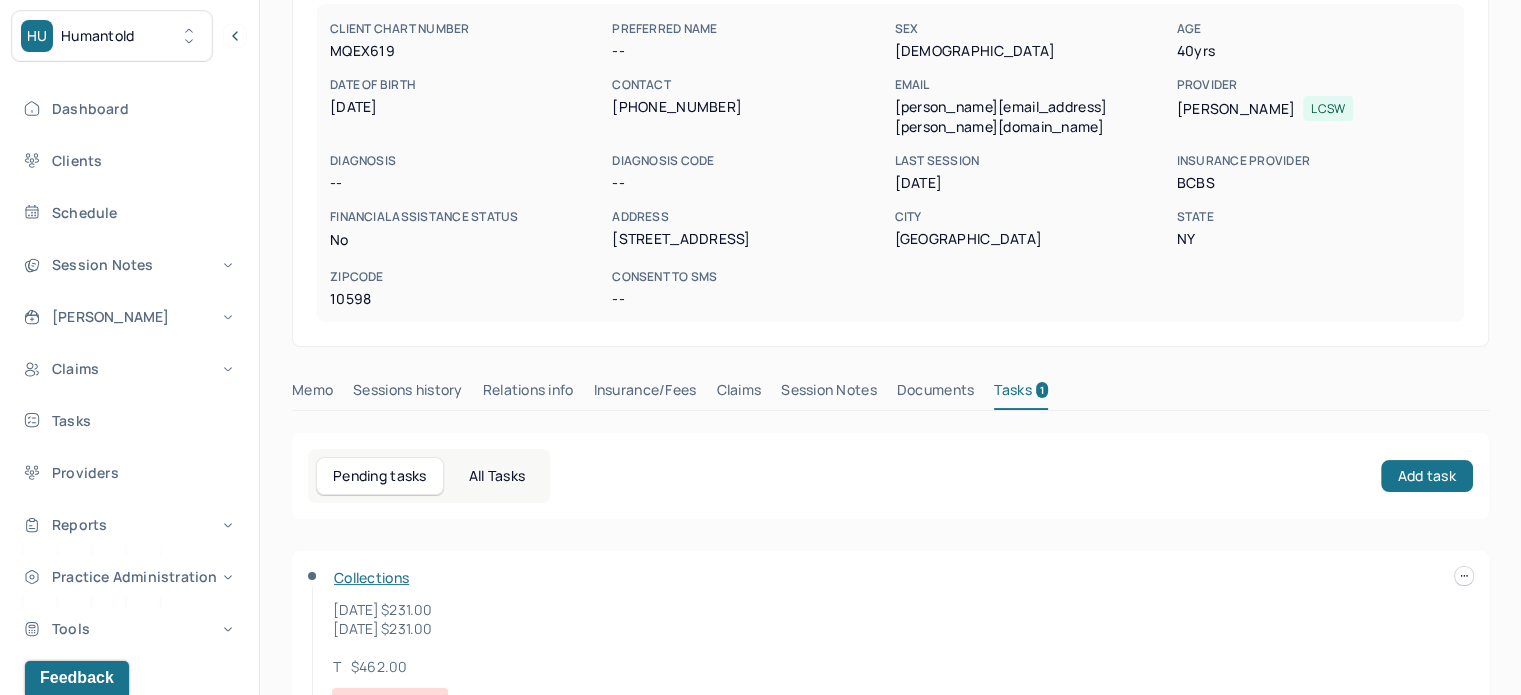 scroll, scrollTop: 0, scrollLeft: 0, axis: both 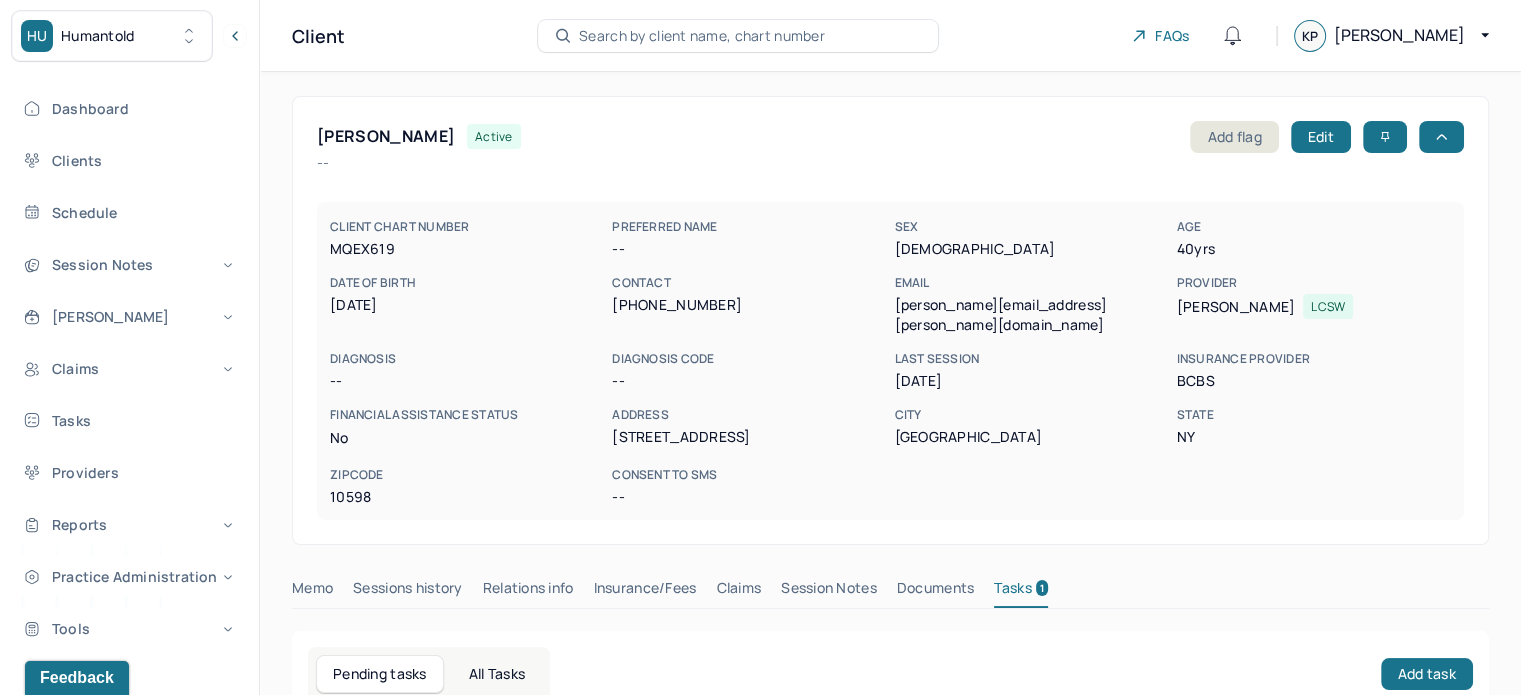click on "Search by client name, chart number" at bounding box center [702, 36] 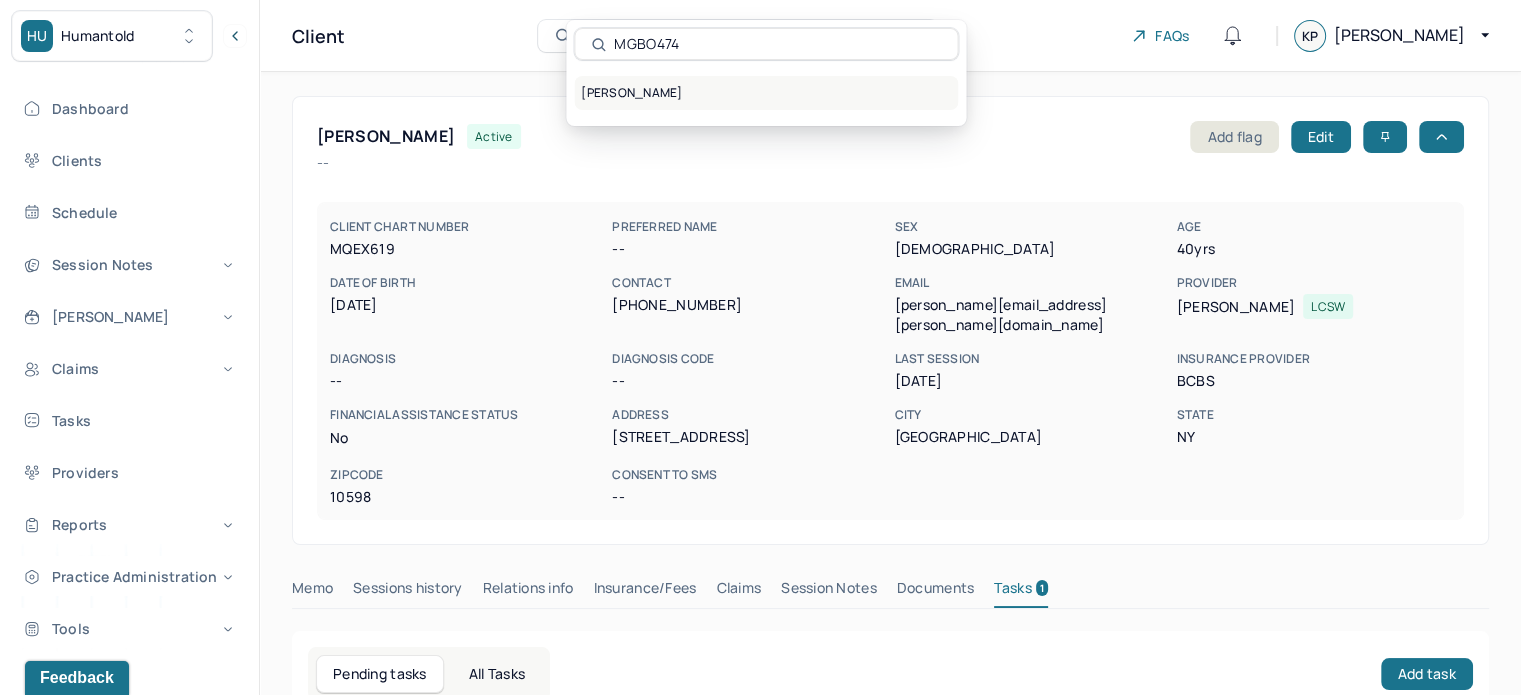 type on "MGBO474" 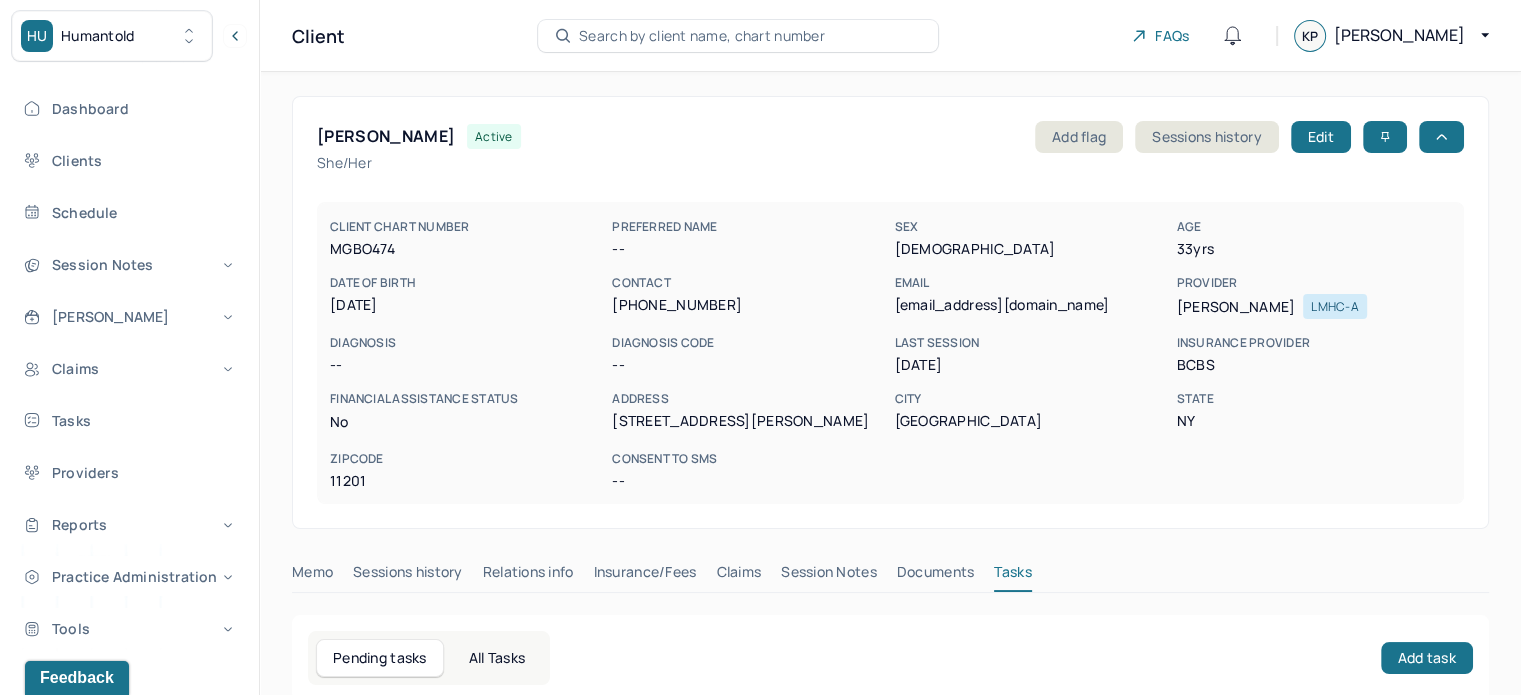 click on "[EMAIL_ADDRESS][DOMAIN_NAME]" at bounding box center (1031, 305) 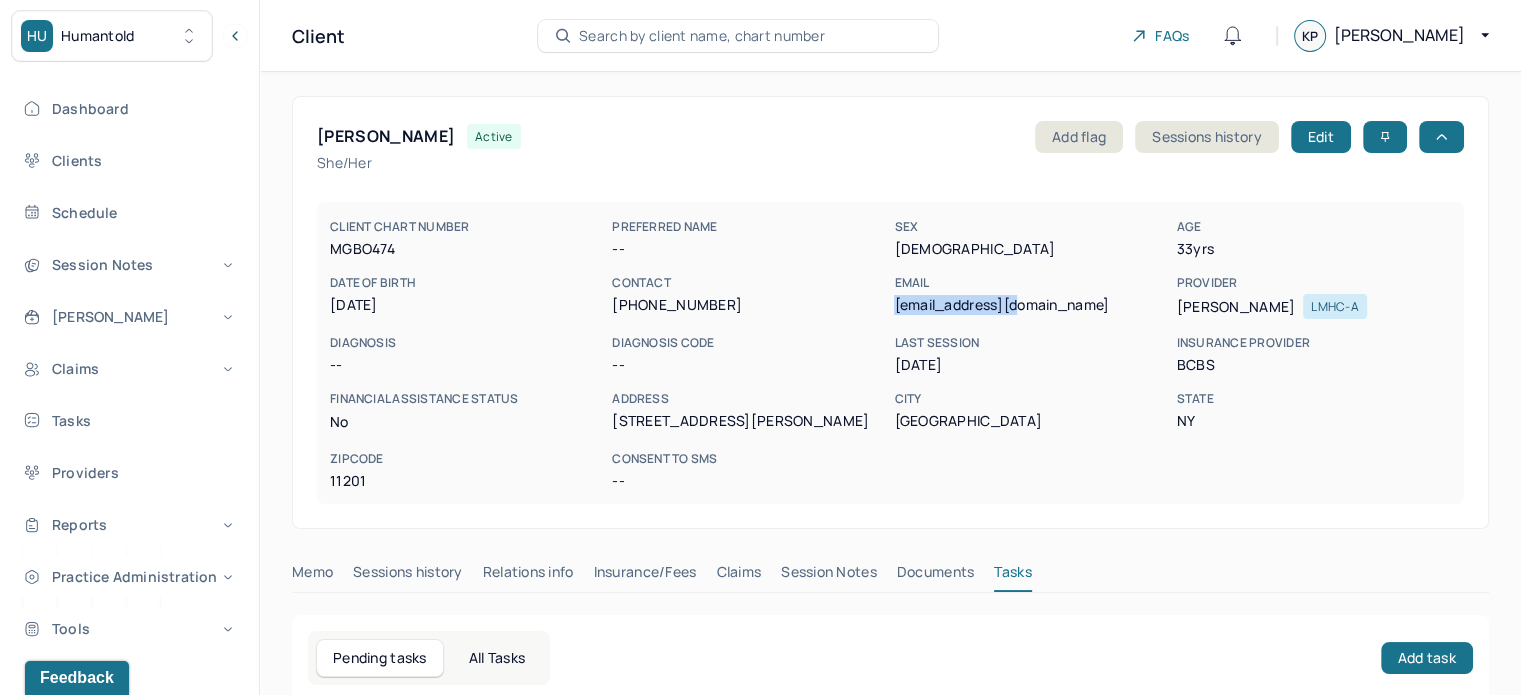 click on "[EMAIL_ADDRESS][DOMAIN_NAME]" at bounding box center [1031, 305] 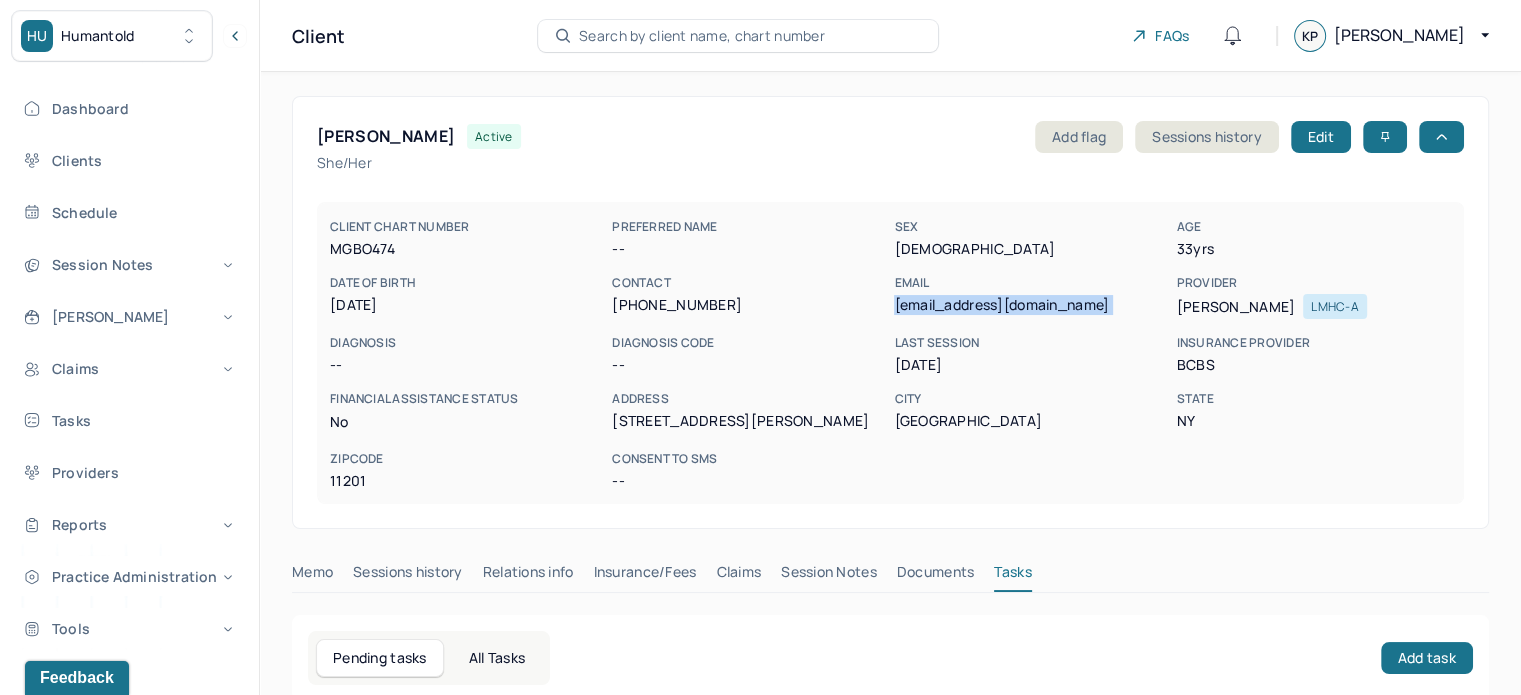 click on "[EMAIL_ADDRESS][DOMAIN_NAME]" at bounding box center [1031, 305] 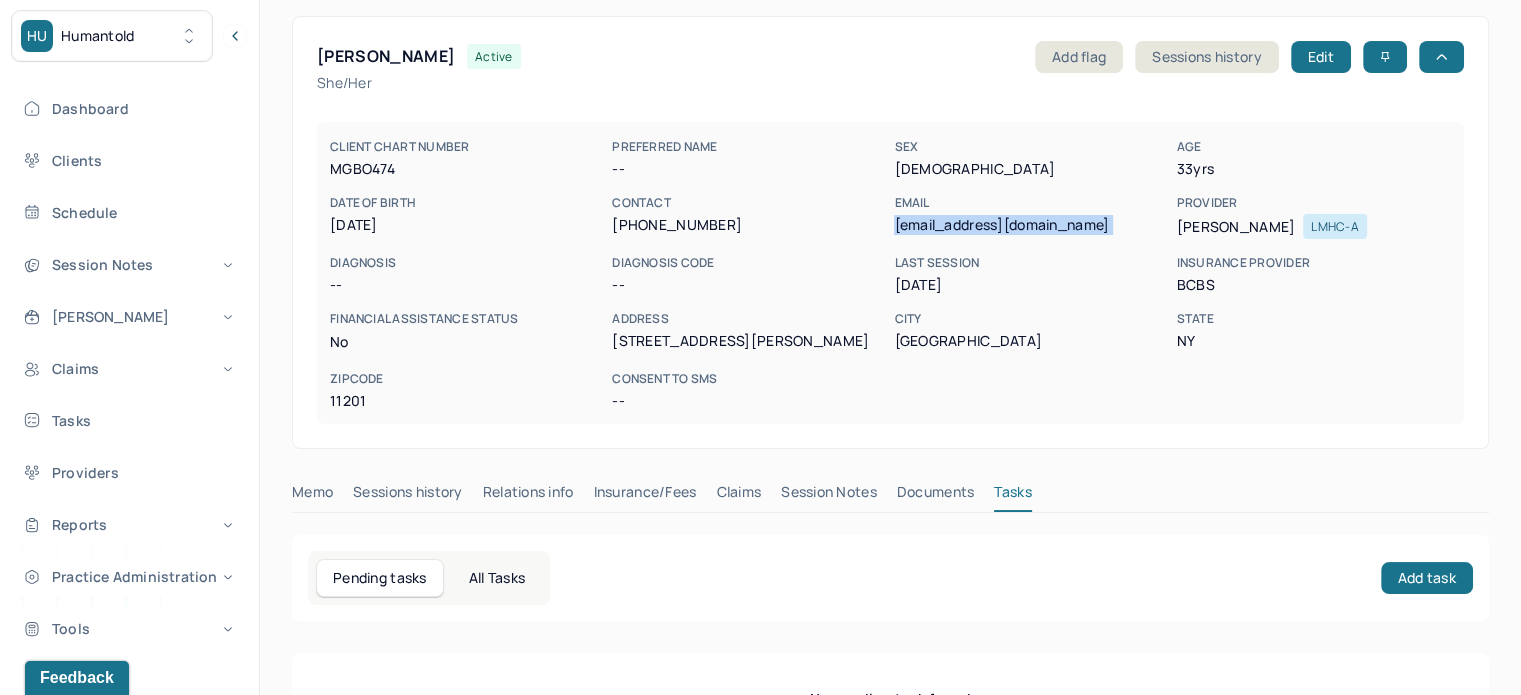scroll, scrollTop: 180, scrollLeft: 0, axis: vertical 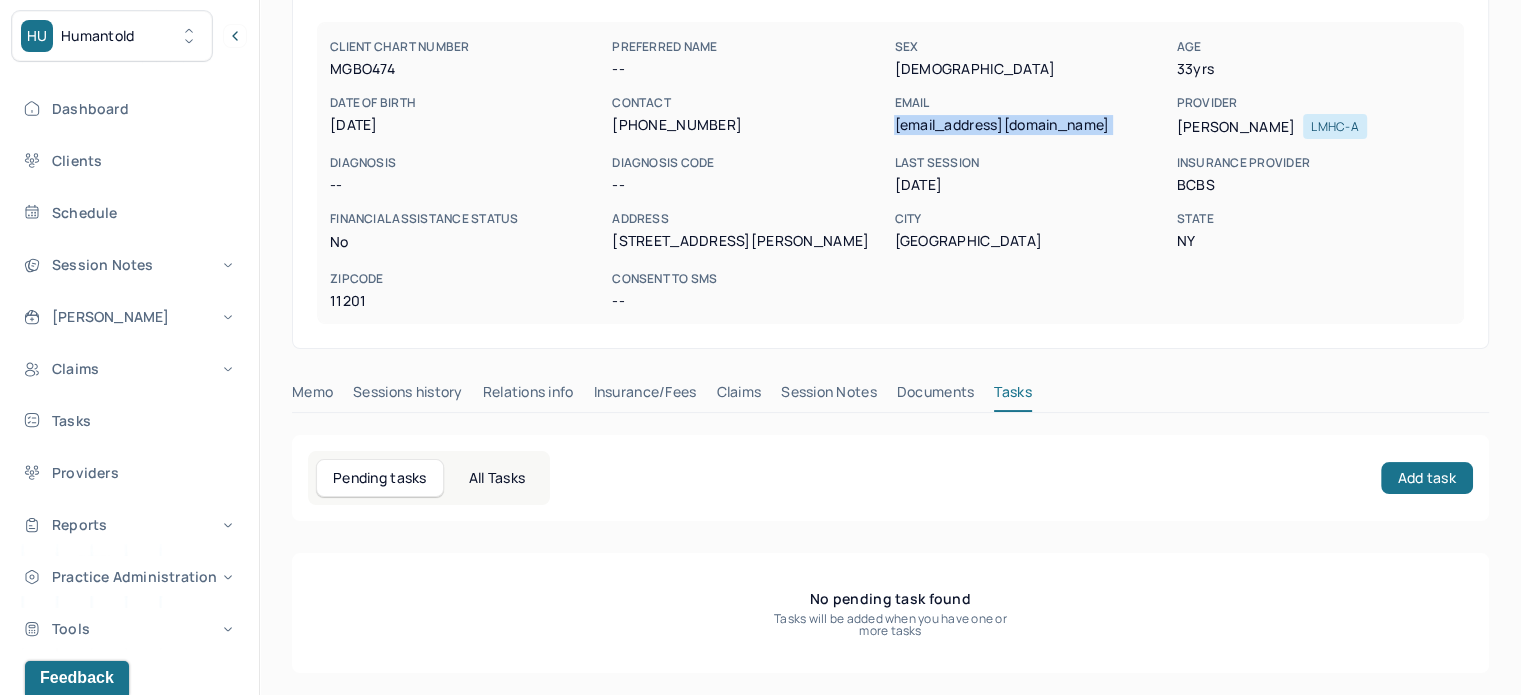 click on "Claims" at bounding box center [738, 396] 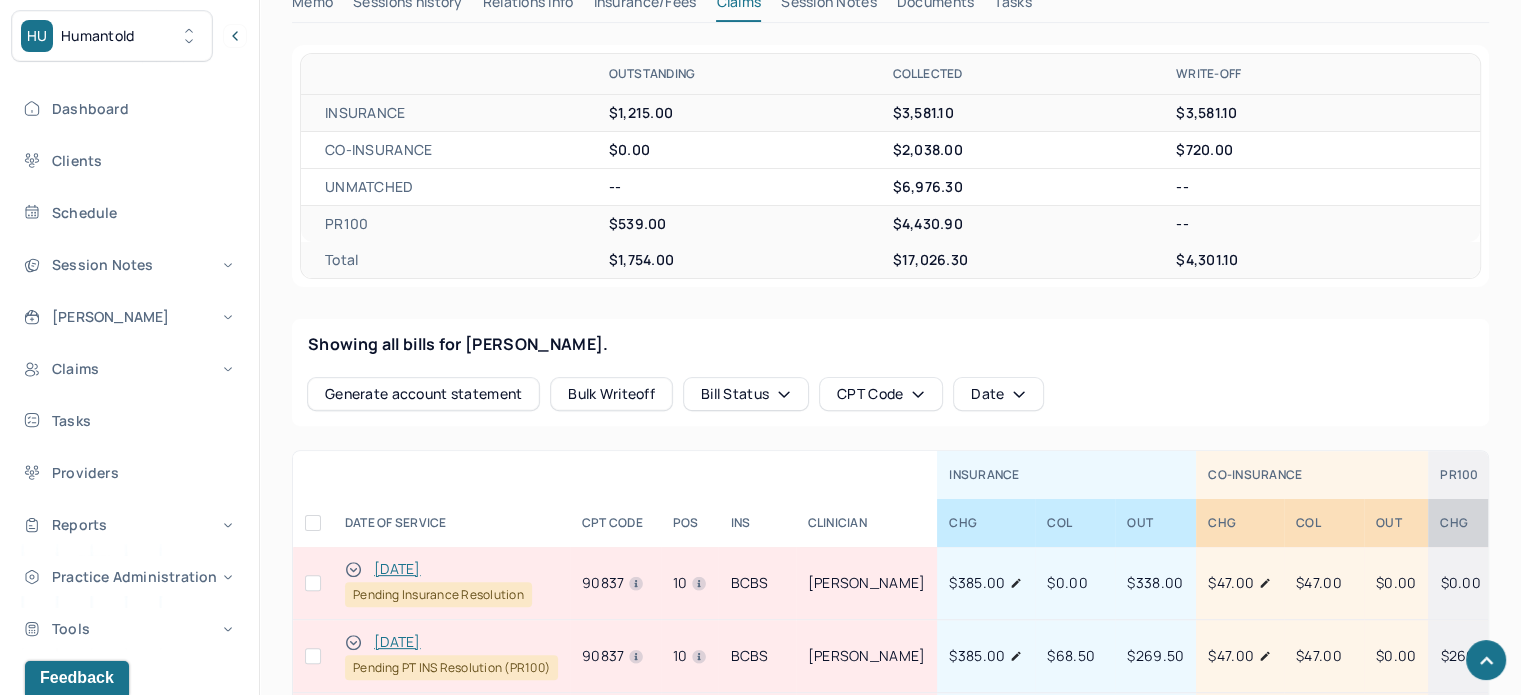 scroll, scrollTop: 780, scrollLeft: 0, axis: vertical 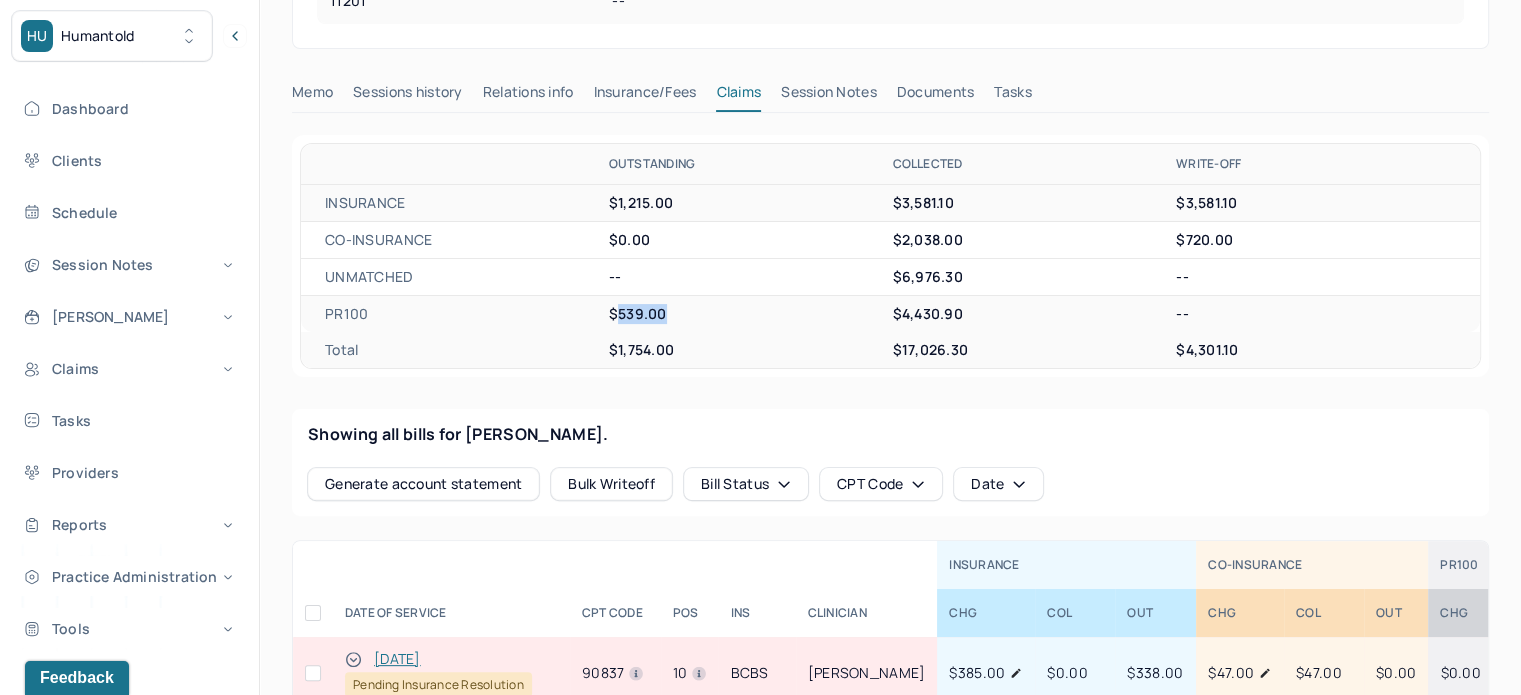 drag, startPoint x: 676, startPoint y: 317, endPoint x: 614, endPoint y: 314, distance: 62.072536 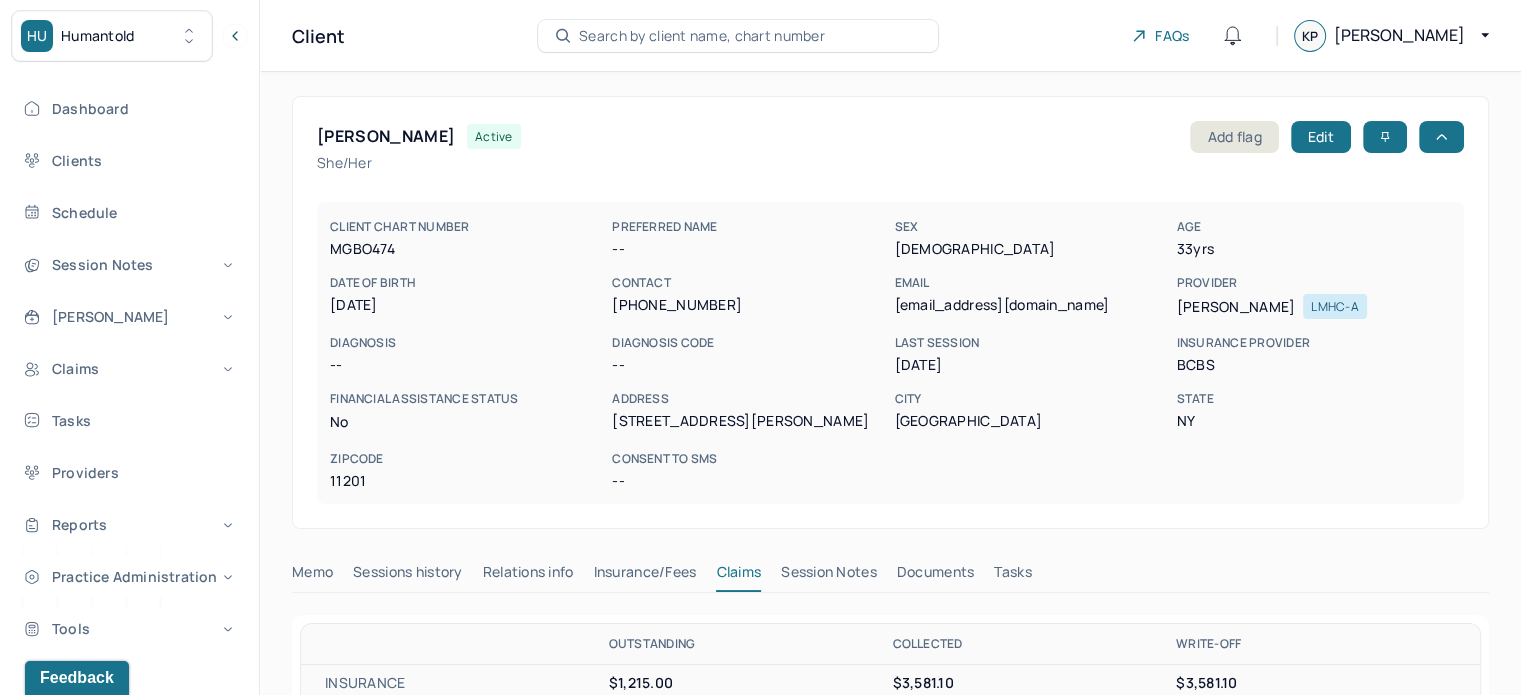 scroll, scrollTop: 300, scrollLeft: 0, axis: vertical 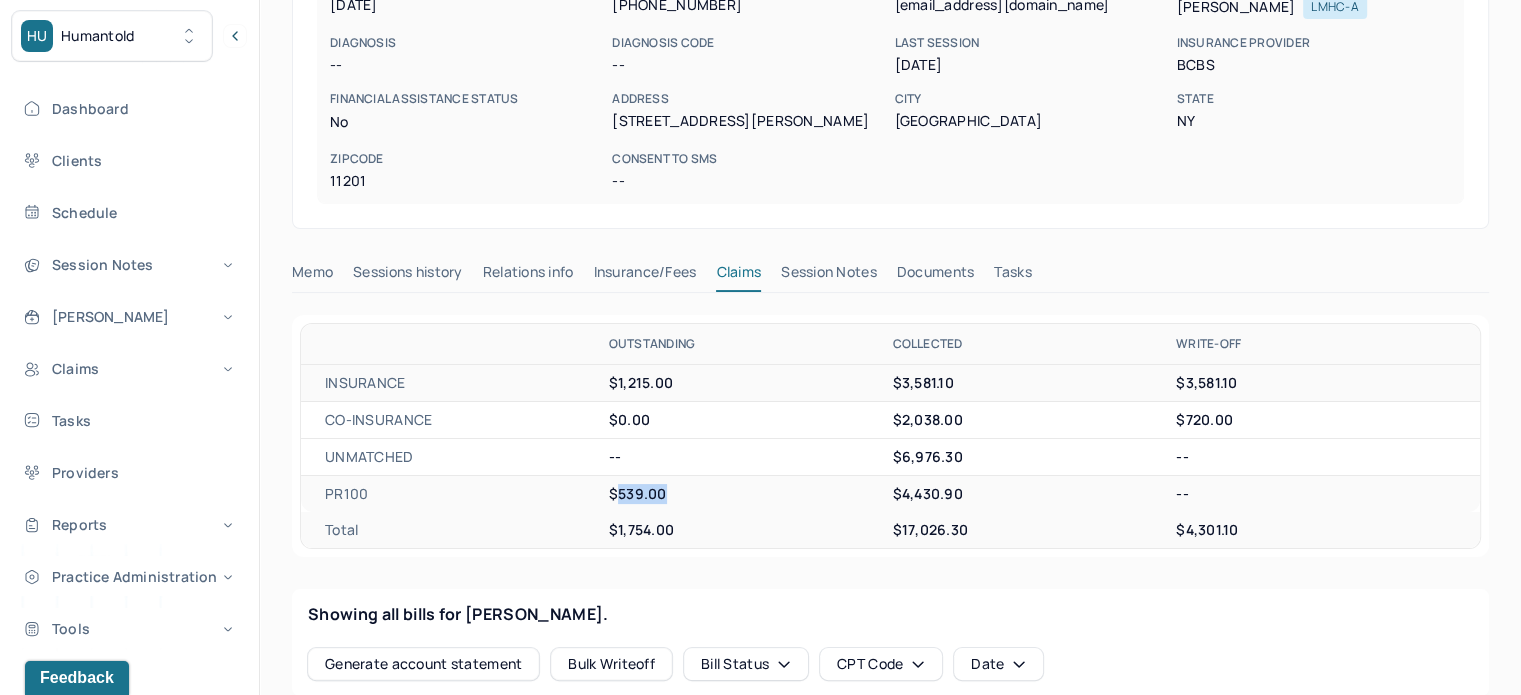click on "Tasks" at bounding box center [1012, 276] 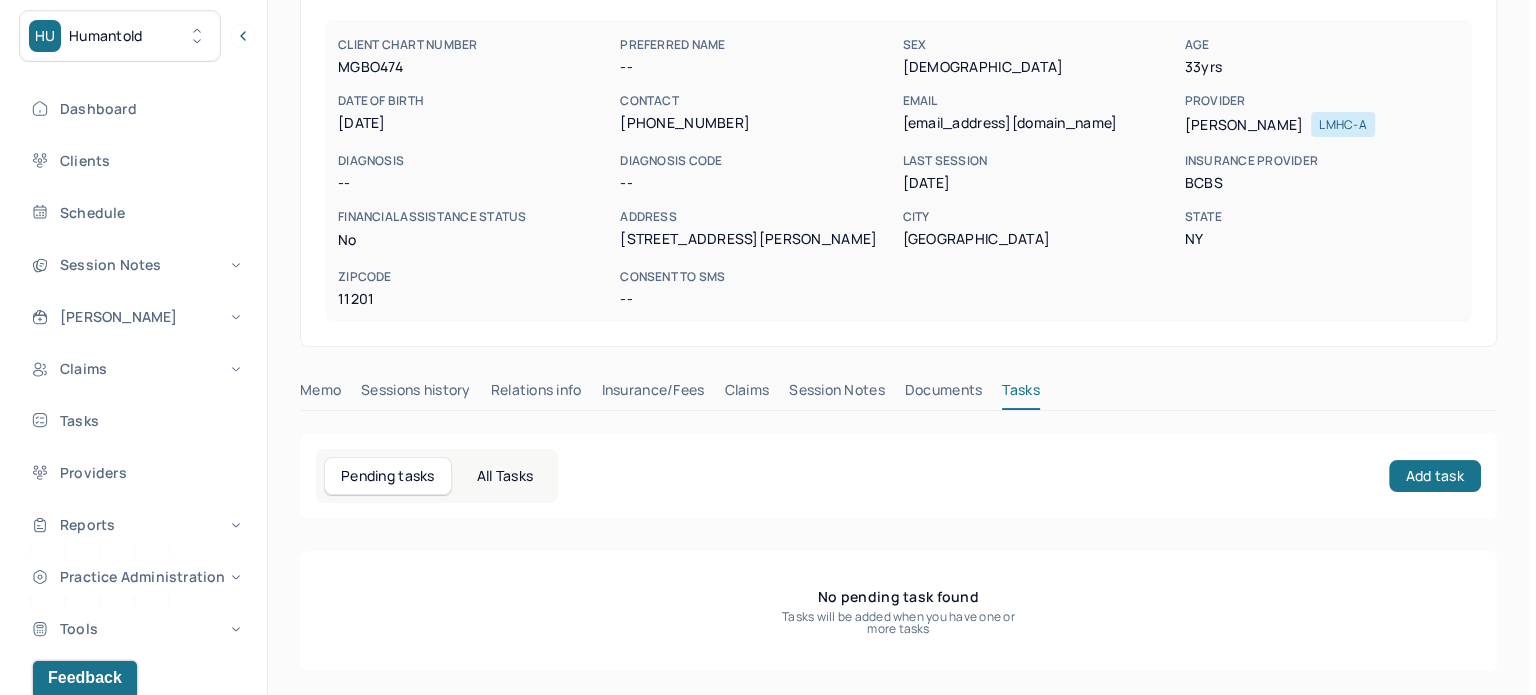 scroll, scrollTop: 180, scrollLeft: 0, axis: vertical 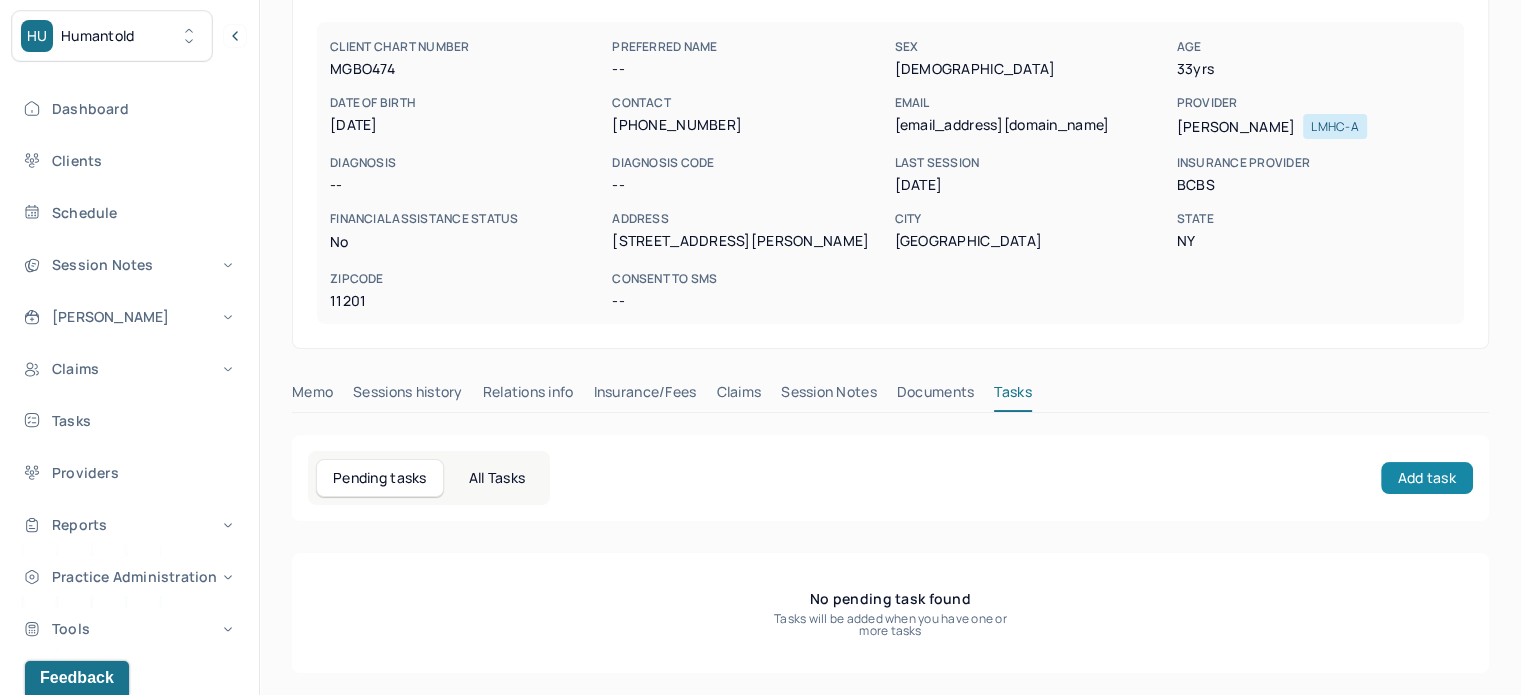 click on "Add task" at bounding box center (1427, 478) 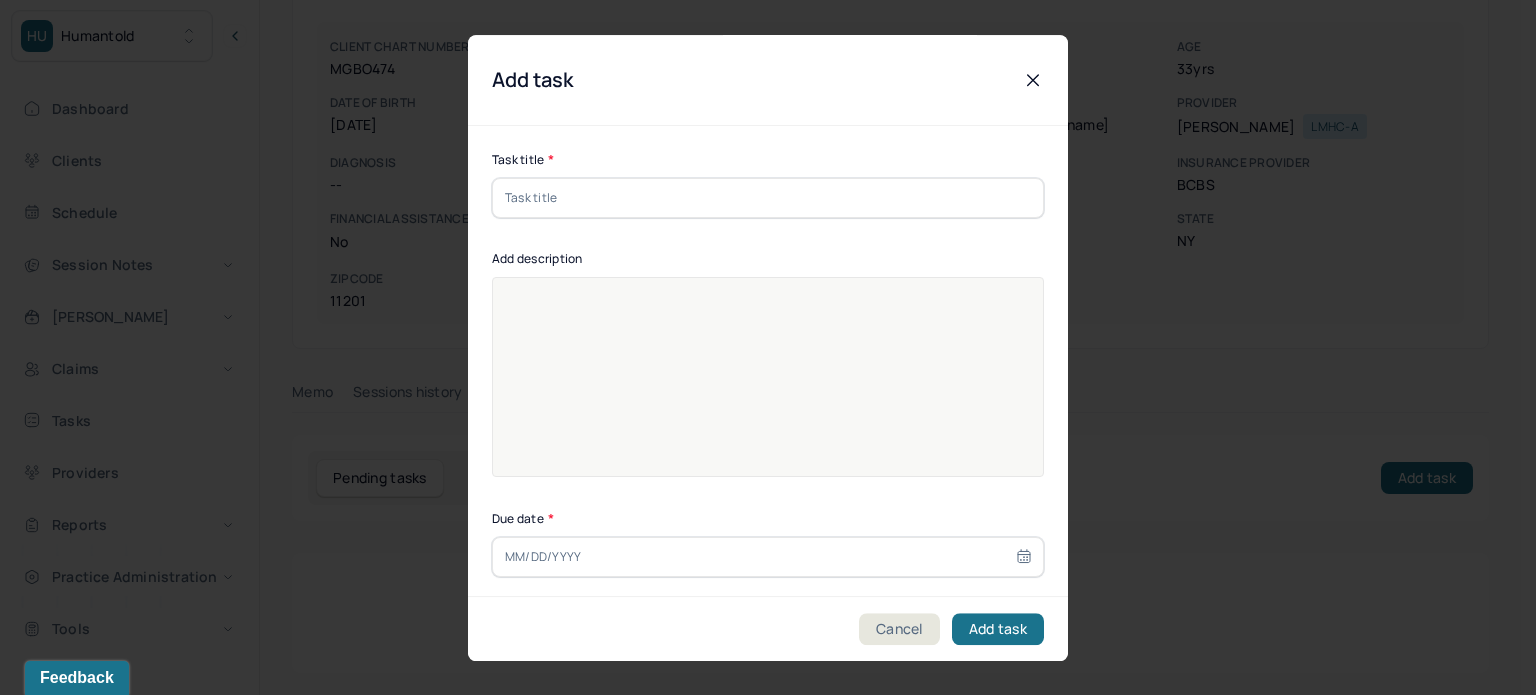 click at bounding box center [768, 198] 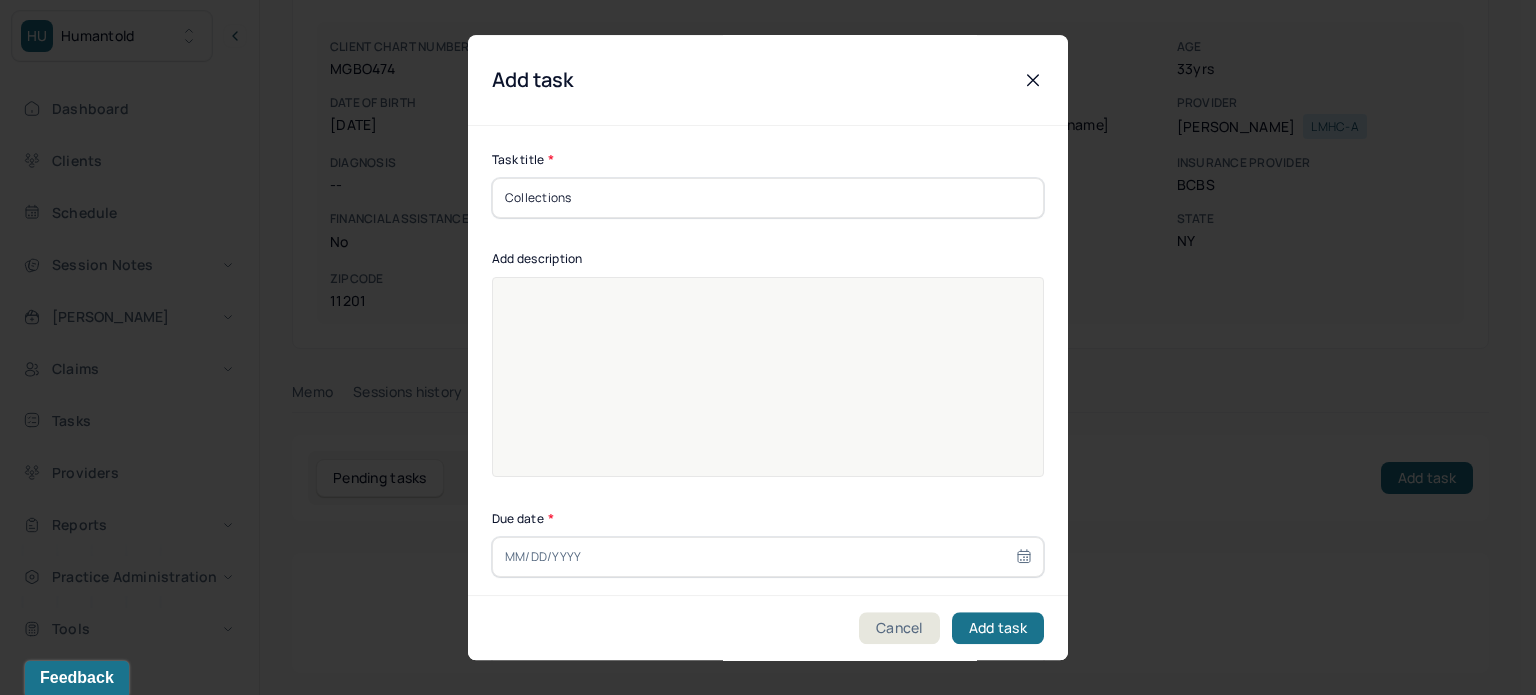 type on "Collections" 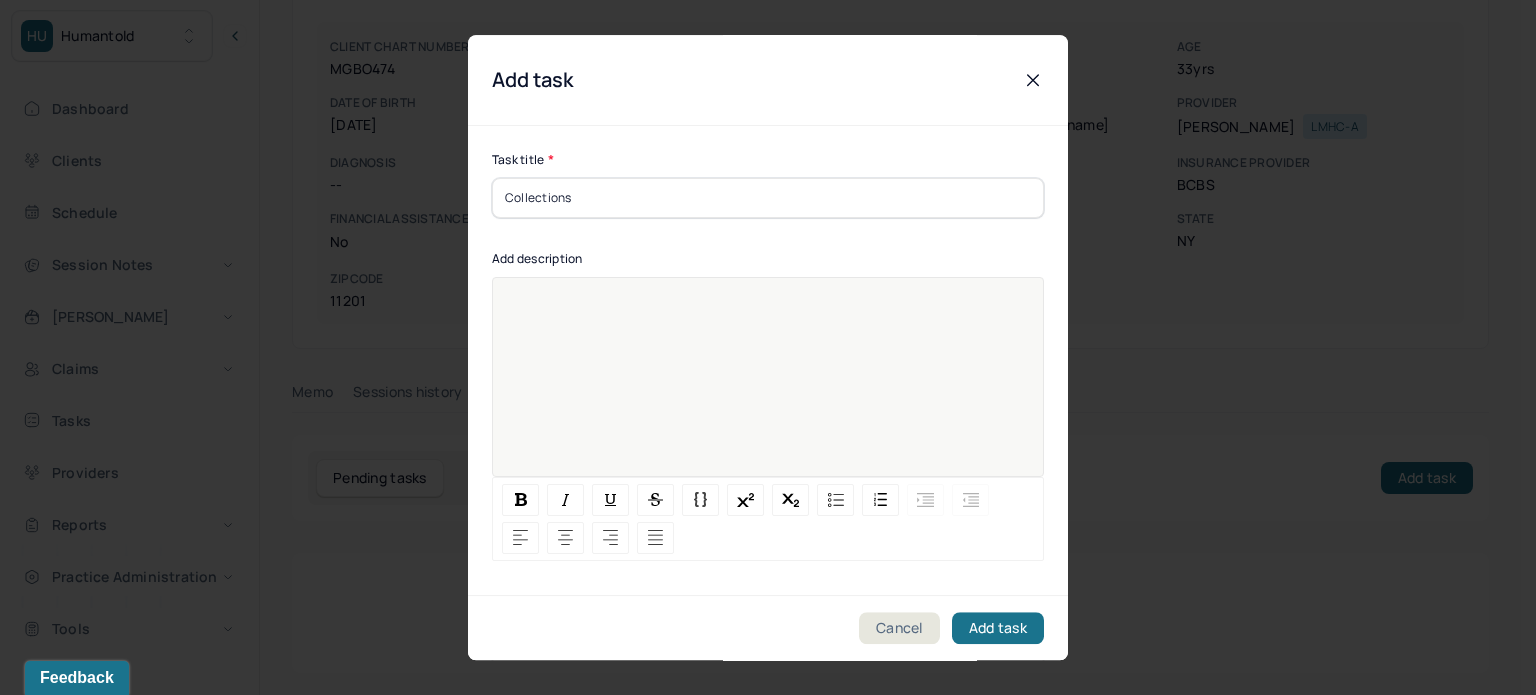paste 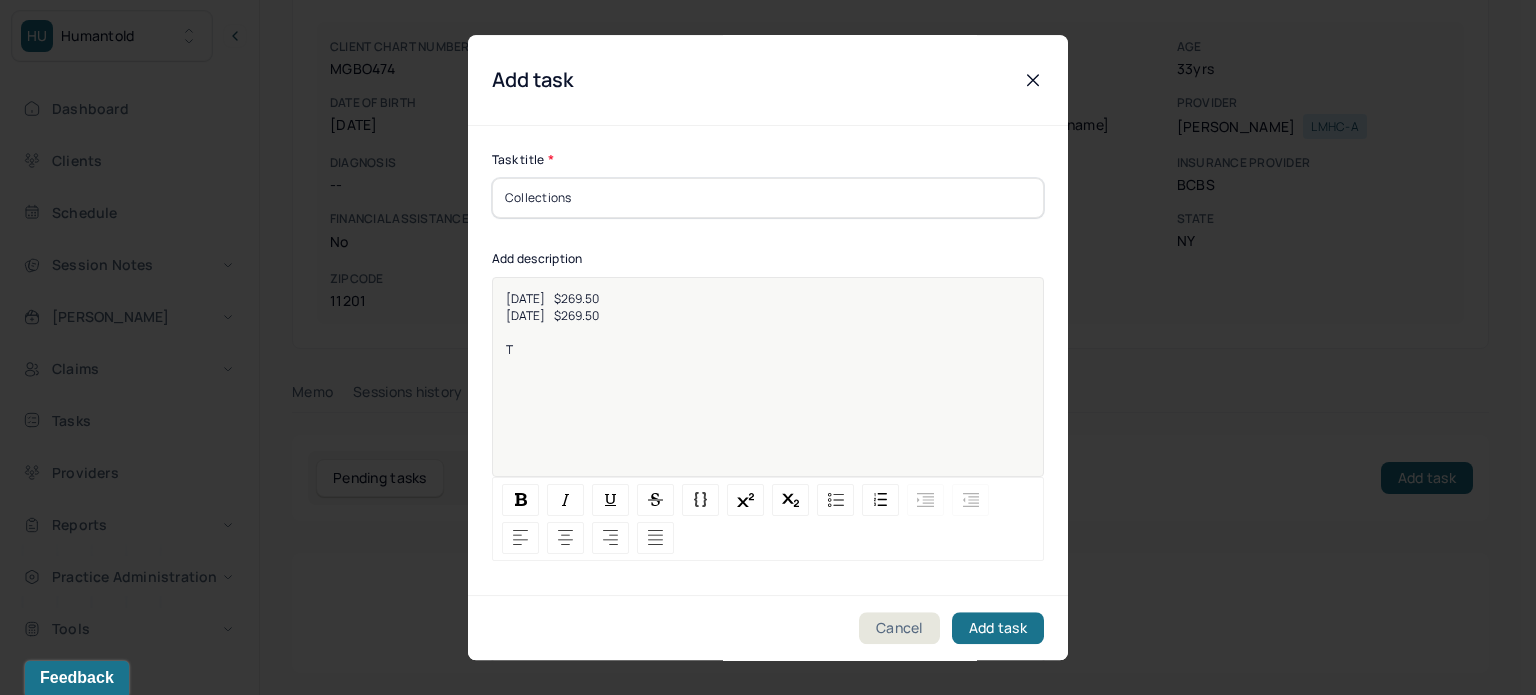 type 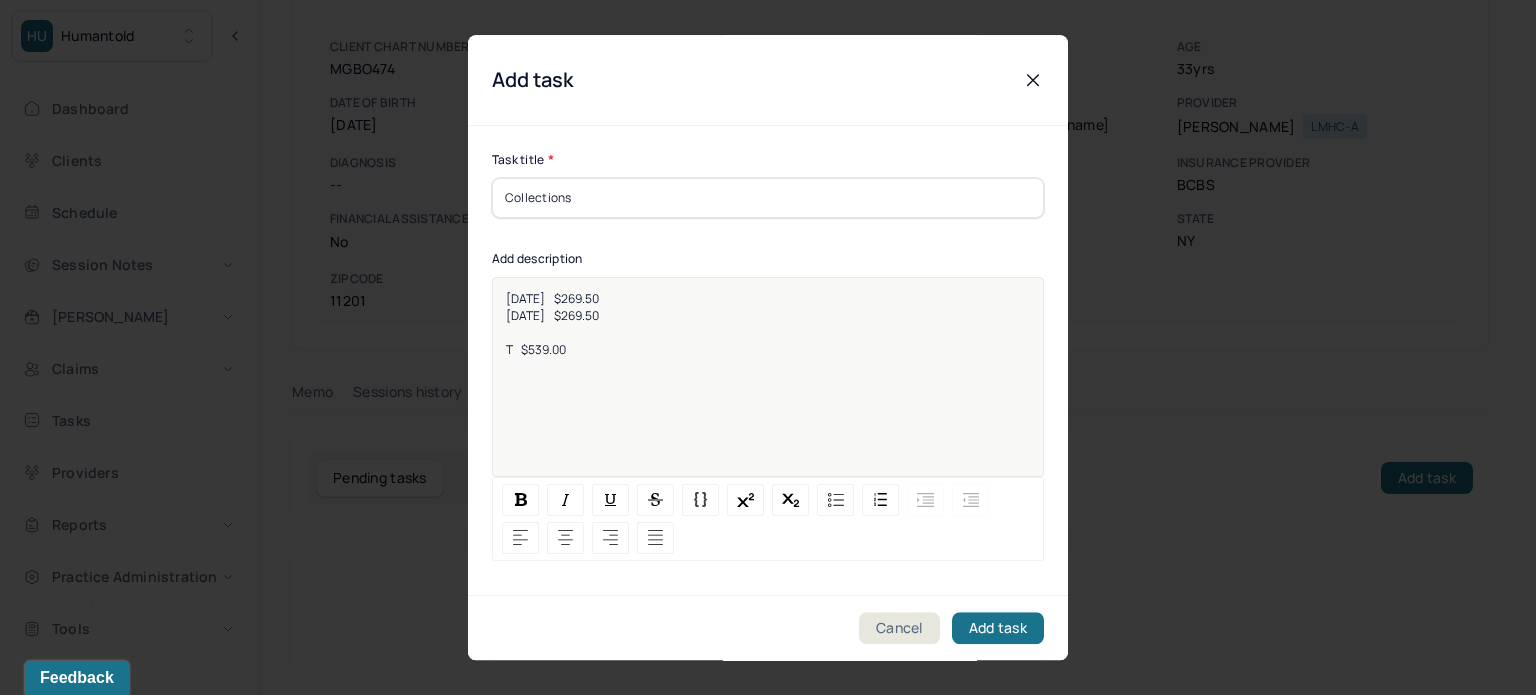 click on "[DATE]	$269.50" at bounding box center (552, 315) 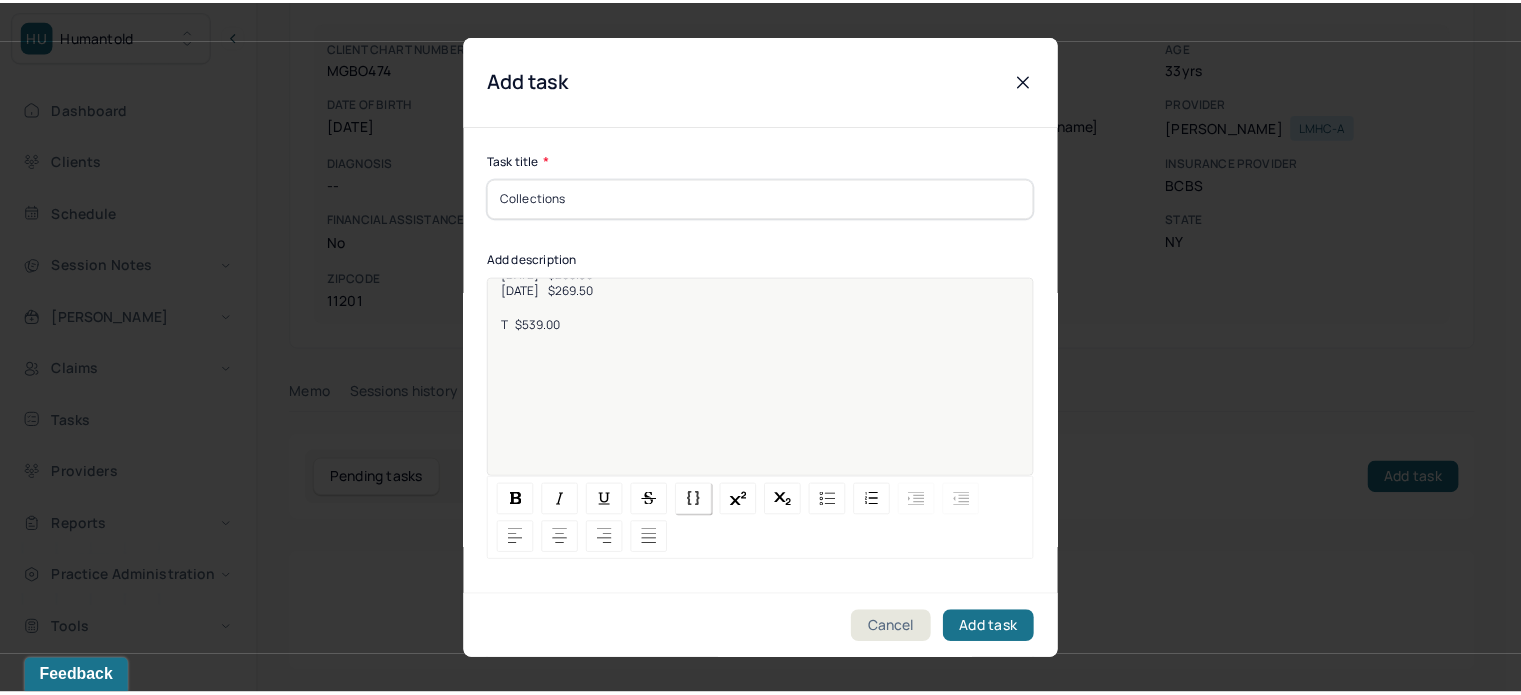 scroll, scrollTop: 256, scrollLeft: 0, axis: vertical 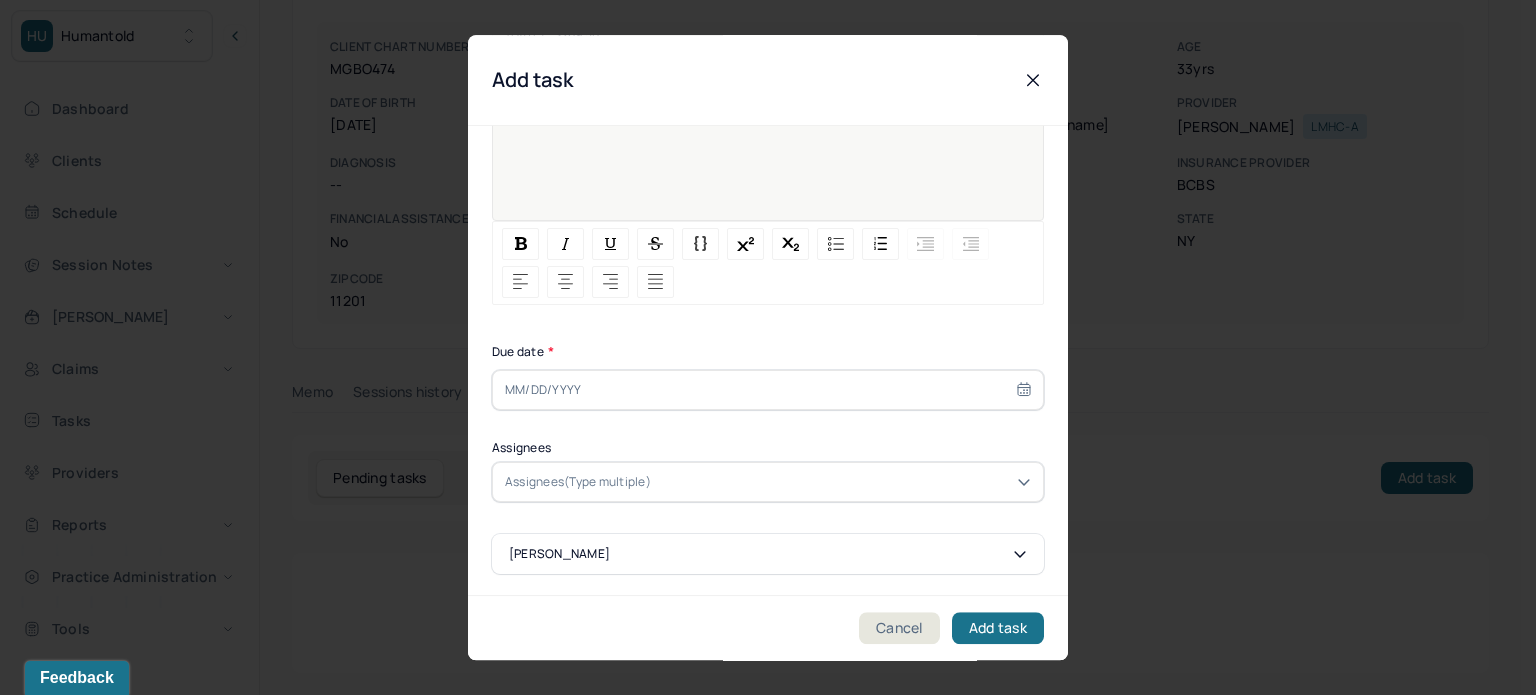 click at bounding box center (768, 390) 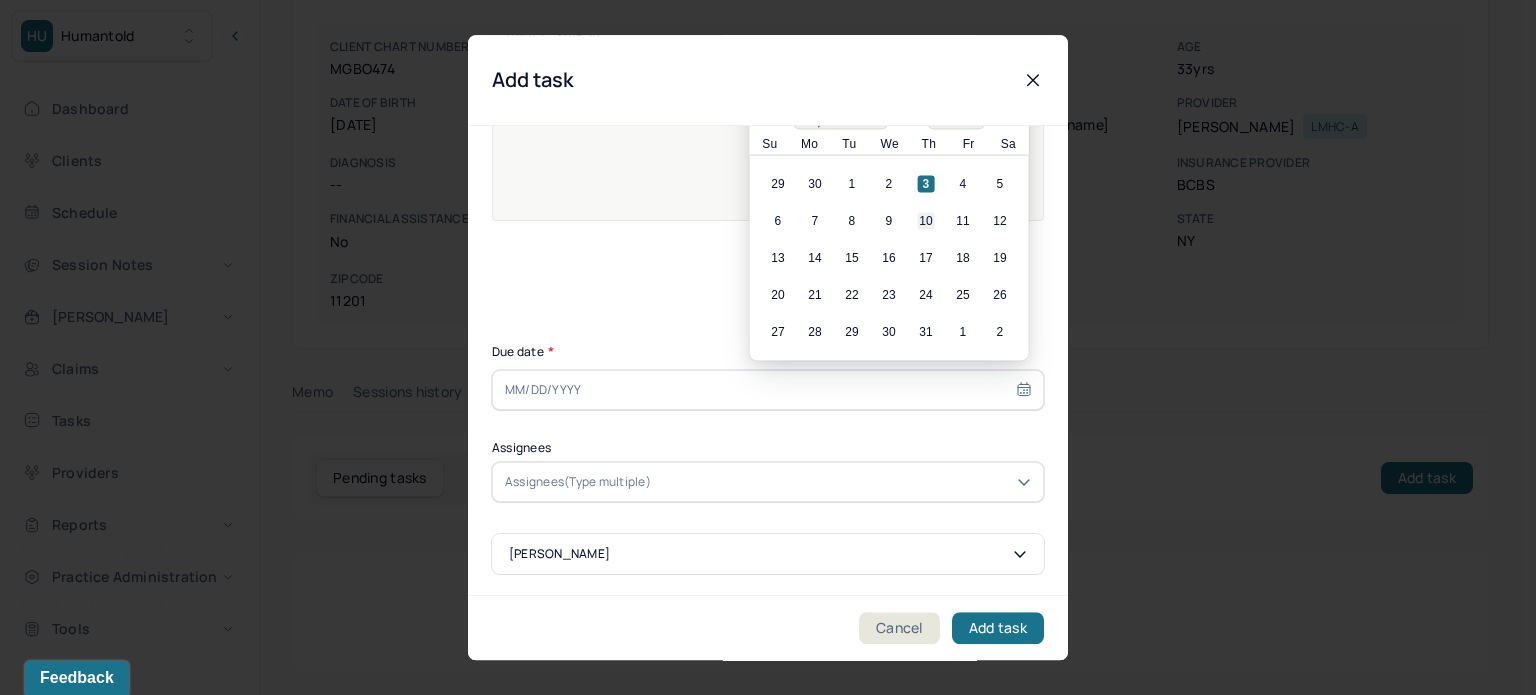 click on "10" at bounding box center (926, 221) 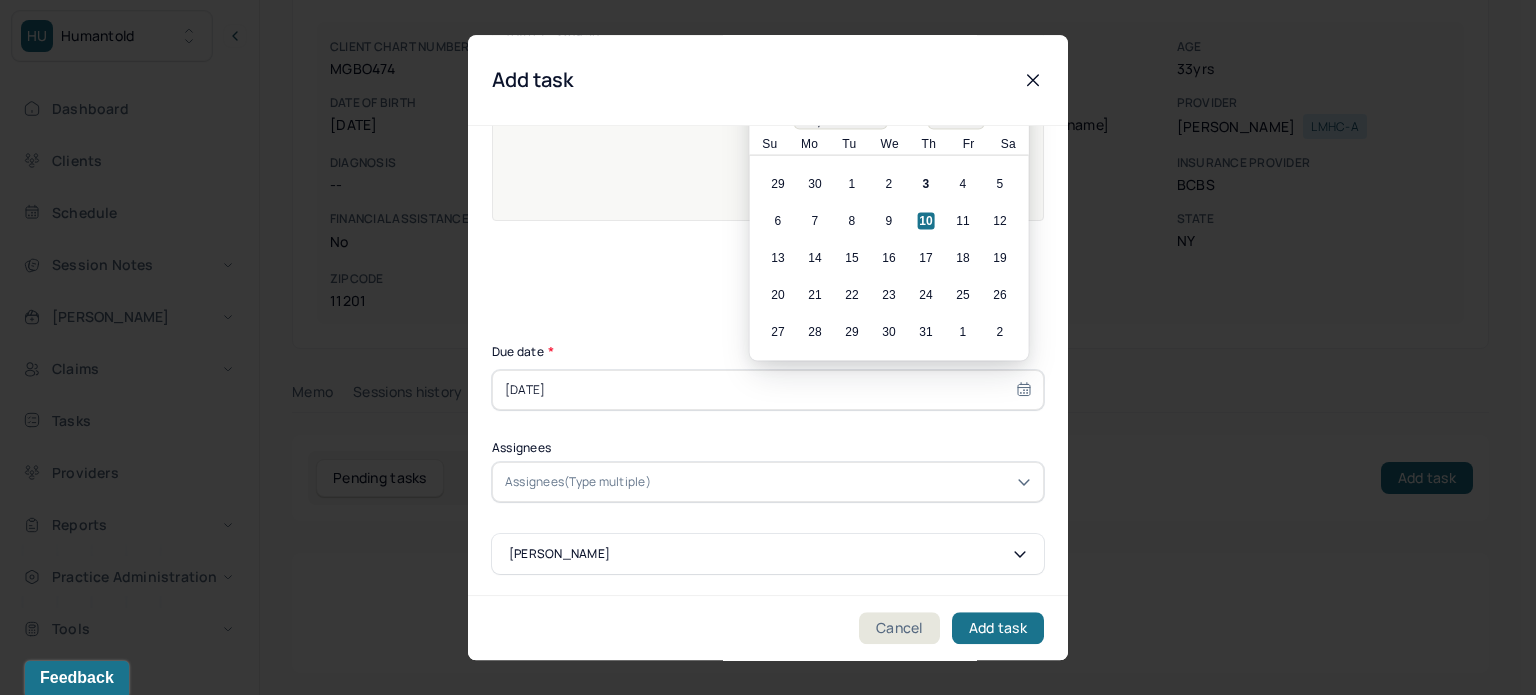 click at bounding box center [843, 482] 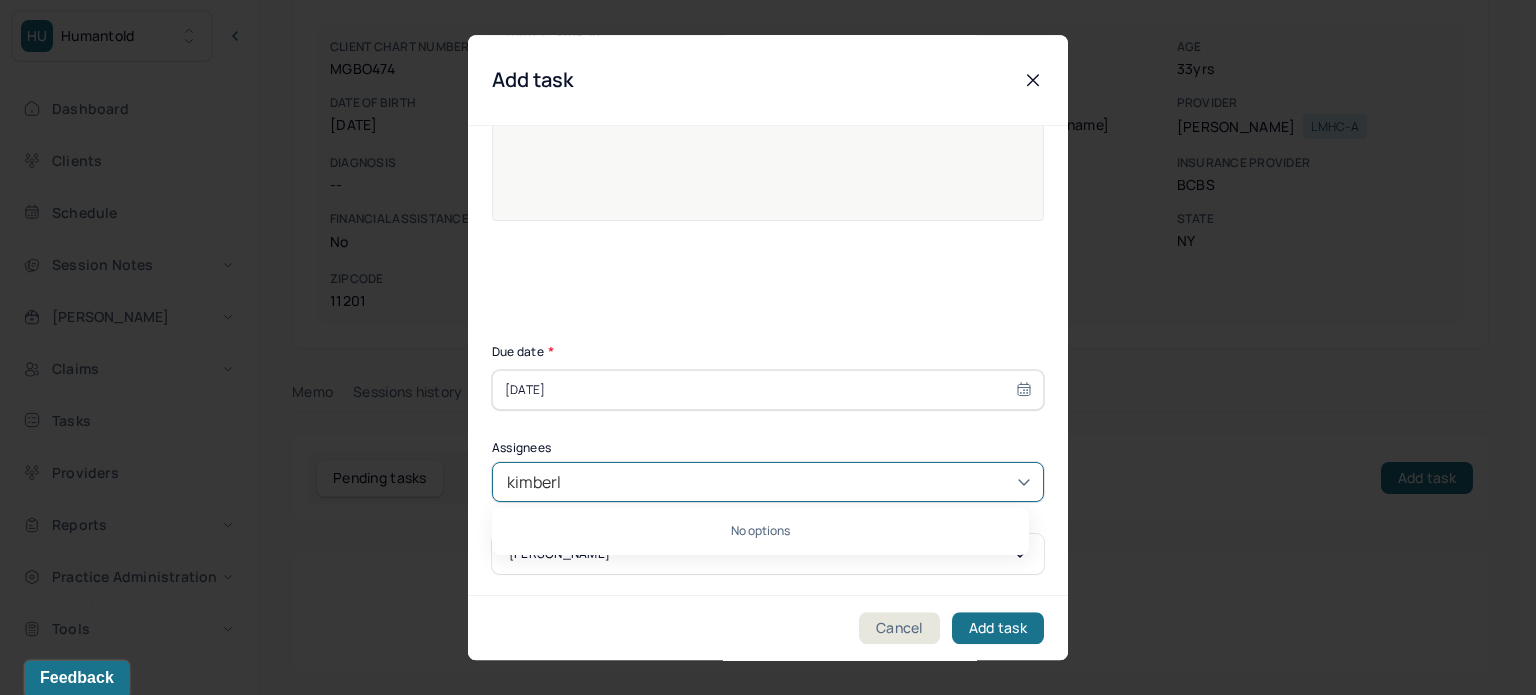 type on "[PERSON_NAME]" 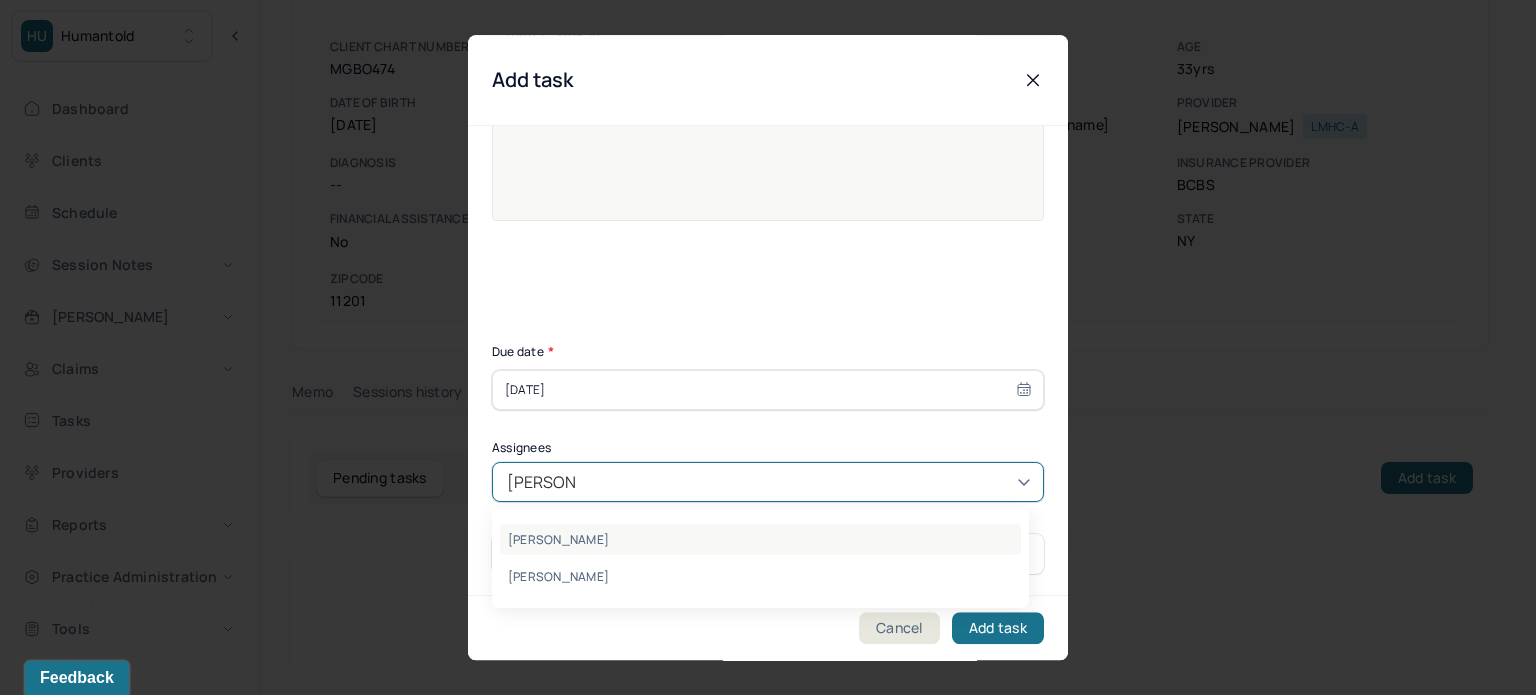 click on "[PERSON_NAME]" at bounding box center [760, 539] 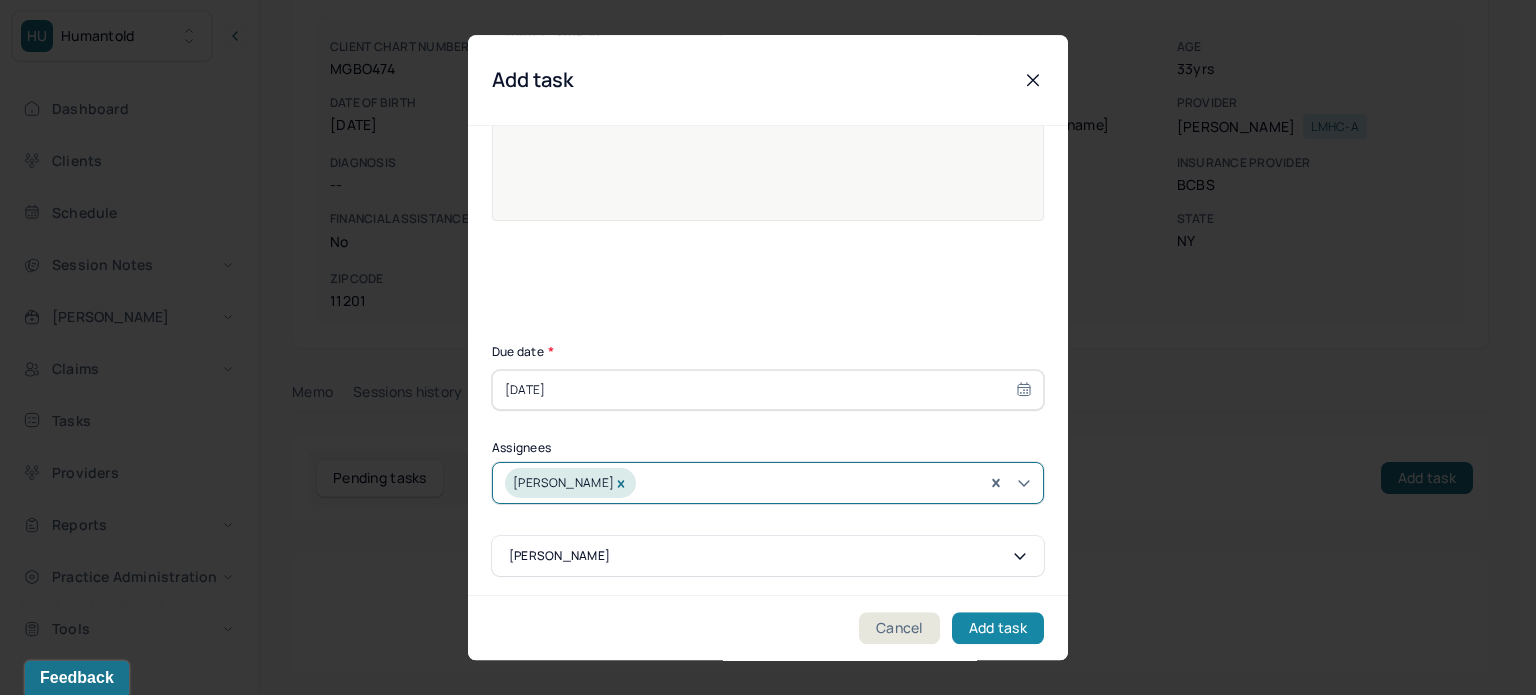 click on "Add task" at bounding box center [998, 628] 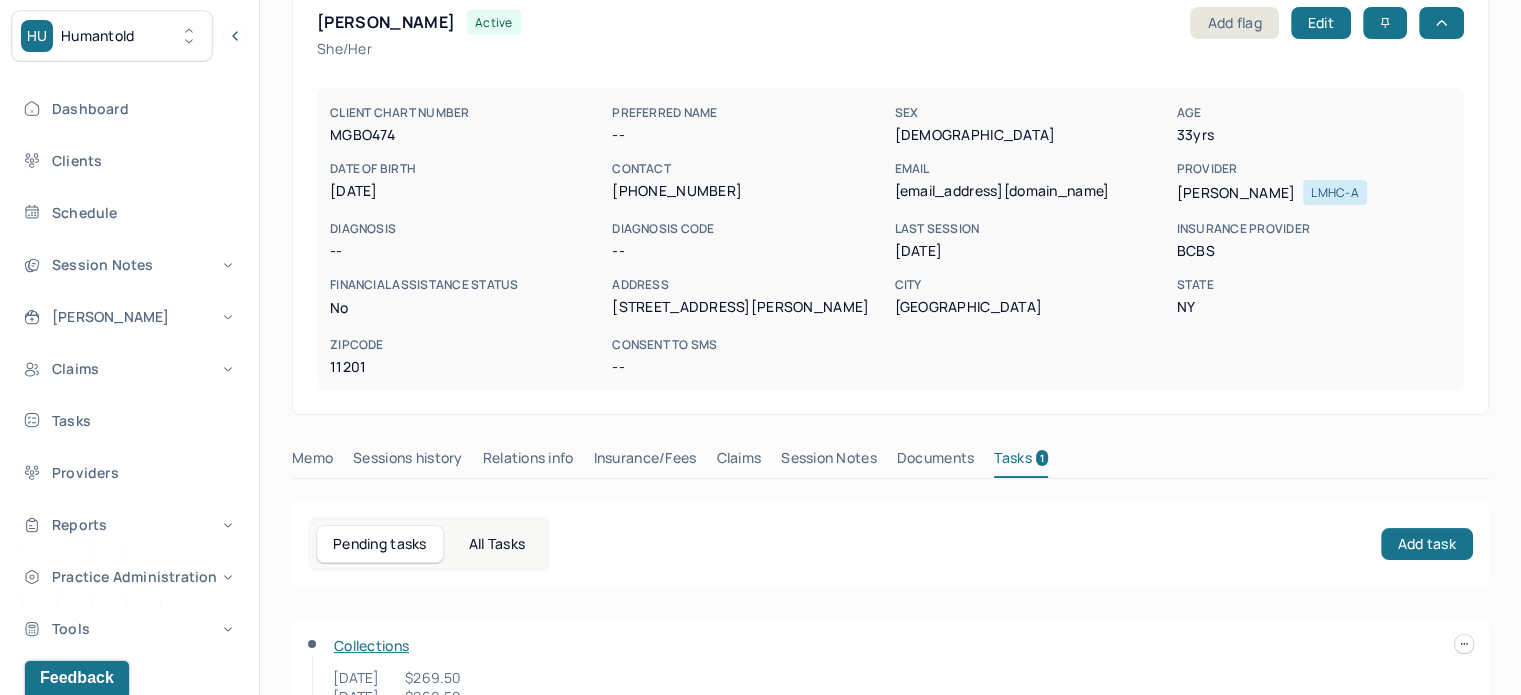 scroll, scrollTop: 0, scrollLeft: 0, axis: both 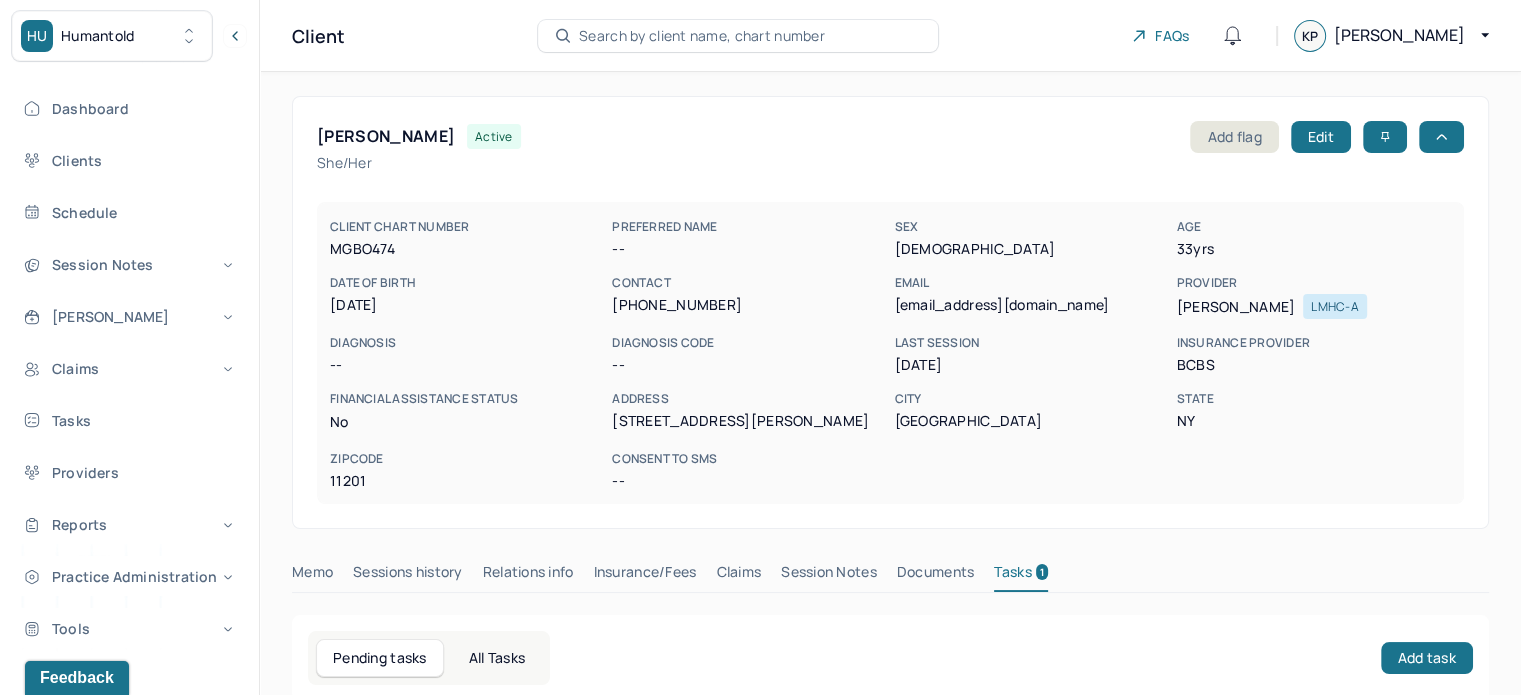 click on "Search by client name, chart number" at bounding box center (702, 36) 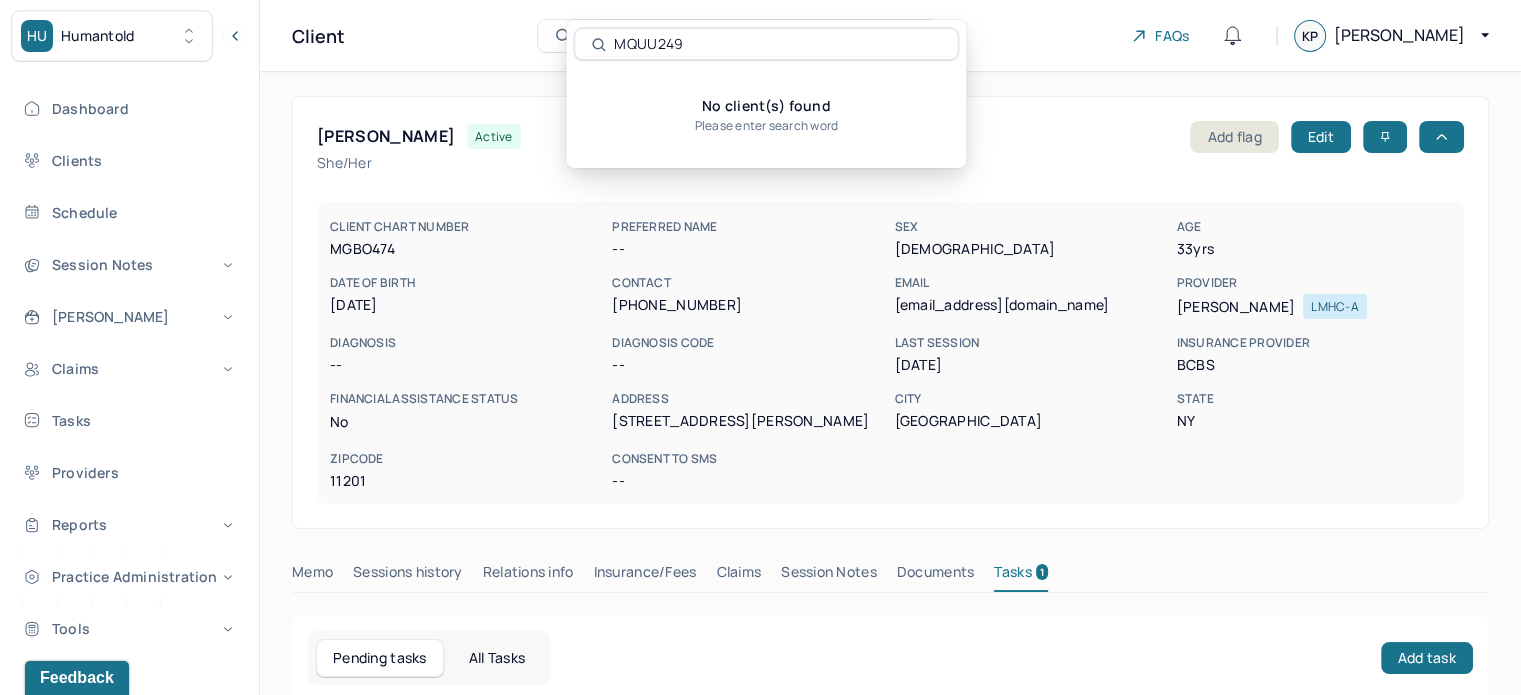 drag, startPoint x: 718, startPoint y: 60, endPoint x: 709, endPoint y: 39, distance: 22.847319 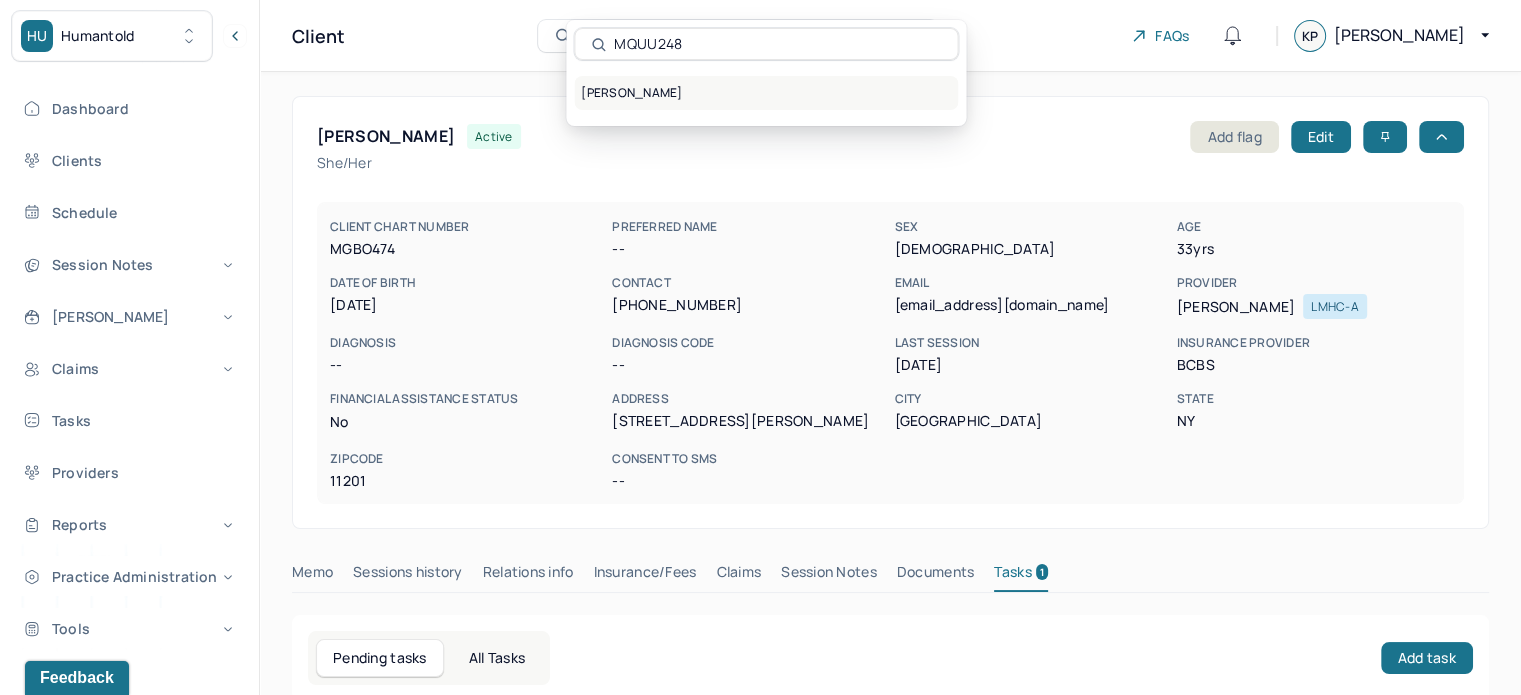 type on "MQUU248" 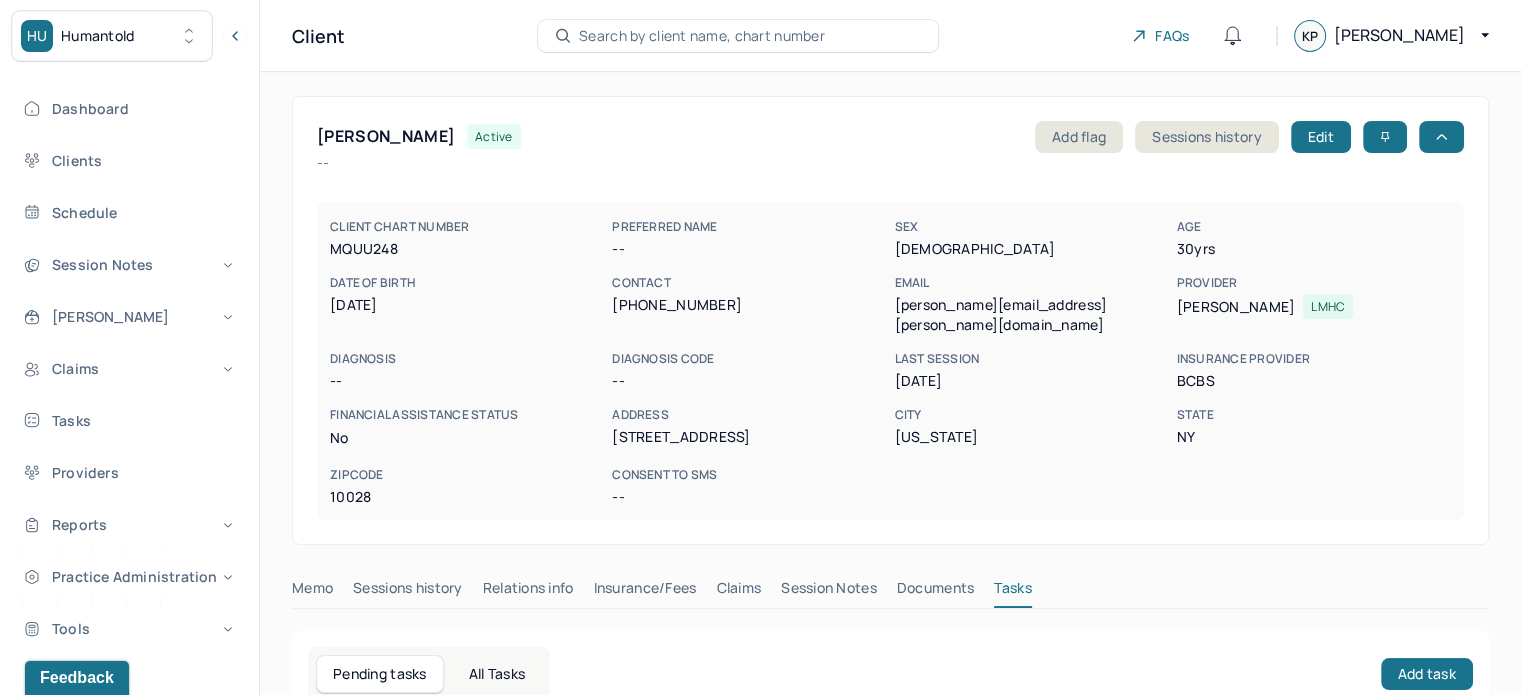 click on "[PERSON_NAME][EMAIL_ADDRESS][PERSON_NAME][DOMAIN_NAME]" at bounding box center [1031, 315] 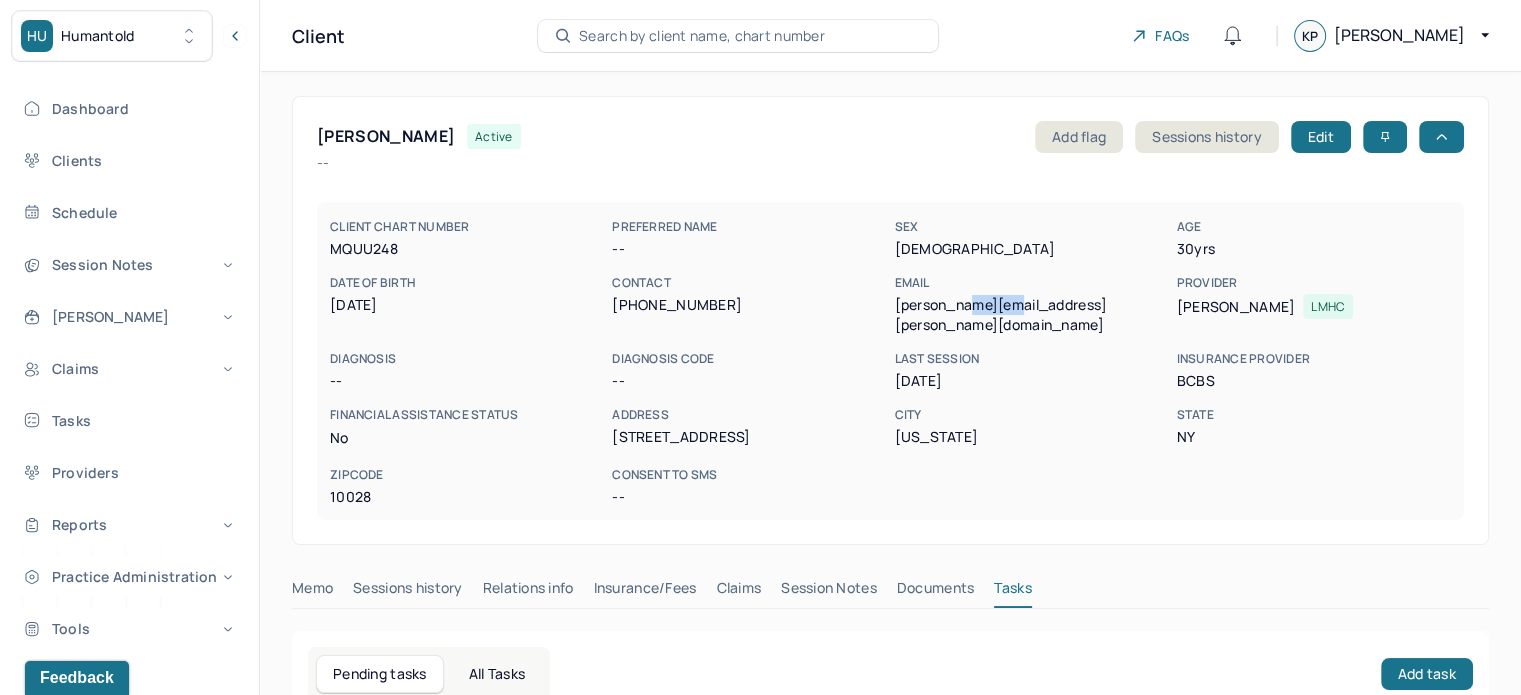 click on "[PERSON_NAME][EMAIL_ADDRESS][PERSON_NAME][DOMAIN_NAME]" at bounding box center [1031, 315] 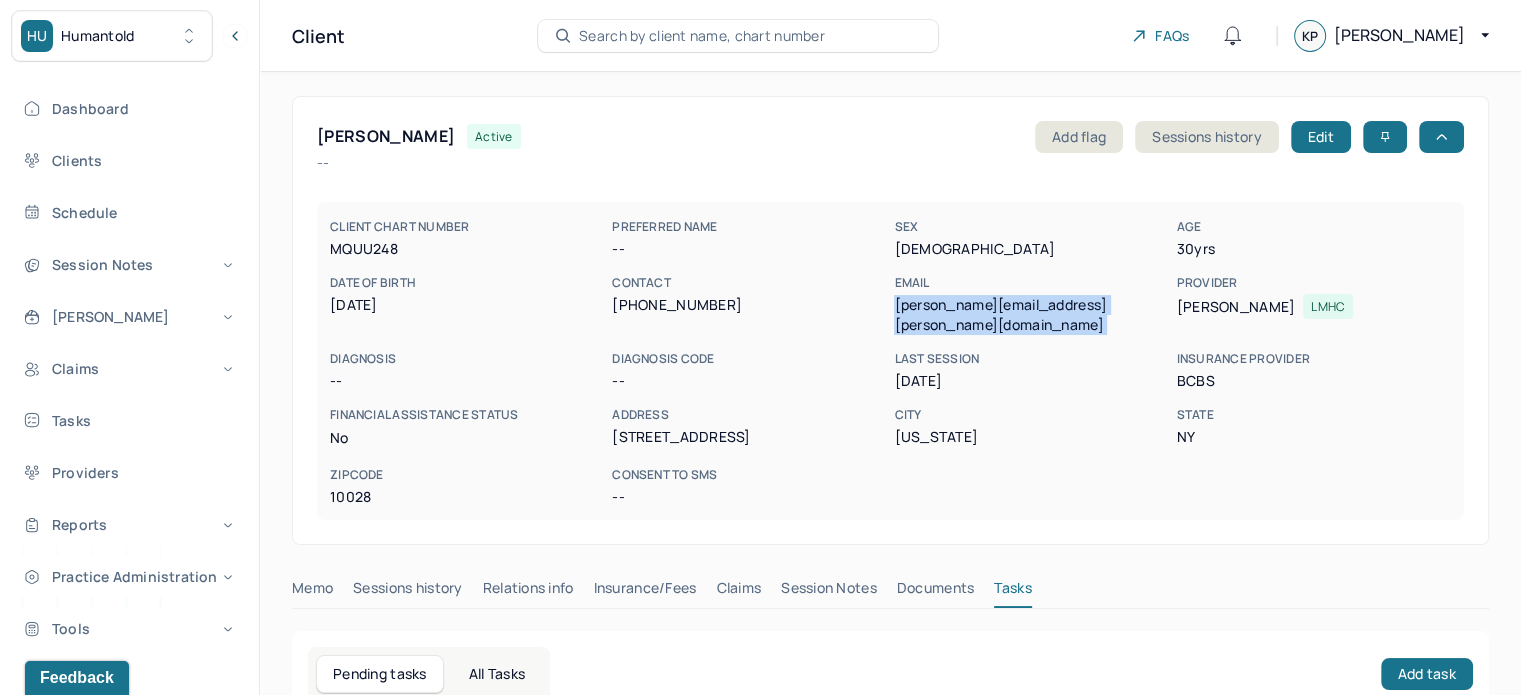 click on "[PERSON_NAME][EMAIL_ADDRESS][PERSON_NAME][DOMAIN_NAME]" at bounding box center [1031, 315] 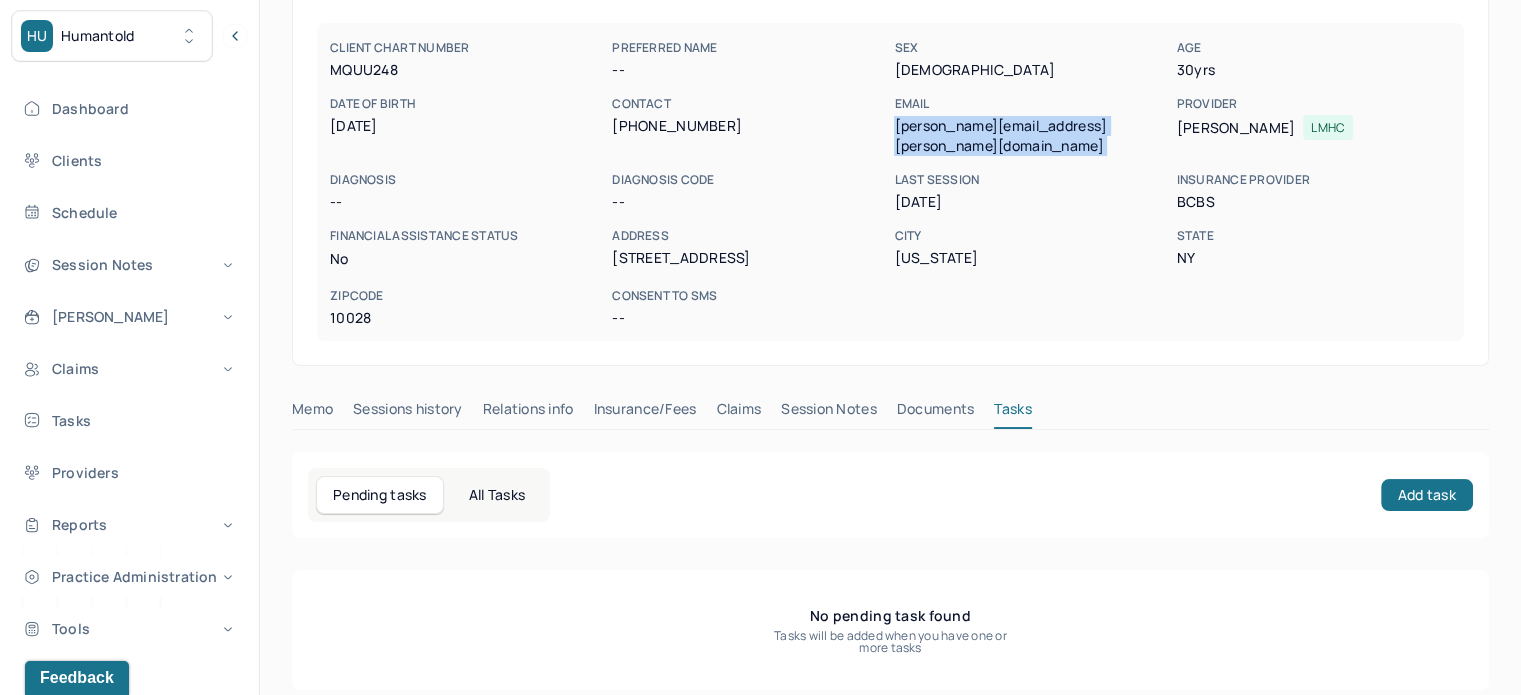 scroll, scrollTop: 180, scrollLeft: 0, axis: vertical 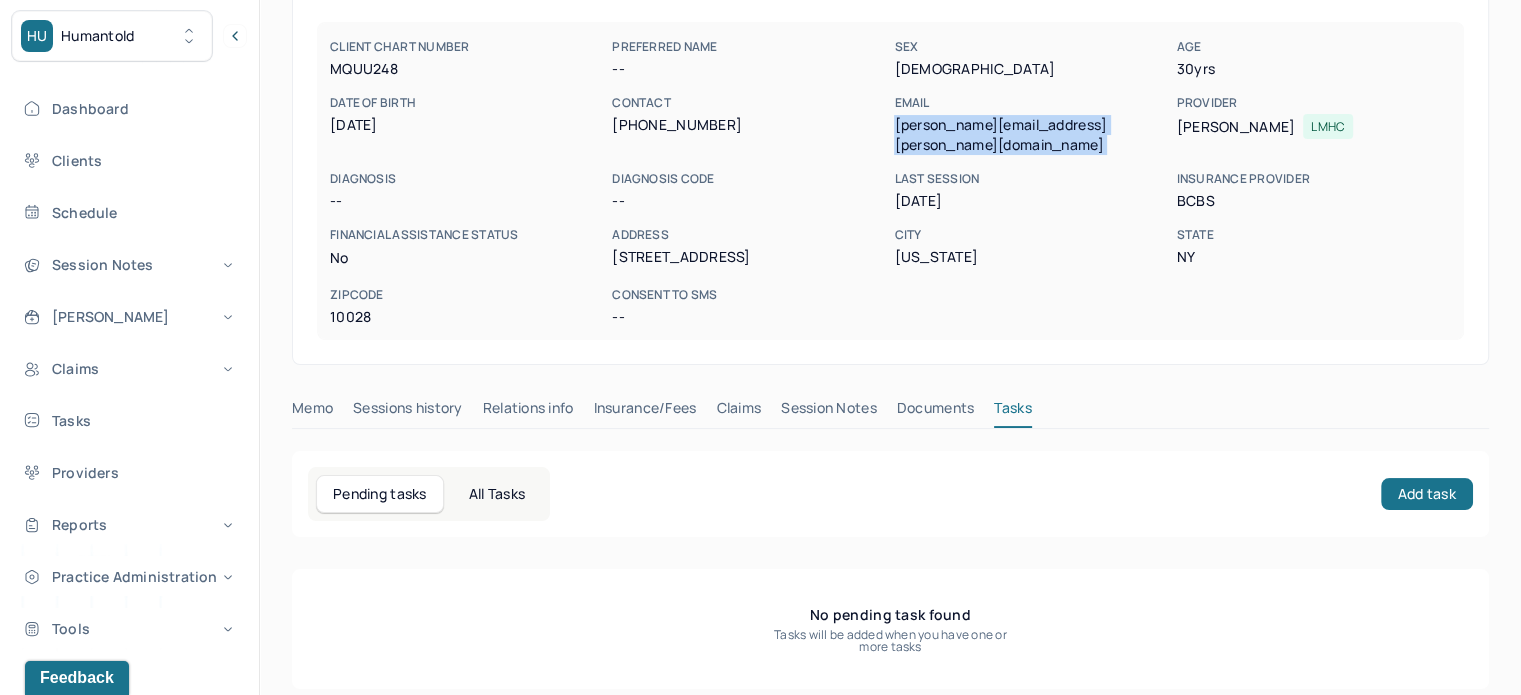 click on "Claims" at bounding box center [738, 412] 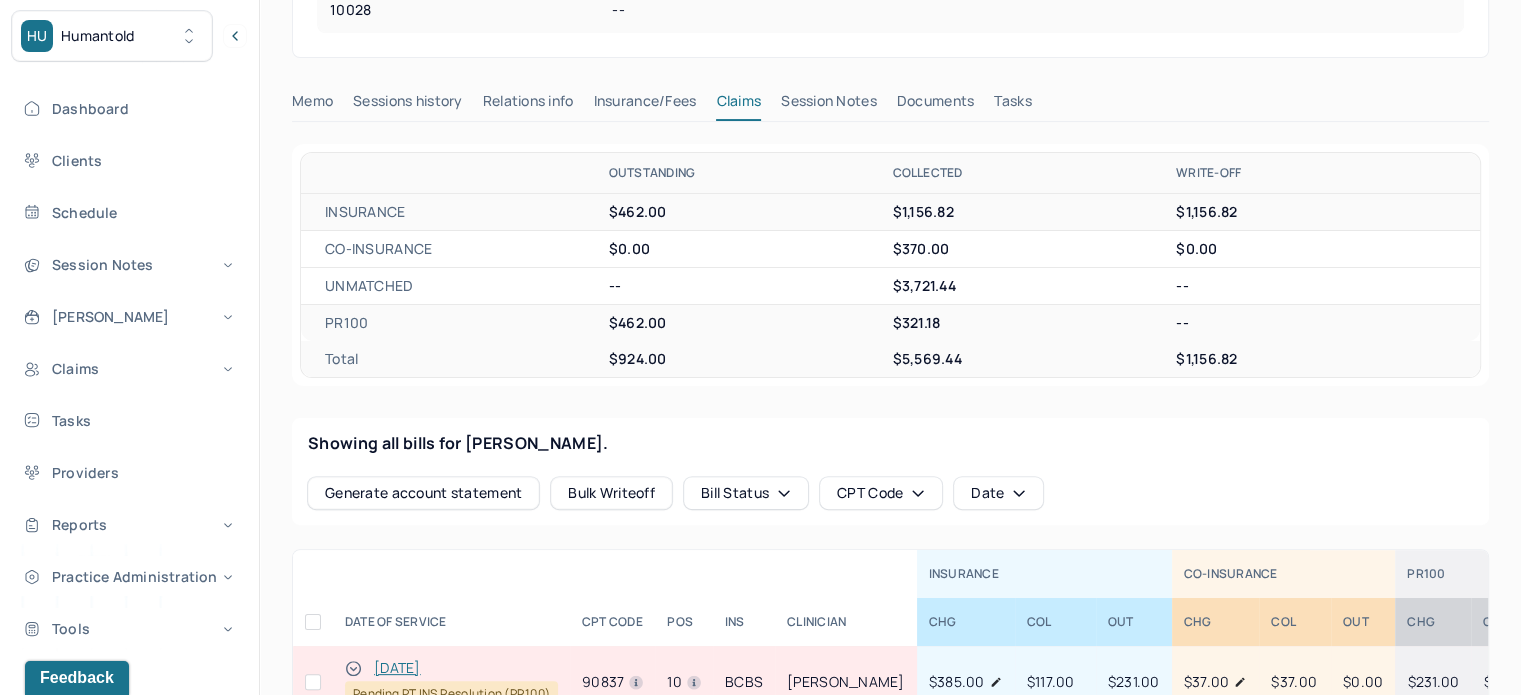 scroll, scrollTop: 480, scrollLeft: 0, axis: vertical 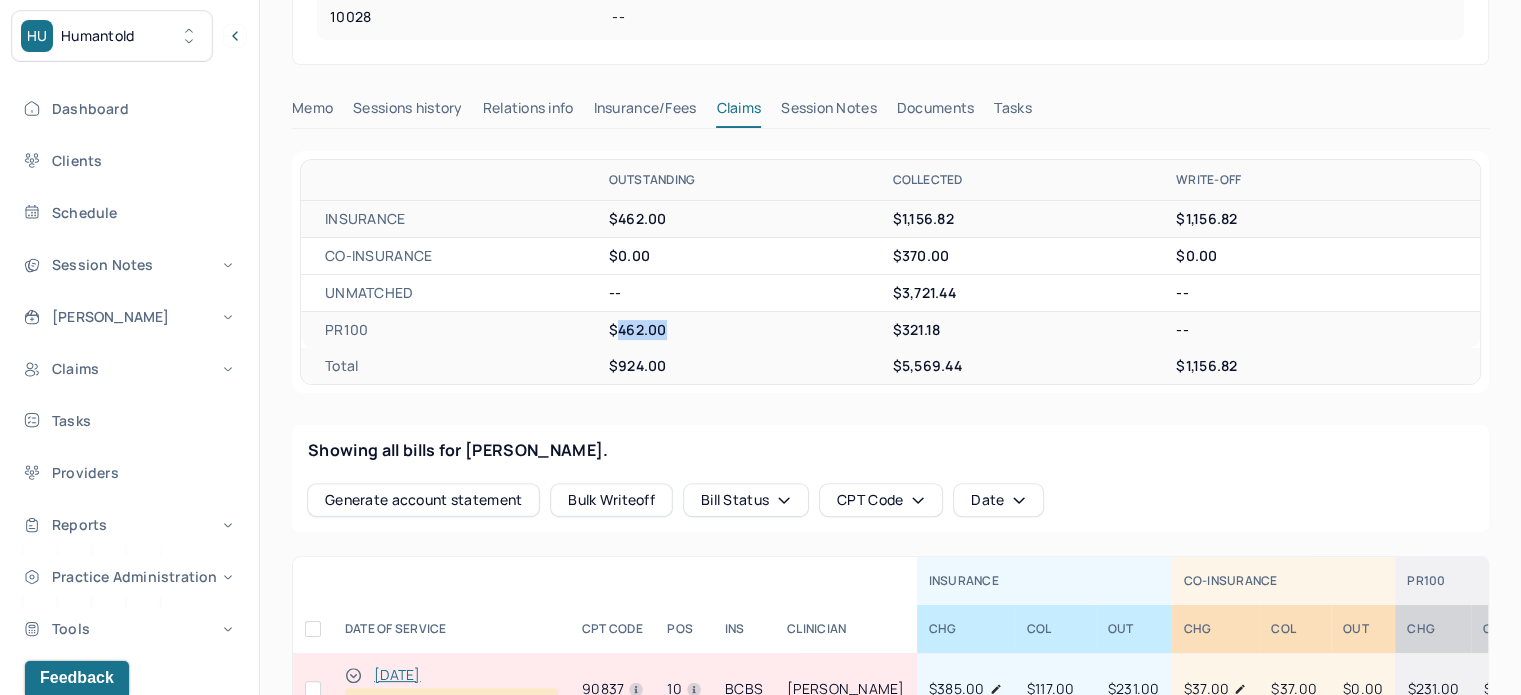 drag, startPoint x: 666, startPoint y: 313, endPoint x: 618, endPoint y: 313, distance: 48 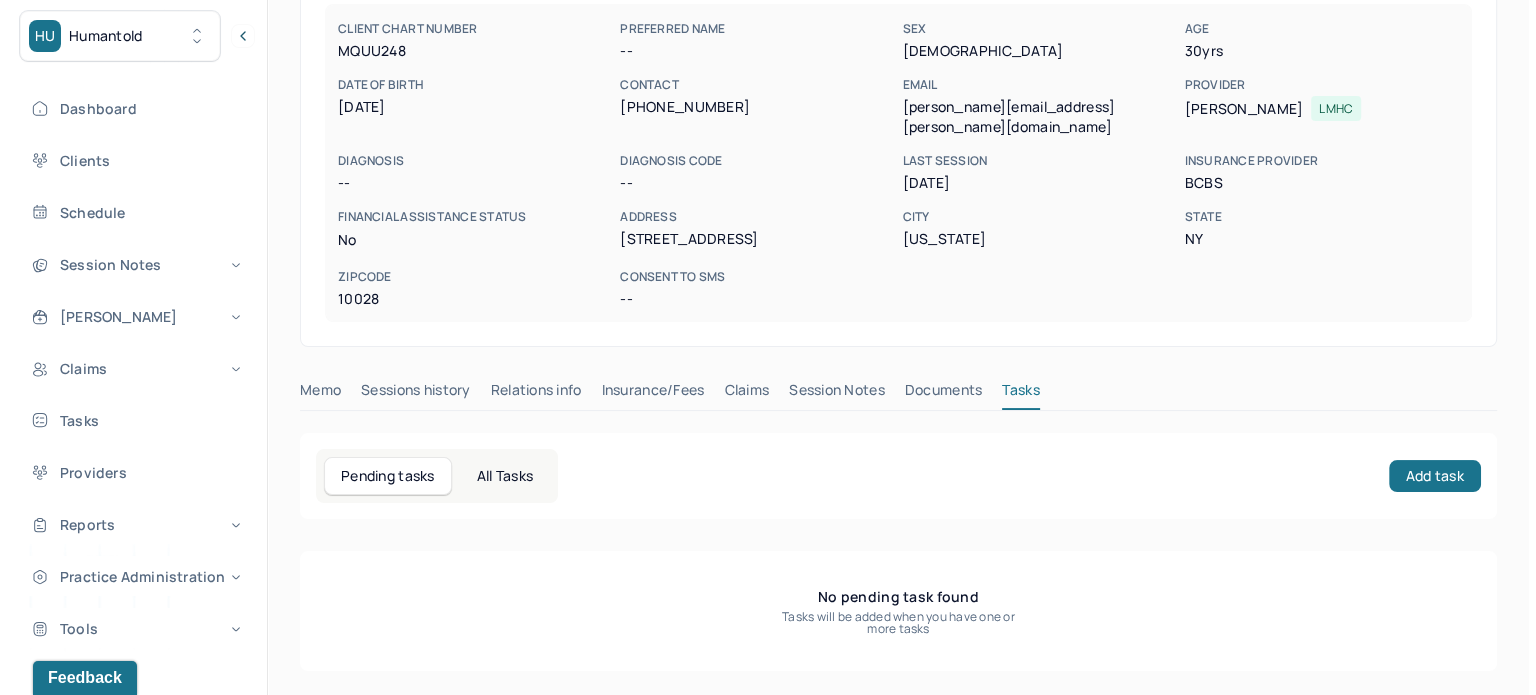scroll, scrollTop: 180, scrollLeft: 0, axis: vertical 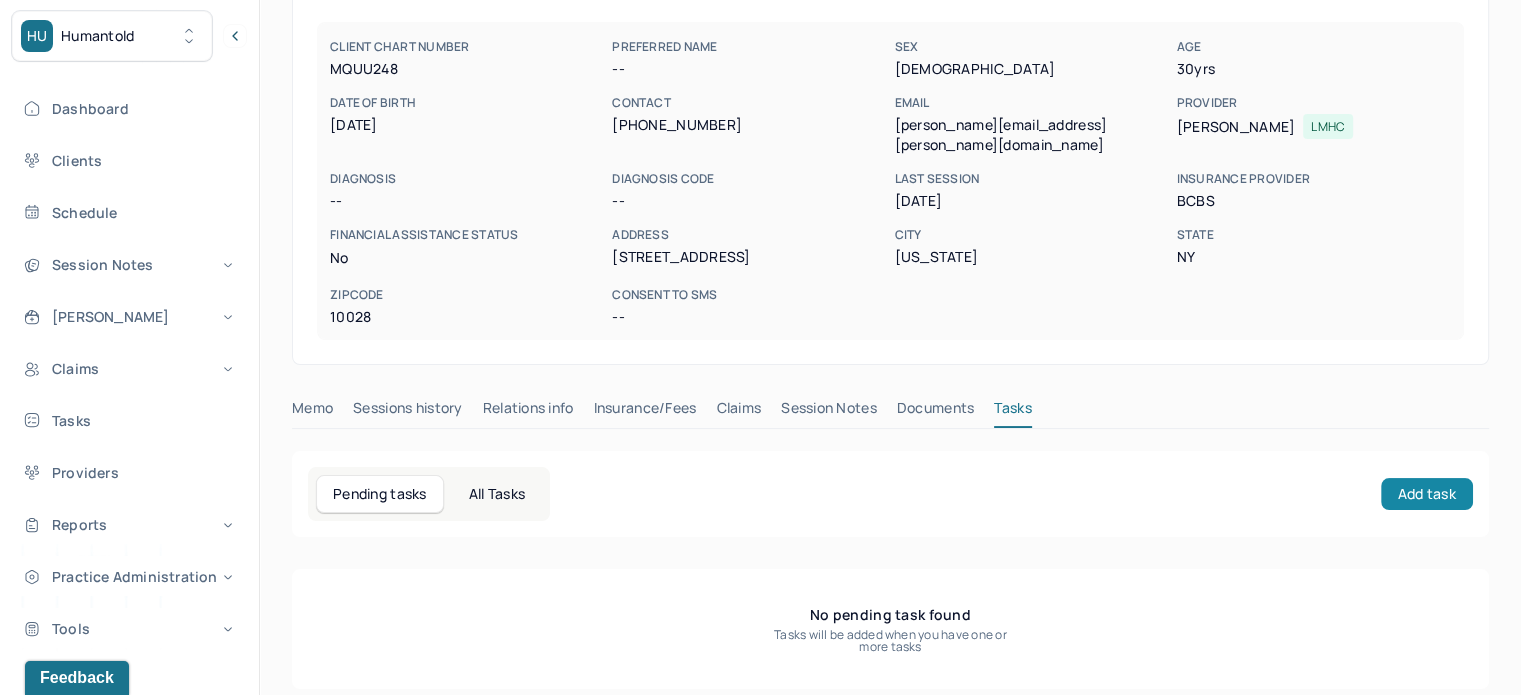click on "Add task" at bounding box center (1427, 494) 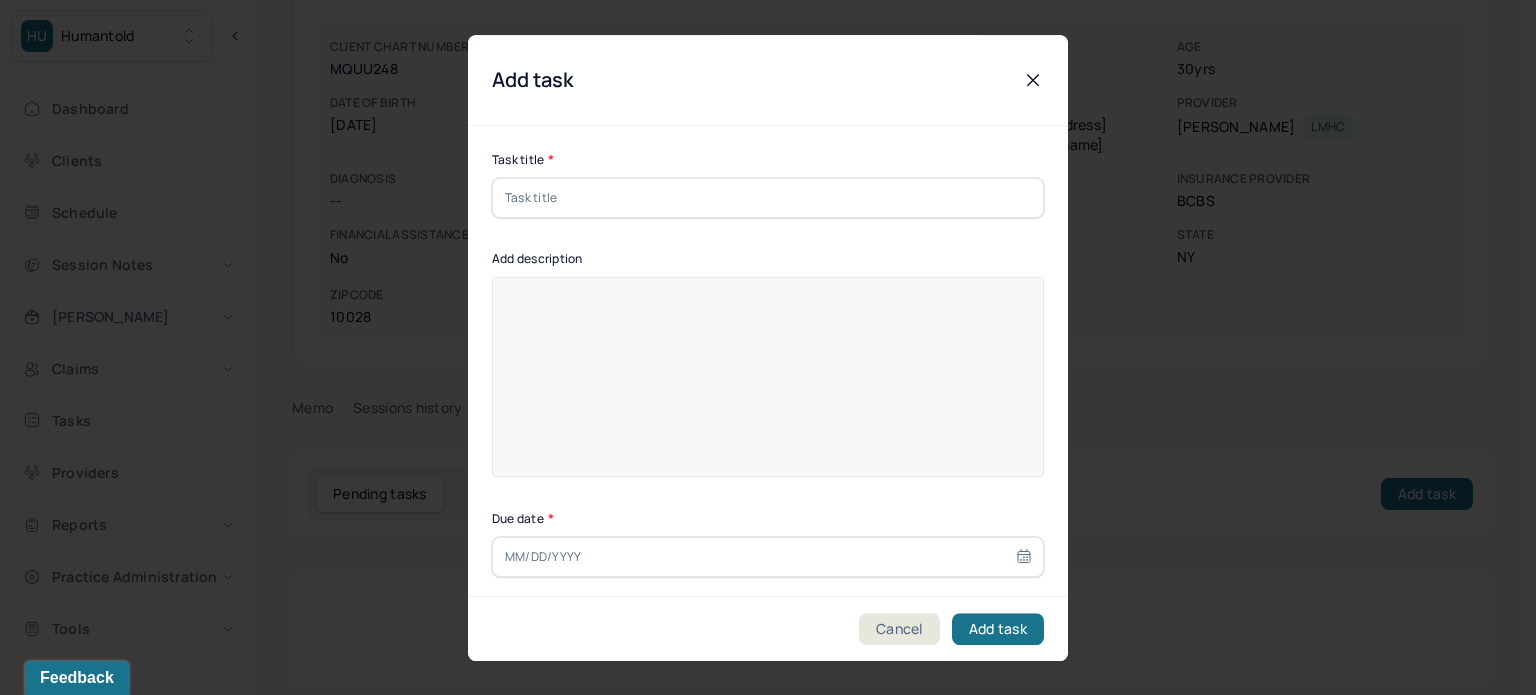 click at bounding box center (768, 198) 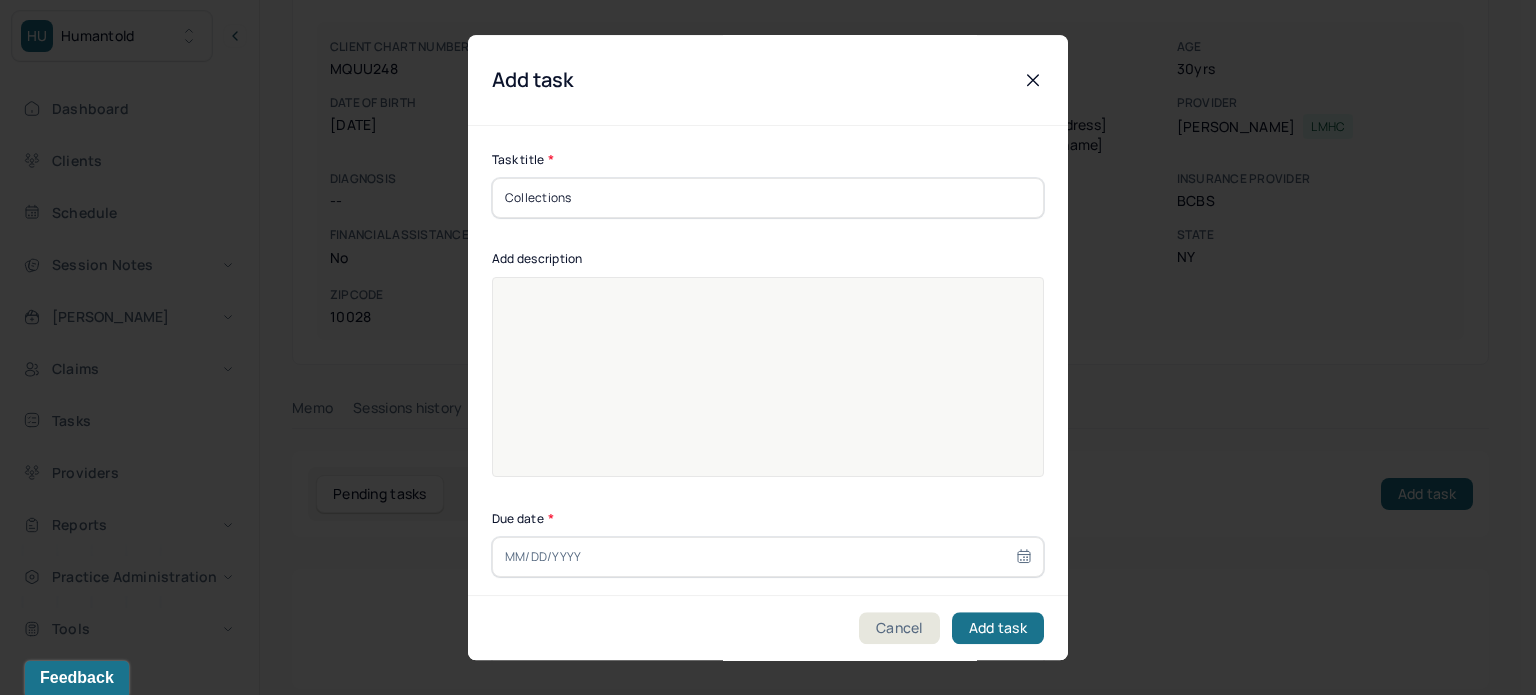type on "Collections" 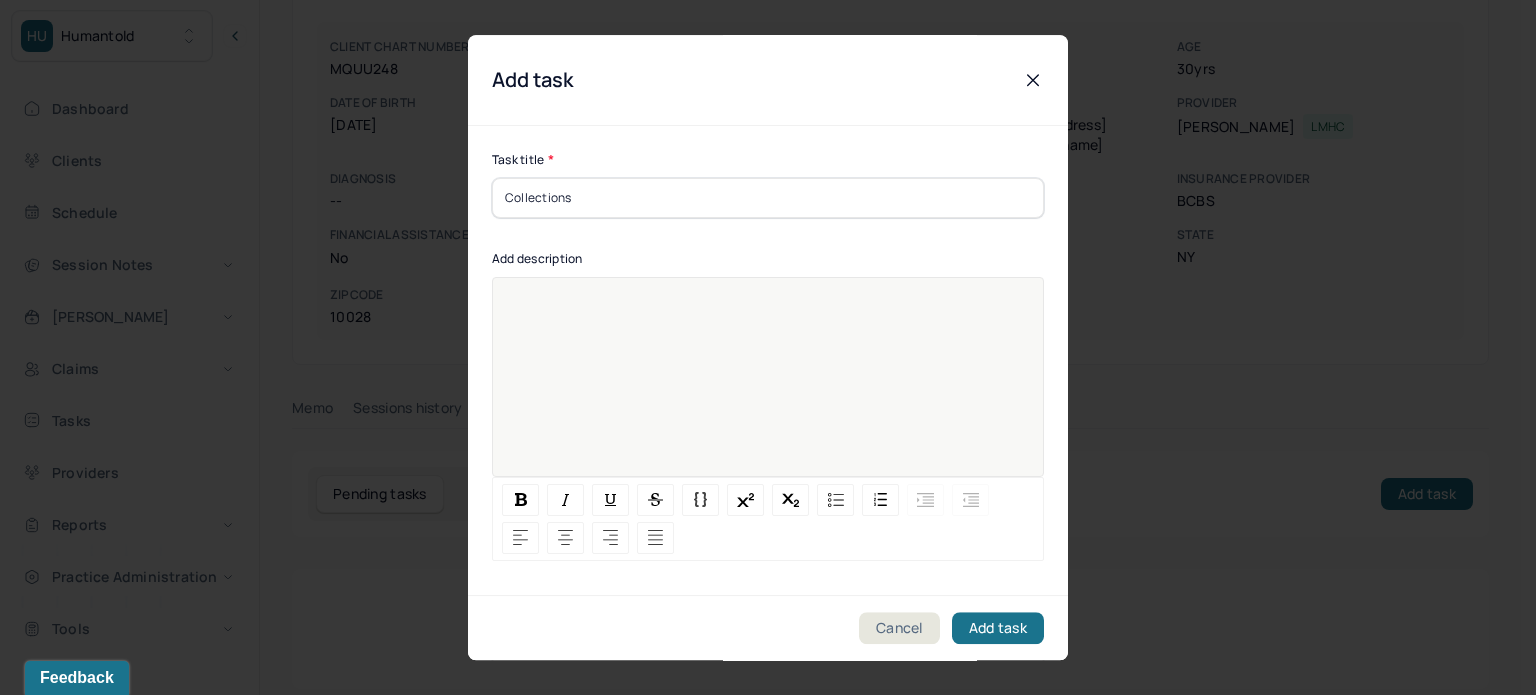 paste 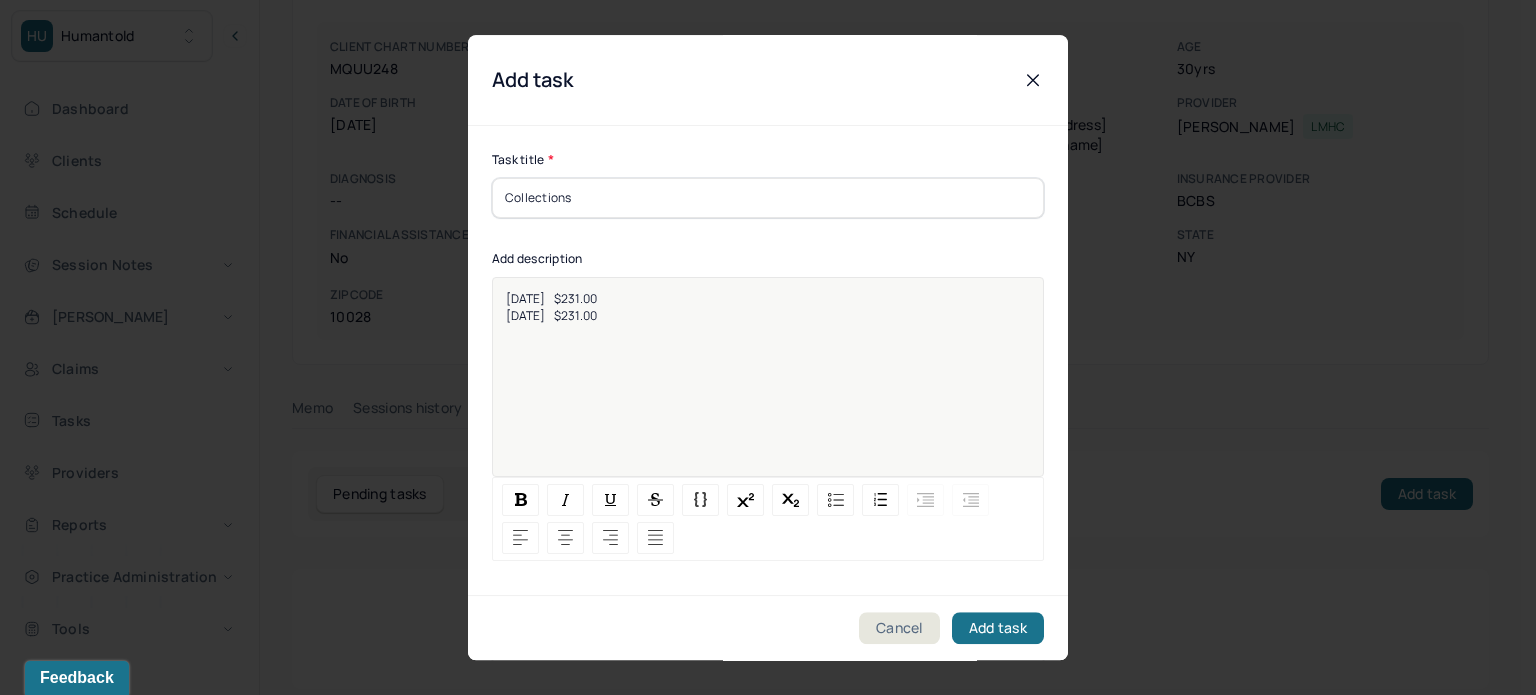 click on "[DATE]	$231.00" at bounding box center [551, 298] 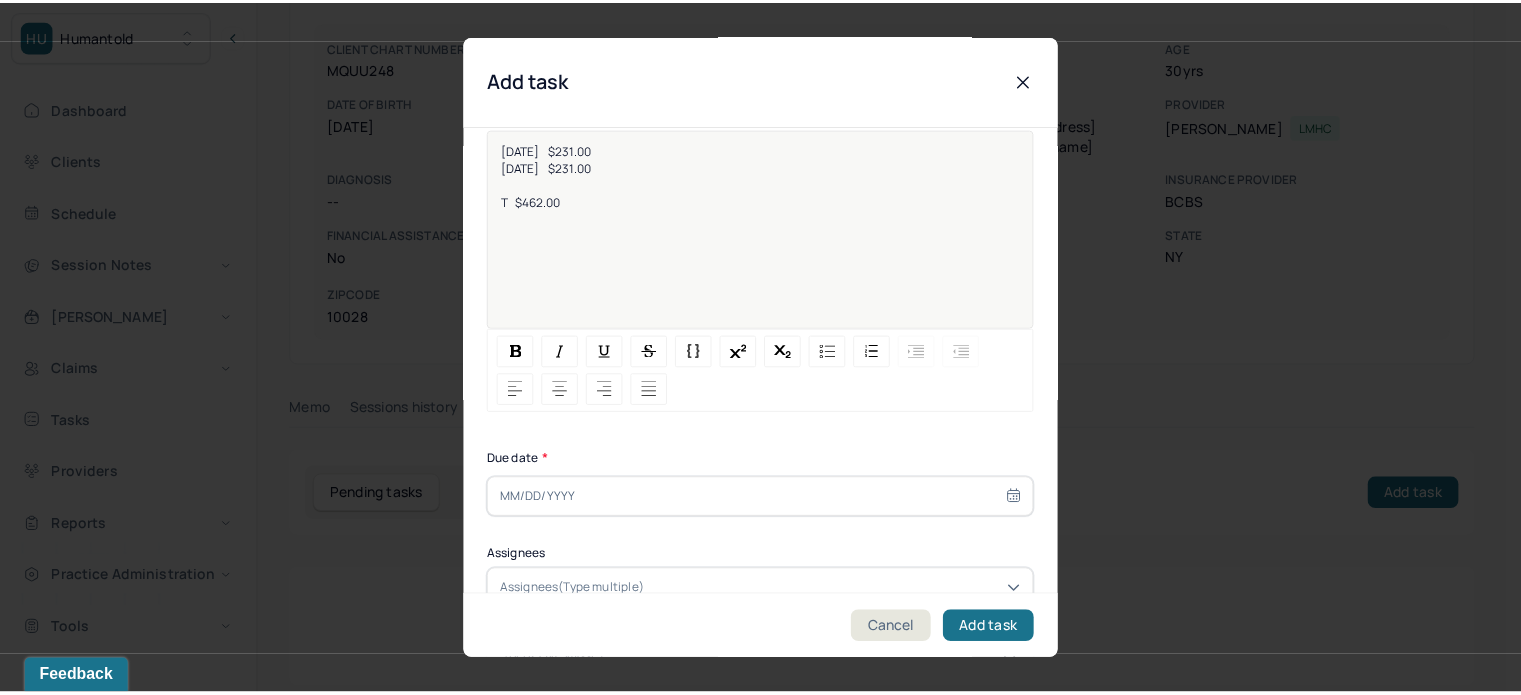 scroll, scrollTop: 256, scrollLeft: 0, axis: vertical 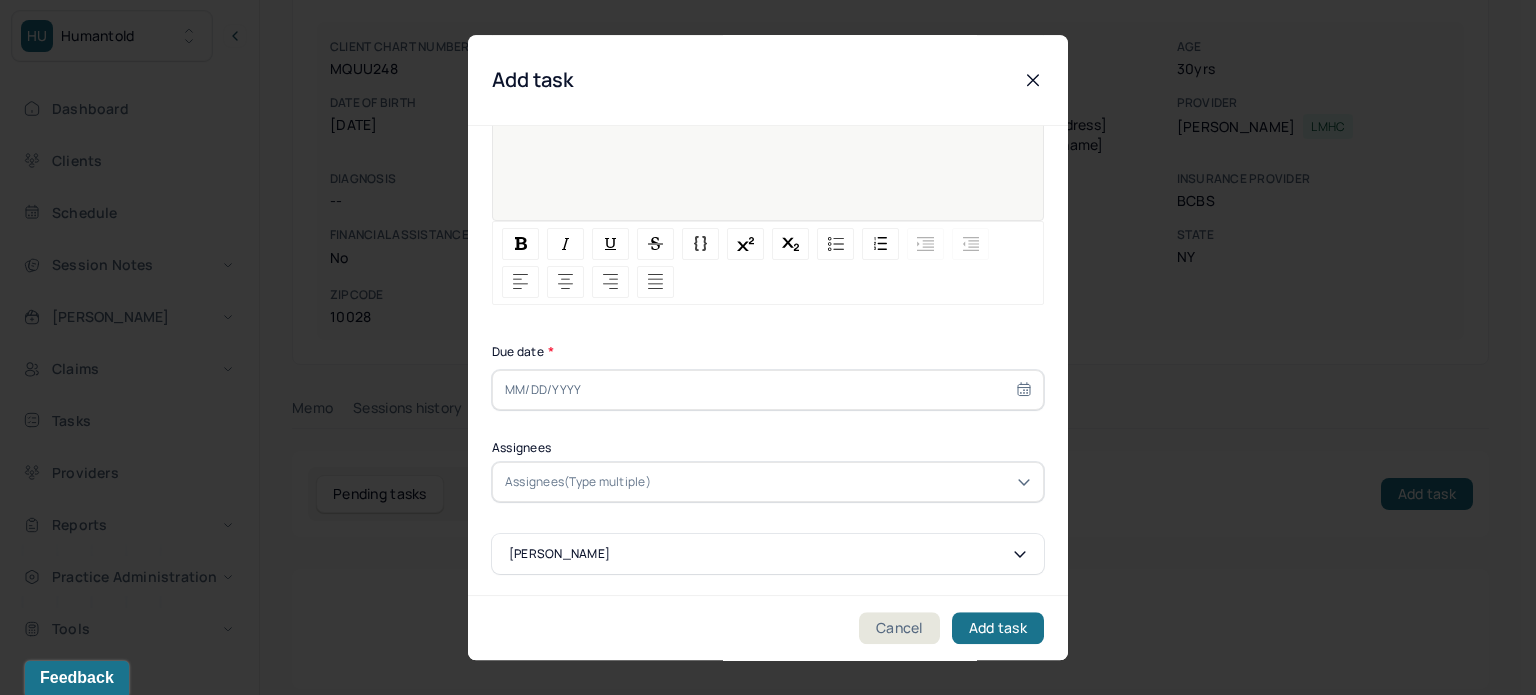 click at bounding box center [768, 390] 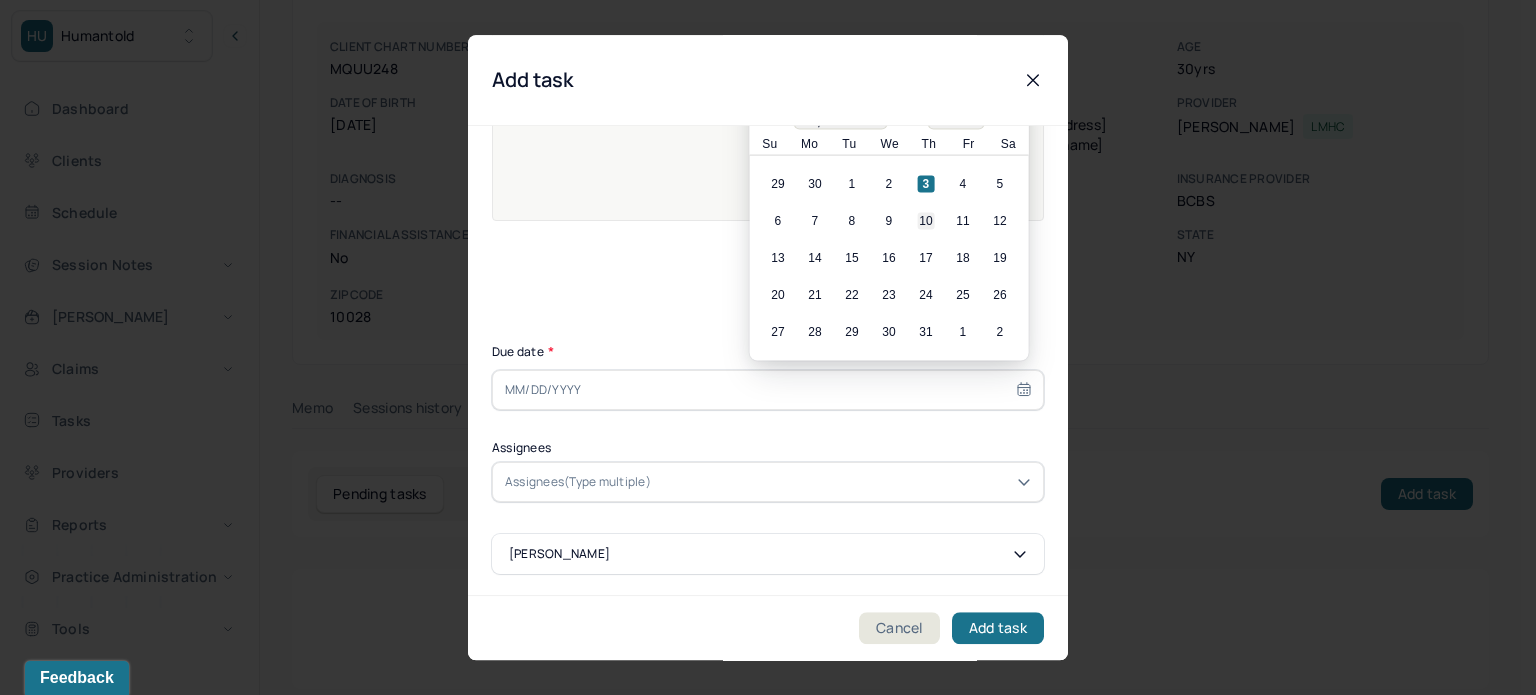 click on "10" at bounding box center (926, 221) 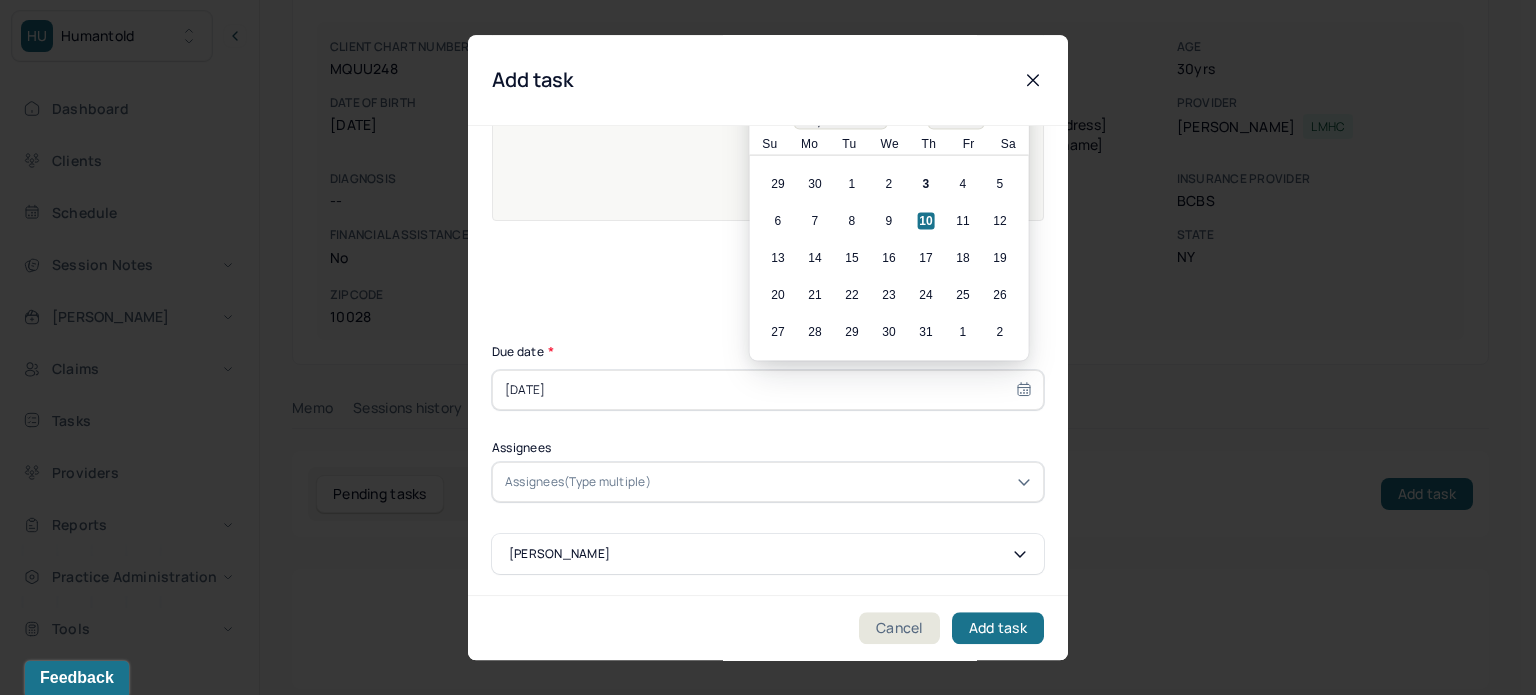 click on "Assignees(Type multiple)" at bounding box center [578, 482] 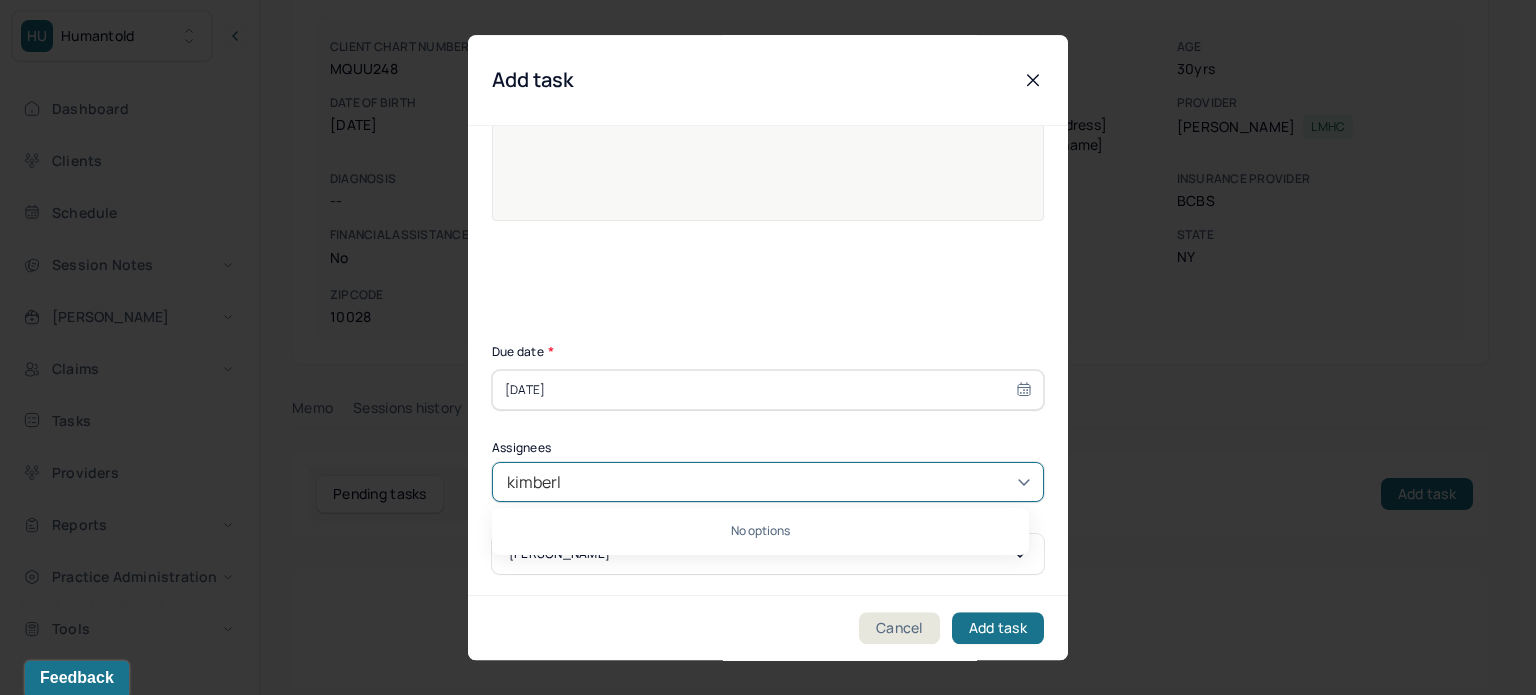 type on "[PERSON_NAME]" 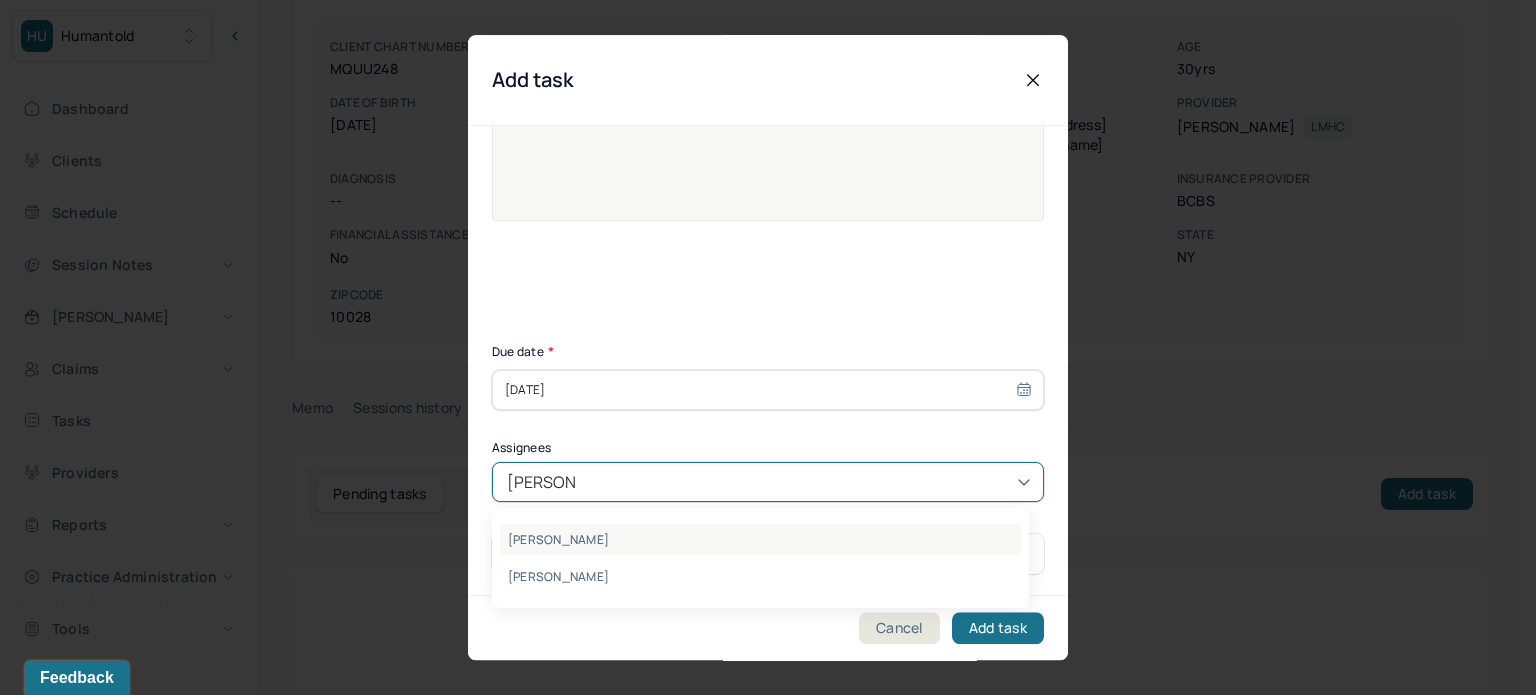 click on "[PERSON_NAME]" at bounding box center [760, 539] 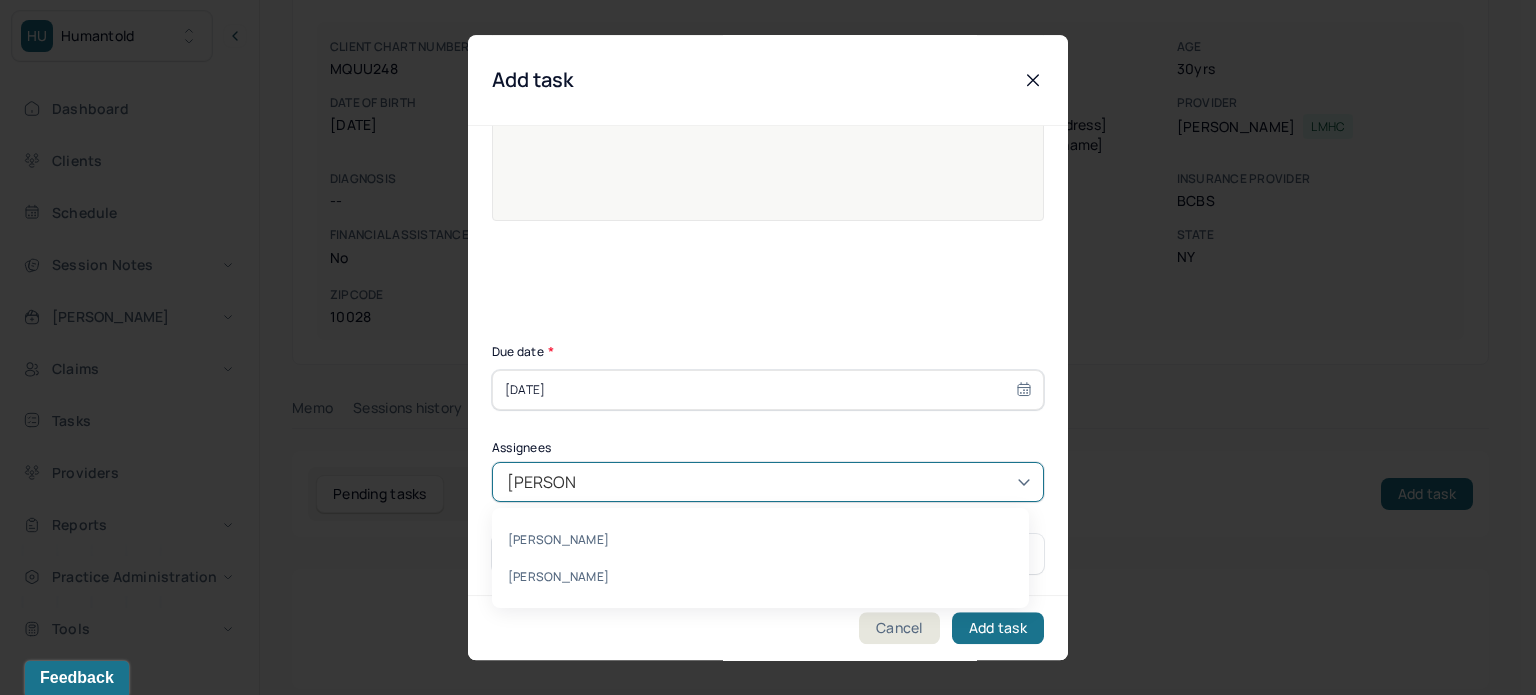 type 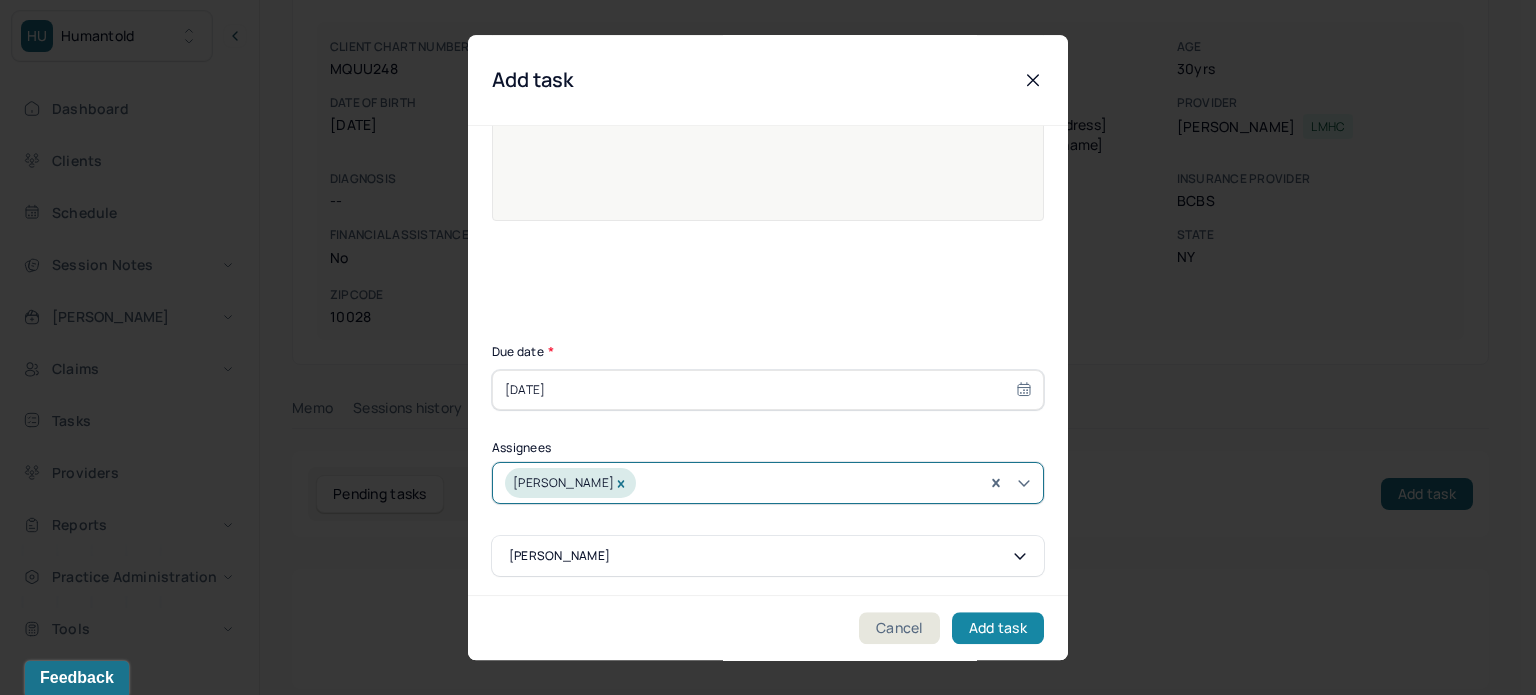 click on "Add task" at bounding box center (998, 628) 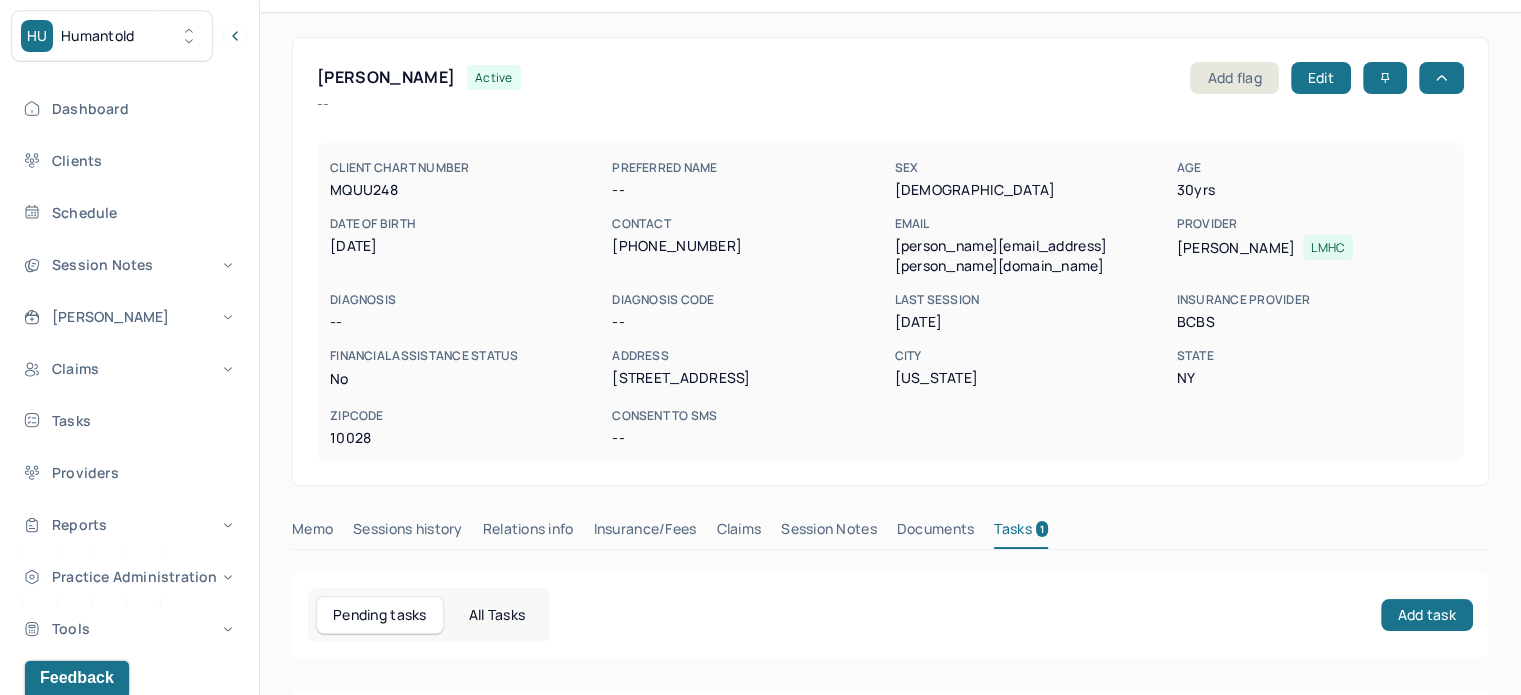 scroll, scrollTop: 0, scrollLeft: 0, axis: both 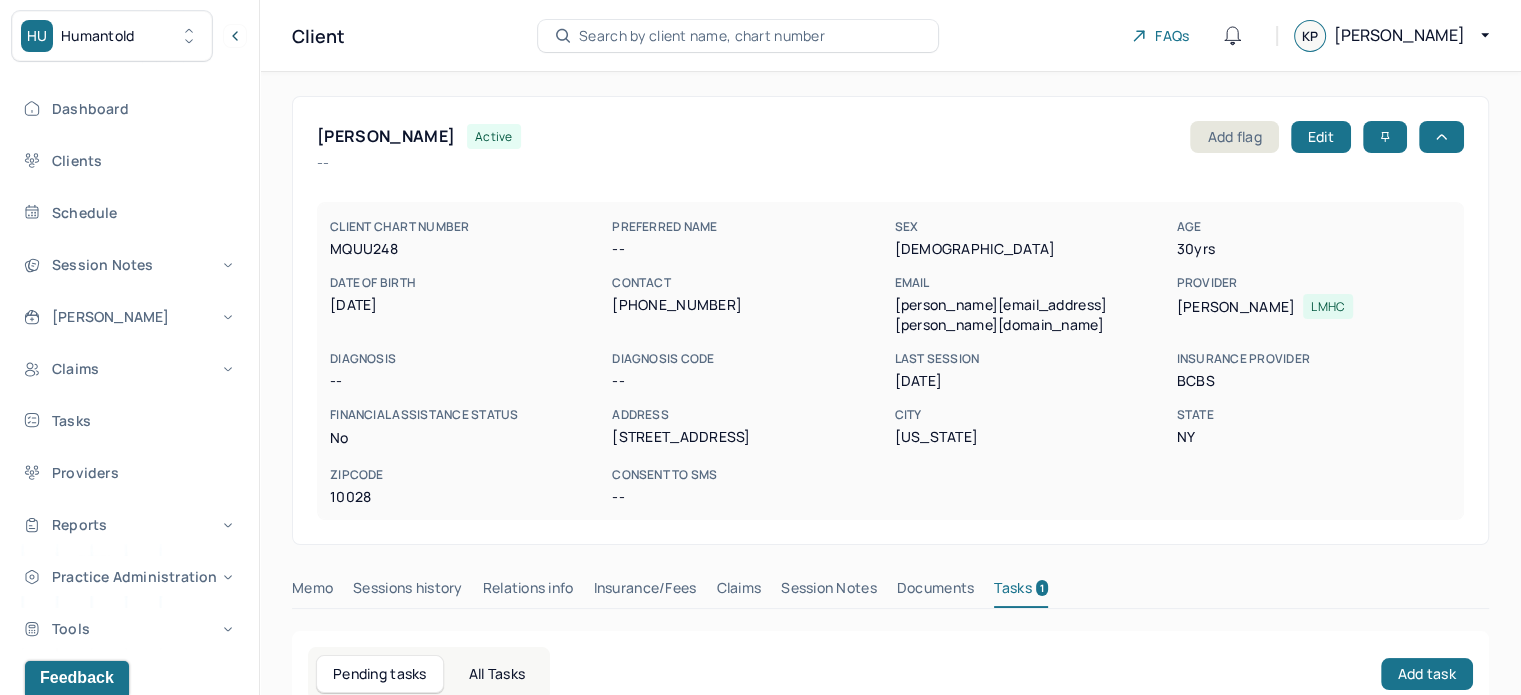 click on "Search by client name, chart number" at bounding box center (702, 36) 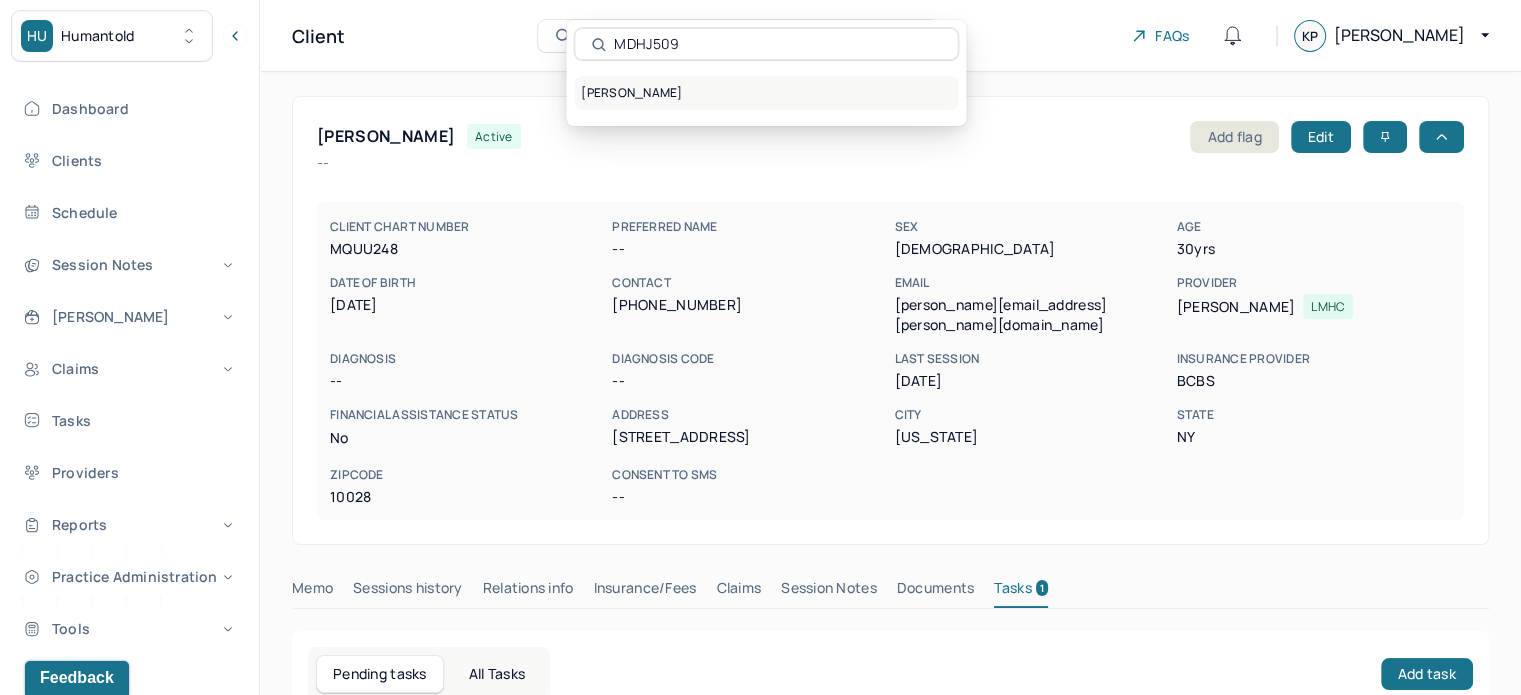 type on "MDHJ509" 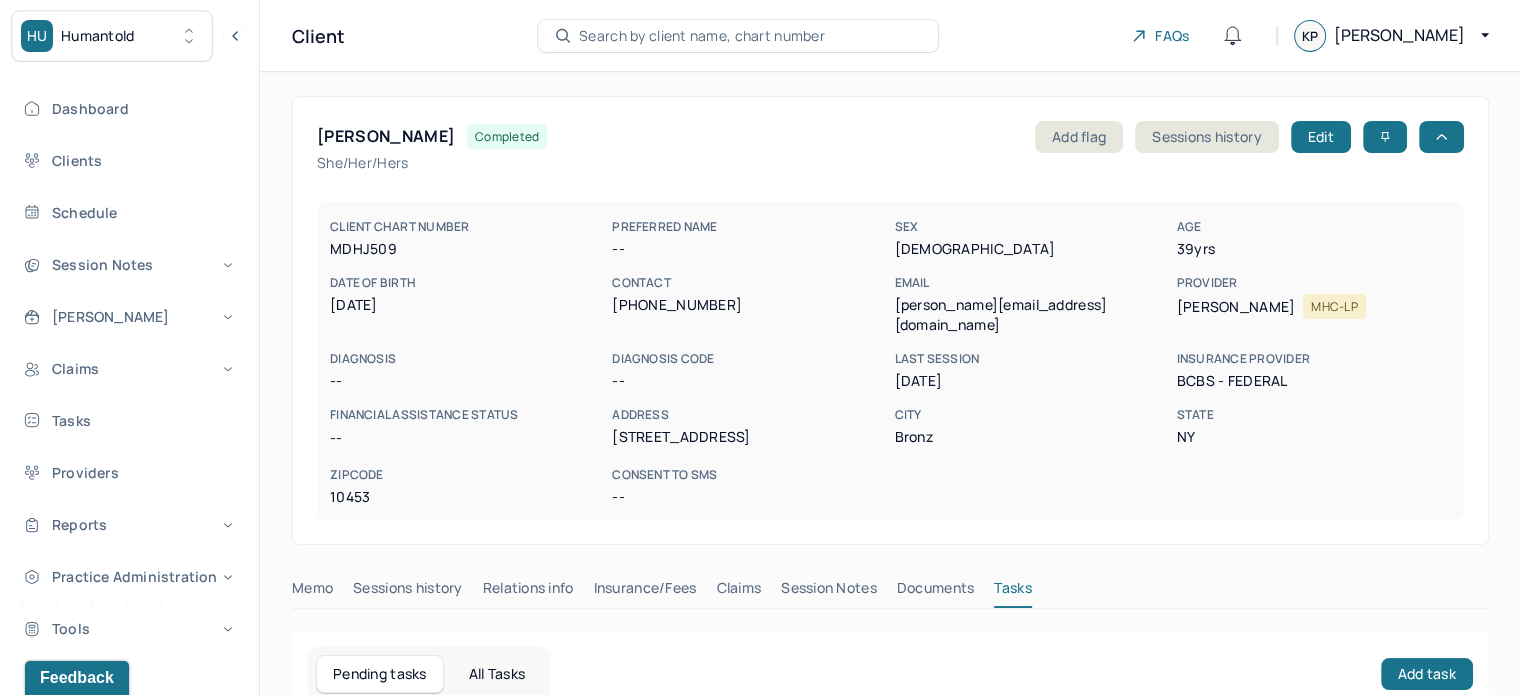 click on "[PERSON_NAME][EMAIL_ADDRESS][DOMAIN_NAME]" at bounding box center [1031, 315] 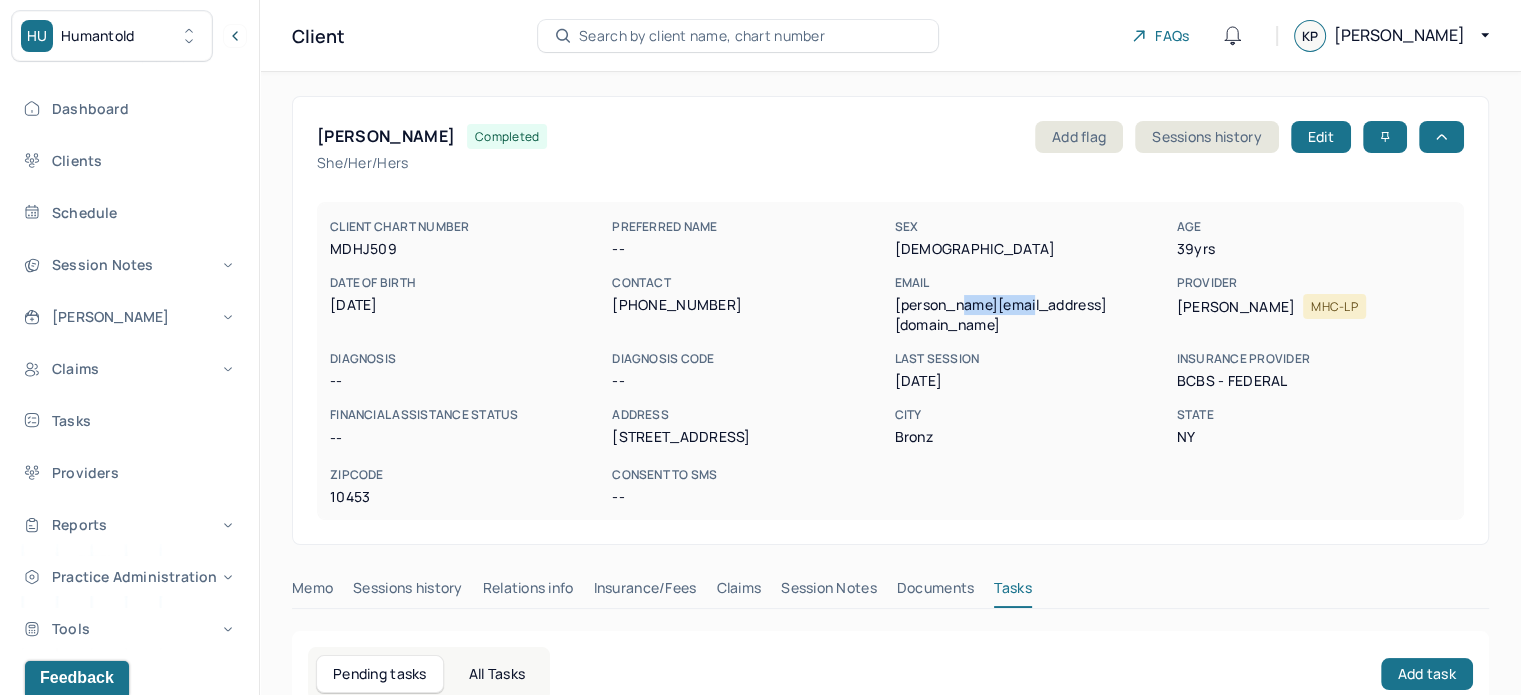 click on "[PERSON_NAME][EMAIL_ADDRESS][DOMAIN_NAME]" at bounding box center [1031, 315] 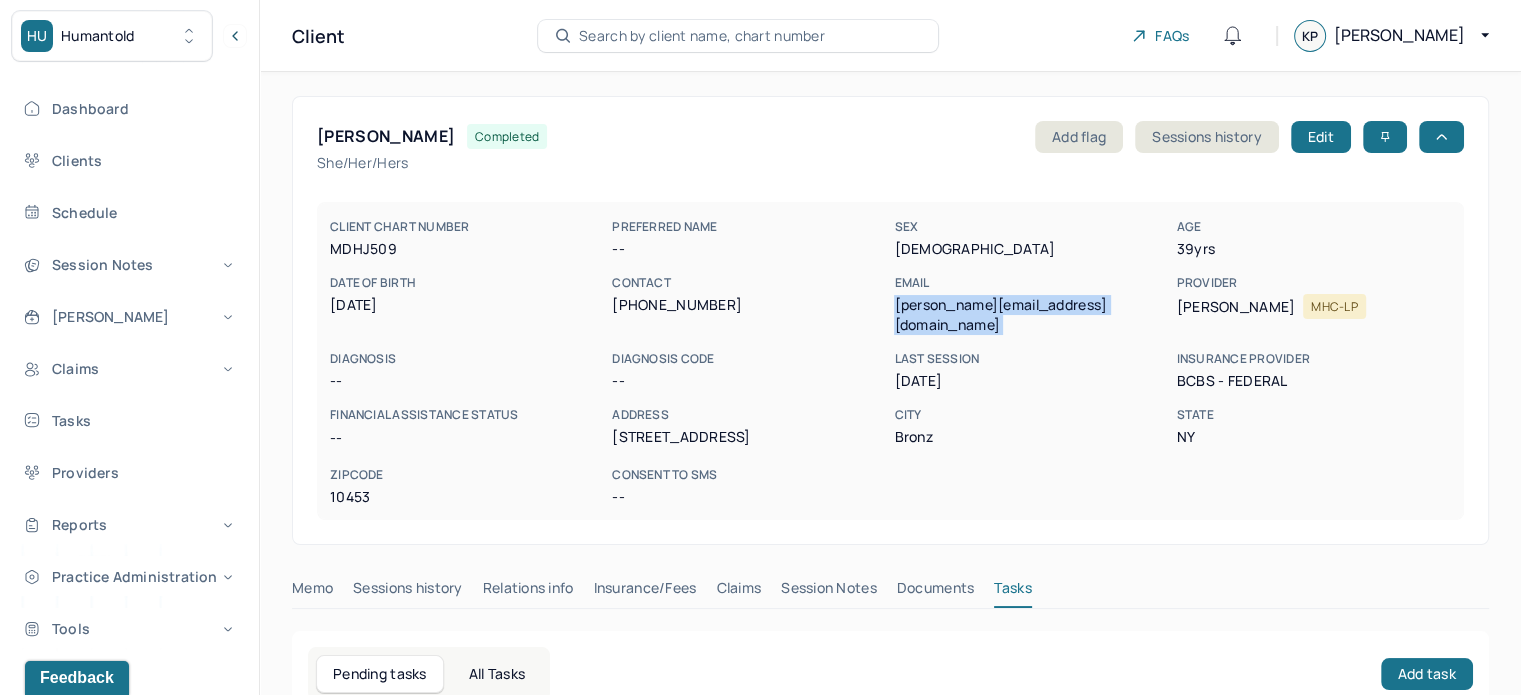 click on "[PERSON_NAME][EMAIL_ADDRESS][DOMAIN_NAME]" at bounding box center [1031, 315] 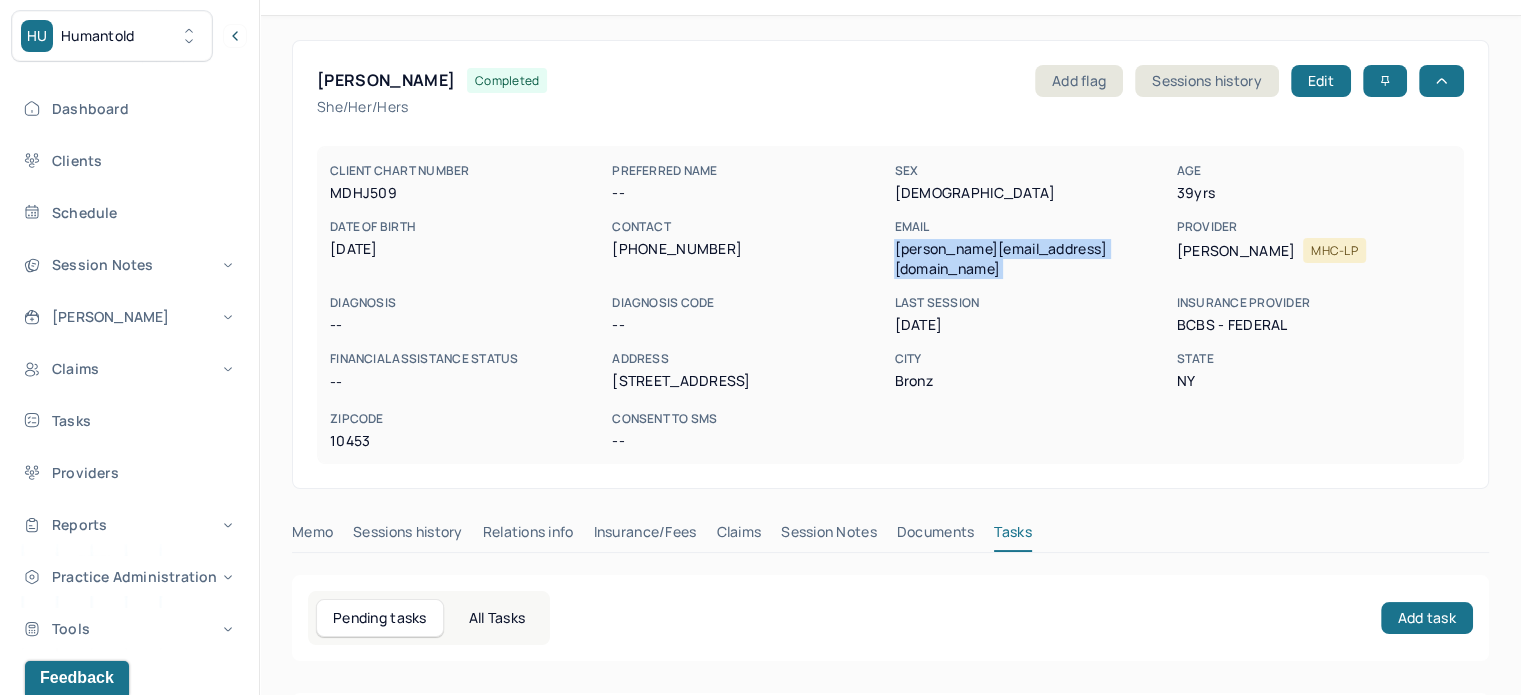 scroll, scrollTop: 180, scrollLeft: 0, axis: vertical 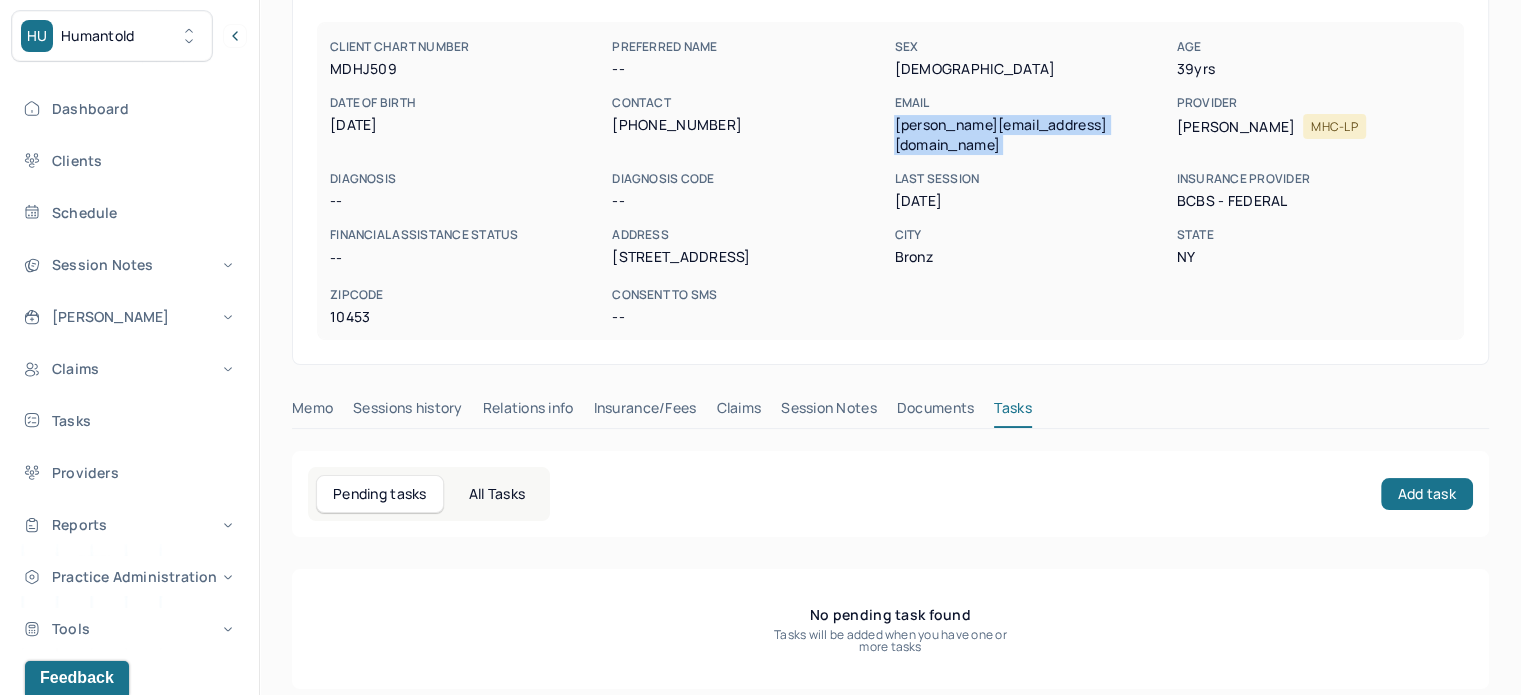 click on "Claims" at bounding box center (738, 412) 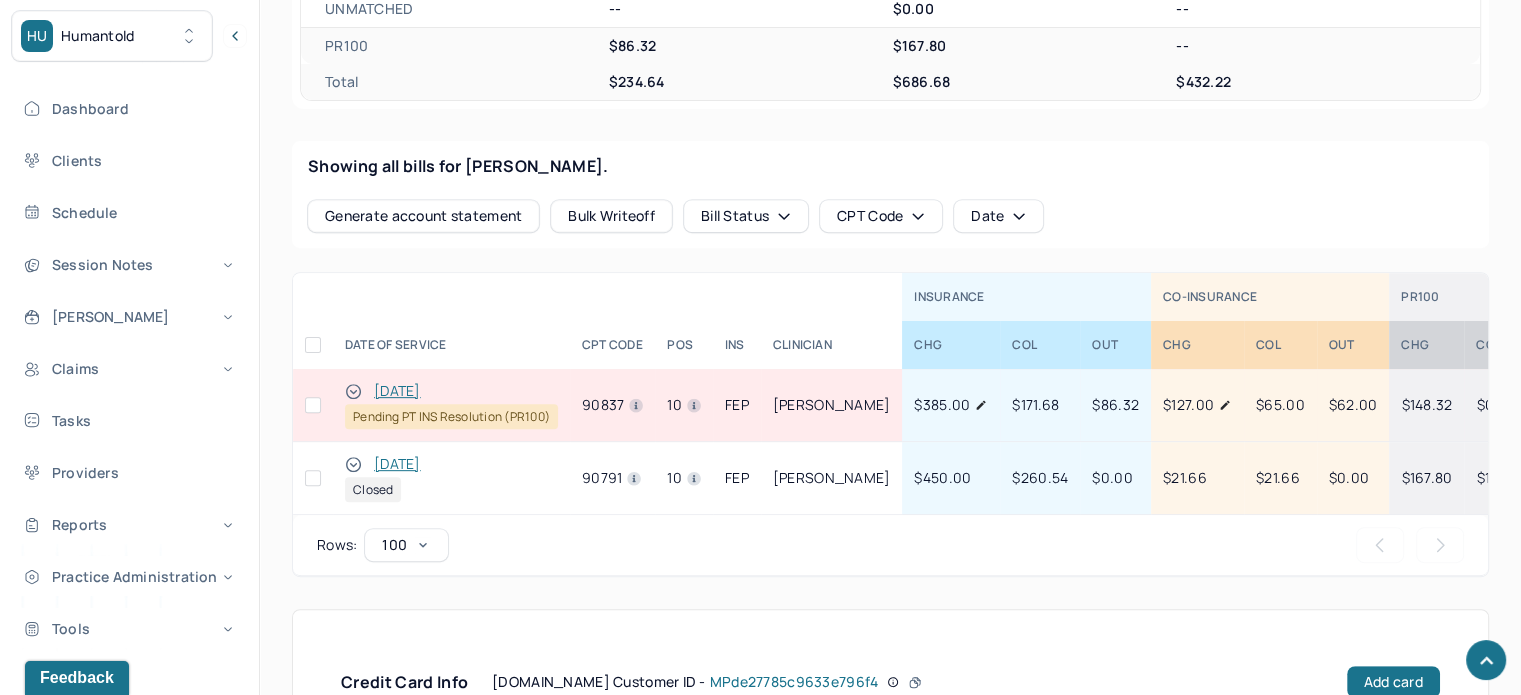 scroll, scrollTop: 752, scrollLeft: 0, axis: vertical 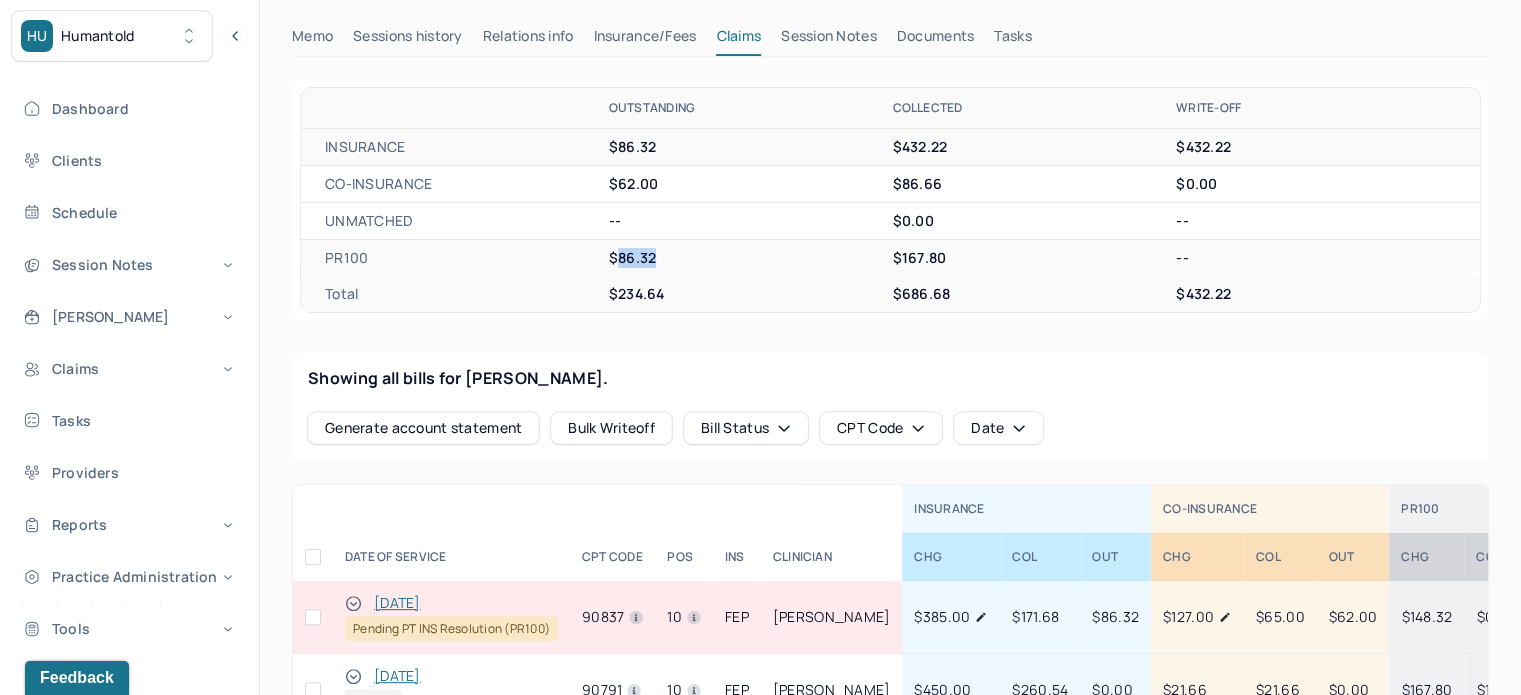 drag, startPoint x: 661, startPoint y: 241, endPoint x: 620, endPoint y: 239, distance: 41.04875 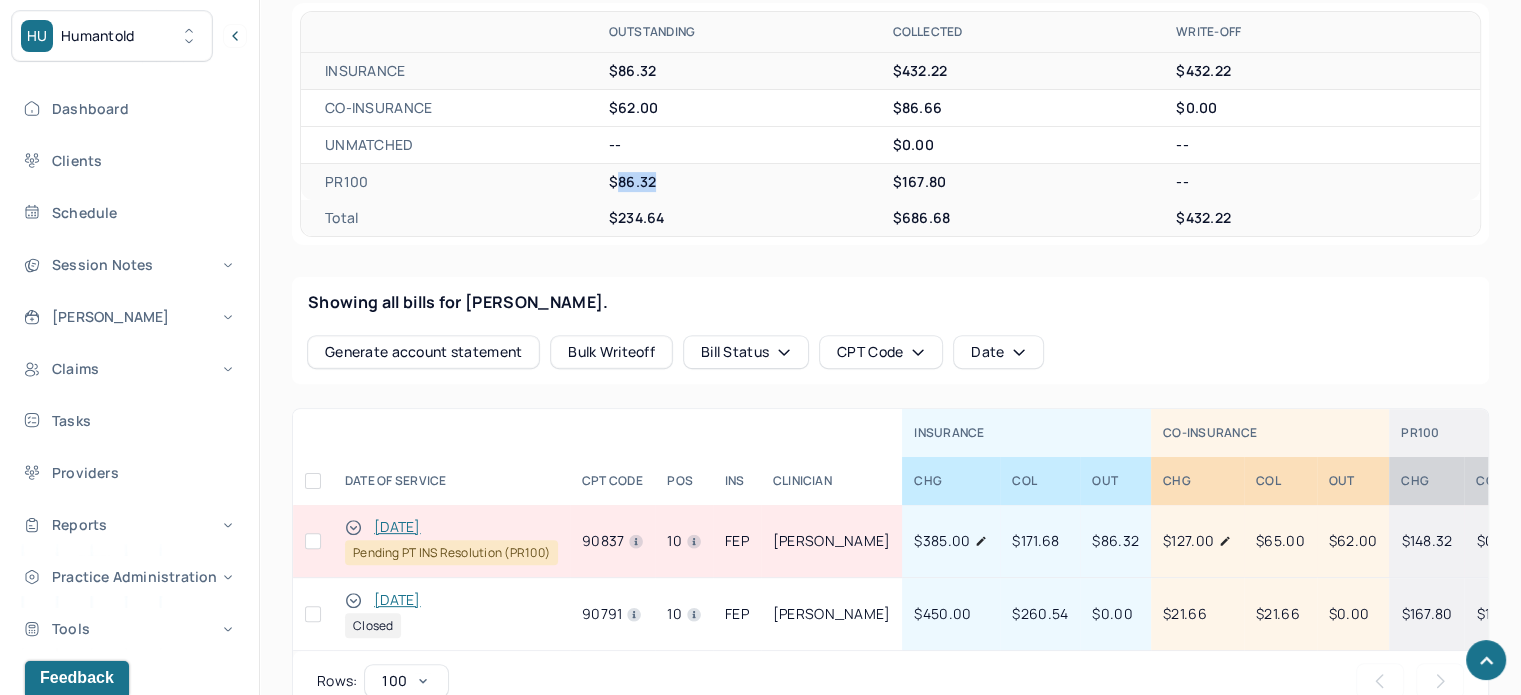 scroll, scrollTop: 752, scrollLeft: 0, axis: vertical 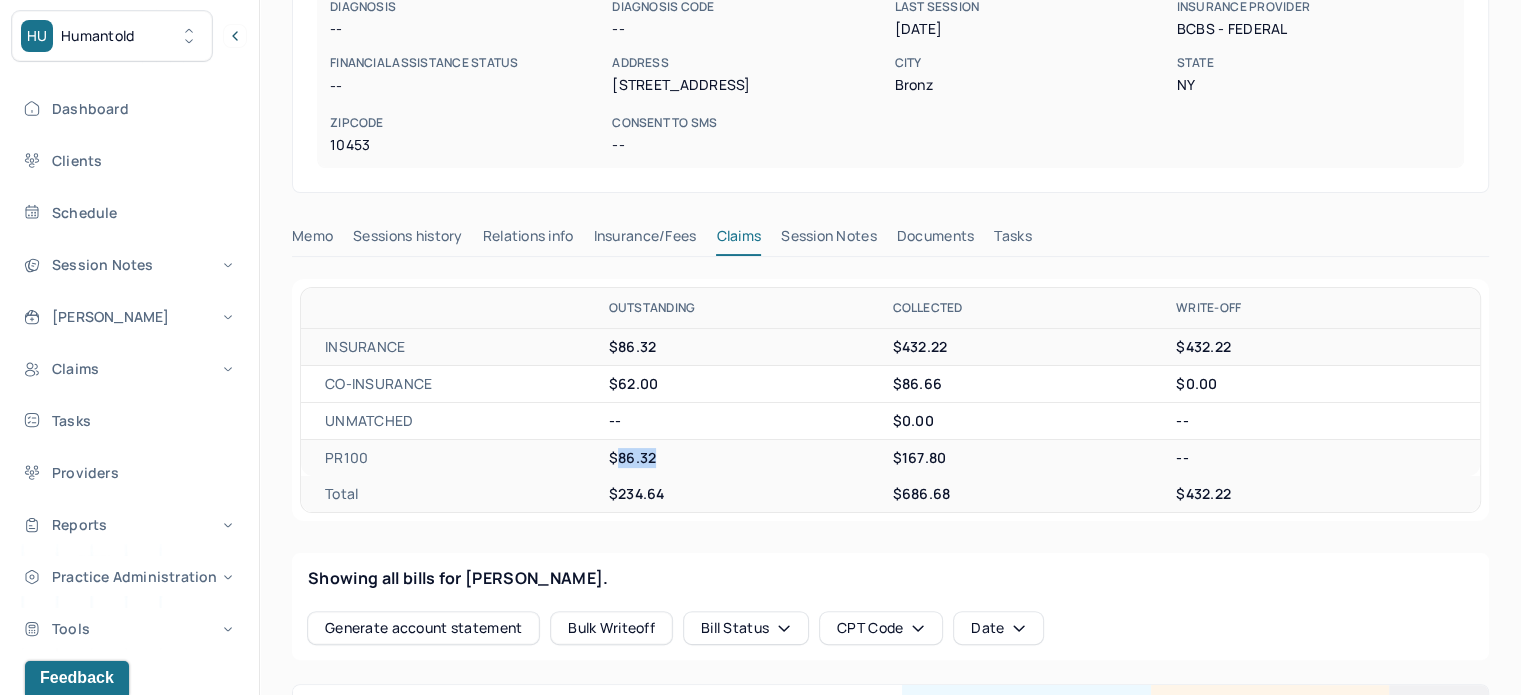 click on "Tasks" at bounding box center (1012, 240) 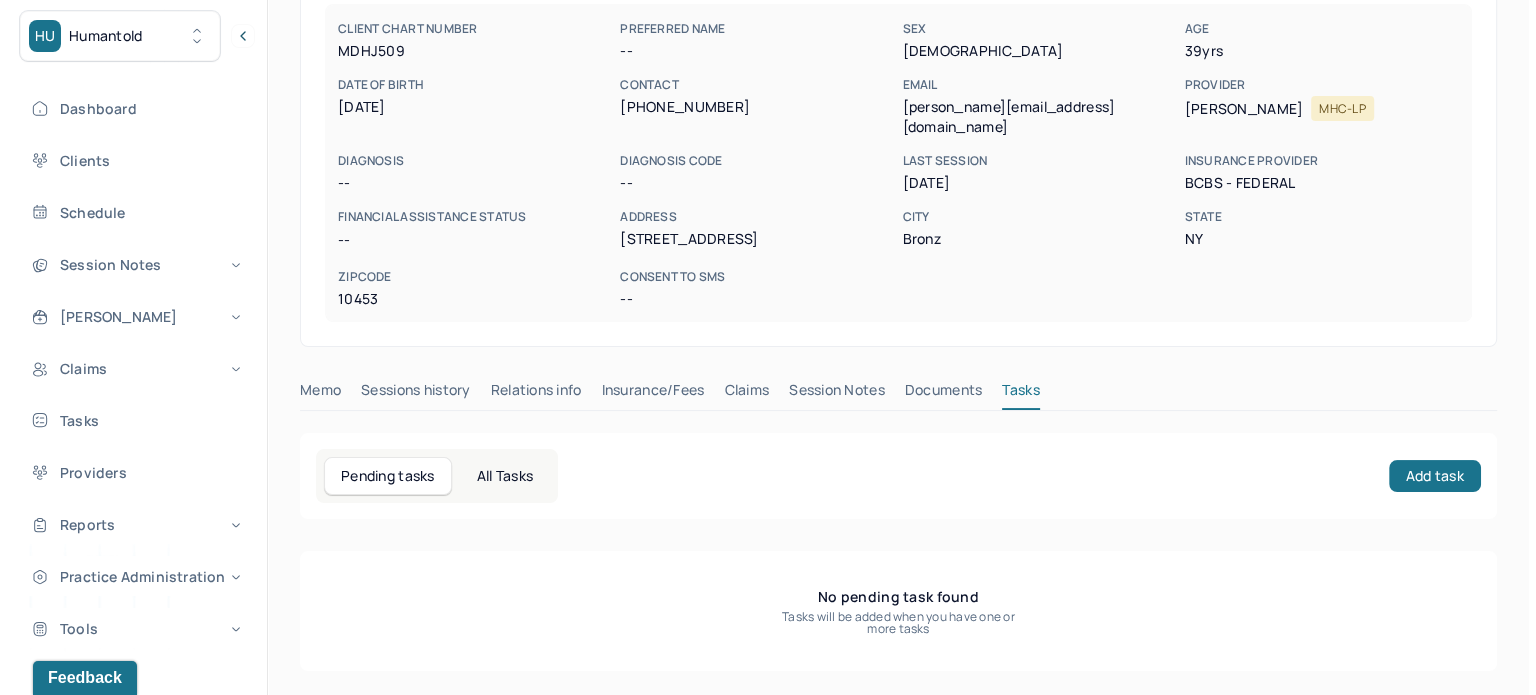 scroll, scrollTop: 180, scrollLeft: 0, axis: vertical 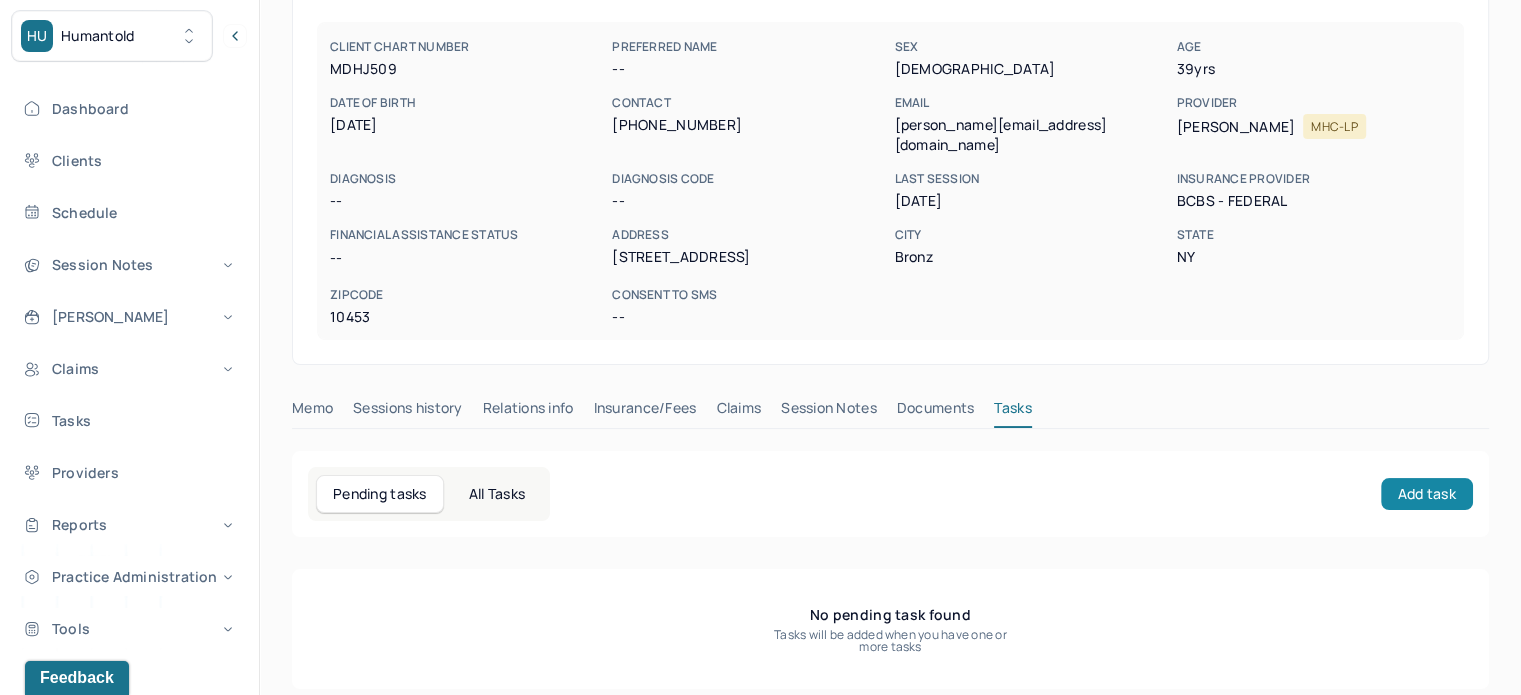 click on "Add task" at bounding box center (1427, 494) 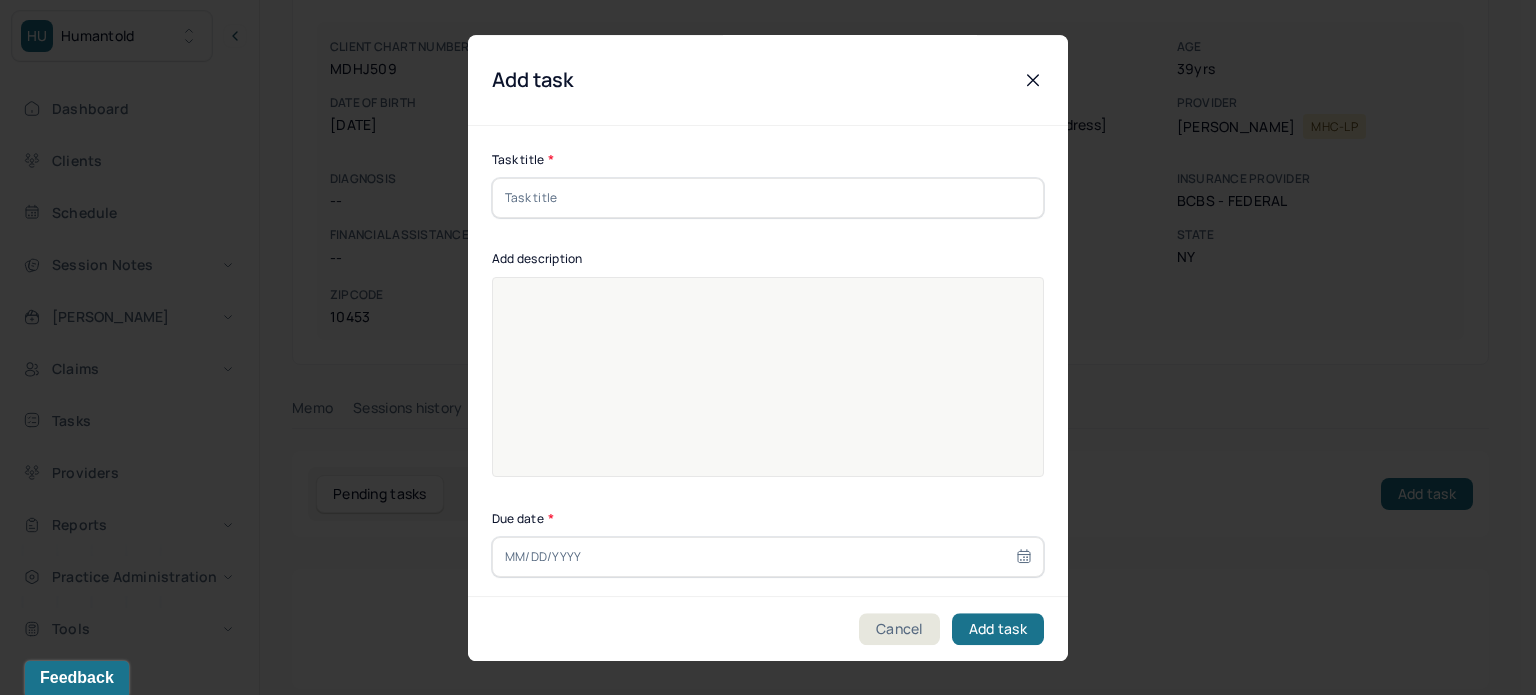 click on "Task title * Add description Due date * Assignees Assignees(Type multiple)   [PERSON_NAME]" at bounding box center [768, 445] 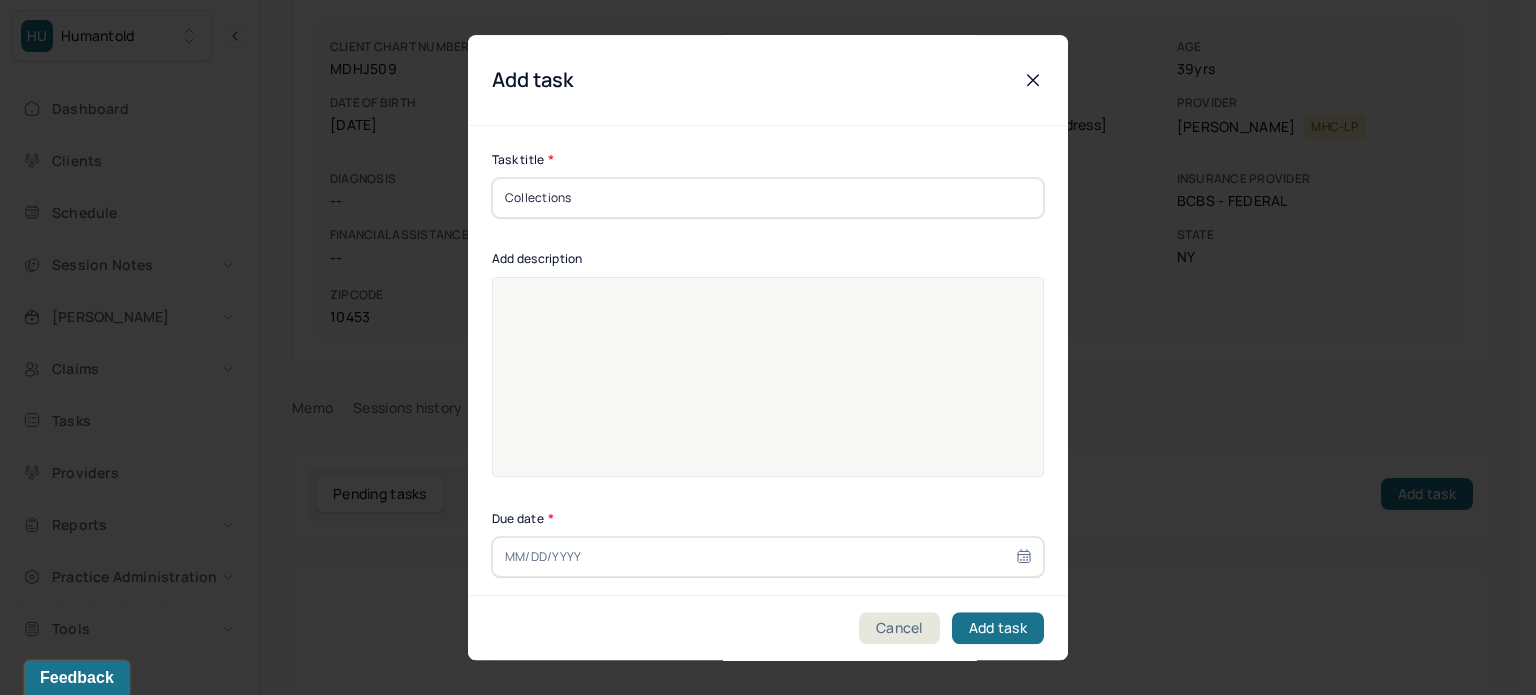 type on "Collections" 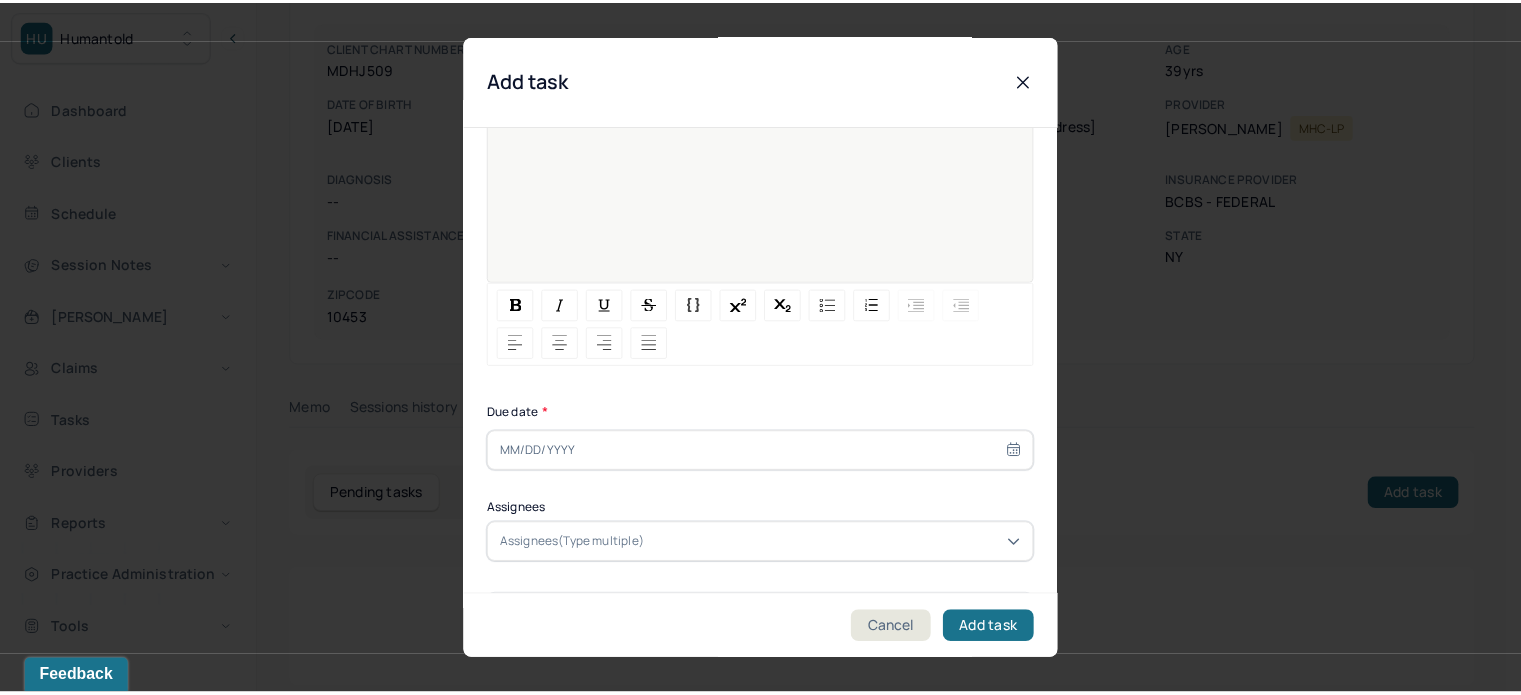 scroll, scrollTop: 200, scrollLeft: 0, axis: vertical 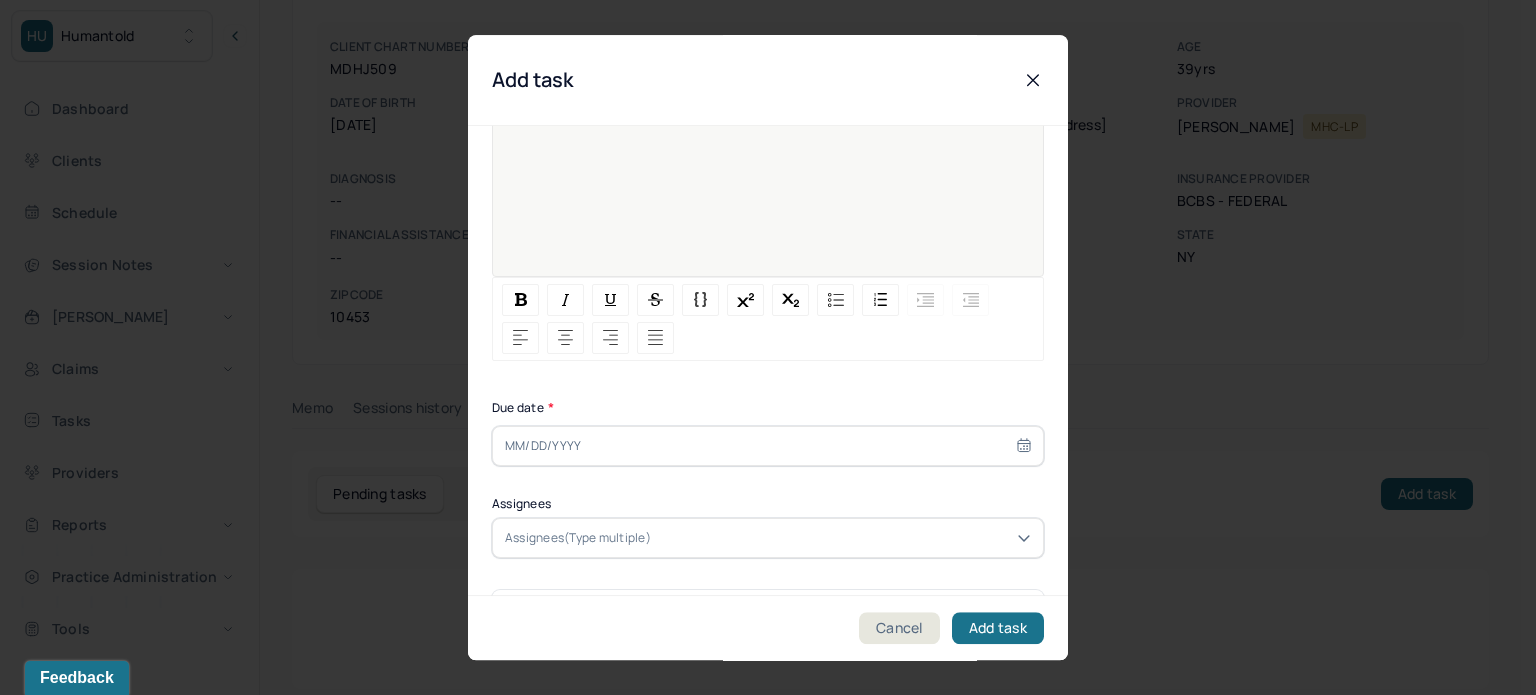 click at bounding box center (768, 446) 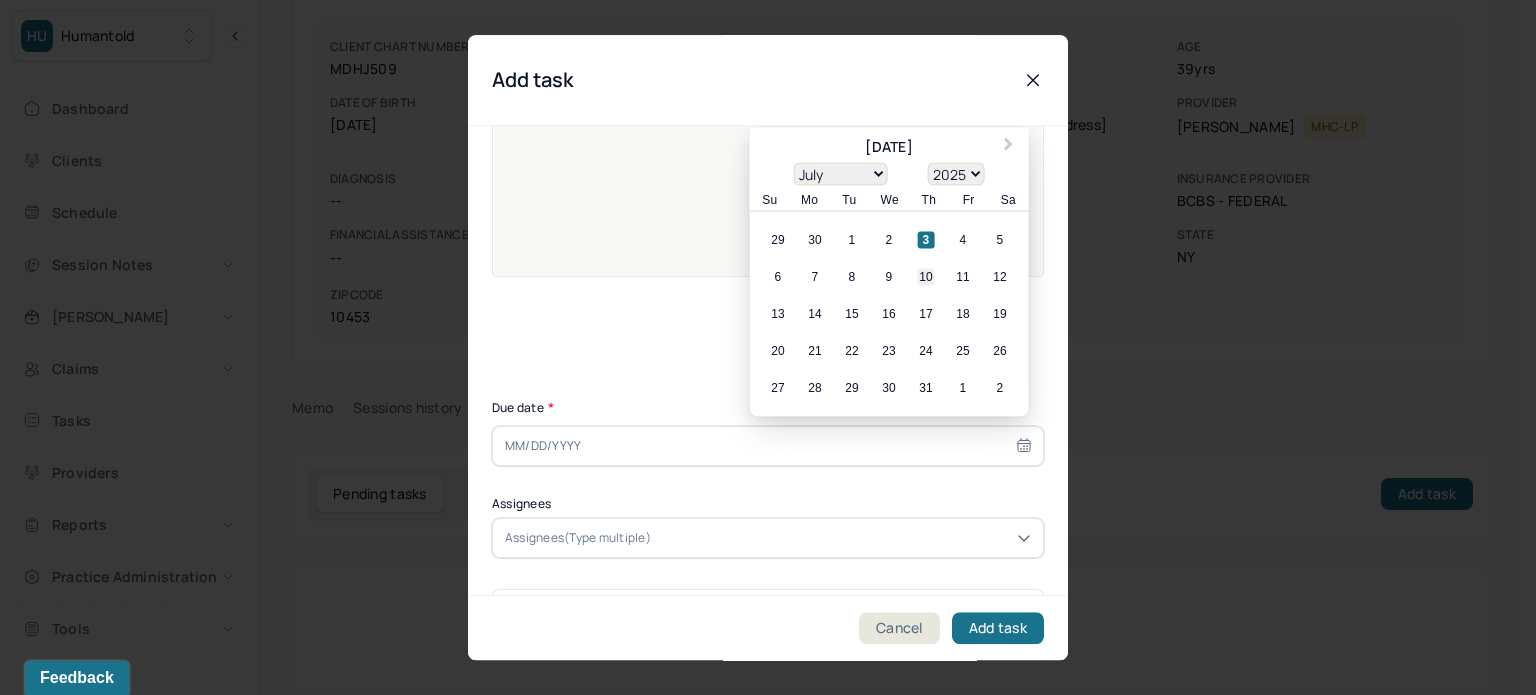 click on "6 7 8 9 10 11 12" at bounding box center [889, 277] 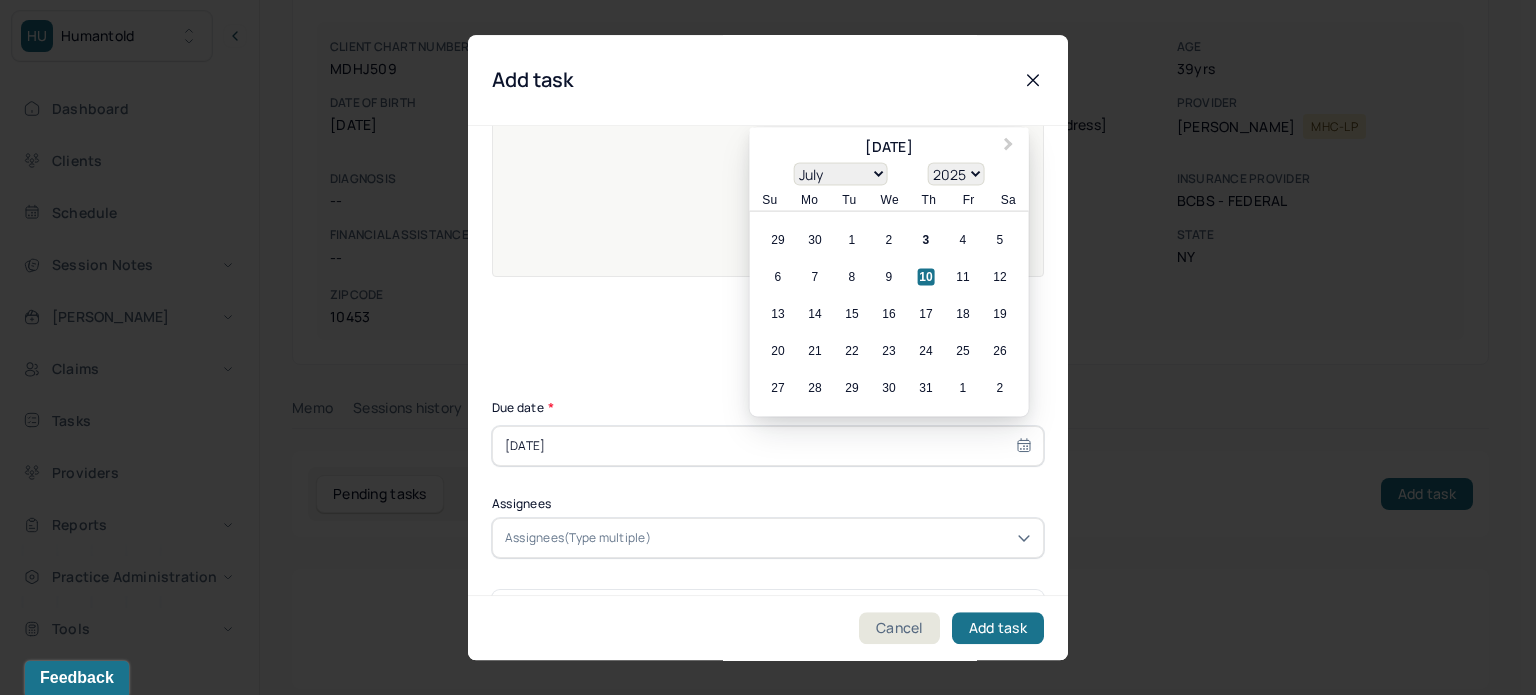 click on "Assignees Assignees(Type multiple)" at bounding box center (768, 528) 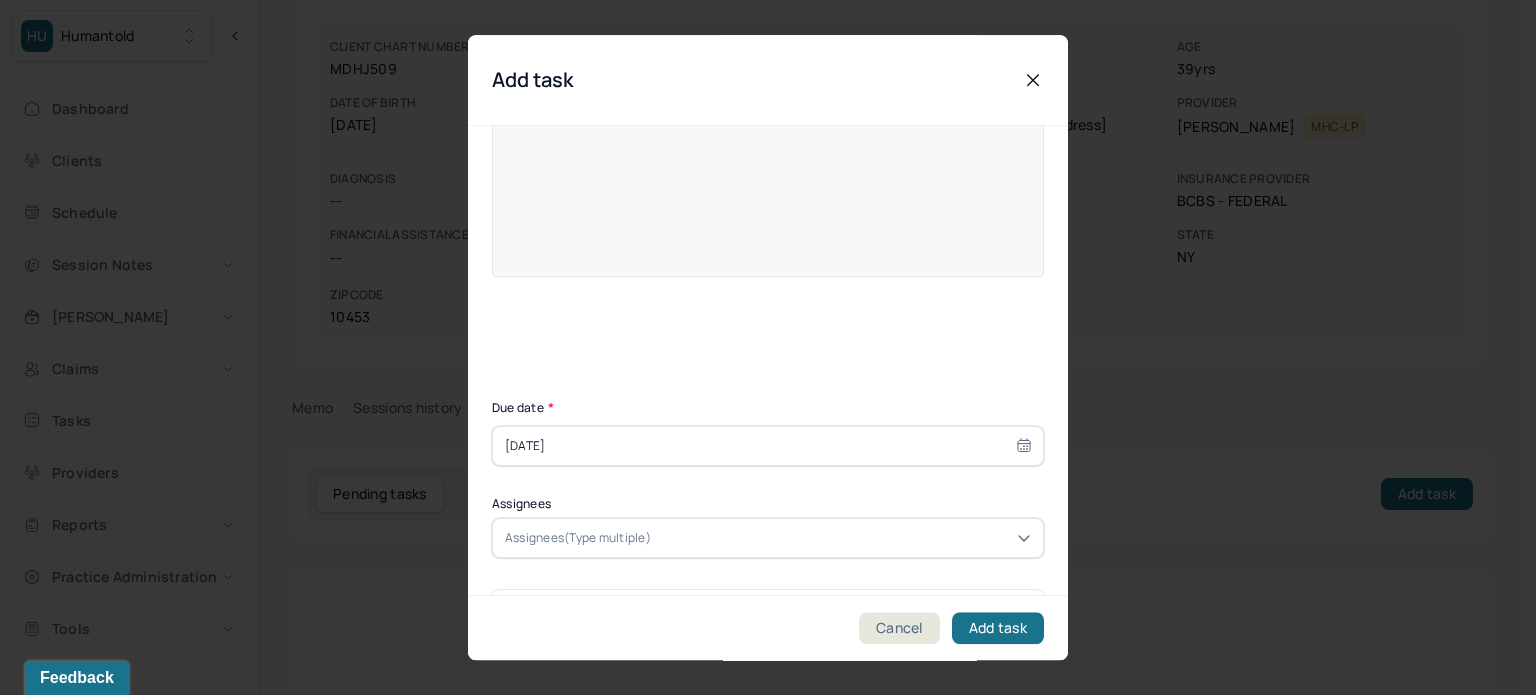 click on "Assignees(Type multiple)" at bounding box center [768, 538] 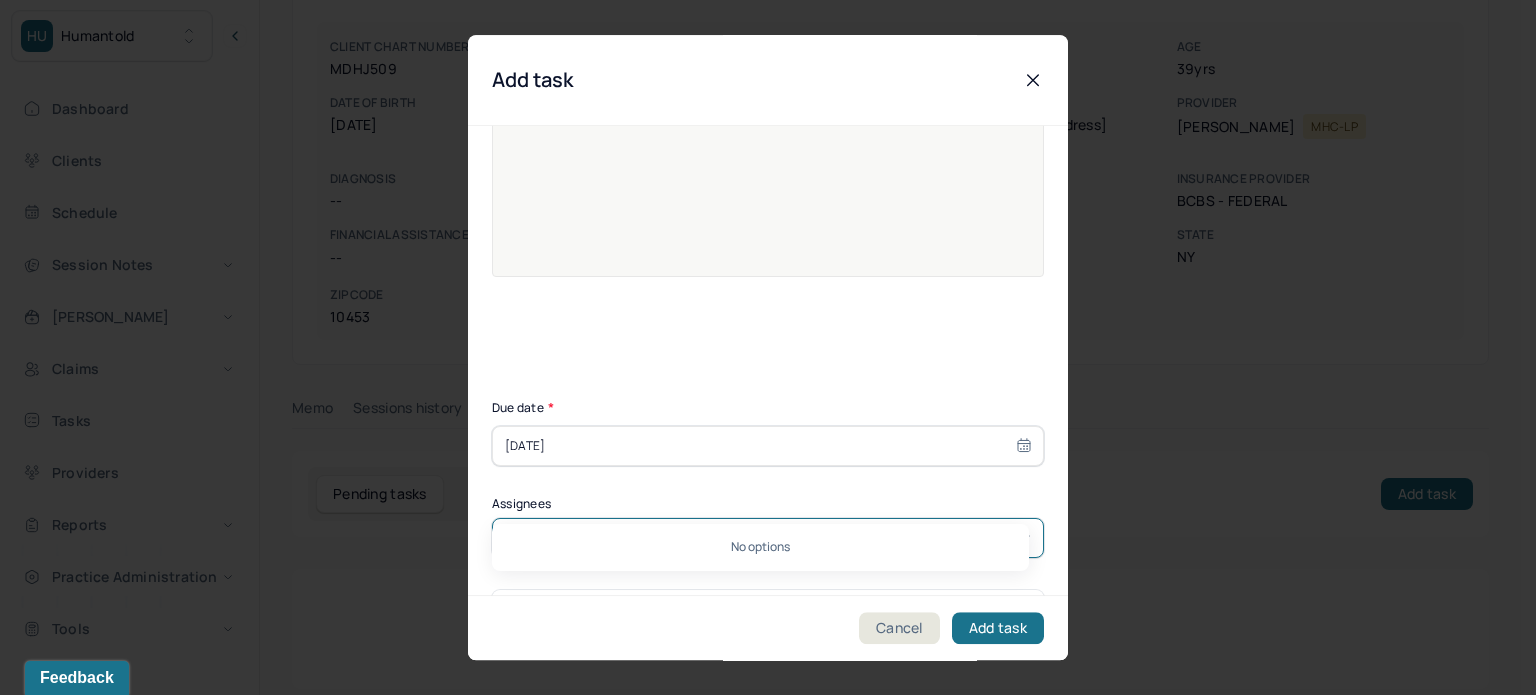 type on "[PERSON_NAME]" 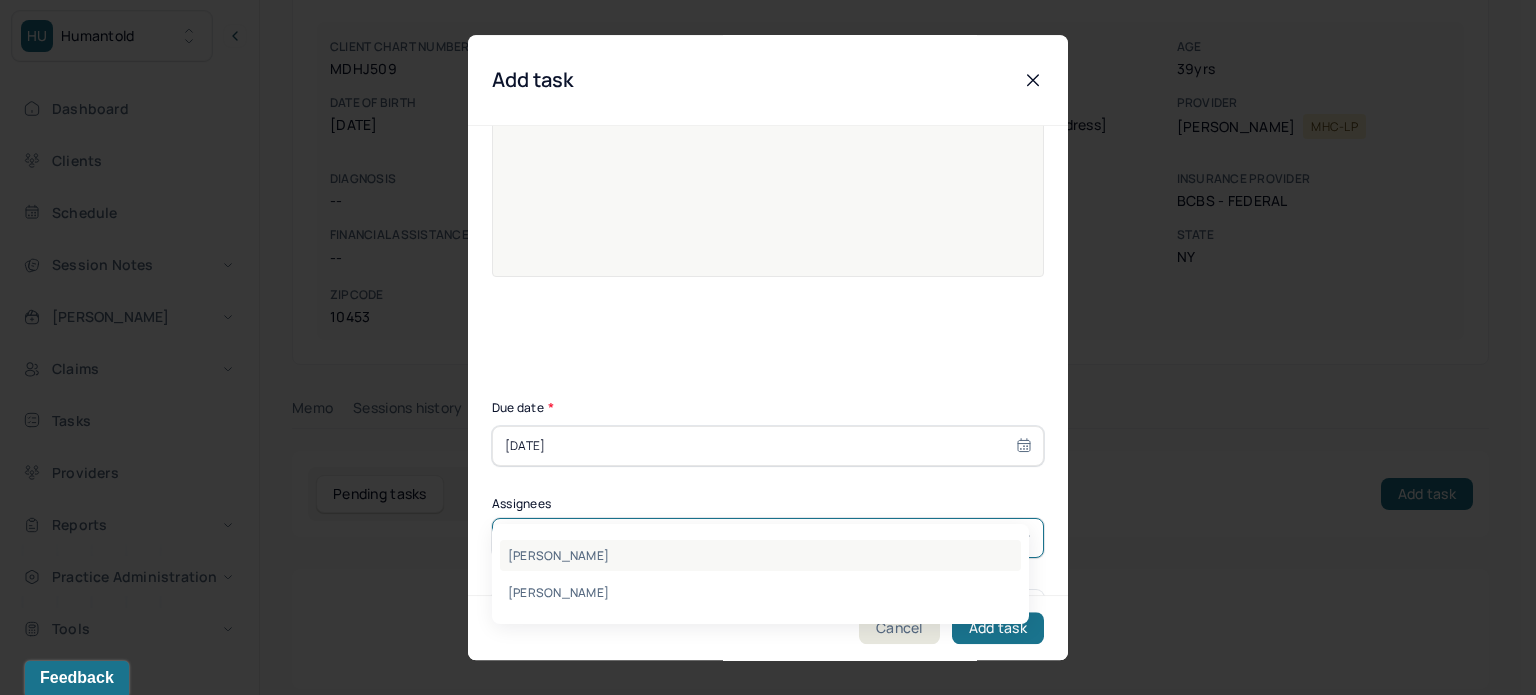 click on "[PERSON_NAME]" at bounding box center (760, 555) 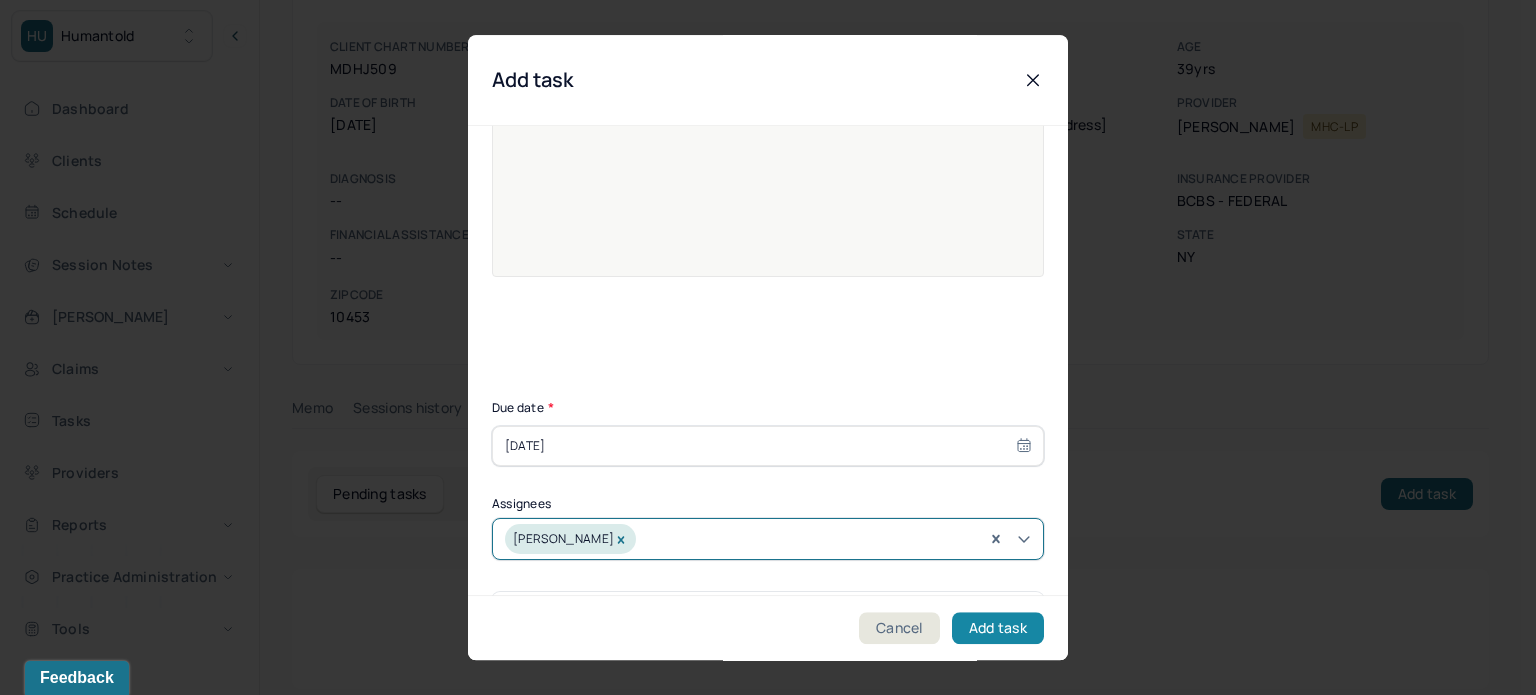 click on "Add task" at bounding box center (998, 628) 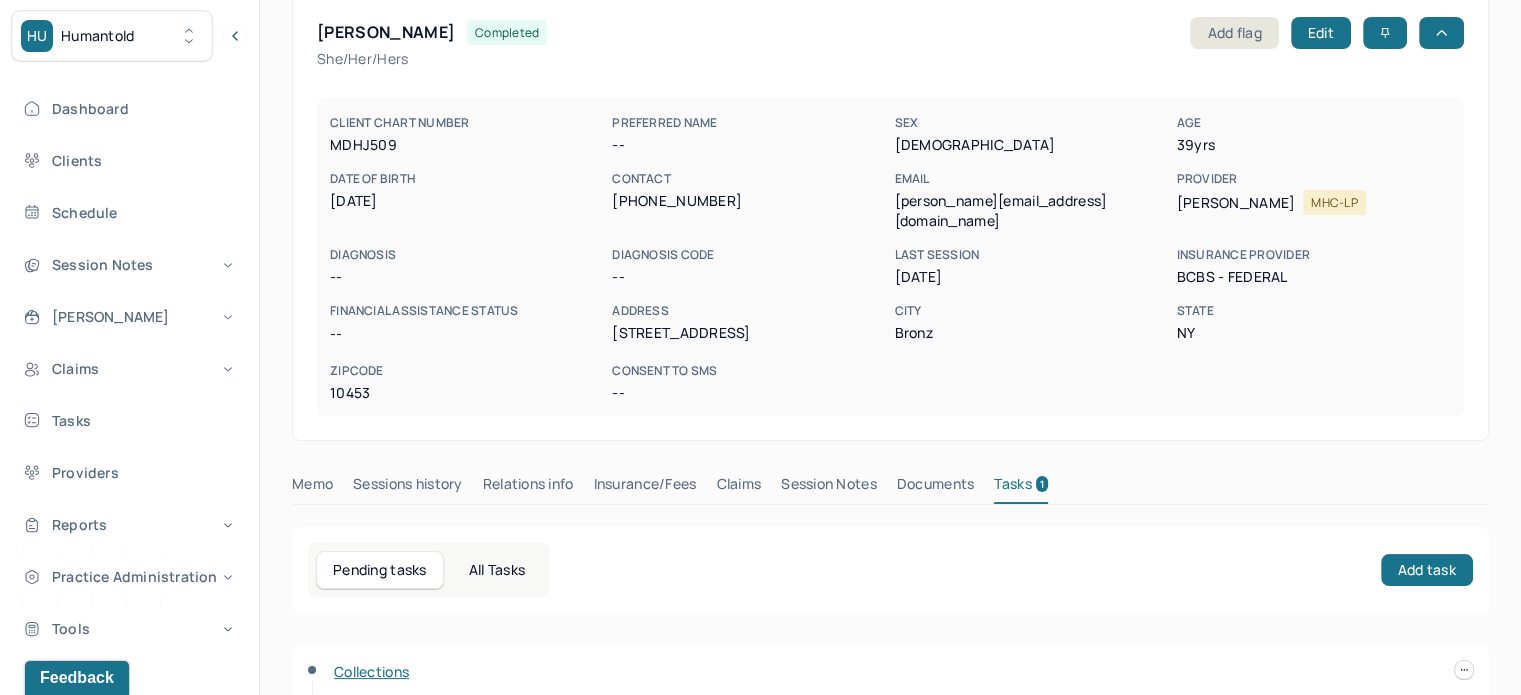 scroll, scrollTop: 0, scrollLeft: 0, axis: both 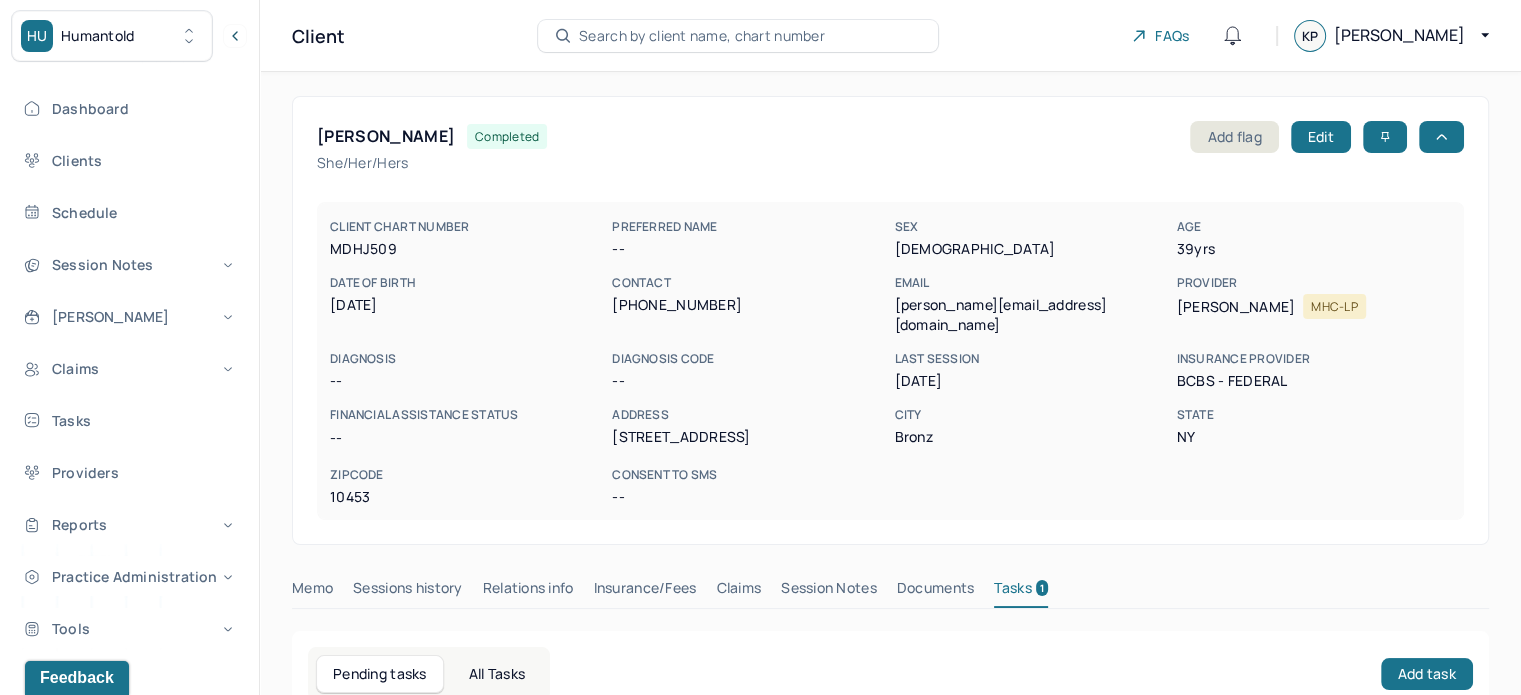 click on "Search by client name, chart number" at bounding box center (738, 36) 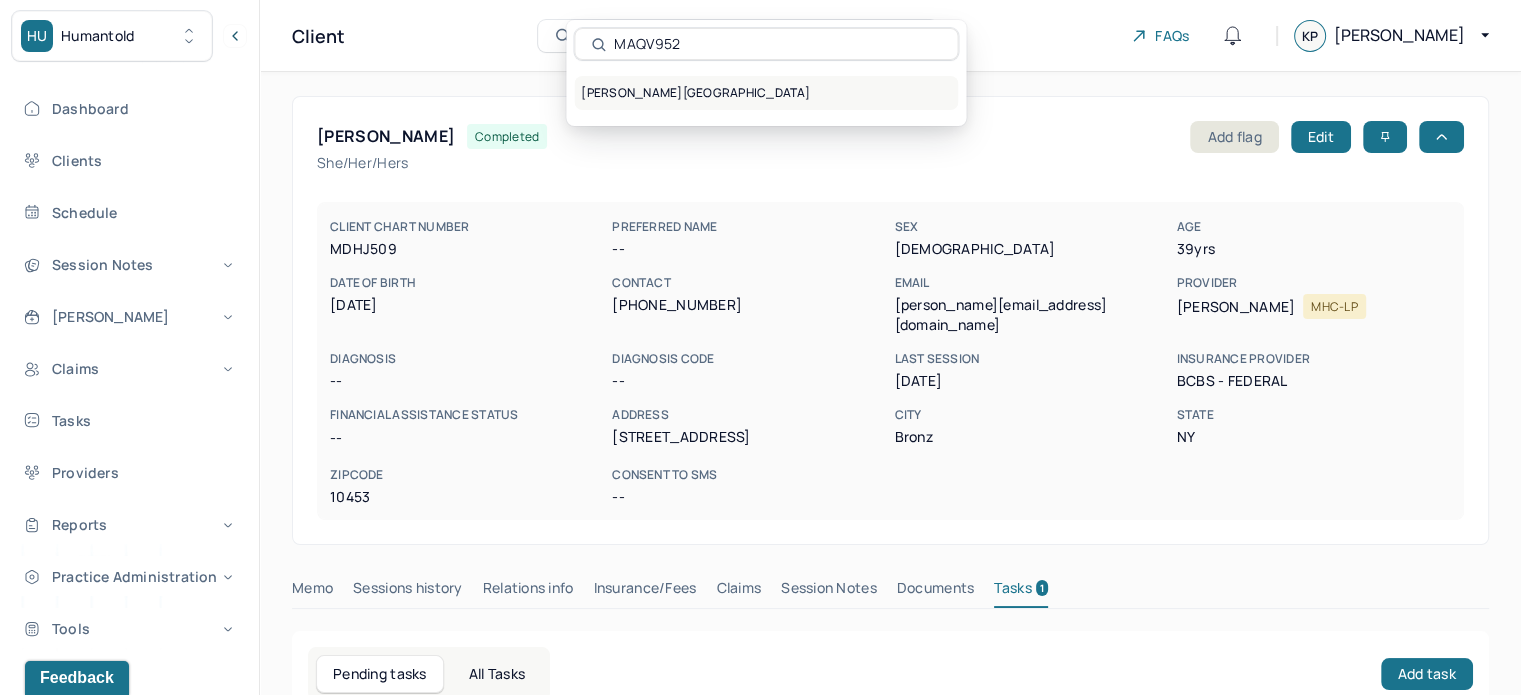 type on "MAQV952" 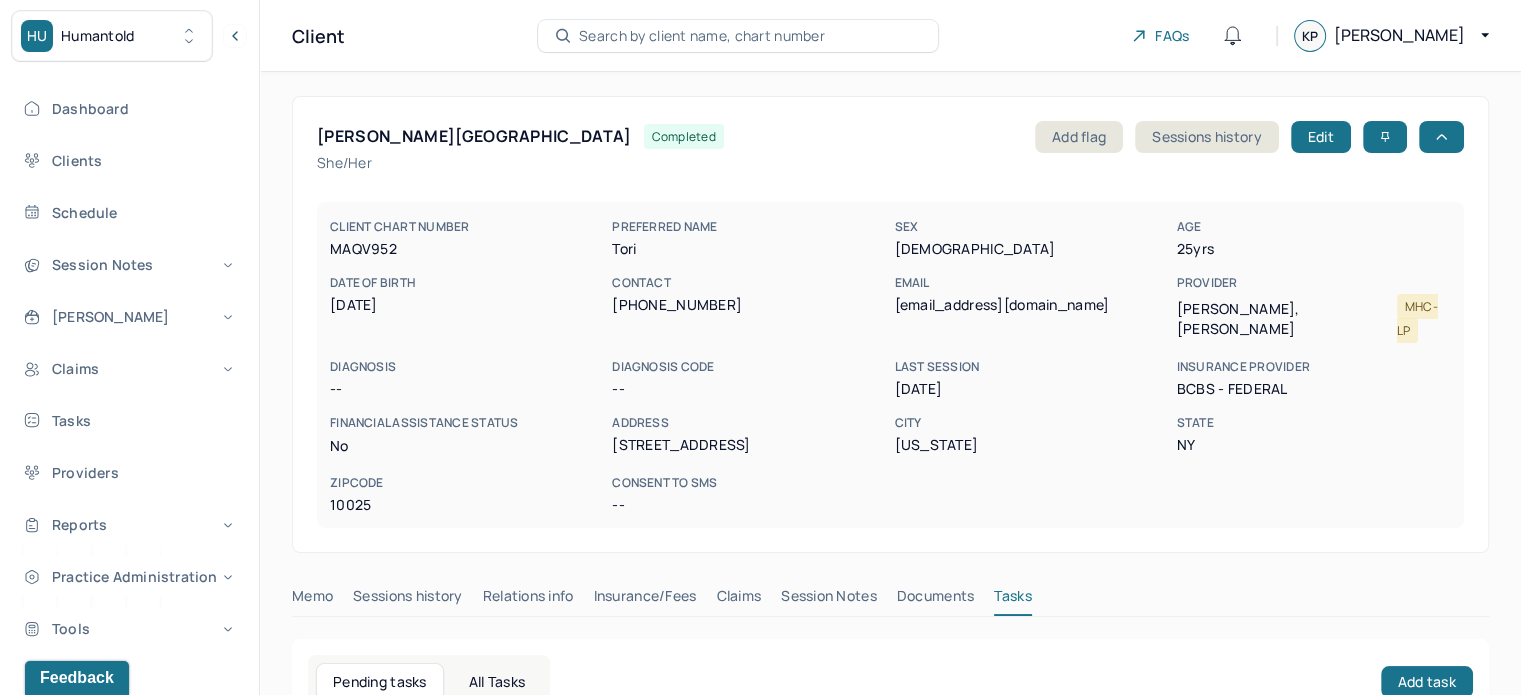 click on "[EMAIL_ADDRESS][DOMAIN_NAME]" at bounding box center [1031, 305] 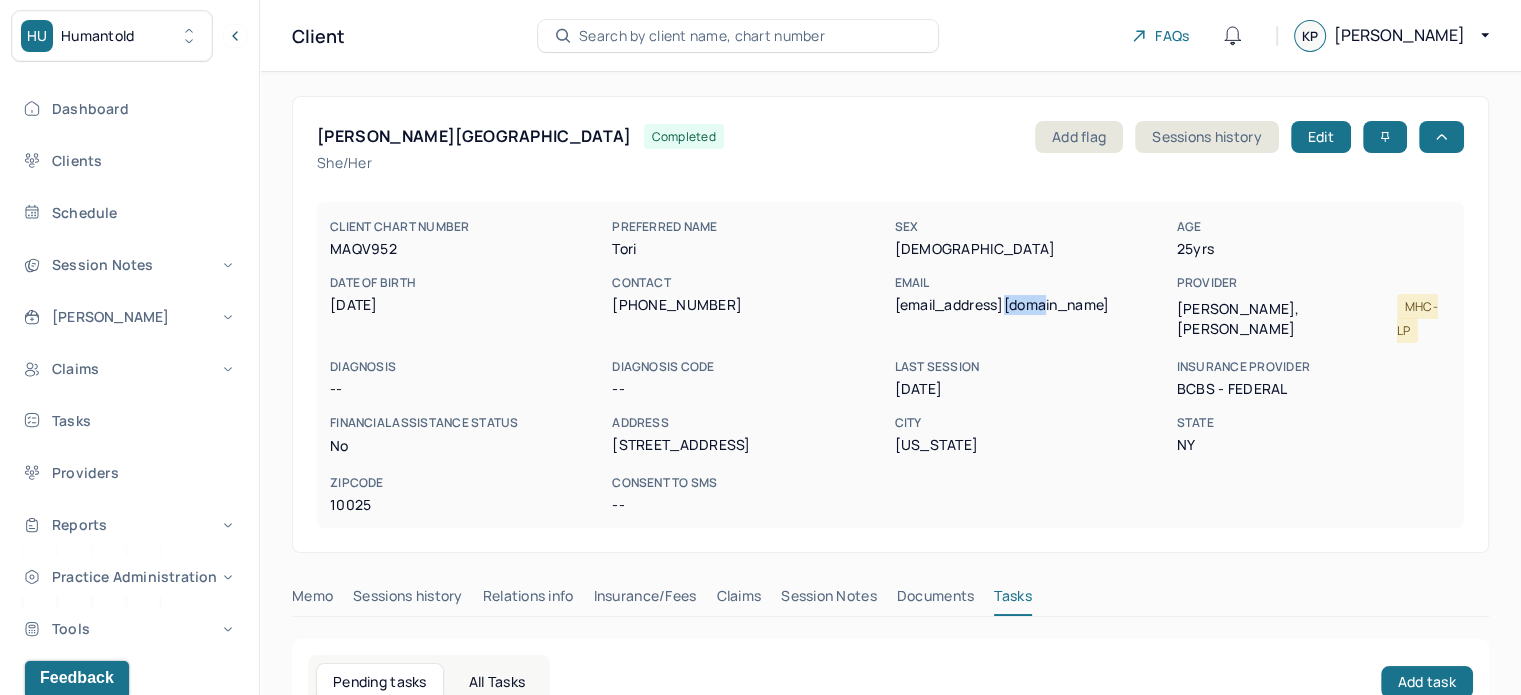 click on "[EMAIL_ADDRESS][DOMAIN_NAME]" at bounding box center (1031, 305) 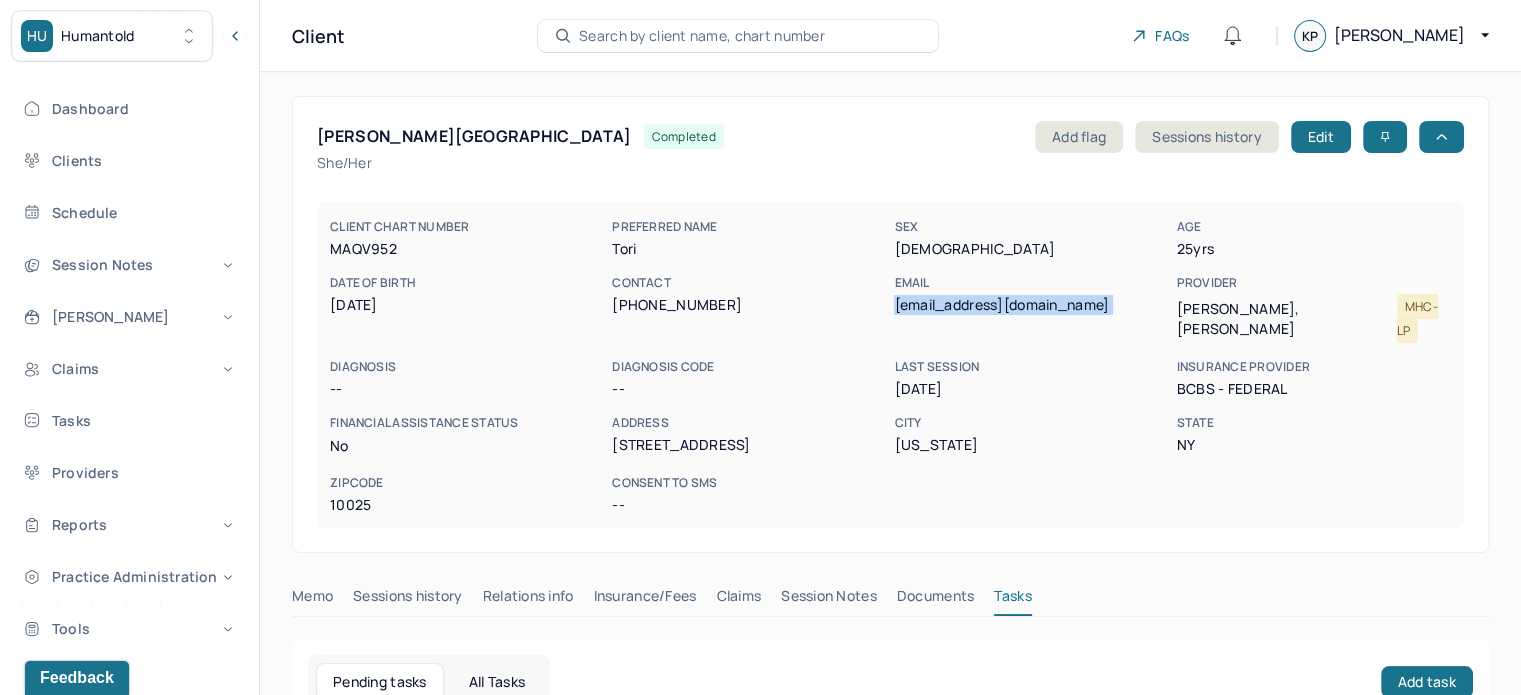 click on "[EMAIL_ADDRESS][DOMAIN_NAME]" at bounding box center (1031, 305) 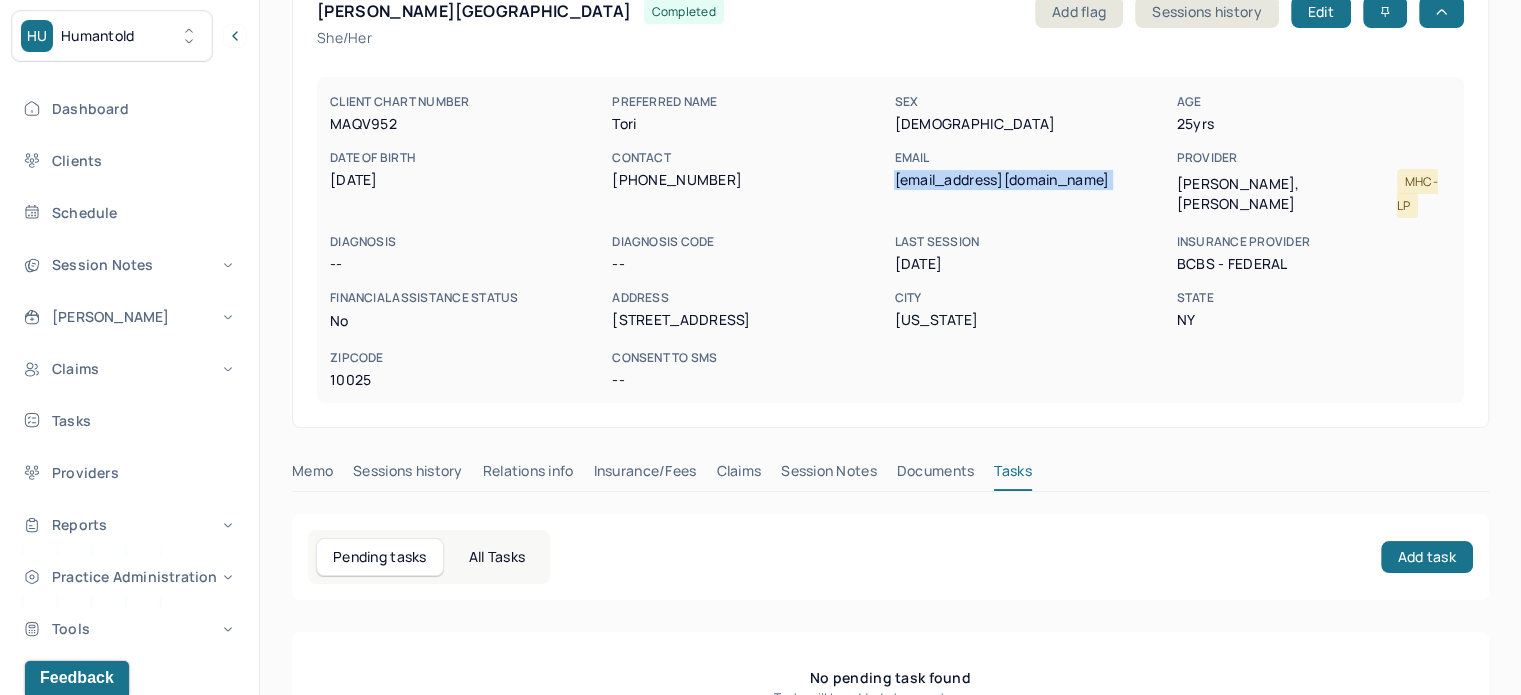 scroll, scrollTop: 180, scrollLeft: 0, axis: vertical 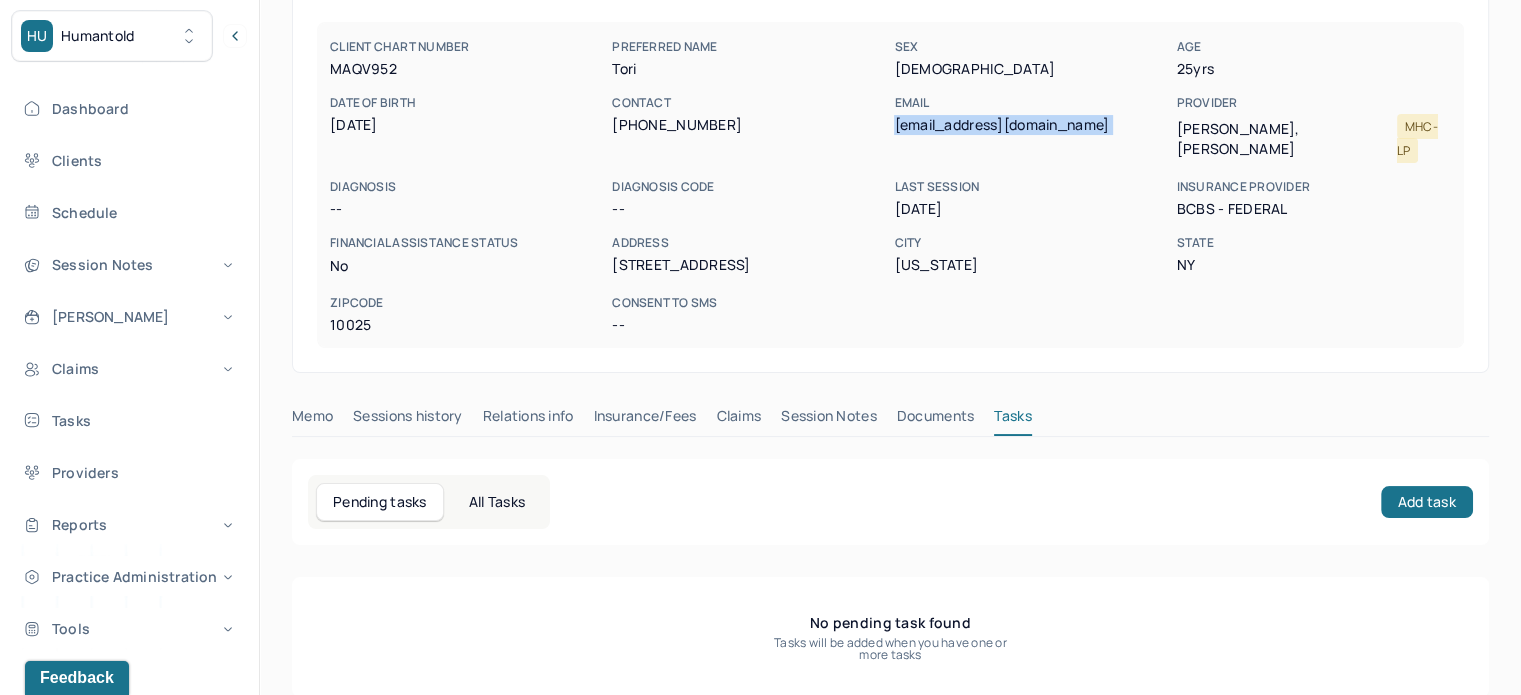 click on "Insurance/Fees" at bounding box center [645, 420] 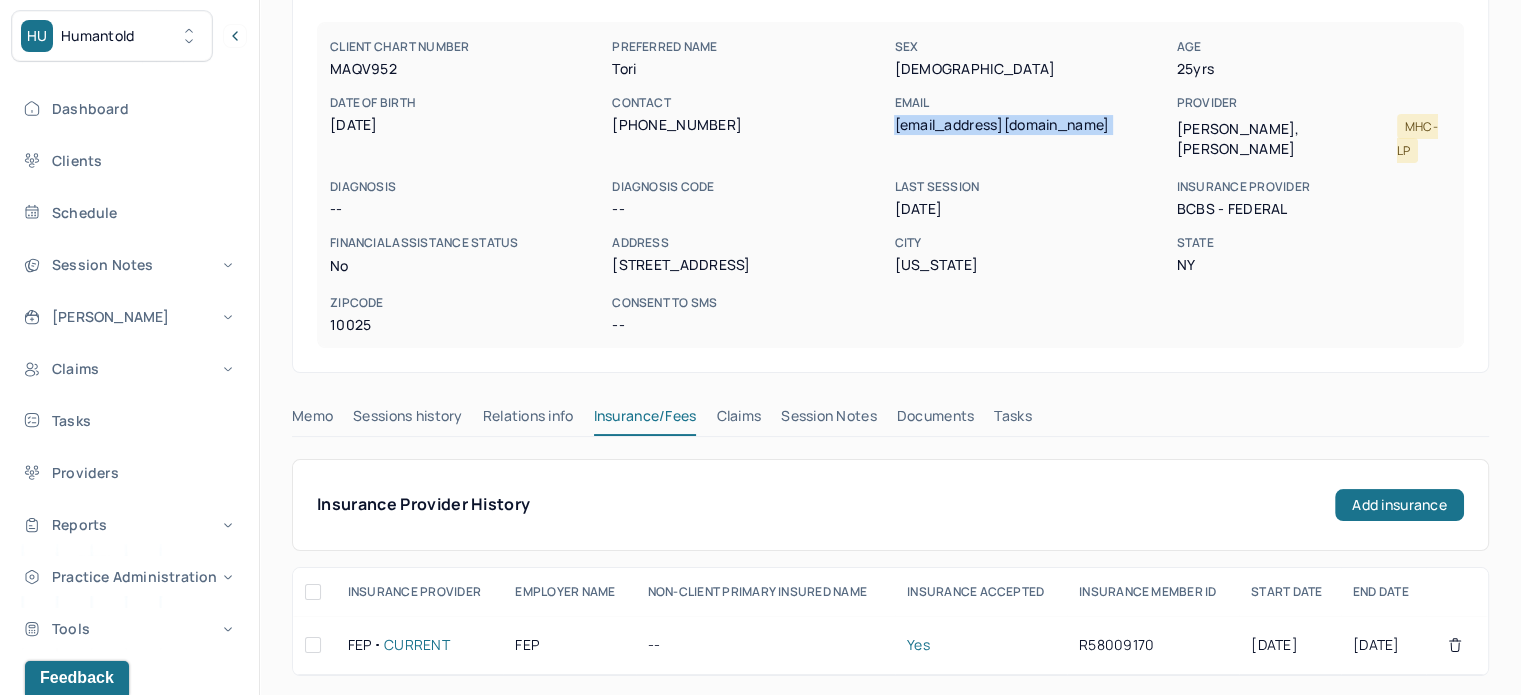 click on "Claims" at bounding box center (738, 420) 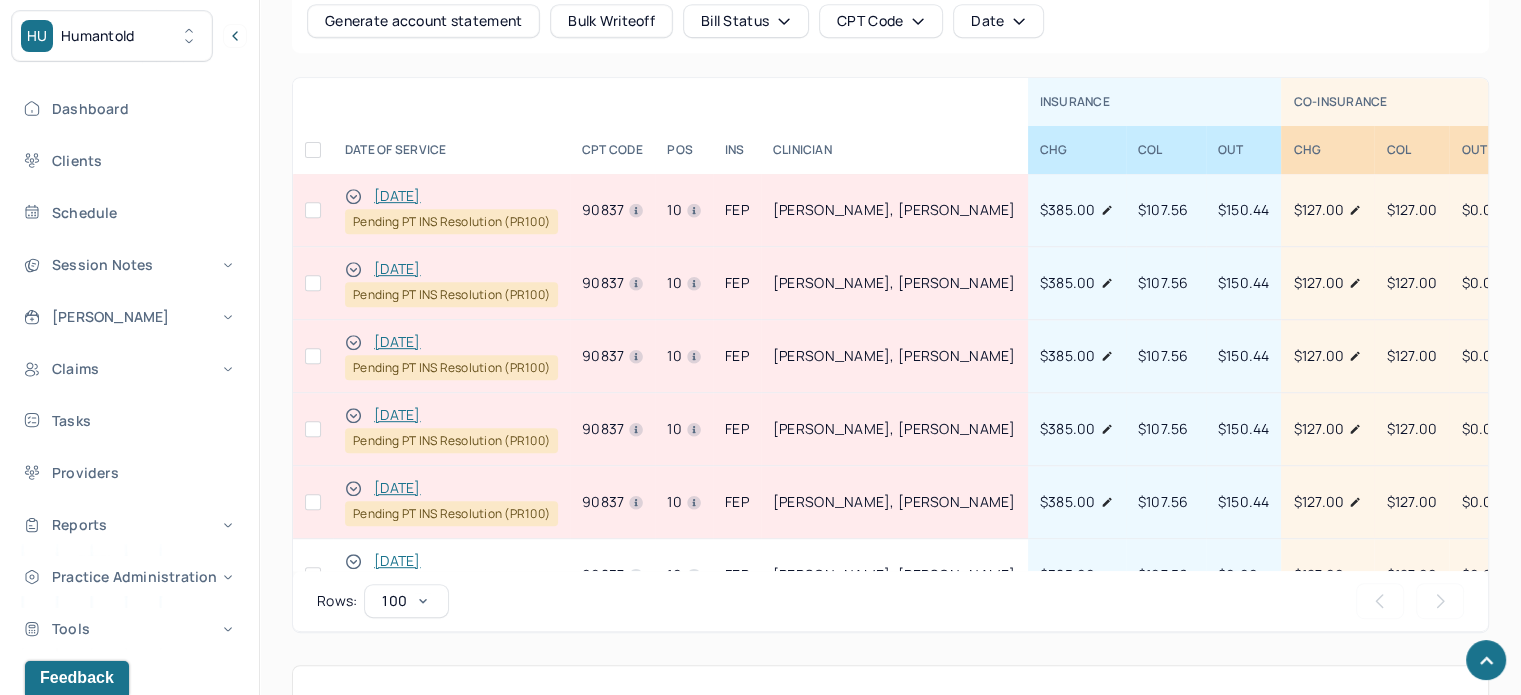 scroll, scrollTop: 980, scrollLeft: 0, axis: vertical 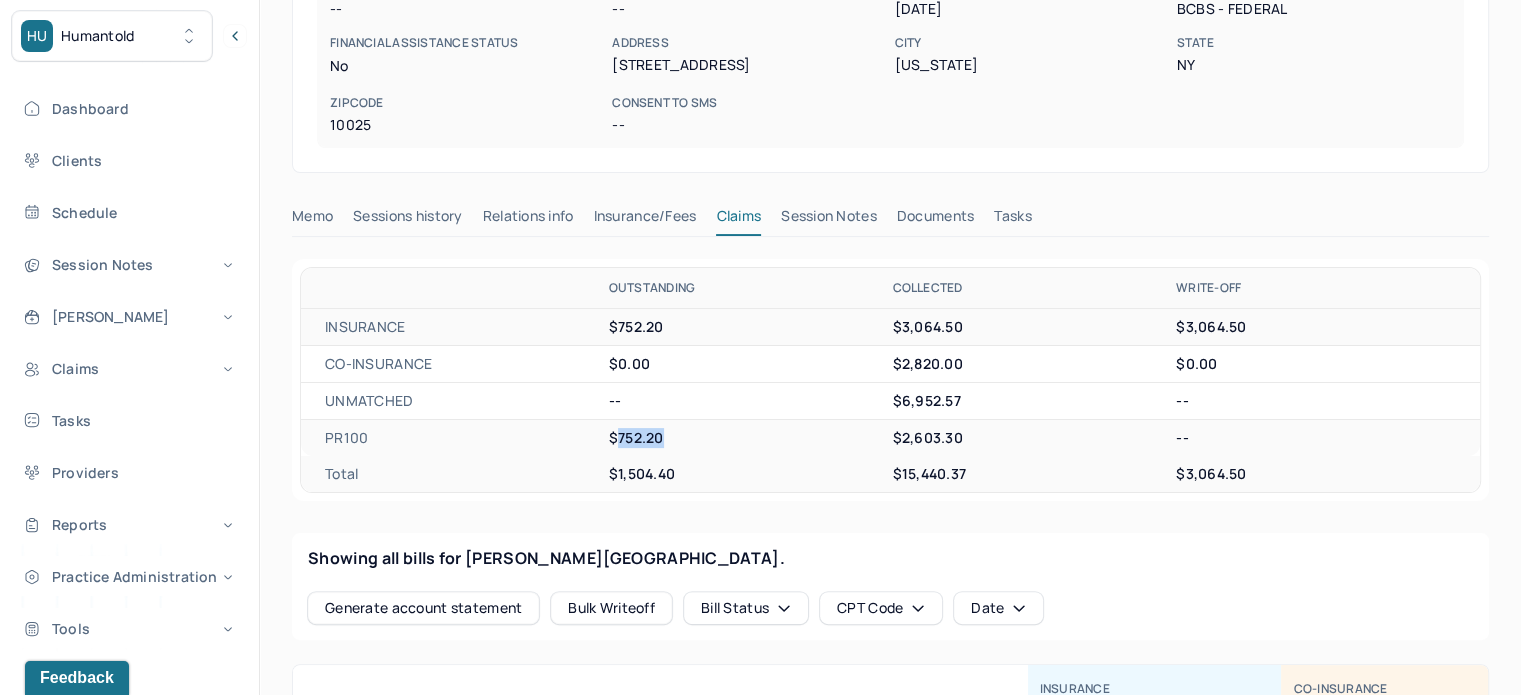 drag, startPoint x: 668, startPoint y: 418, endPoint x: 617, endPoint y: 419, distance: 51.009804 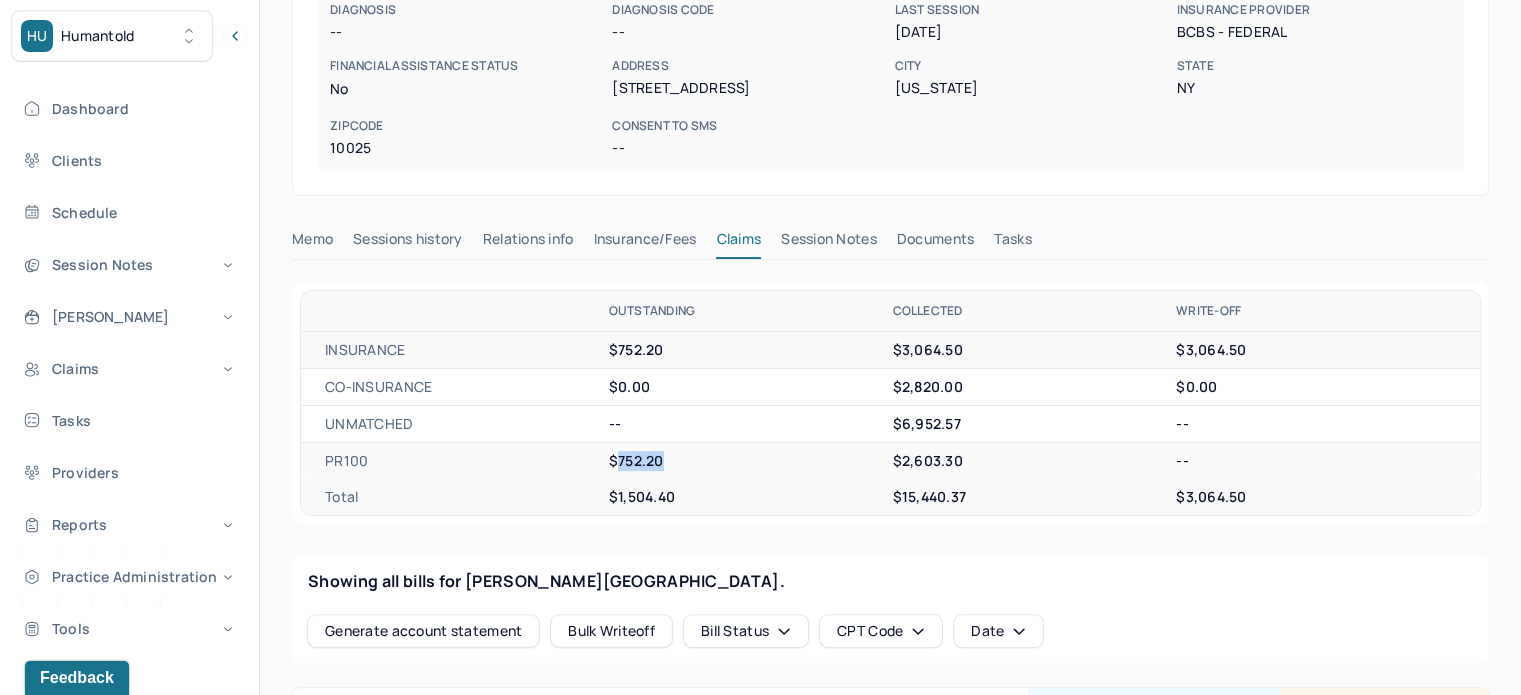 scroll, scrollTop: 400, scrollLeft: 0, axis: vertical 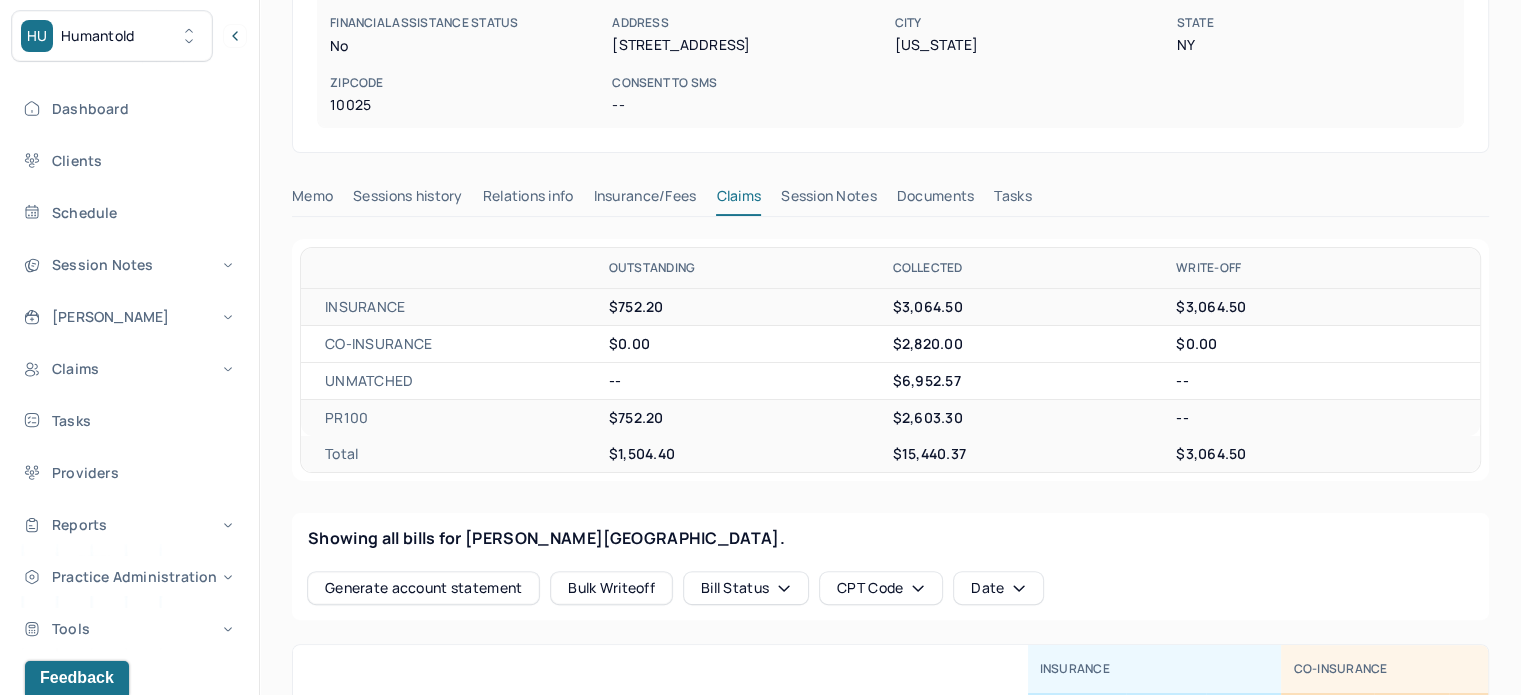 click on "Memo     Sessions history     Relations info     Insurance/Fees     Claims     Session Notes     Documents     Tasks" at bounding box center (890, 201) 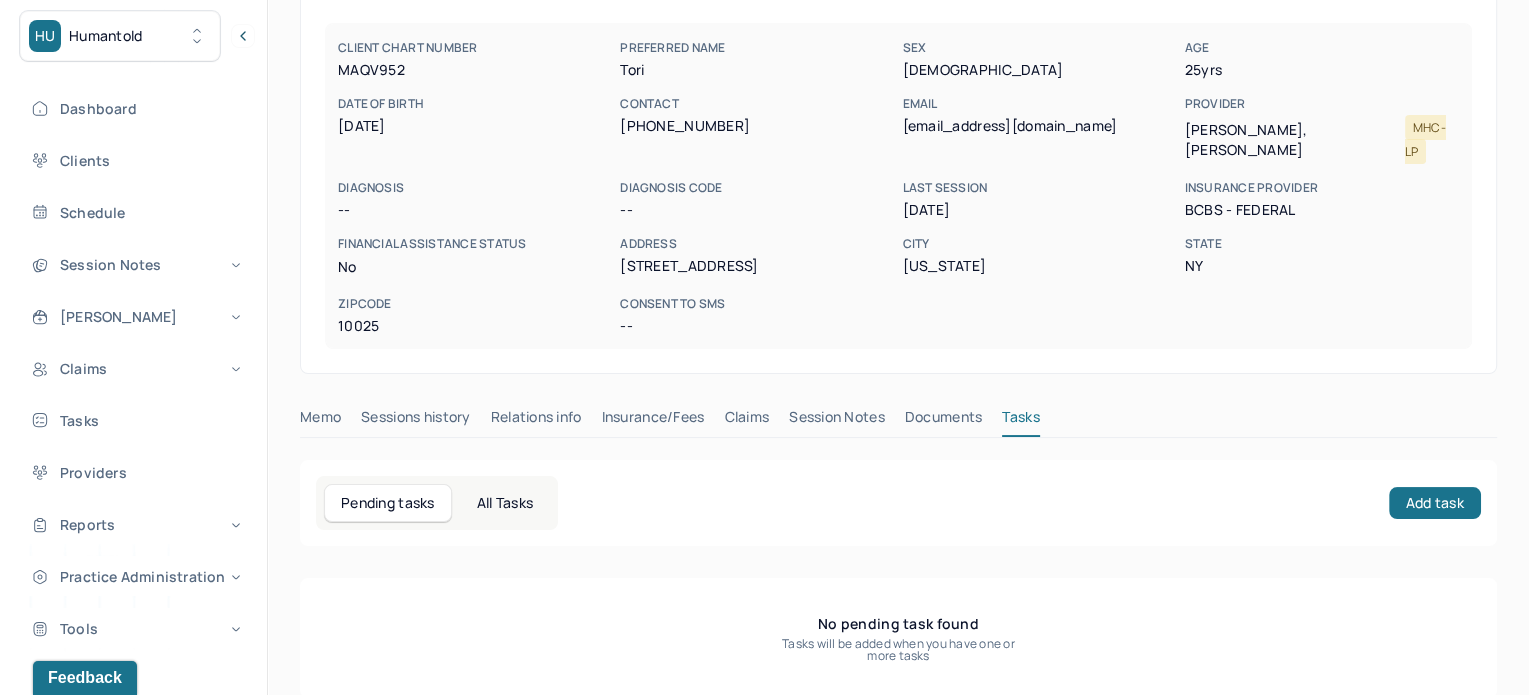 scroll, scrollTop: 180, scrollLeft: 0, axis: vertical 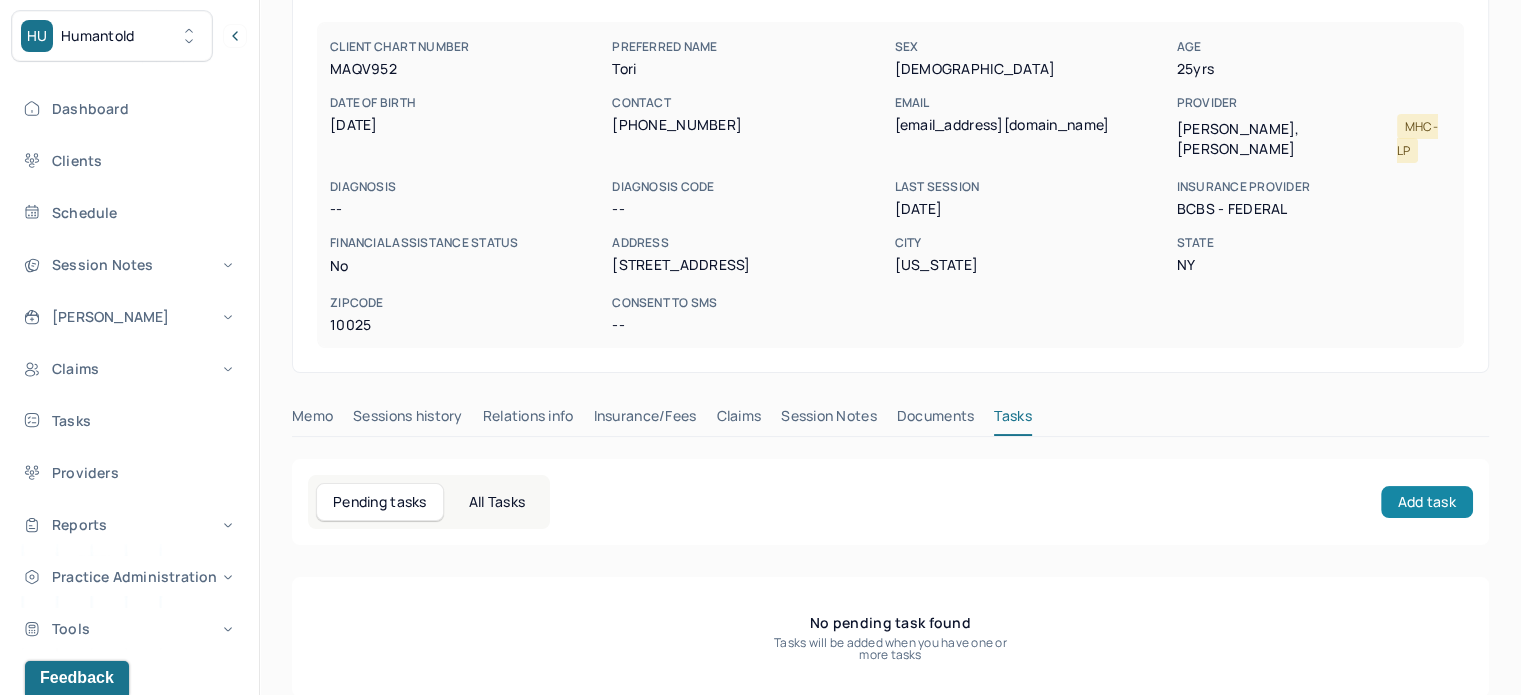 click on "Add task" at bounding box center (1427, 502) 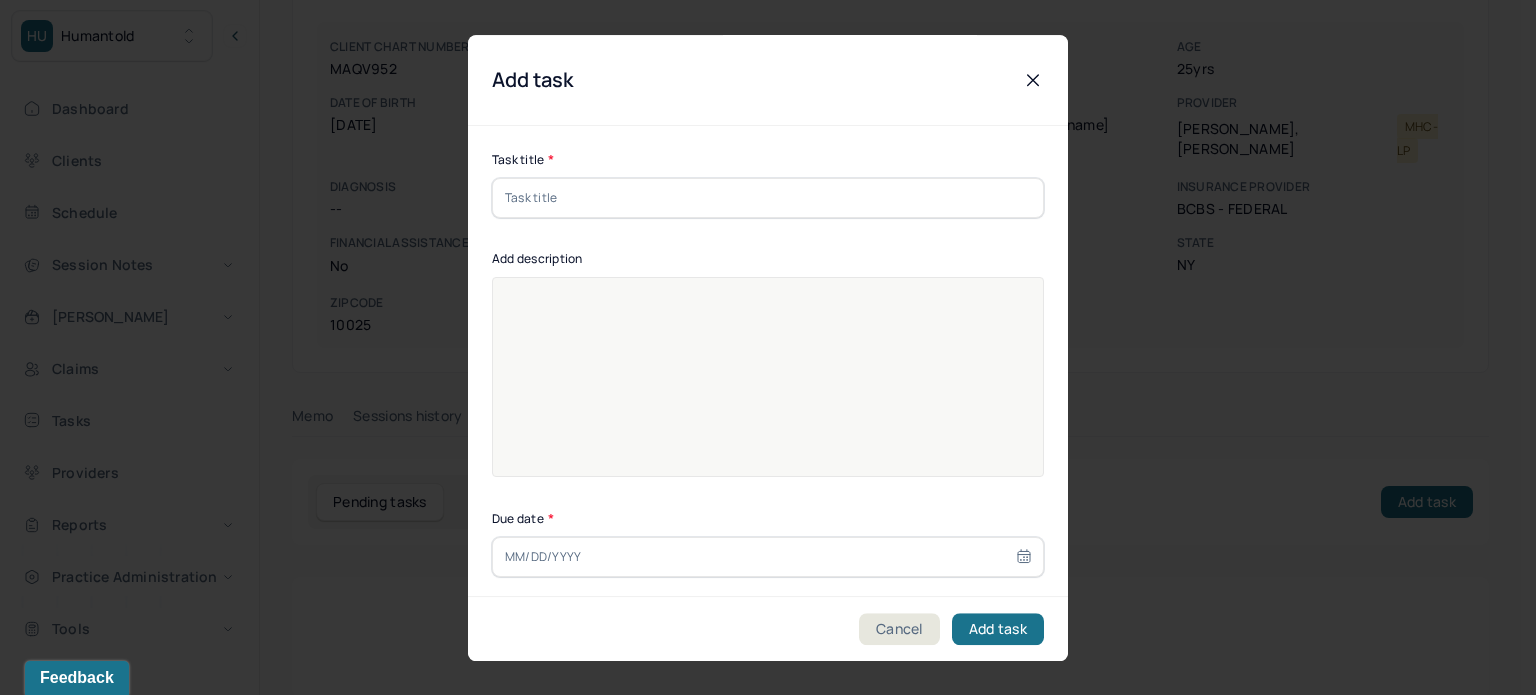 click at bounding box center (768, 198) 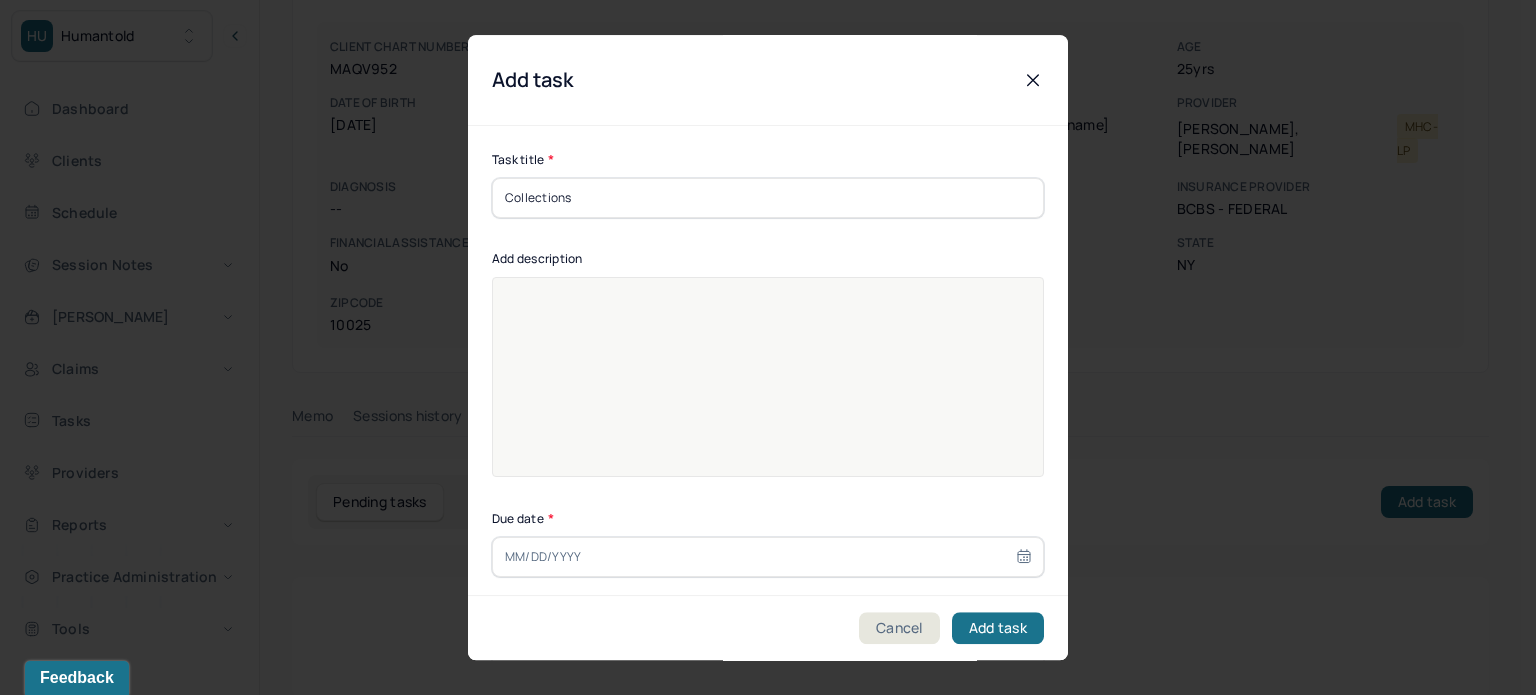 type on "Collections" 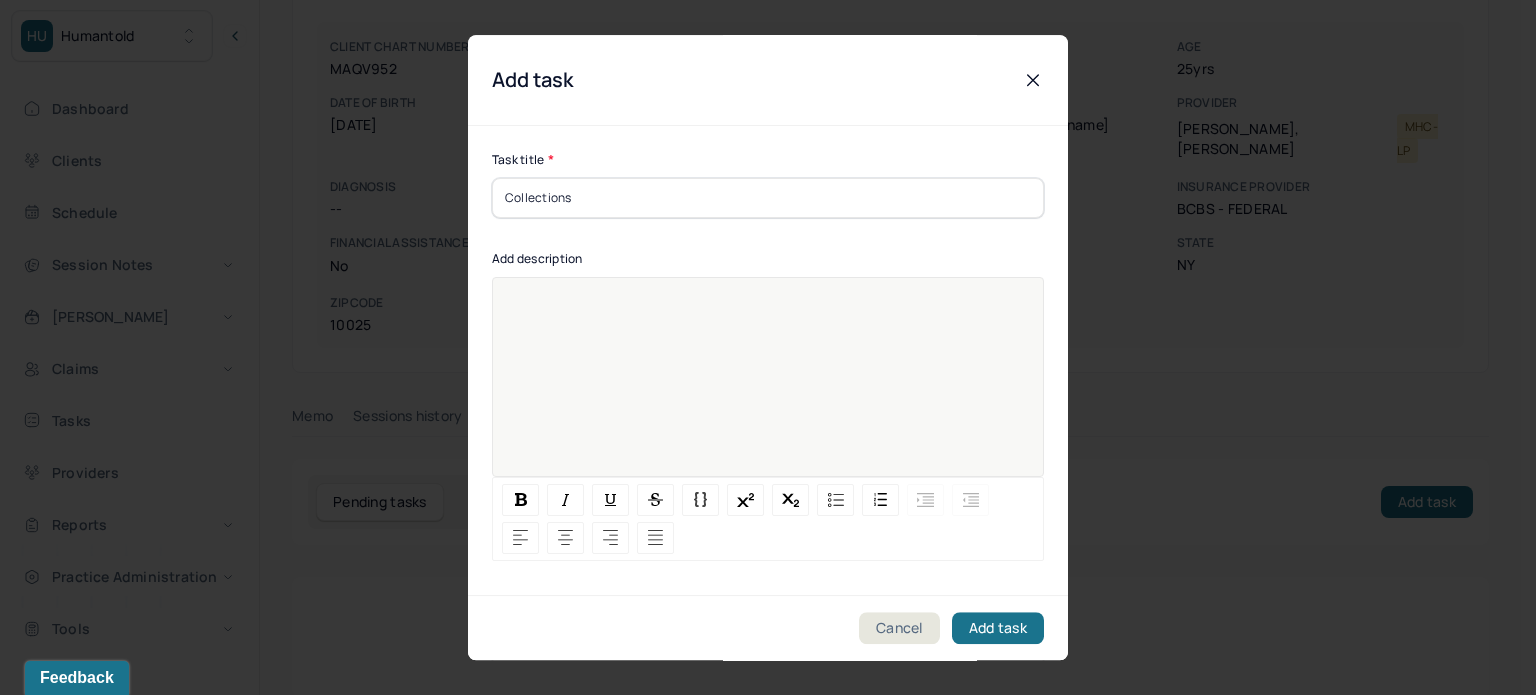 paste 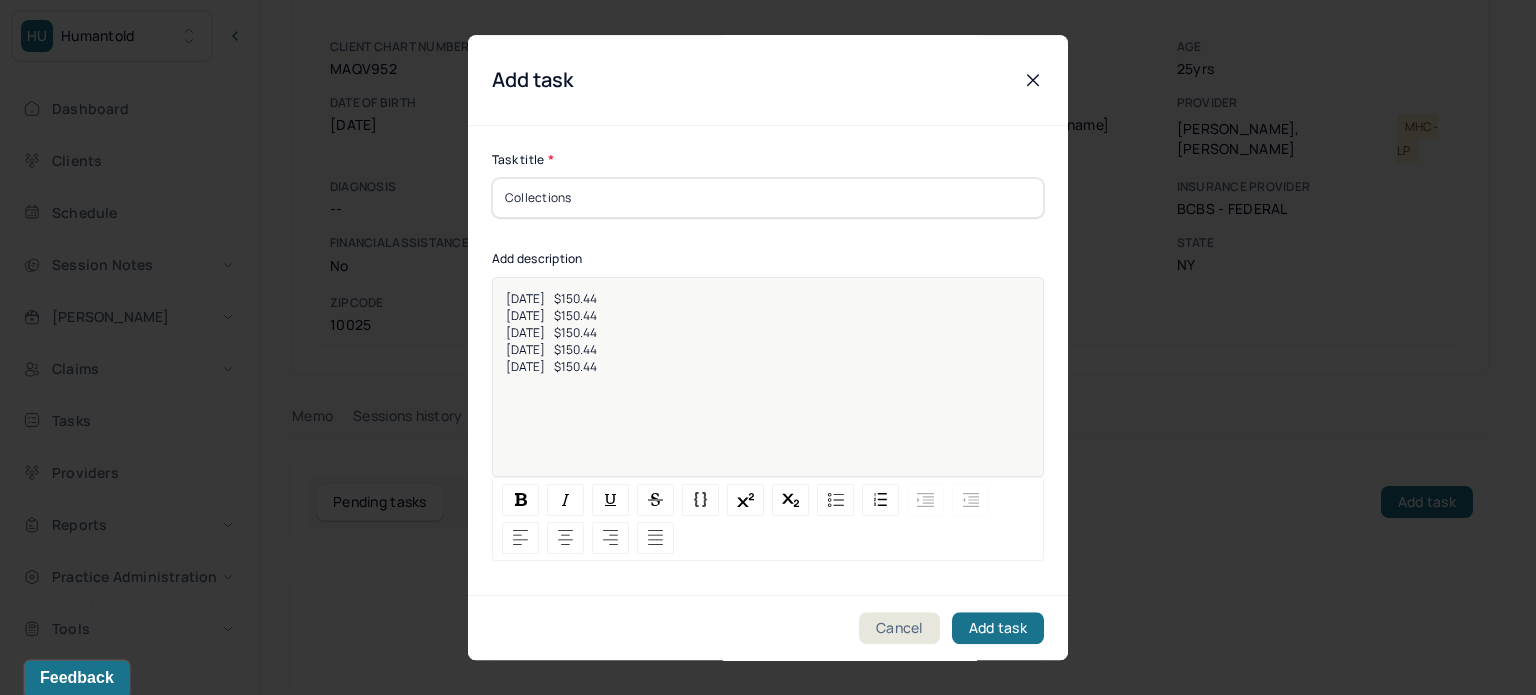 click on "[DATE]	$150.44" at bounding box center [551, 332] 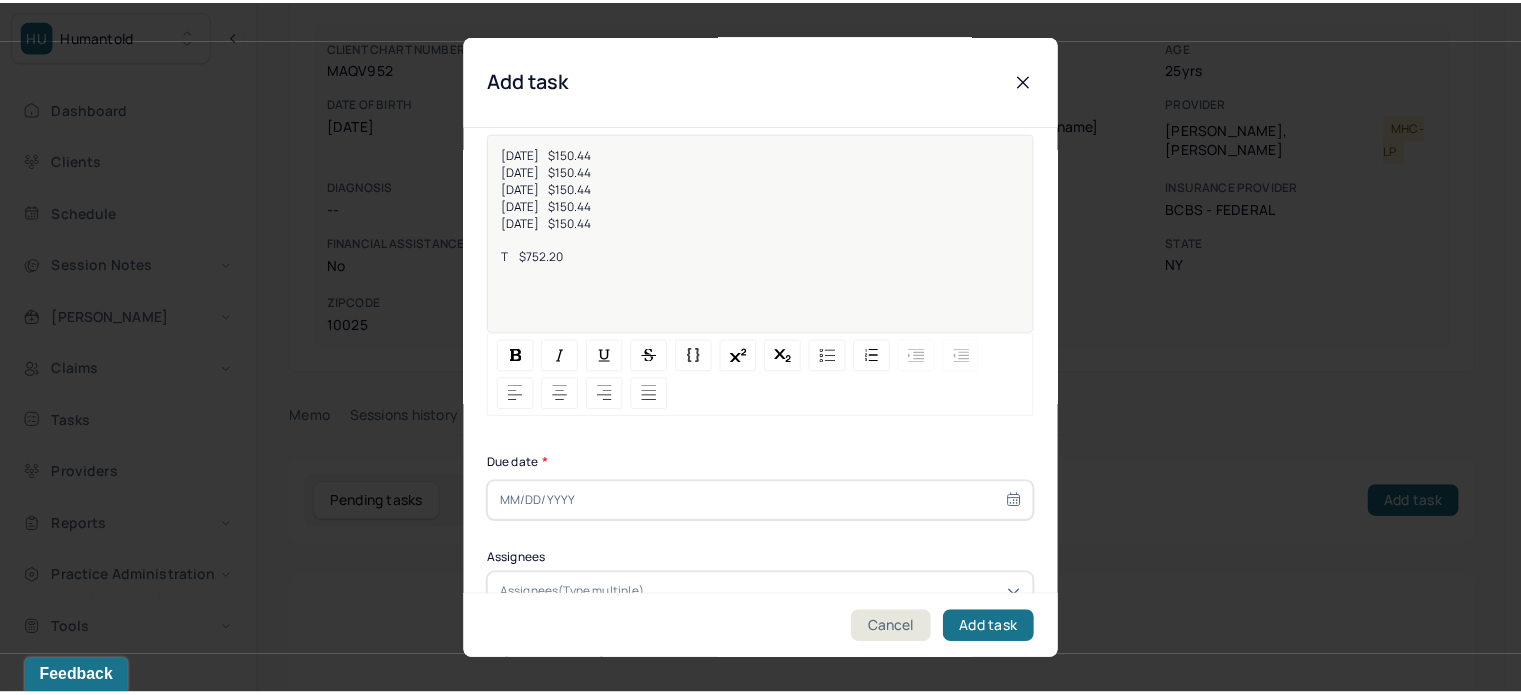 scroll, scrollTop: 256, scrollLeft: 0, axis: vertical 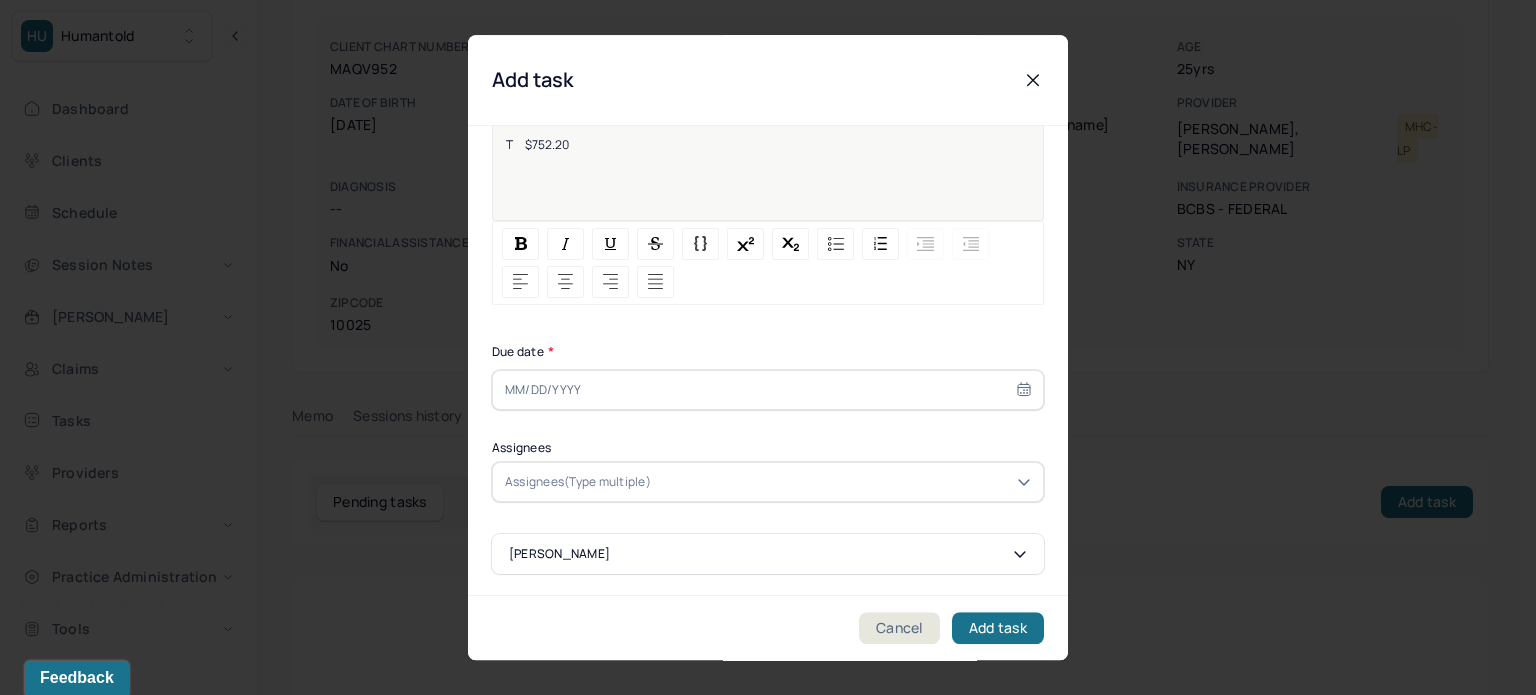 click at bounding box center (768, 390) 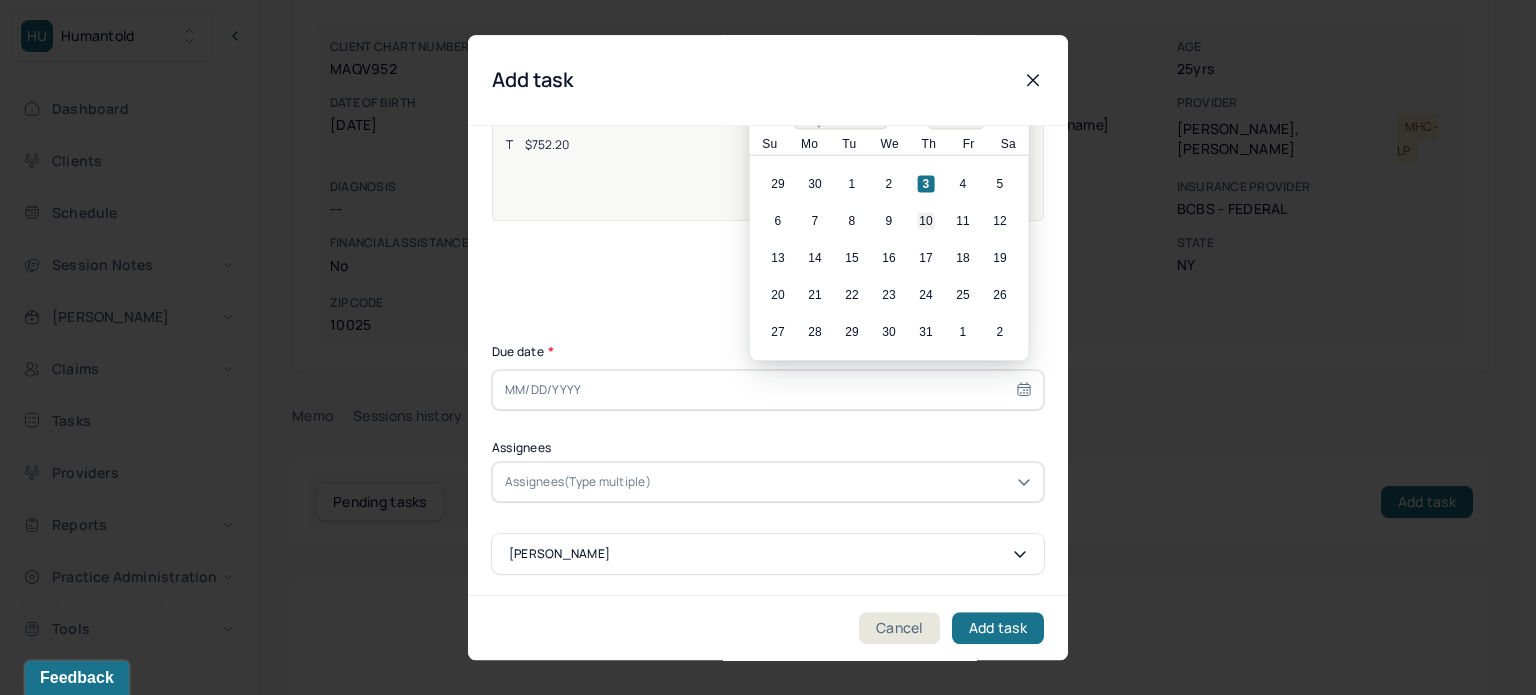 click on "10" at bounding box center [926, 221] 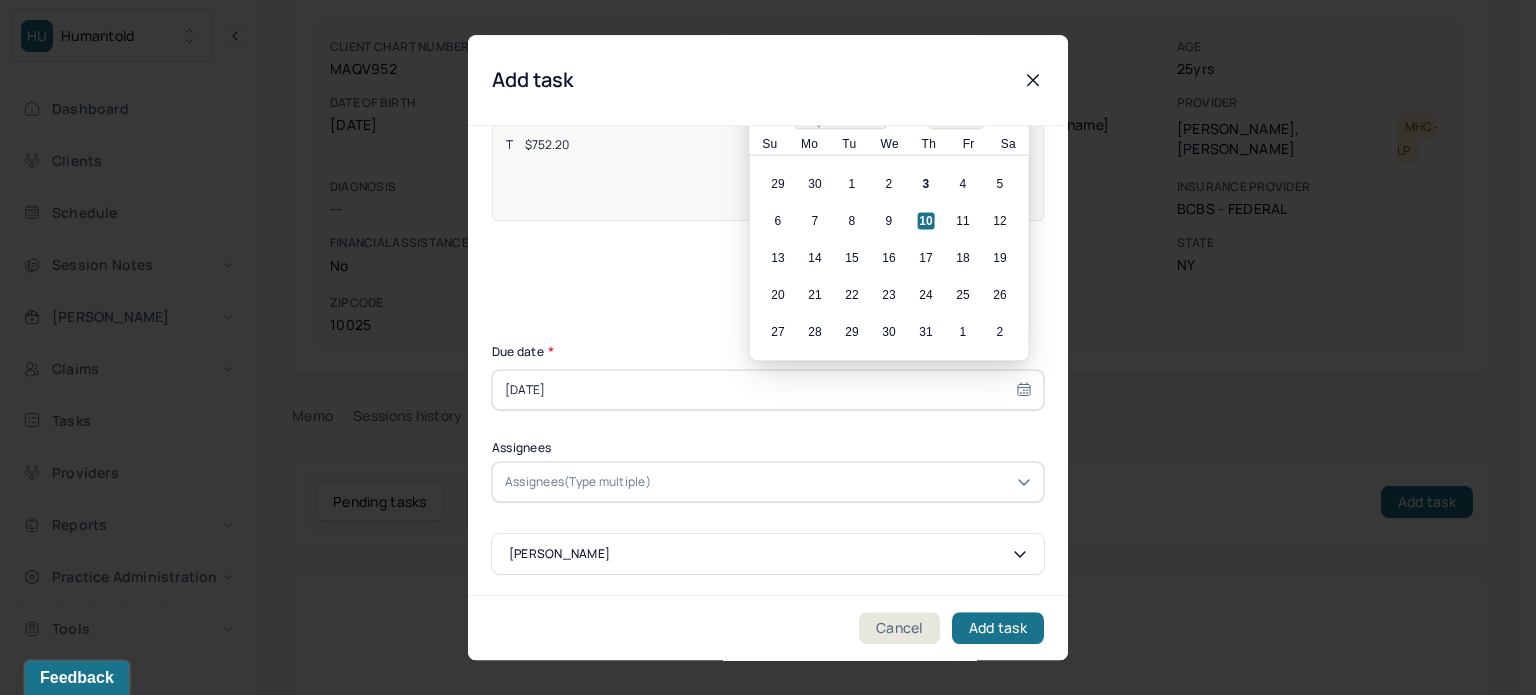 click on "Task title * Collections Add description [DATE]	$150.44 [DATE]	$150.44 [DATE]   	$150.44 [DATE]  	$150.44 [DATE] 	$150.44 T      $752.20 Due date * [DATE] Next Month July [DATE] February March April May June July August September October November [DATE] 2026 2027 2028 2029 2030 2031 2032 2033 2034 2035 2036 2037 2038 2039 2040 2041 2042 2043 2044 2045 2046 2047 2048 2049 2050 2051 2052 2053 2054 2055 2056 2057 2058 2059 2060 2061 2062 2063 2064 2065 2066 2067 2068 2069 2070 2071 2072 2073 2074 2075 2076 2077 2078 2079 2080 2081 2082 2083 2084 2085 2086 2087 2088 2089 2090 2091 2092 2093 2094 2095 2096 2097 2098 2099 2100 Su Mo Tu We Th Fr Sa 29 30 1 2 3 4 5 6 7 8 9 10 11 12 13 14 15 16 17 18 19 20 21 22 23 24 25 26 27 28 29 30 31 1 2 Assignees Assignees(Type multiple)   [PERSON_NAME]" at bounding box center [768, 234] 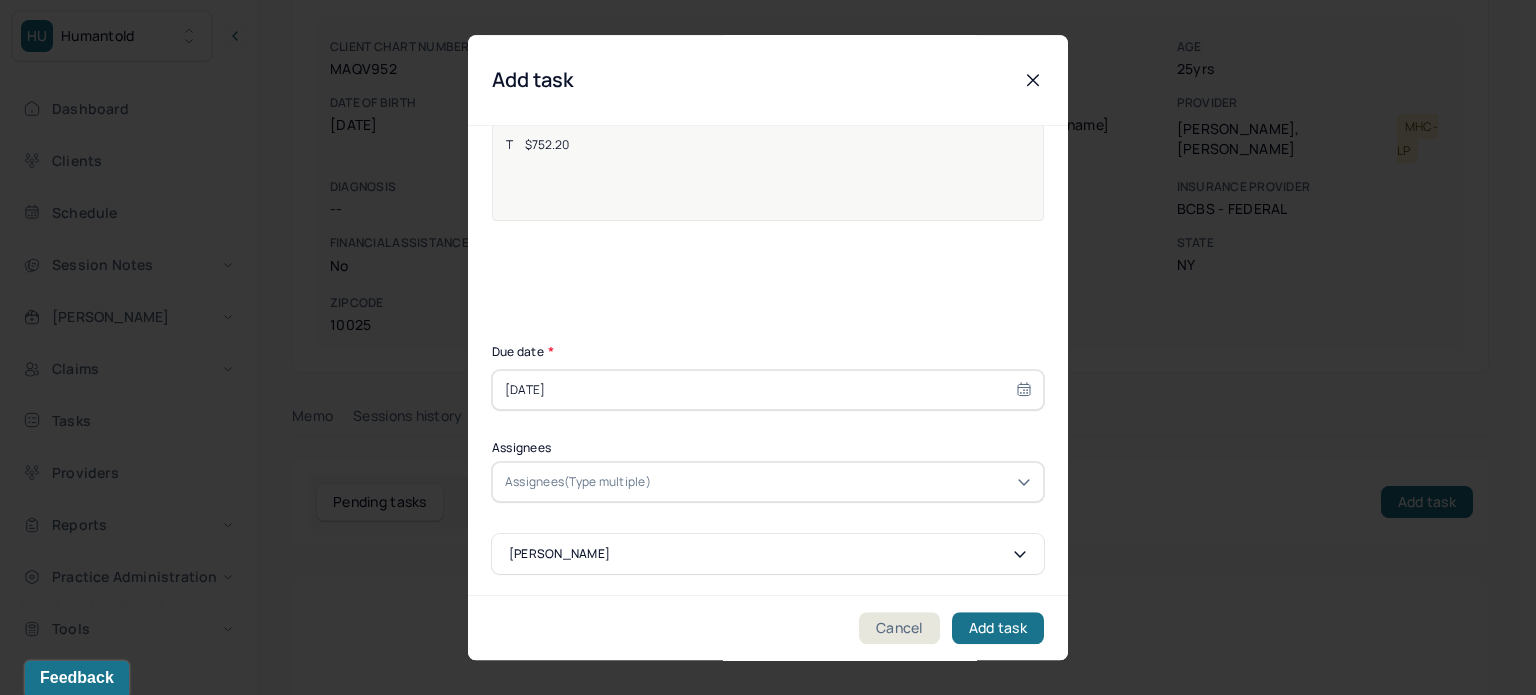 click on "Assignees(Type multiple)" at bounding box center [768, 482] 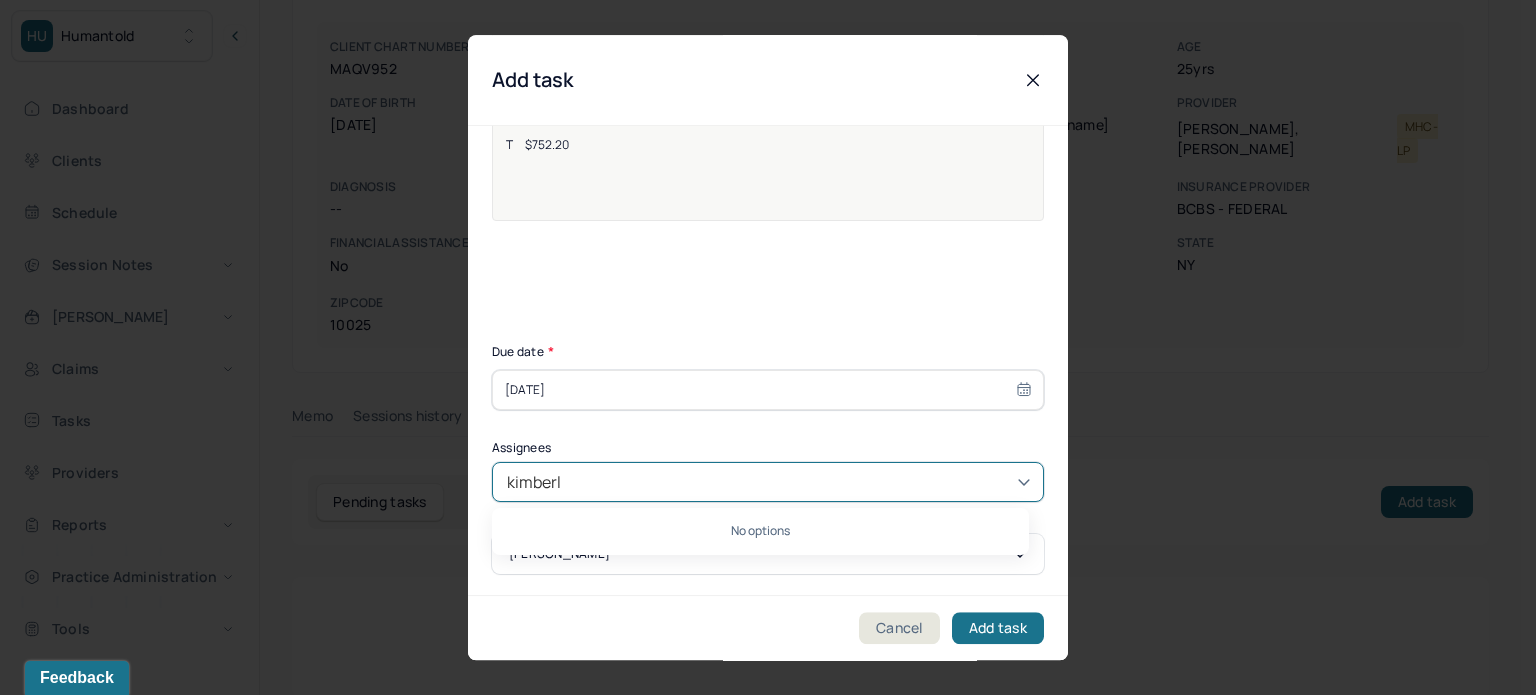 type on "[PERSON_NAME]" 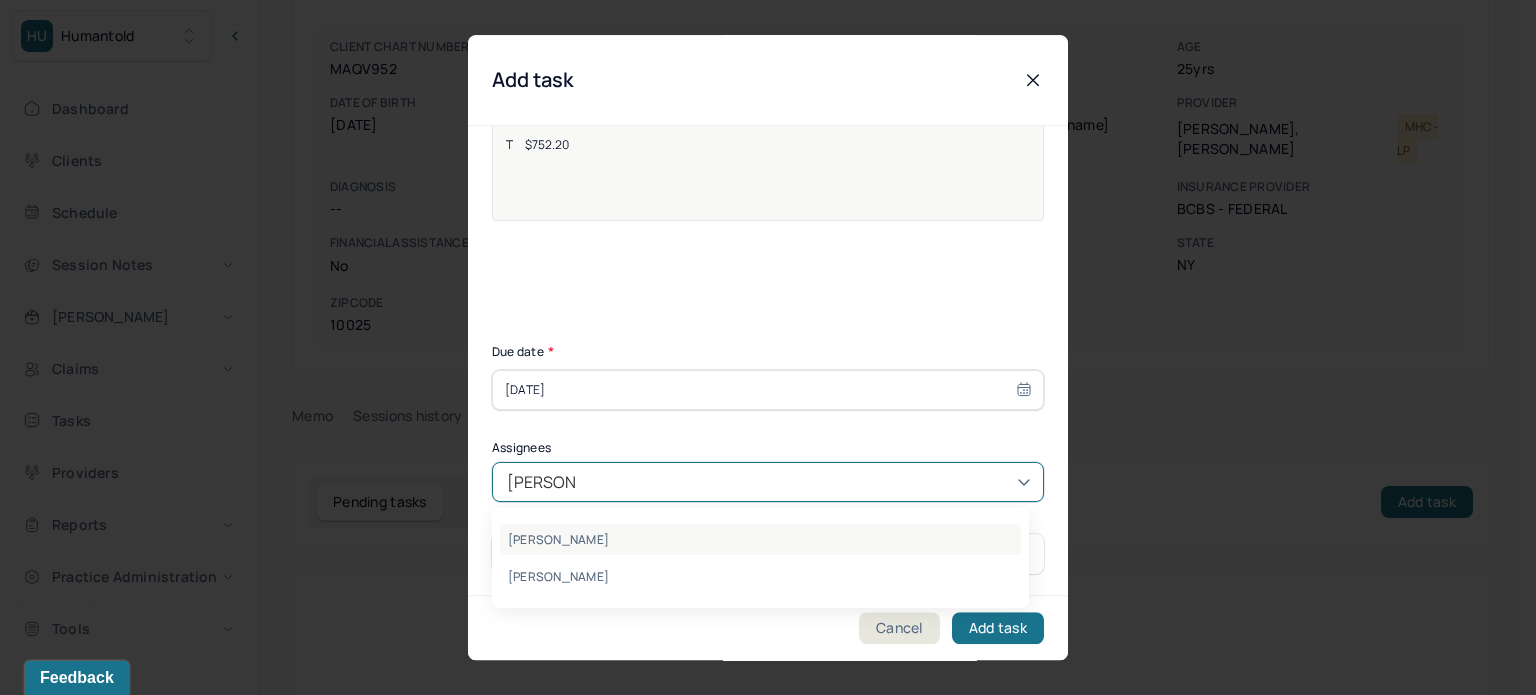 click on "[PERSON_NAME]" at bounding box center [760, 539] 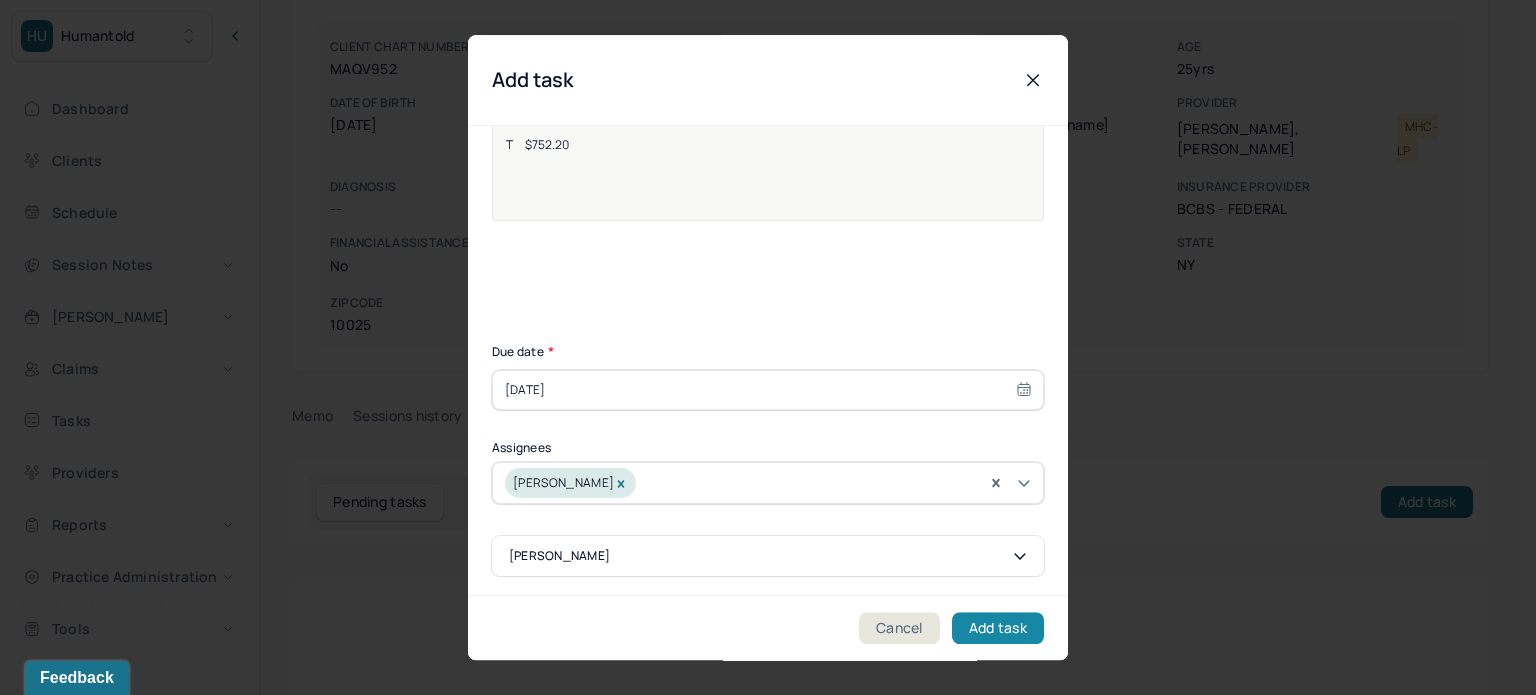 click on "Add task" at bounding box center (998, 628) 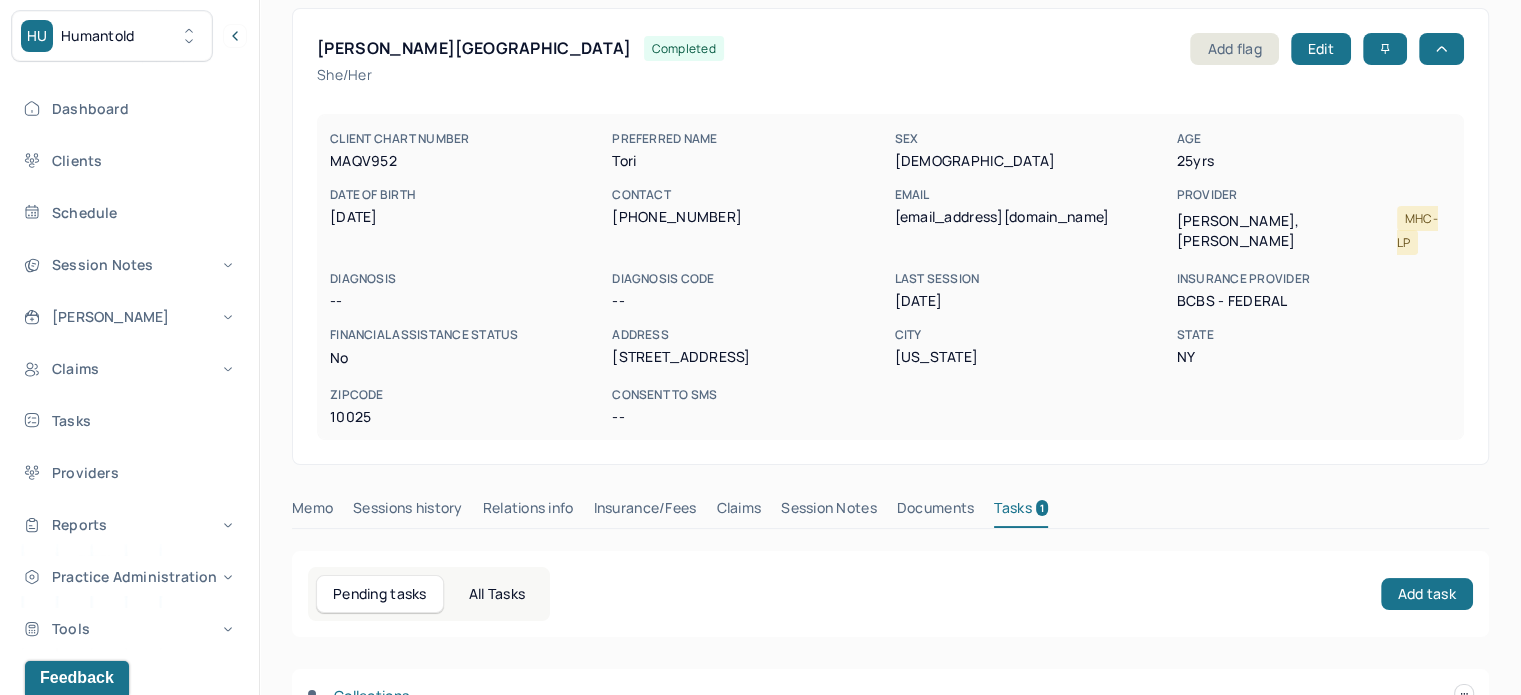 scroll, scrollTop: 0, scrollLeft: 0, axis: both 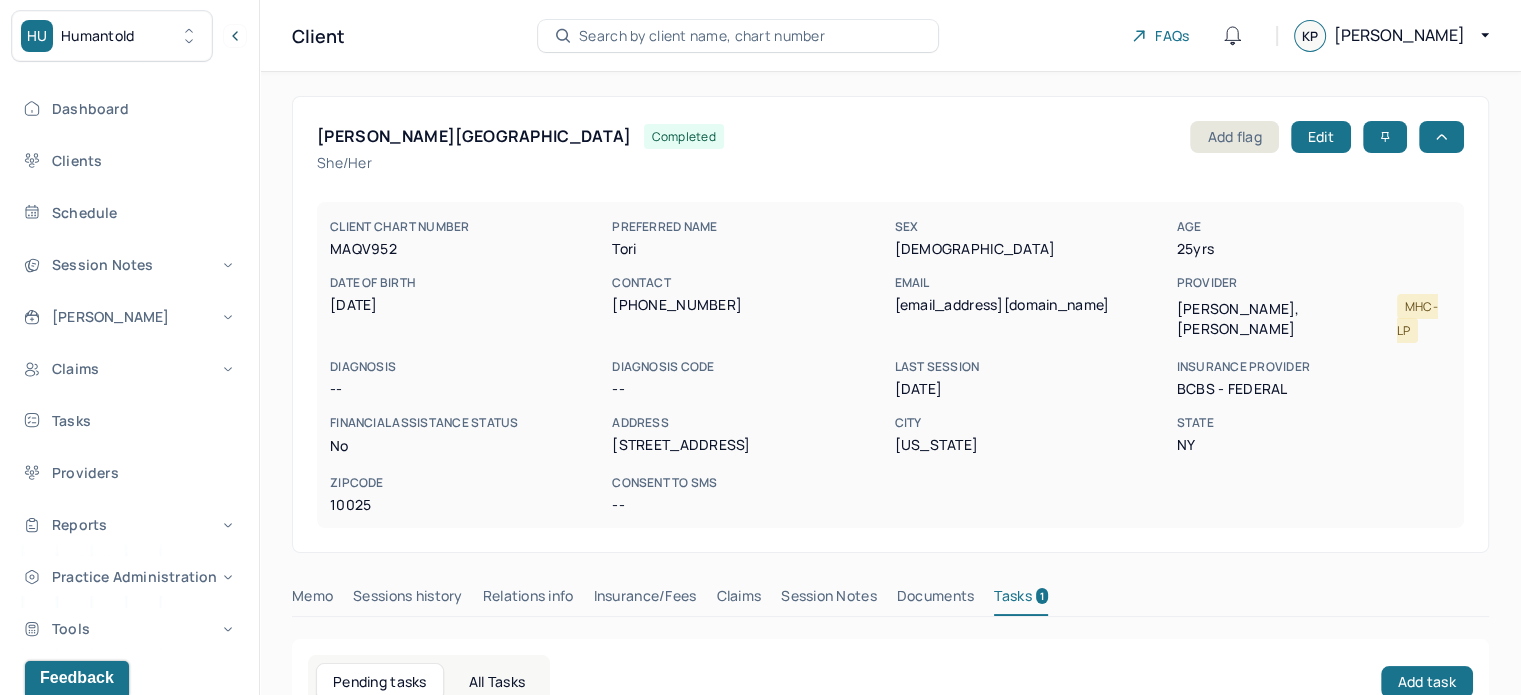 click on "Search by client name, chart number" at bounding box center (738, 36) 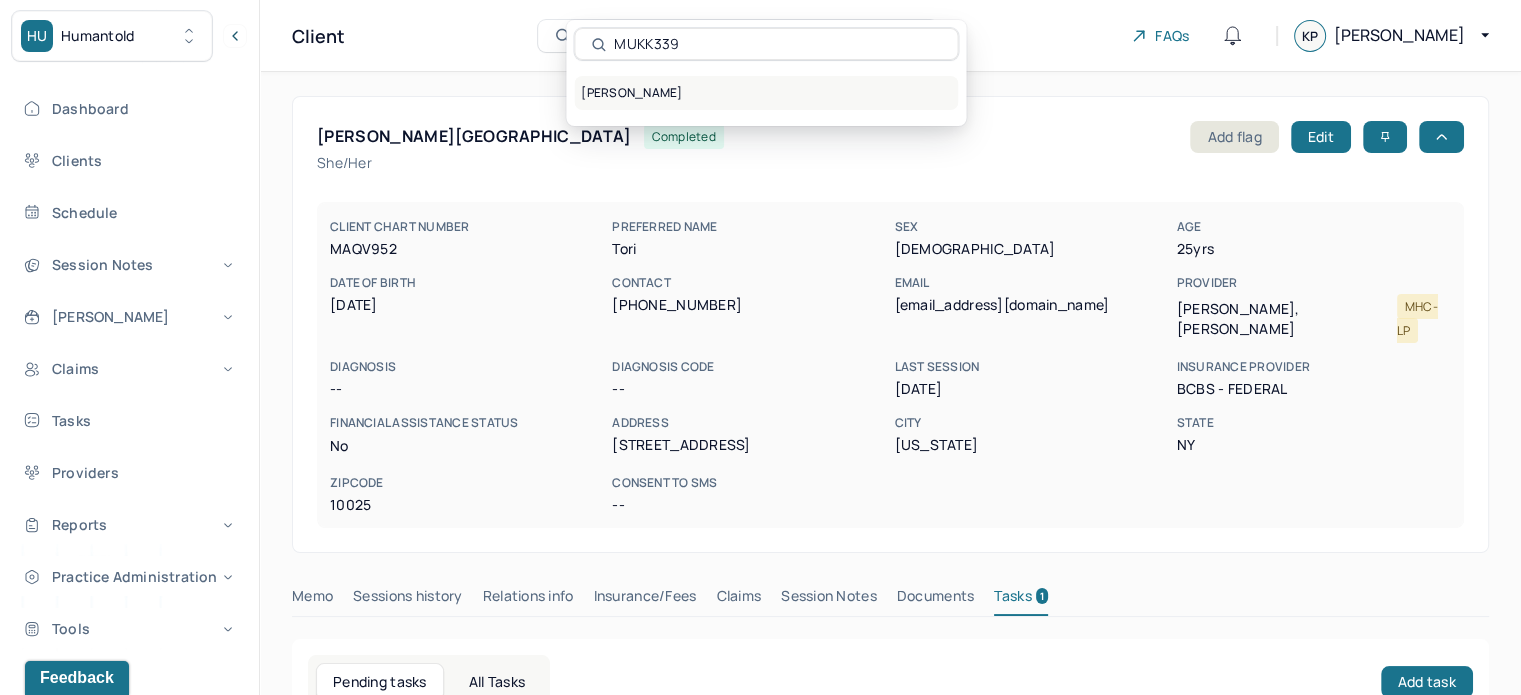 type on "MUKK339" 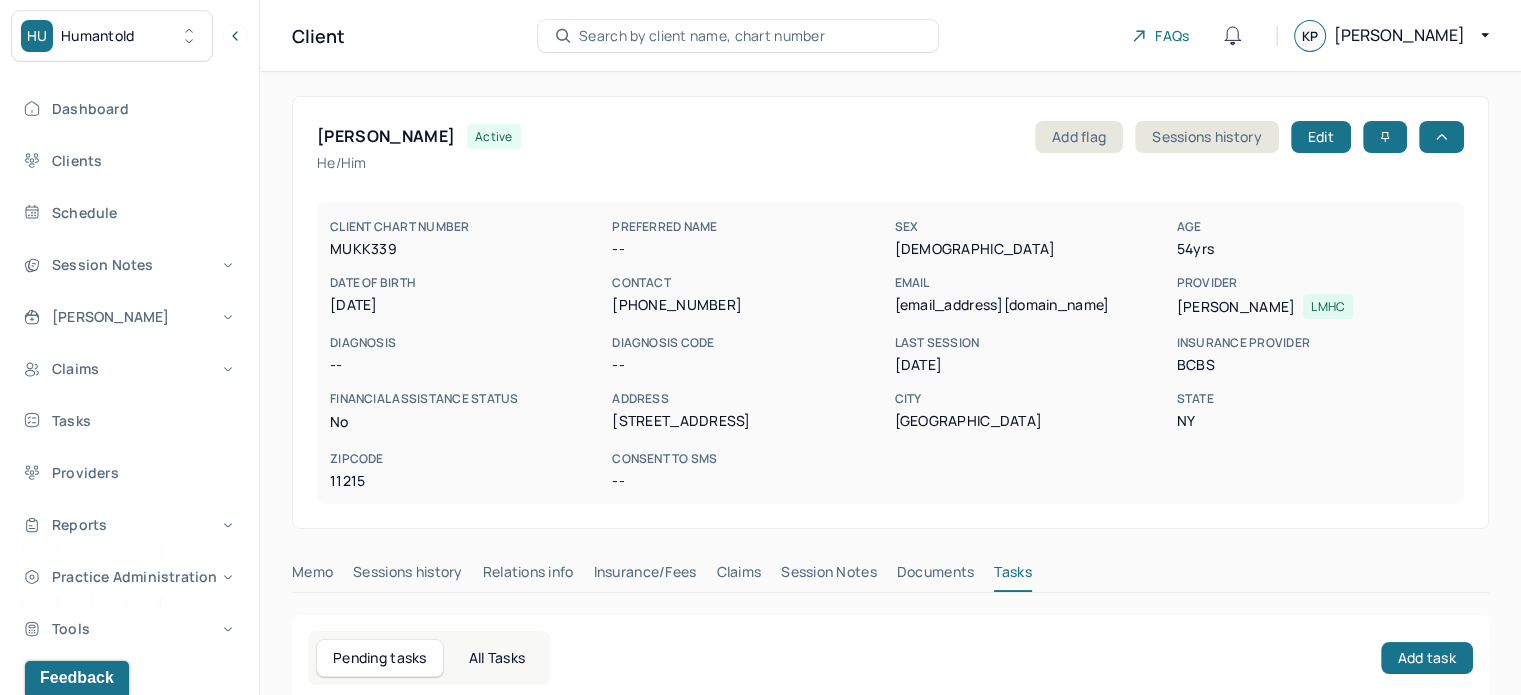 click on "[EMAIL_ADDRESS][DOMAIN_NAME]" at bounding box center (1031, 305) 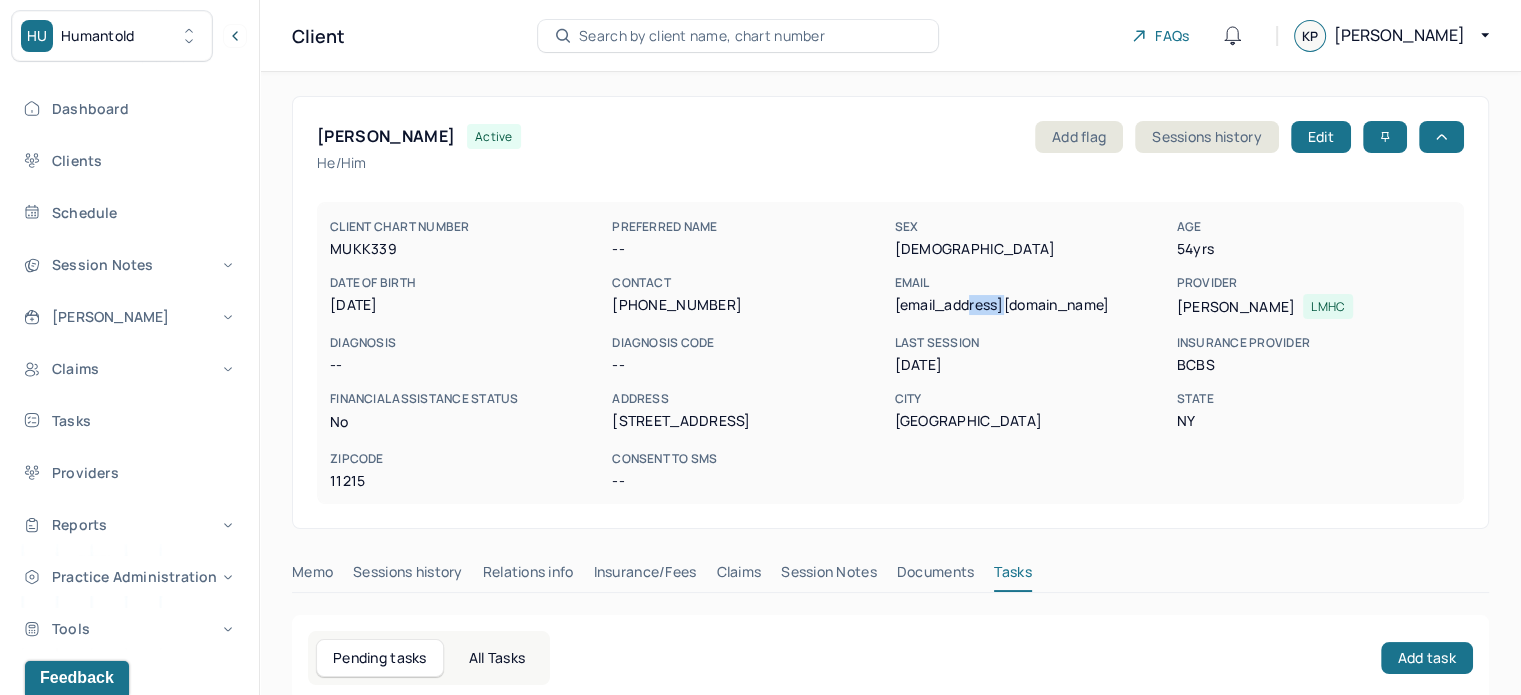 click on "[EMAIL_ADDRESS][DOMAIN_NAME]" at bounding box center [1031, 305] 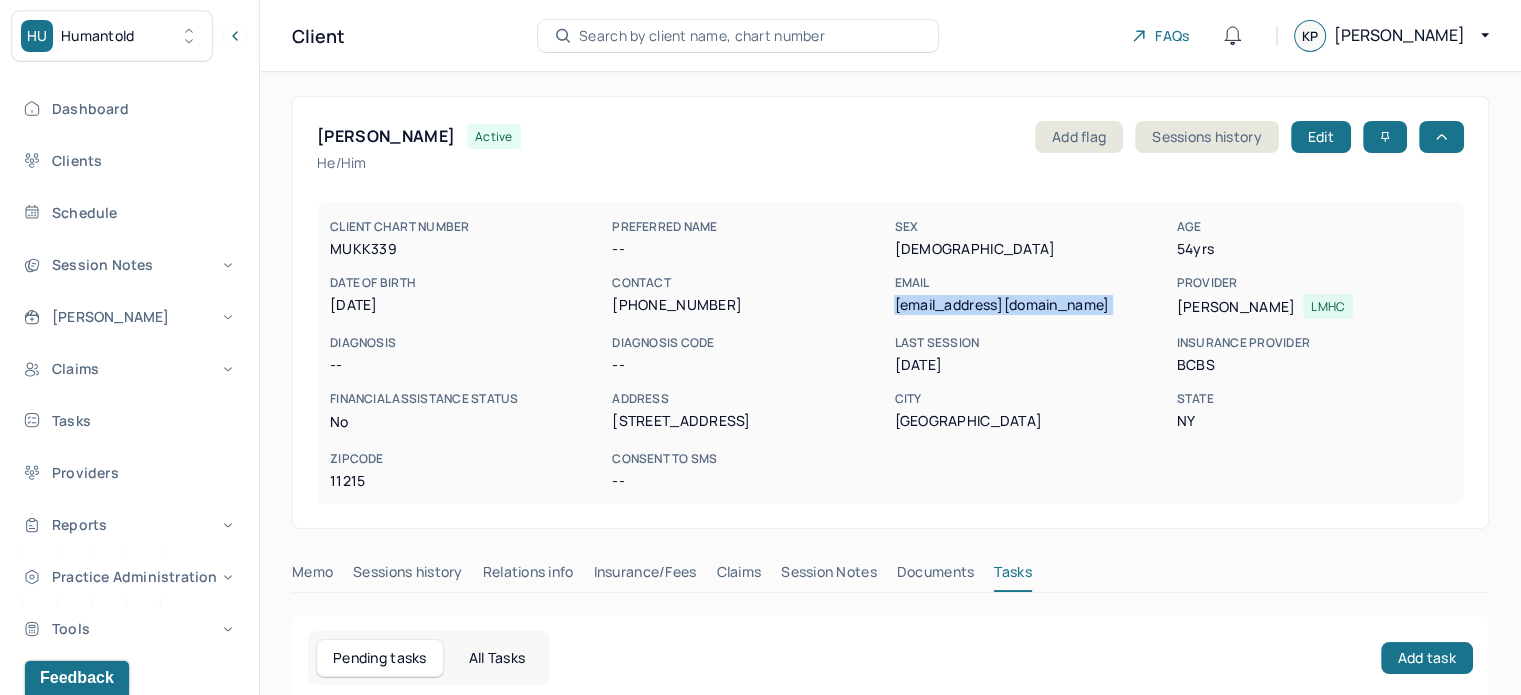click on "[EMAIL_ADDRESS][DOMAIN_NAME]" at bounding box center [1031, 305] 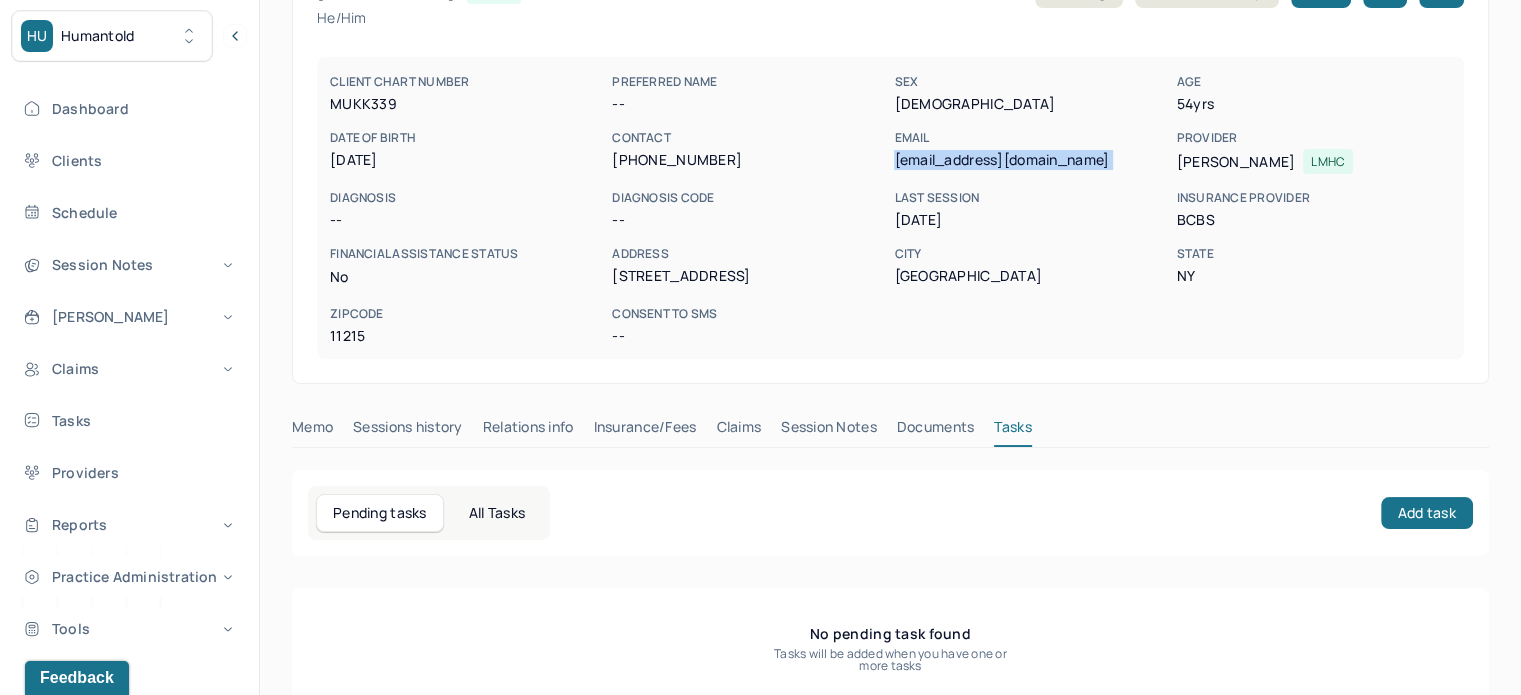 scroll, scrollTop: 180, scrollLeft: 0, axis: vertical 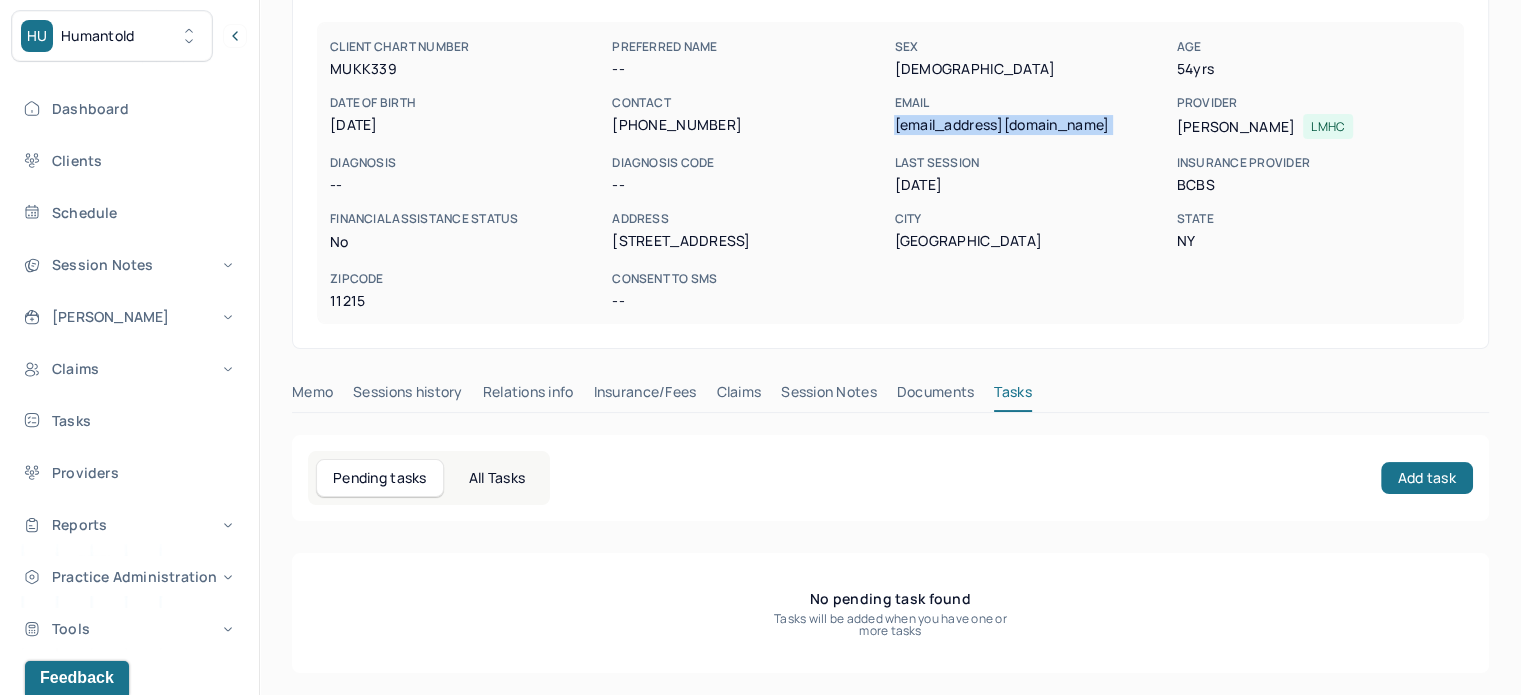 click on "Claims" at bounding box center (738, 396) 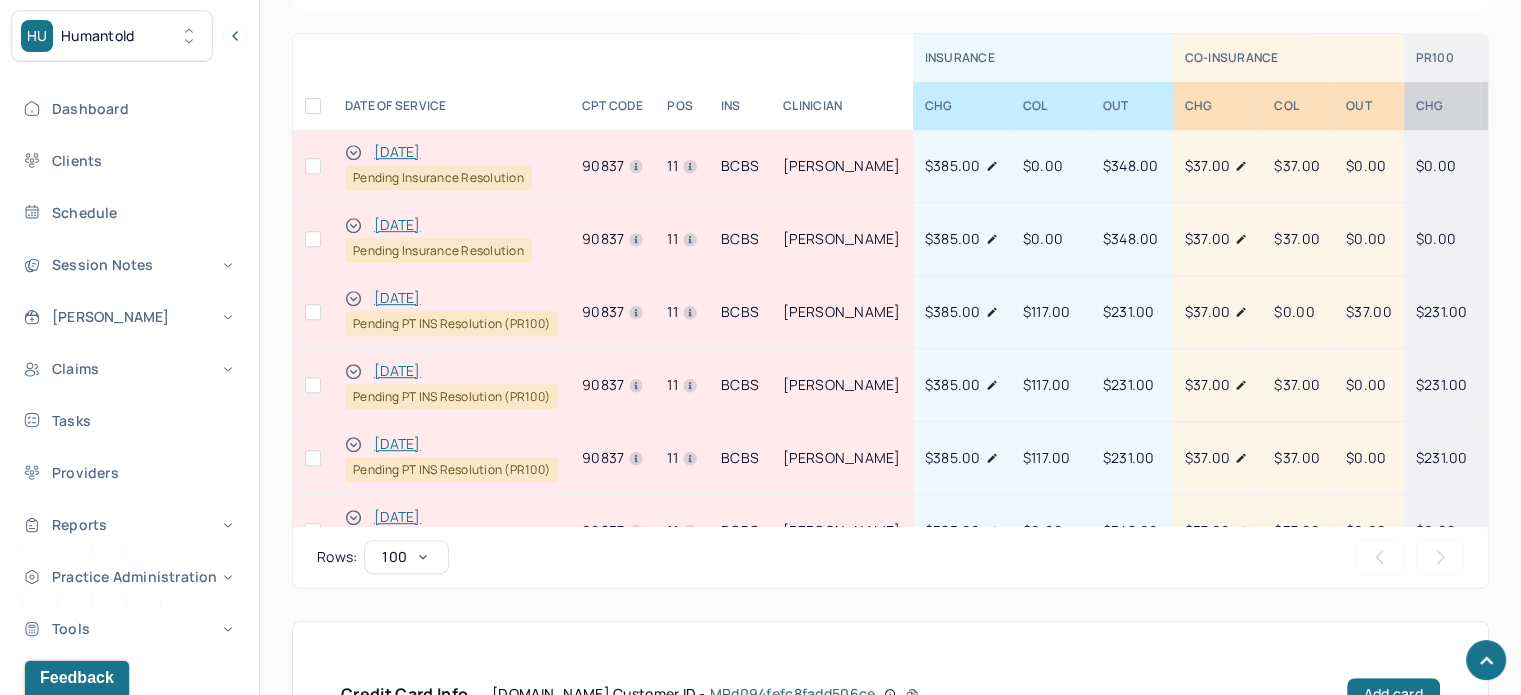 scroll, scrollTop: 1021, scrollLeft: 0, axis: vertical 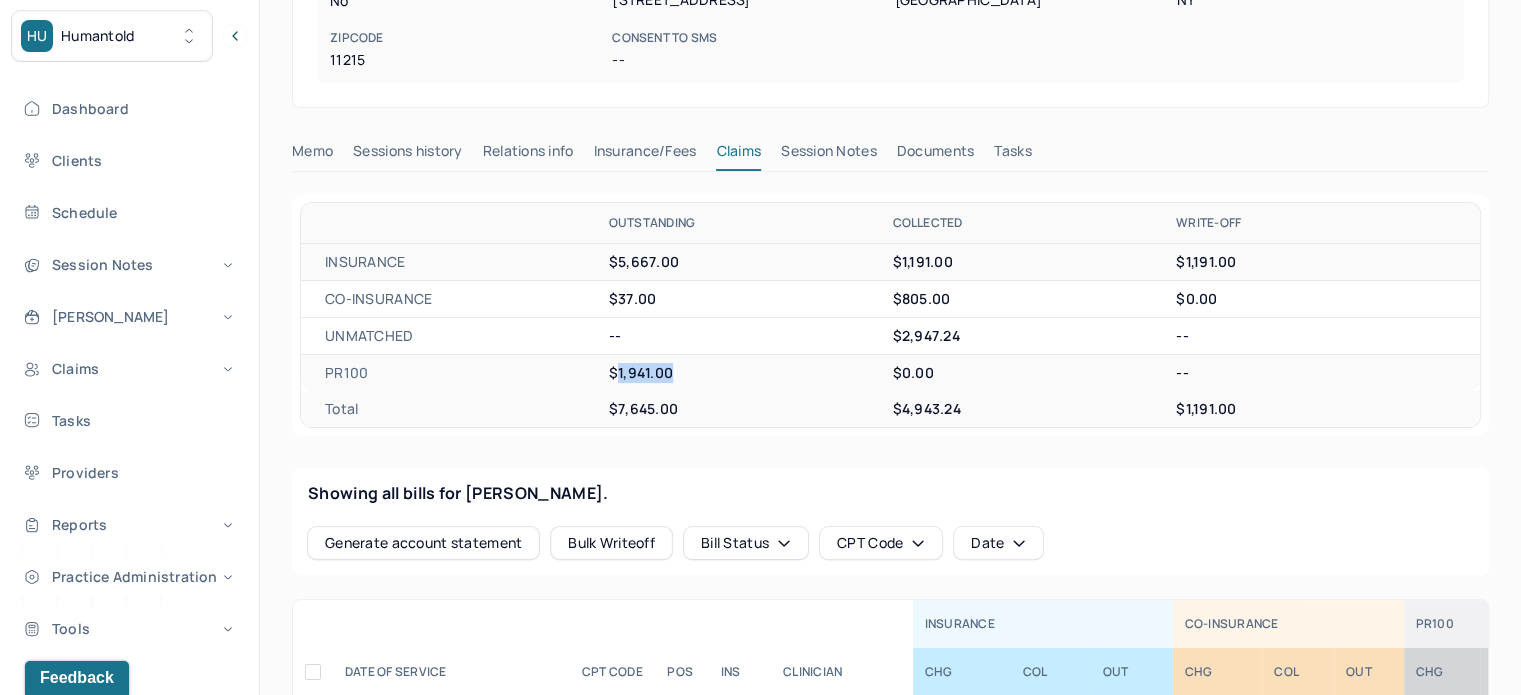 drag, startPoint x: 690, startPoint y: 373, endPoint x: 617, endPoint y: 373, distance: 73 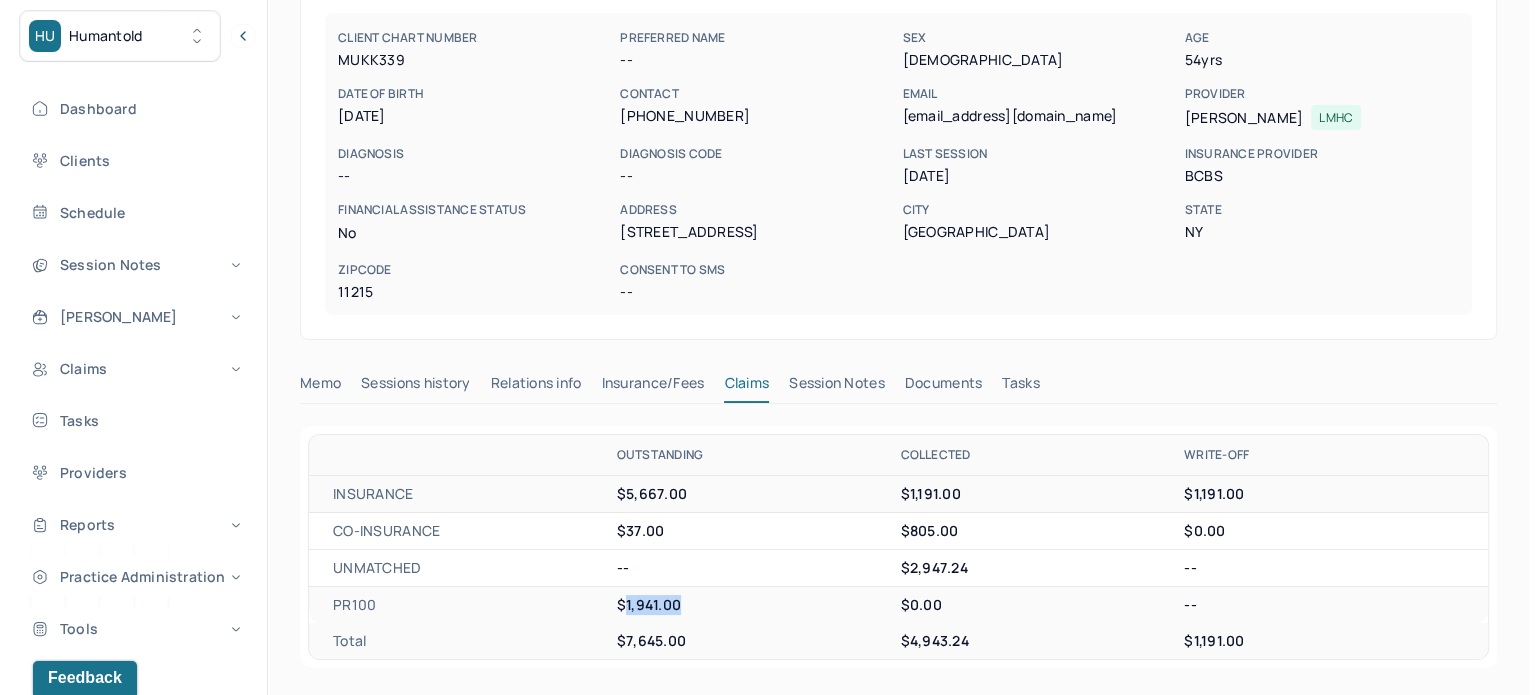 scroll, scrollTop: 21, scrollLeft: 0, axis: vertical 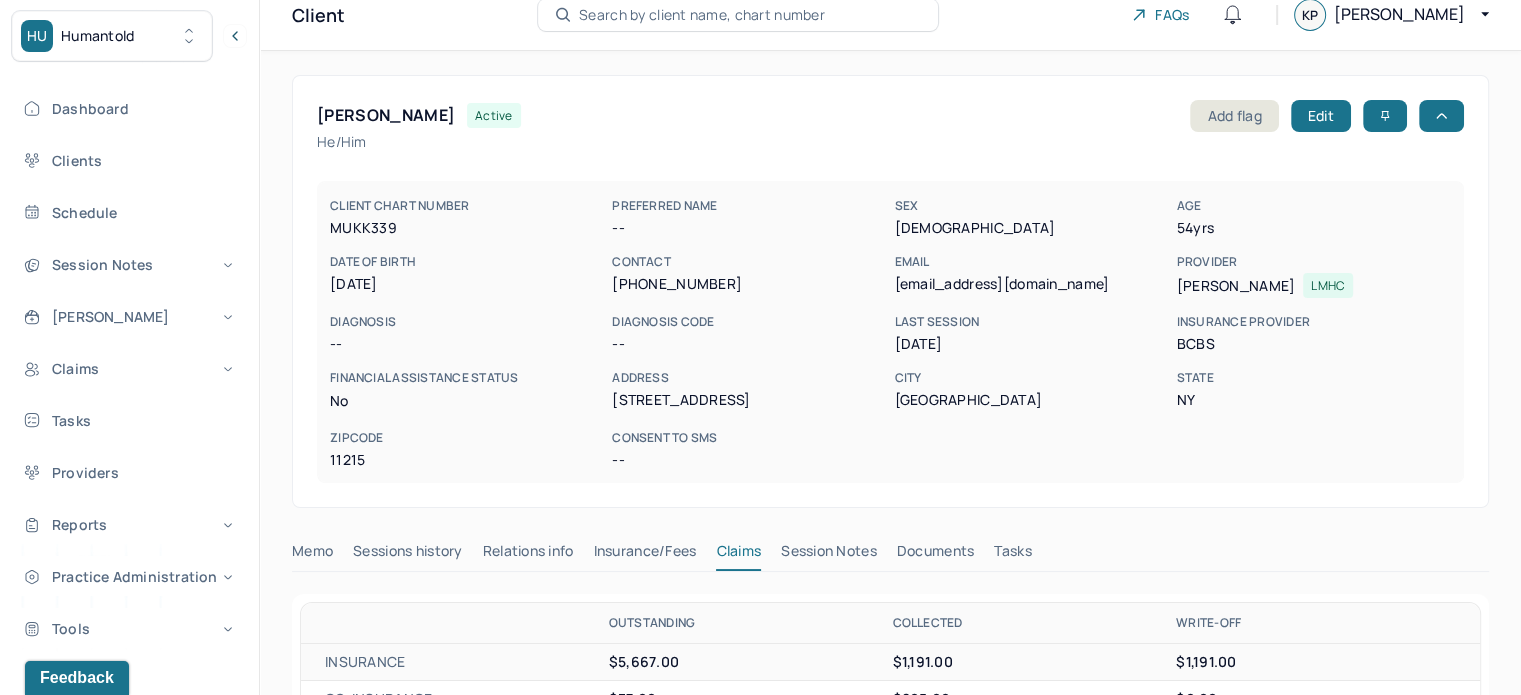 click on "Tasks" at bounding box center [1012, 555] 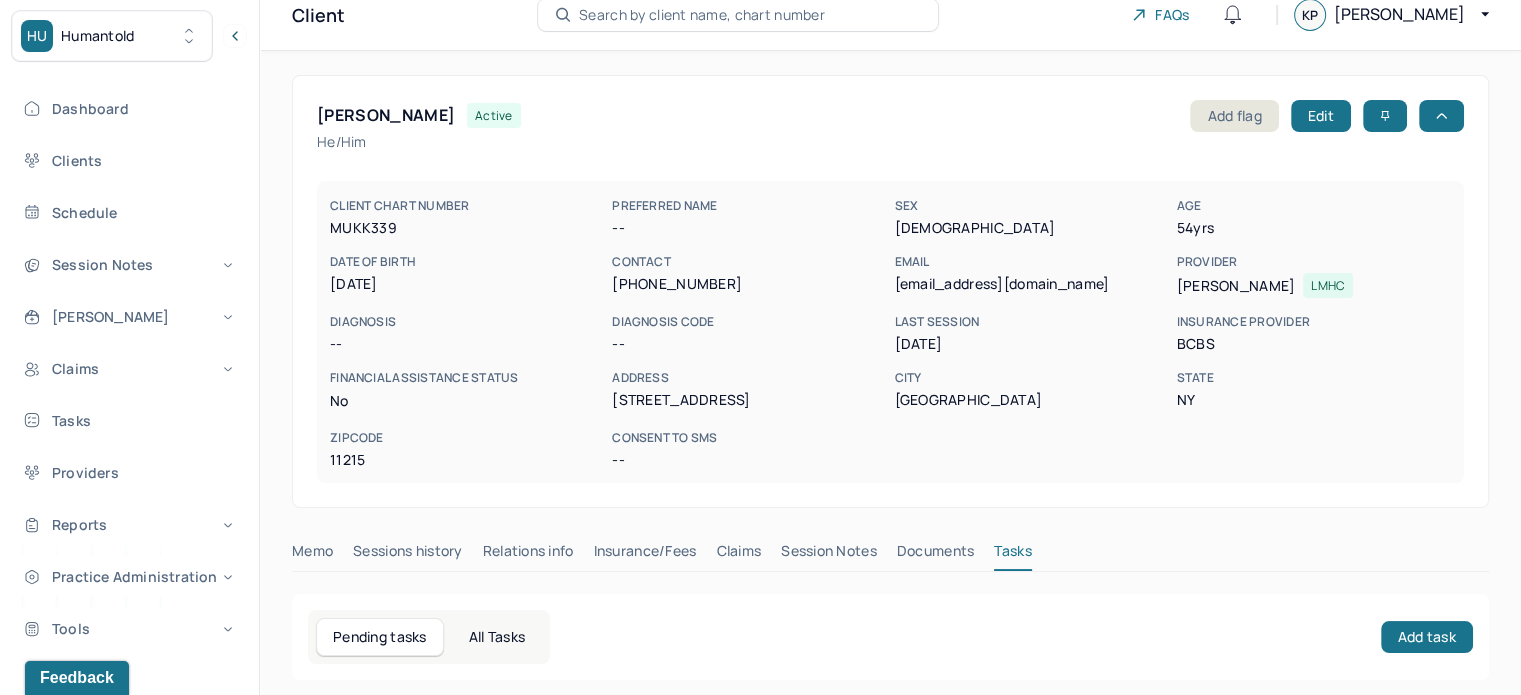click on "Pending tasks     All Tasks     Add task" at bounding box center [890, 637] 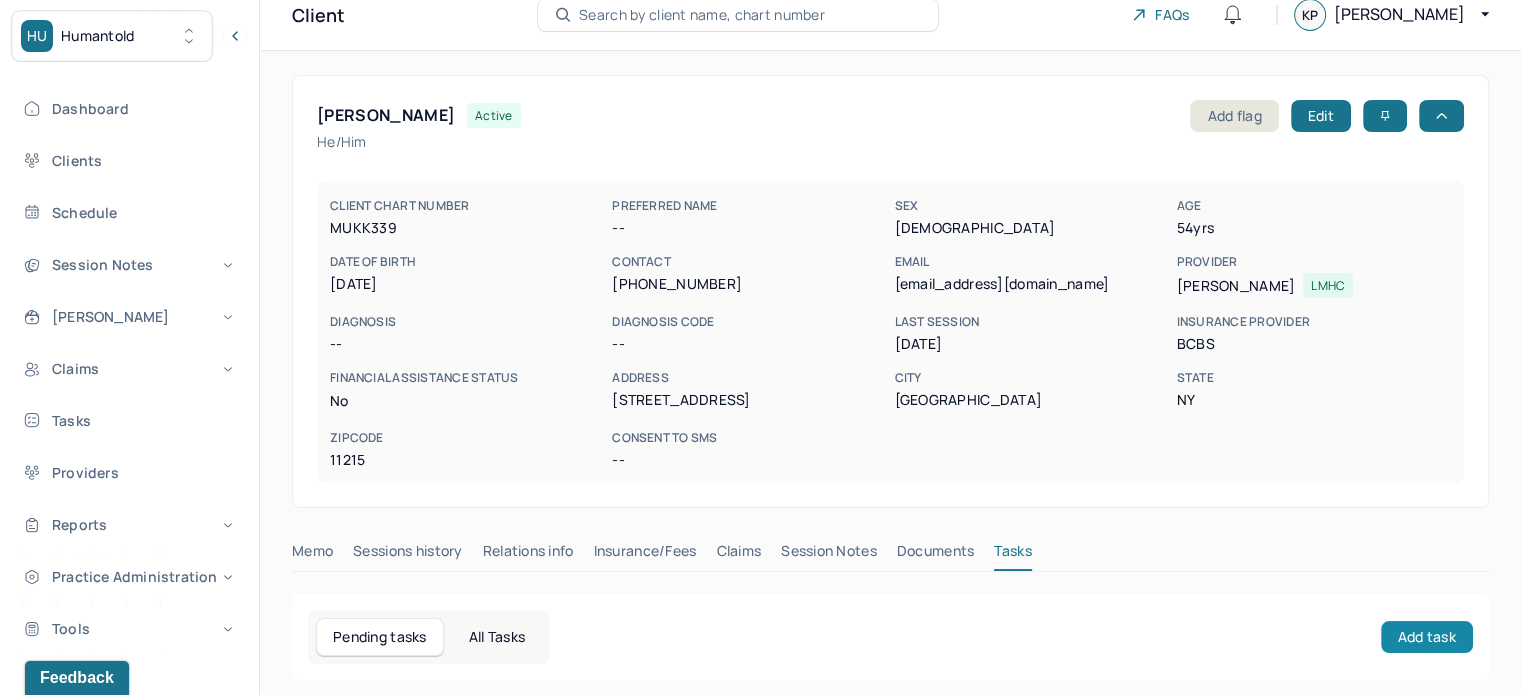 click on "Add task" at bounding box center (1427, 637) 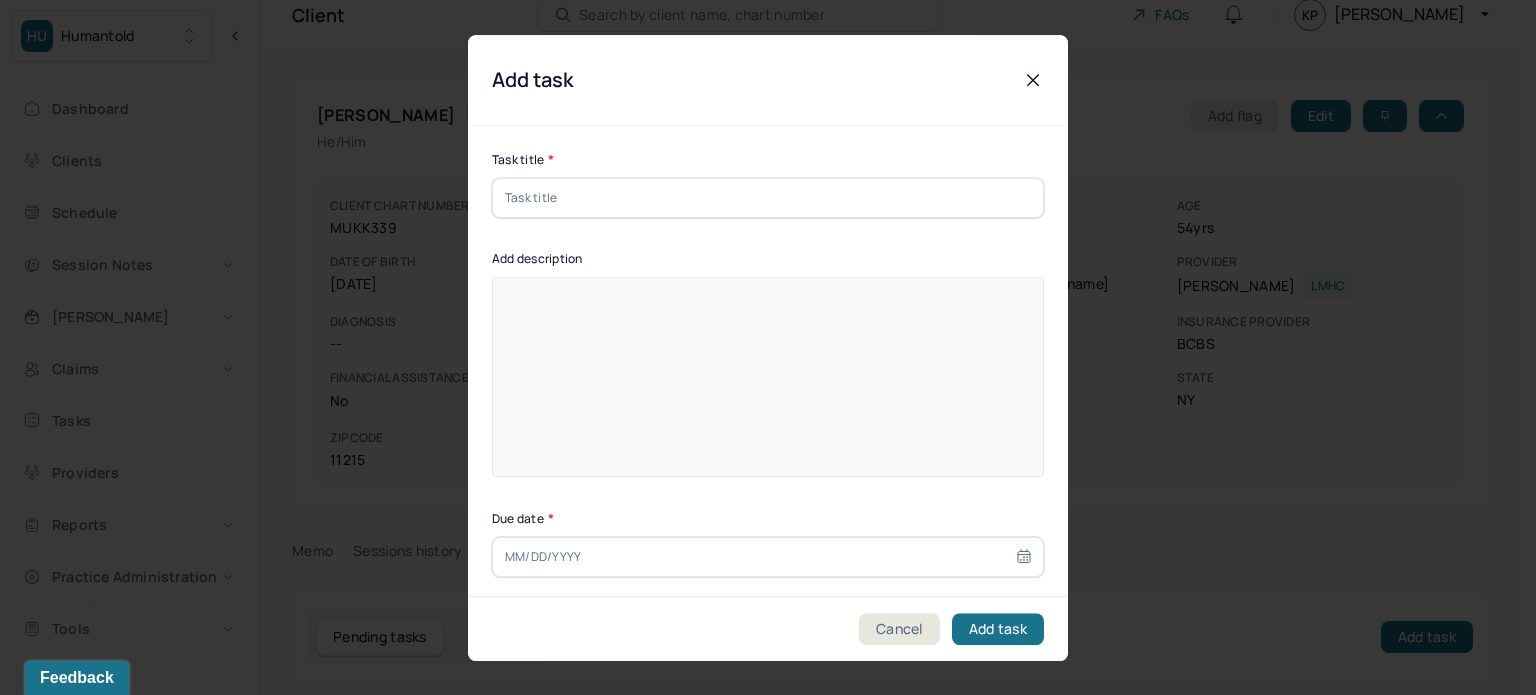click at bounding box center [768, 198] 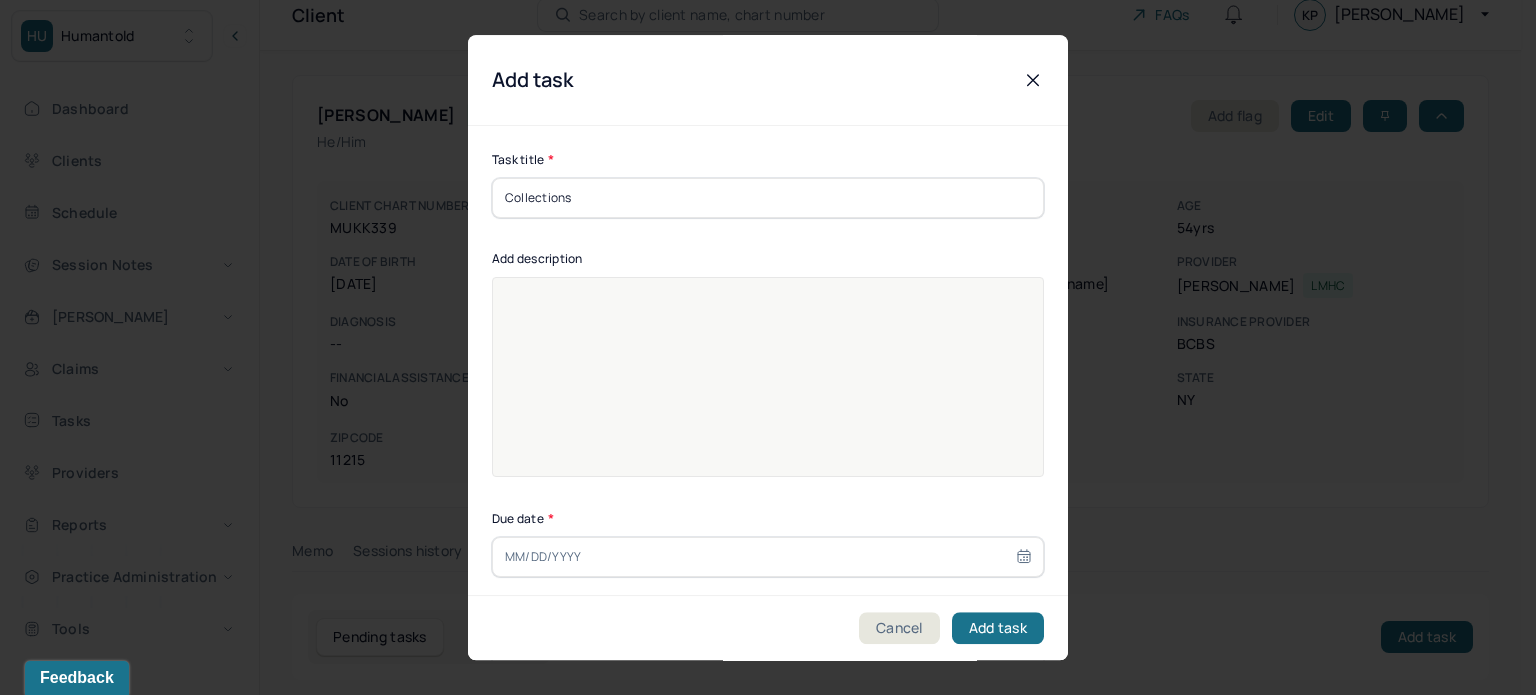 type on "Collections" 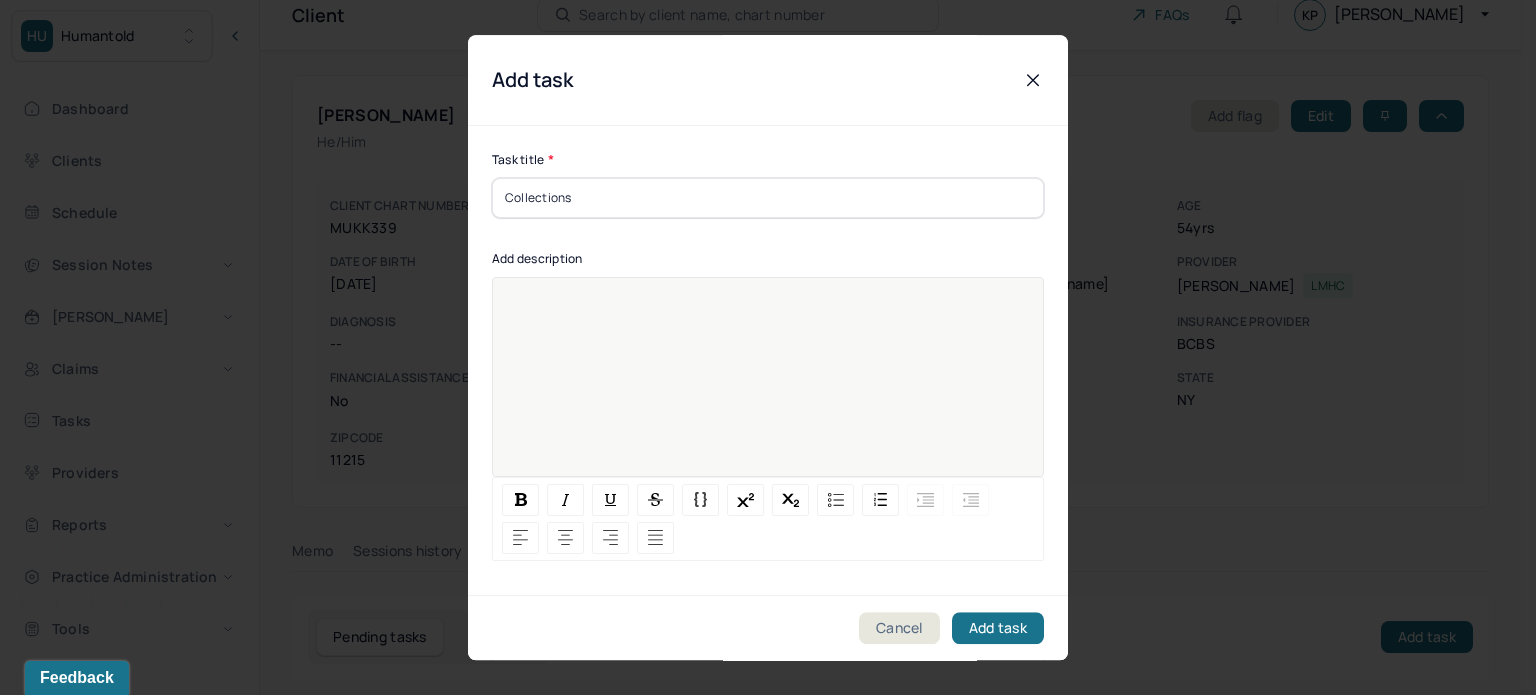 paste 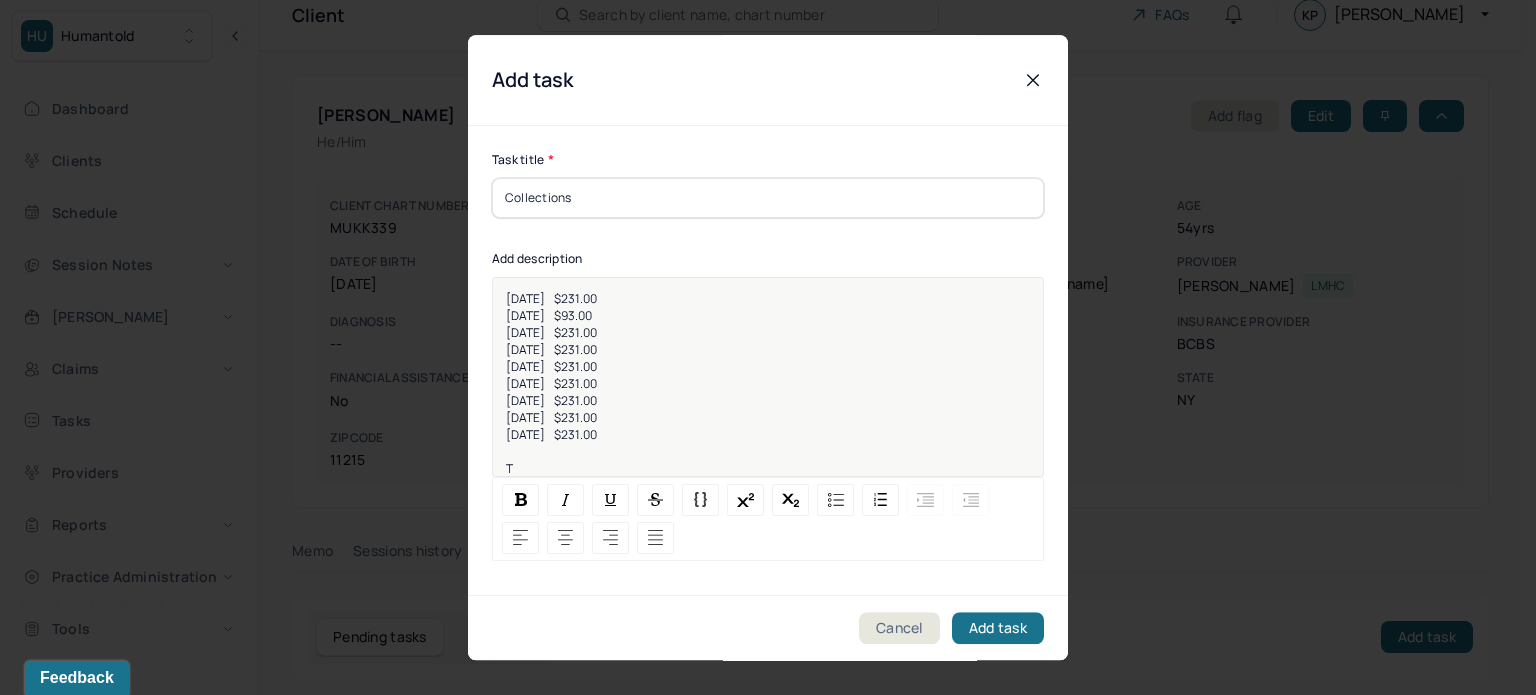 type 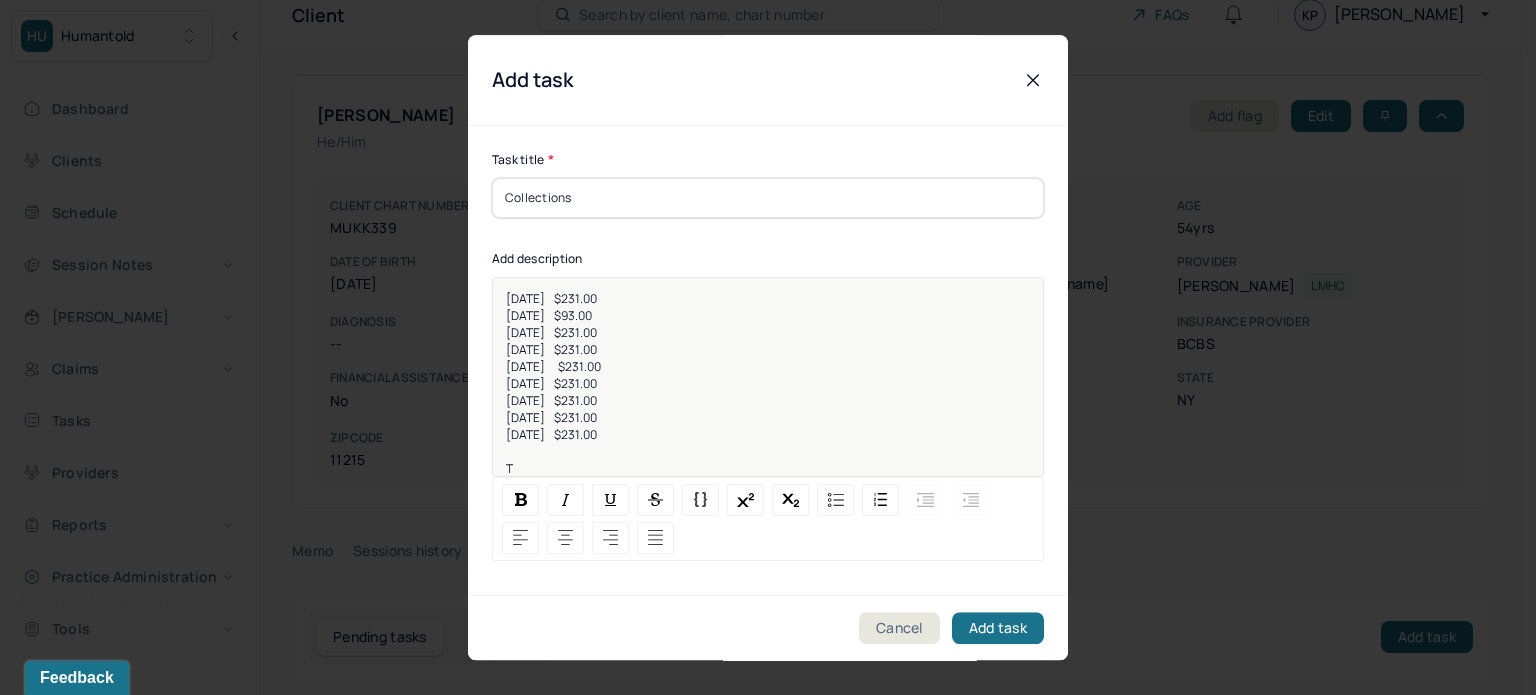 click on "[DATE]	  $231.00" at bounding box center [553, 366] 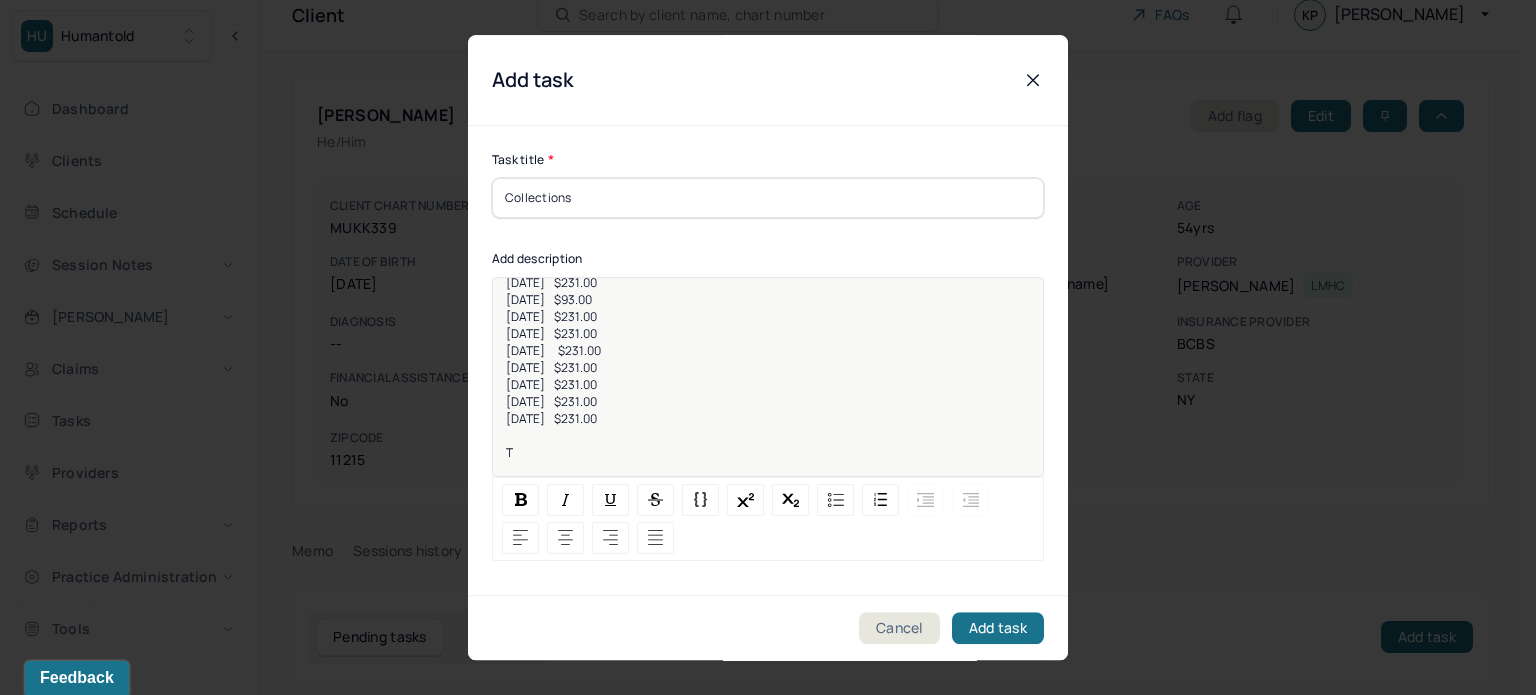 scroll, scrollTop: 25, scrollLeft: 0, axis: vertical 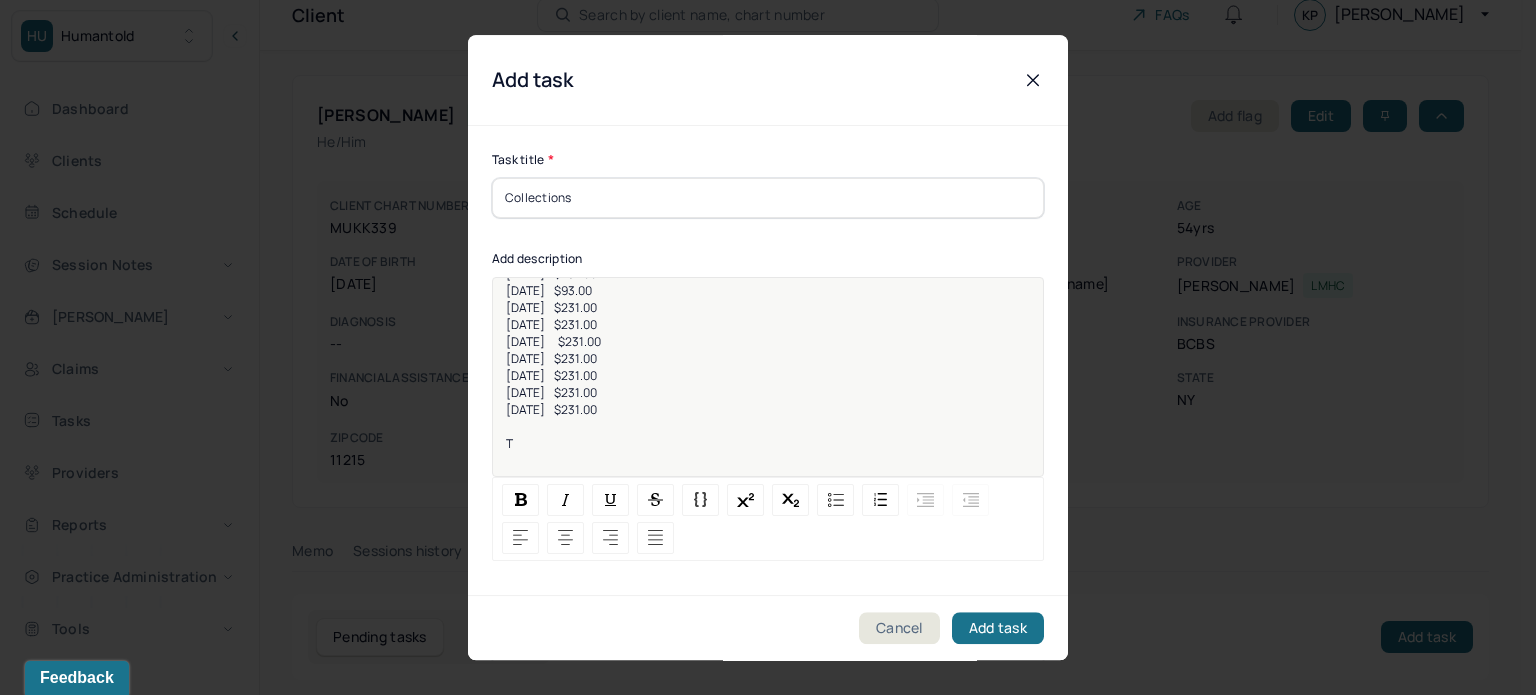 click on "T" at bounding box center [768, 443] 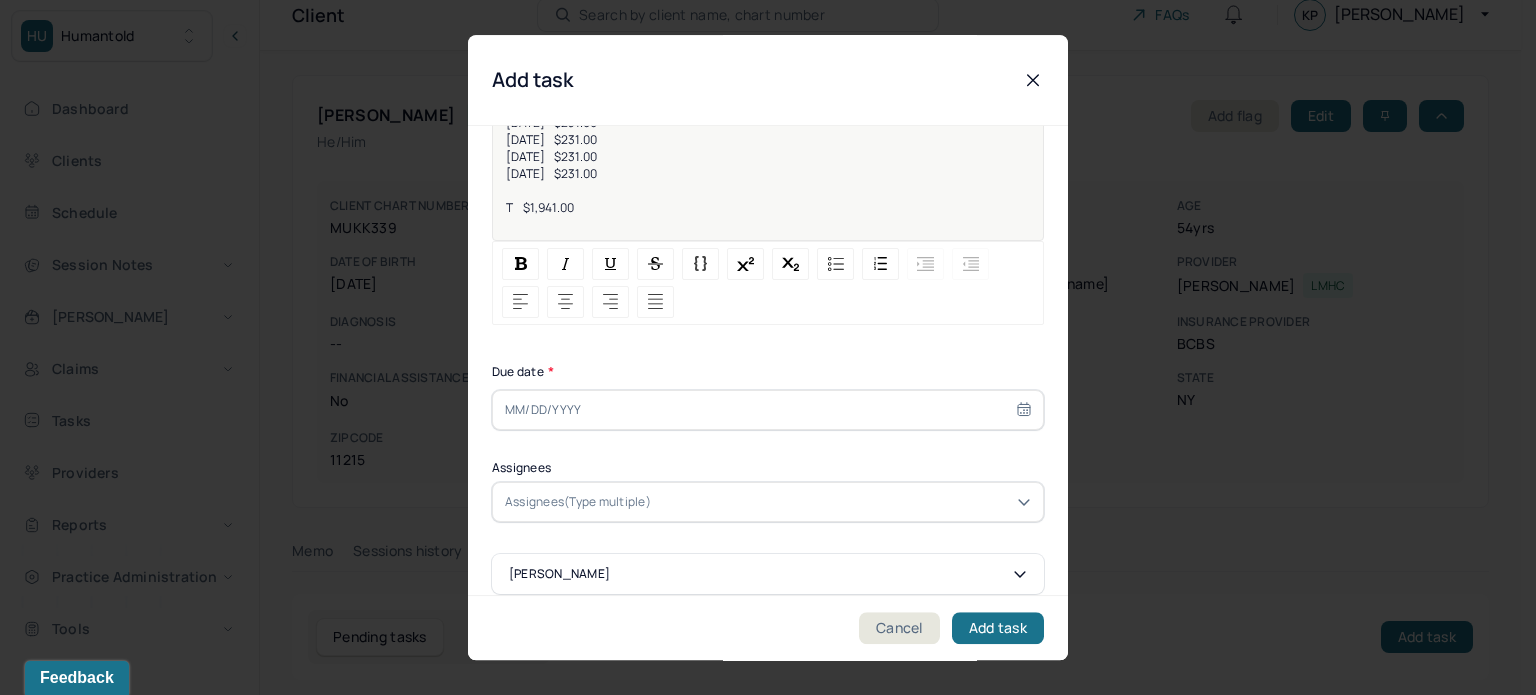 scroll, scrollTop: 256, scrollLeft: 0, axis: vertical 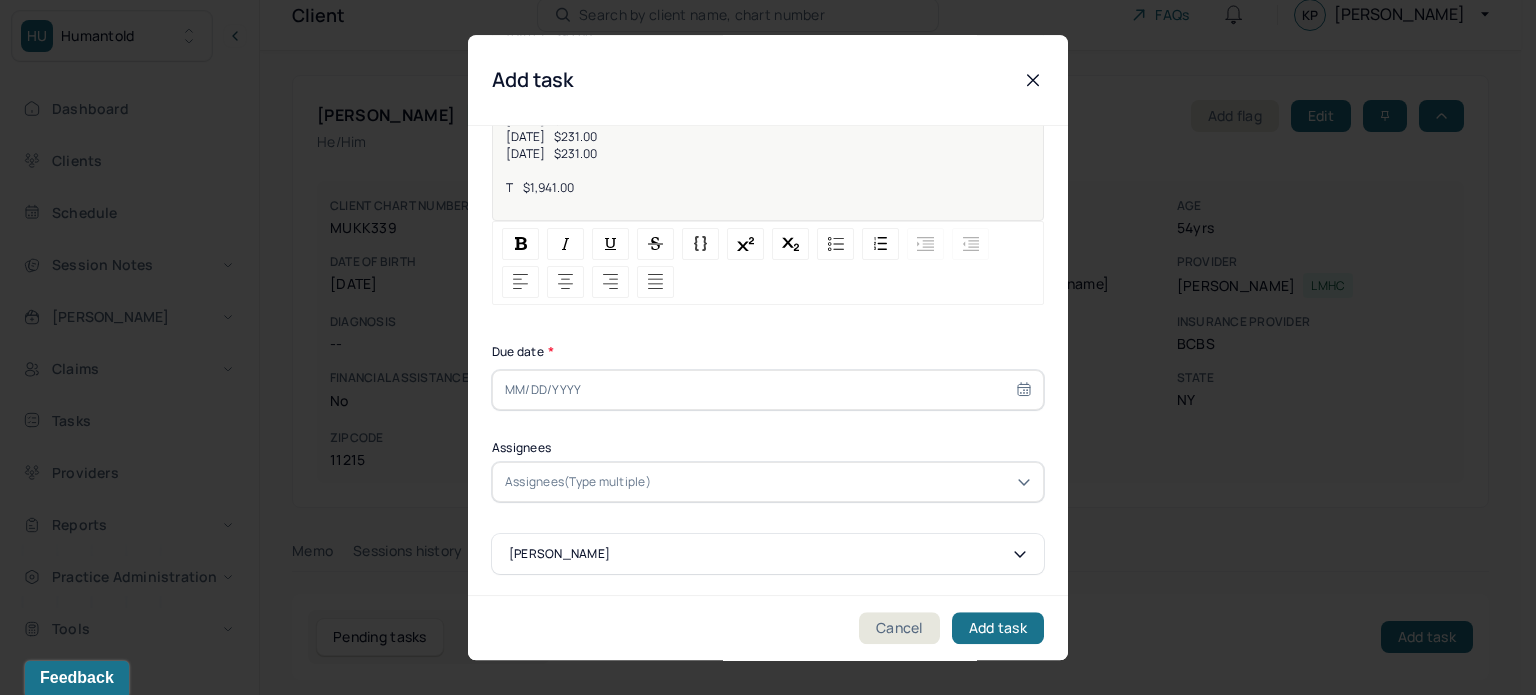 click at bounding box center (768, 390) 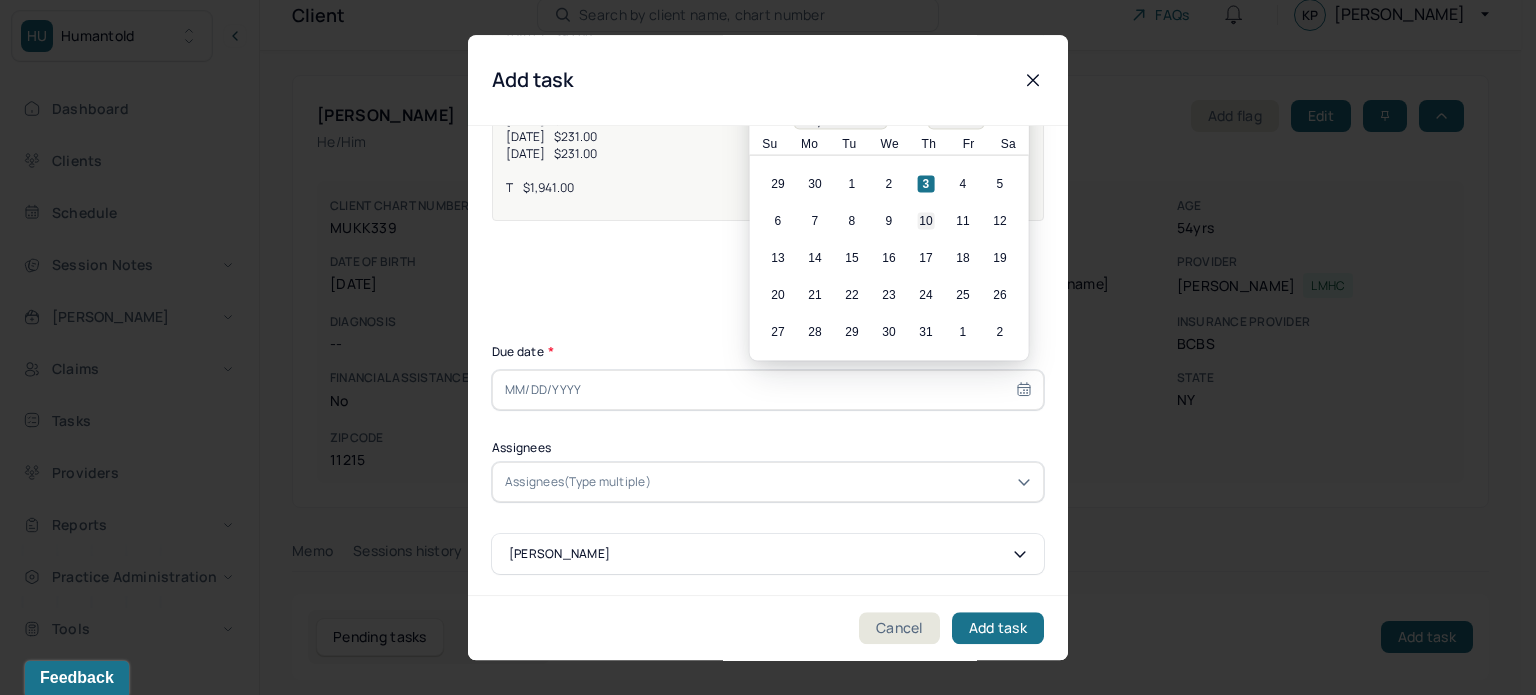 click on "10" at bounding box center [926, 221] 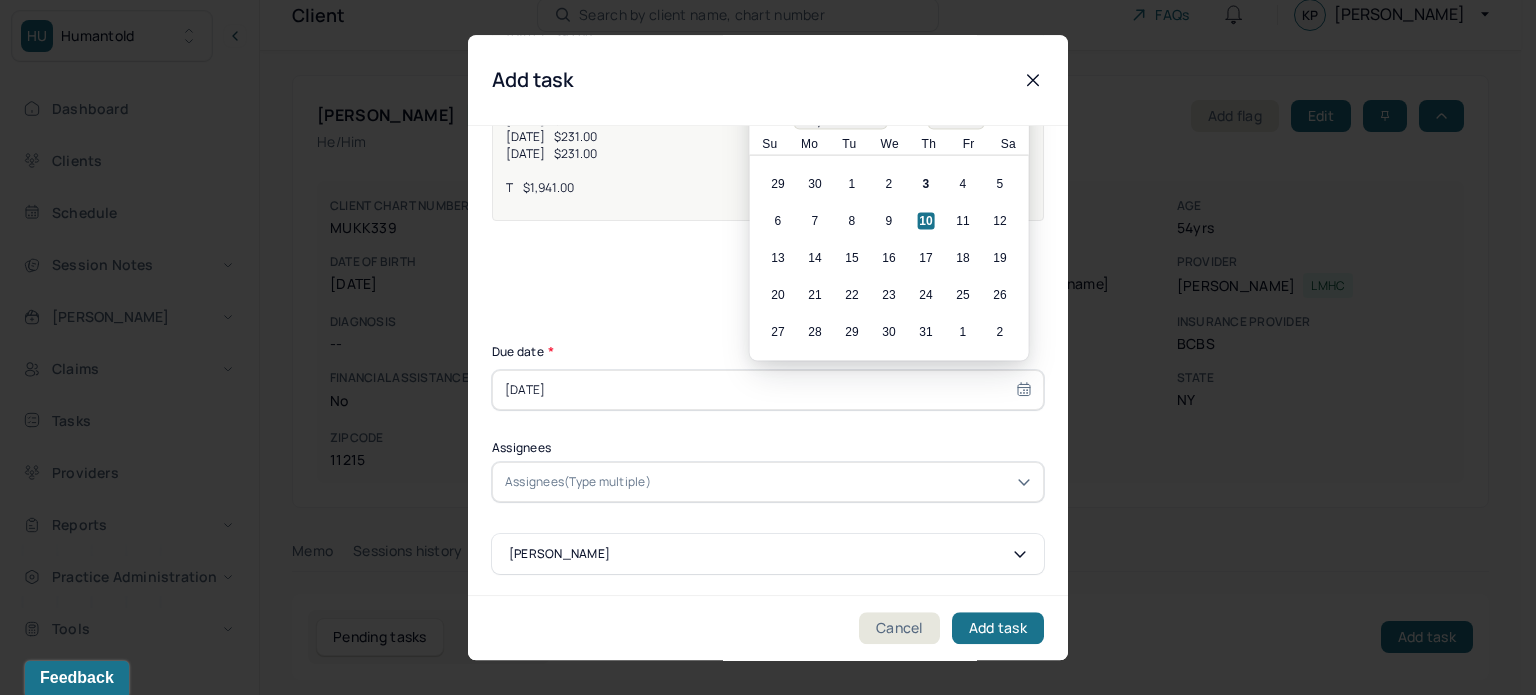 click on "Assignees(Type multiple)" at bounding box center (578, 482) 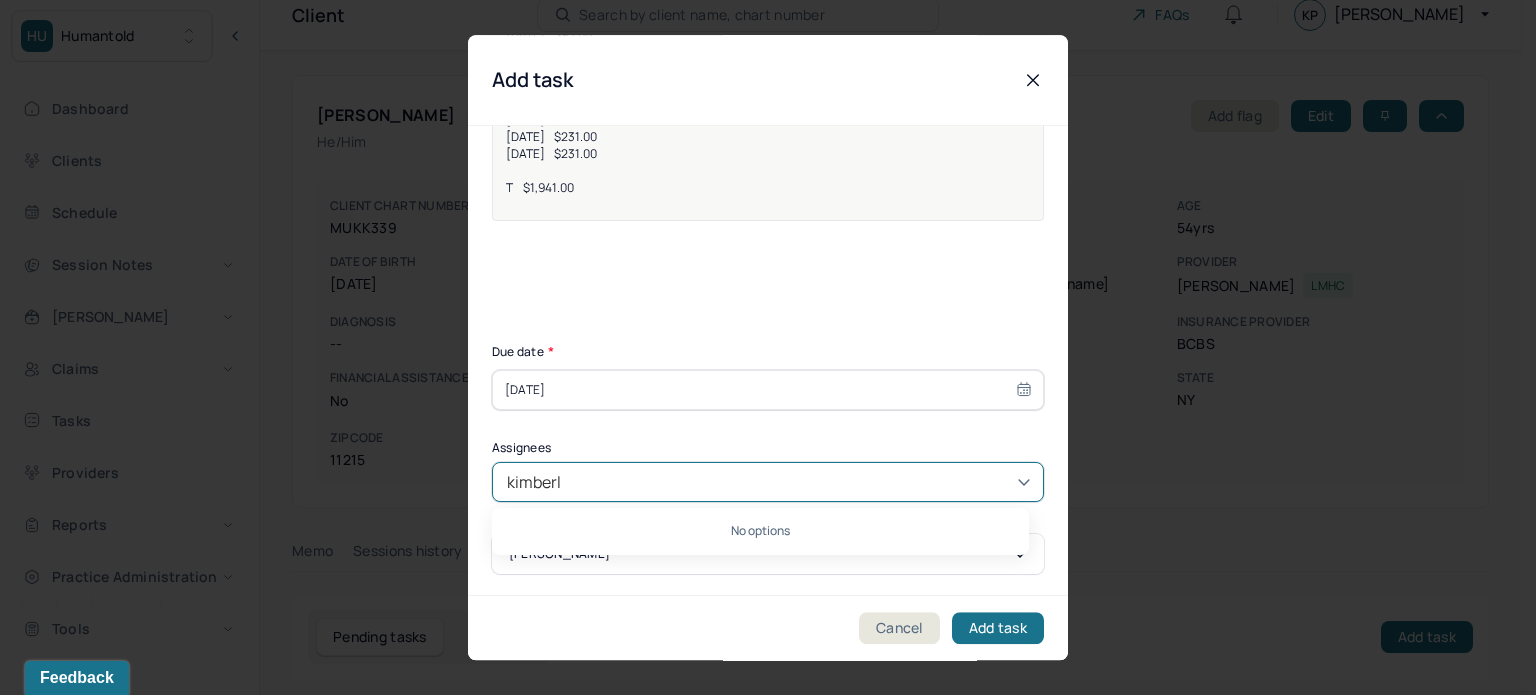 type on "[PERSON_NAME]" 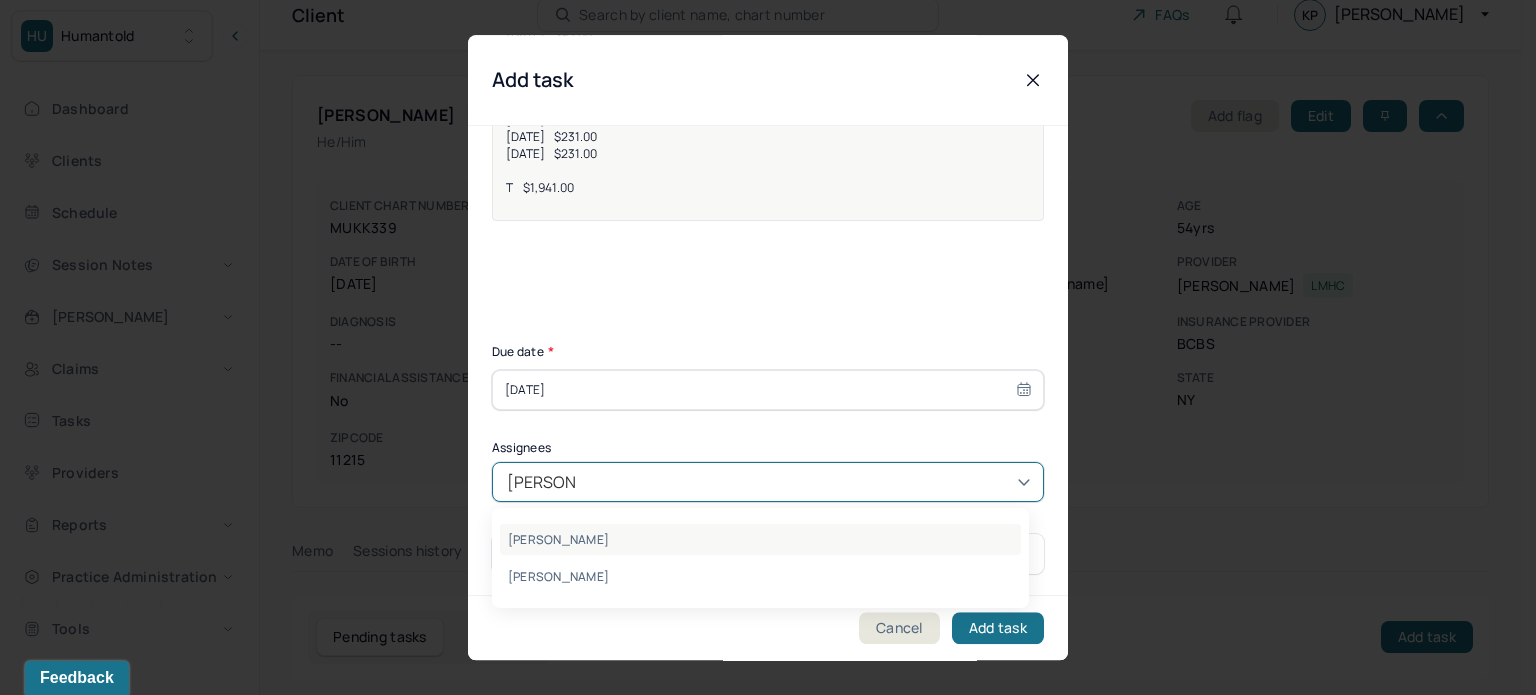 click on "[PERSON_NAME]" at bounding box center [760, 539] 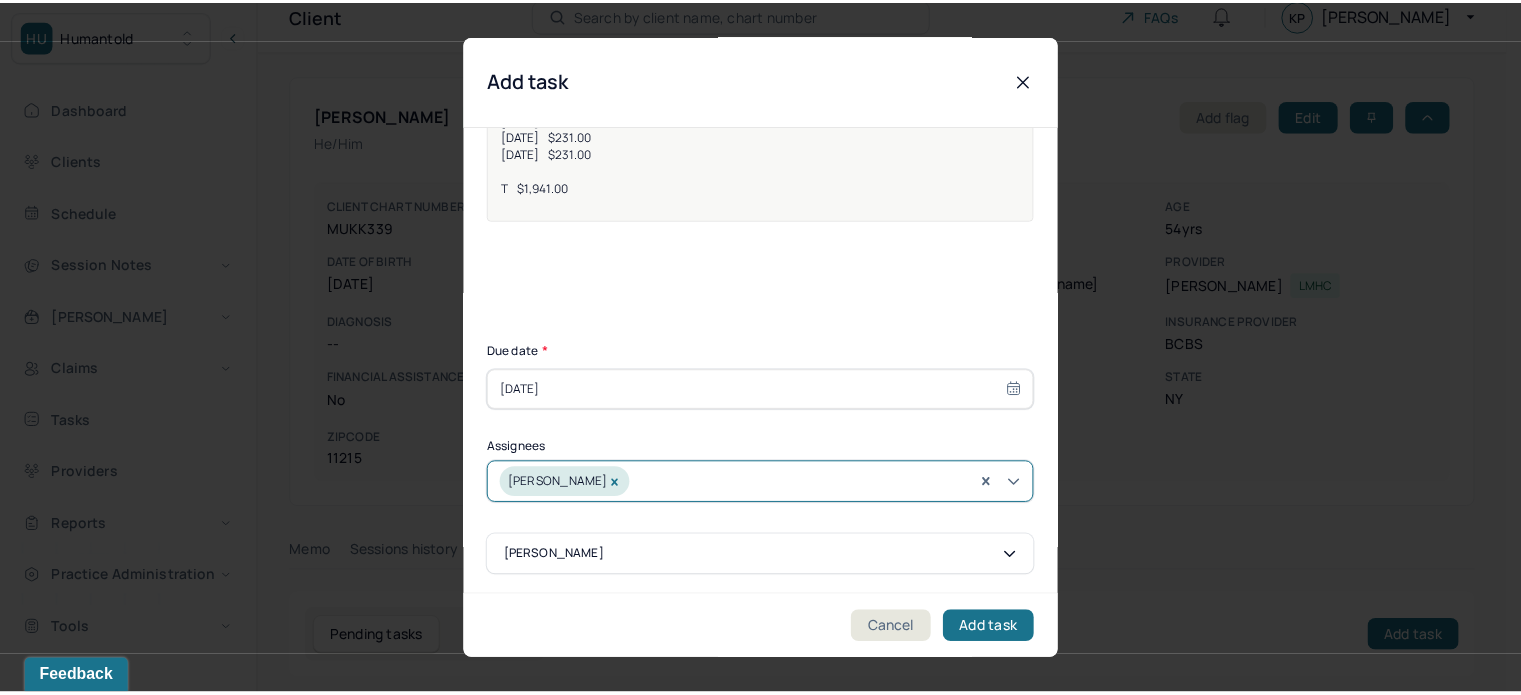 scroll, scrollTop: 257, scrollLeft: 0, axis: vertical 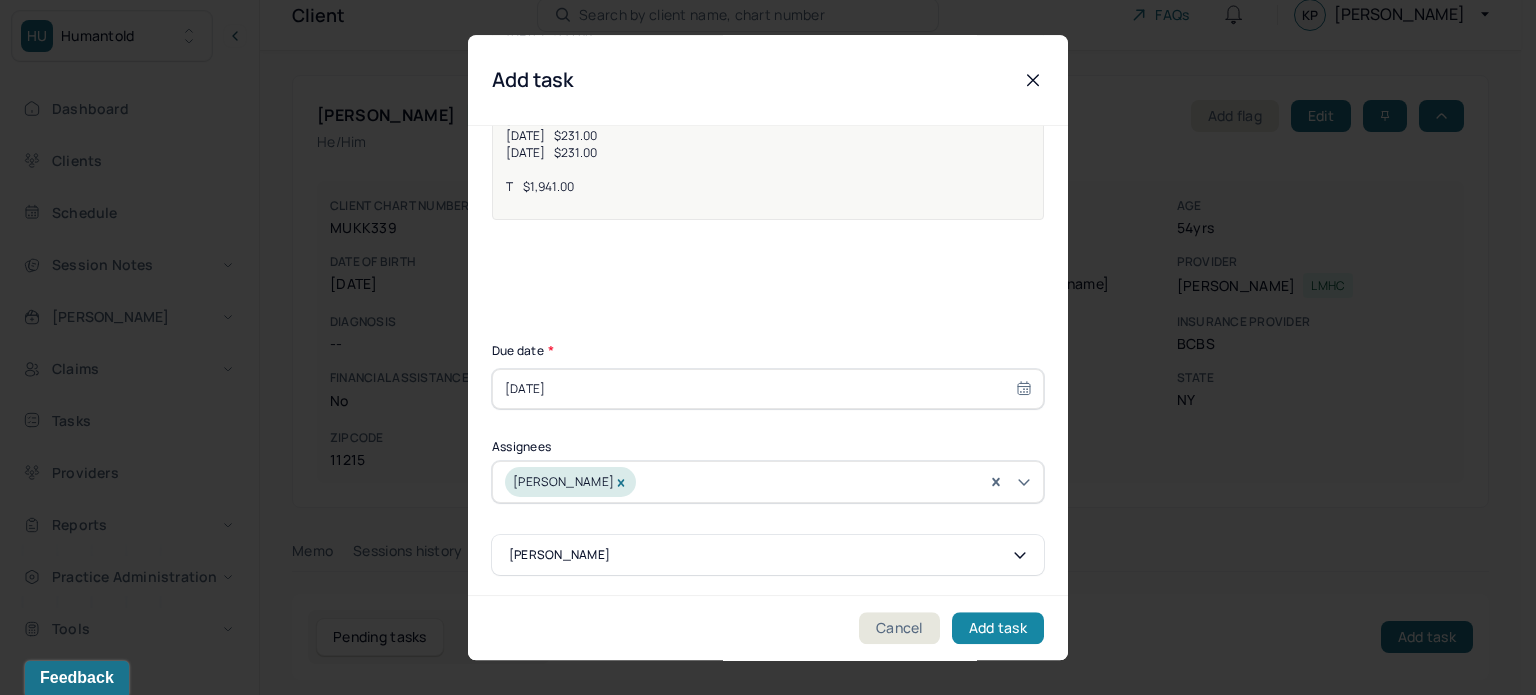 click on "Add task" at bounding box center [998, 628] 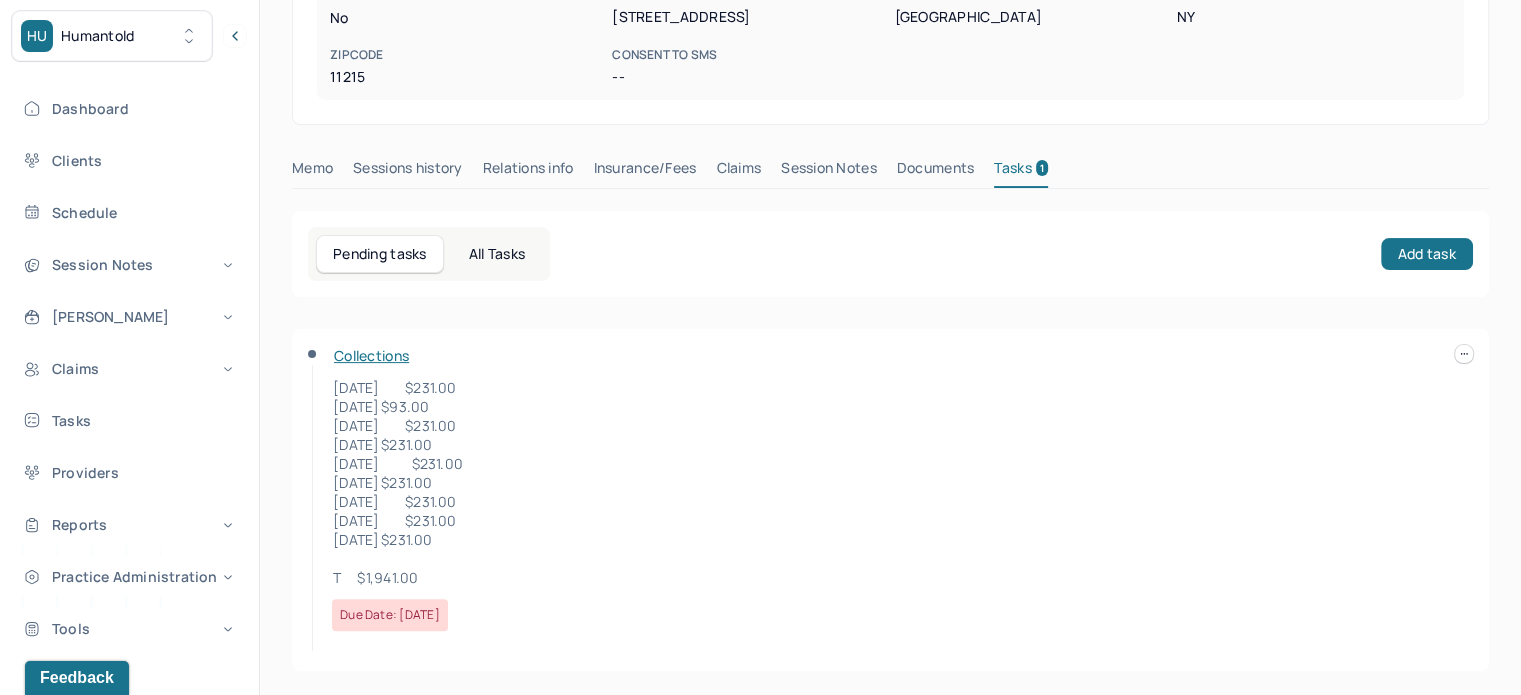 scroll, scrollTop: 0, scrollLeft: 0, axis: both 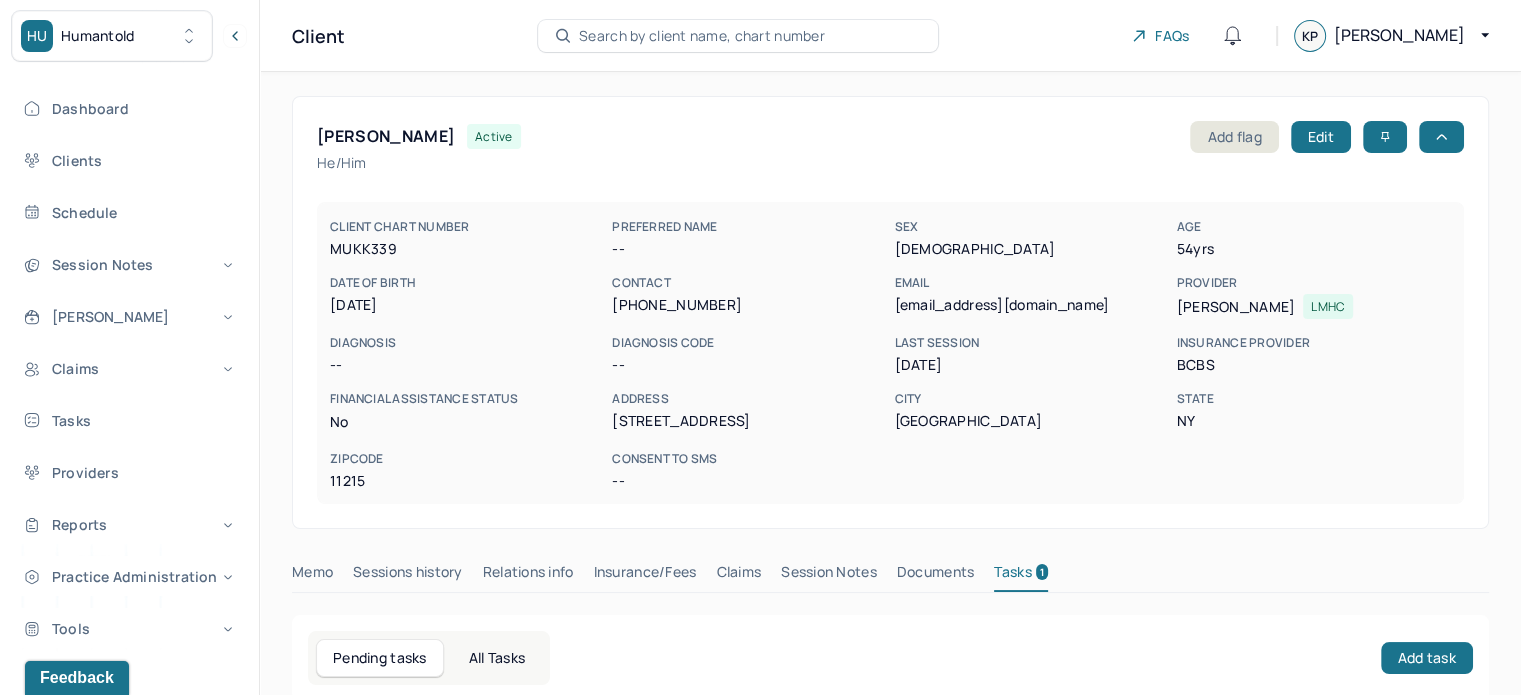 click on "Search by client name, chart number" at bounding box center (738, 36) 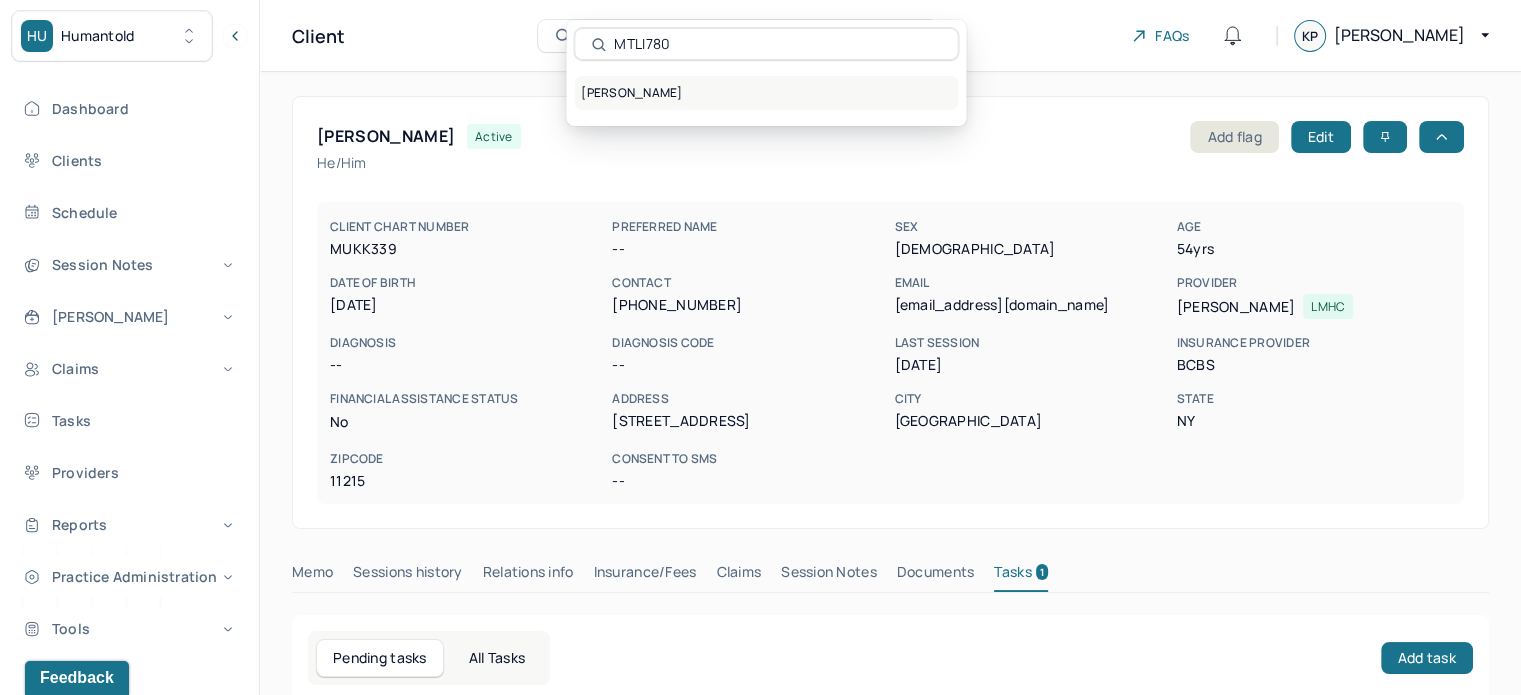 type on "MTLI780" 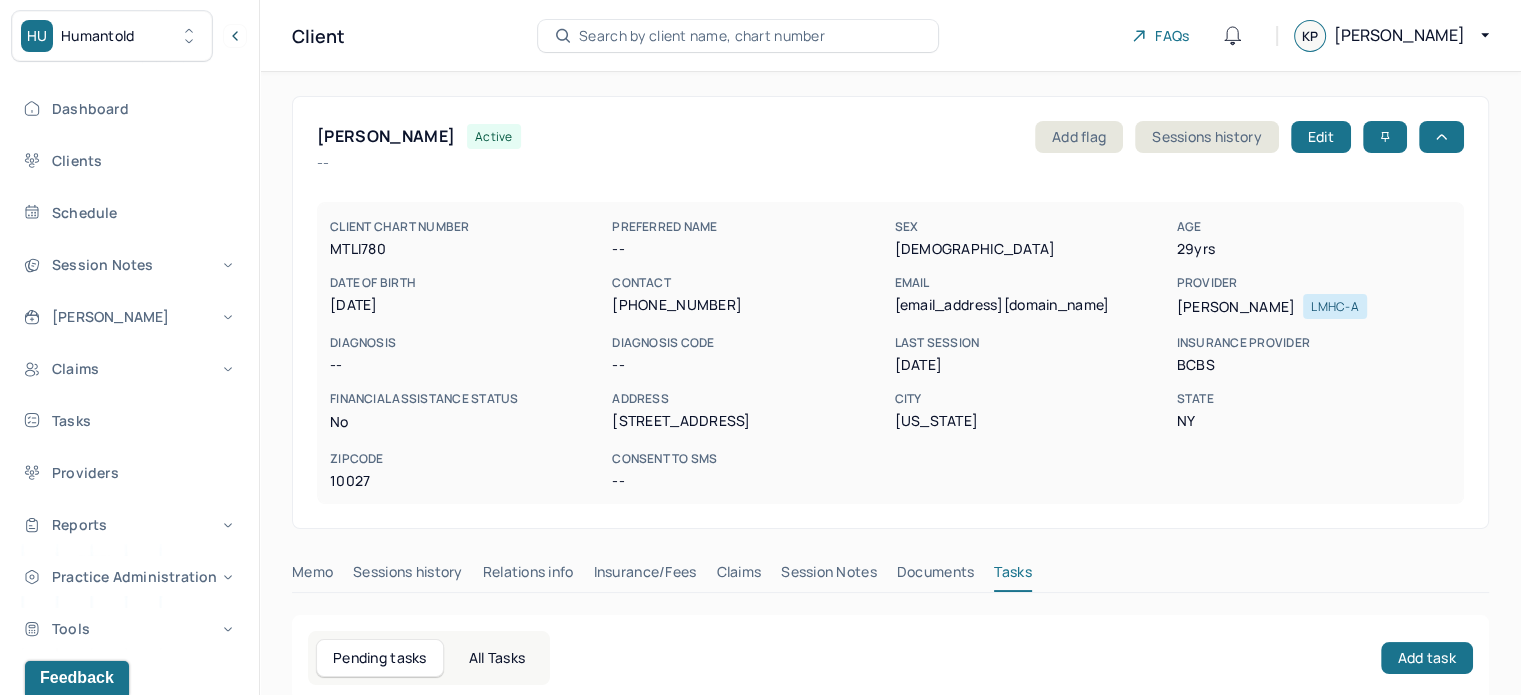 click on "[EMAIL_ADDRESS][DOMAIN_NAME]" at bounding box center [1031, 305] 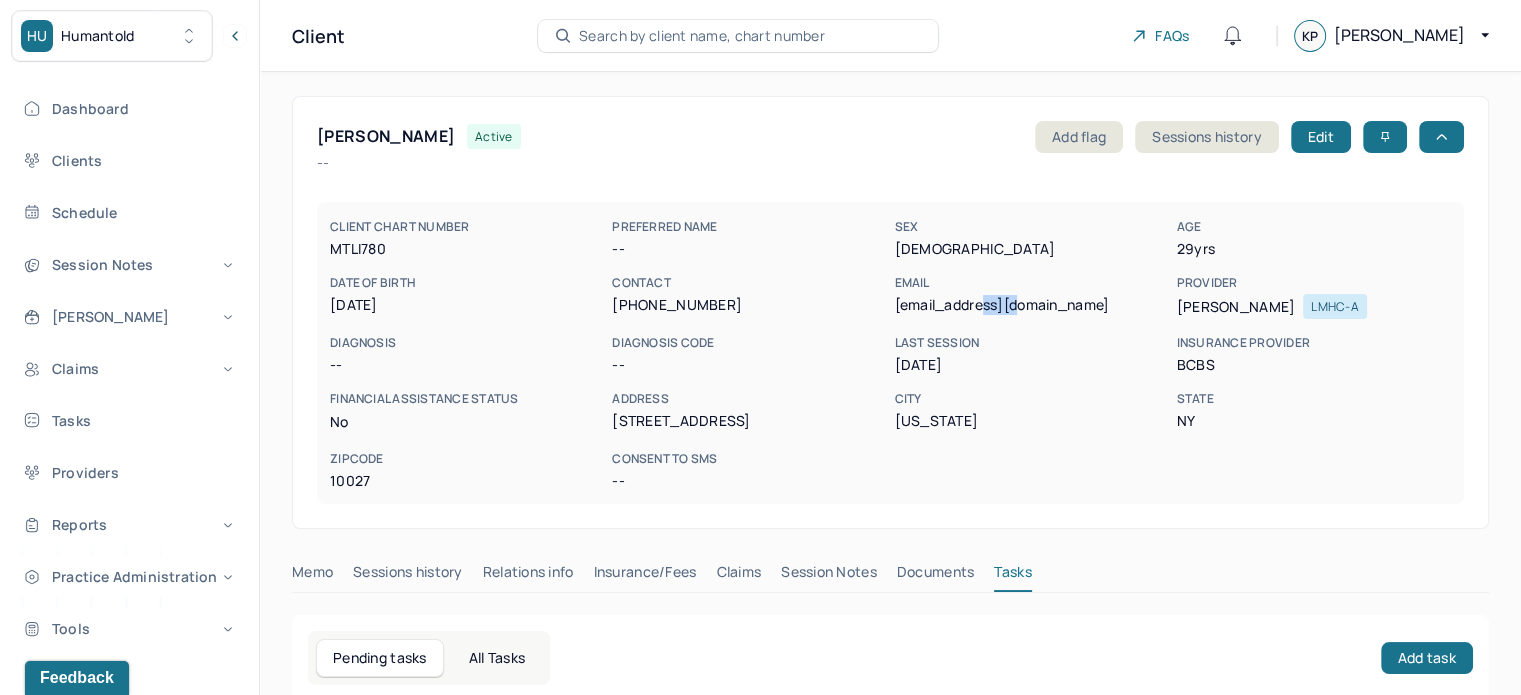 click on "[EMAIL_ADDRESS][DOMAIN_NAME]" at bounding box center [1031, 305] 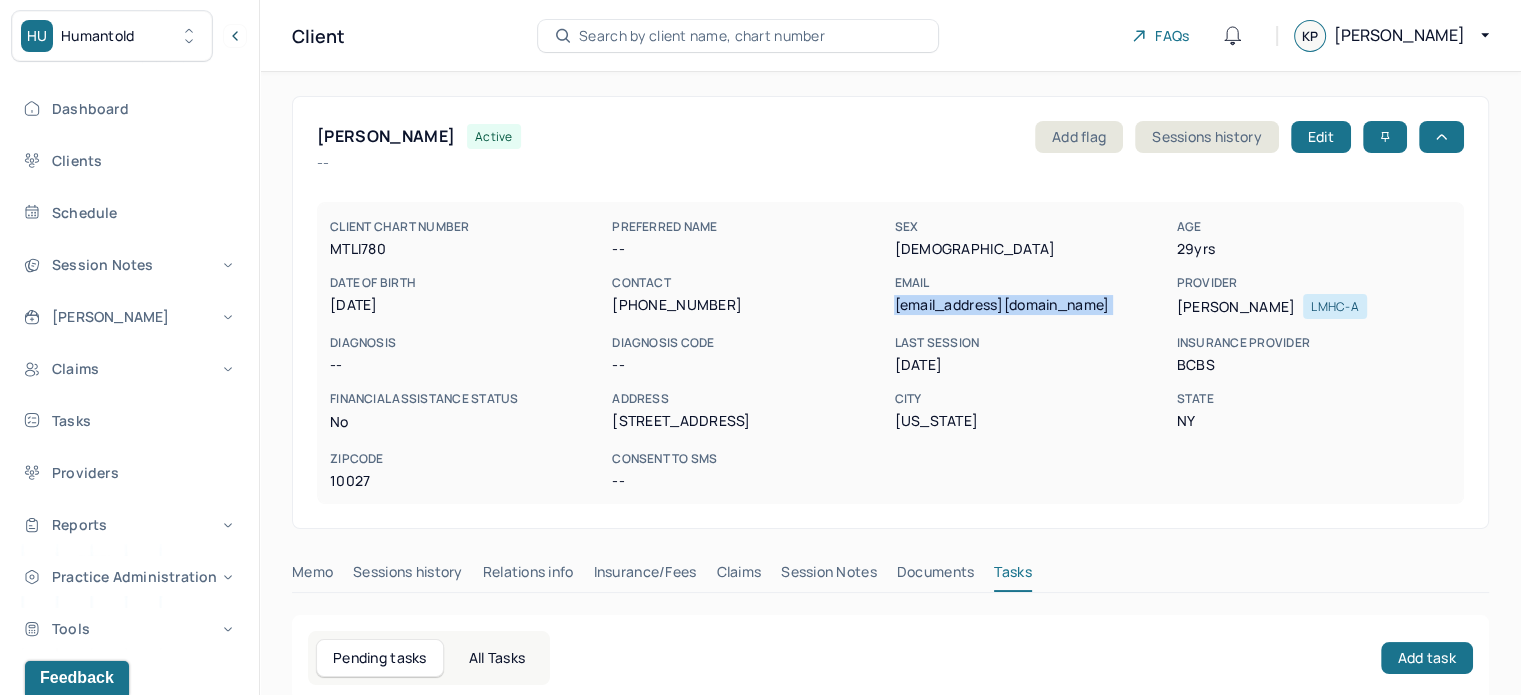 click on "[EMAIL_ADDRESS][DOMAIN_NAME]" at bounding box center (1031, 305) 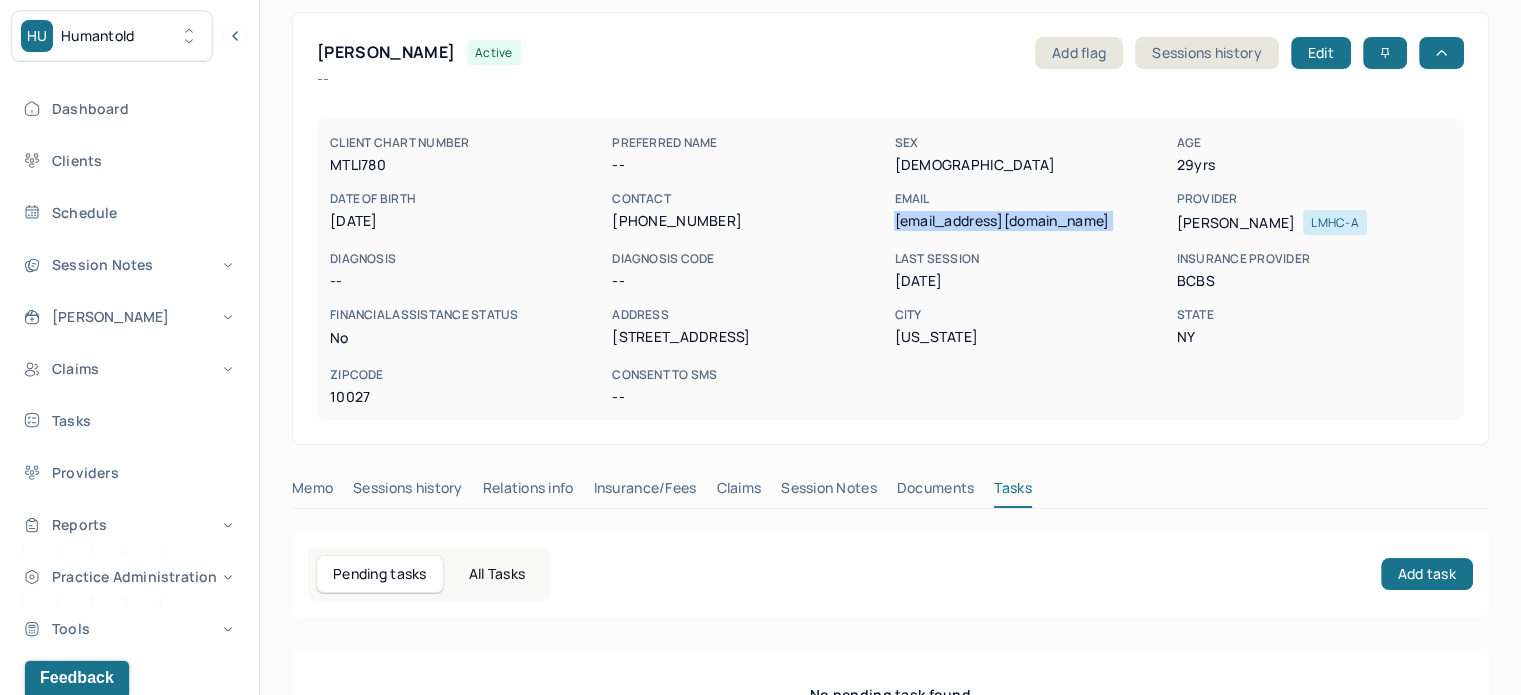 scroll, scrollTop: 180, scrollLeft: 0, axis: vertical 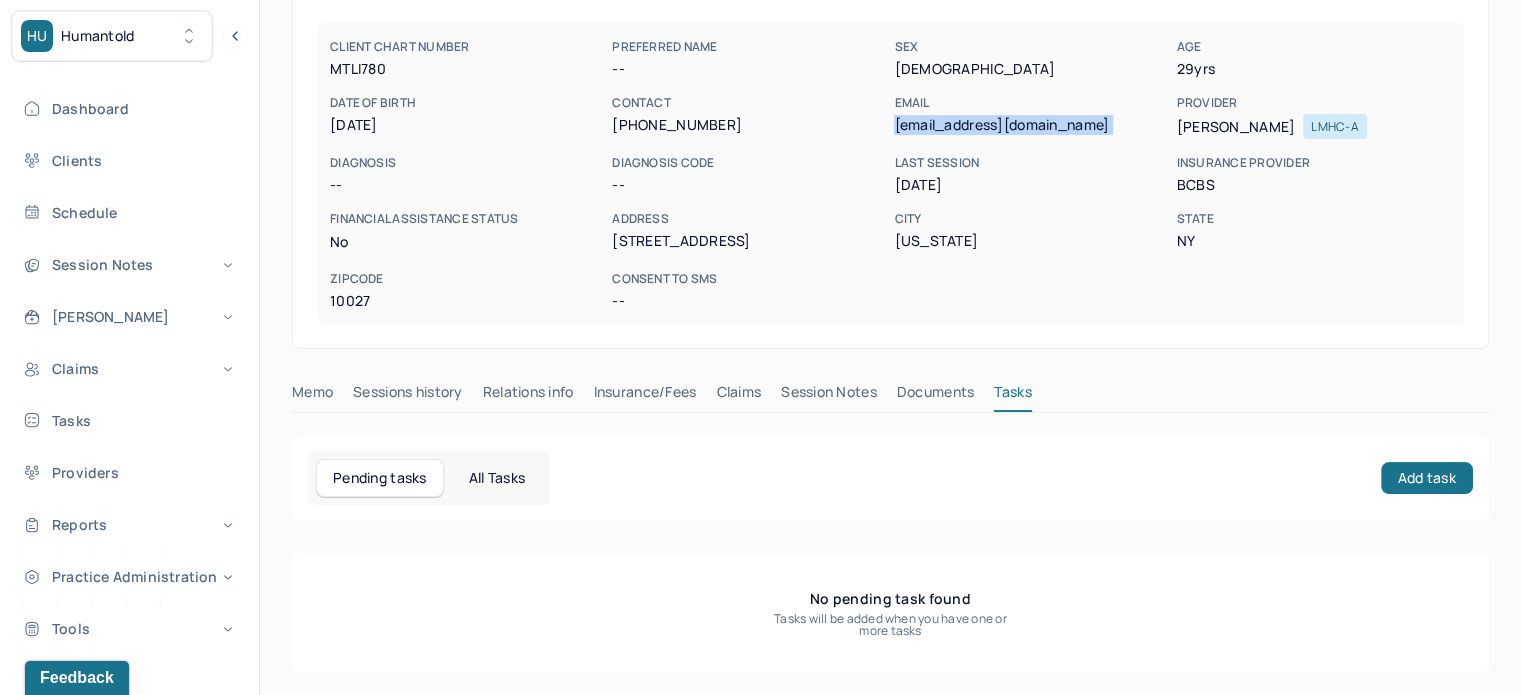 click on "Claims" at bounding box center [738, 396] 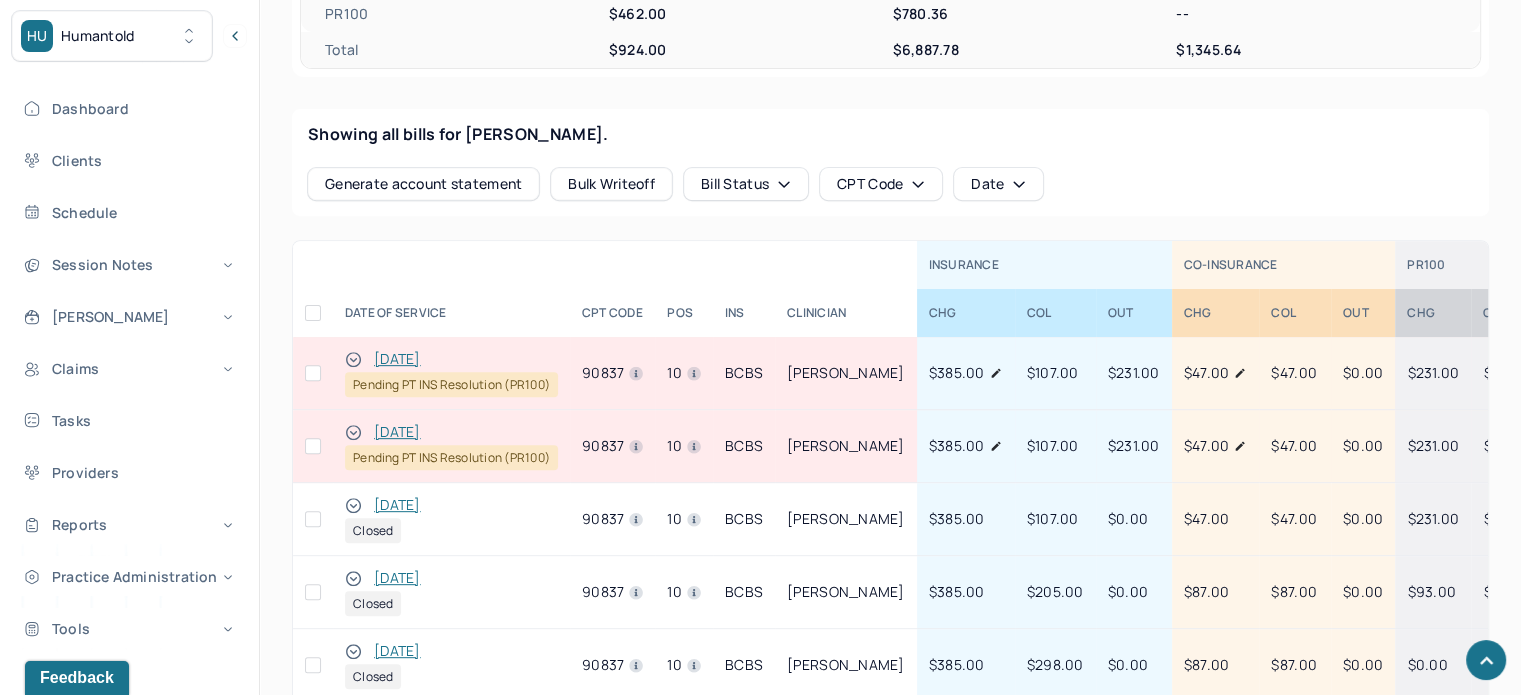 scroll, scrollTop: 680, scrollLeft: 0, axis: vertical 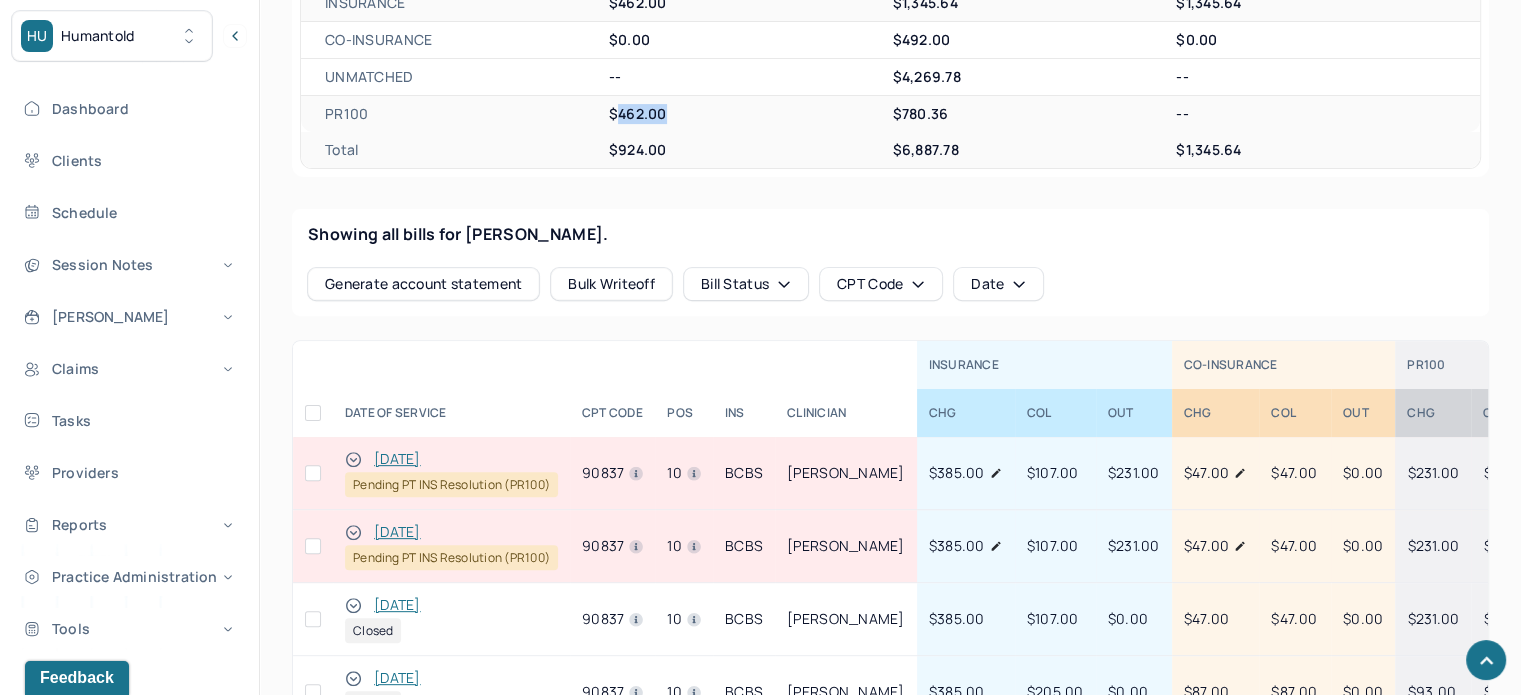 drag, startPoint x: 678, startPoint y: 116, endPoint x: 620, endPoint y: 115, distance: 58.00862 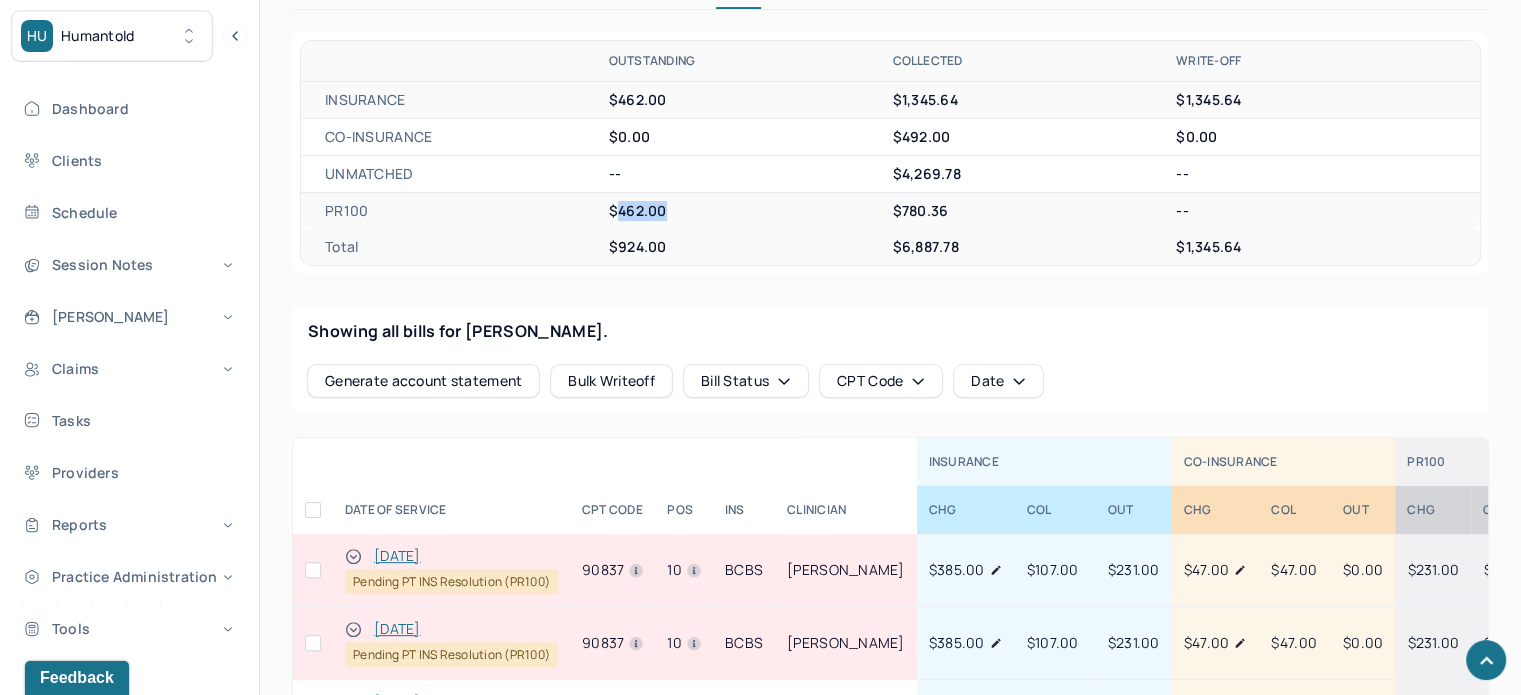 scroll, scrollTop: 280, scrollLeft: 0, axis: vertical 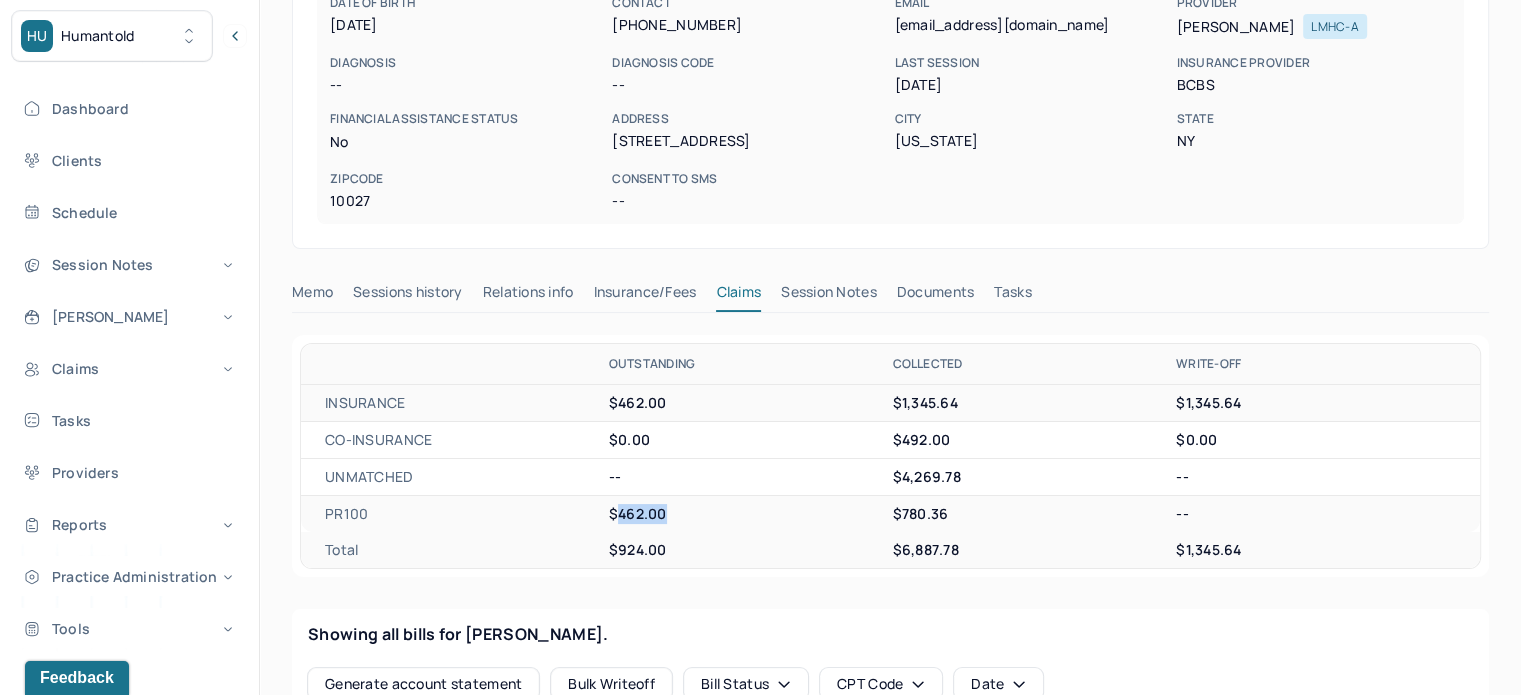 click on "Tasks" at bounding box center [1012, 296] 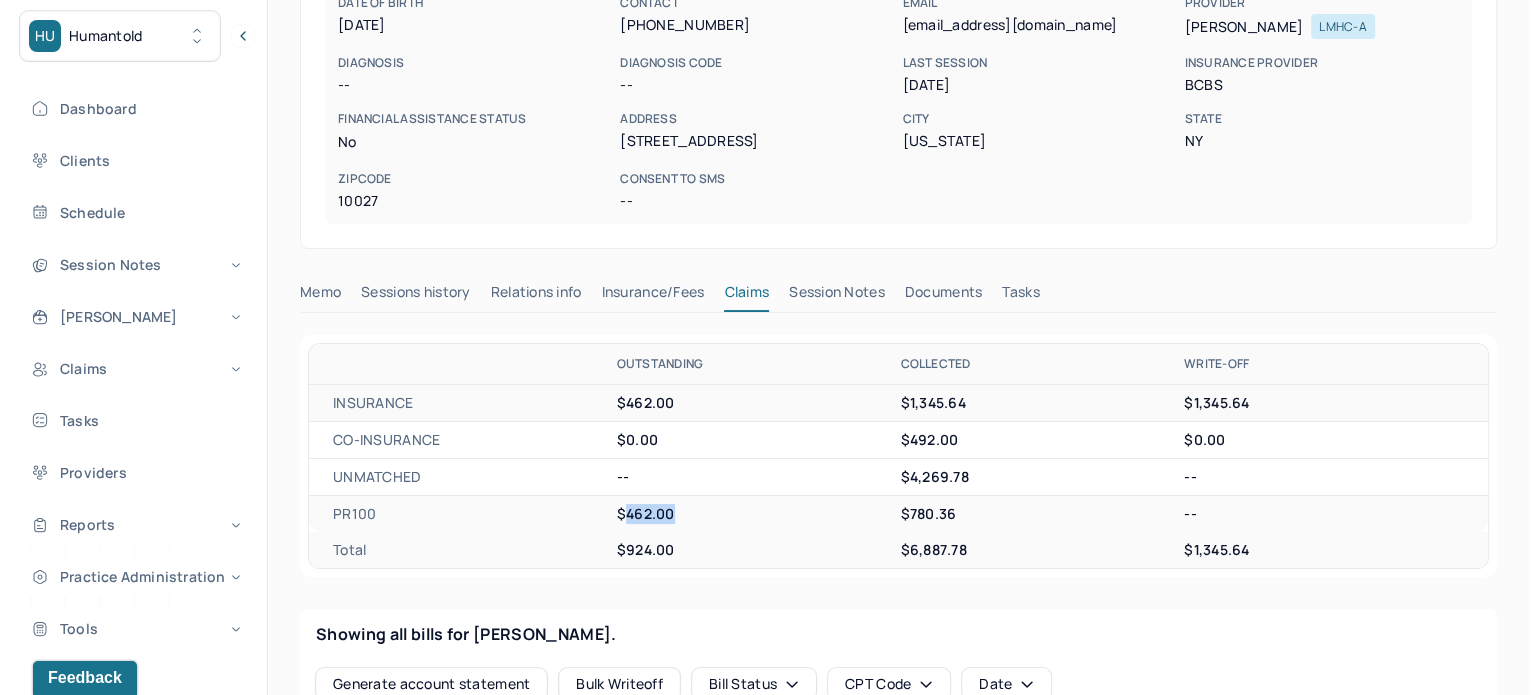 scroll, scrollTop: 180, scrollLeft: 0, axis: vertical 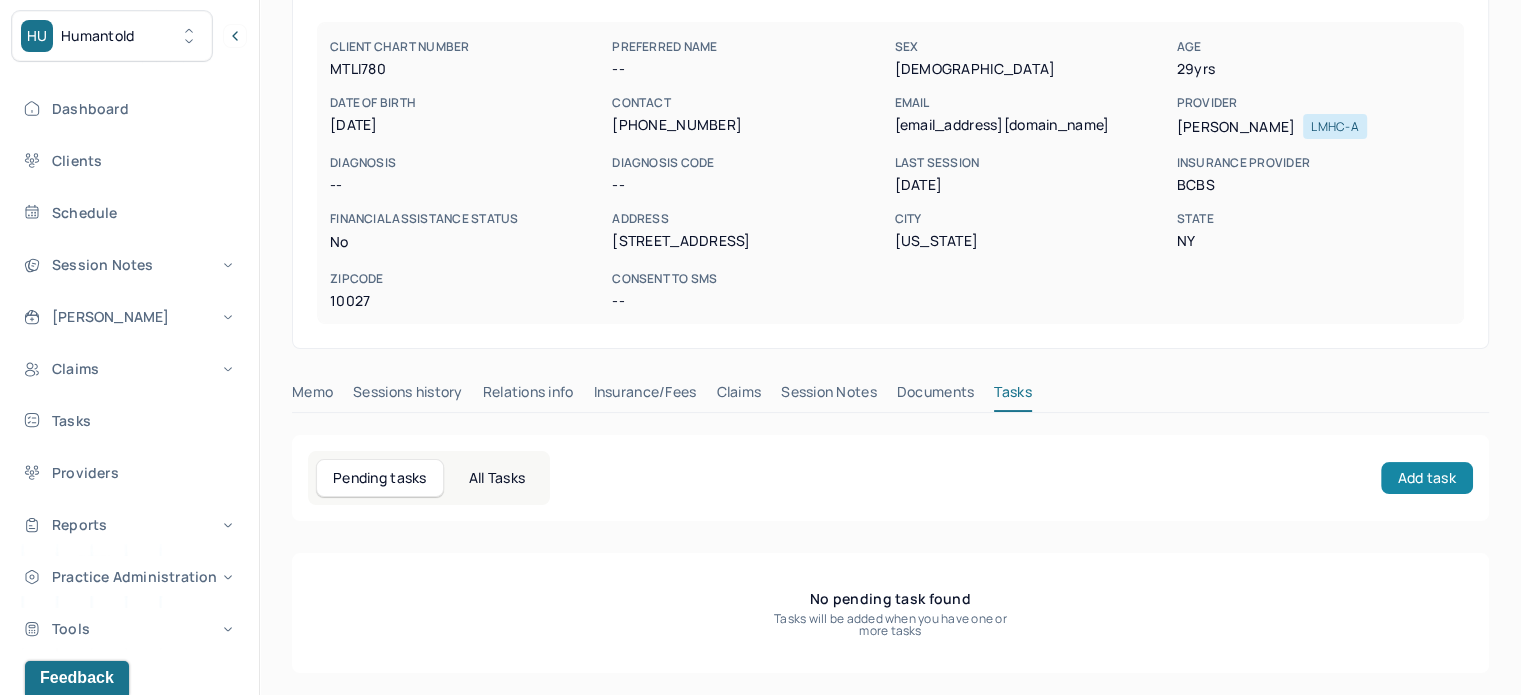 click on "Add task" at bounding box center [1427, 478] 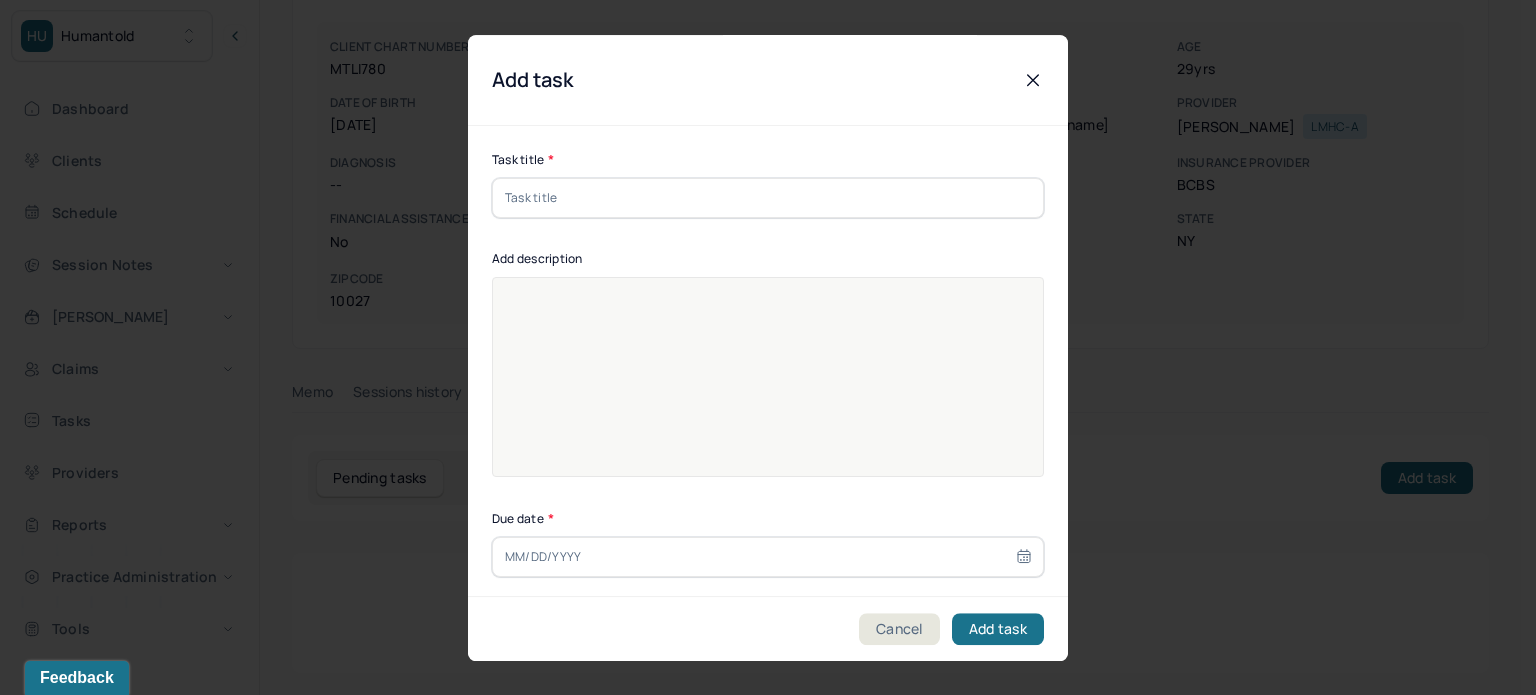 click at bounding box center [768, 198] 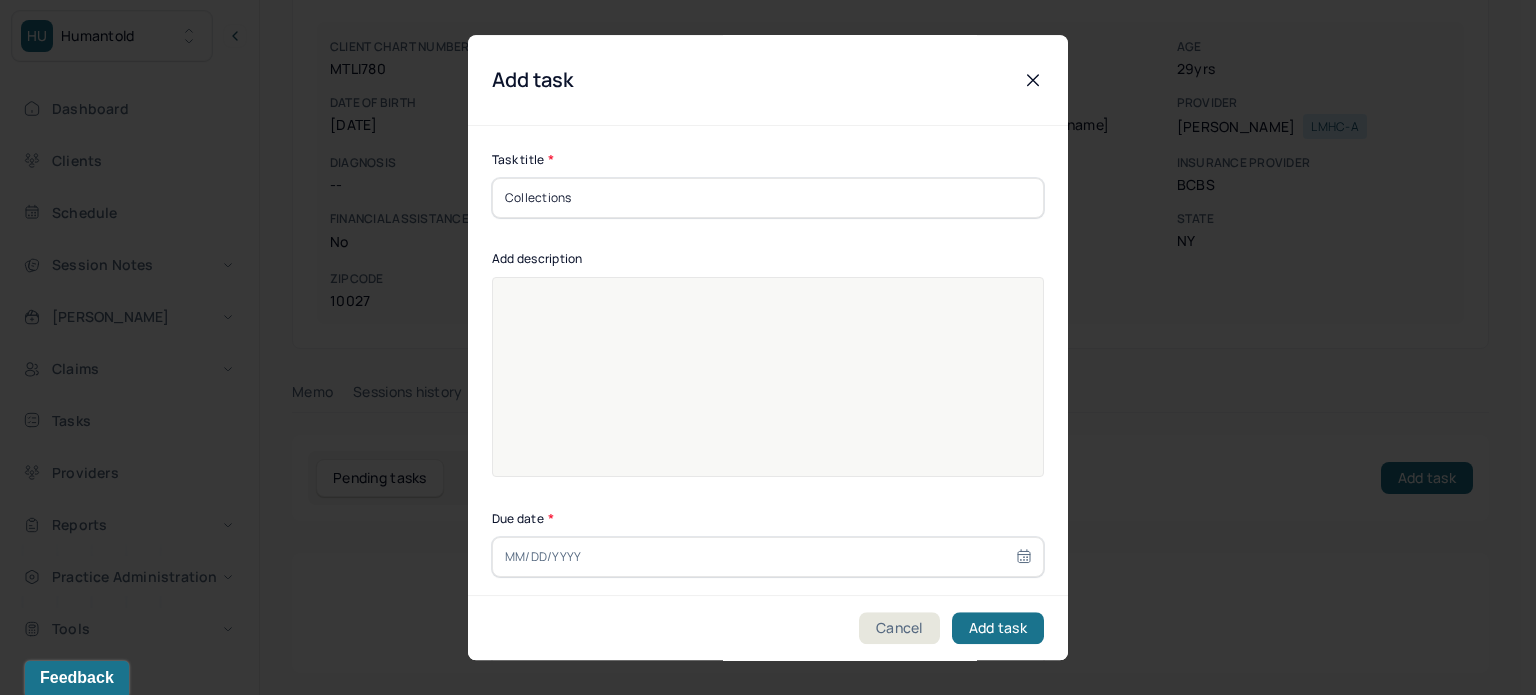 type on "Collections" 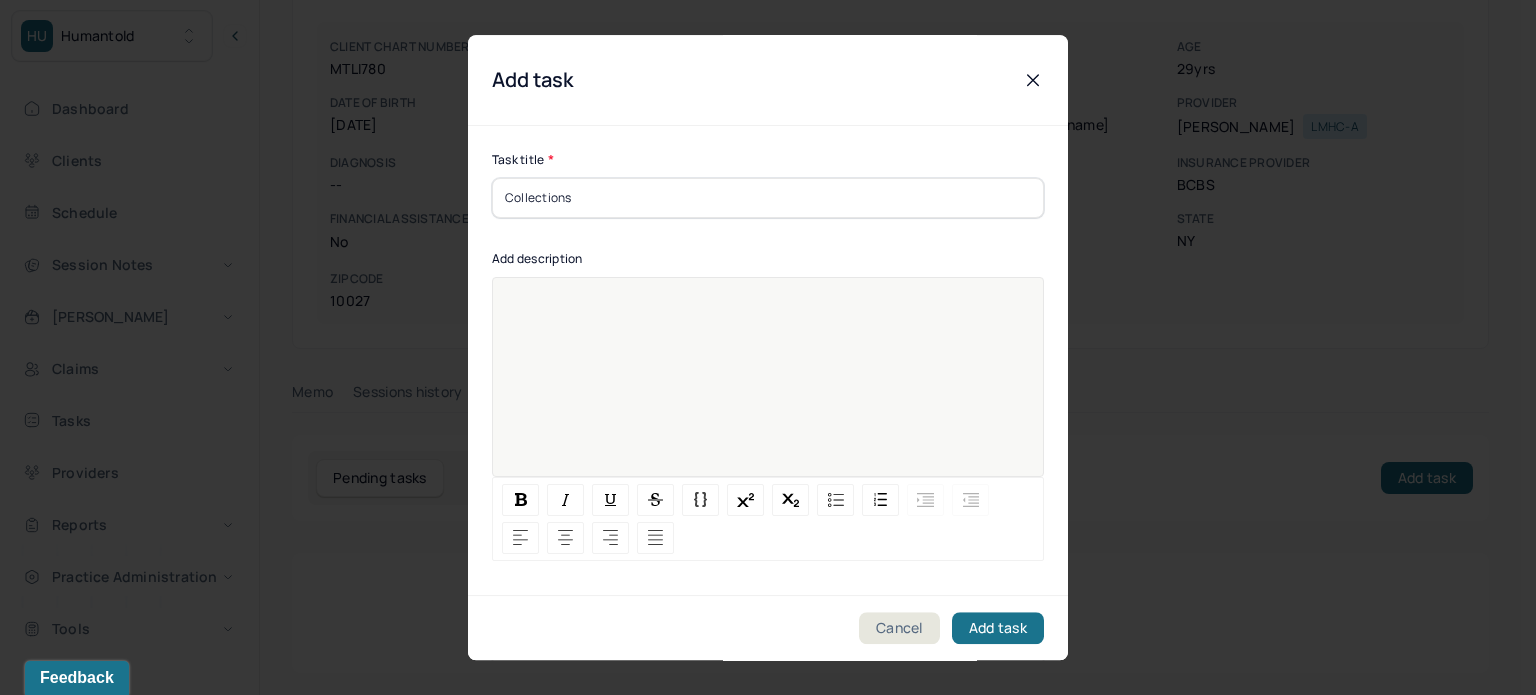 paste 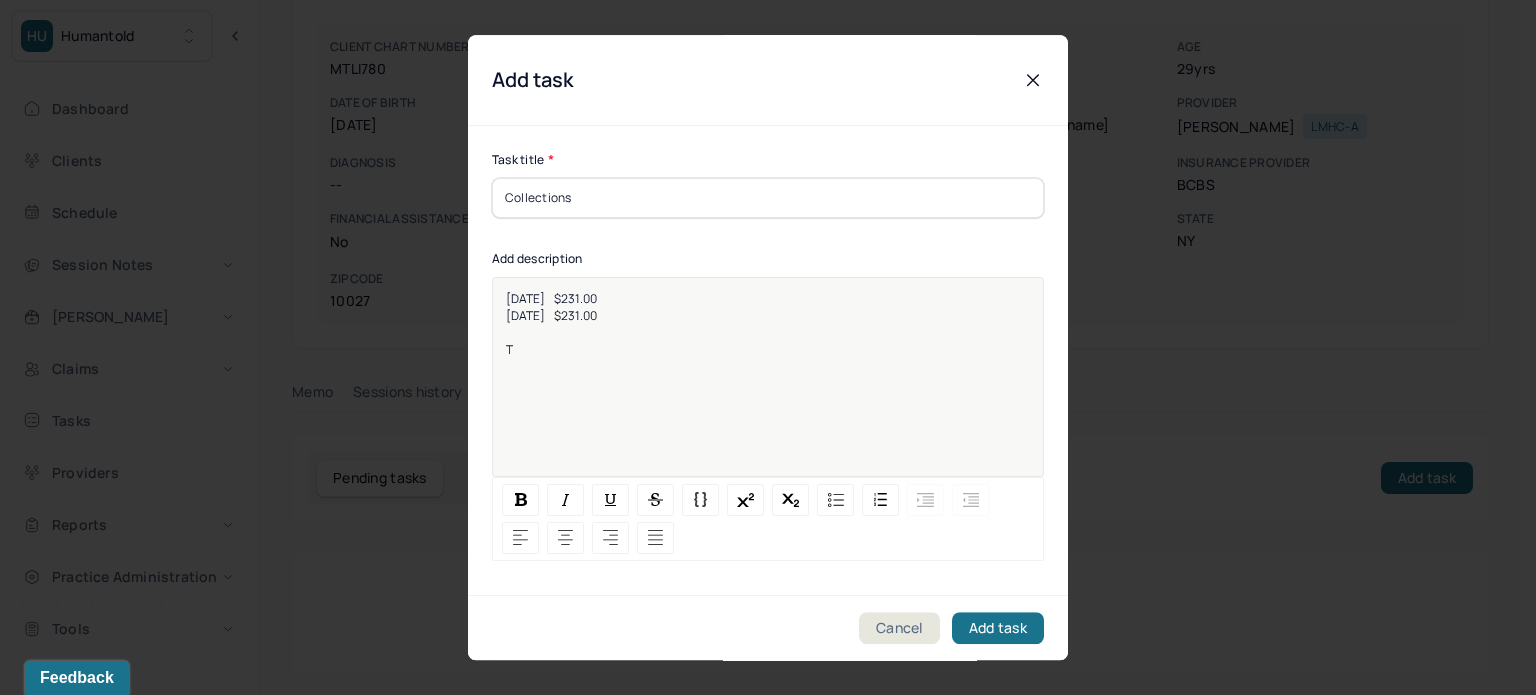 type 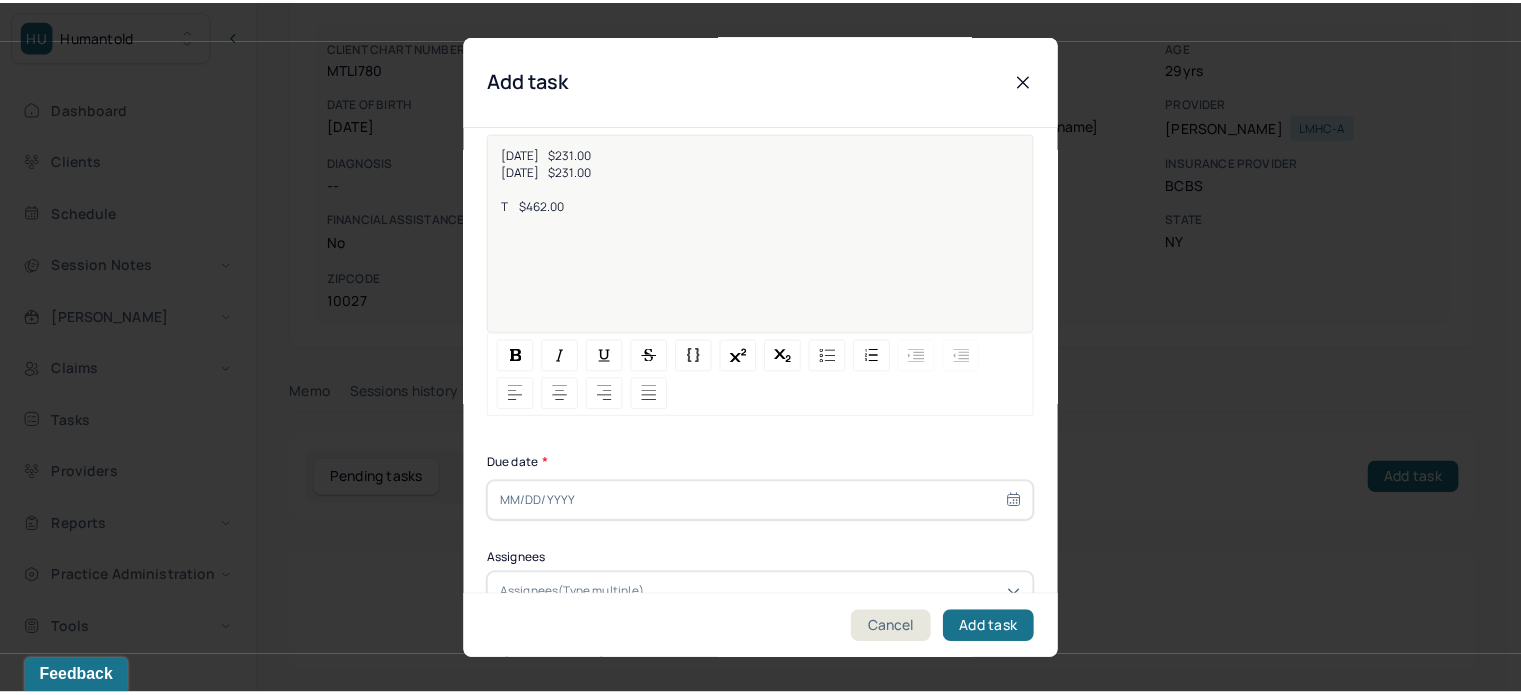 scroll, scrollTop: 256, scrollLeft: 0, axis: vertical 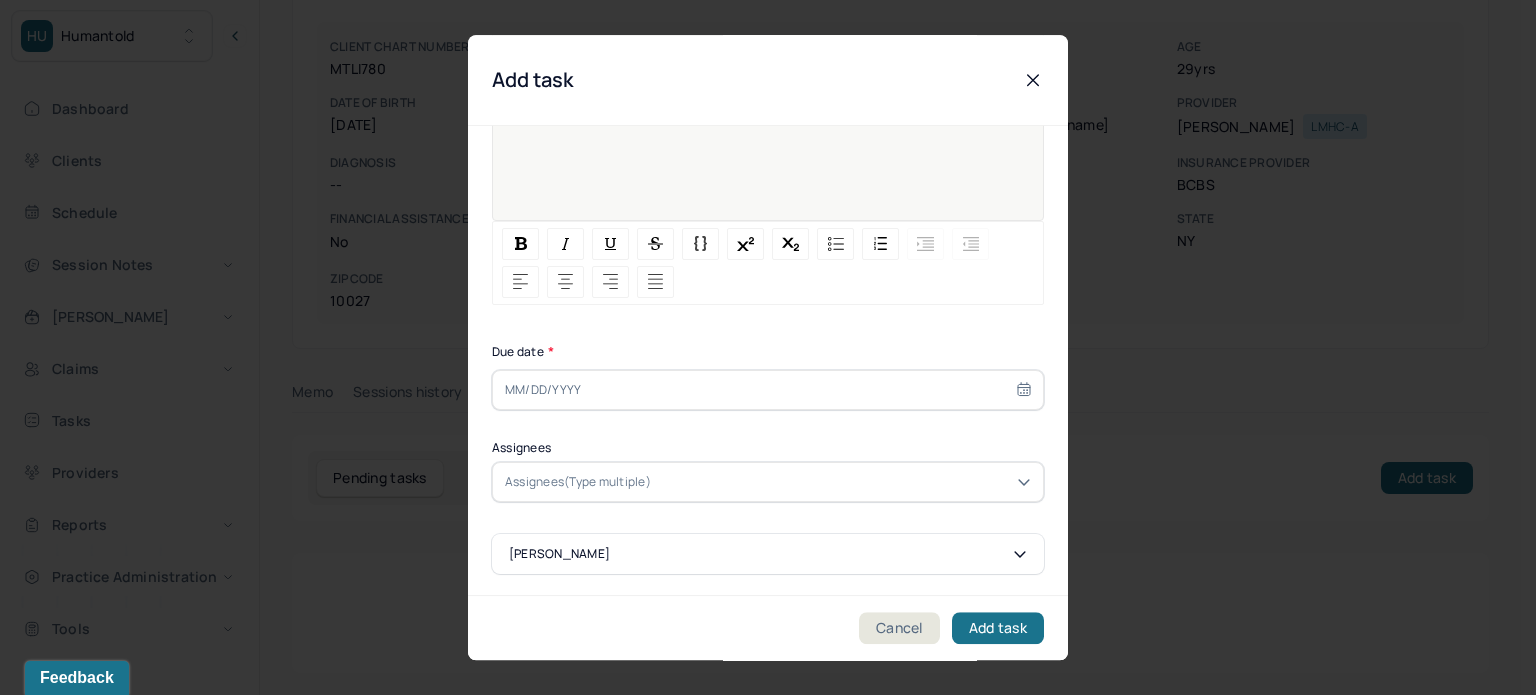 select on "6" 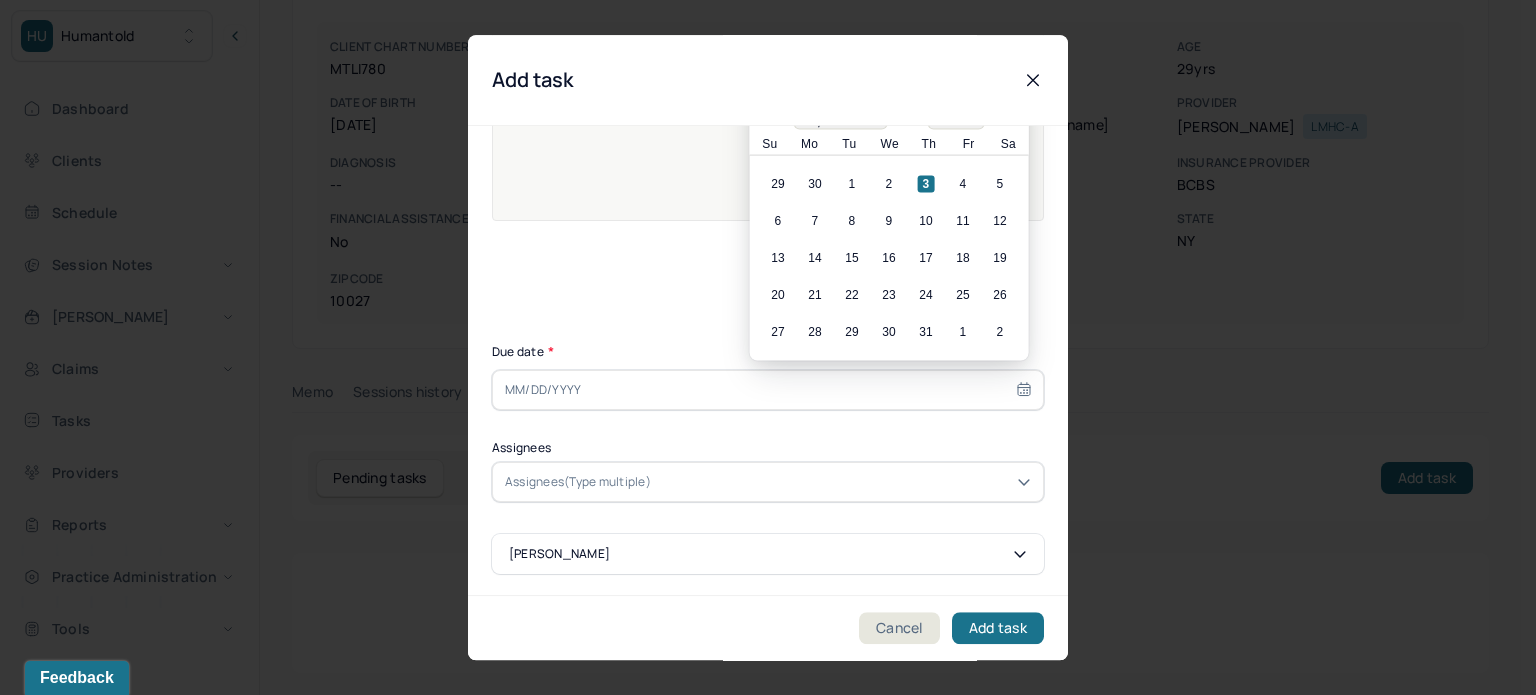 click at bounding box center [768, 390] 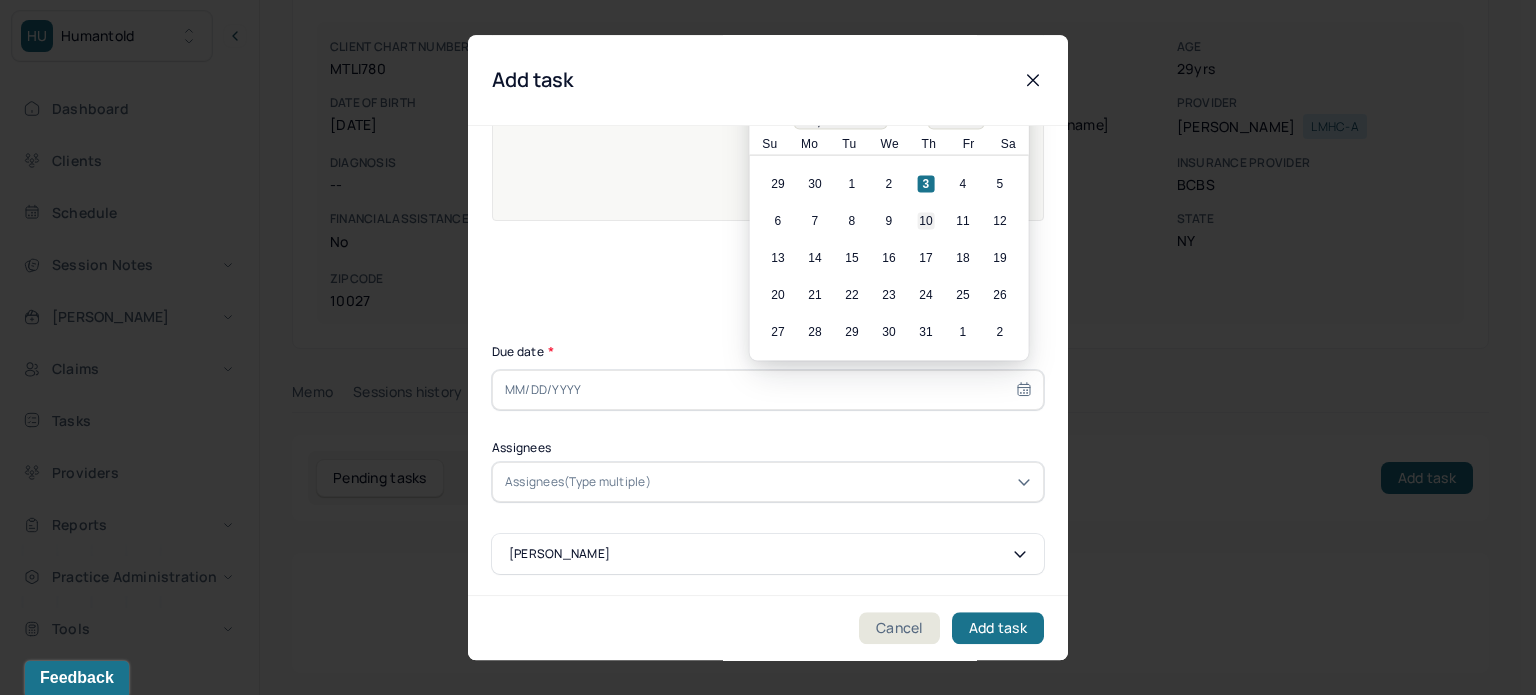 click on "10" at bounding box center (926, 221) 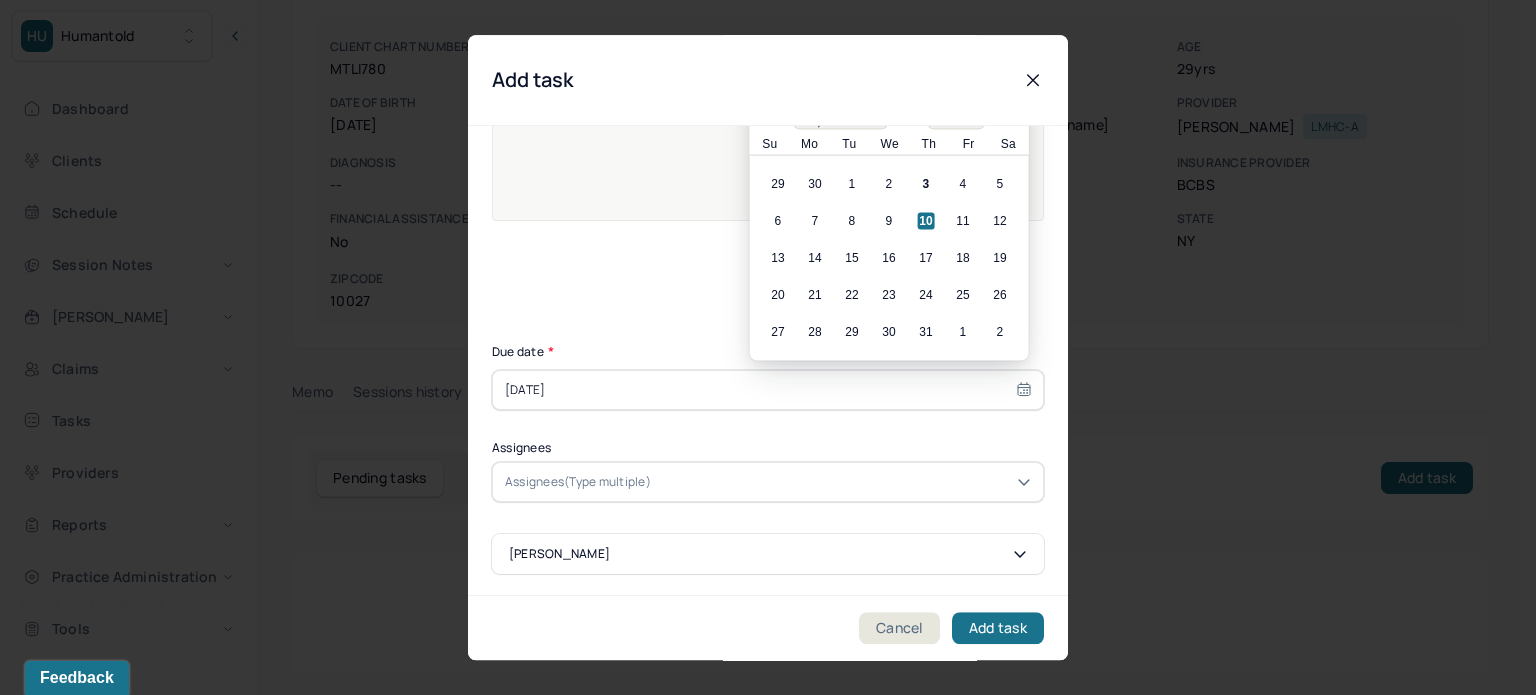 click at bounding box center [843, 482] 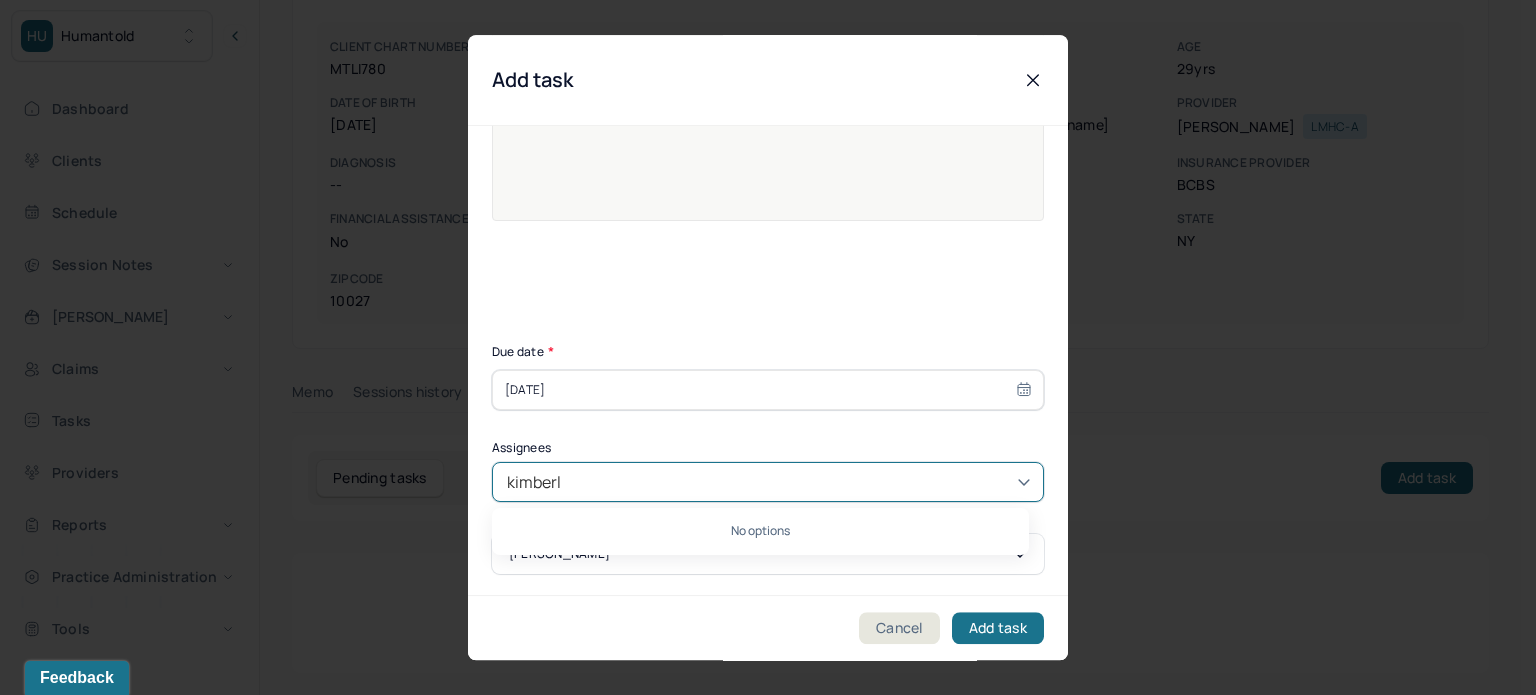 type on "[PERSON_NAME]" 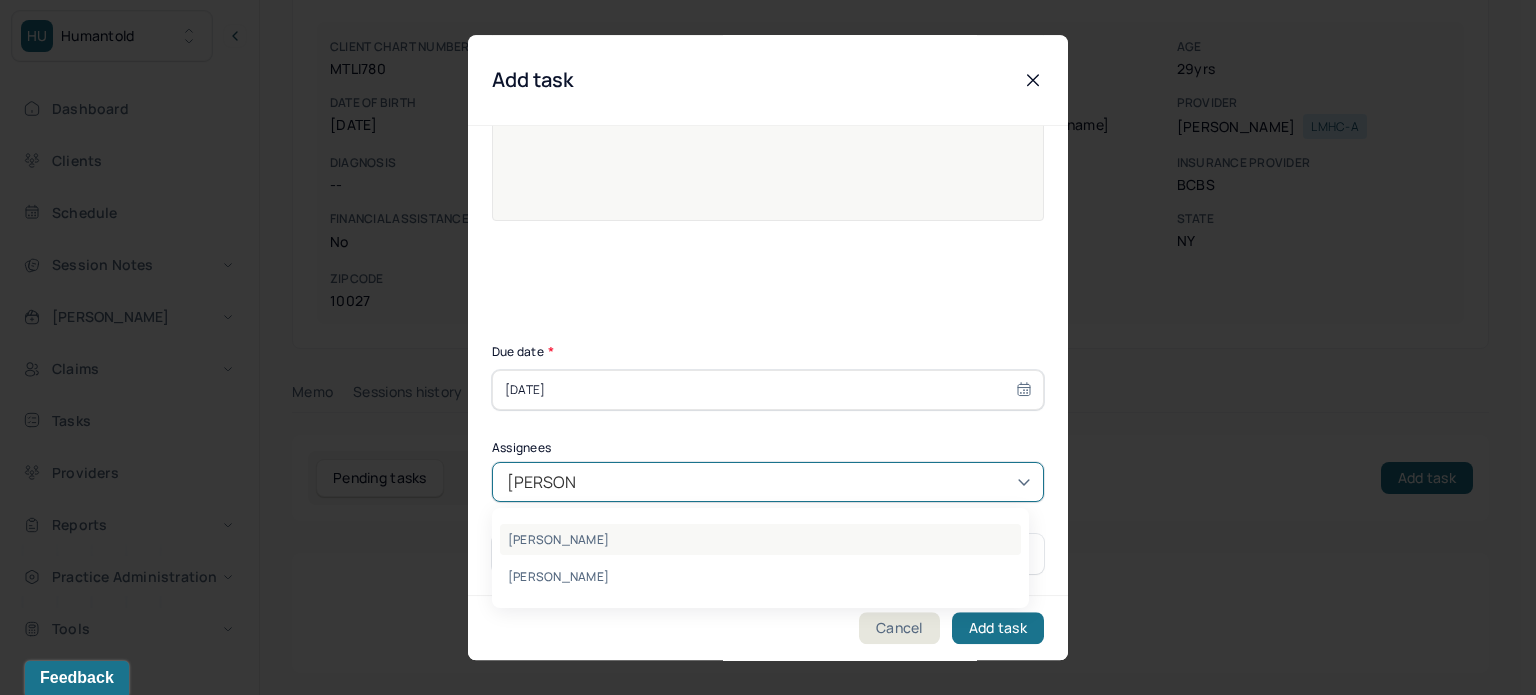 click on "[PERSON_NAME]" at bounding box center [760, 539] 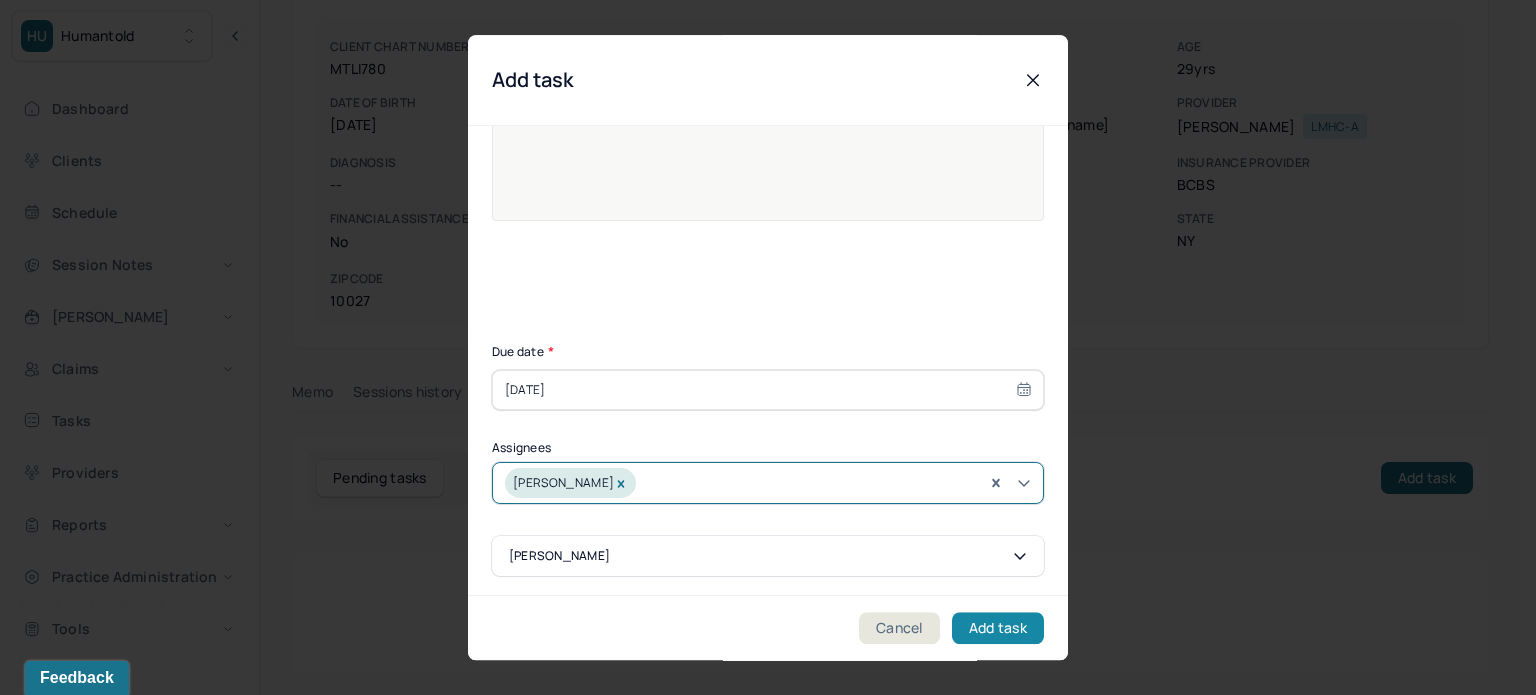 click on "Add task" at bounding box center (998, 628) 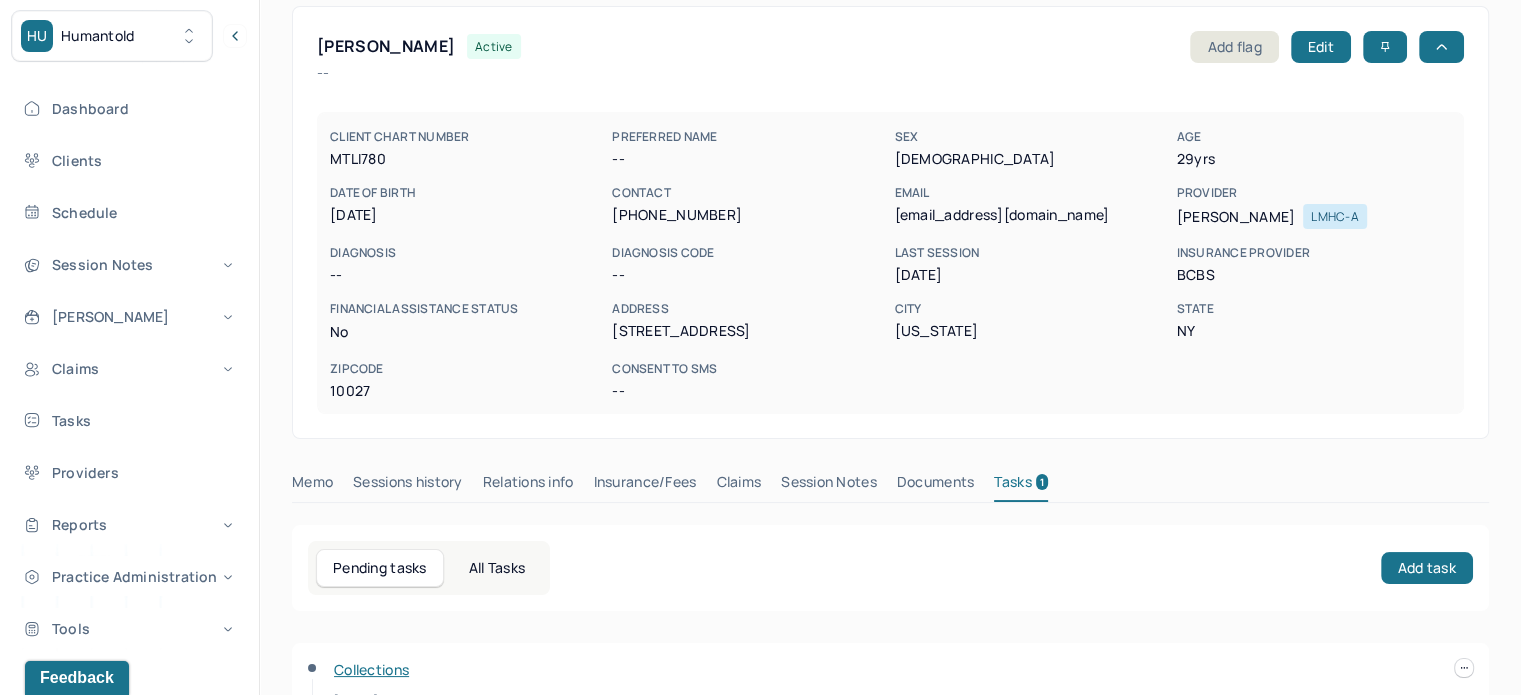 scroll, scrollTop: 0, scrollLeft: 0, axis: both 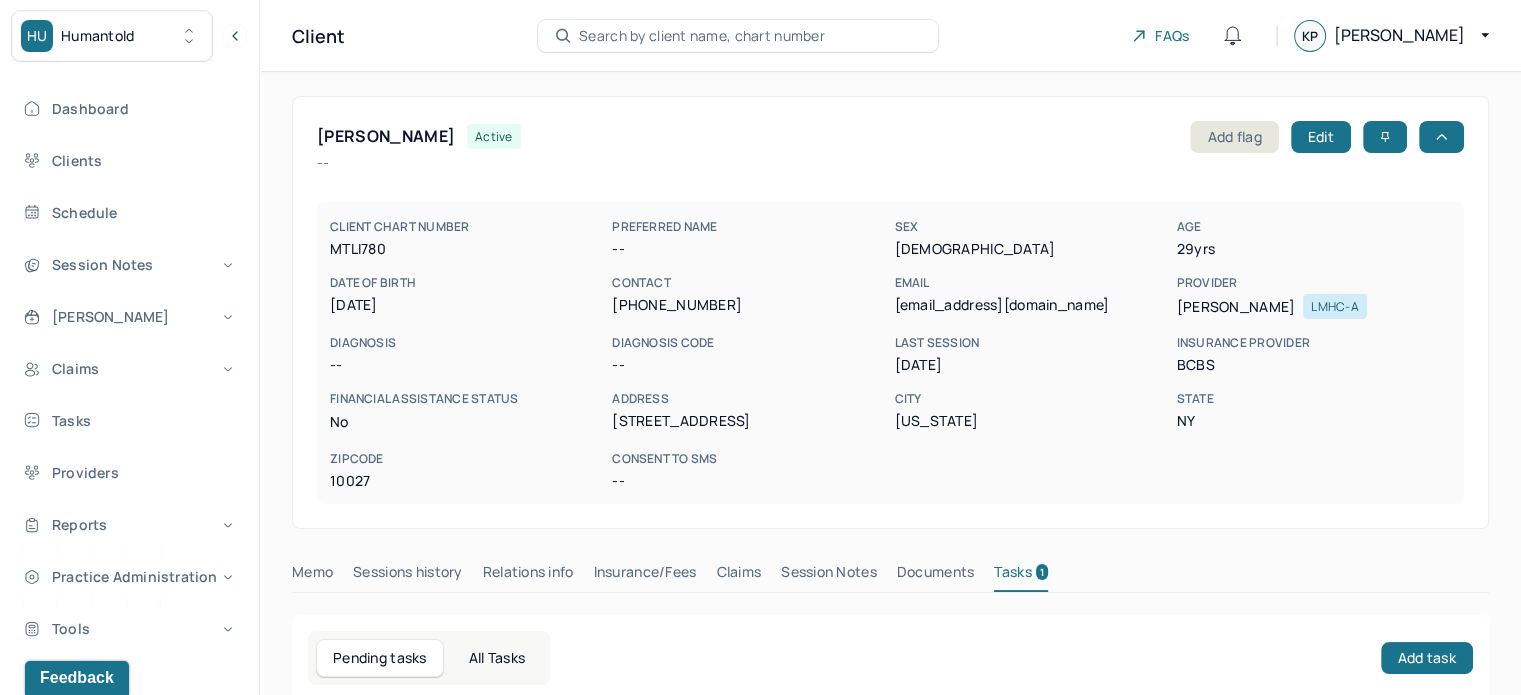 click on "Search by client name, chart number" at bounding box center [702, 36] 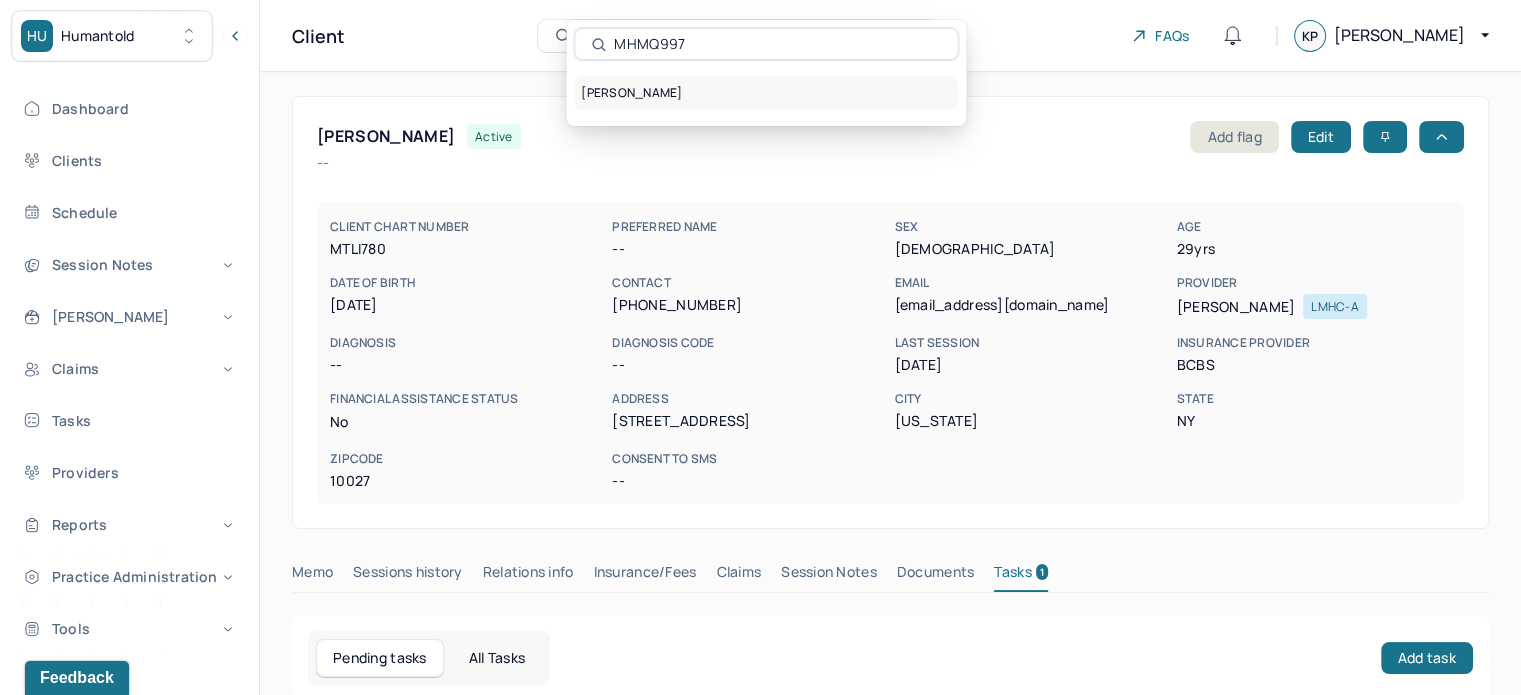 type on "MHMQ997" 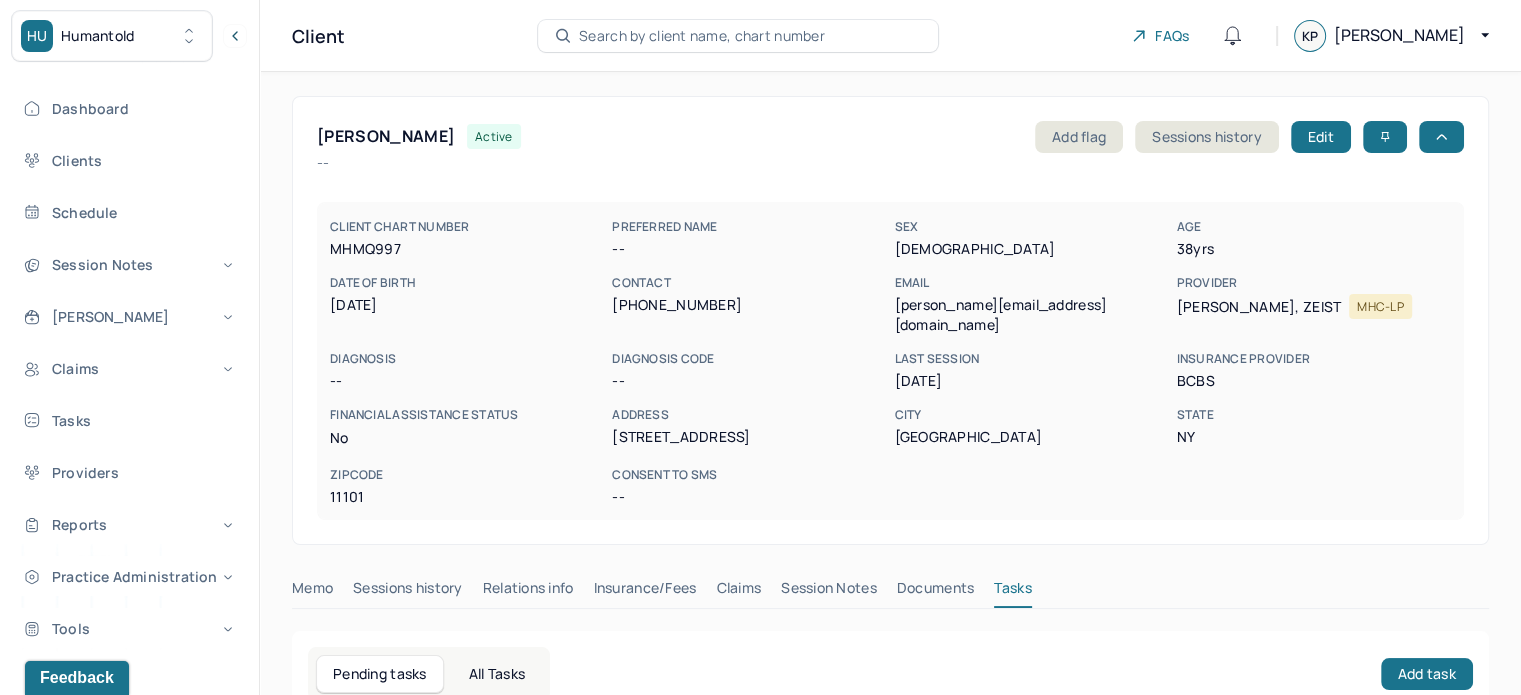click on "[PERSON_NAME][EMAIL_ADDRESS][DOMAIN_NAME]" at bounding box center (1031, 315) 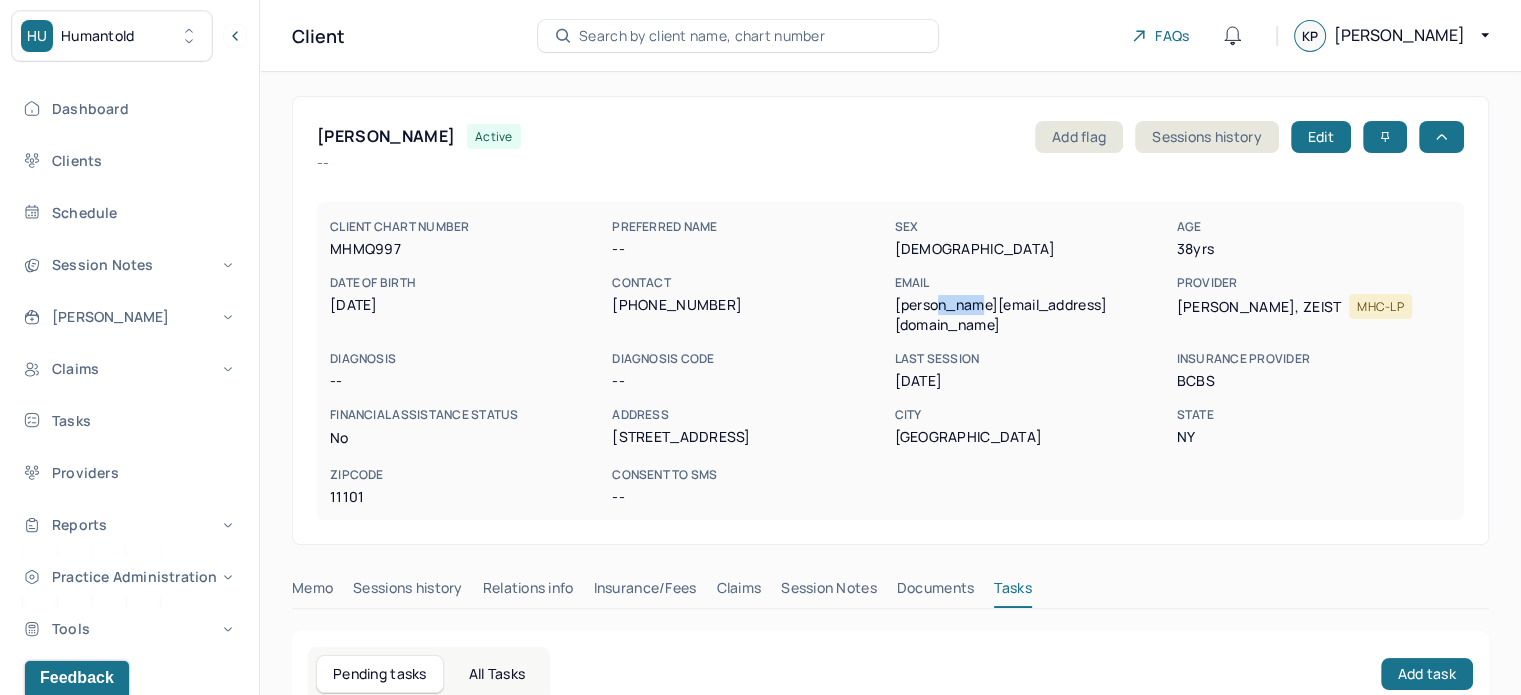 click on "[PERSON_NAME][EMAIL_ADDRESS][DOMAIN_NAME]" at bounding box center [1031, 315] 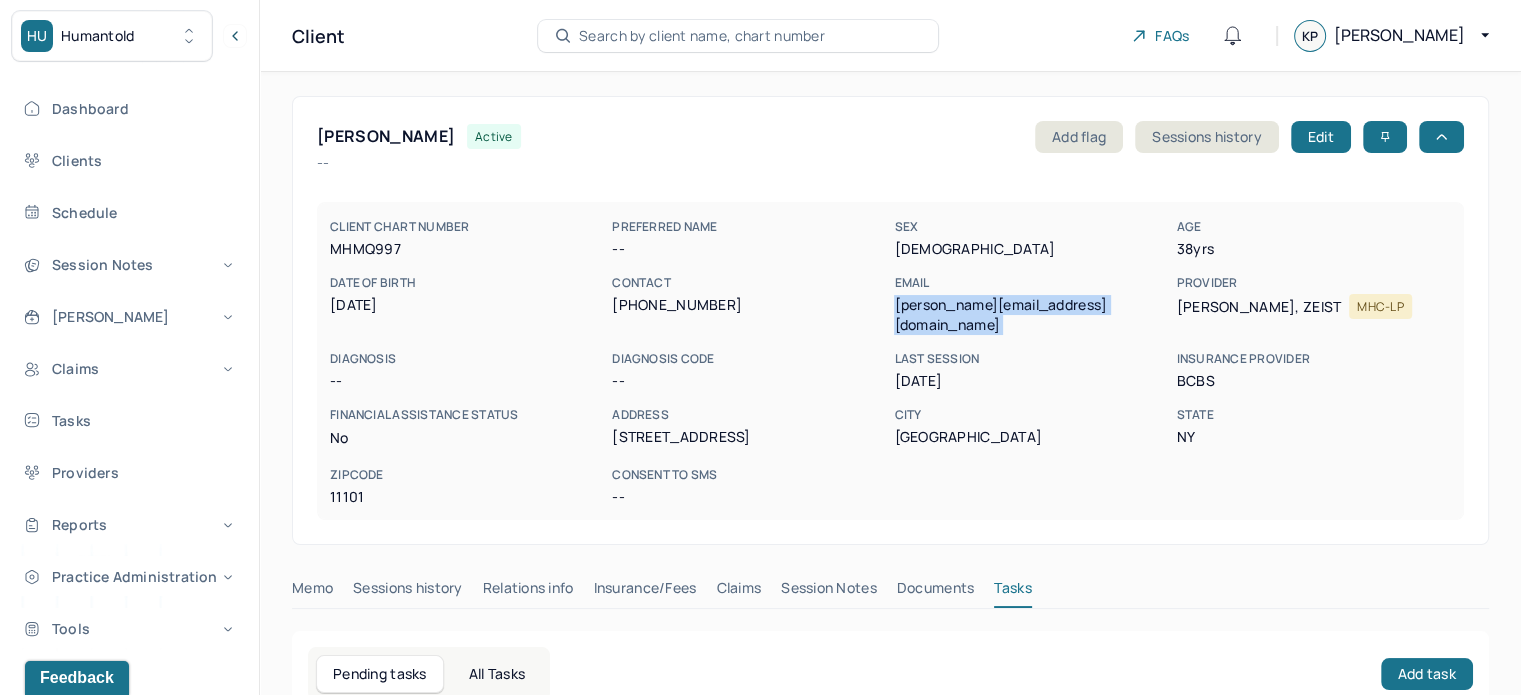 click on "[PERSON_NAME][EMAIL_ADDRESS][DOMAIN_NAME]" at bounding box center [1031, 315] 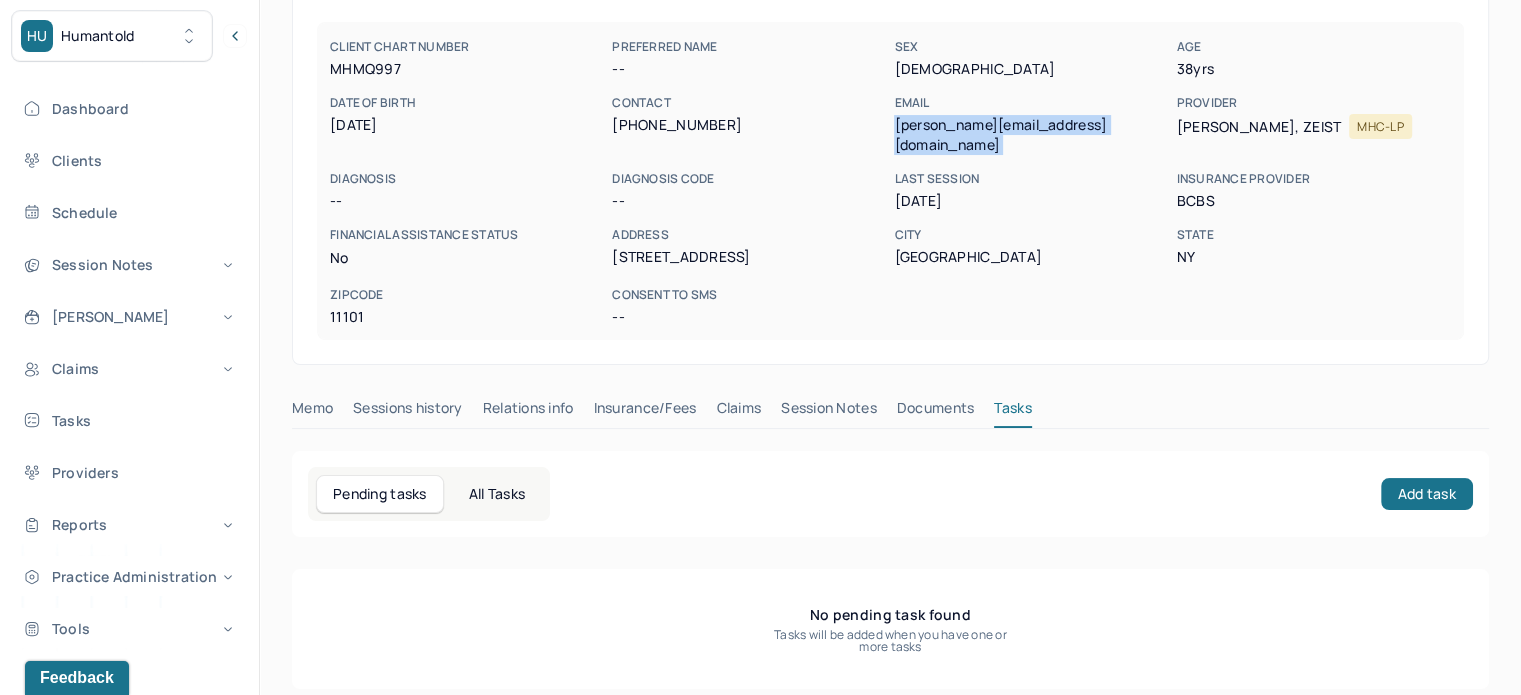 click on "Claims" at bounding box center (738, 412) 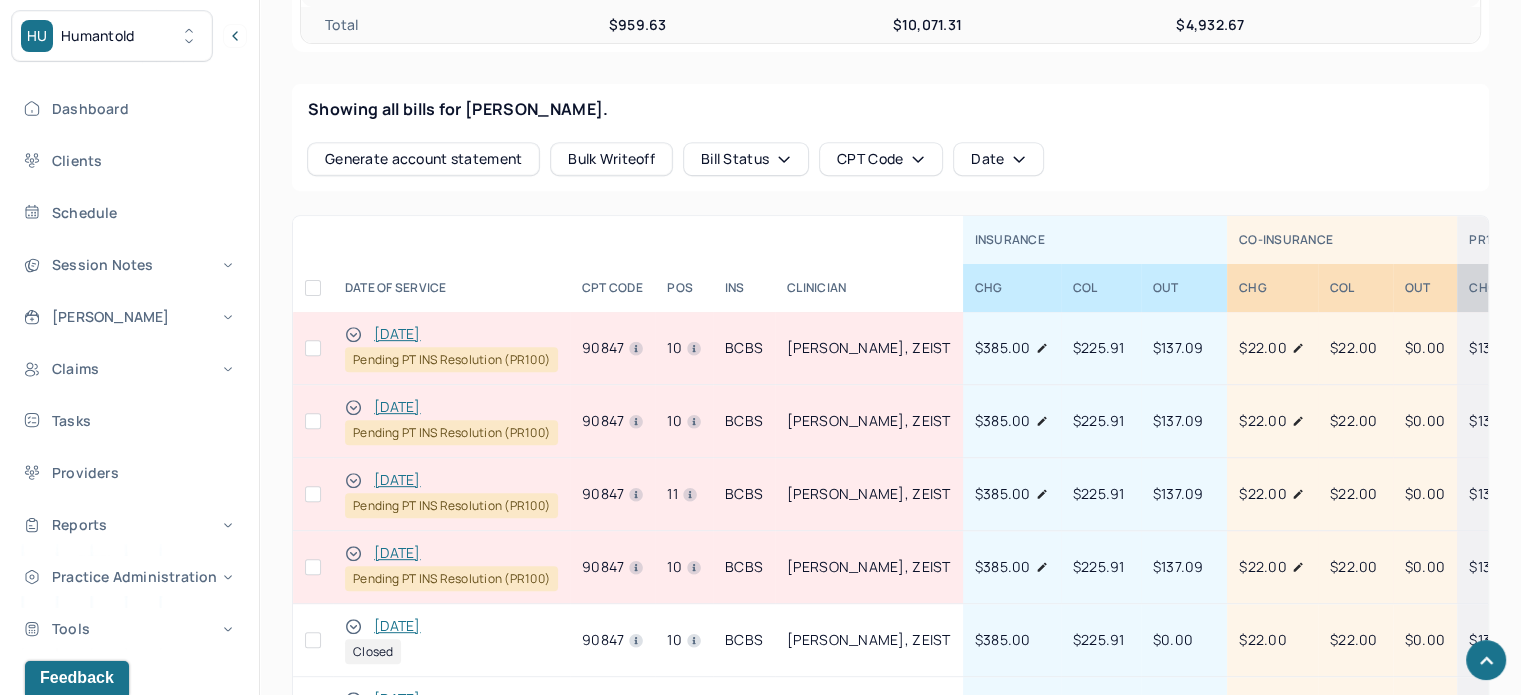 scroll, scrollTop: 921, scrollLeft: 0, axis: vertical 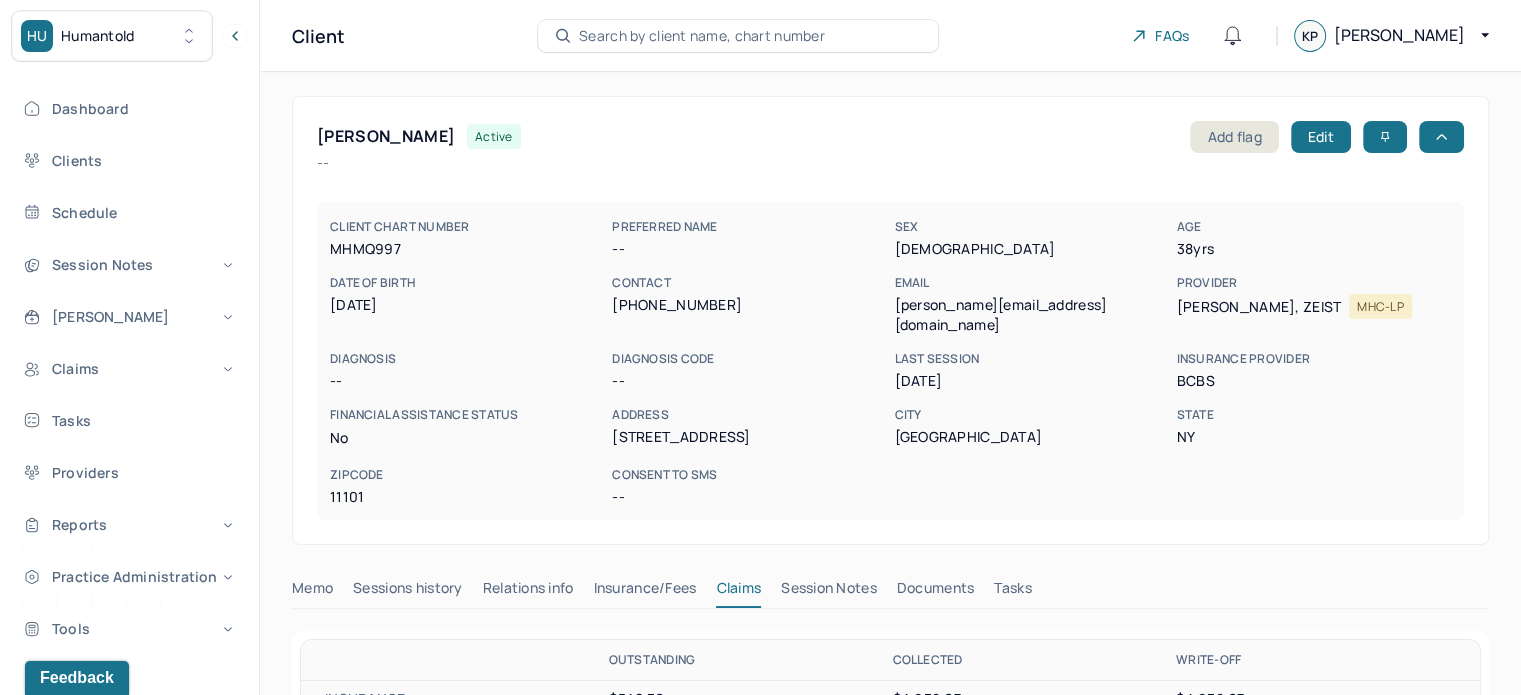 click on "MHMQ997" at bounding box center (467, 249) 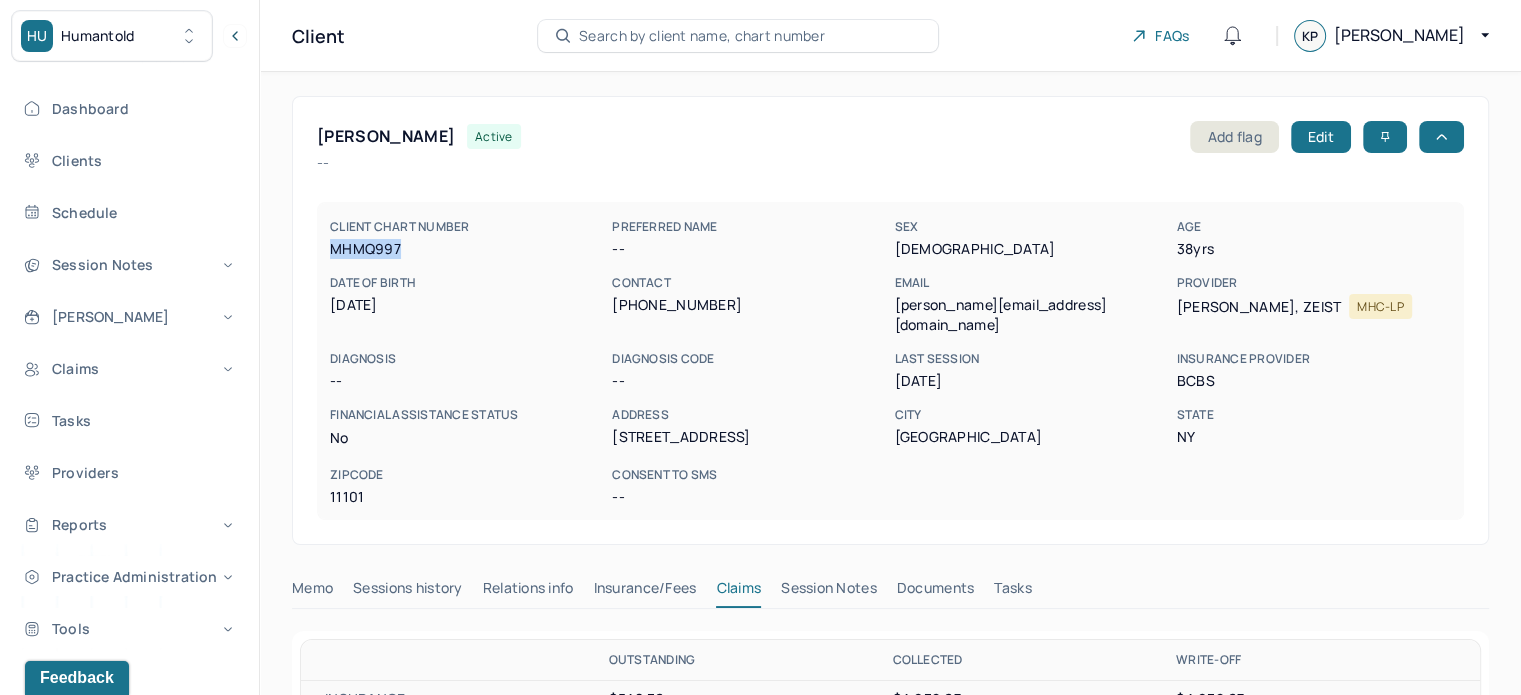 click on "MHMQ997" at bounding box center (467, 249) 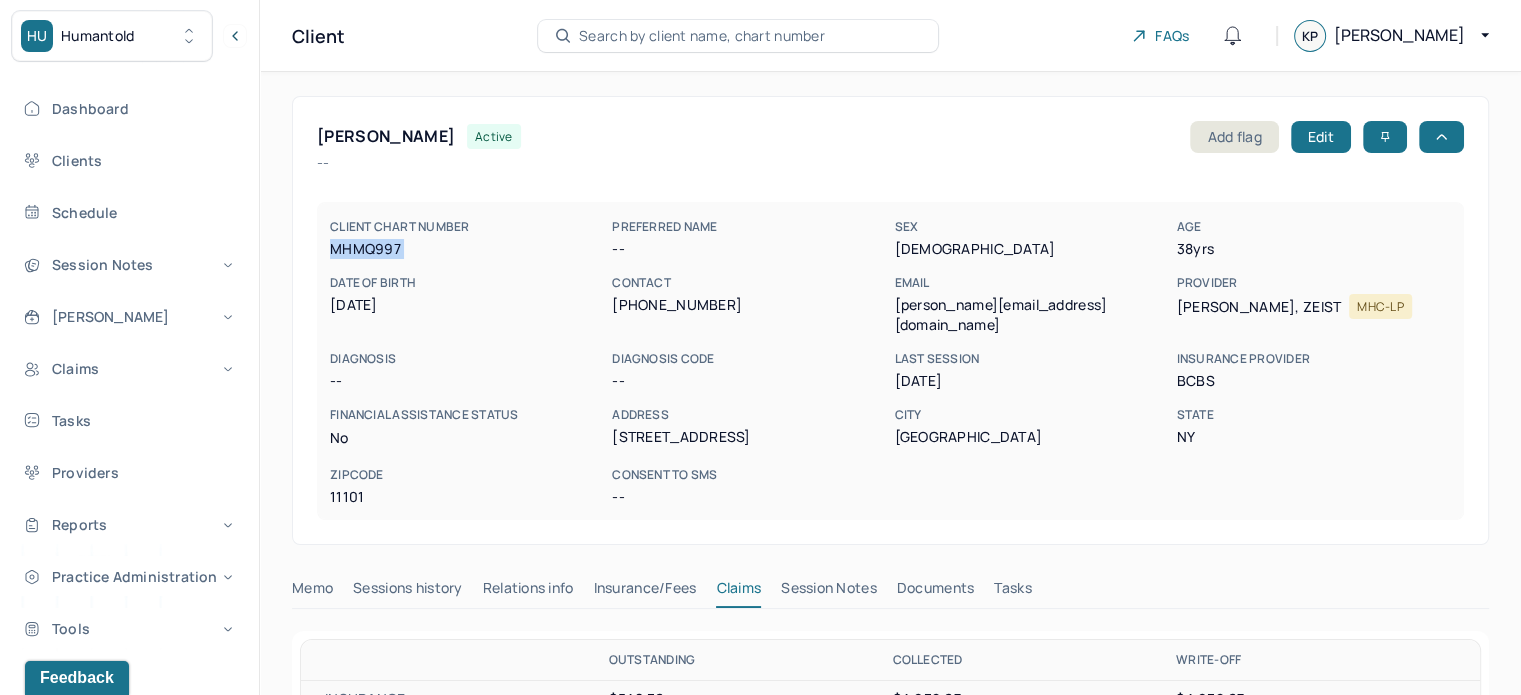 click on "MHMQ997" at bounding box center [467, 249] 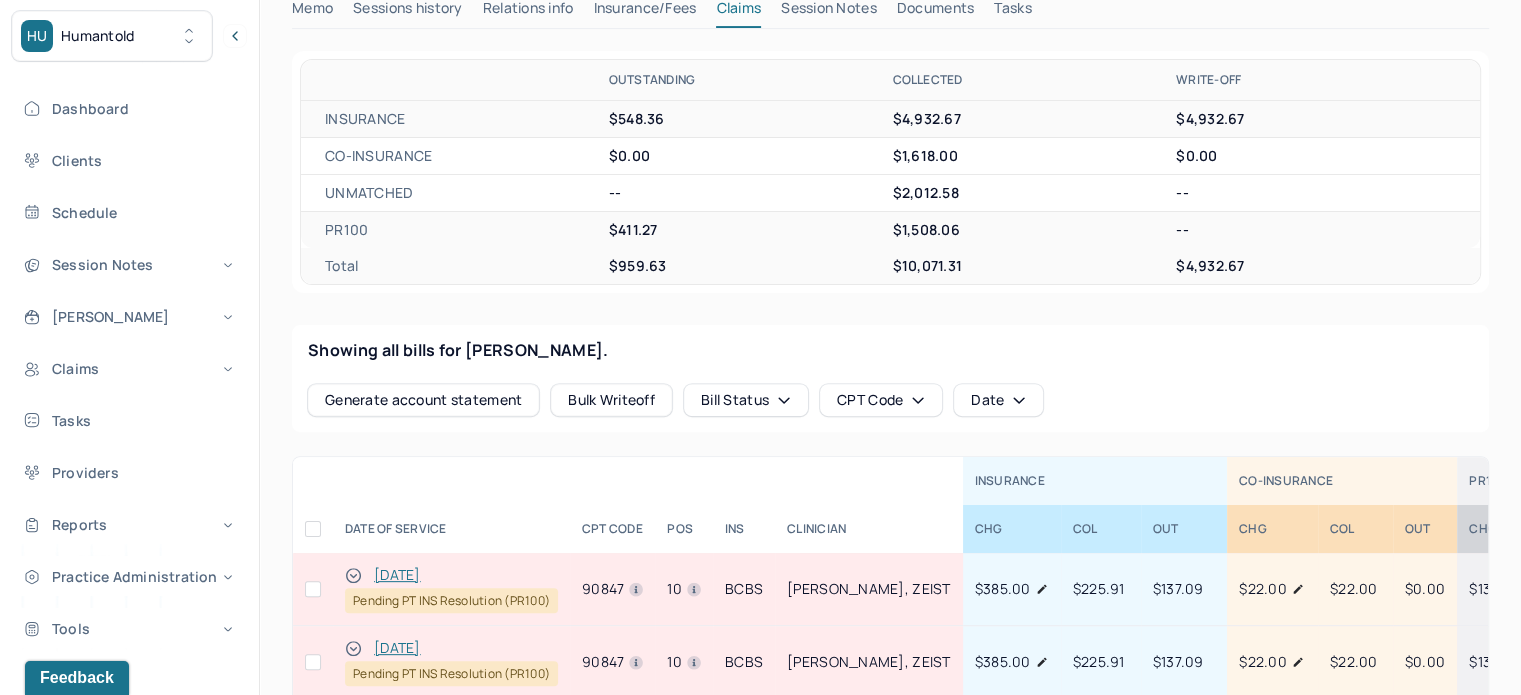 scroll, scrollTop: 900, scrollLeft: 0, axis: vertical 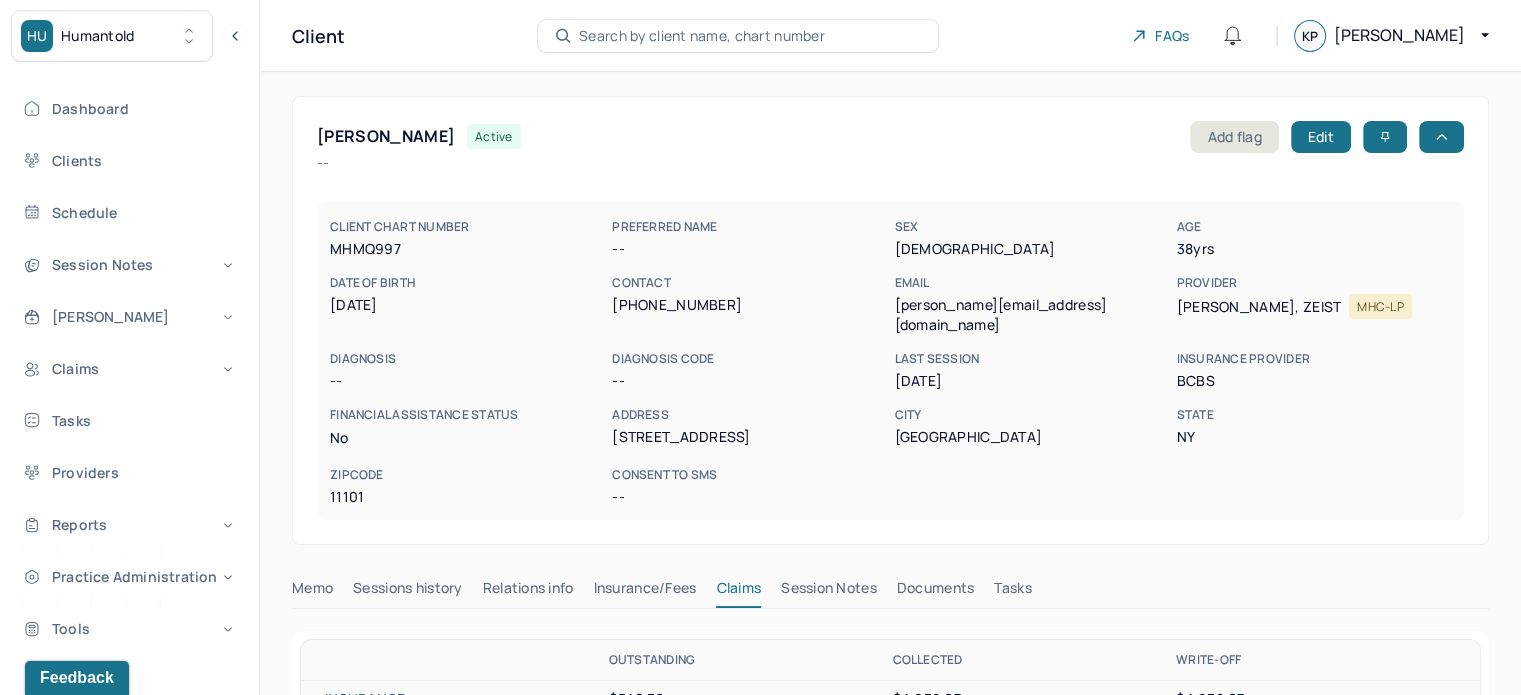 click on "[PERSON_NAME][EMAIL_ADDRESS][DOMAIN_NAME]" at bounding box center (1031, 315) 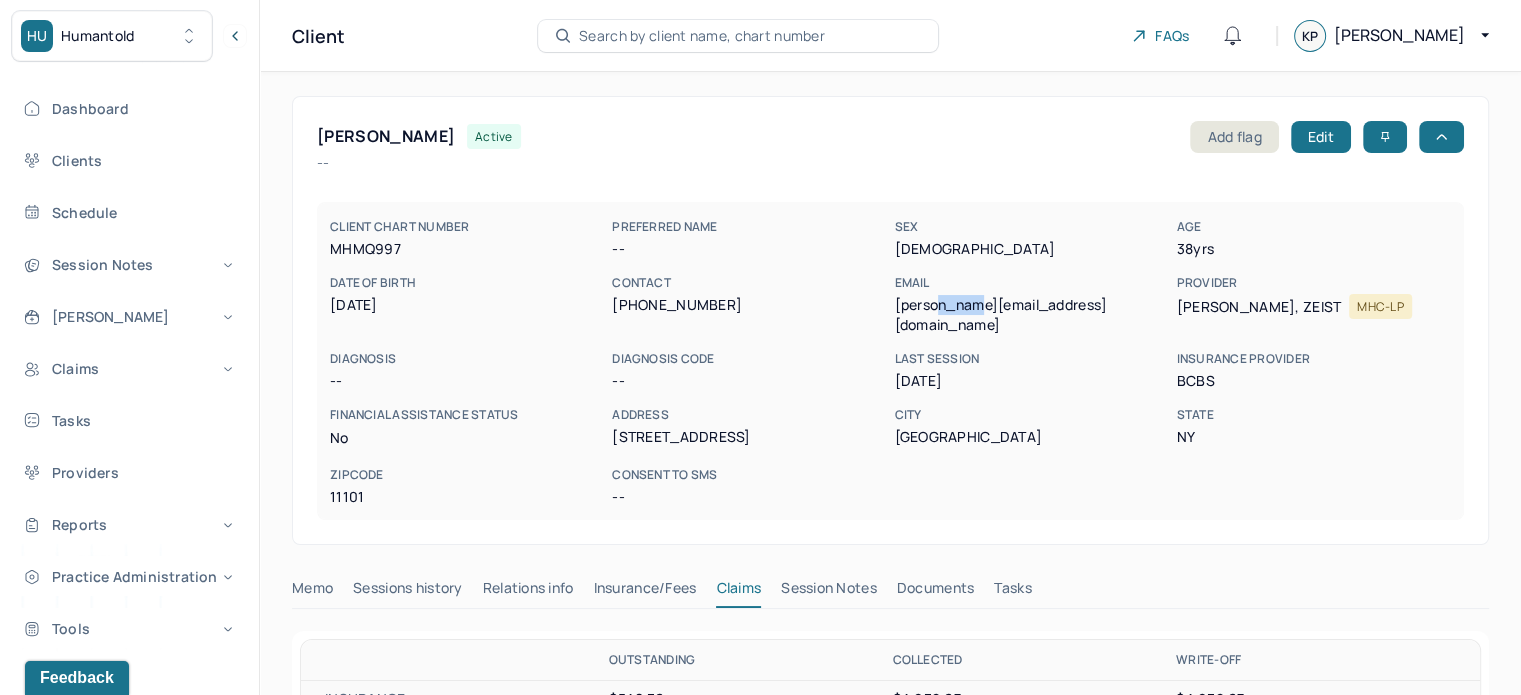 click on "[PERSON_NAME][EMAIL_ADDRESS][DOMAIN_NAME]" at bounding box center [1031, 315] 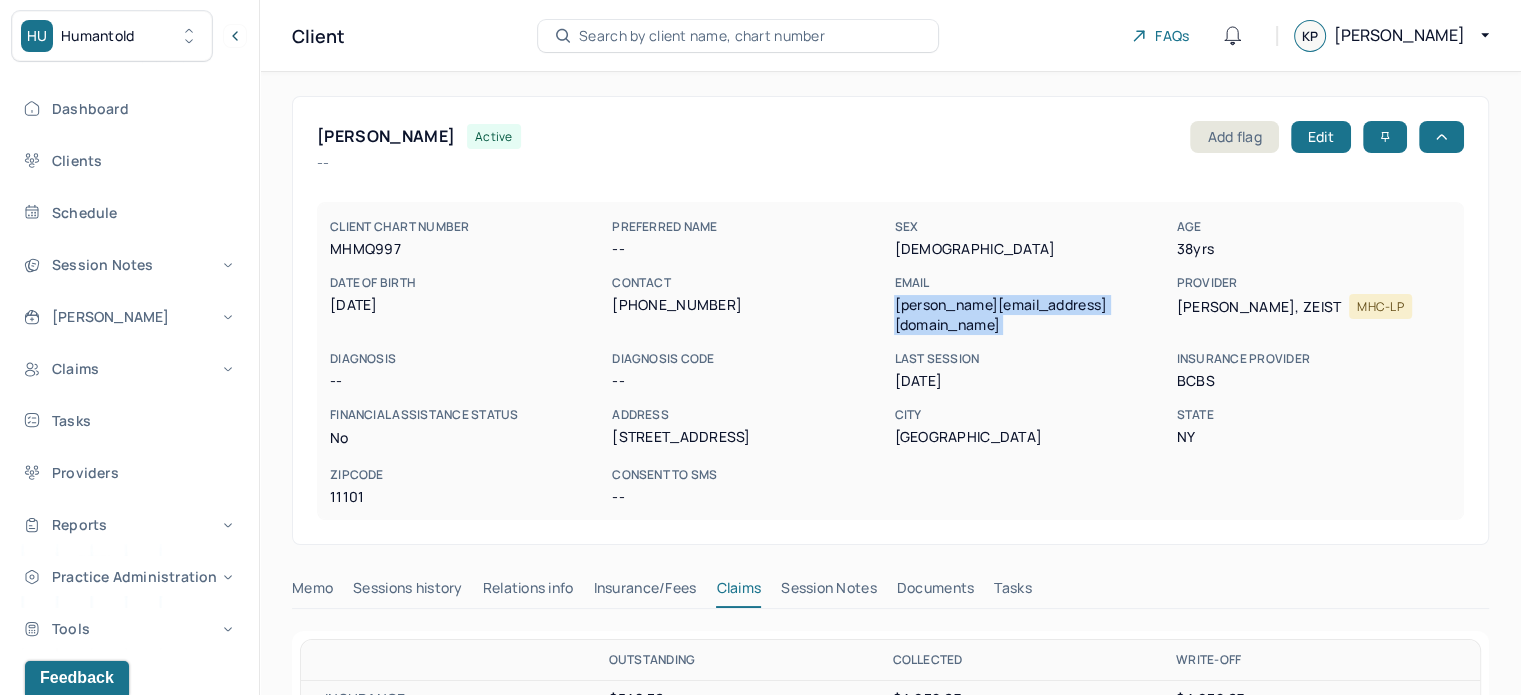 click on "[PERSON_NAME][EMAIL_ADDRESS][DOMAIN_NAME]" at bounding box center [1031, 315] 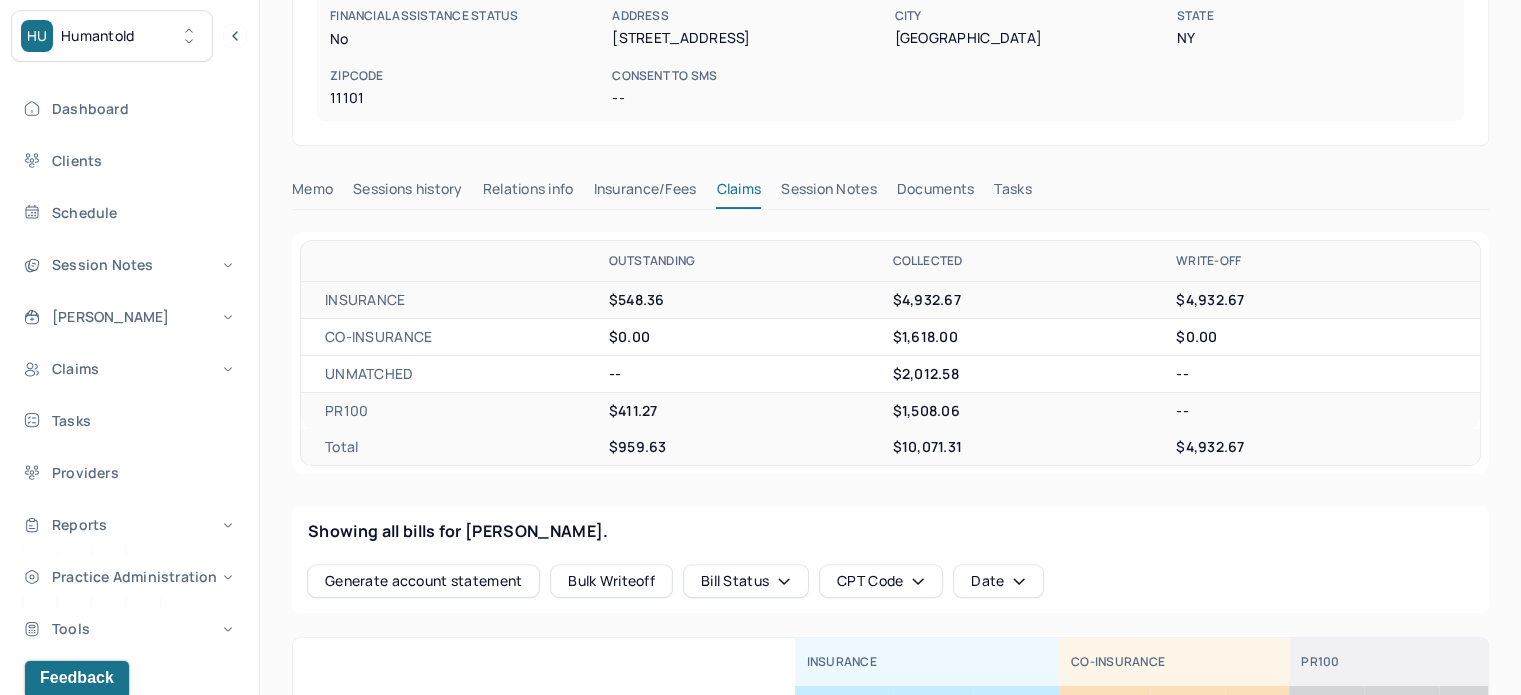 scroll, scrollTop: 400, scrollLeft: 0, axis: vertical 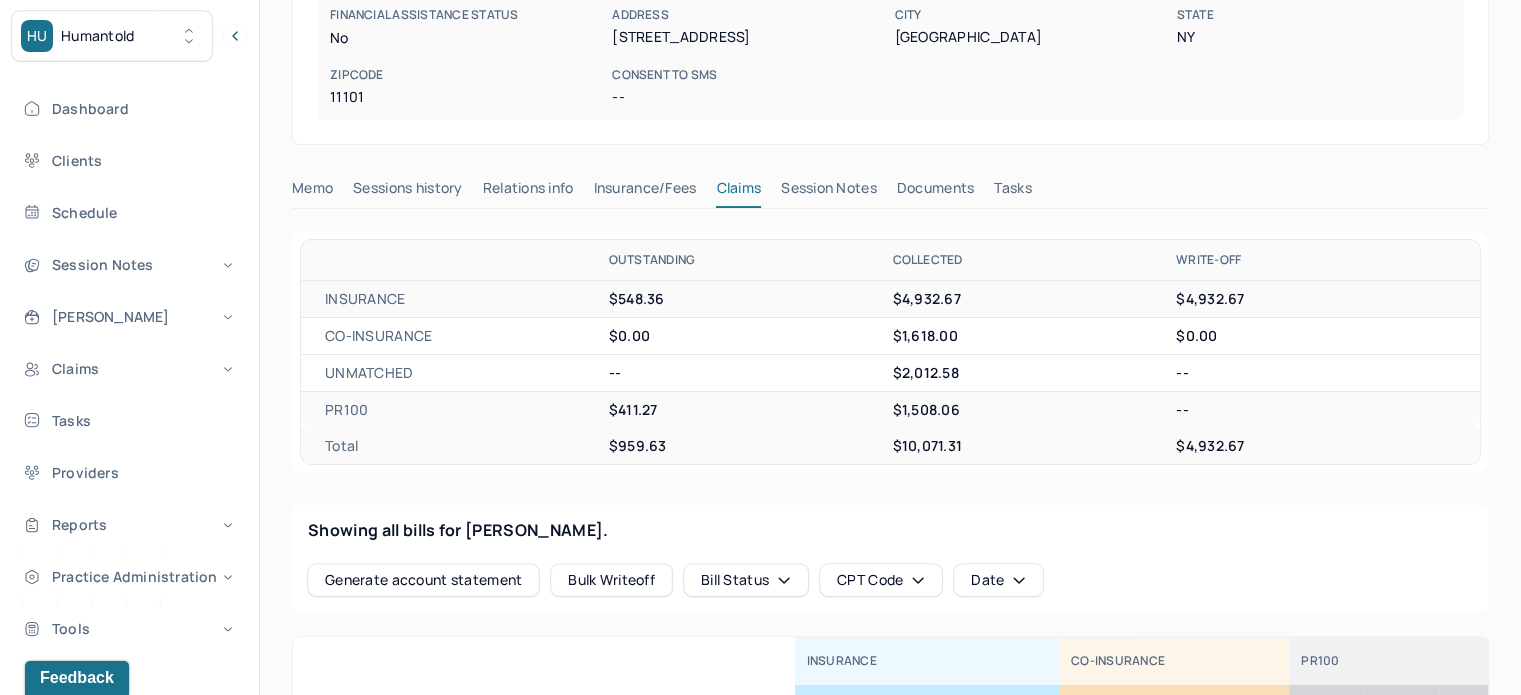 click on "[PERSON_NAME] active   Add flag     Edit               -- CLIENT CHART NUMBER MHMQ997 PREFERRED NAME -- SEX [DEMOGRAPHIC_DATA] AGE [DEMOGRAPHIC_DATA]  yrs DATE OF BIRTH [DEMOGRAPHIC_DATA]  CONTACT [PHONE_NUMBER] EMAIL [PERSON_NAME][EMAIL_ADDRESS][DOMAIN_NAME] PROVIDER [PERSON_NAME], ZEIST MHC-LP DIAGNOSIS -- DIAGNOSIS CODE -- LAST SESSION [DATE] insurance provider BCBS FINANCIAL ASSISTANCE STATUS no Address [STREET_ADDRESS][US_STATE] Consent to Sms --   Memo     Sessions history     Relations info     Insurance/Fees     Claims     Session Notes     Documents     Tasks    OUTSTANDING COLLECTED WRITE-OFF INSURANCE $548.36 $4,932.67 $4,932.67 CO-INSURANCE $0.00 $1,618.00 $0.00 UNMATCHED -- $2,012.58 -- PR100 $411.27 $1,508.06 -- Total $959.63 $10,071.31 $4,932.67 Showing all bills for [PERSON_NAME].    Generate account statement     Bulk Writeoff     Bill Status     CPT Code     Date   INSURANCE CO-INSURANCE PR100 DATE OF SERVICE CPT CODE pos Ins CLINICIAN CHG COL OUT CHG COL OUT CHg COL OUT AA     [DATE] 90847 10 BCBS $385.00" at bounding box center (890, 633) 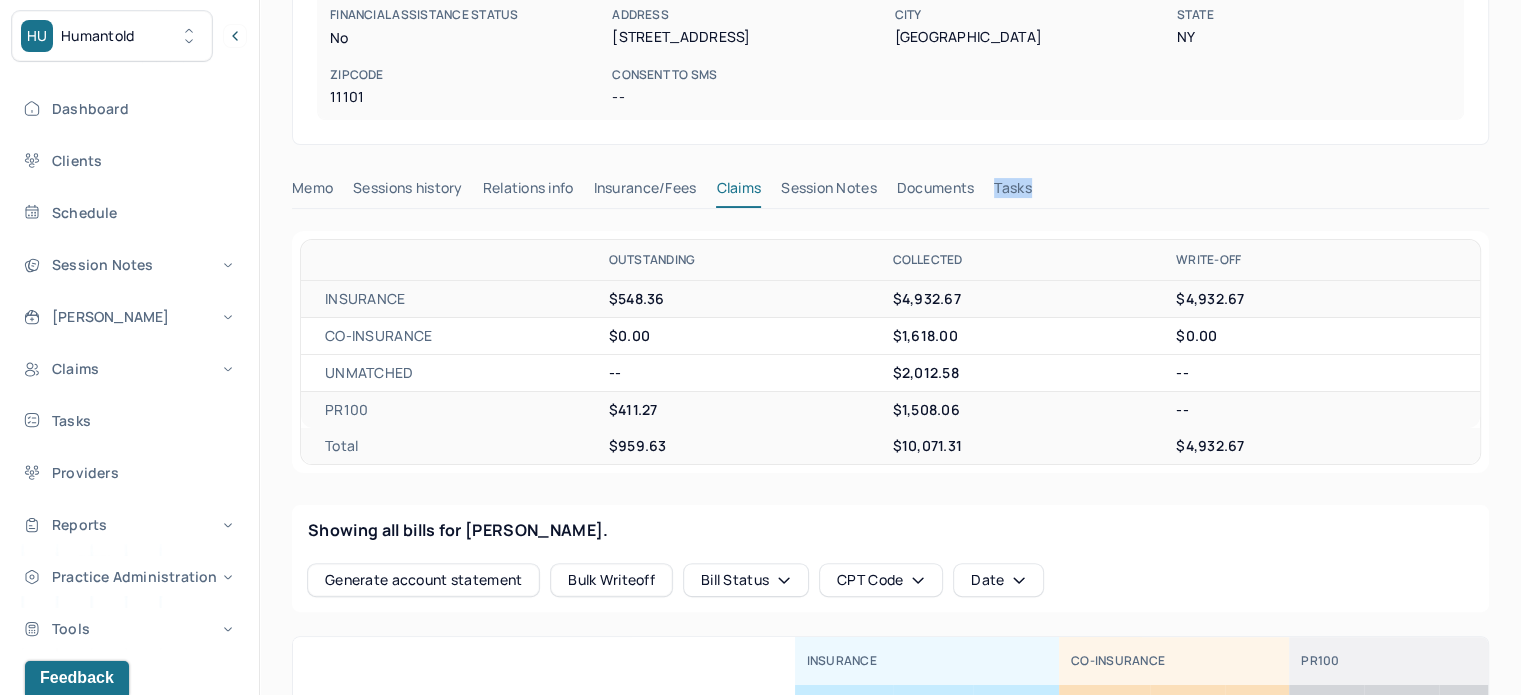 click on "[PERSON_NAME] active   Add flag     Edit               -- CLIENT CHART NUMBER MHMQ997 PREFERRED NAME -- SEX [DEMOGRAPHIC_DATA] AGE [DEMOGRAPHIC_DATA]  yrs DATE OF BIRTH [DEMOGRAPHIC_DATA]  CONTACT [PHONE_NUMBER] EMAIL [PERSON_NAME][EMAIL_ADDRESS][DOMAIN_NAME] PROVIDER [PERSON_NAME], ZEIST MHC-LP DIAGNOSIS -- DIAGNOSIS CODE -- LAST SESSION [DATE] insurance provider BCBS FINANCIAL ASSISTANCE STATUS no Address [STREET_ADDRESS][US_STATE] Consent to Sms --   Memo     Sessions history     Relations info     Insurance/Fees     Claims     Session Notes     Documents     Tasks    OUTSTANDING COLLECTED WRITE-OFF INSURANCE $548.36 $4,932.67 $4,932.67 CO-INSURANCE $0.00 $1,618.00 $0.00 UNMATCHED -- $2,012.58 -- PR100 $411.27 $1,508.06 -- Total $959.63 $10,071.31 $4,932.67 Showing all bills for [PERSON_NAME].    Generate account statement     Bulk Writeoff     Bill Status     CPT Code     Date   INSURANCE CO-INSURANCE PR100 DATE OF SERVICE CPT CODE pos Ins CLINICIAN CHG COL OUT CHG COL OUT CHg COL OUT AA     [DATE] 90847 10 BCBS $385.00" at bounding box center [890, 633] 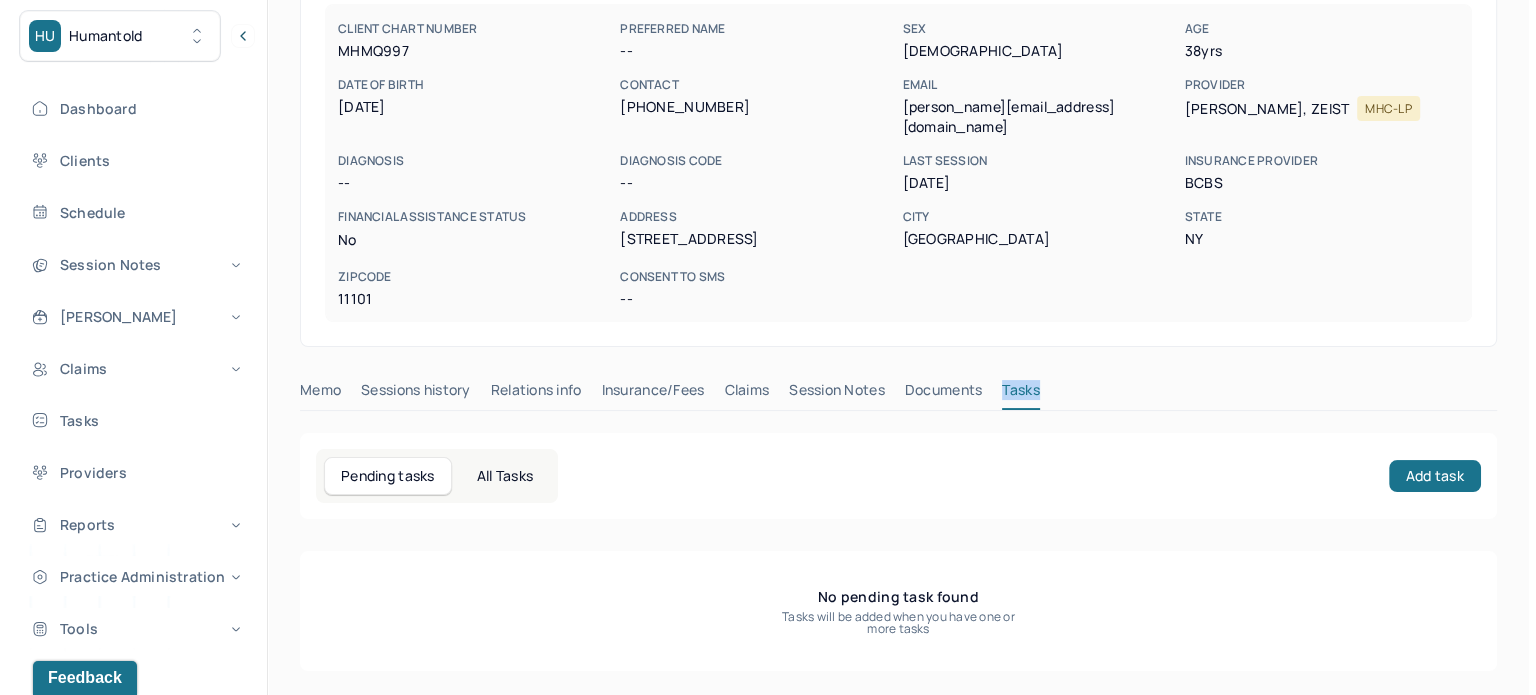 scroll, scrollTop: 180, scrollLeft: 0, axis: vertical 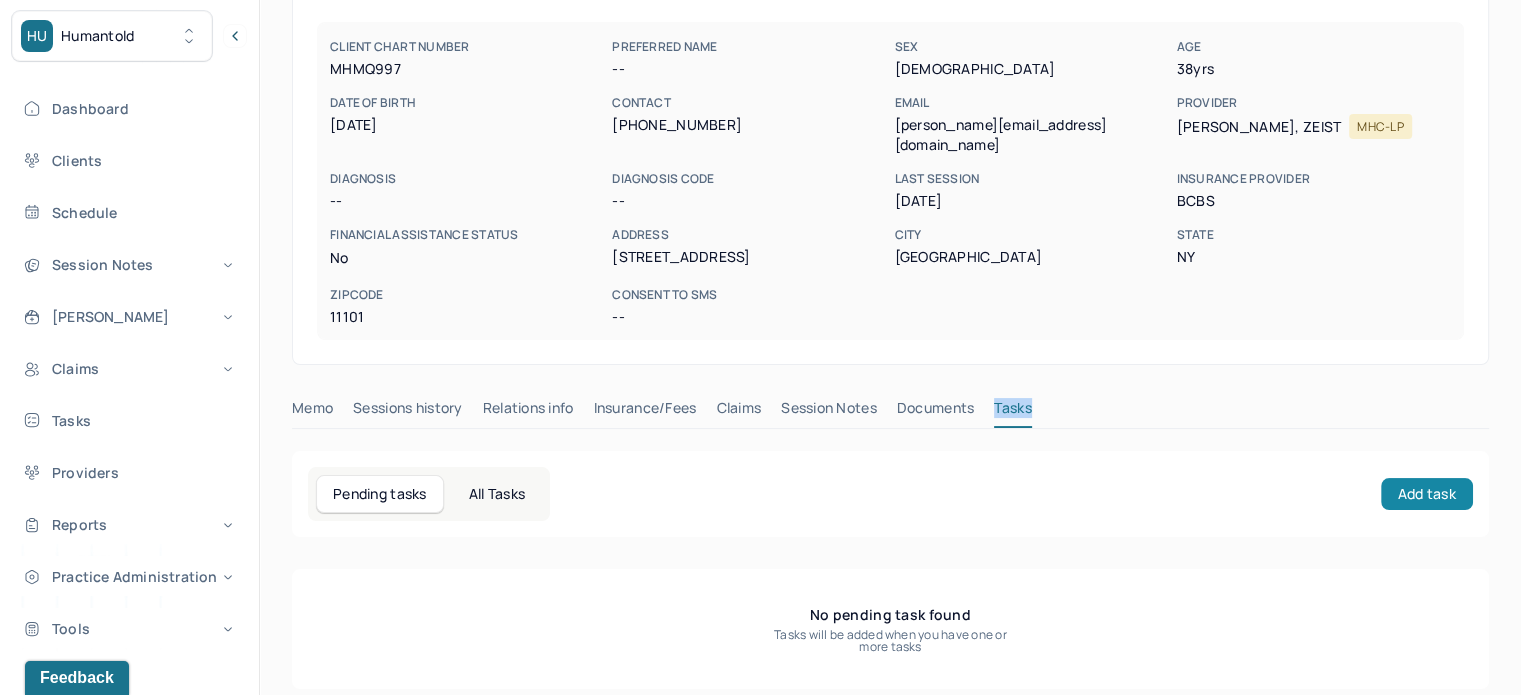 click on "Add task" at bounding box center [1427, 494] 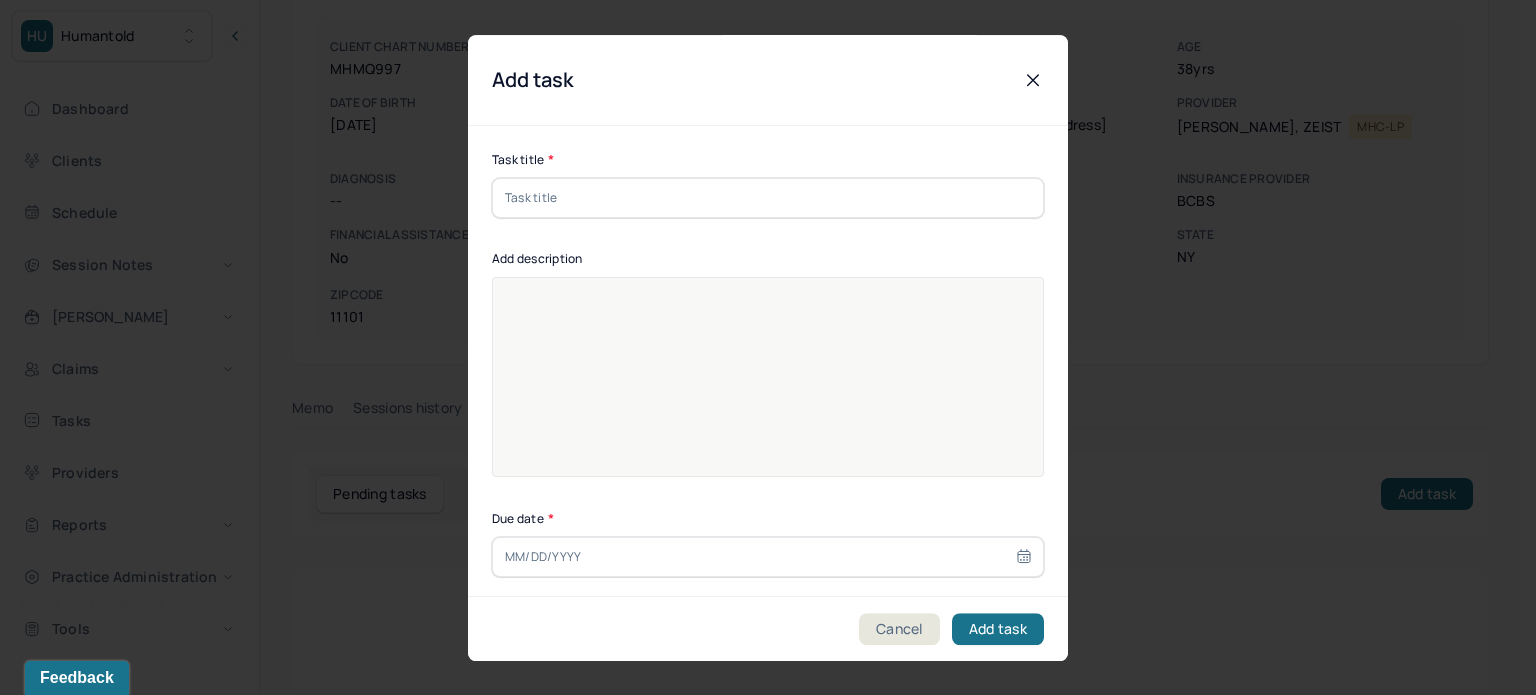 click at bounding box center [768, 198] 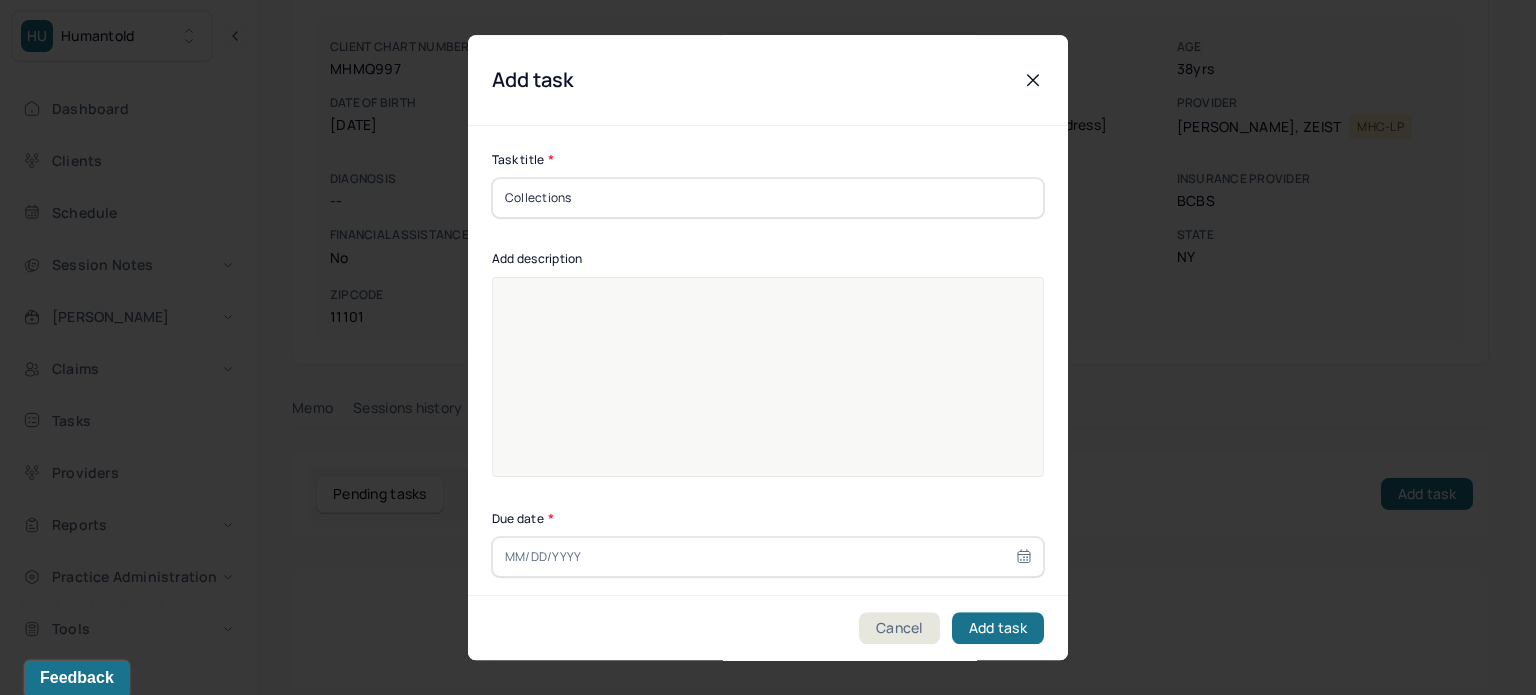 type on "Collections" 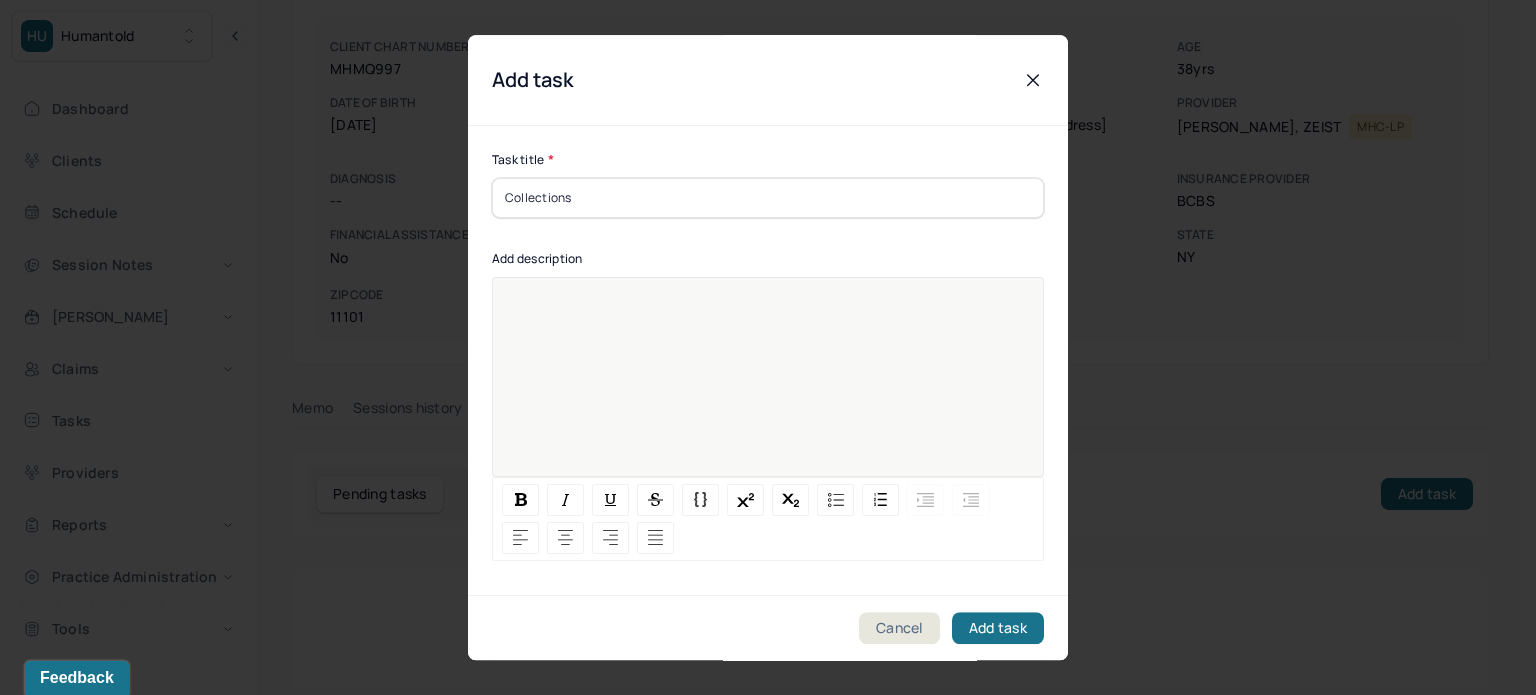 paste 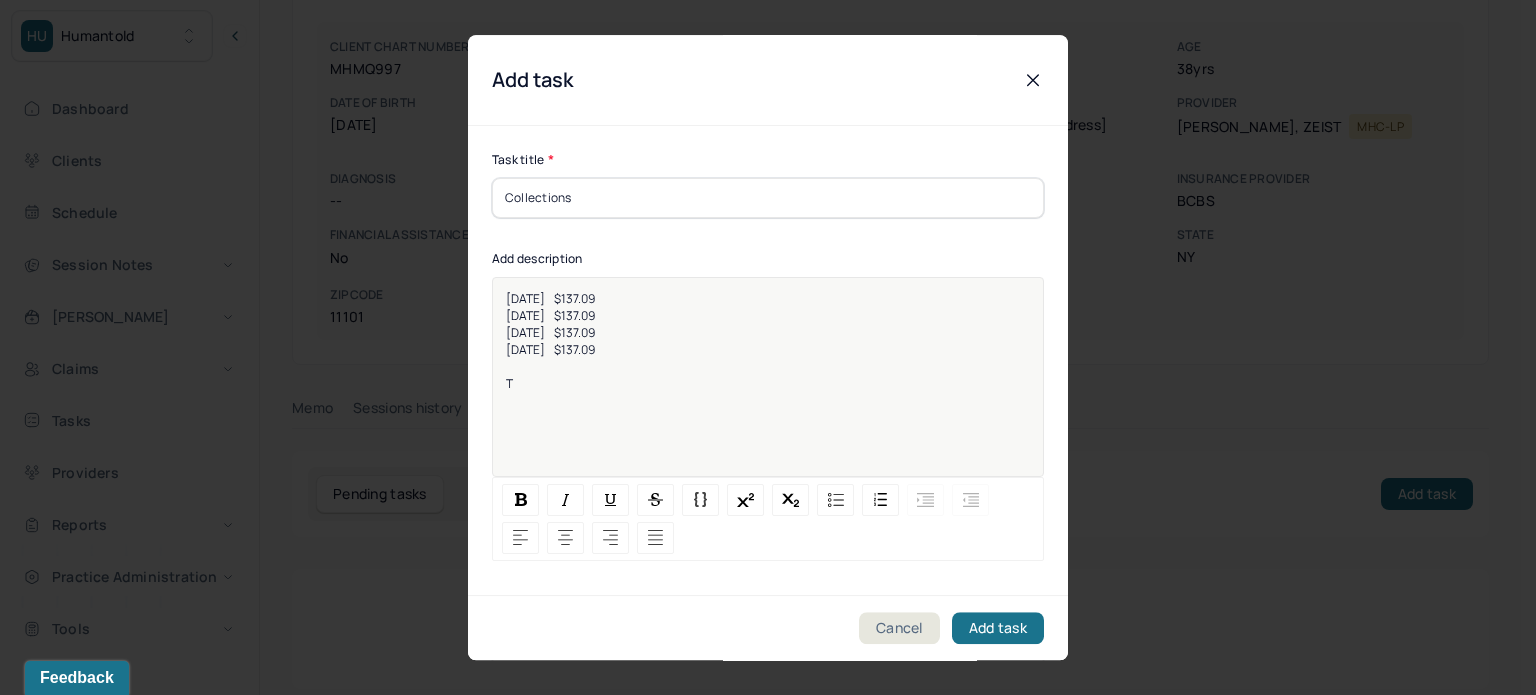 type 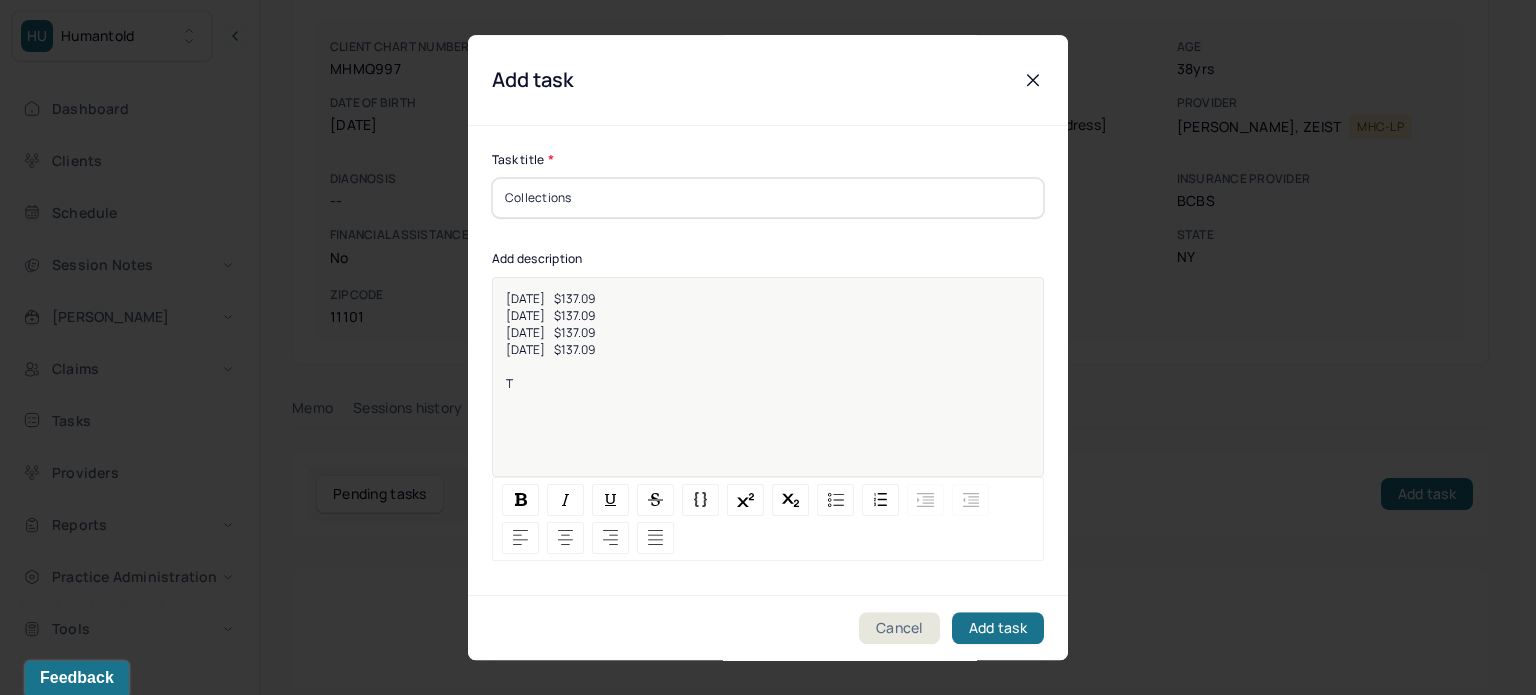 click on "[DATE] 	$137.09 [DATE]	$137.09 [DATE]  	$137.09 [DATE]  	$137.09 T" at bounding box center [768, 390] 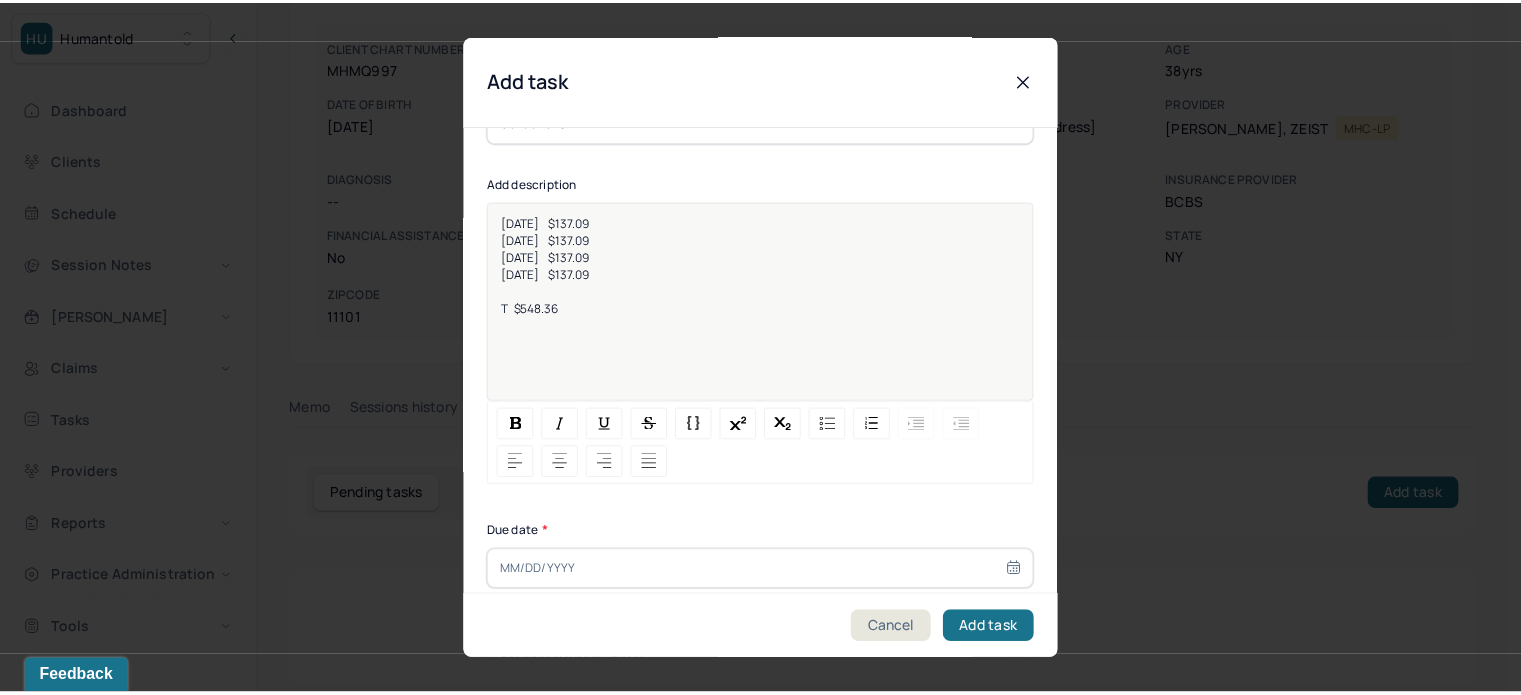 scroll, scrollTop: 256, scrollLeft: 0, axis: vertical 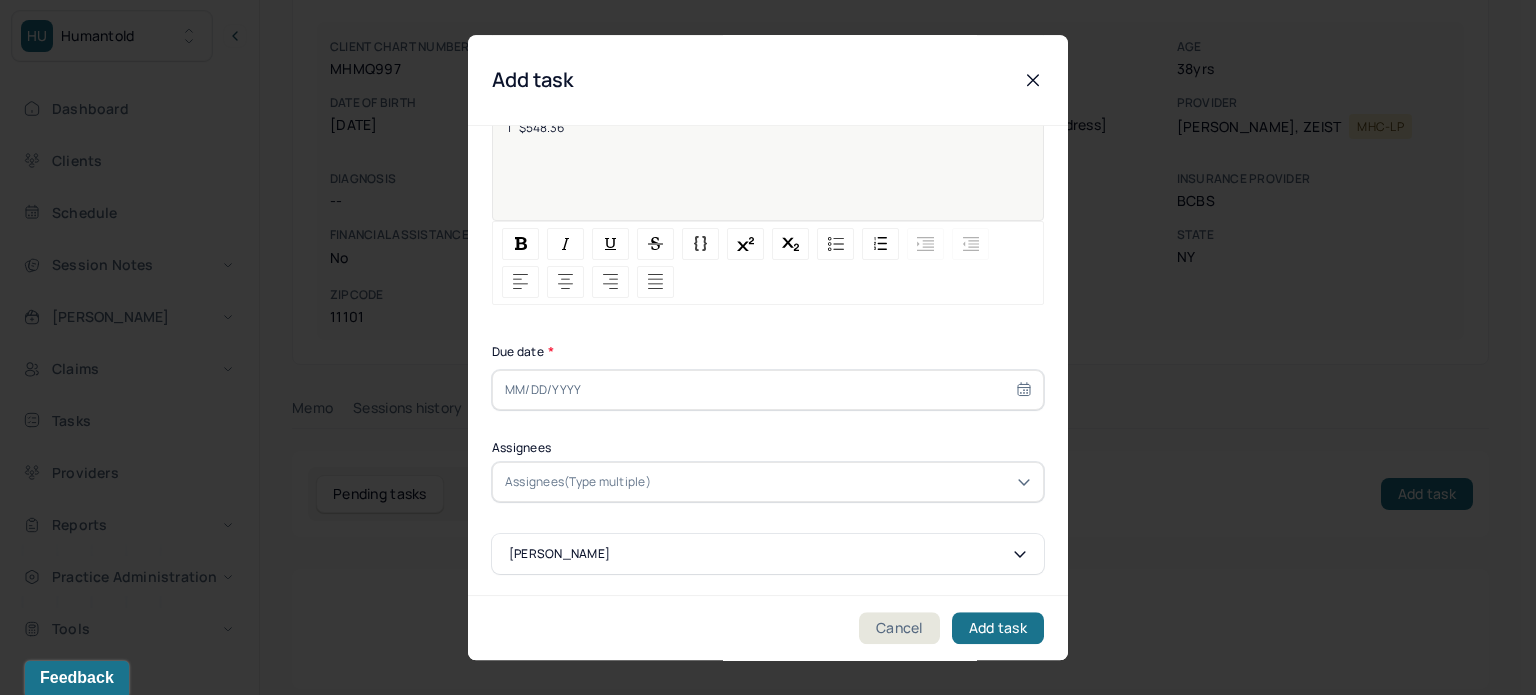 click at bounding box center (768, 390) 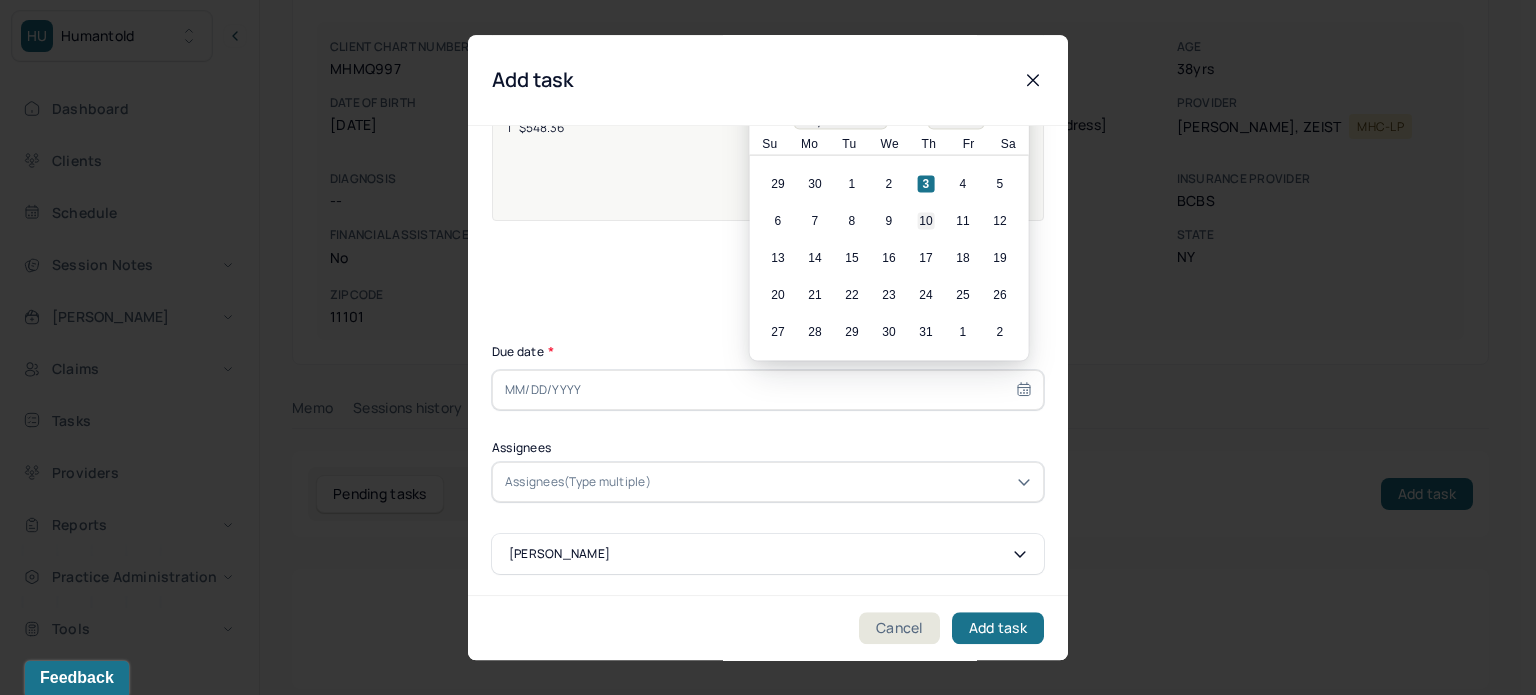 click on "10" at bounding box center [926, 221] 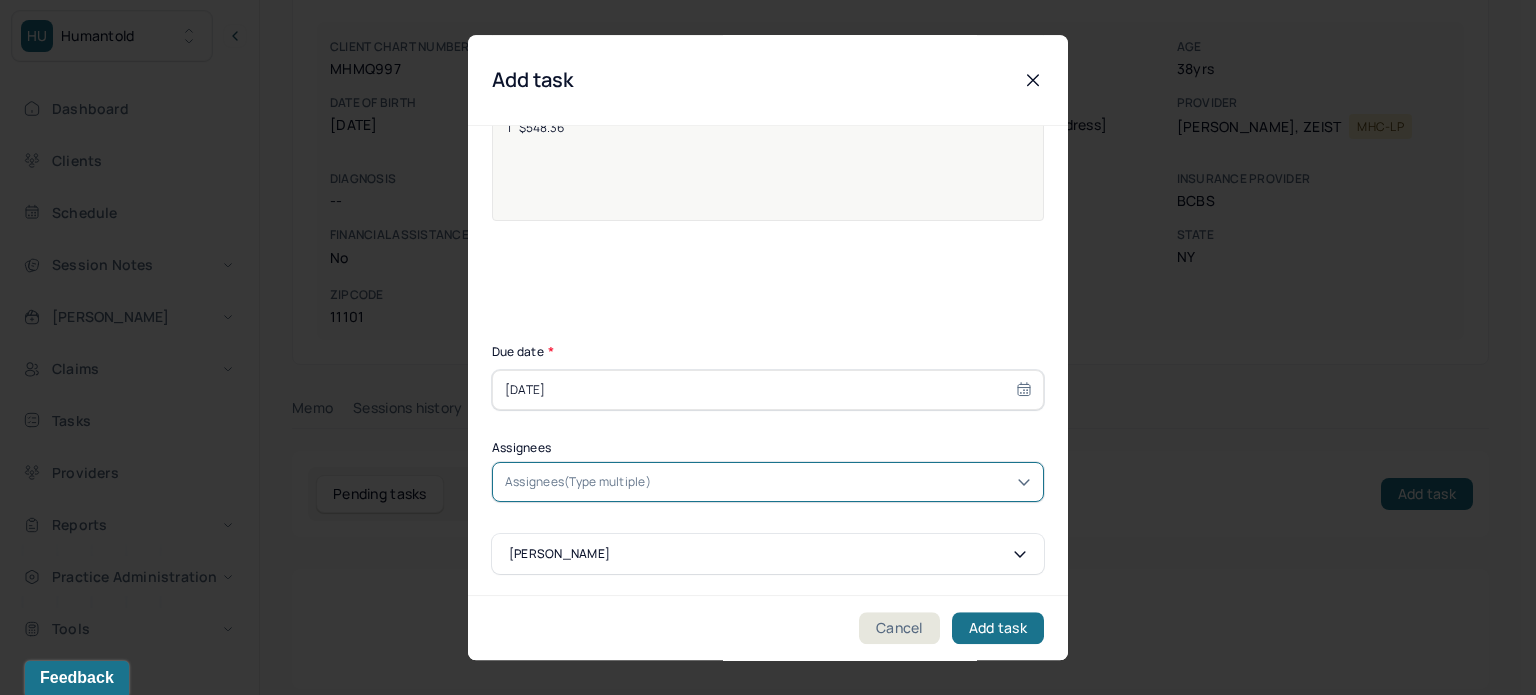 click at bounding box center [843, 482] 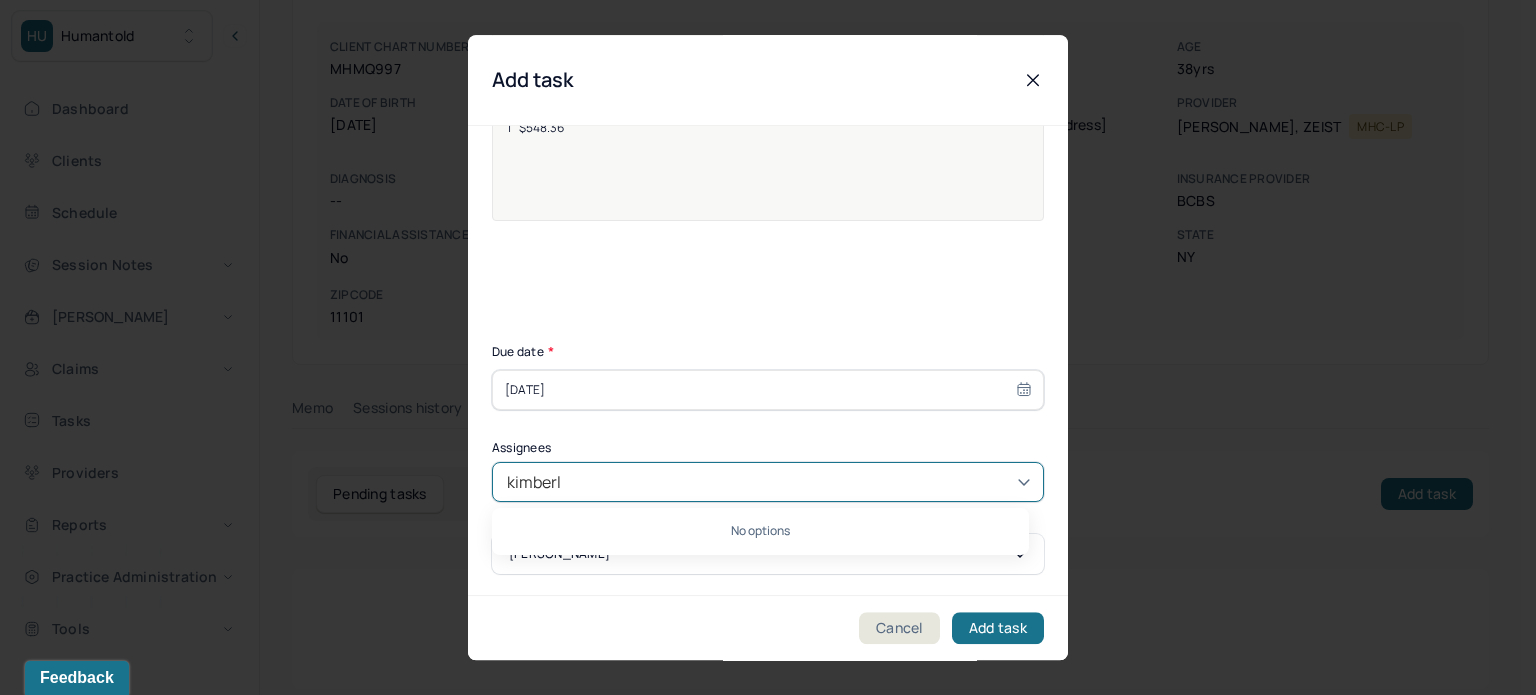 type on "[PERSON_NAME]" 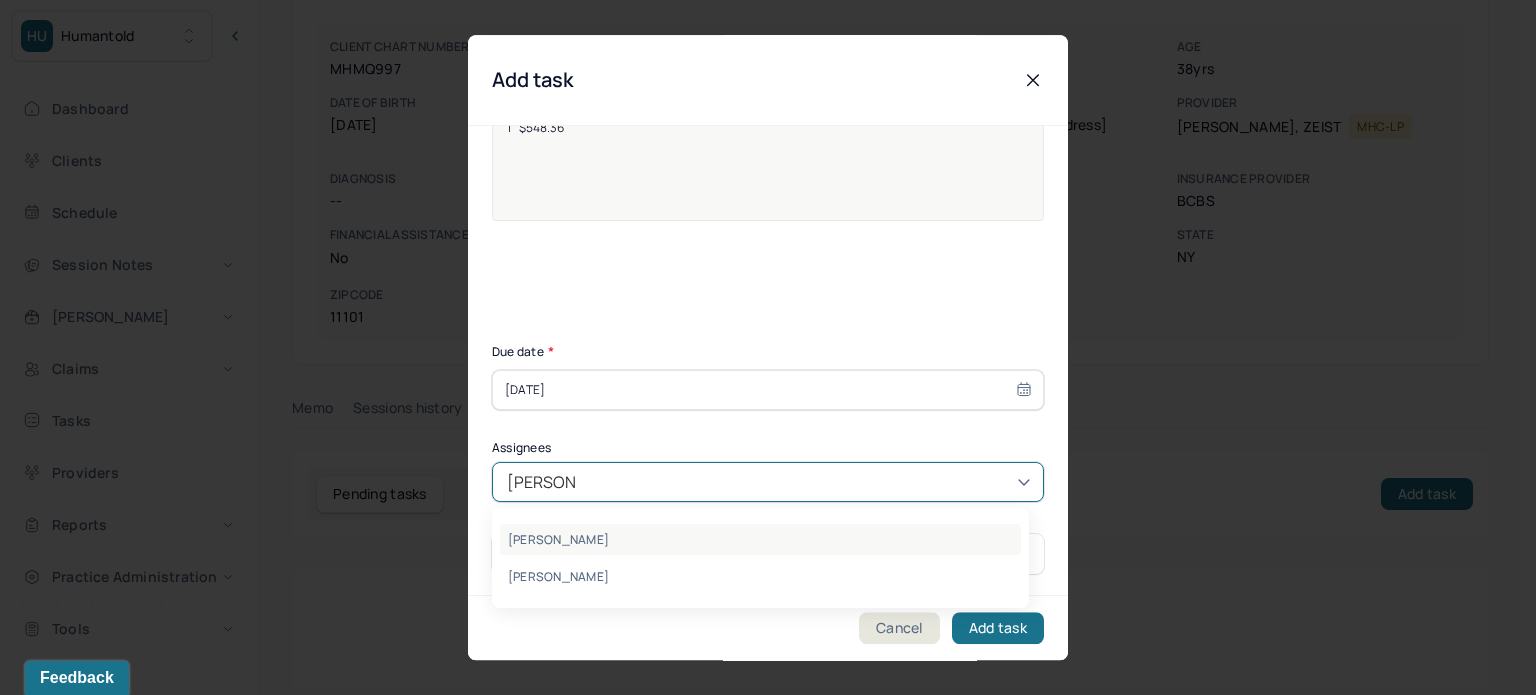 click on "[PERSON_NAME]" at bounding box center (760, 539) 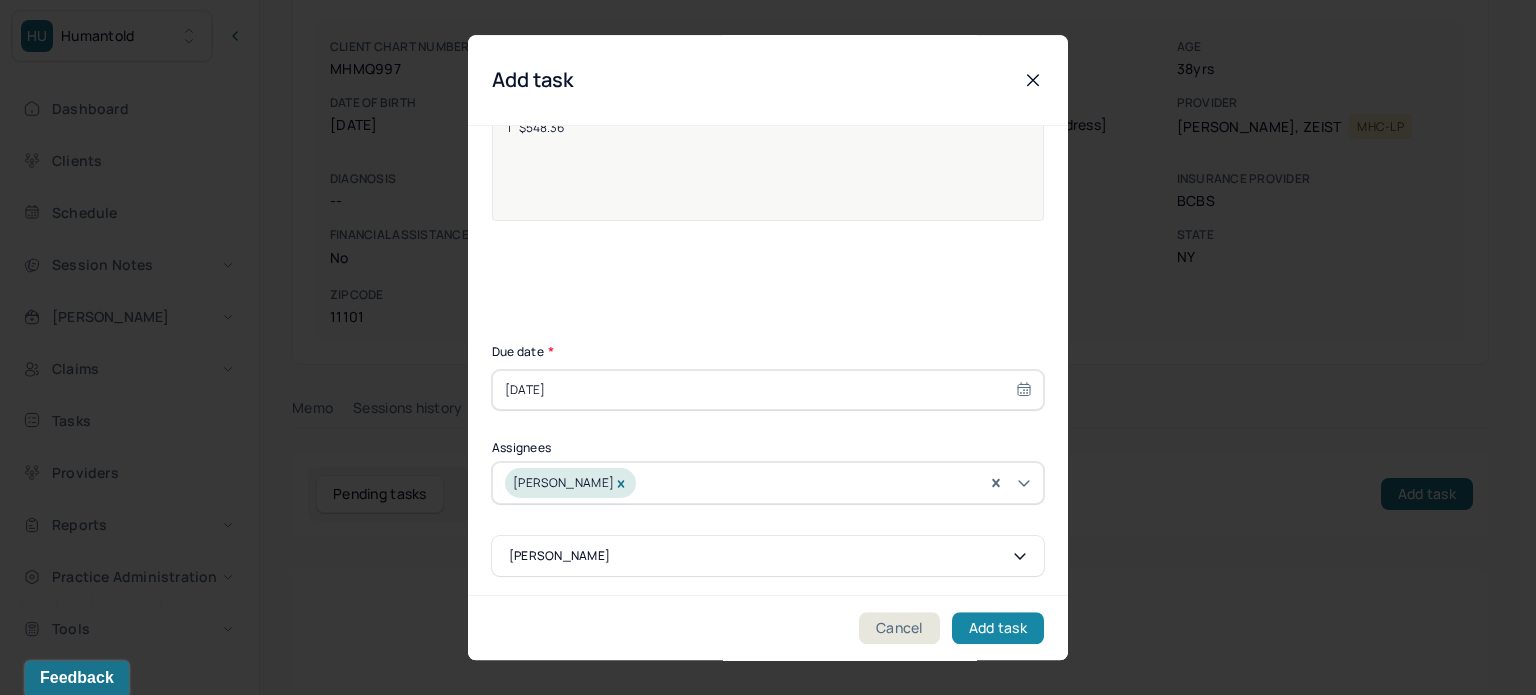 click on "Add task" at bounding box center [998, 628] 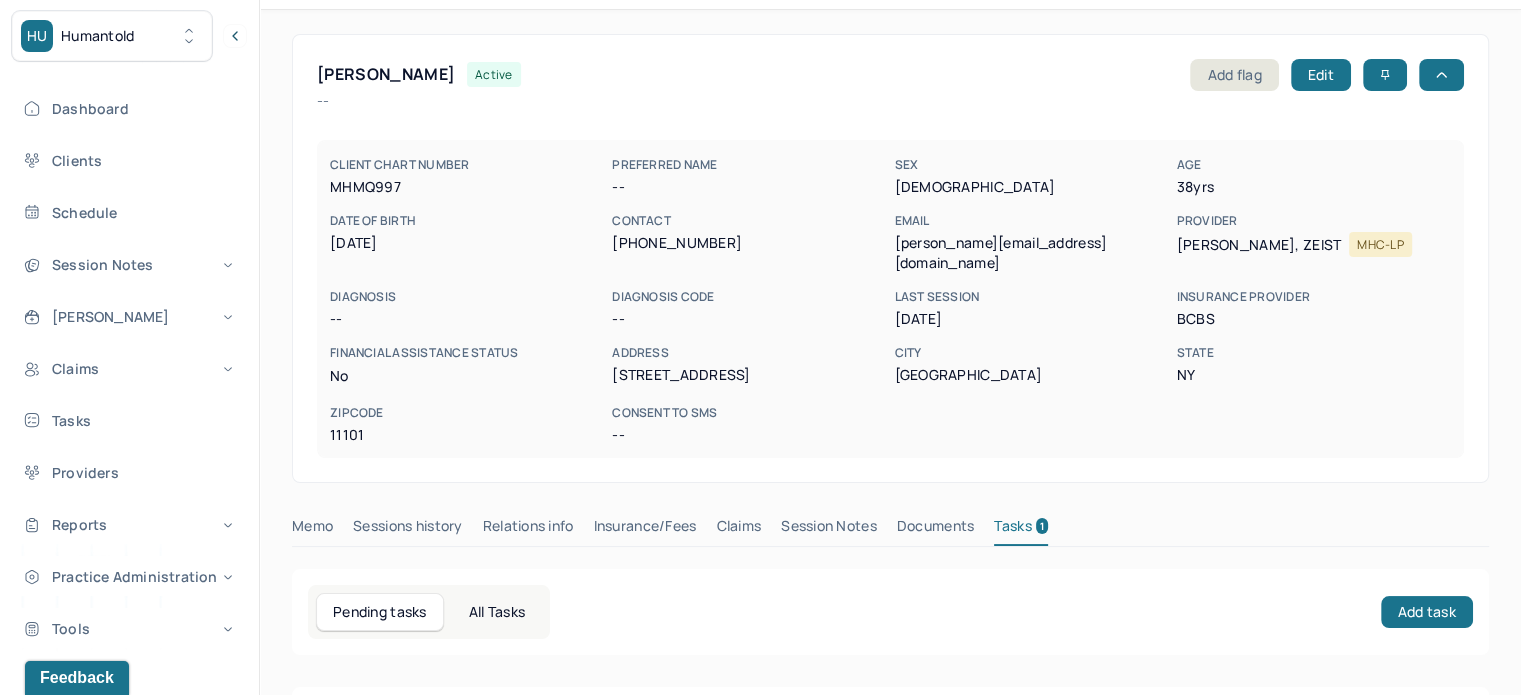 scroll, scrollTop: 0, scrollLeft: 0, axis: both 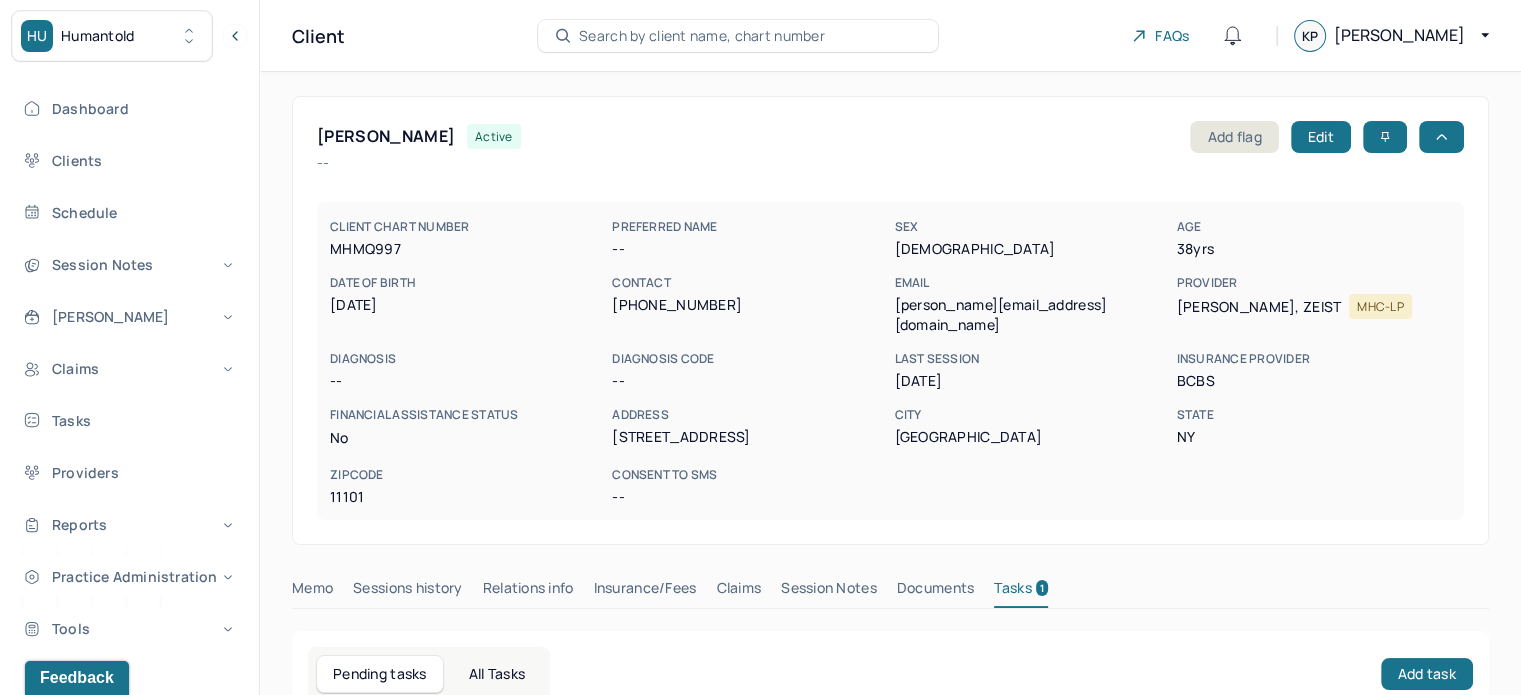 click on "Search by client name, chart number" at bounding box center [702, 36] 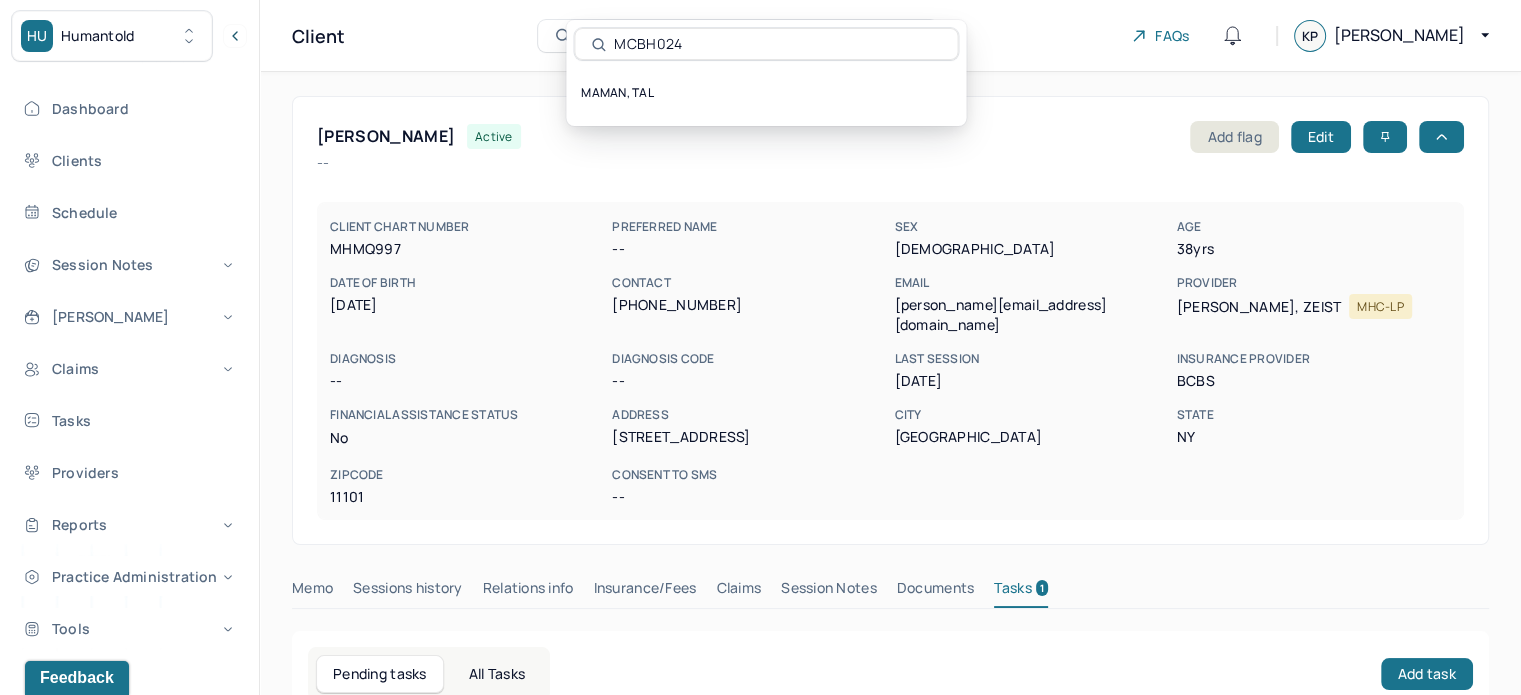 type on "MCBH024" 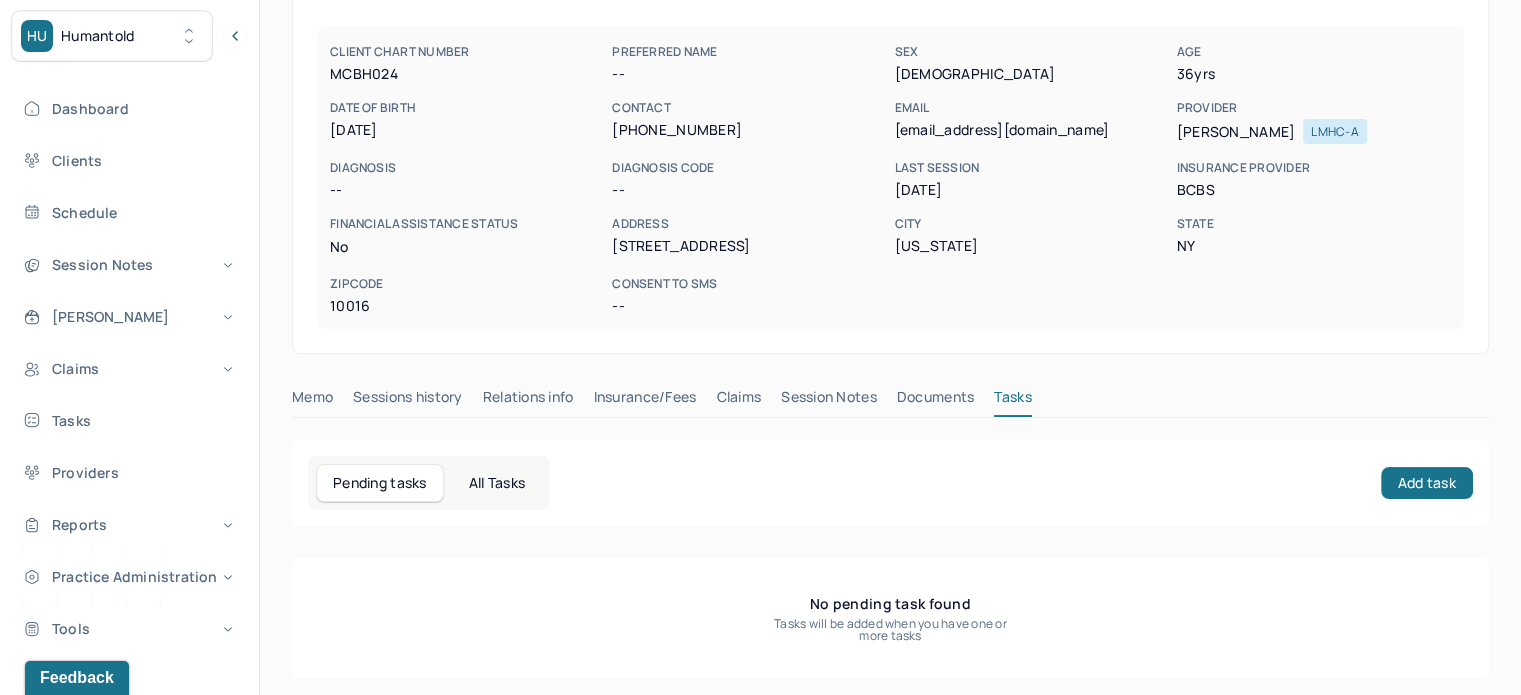 scroll, scrollTop: 180, scrollLeft: 0, axis: vertical 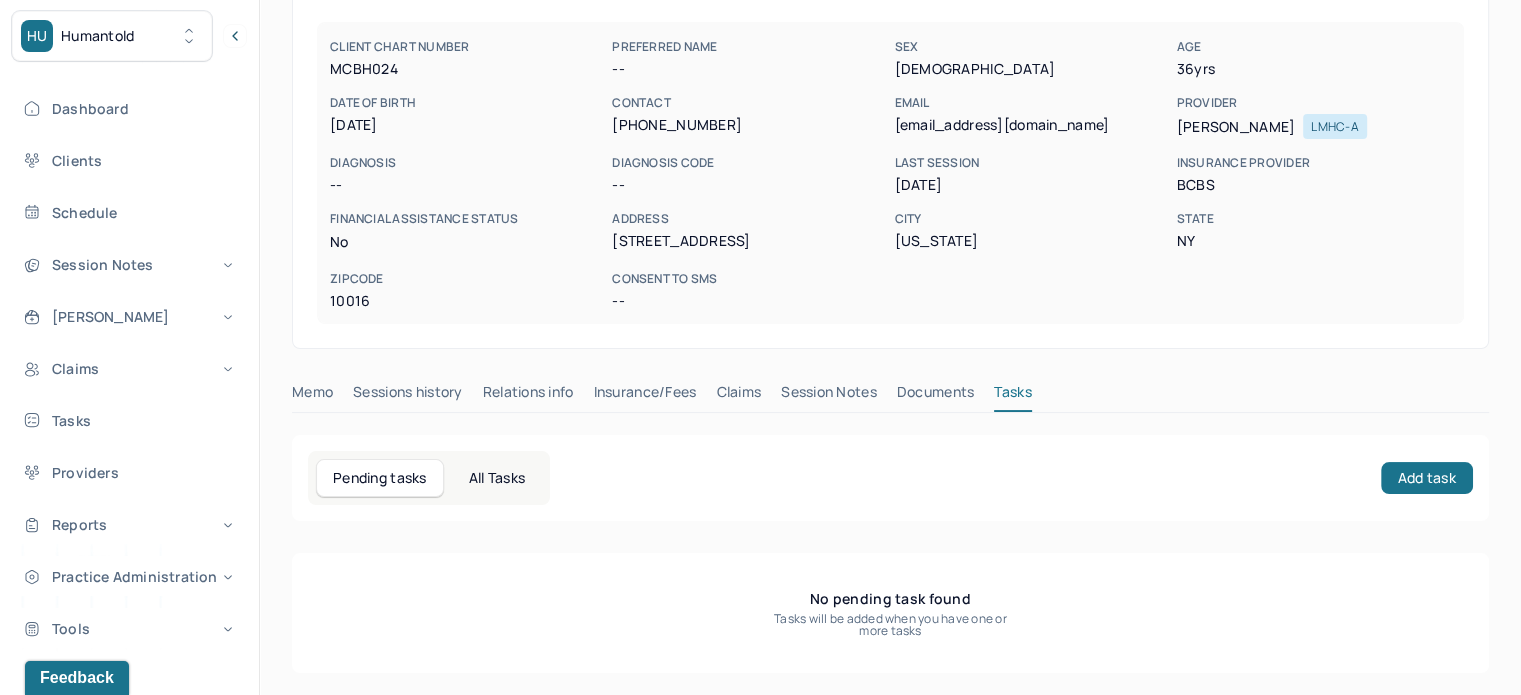 click on "Claims" at bounding box center [738, 396] 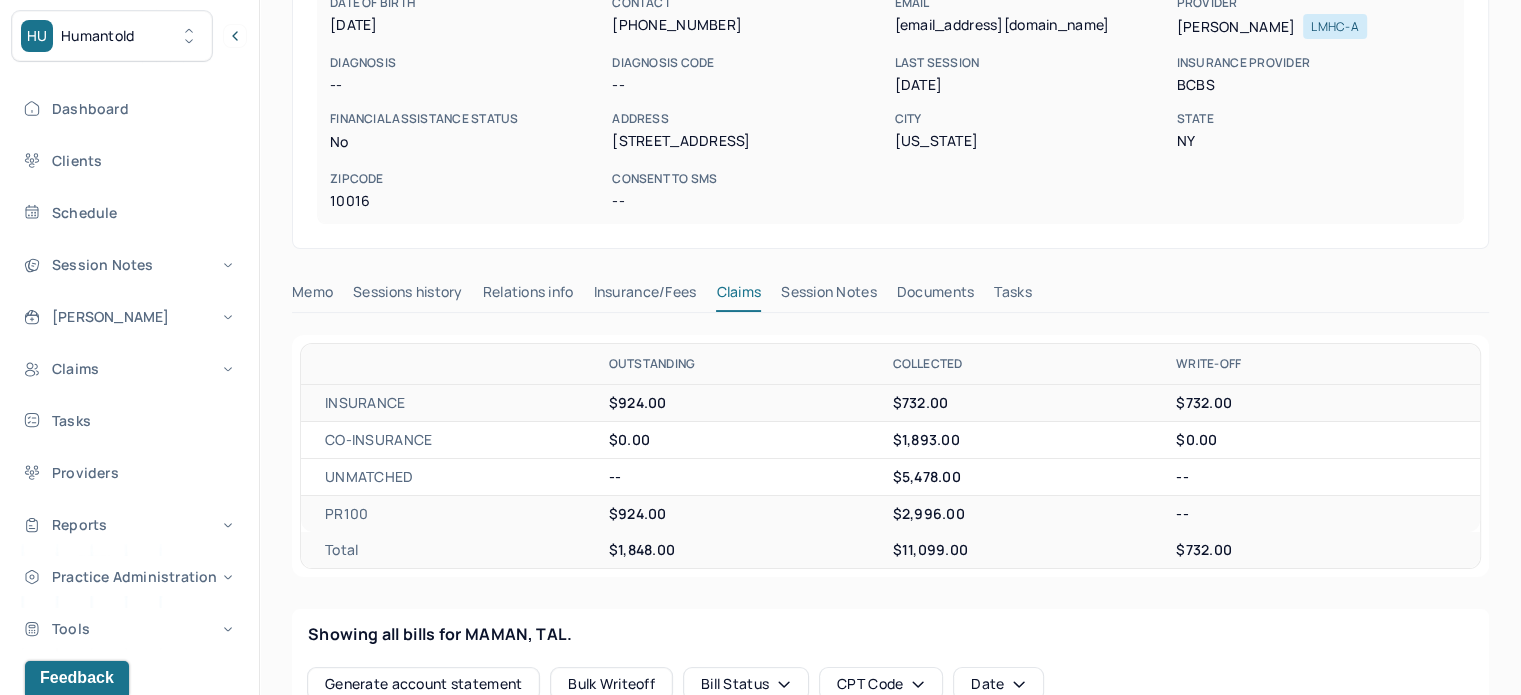 scroll, scrollTop: 0, scrollLeft: 0, axis: both 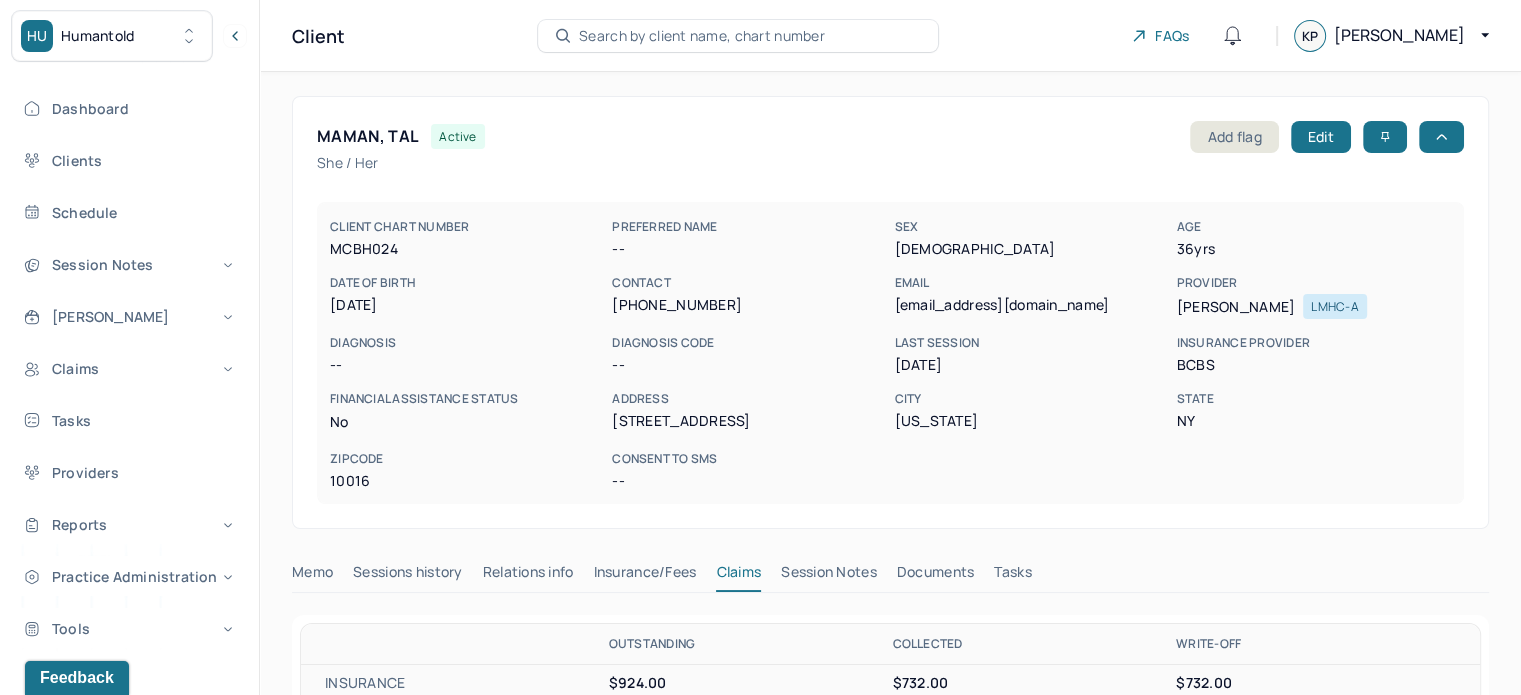 click on "EMAIL [EMAIL_ADDRESS][DOMAIN_NAME]" at bounding box center [1031, 295] 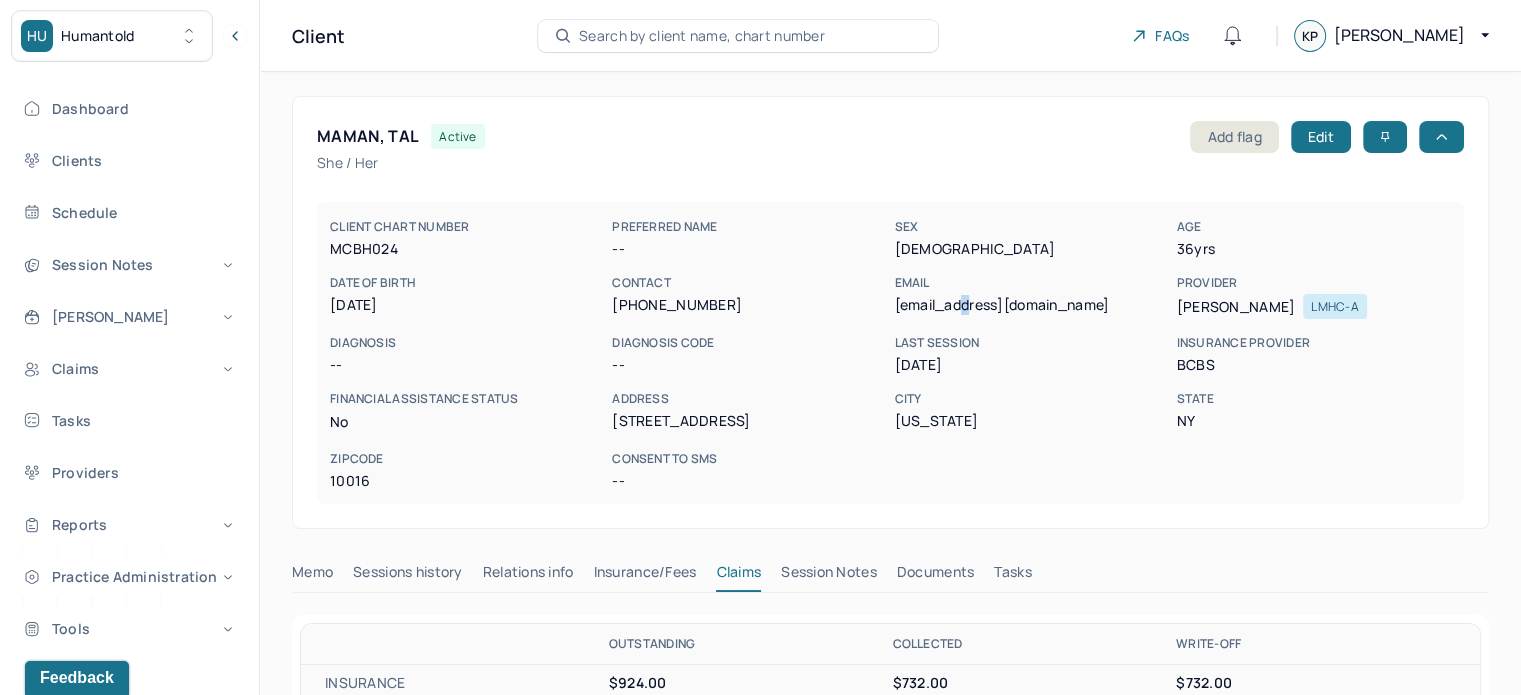 click on "[EMAIL_ADDRESS][DOMAIN_NAME]" at bounding box center [1031, 305] 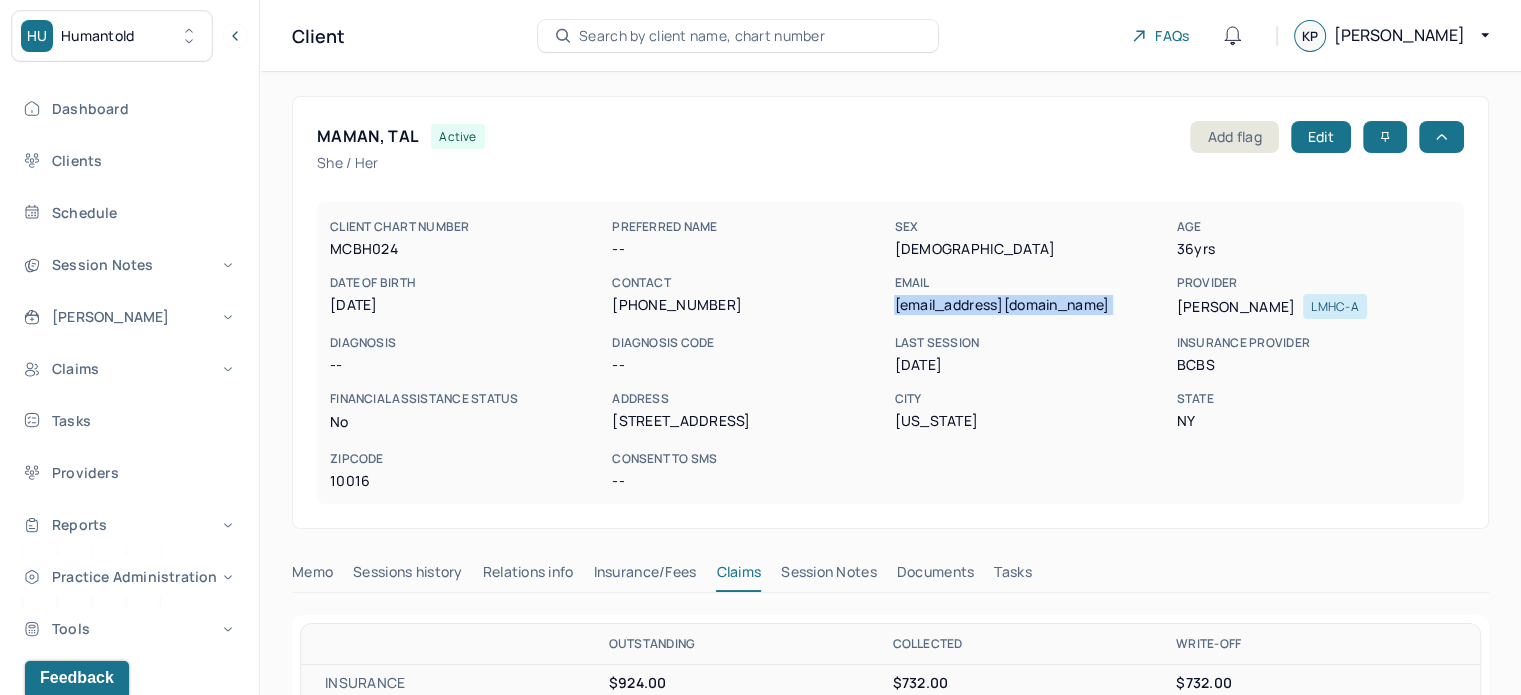 click on "[EMAIL_ADDRESS][DOMAIN_NAME]" at bounding box center [1031, 305] 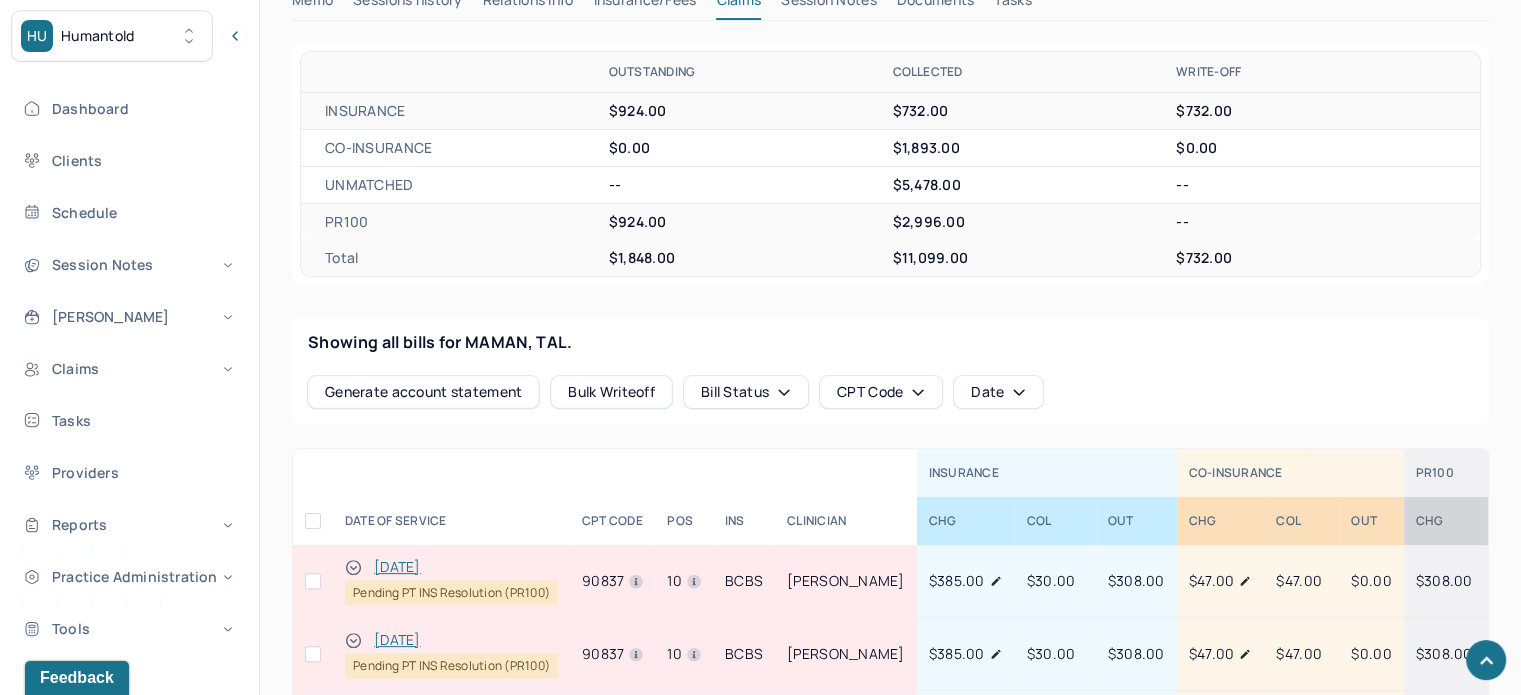 scroll, scrollTop: 700, scrollLeft: 0, axis: vertical 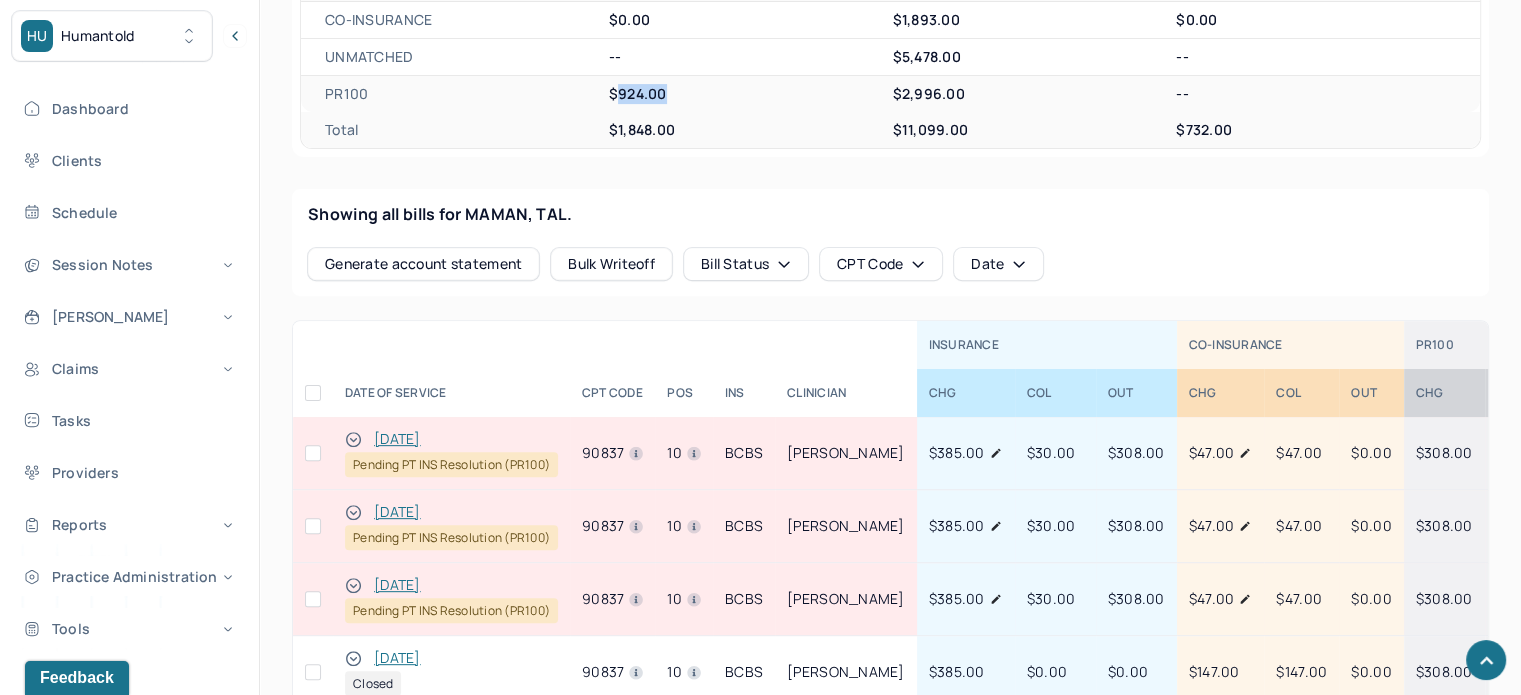 drag, startPoint x: 656, startPoint y: 95, endPoint x: 619, endPoint y: 95, distance: 37 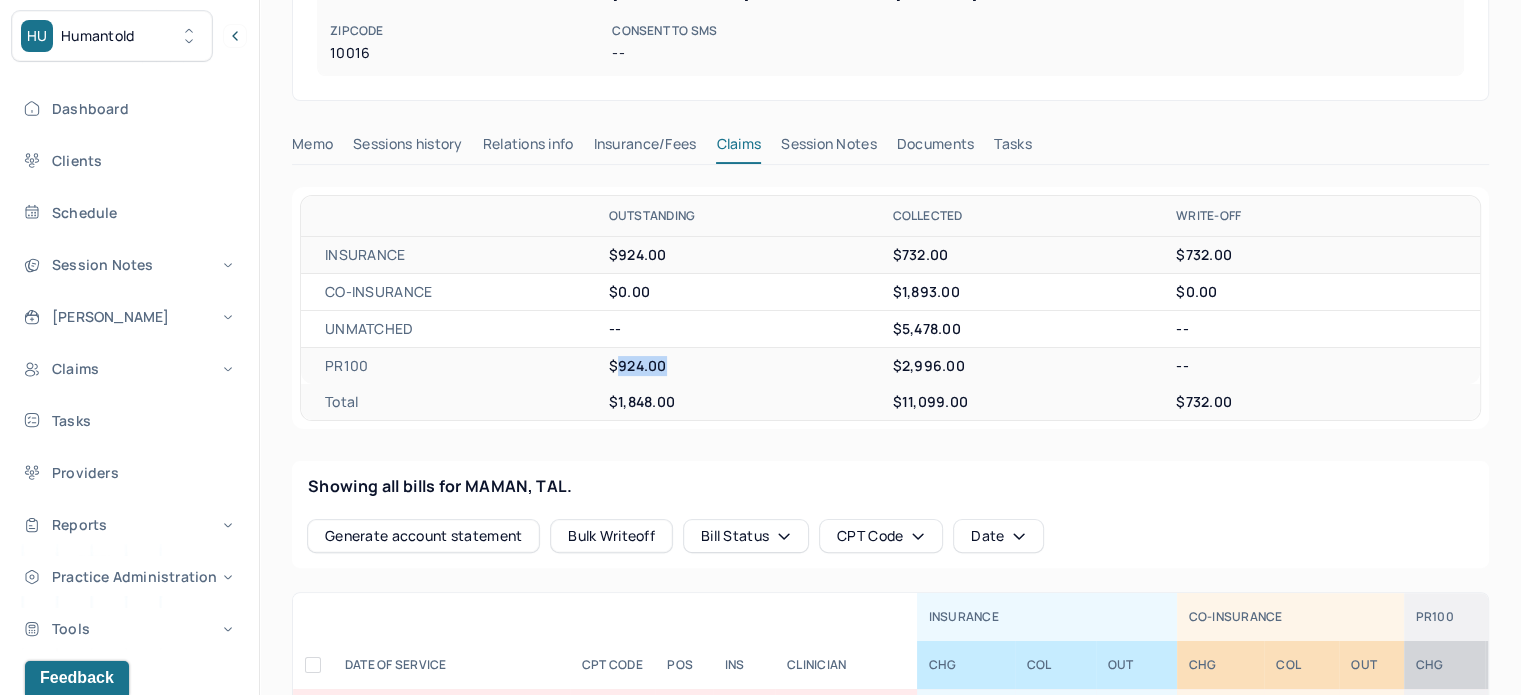 scroll, scrollTop: 200, scrollLeft: 0, axis: vertical 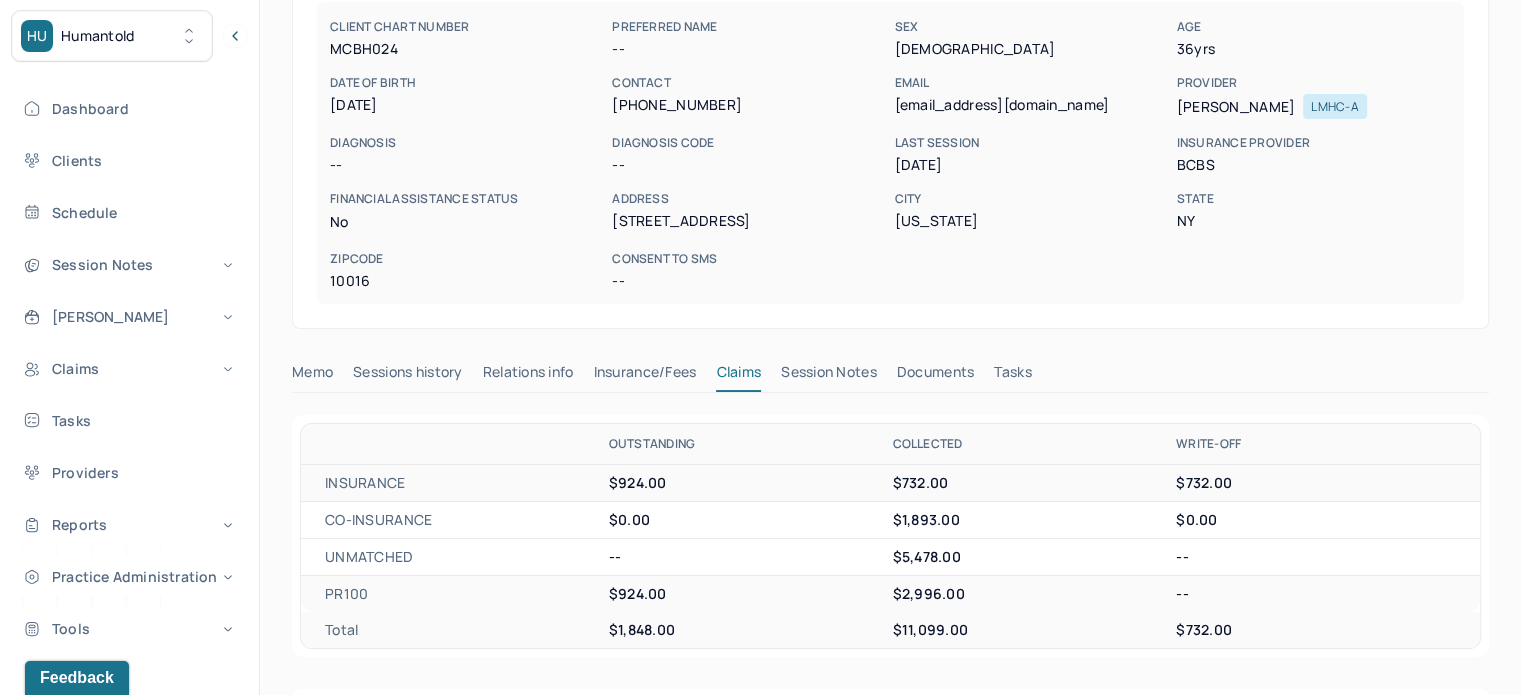 click on "MAMAN, TAL active   Add flag     Edit               She / her CLIENT CHART NUMBER MCBH024 PREFERRED NAME -- SEX [DEMOGRAPHIC_DATA] AGE [DEMOGRAPHIC_DATA]  yrs DATE OF BIRTH [DEMOGRAPHIC_DATA]  CONTACT [PHONE_NUMBER] EMAIL [EMAIL_ADDRESS][DOMAIN_NAME] PROVIDER [PERSON_NAME] LMHC-A DIAGNOSIS -- DIAGNOSIS CODE -- LAST SESSION [DATE] insurance provider BCBS FINANCIAL ASSISTANCE STATUS no Address [STREET_ADDRESS][US_STATE][US_STATE] Consent to Sms --   Memo     Sessions history     Relations info     Insurance/Fees     Claims     Session Notes     Documents     Tasks    OUTSTANDING COLLECTED WRITE-OFF INSURANCE $924.00 $732.00 $732.00 CO-INSURANCE $0.00 $1,893.00 $0.00 UNMATCHED -- $5,478.00 -- PR100 $924.00 $2,996.00 -- Total $1,848.00 $11,099.00 $732.00 Showing all bills for MAMAN, TAL.    Generate account statement     Bulk Writeoff     Bill Status     CPT Code     Date   INSURANCE CO-INSURANCE PR100 DATE OF SERVICE CPT CODE pos Ins CLINICIAN CHG COL OUT CHG COL OUT CHg COL OUT AA     [DATE] 90837 10 BCBS $385.00" at bounding box center (890, 912) 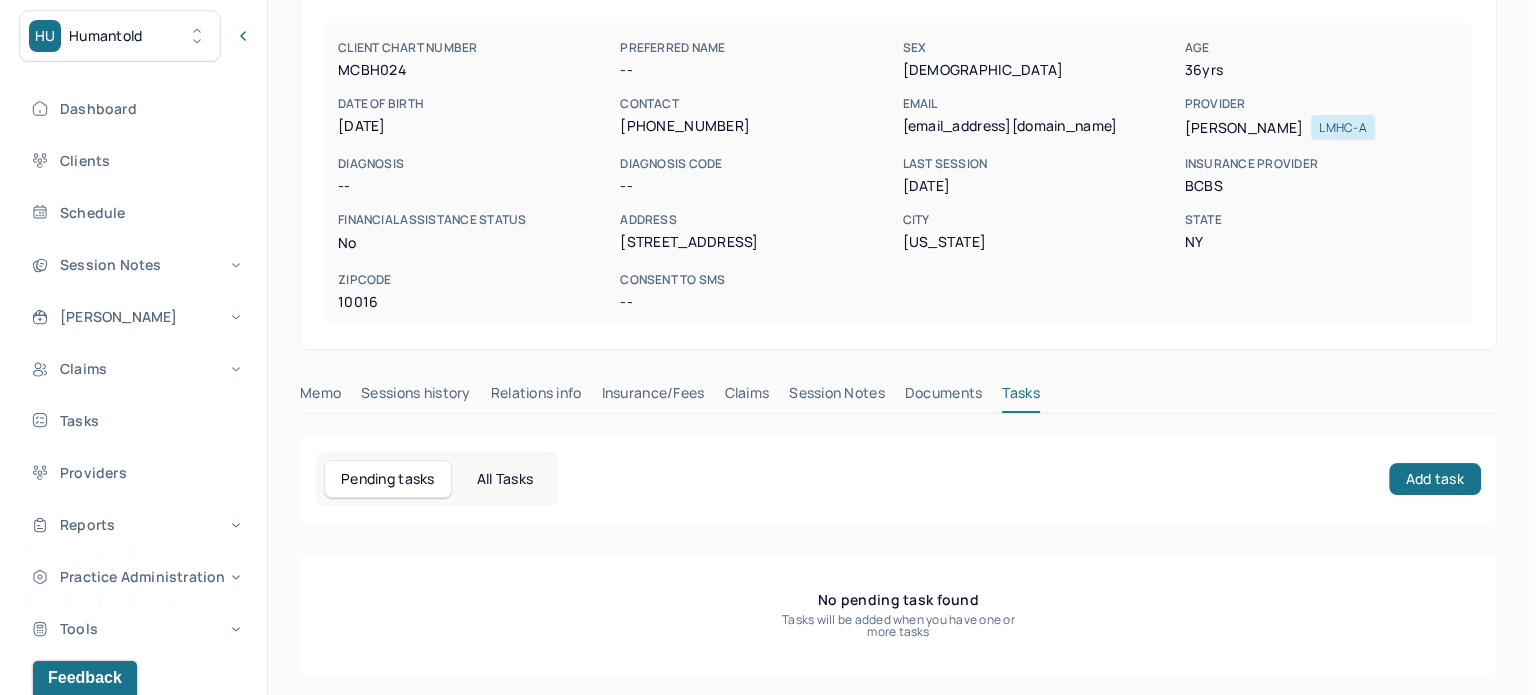 scroll, scrollTop: 180, scrollLeft: 0, axis: vertical 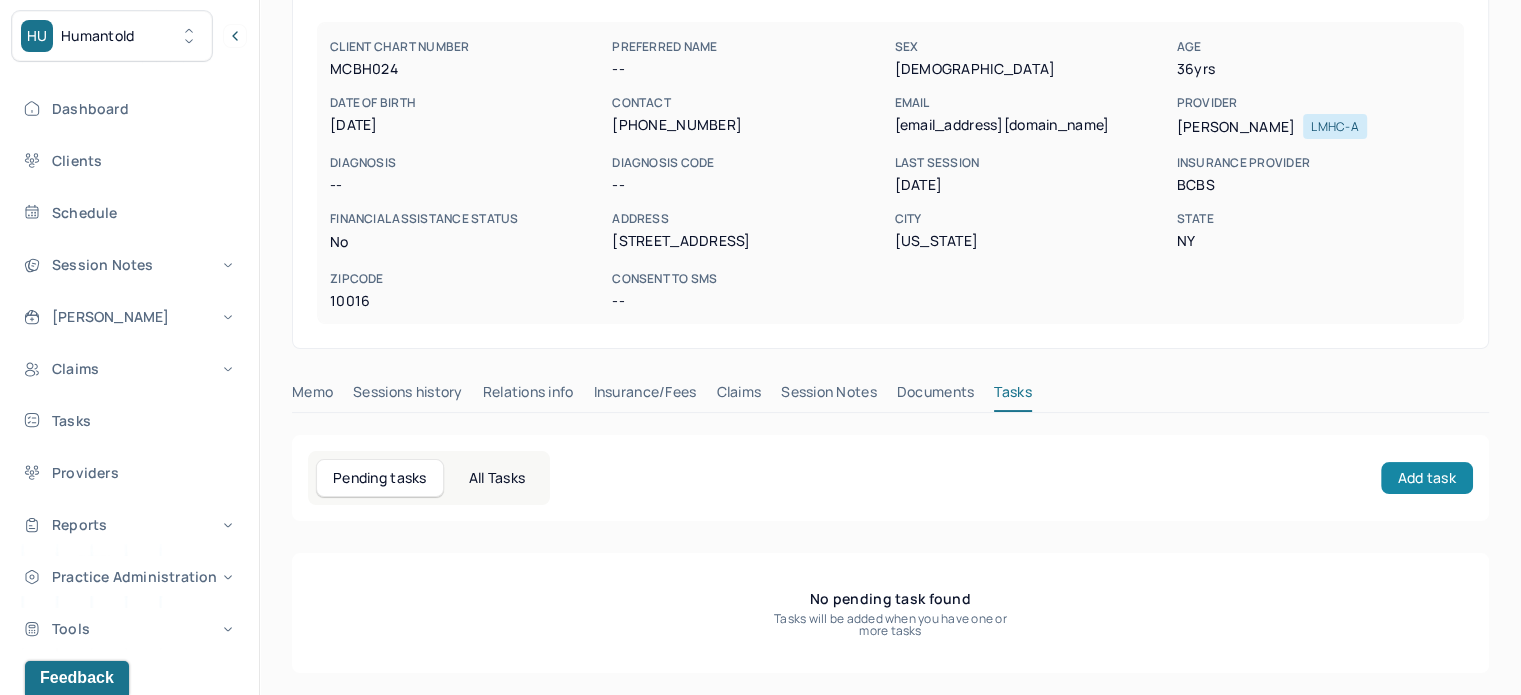 click on "Add task" at bounding box center (1427, 478) 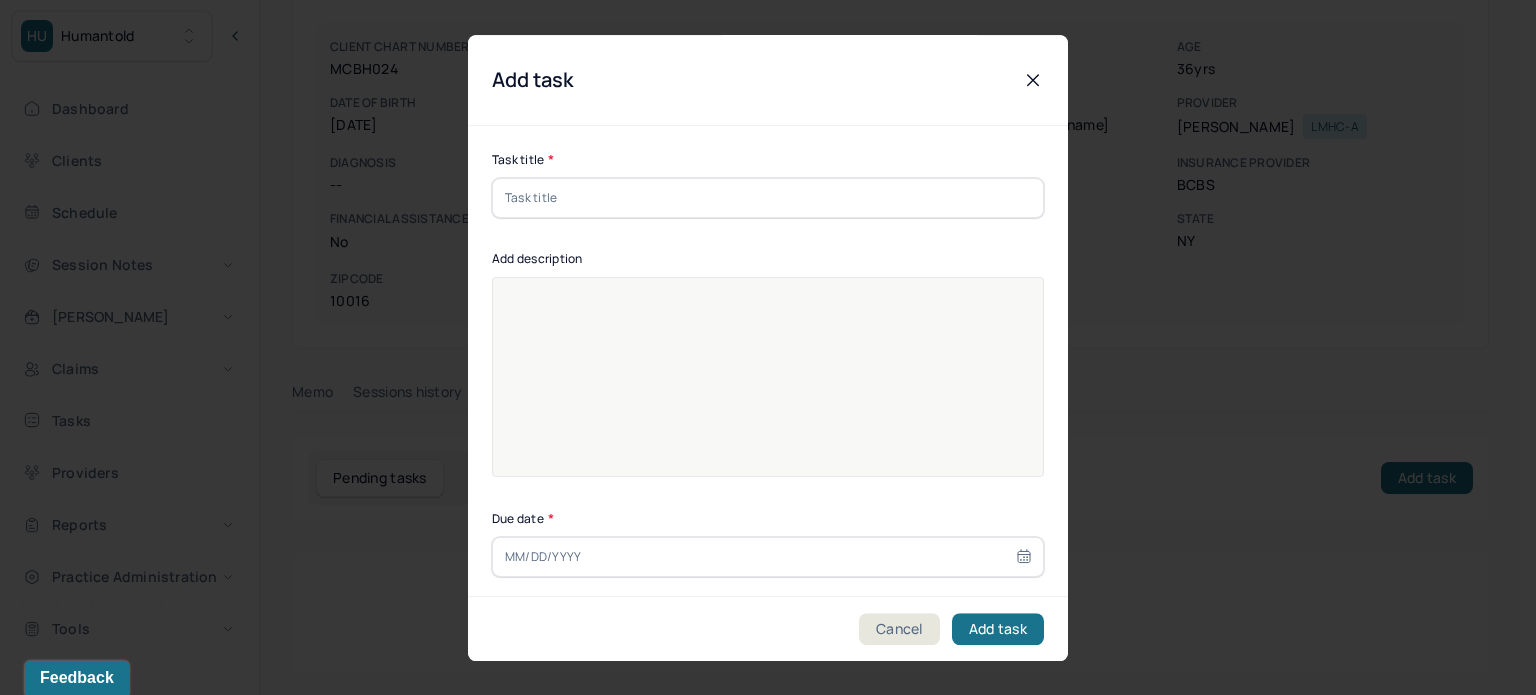 click at bounding box center [768, 198] 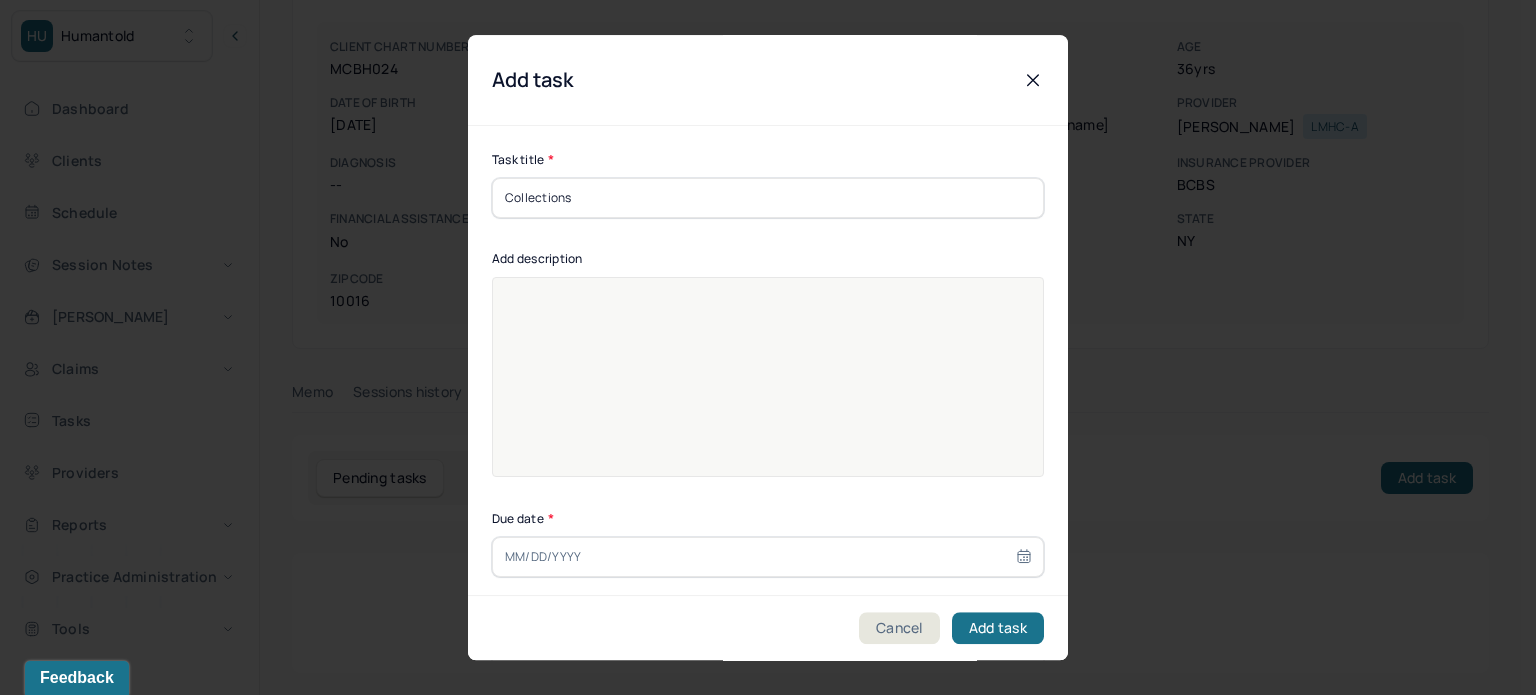 type on "Collections" 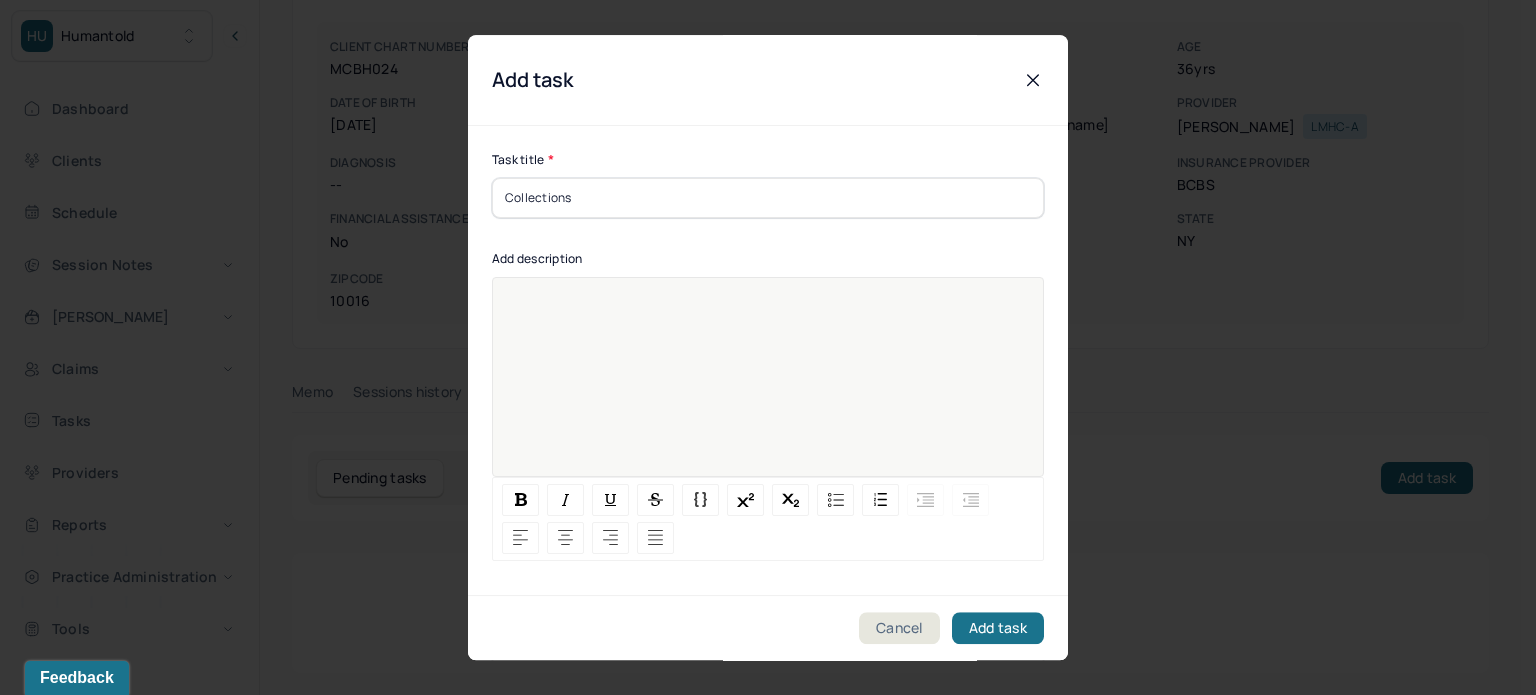 paste 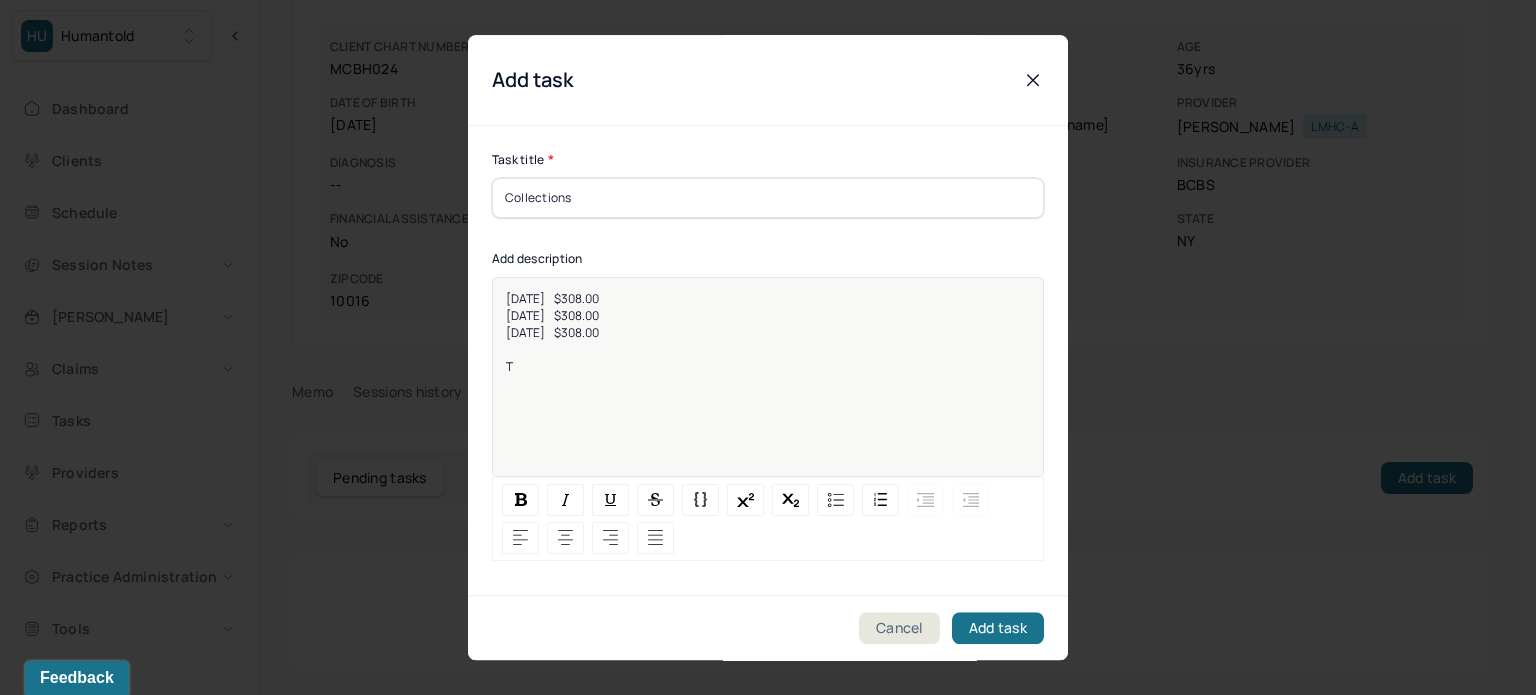 type 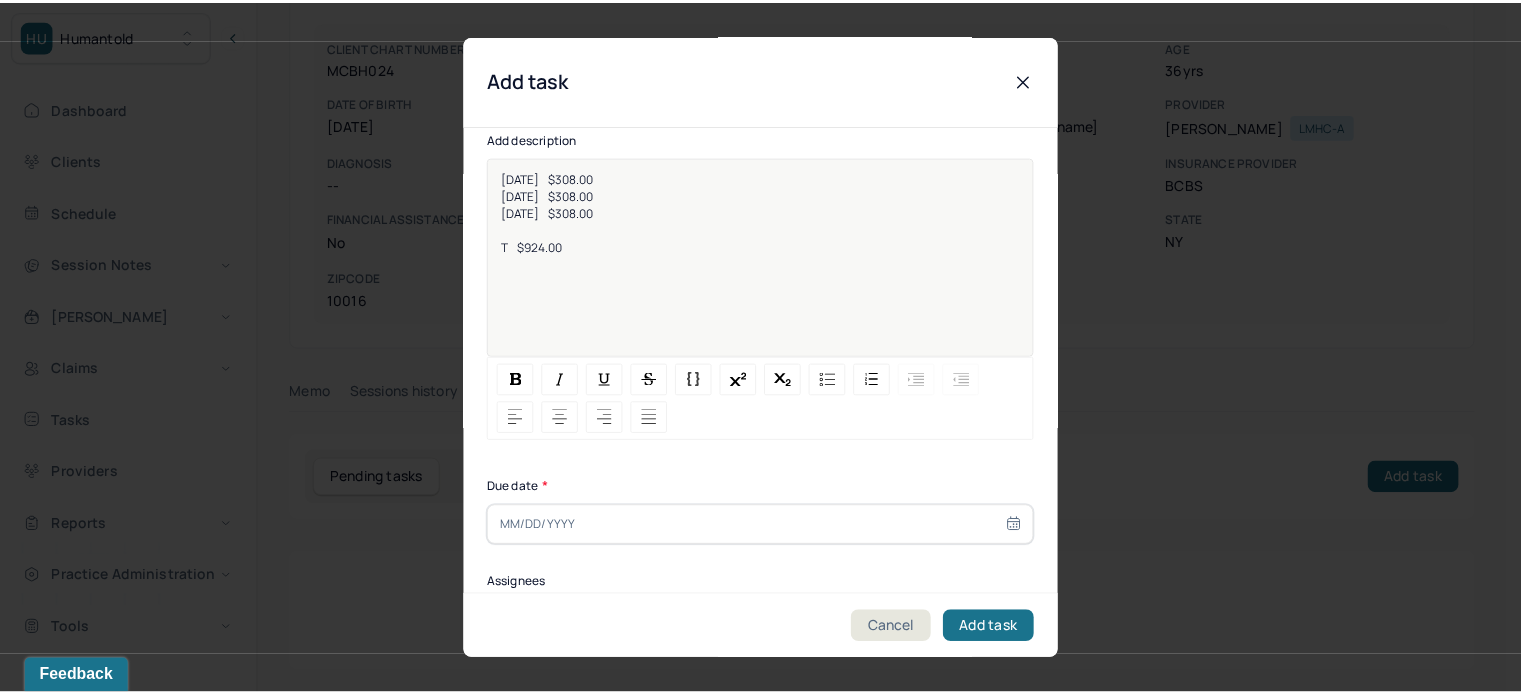 scroll, scrollTop: 256, scrollLeft: 0, axis: vertical 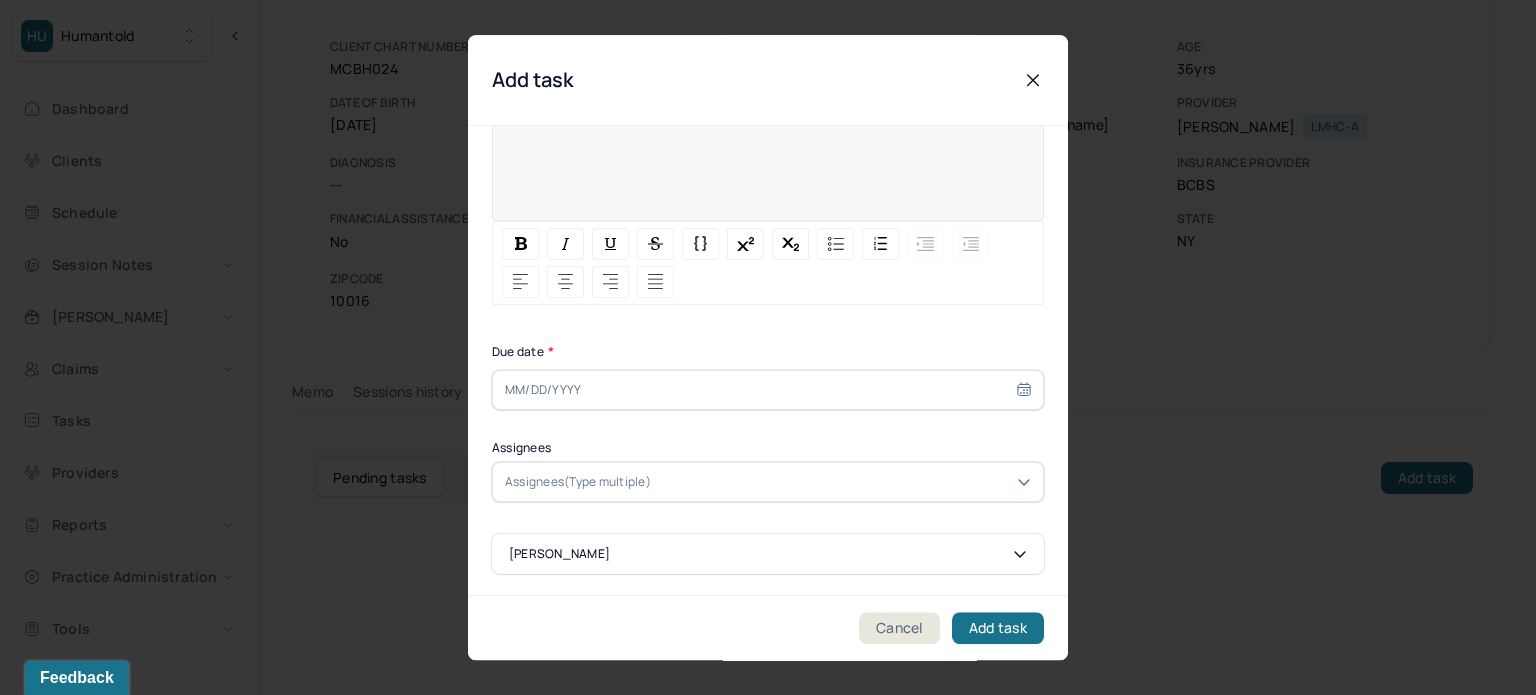 click at bounding box center [768, 390] 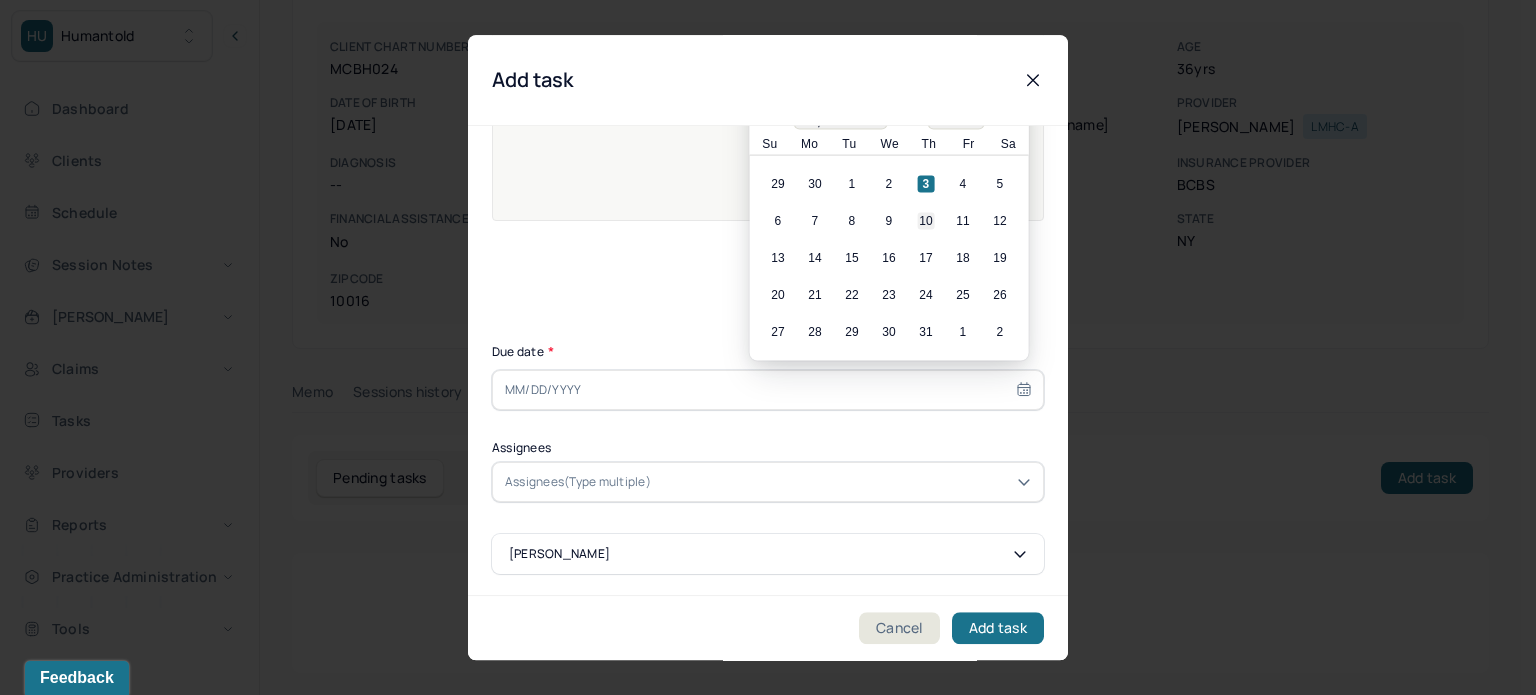 click on "10" at bounding box center (926, 221) 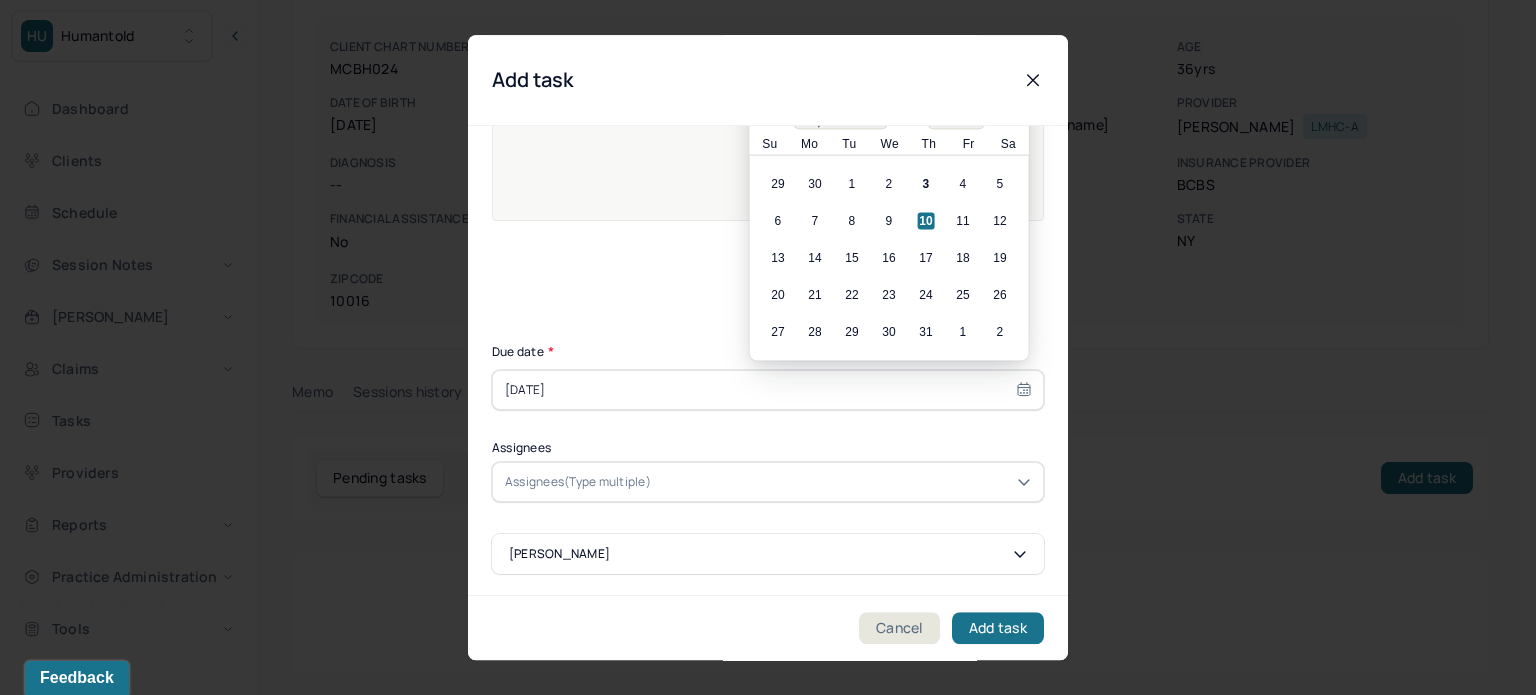 click at bounding box center [843, 482] 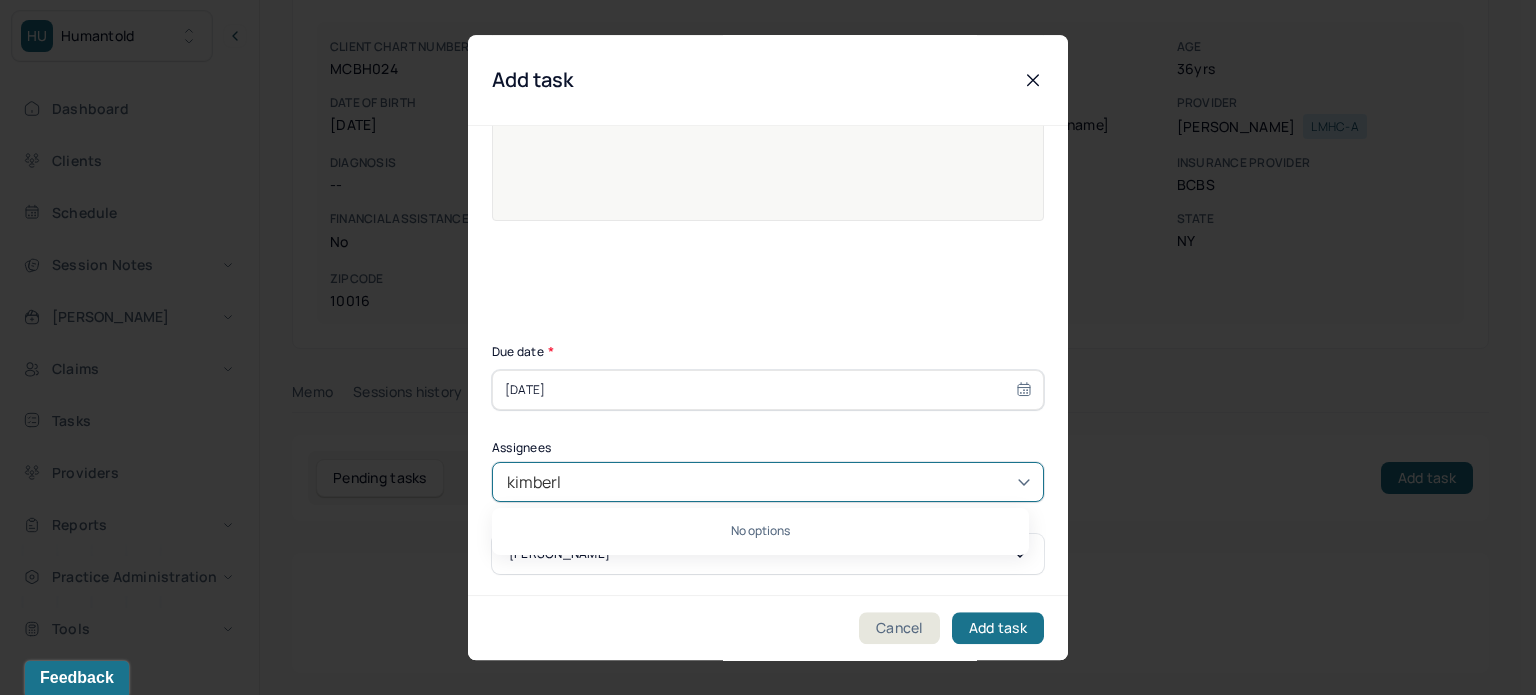 type on "[PERSON_NAME]" 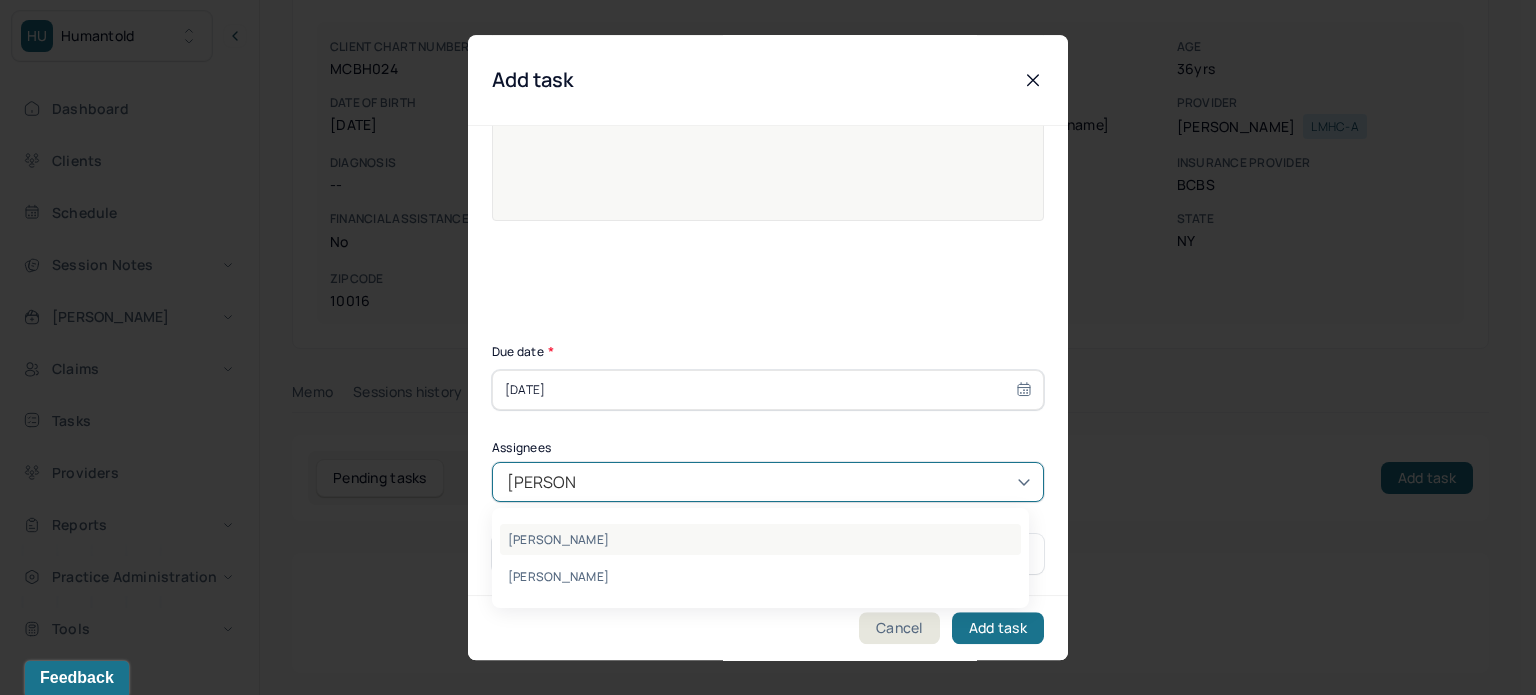 click on "[PERSON_NAME]" at bounding box center (760, 539) 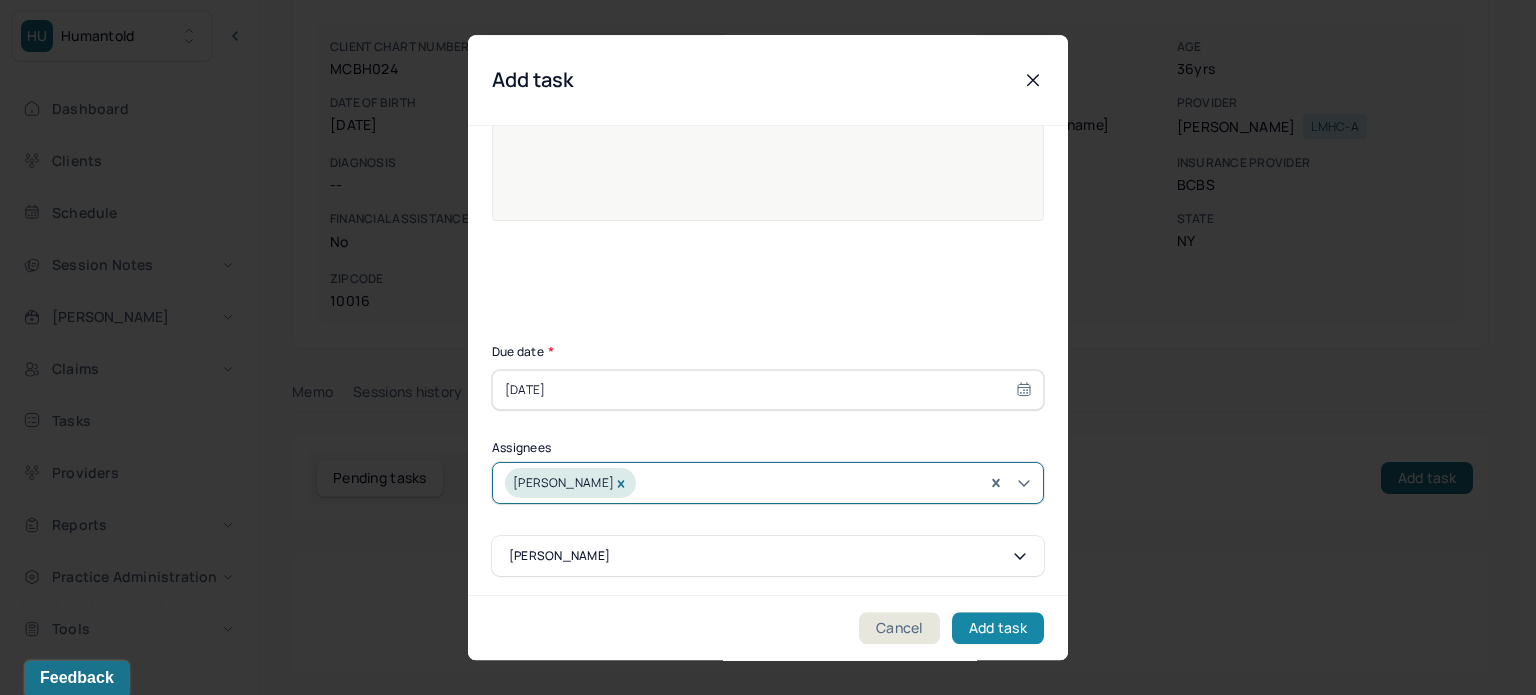 click on "Add task" at bounding box center (998, 628) 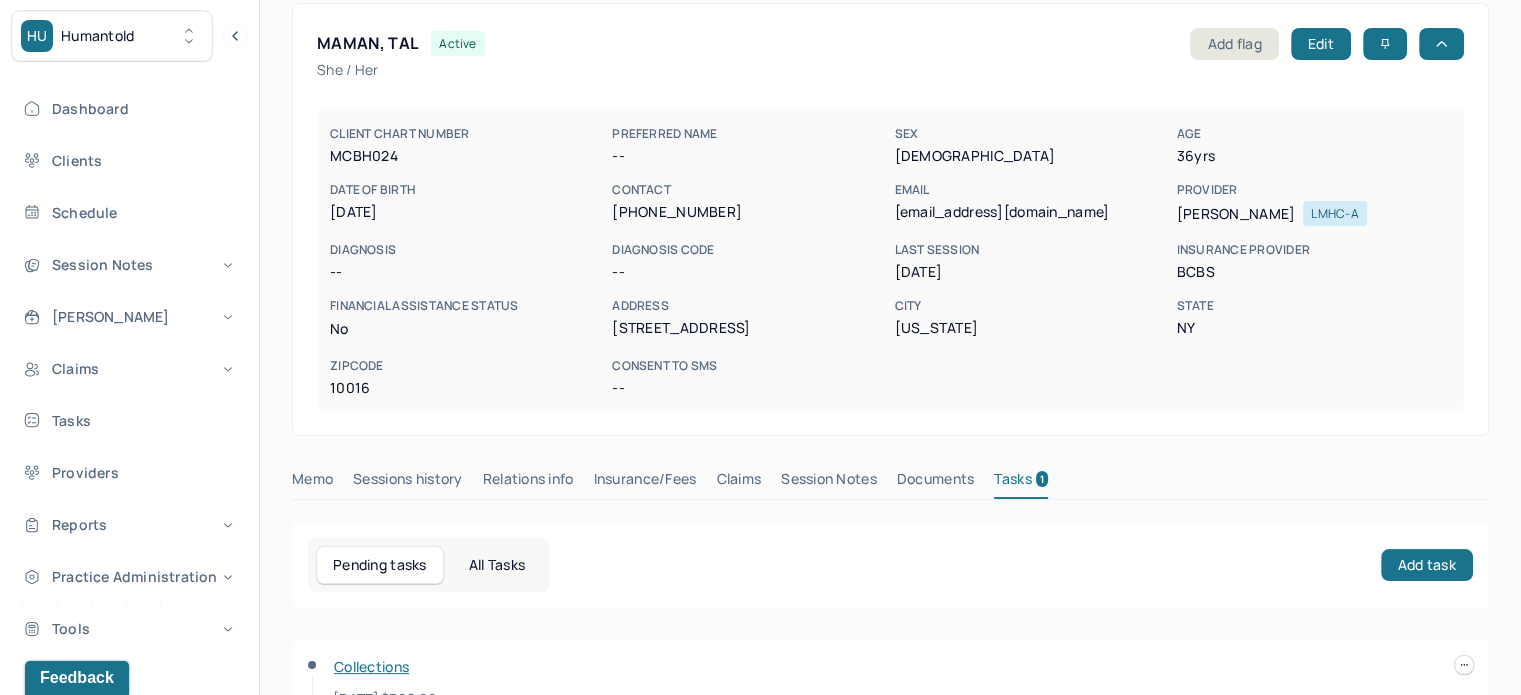 scroll, scrollTop: 0, scrollLeft: 0, axis: both 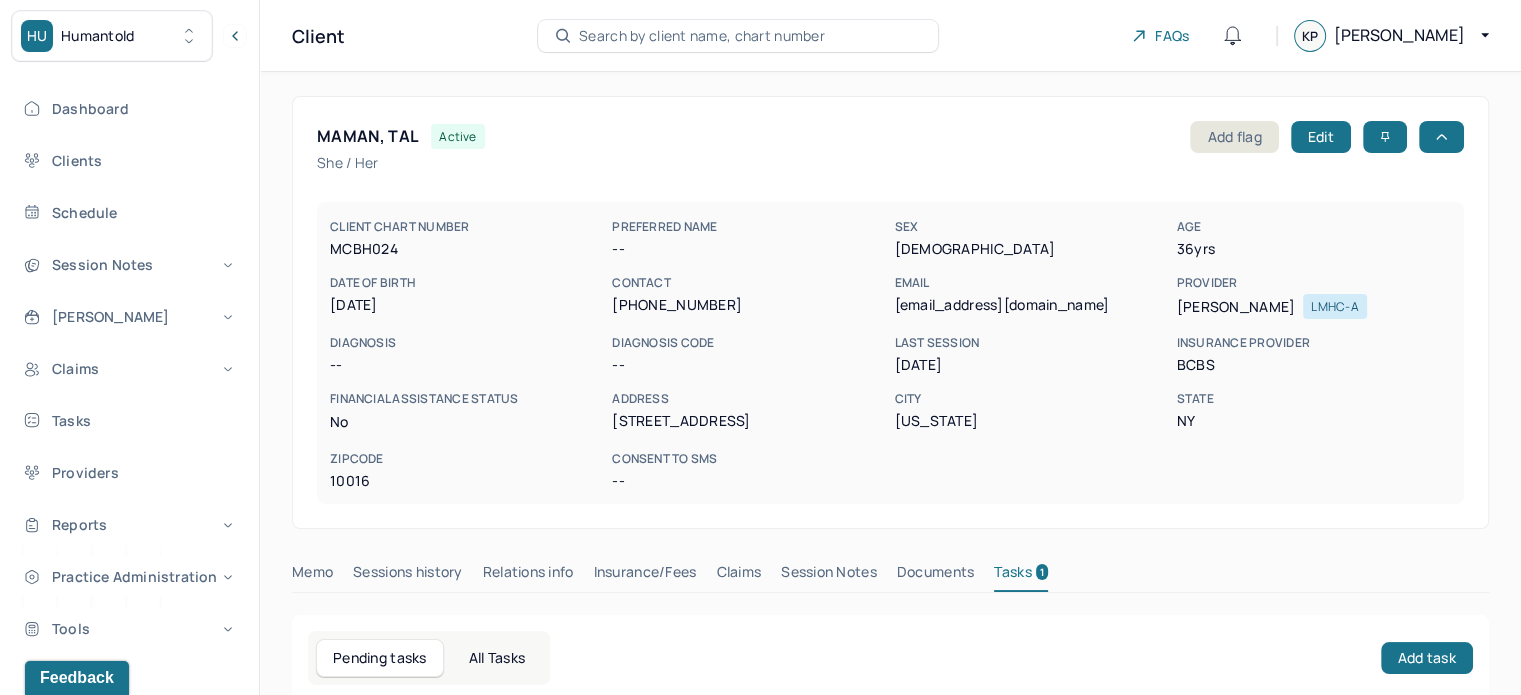 click on "Search by client name, chart number" at bounding box center (702, 36) 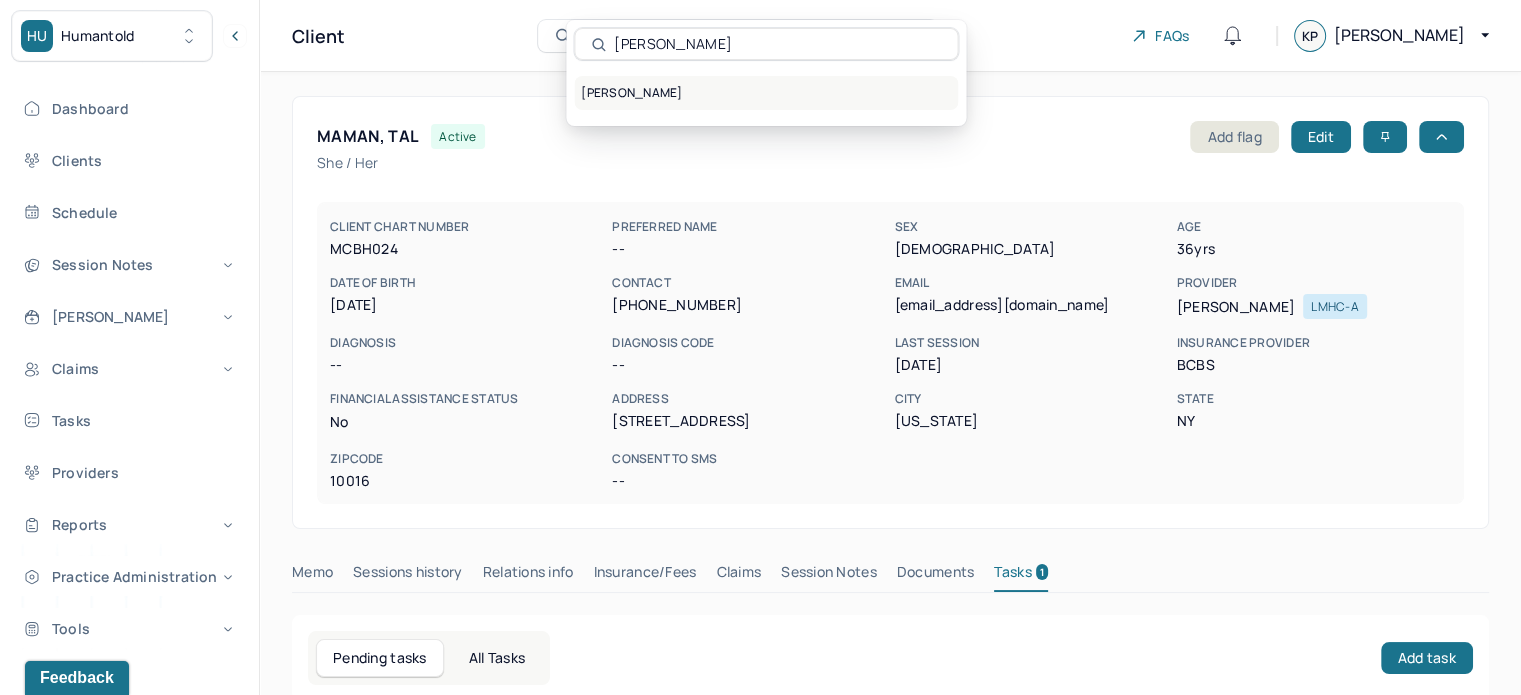 type on "[PERSON_NAME]" 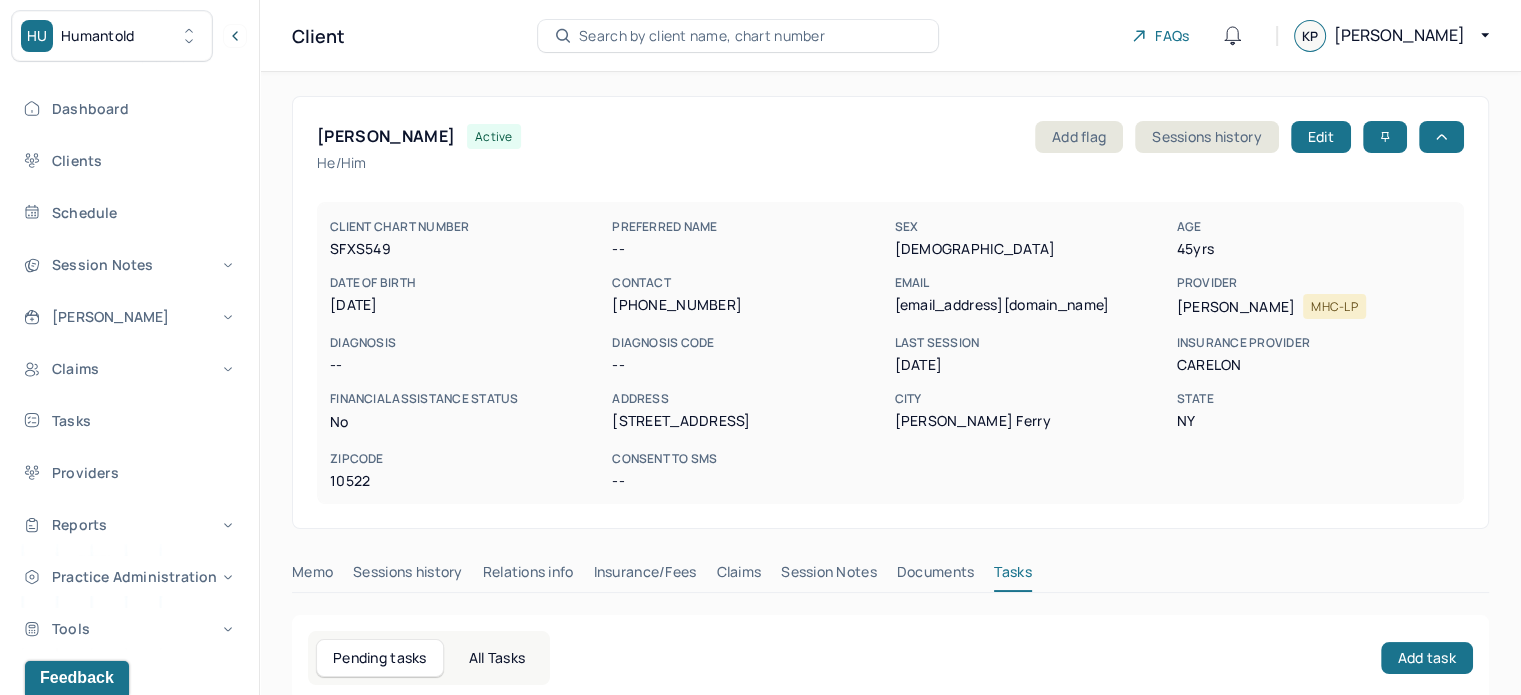 click on "Search by client name, chart number" at bounding box center [702, 36] 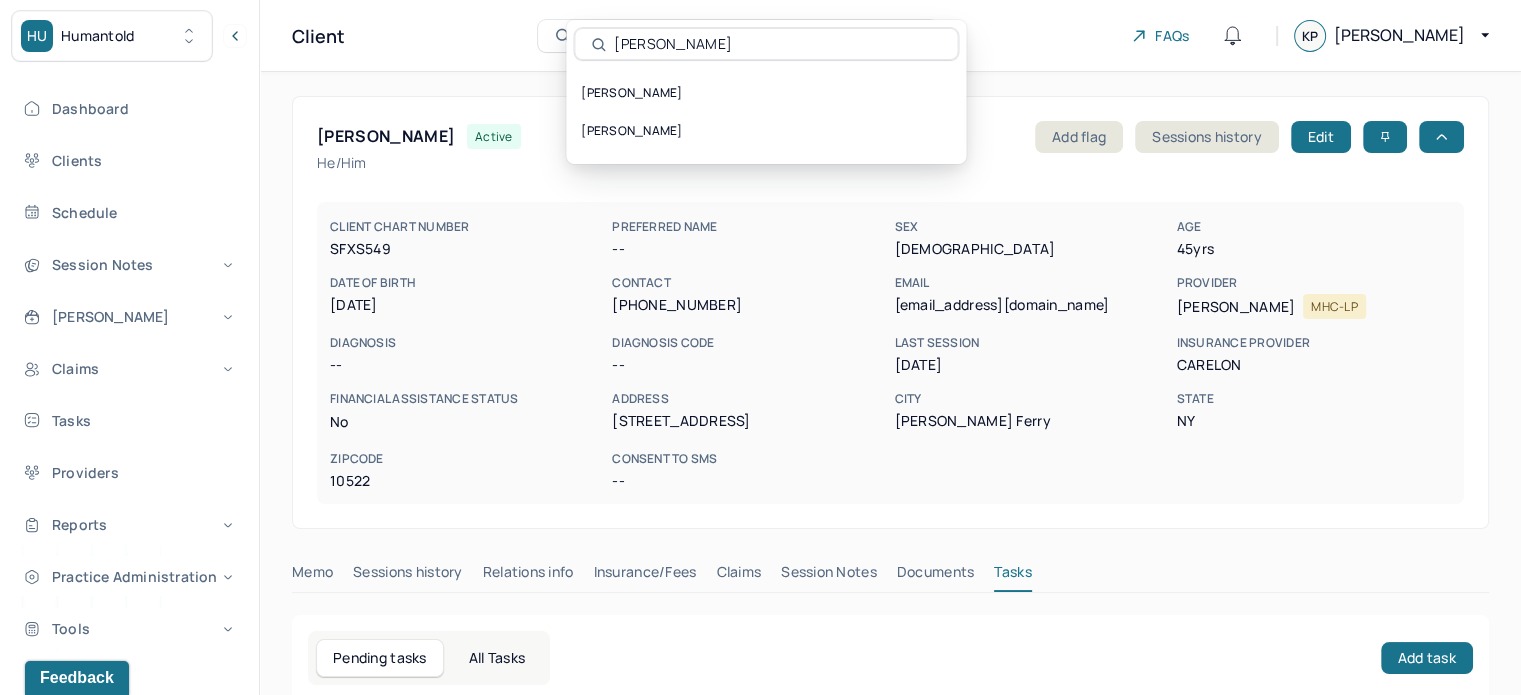 type on "[PERSON_NAME]" 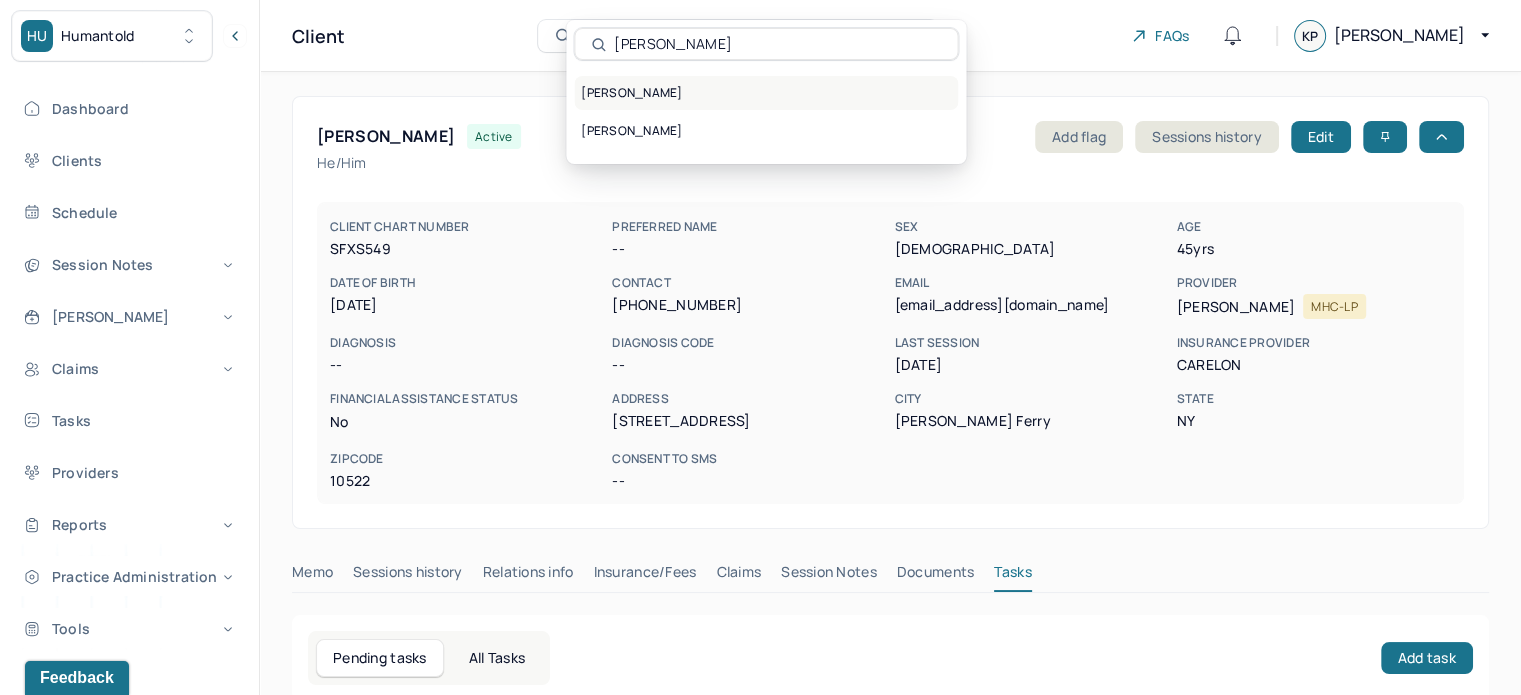 click on "[PERSON_NAME]" at bounding box center (766, 93) 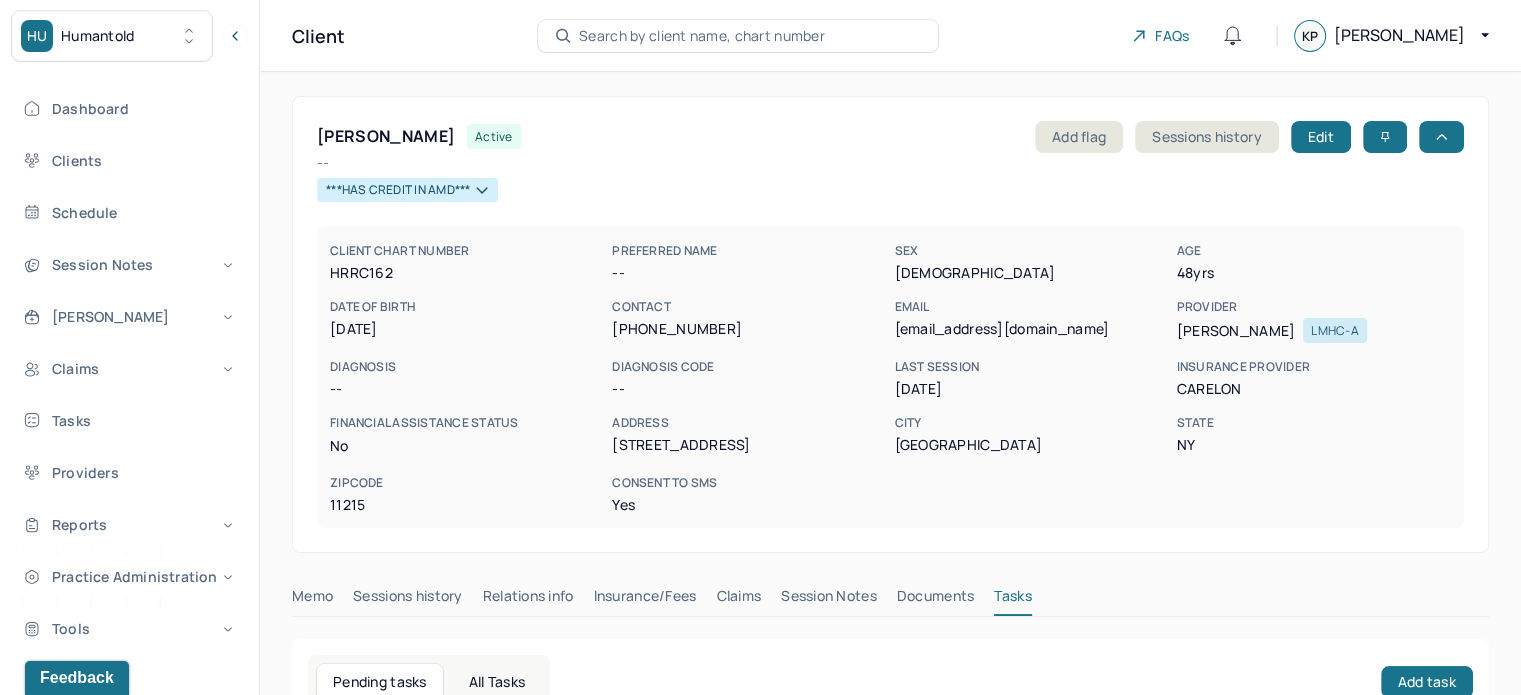 click on "Search by client name, chart number" at bounding box center (702, 36) 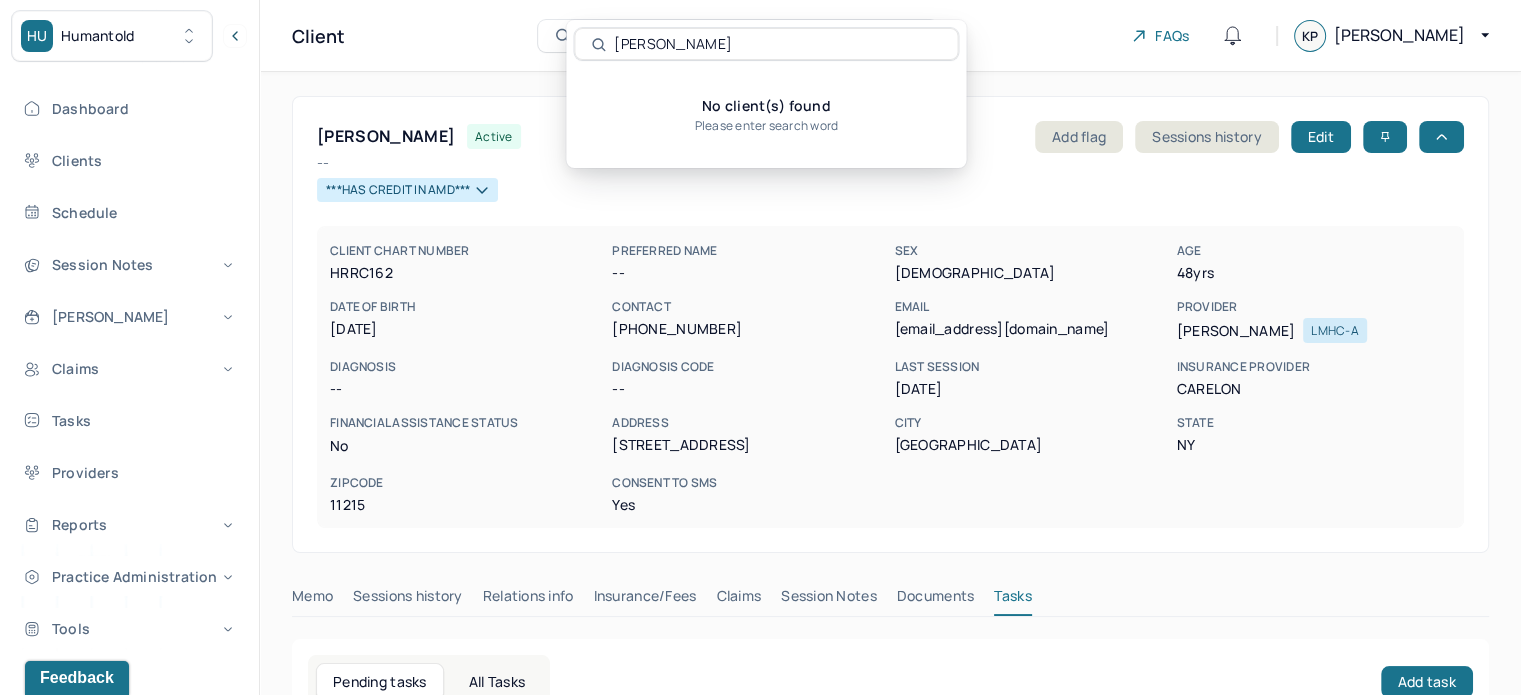 paste on "[PERSON_NAME]" 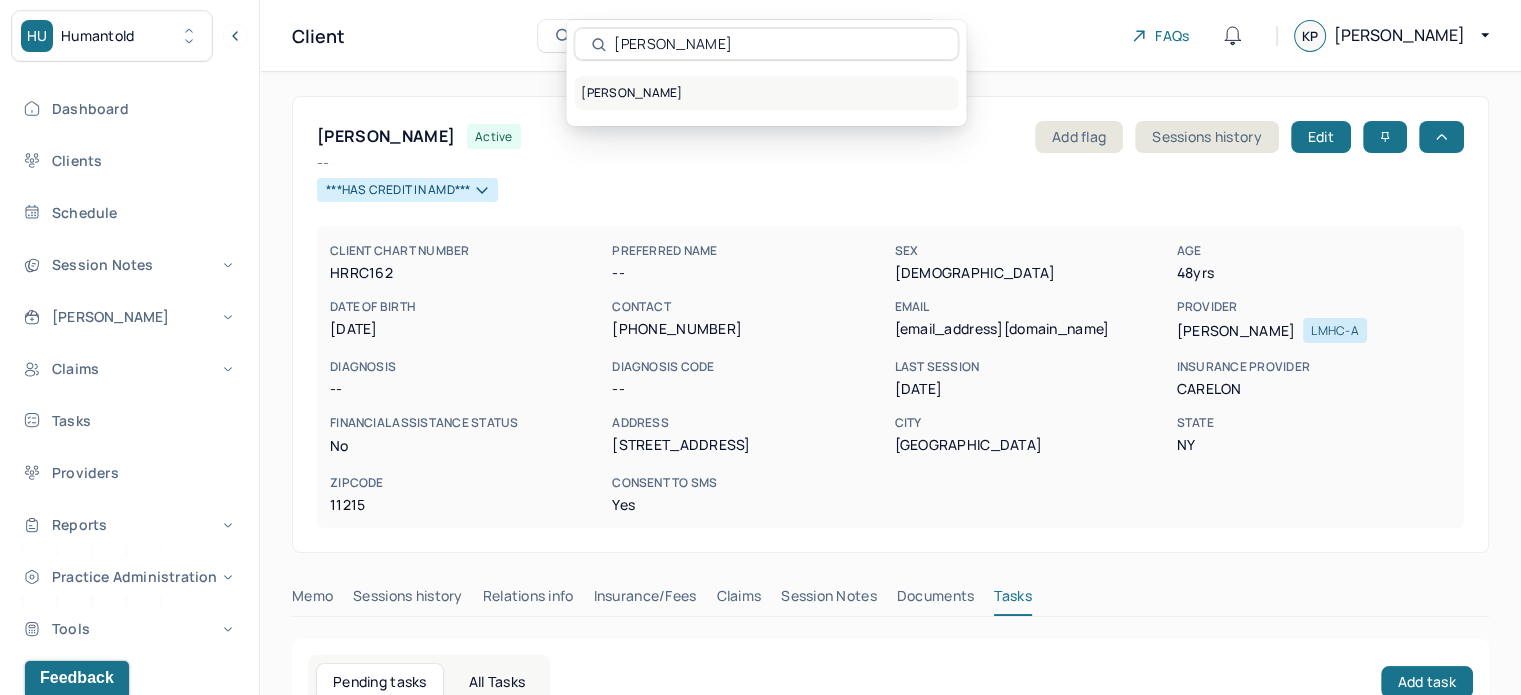 type on "[PERSON_NAME]" 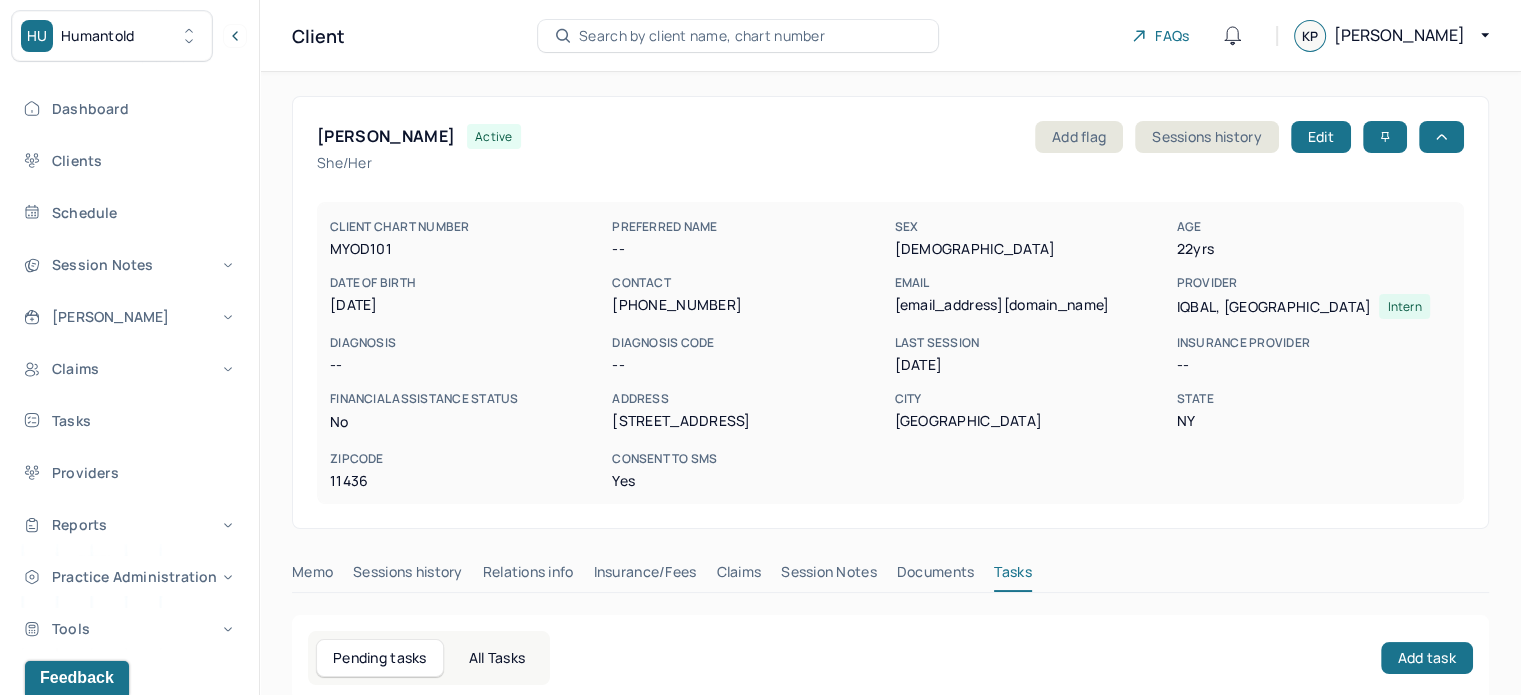 scroll, scrollTop: 180, scrollLeft: 0, axis: vertical 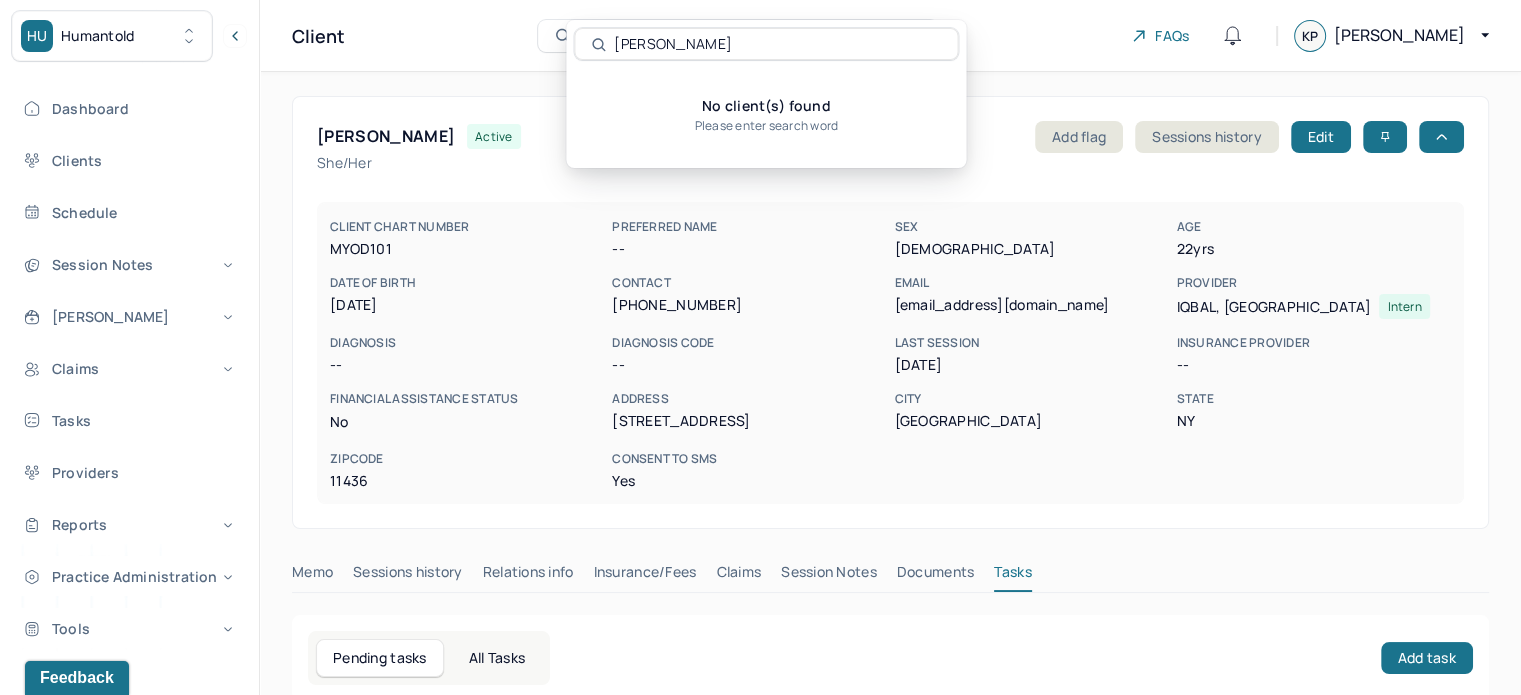 type on "[PERSON_NAME]" 